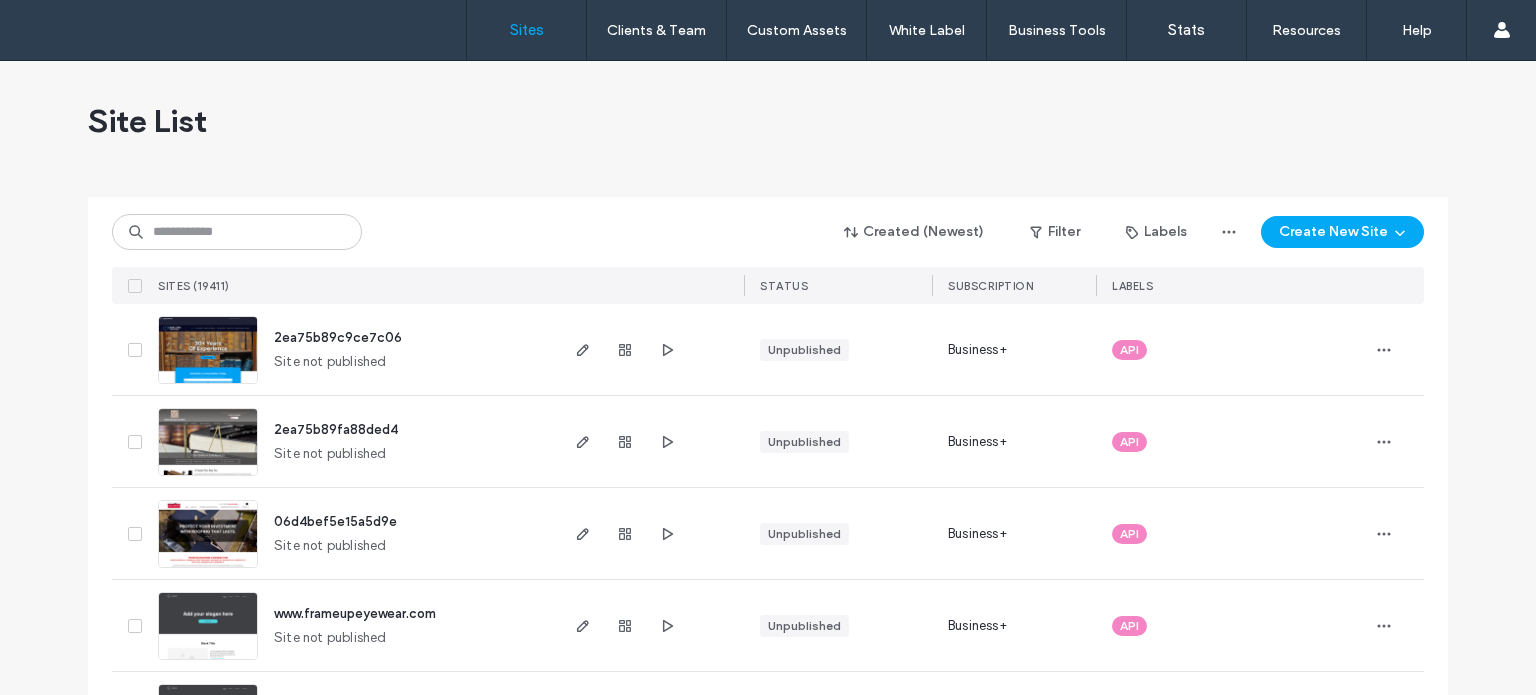 scroll, scrollTop: 0, scrollLeft: 0, axis: both 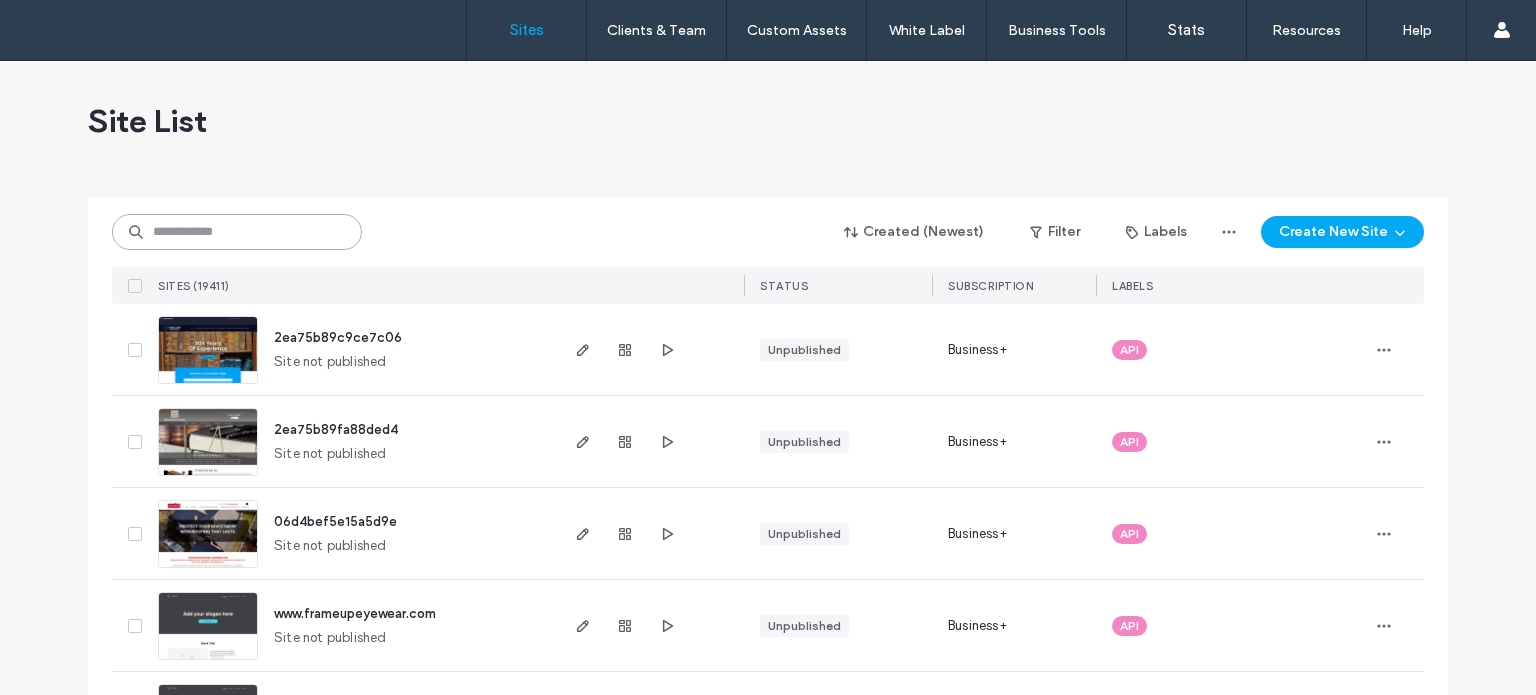 click at bounding box center [237, 232] 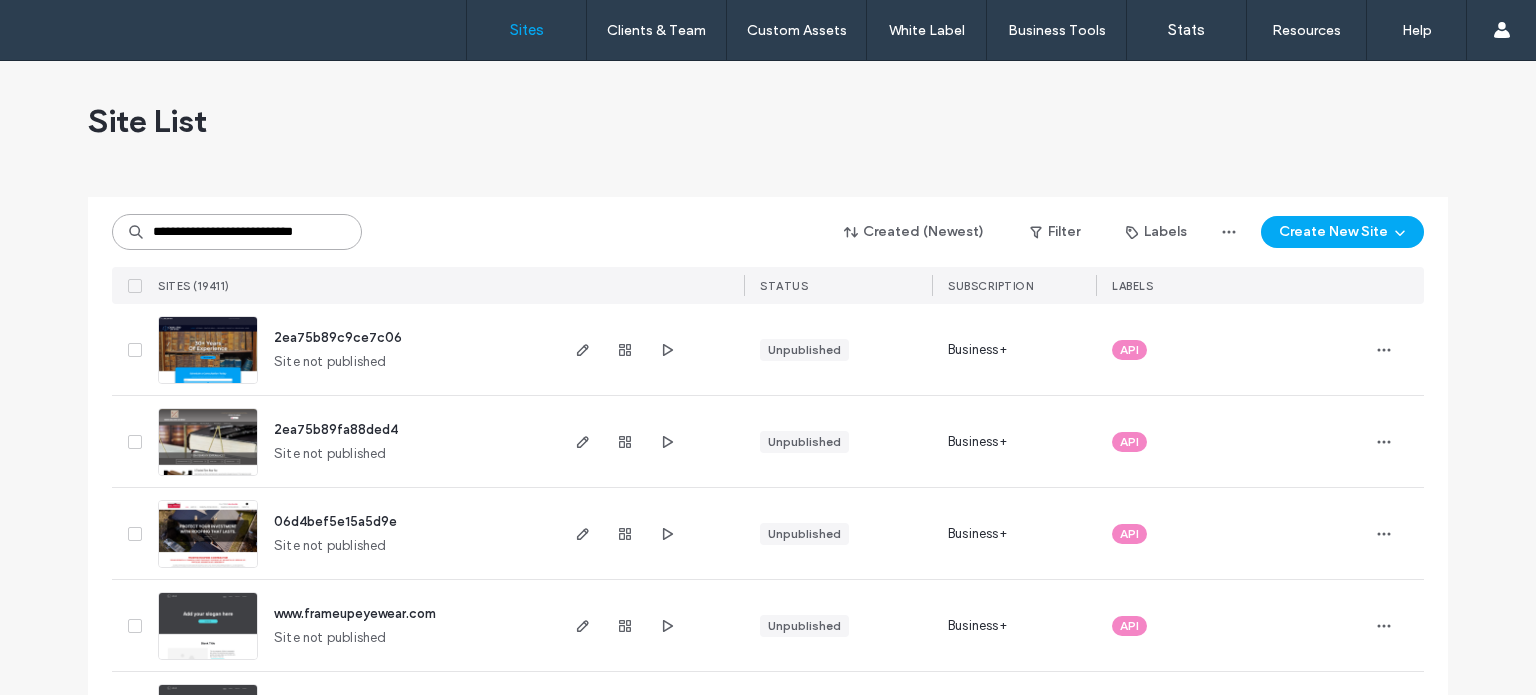 click on "**********" at bounding box center (237, 232) 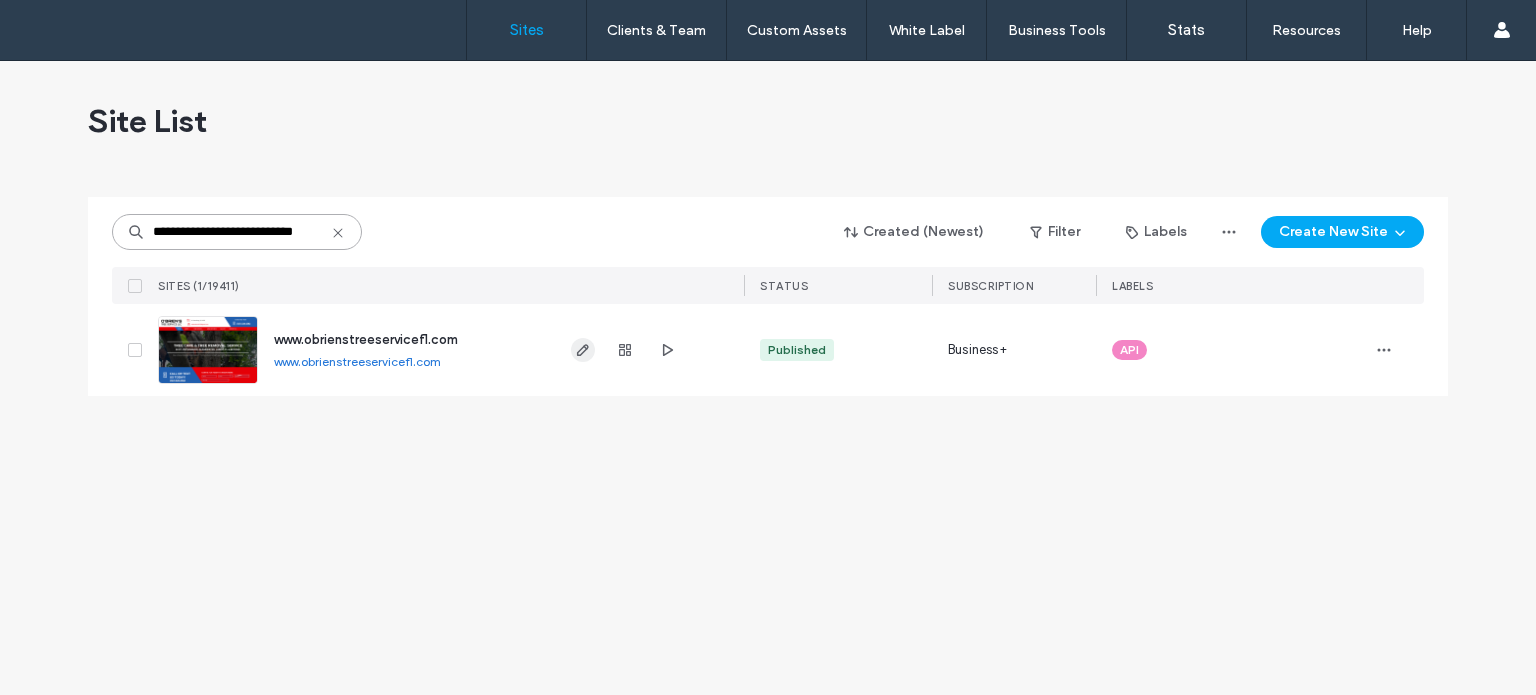 type on "**********" 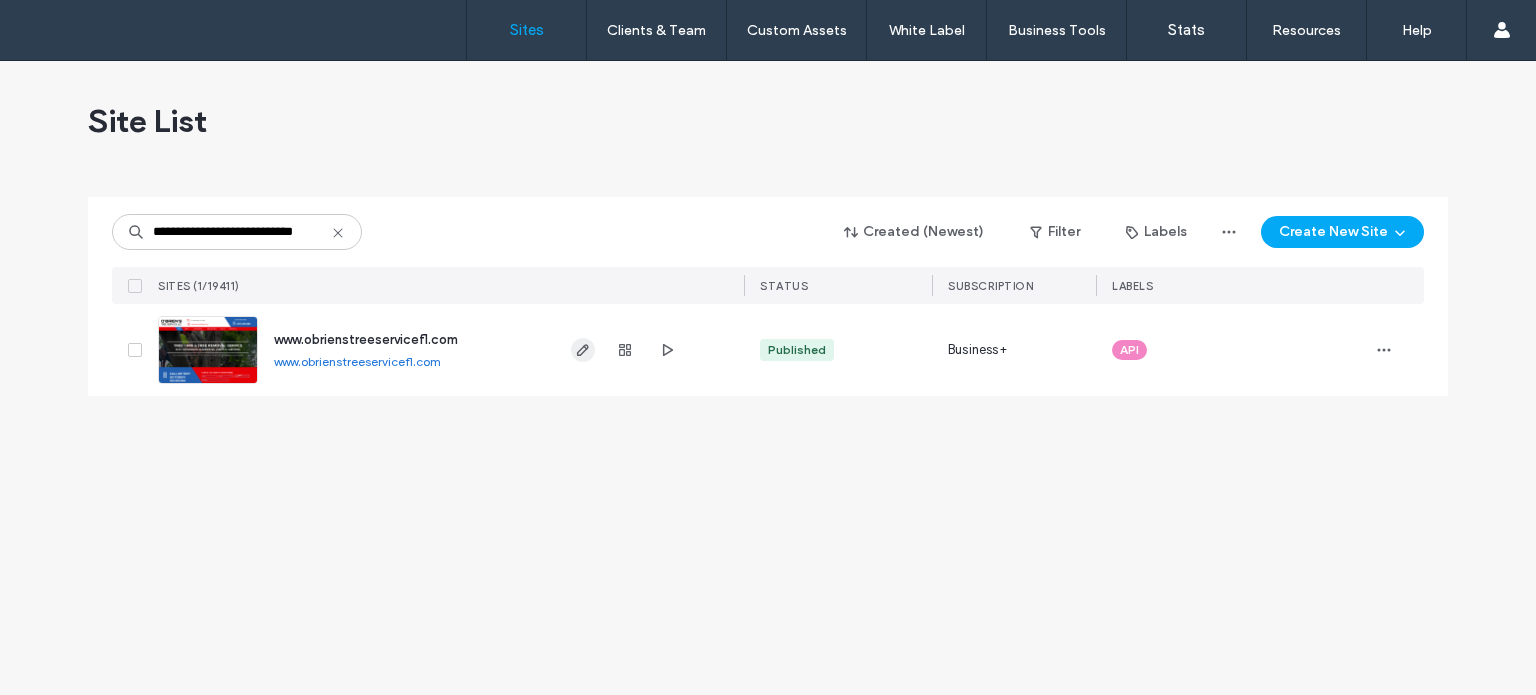 scroll, scrollTop: 0, scrollLeft: 0, axis: both 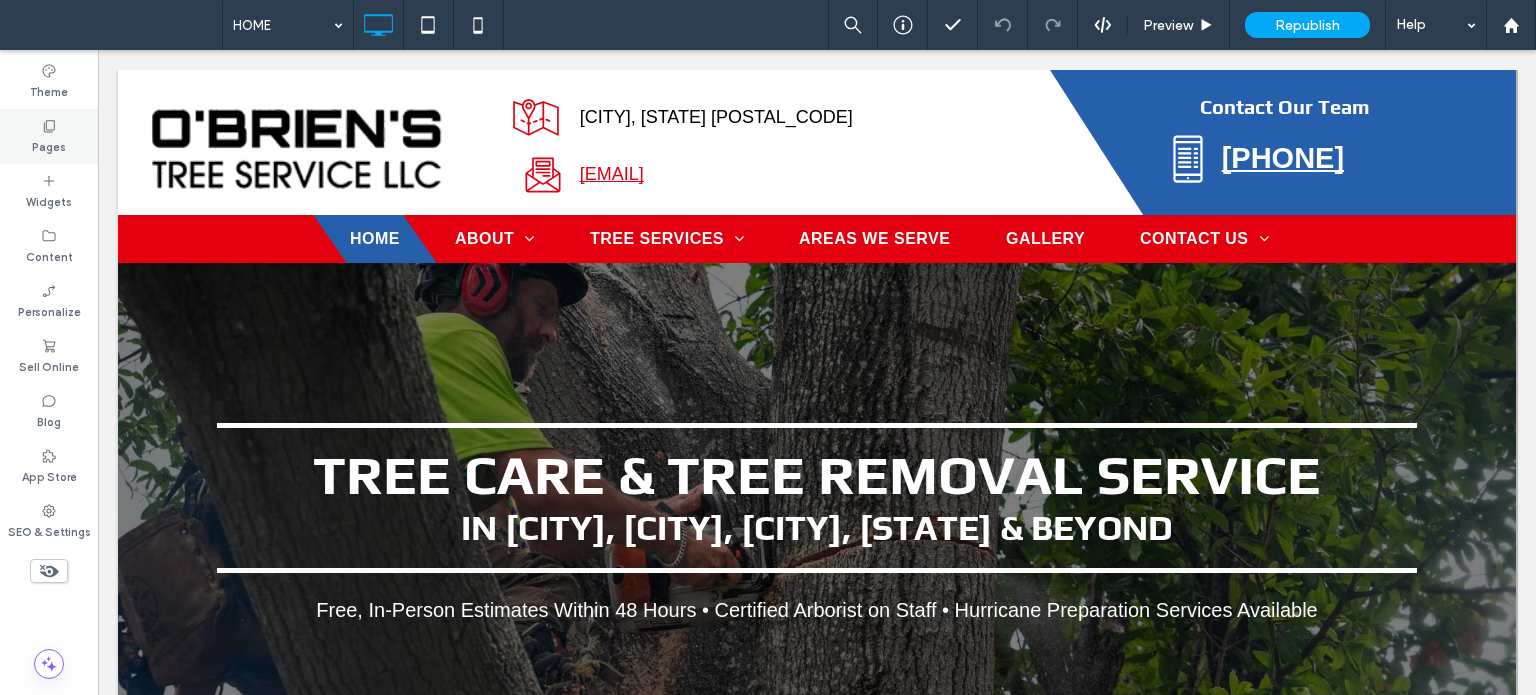 click on "Pages" at bounding box center (49, 136) 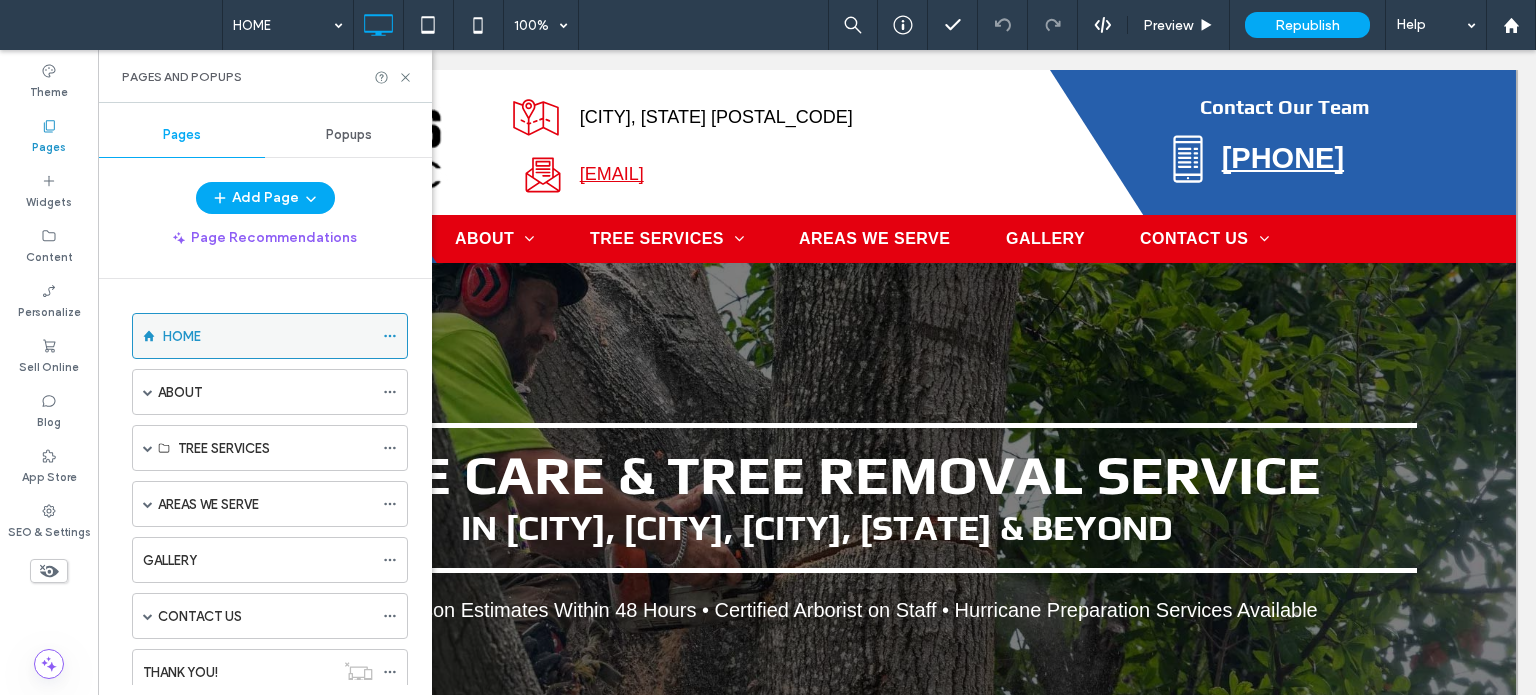 scroll, scrollTop: 167, scrollLeft: 0, axis: vertical 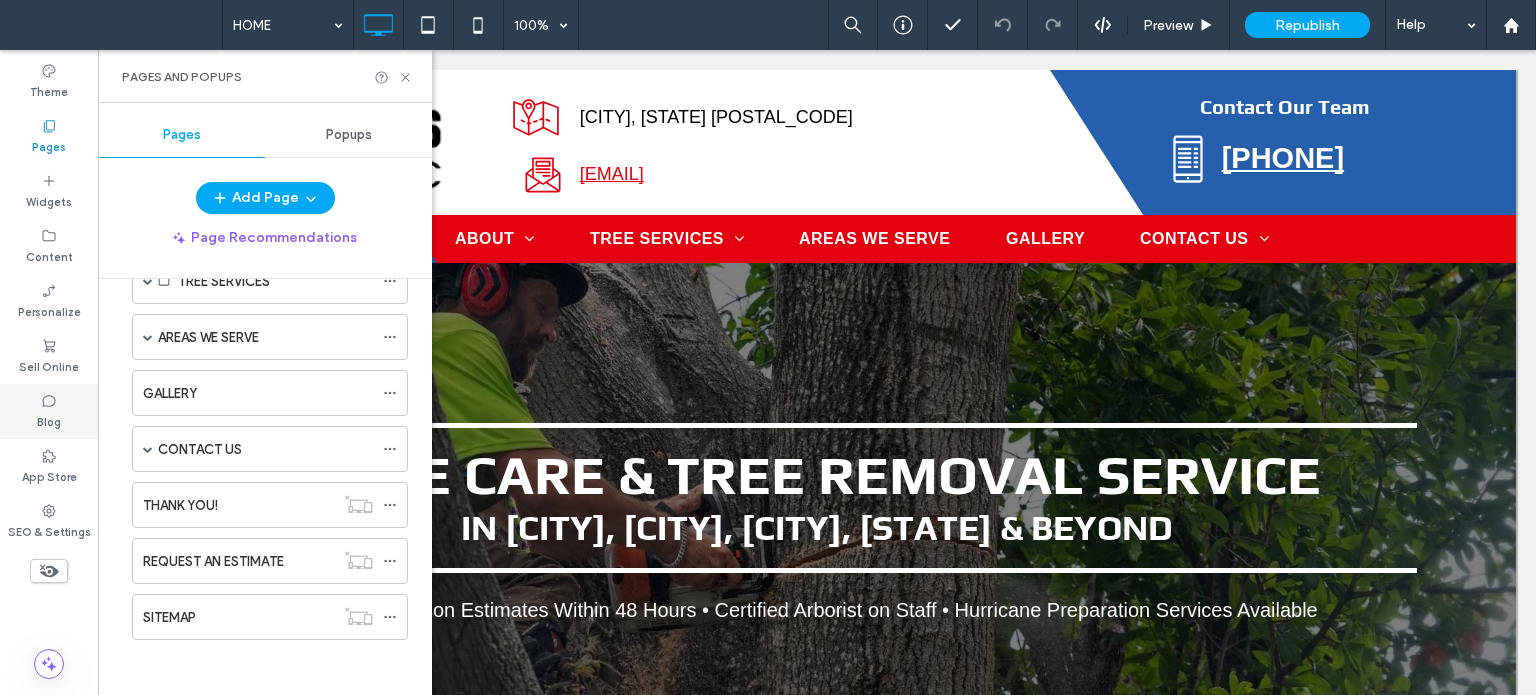click on "Blog" at bounding box center [49, 420] 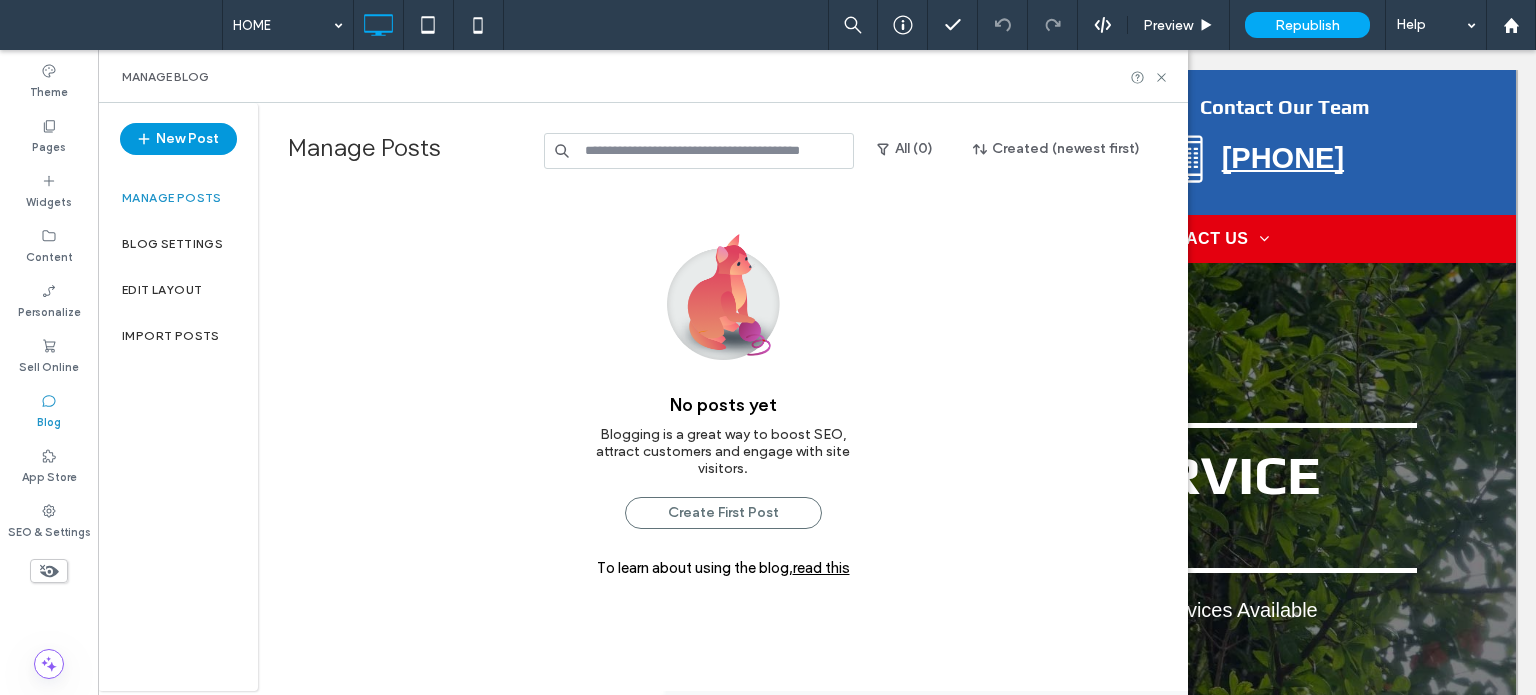 click on "New Post" at bounding box center (178, 139) 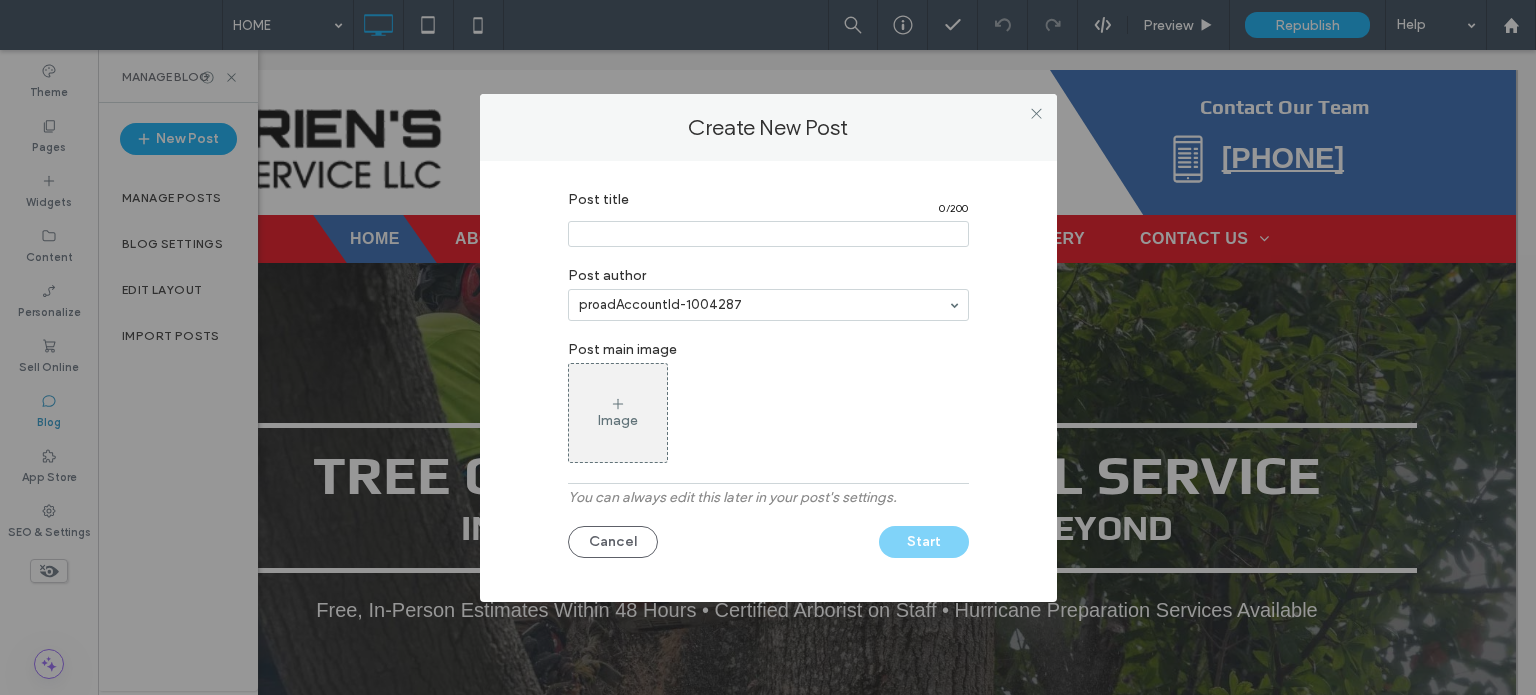 paste on "**********" 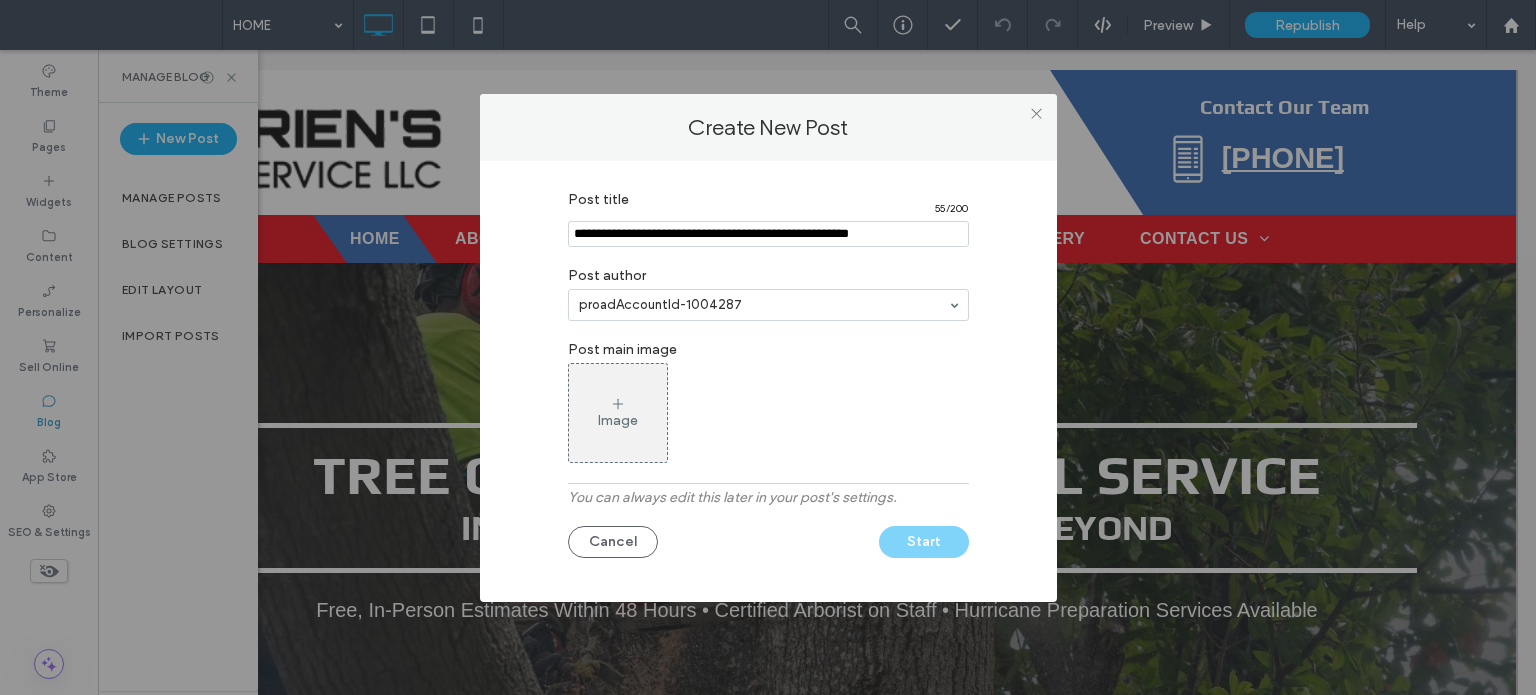 type on "**********" 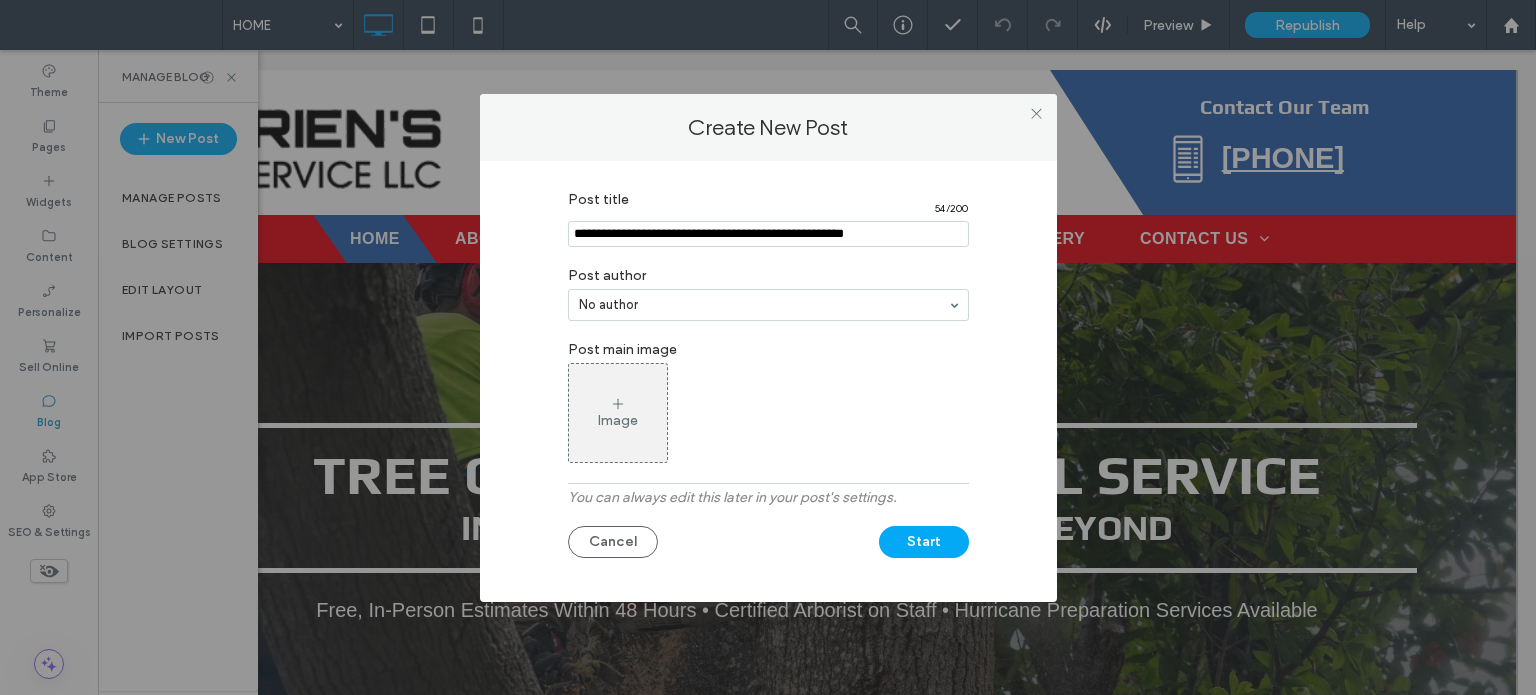 click on "Image" at bounding box center (618, 413) 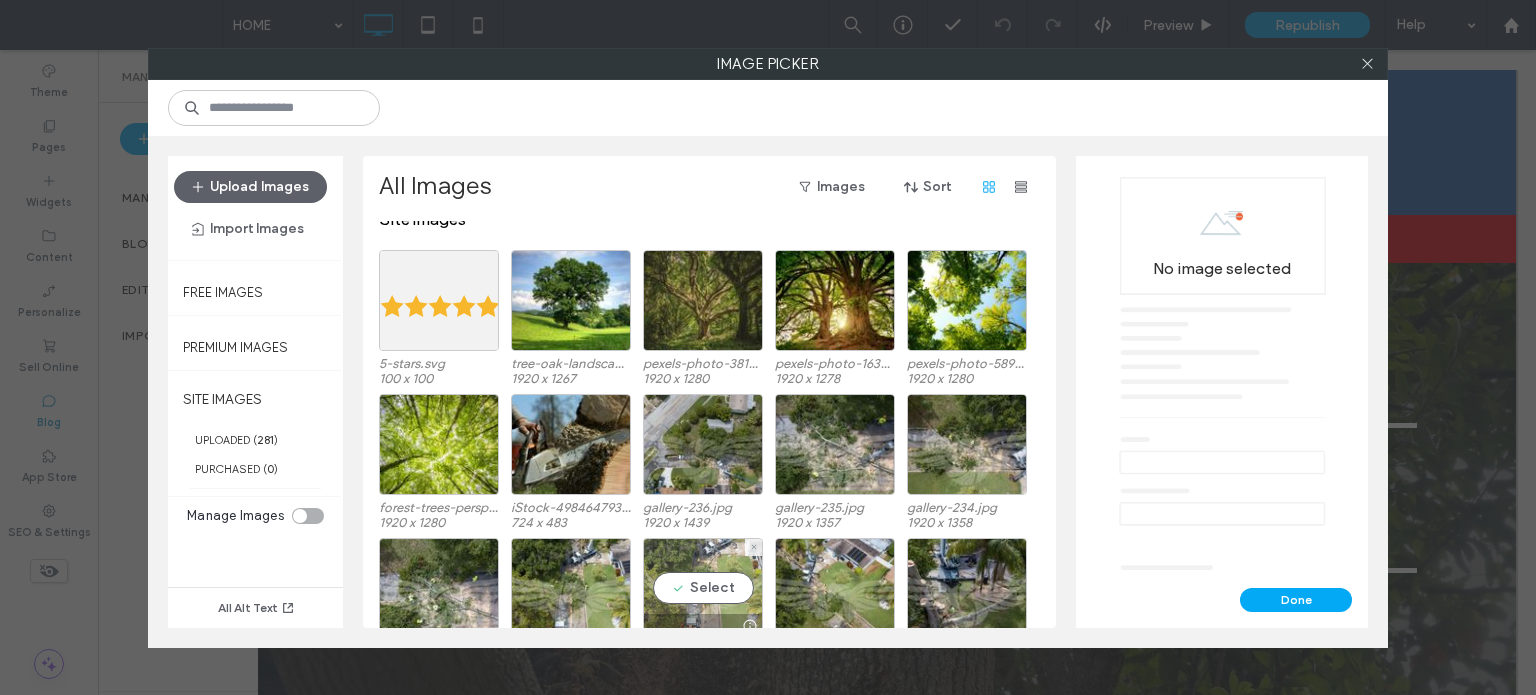 scroll, scrollTop: 8, scrollLeft: 0, axis: vertical 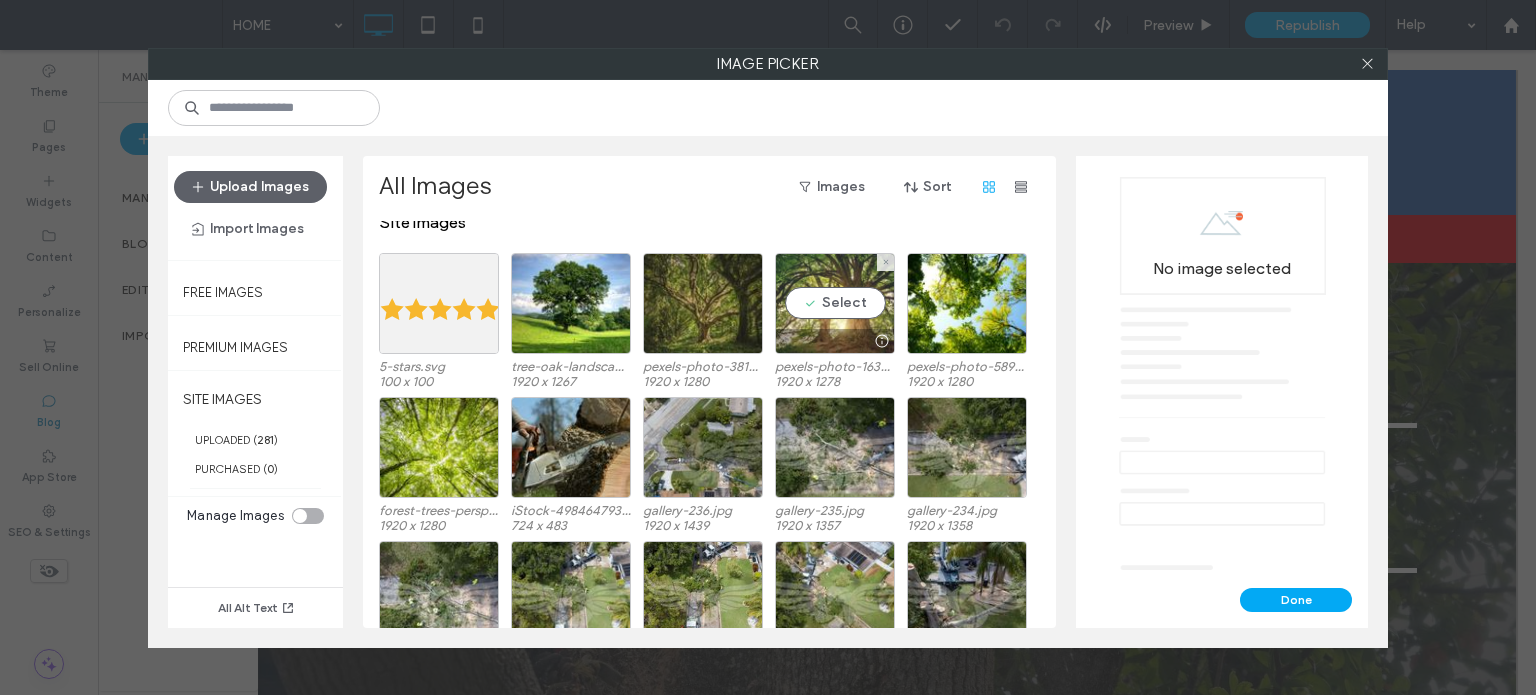 click on "Select" at bounding box center (835, 303) 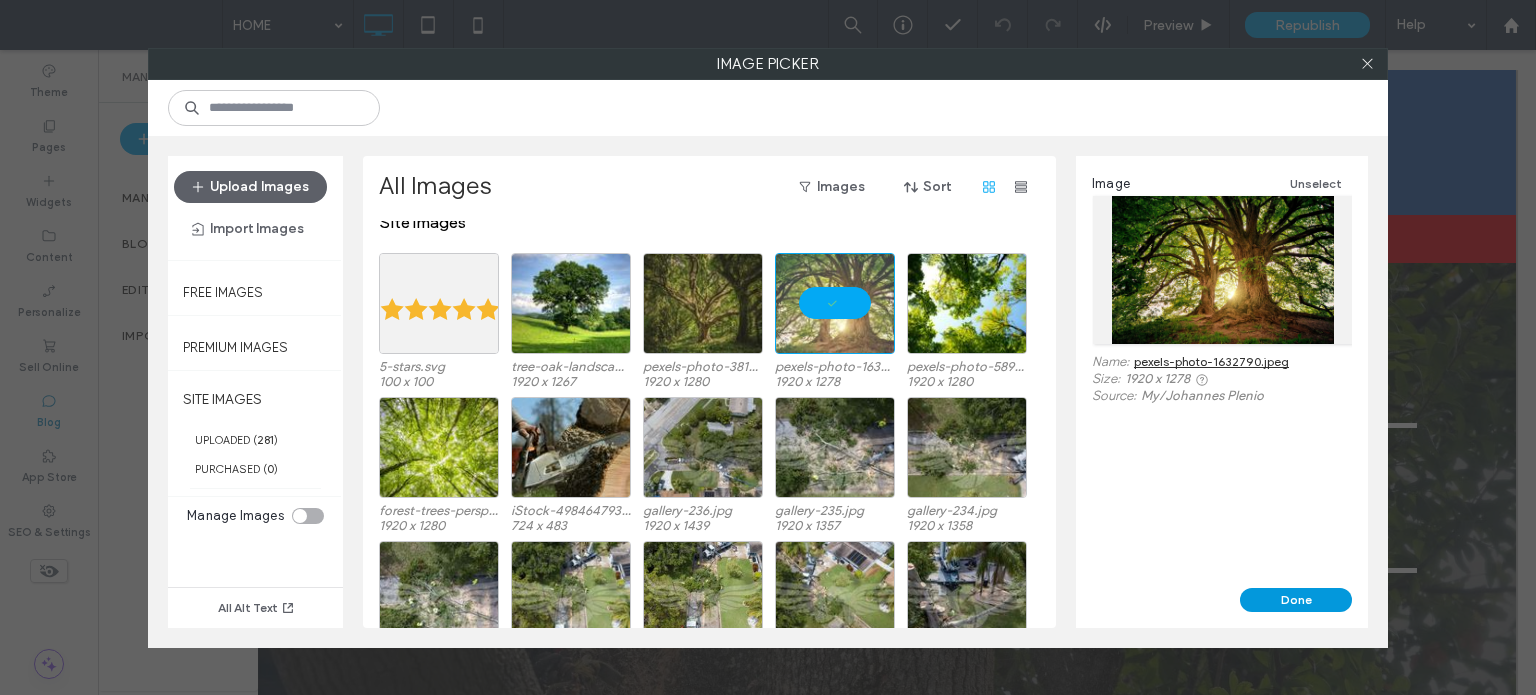 click on "Done" at bounding box center [1296, 600] 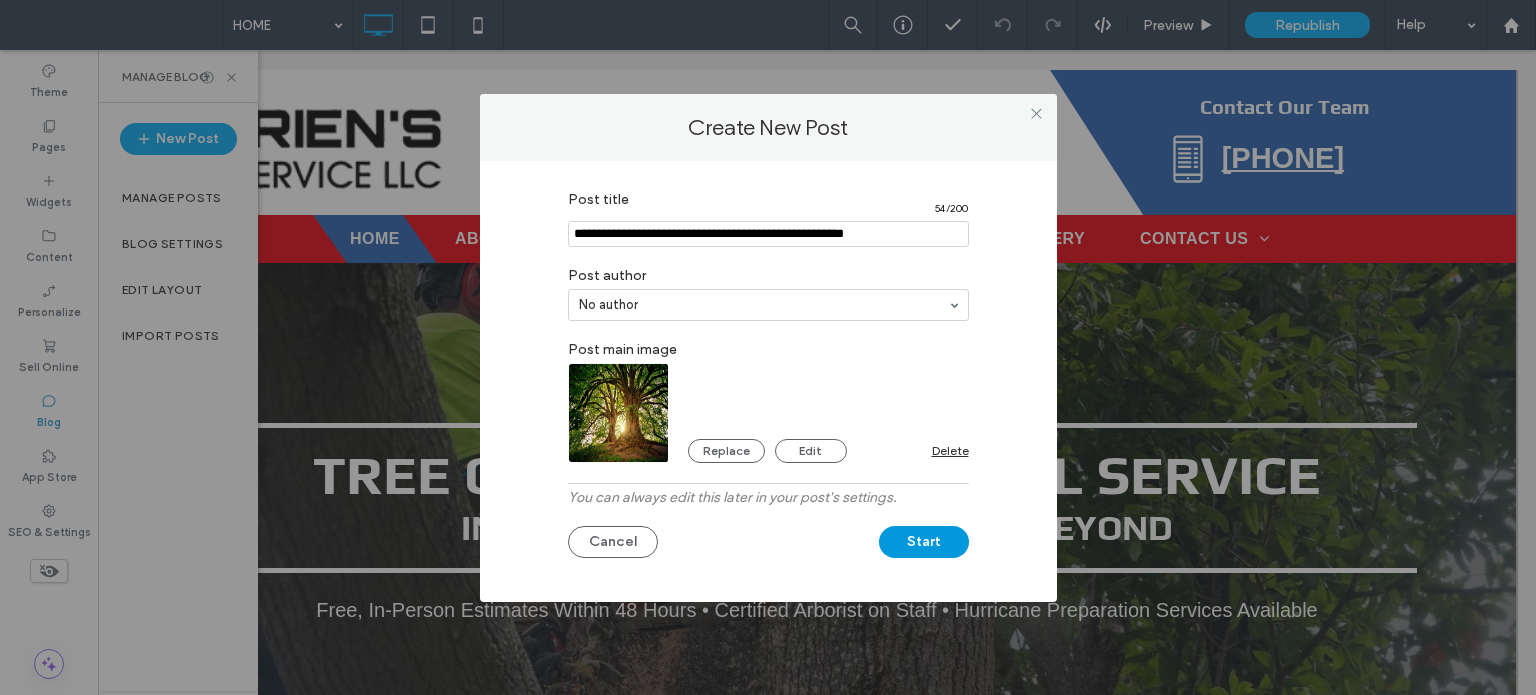 click on "Start" at bounding box center [924, 542] 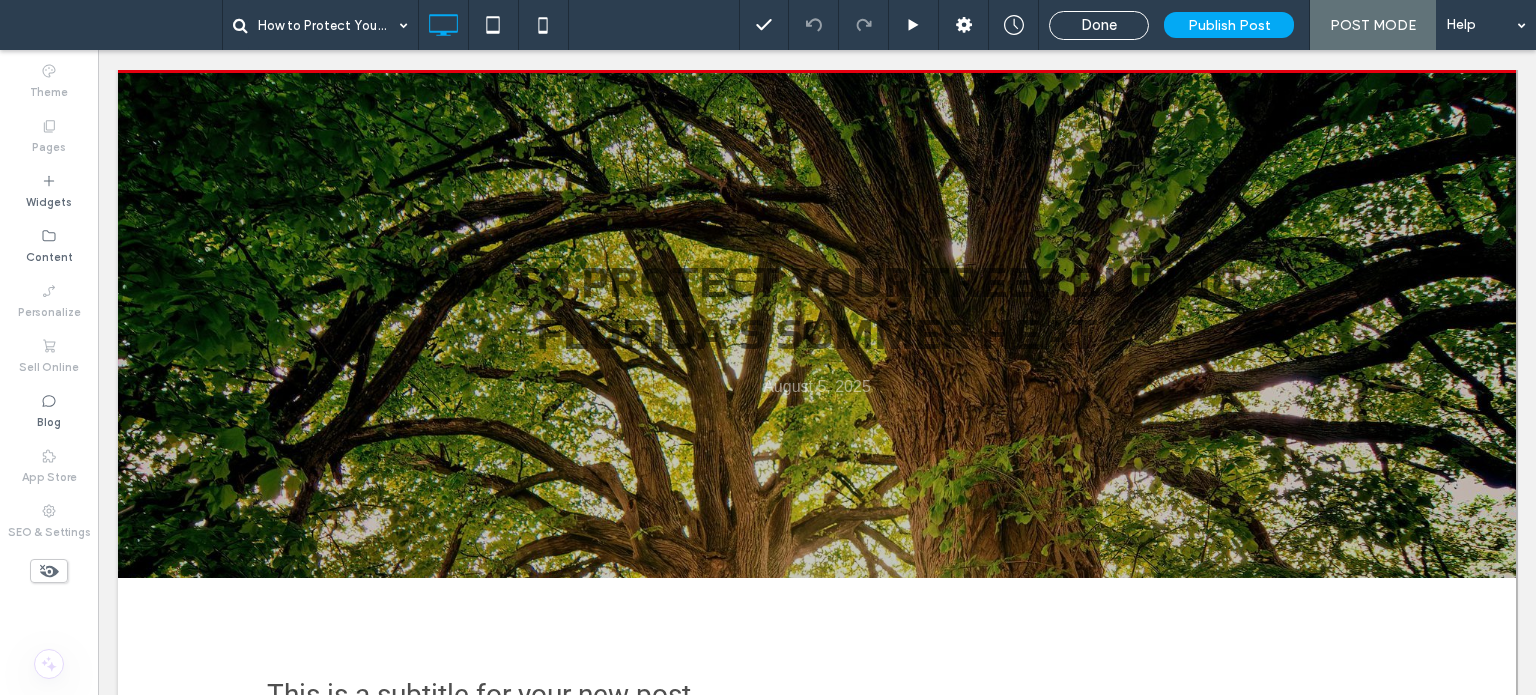 scroll, scrollTop: 198, scrollLeft: 0, axis: vertical 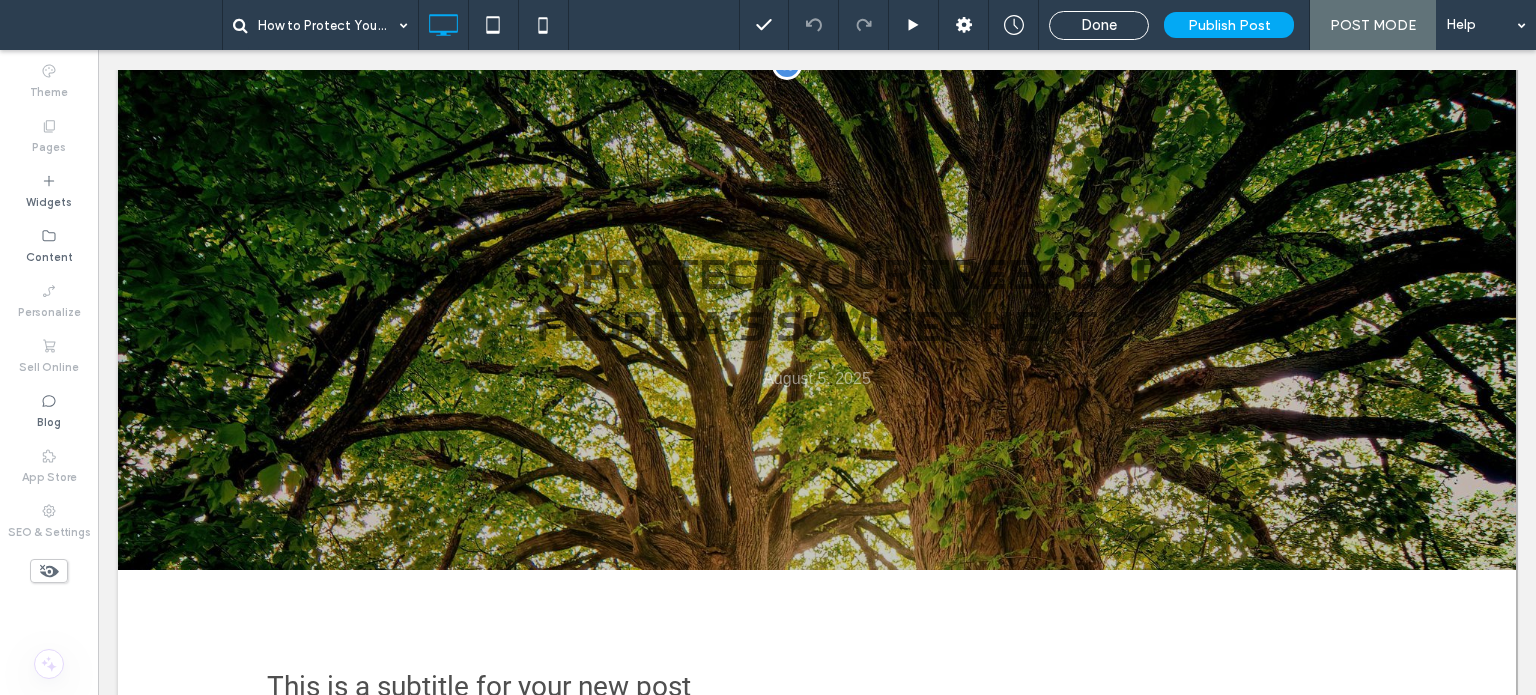 click on "How to Protect Your Trees During Florida’s Summer Heat   August 5, 2025 Click To Paste
Row + Add Section" at bounding box center [817, 317] 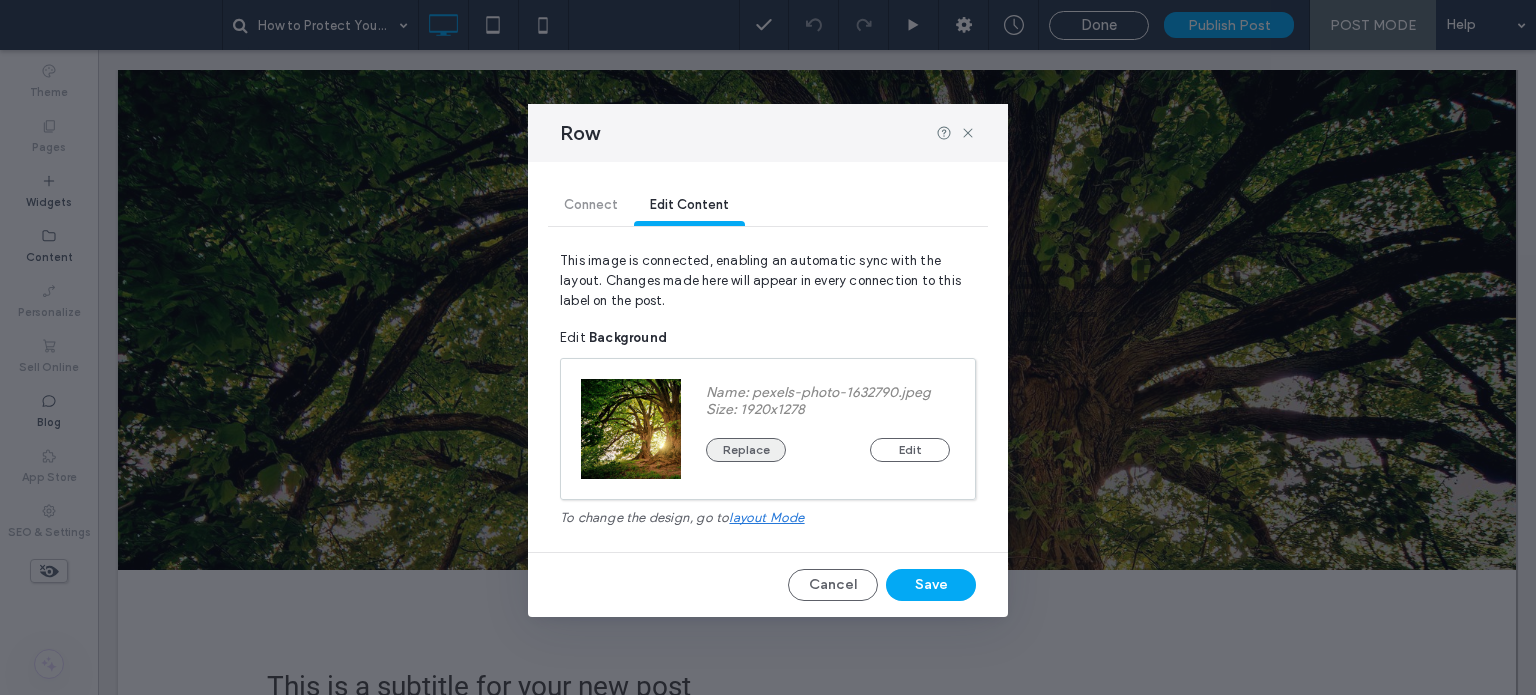 click on "Replace" at bounding box center [746, 450] 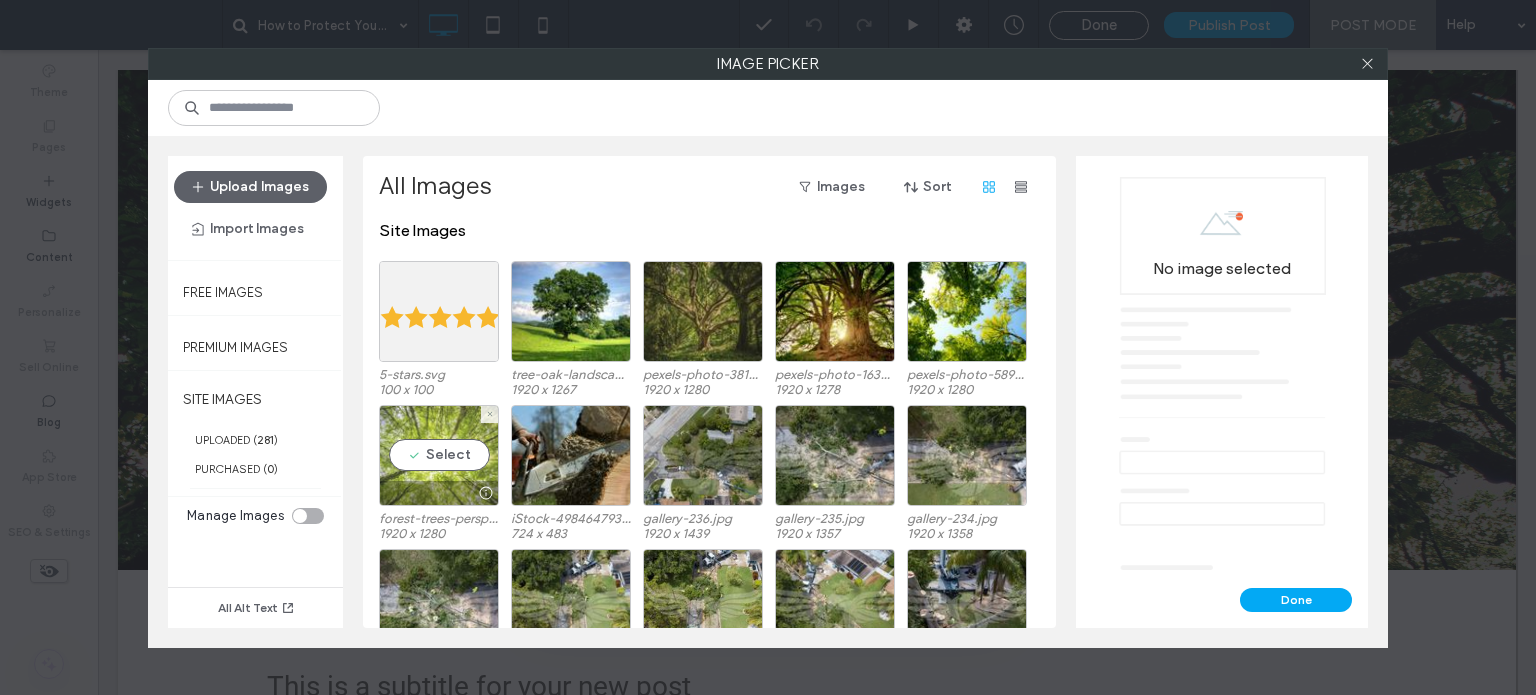 click on "Select" at bounding box center [439, 455] 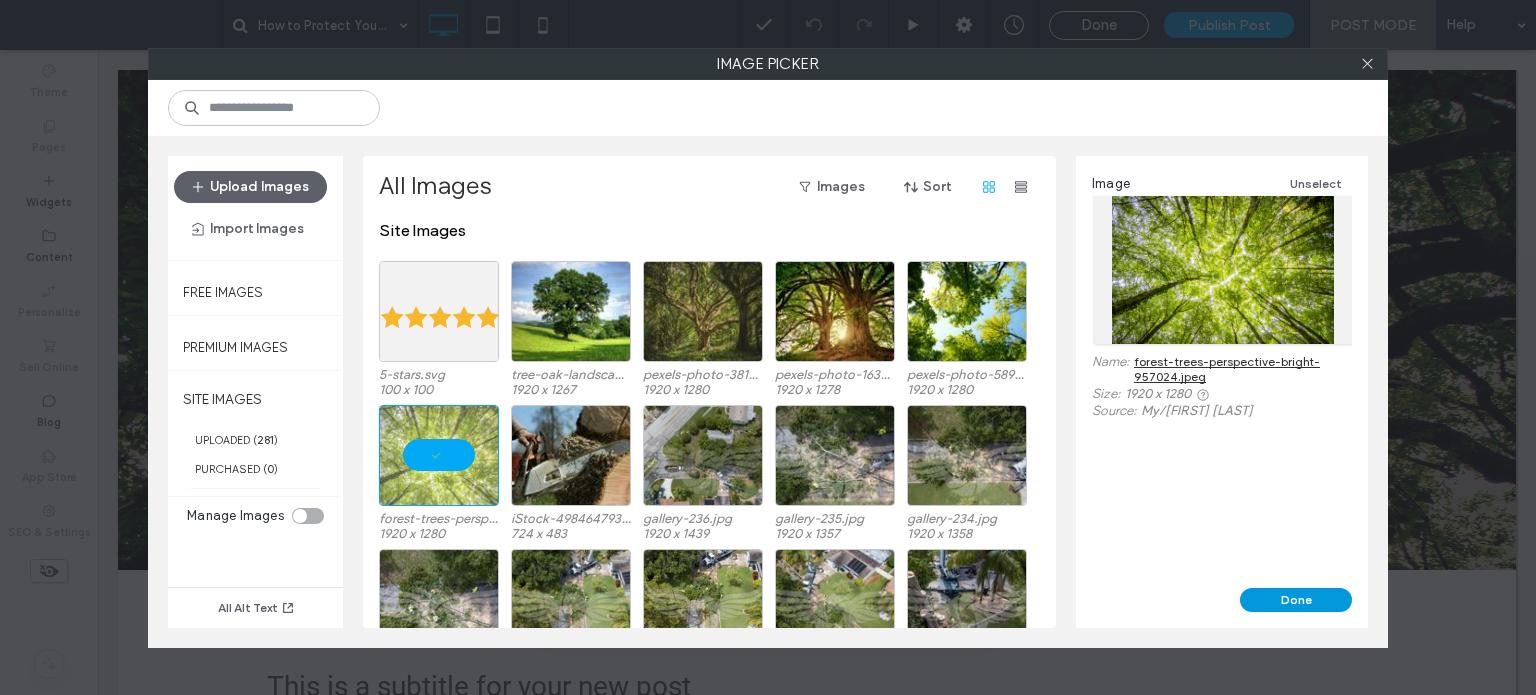 click on "Done" at bounding box center [1296, 600] 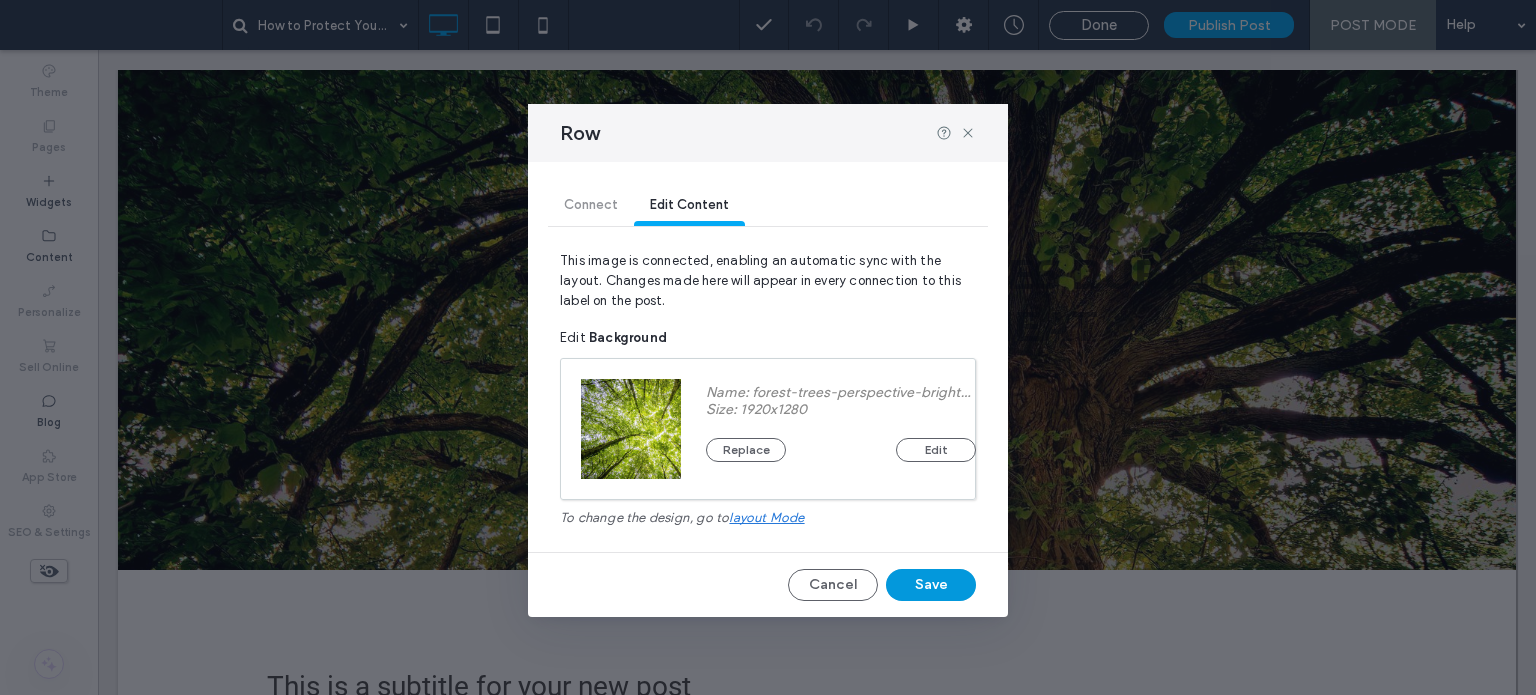 click on "Save" at bounding box center [931, 585] 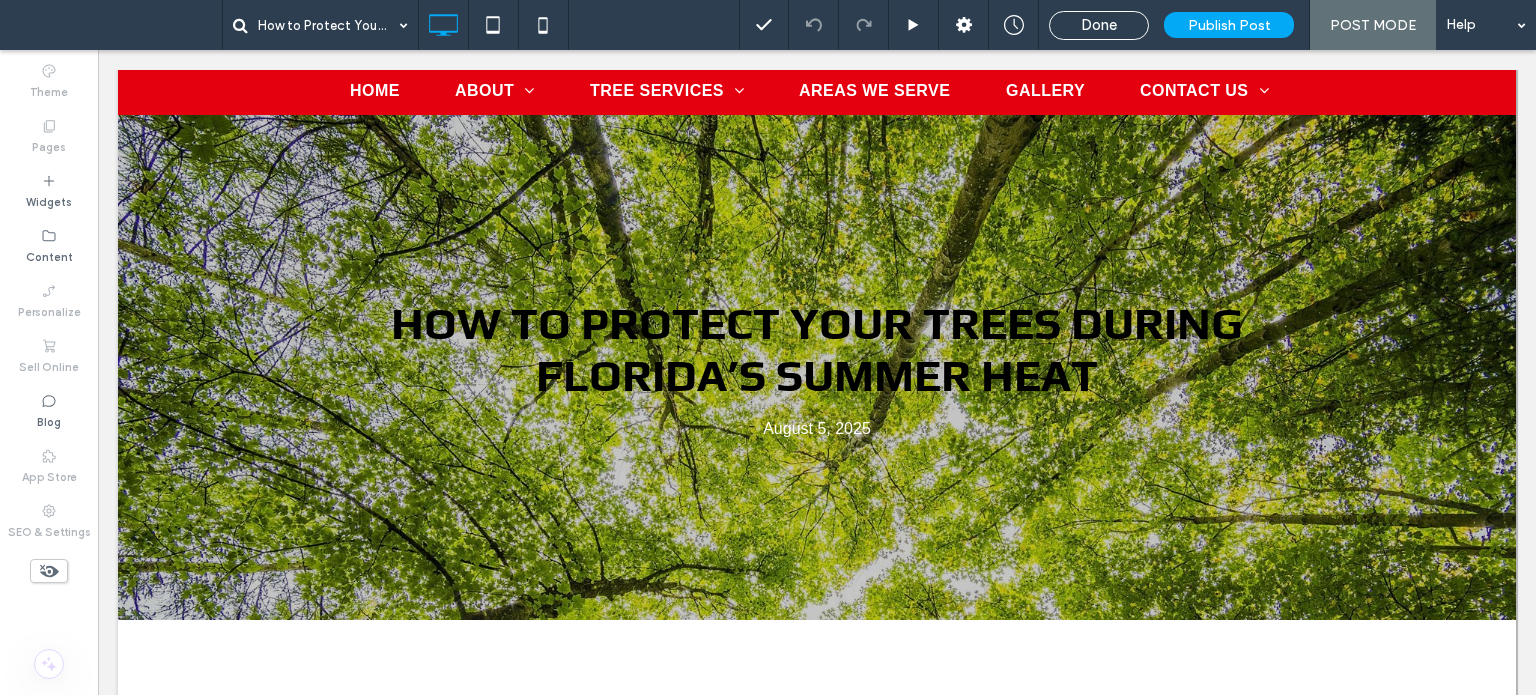 scroll, scrollTop: 147, scrollLeft: 0, axis: vertical 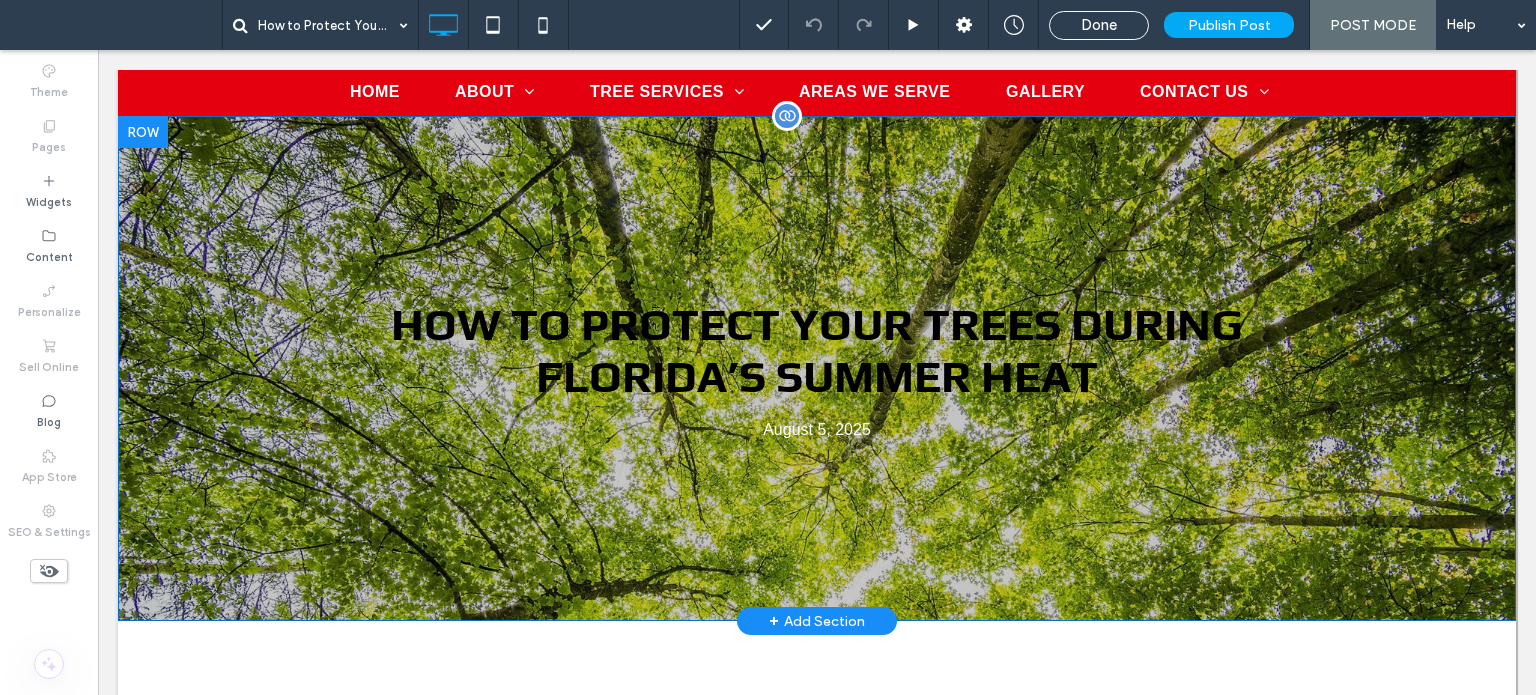 click on "How to Protect Your Trees During Florida’s Summer Heat   August 5, 2025 Click To Paste
Row + Add Section" at bounding box center (817, 368) 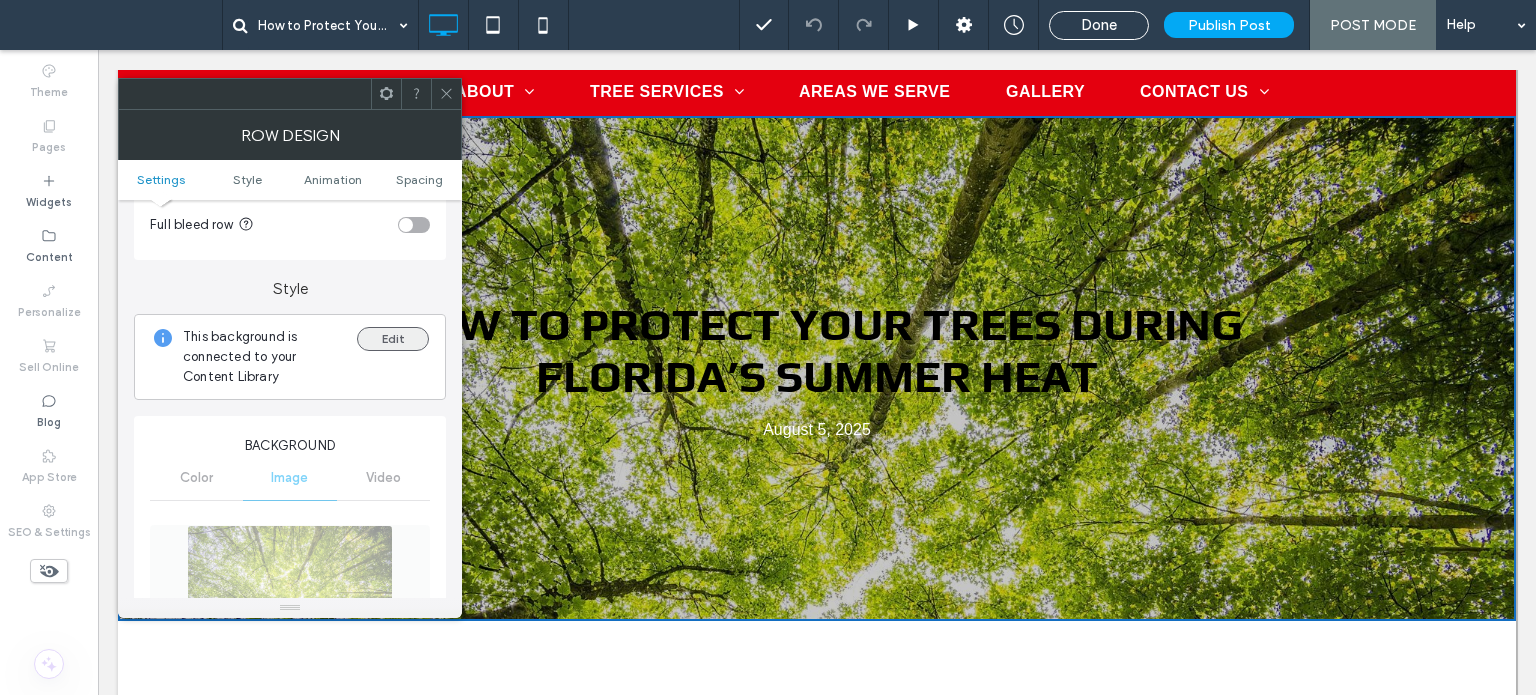 scroll, scrollTop: 110, scrollLeft: 0, axis: vertical 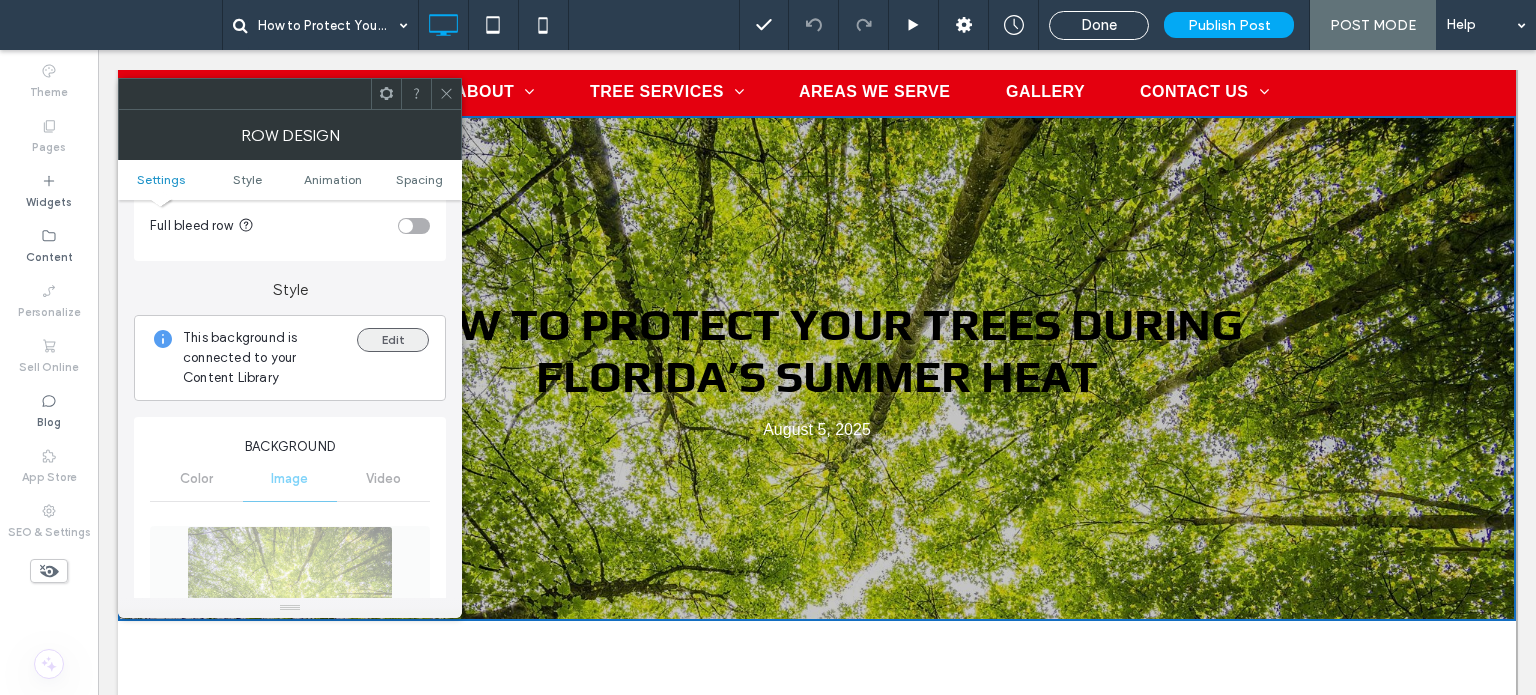 click on "Edit" at bounding box center [393, 340] 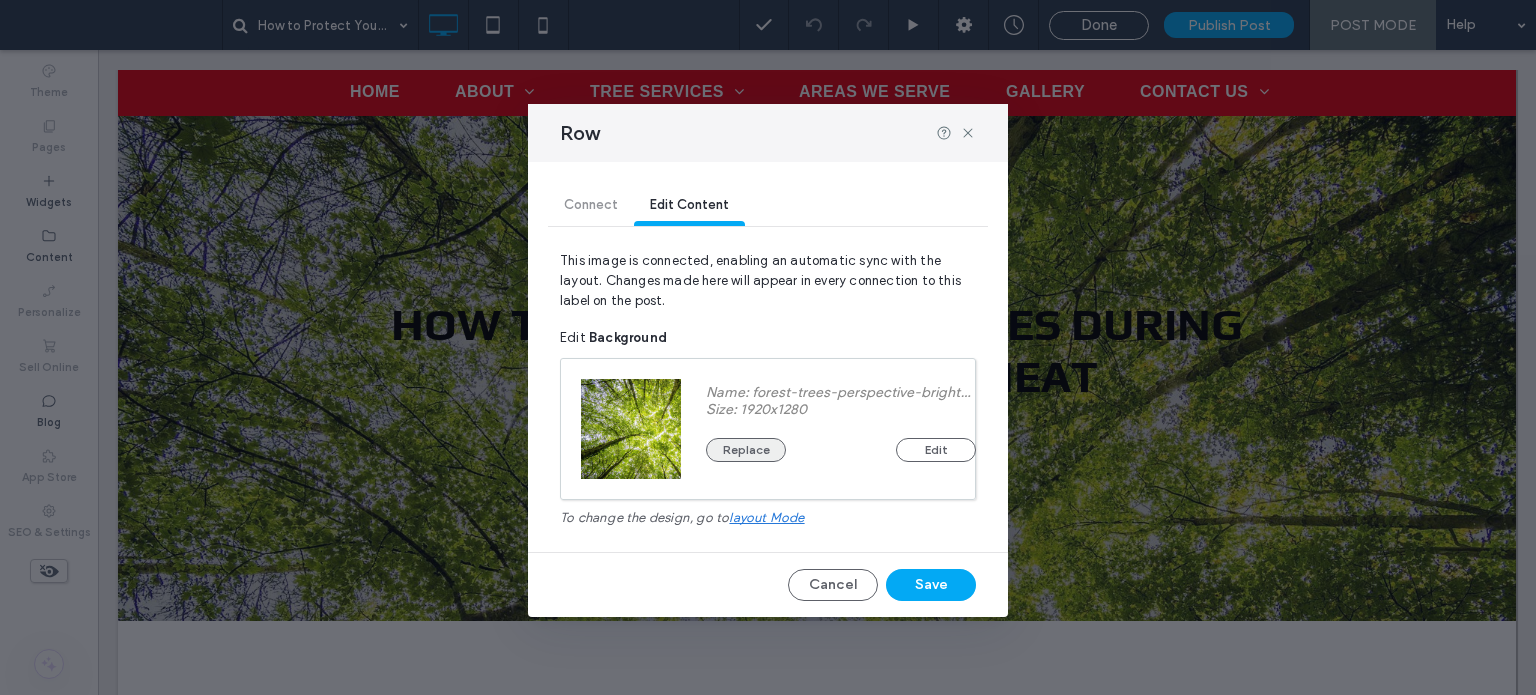 click on "Replace" at bounding box center (746, 450) 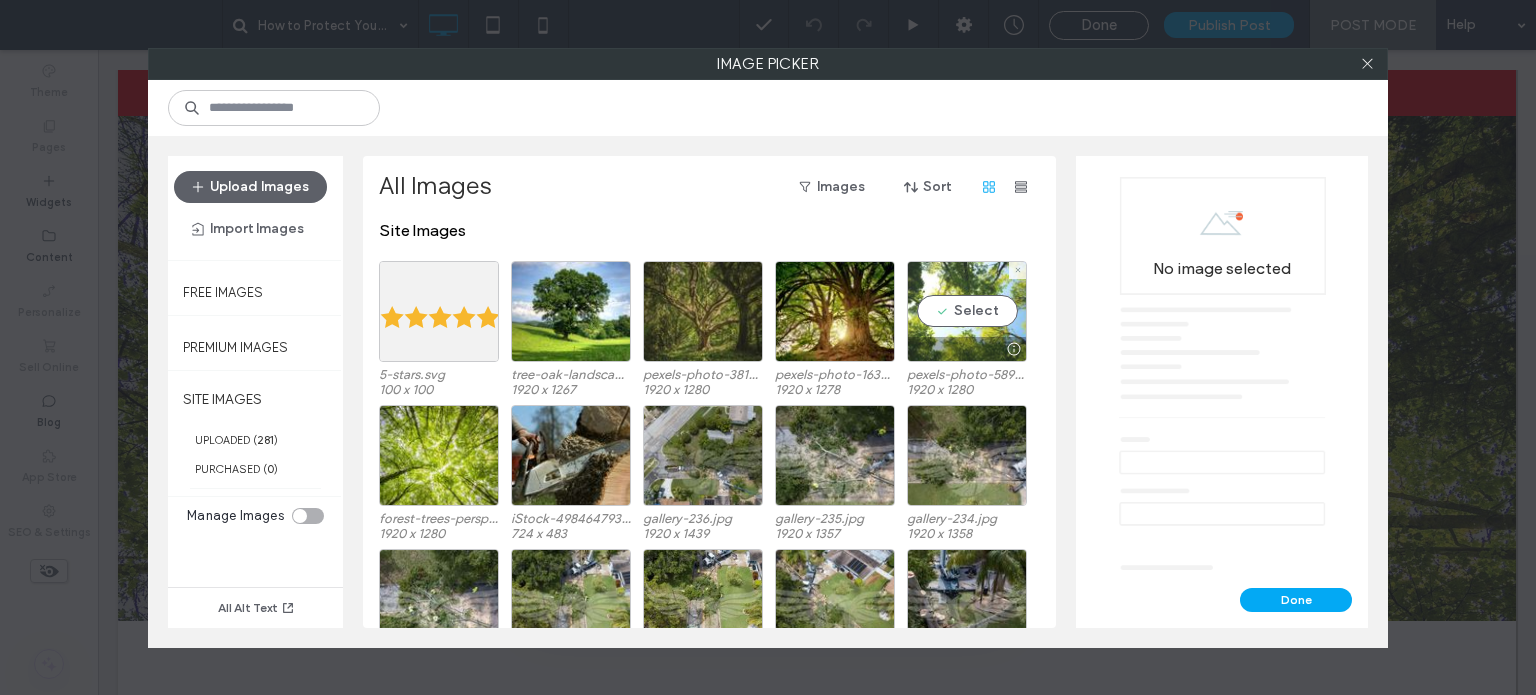 click on "Select" at bounding box center (967, 311) 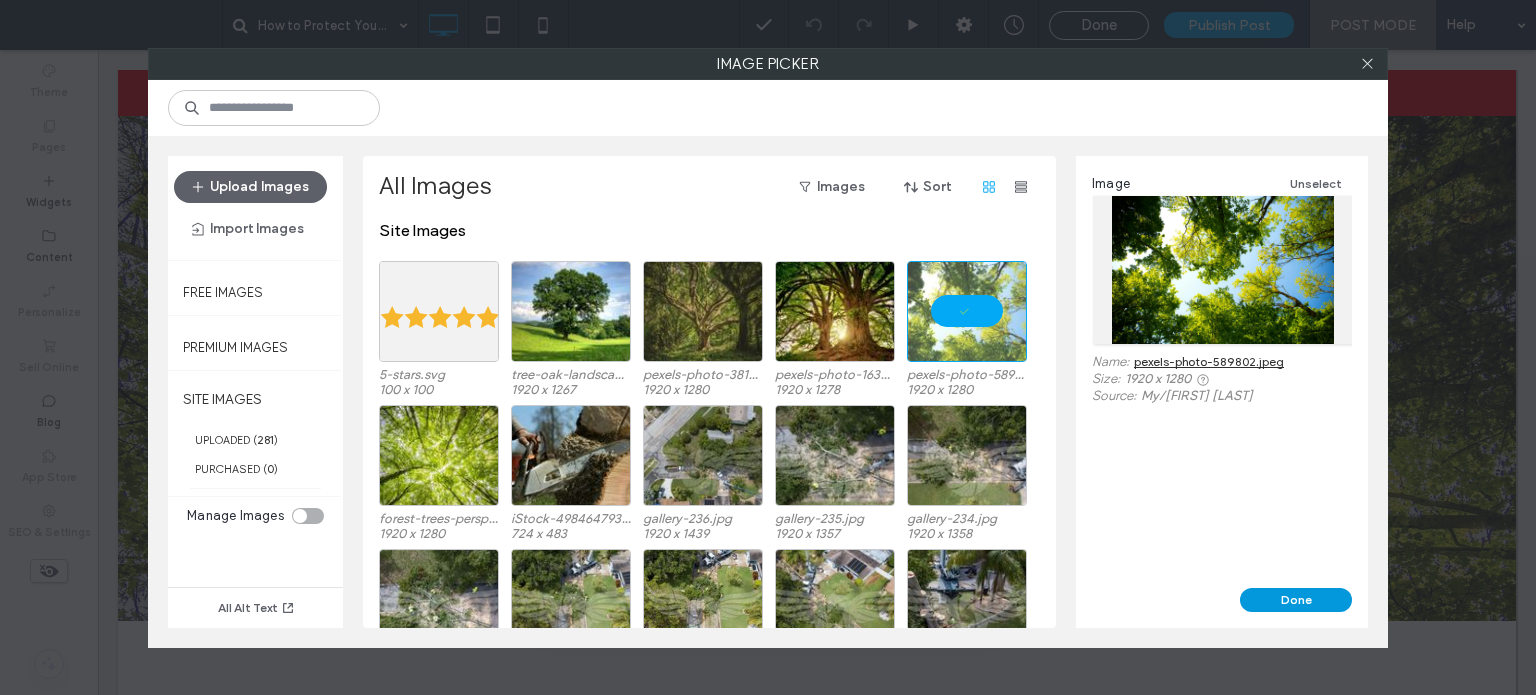 click on "Done" at bounding box center (1296, 600) 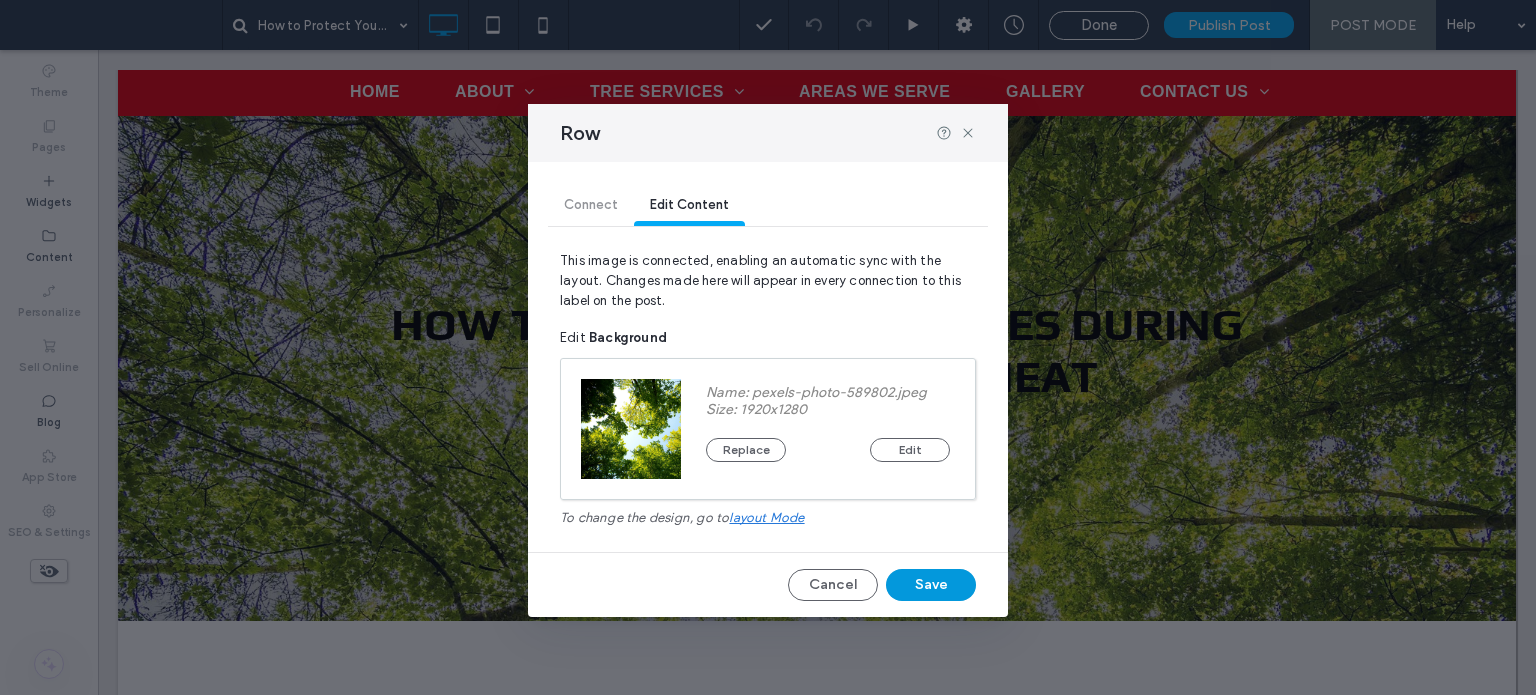 click on "Save" at bounding box center [931, 585] 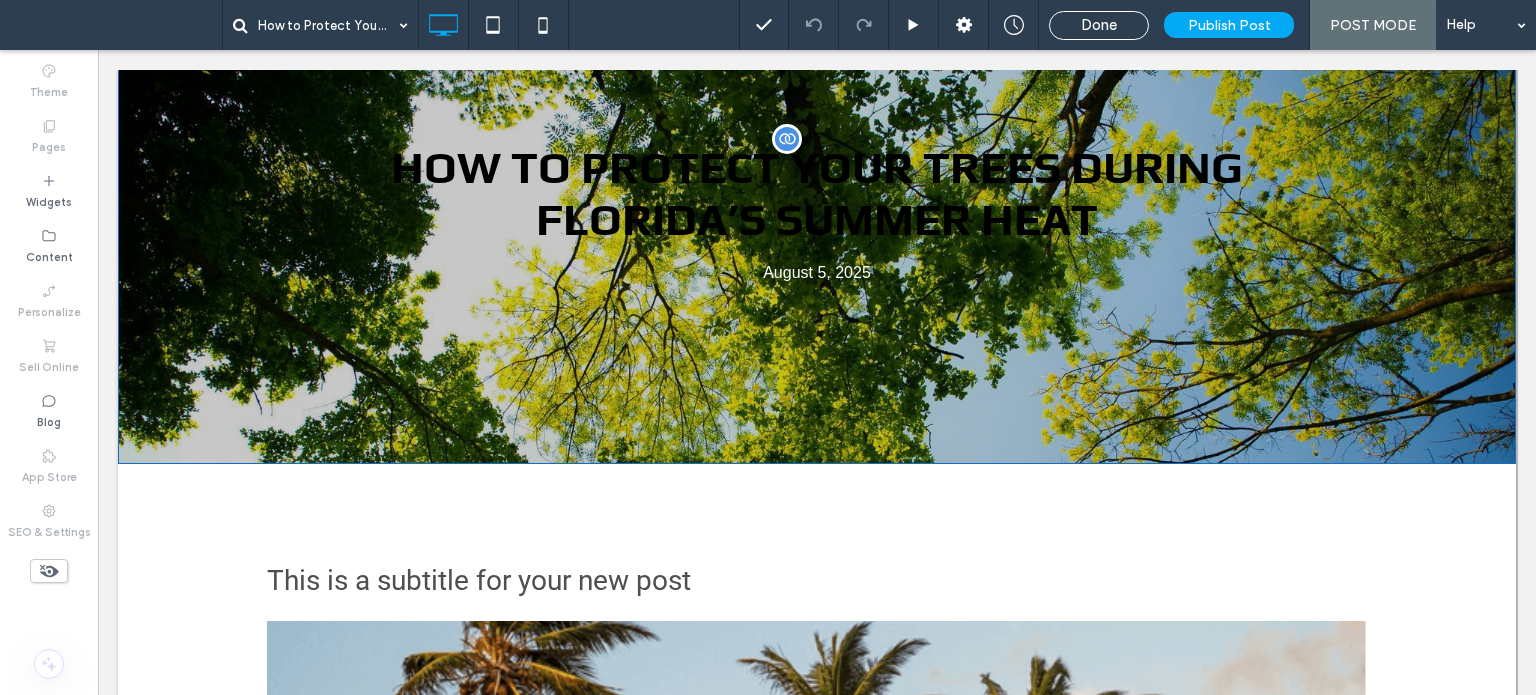 scroll, scrollTop: 310, scrollLeft: 0, axis: vertical 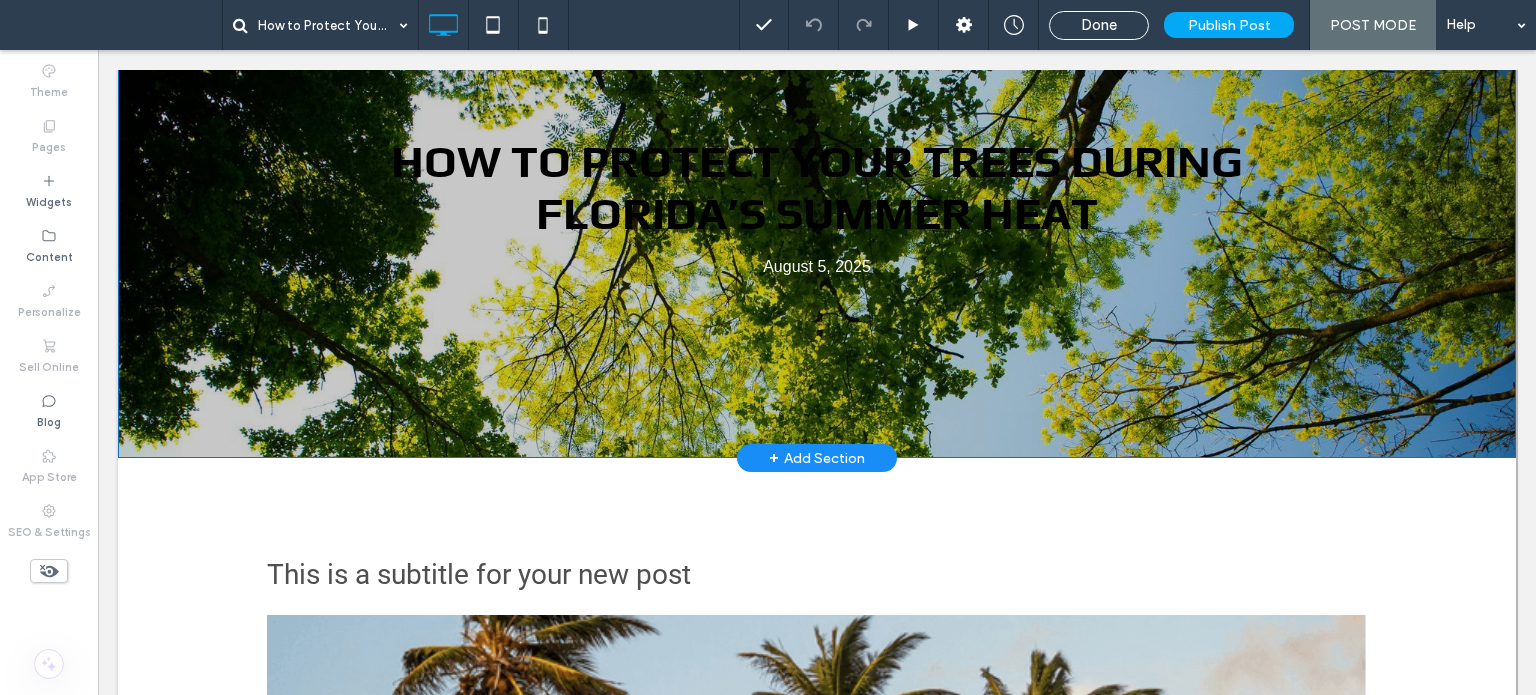click on "How to Protect Your Trees During Florida’s Summer Heat   August 5, 2025 Click To Paste
Row + Add Section" at bounding box center (817, 205) 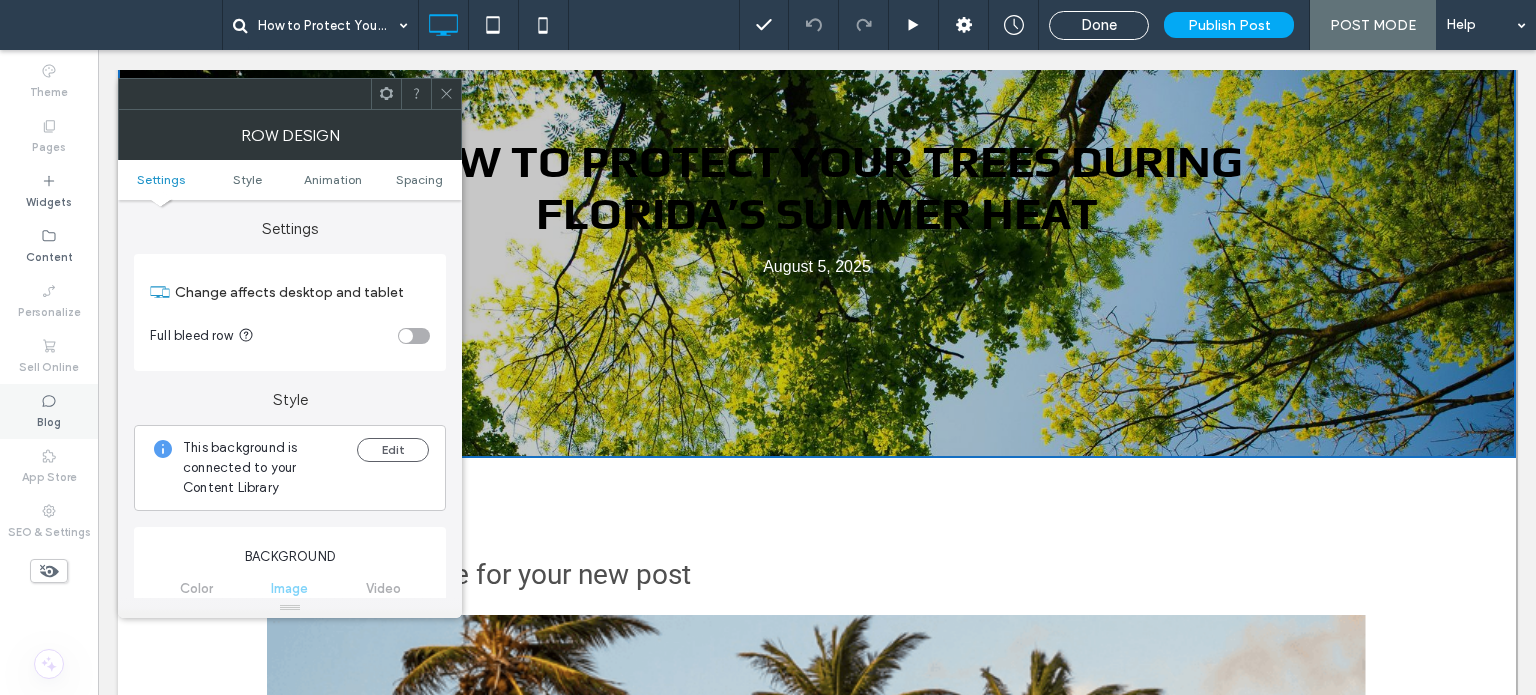 click on "Blog" at bounding box center [49, 420] 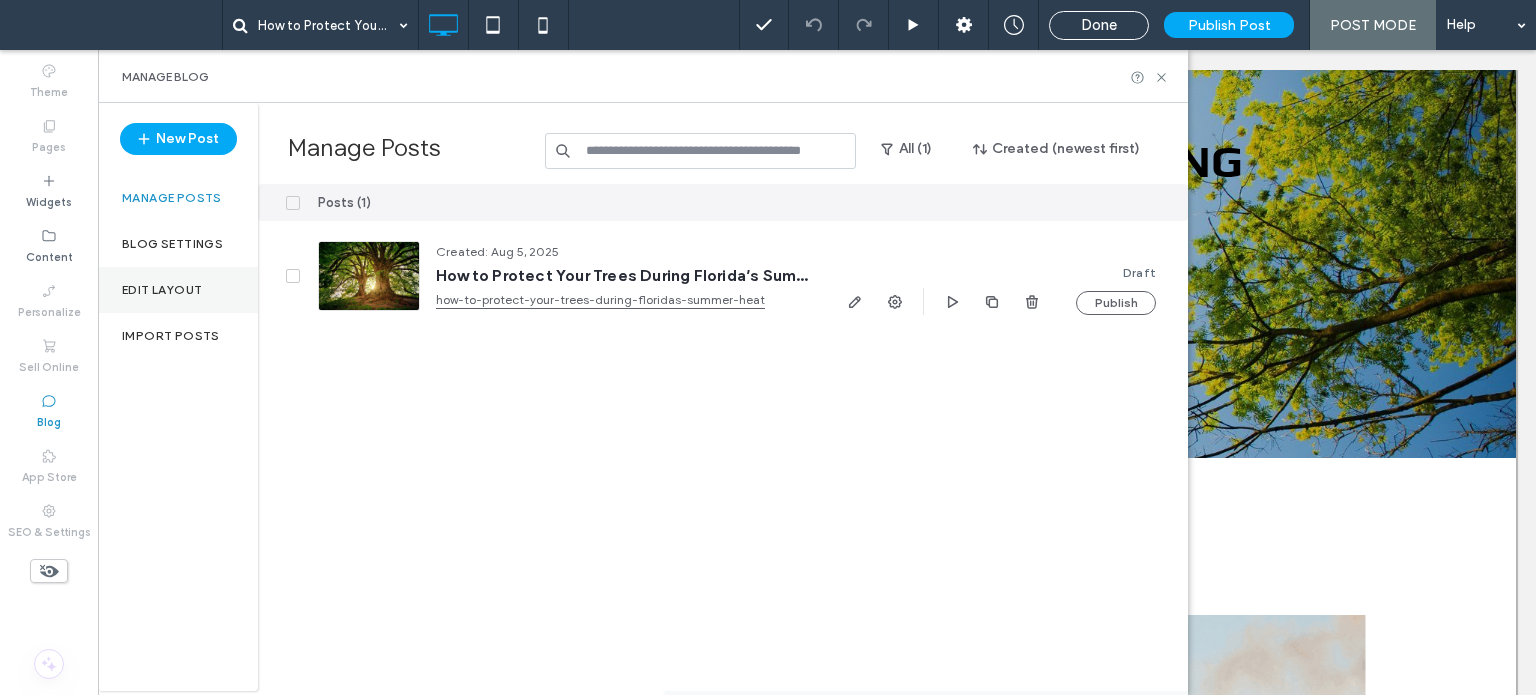 click on "Edit Layout" at bounding box center [162, 290] 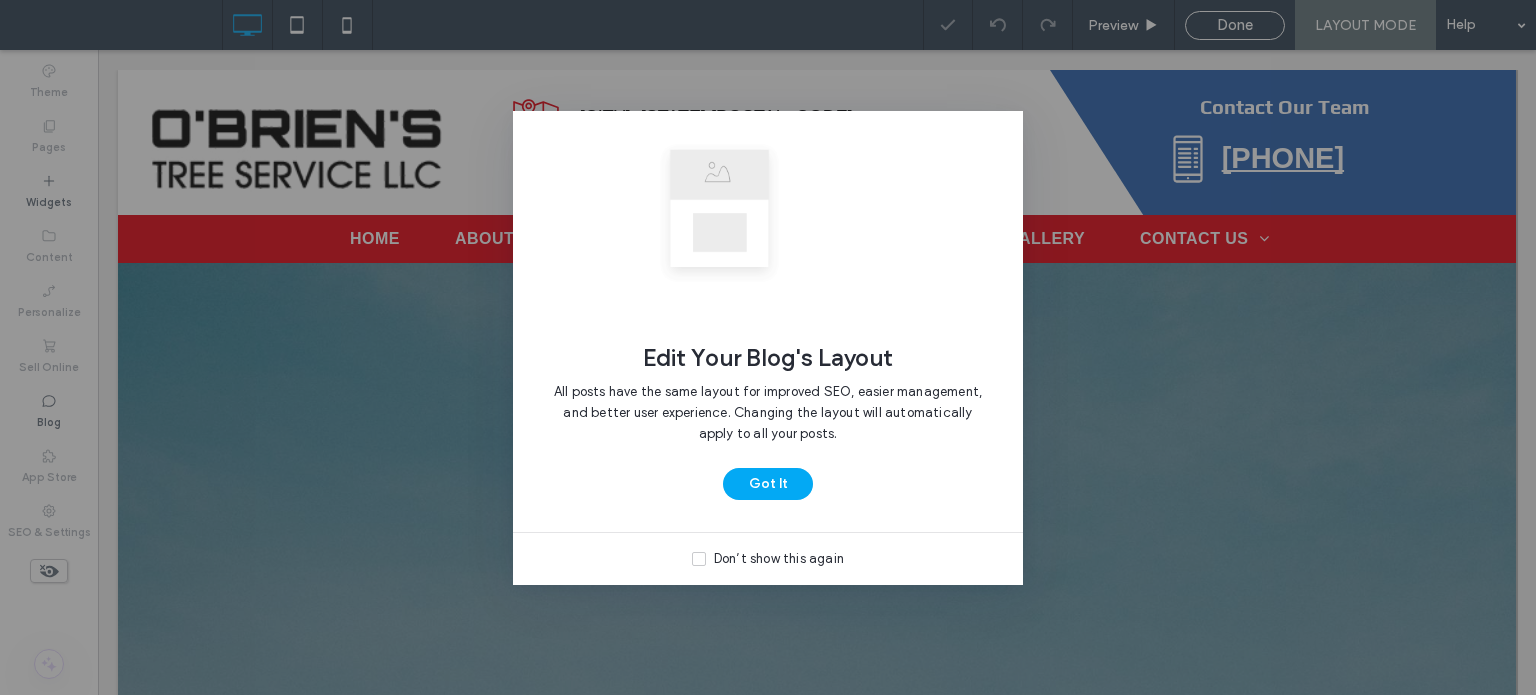 scroll, scrollTop: 0, scrollLeft: 0, axis: both 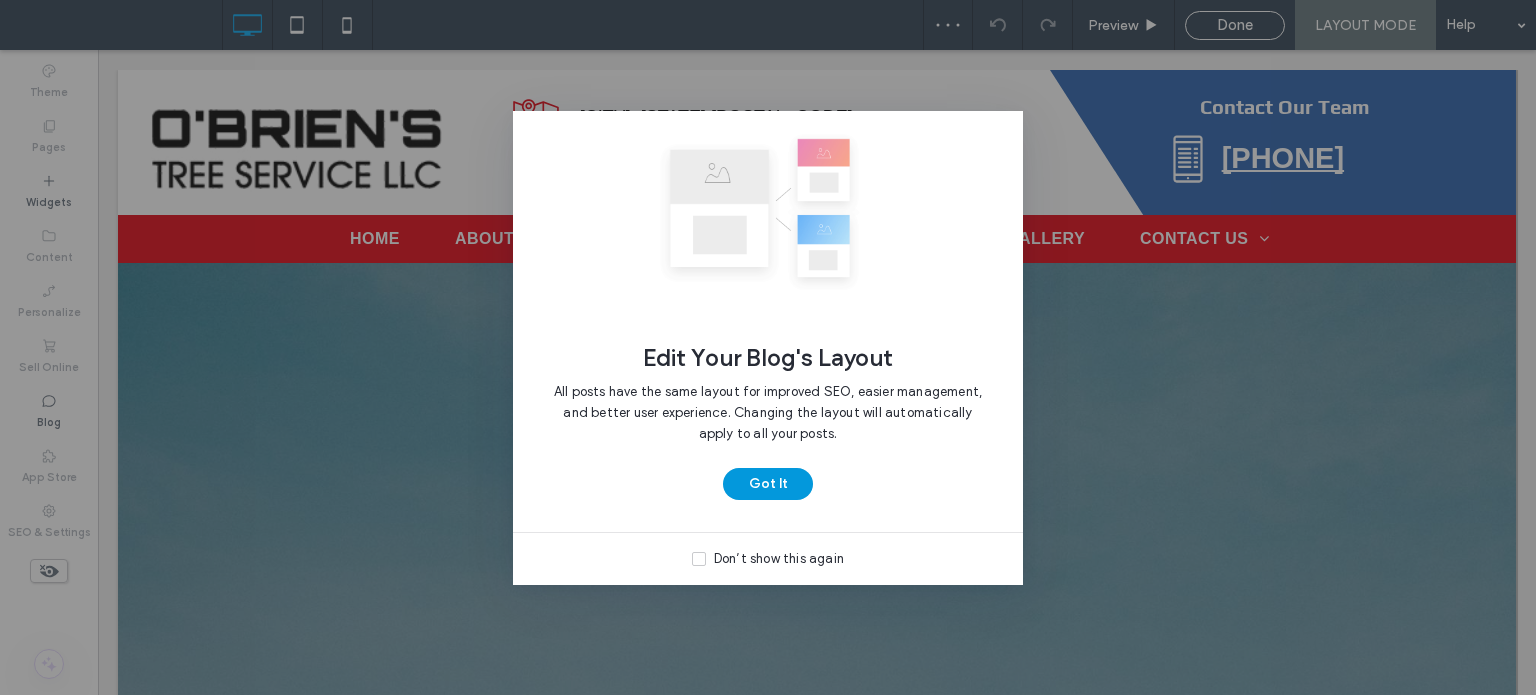 click on "Got It" at bounding box center [768, 484] 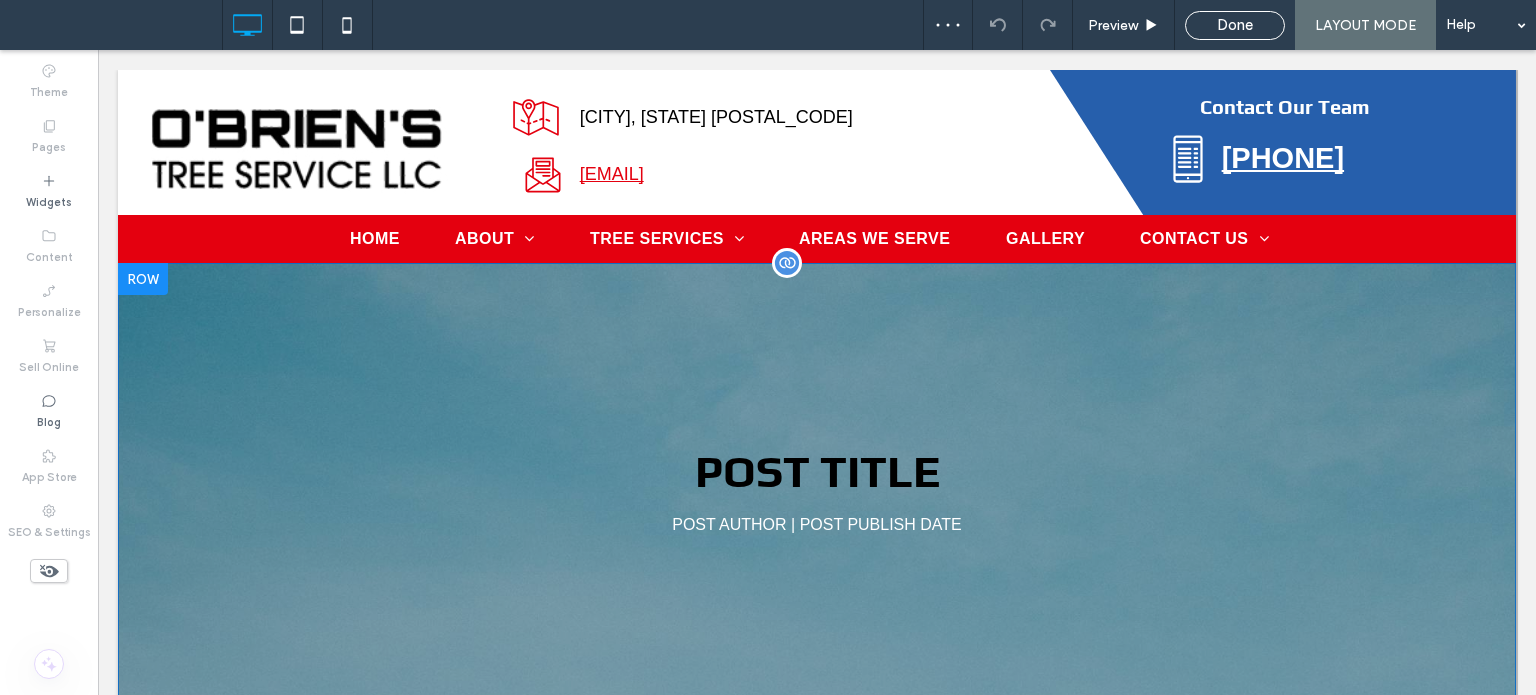 click on "POST TITLE   POST AUTHOR | POST PUBLISH DATE Click To Paste" at bounding box center [817, 489] 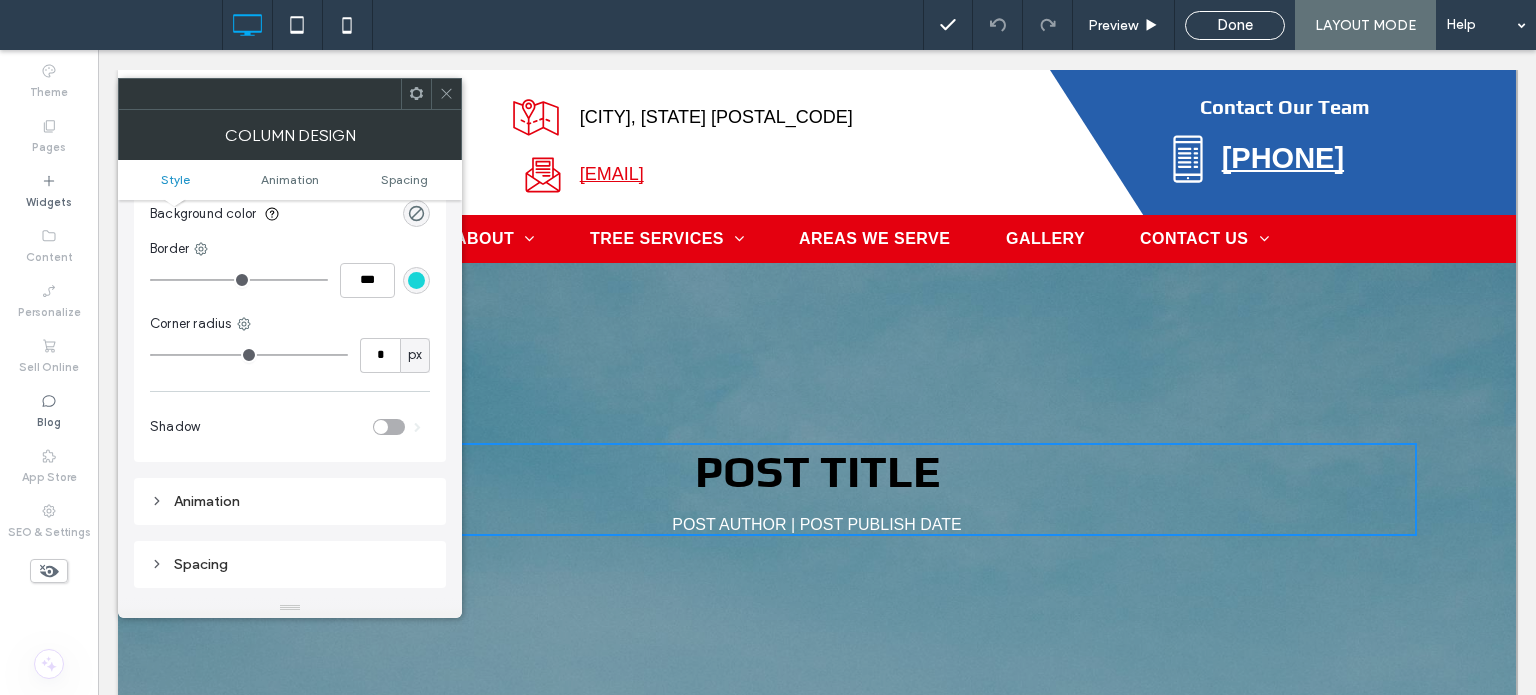 scroll, scrollTop: 0, scrollLeft: 0, axis: both 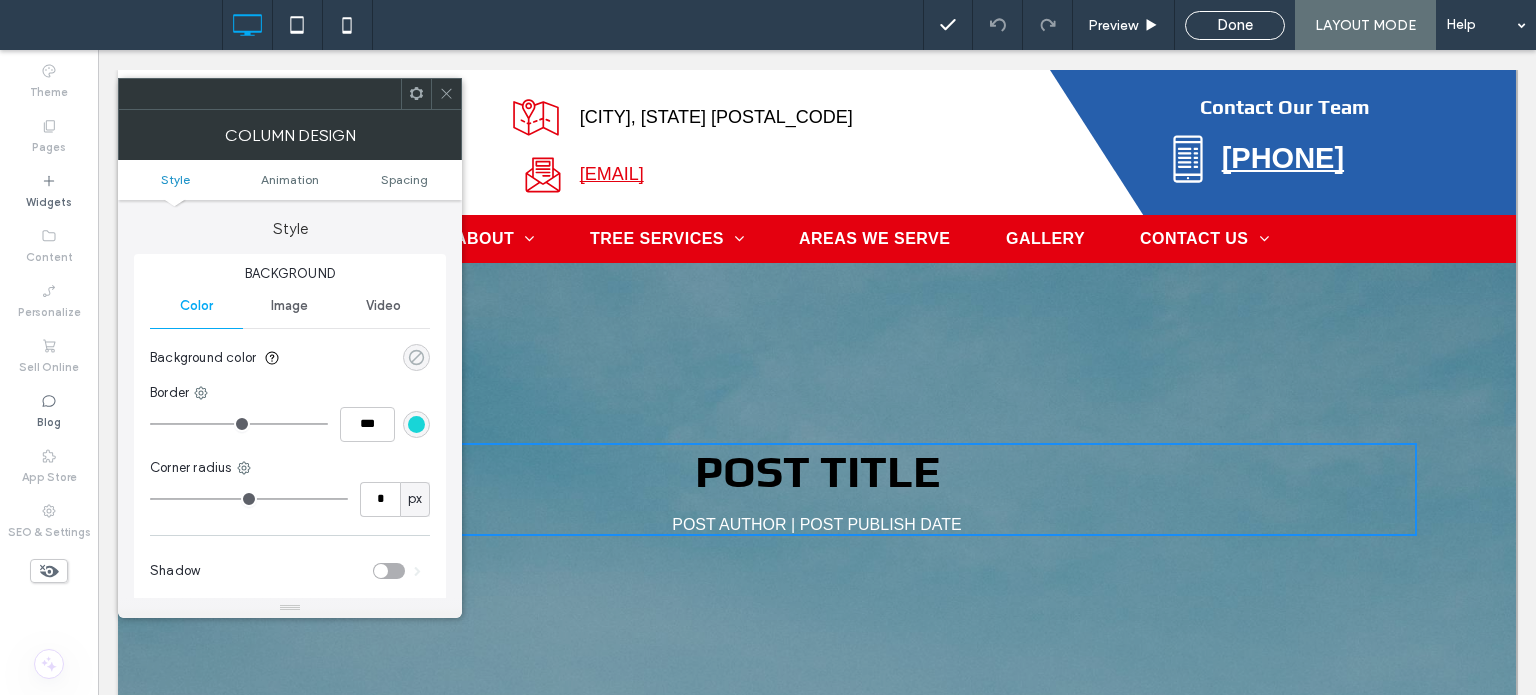 click at bounding box center [416, 357] 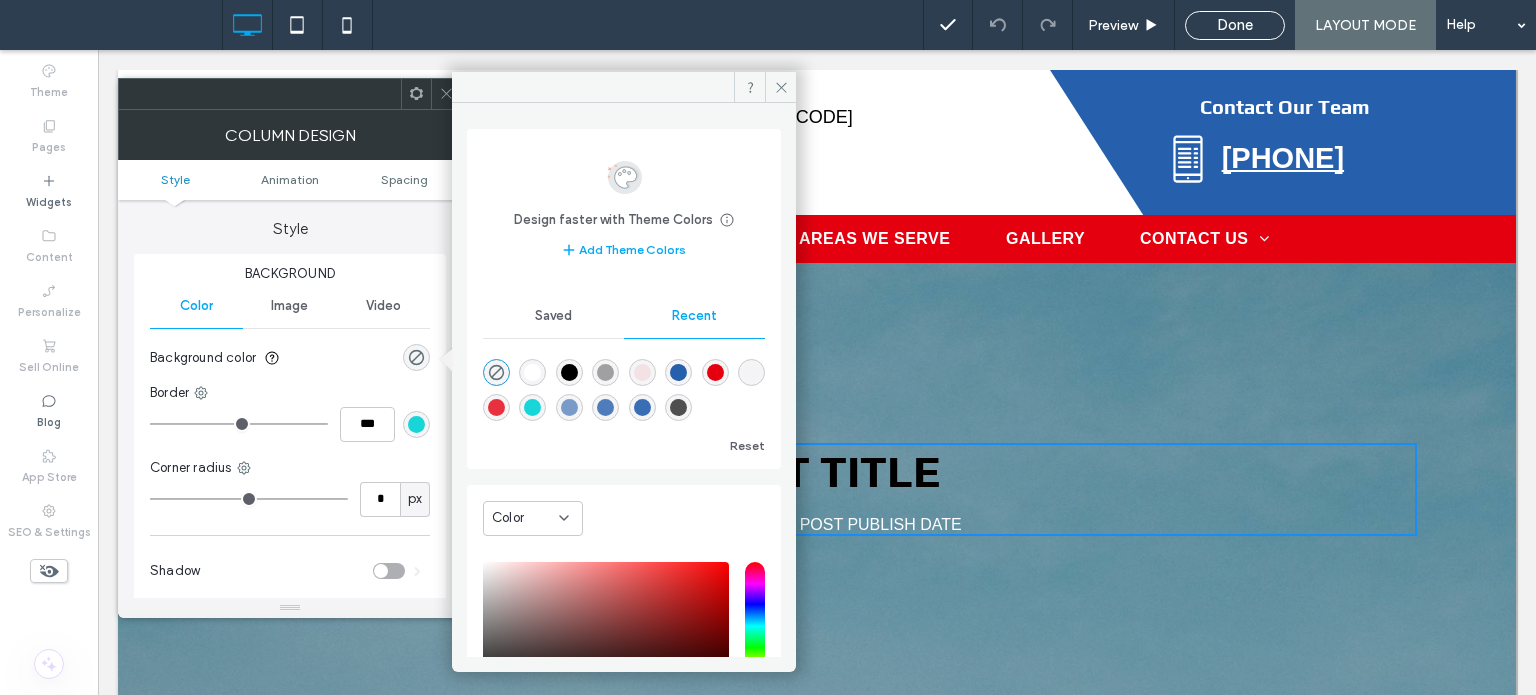 click at bounding box center [532, 372] 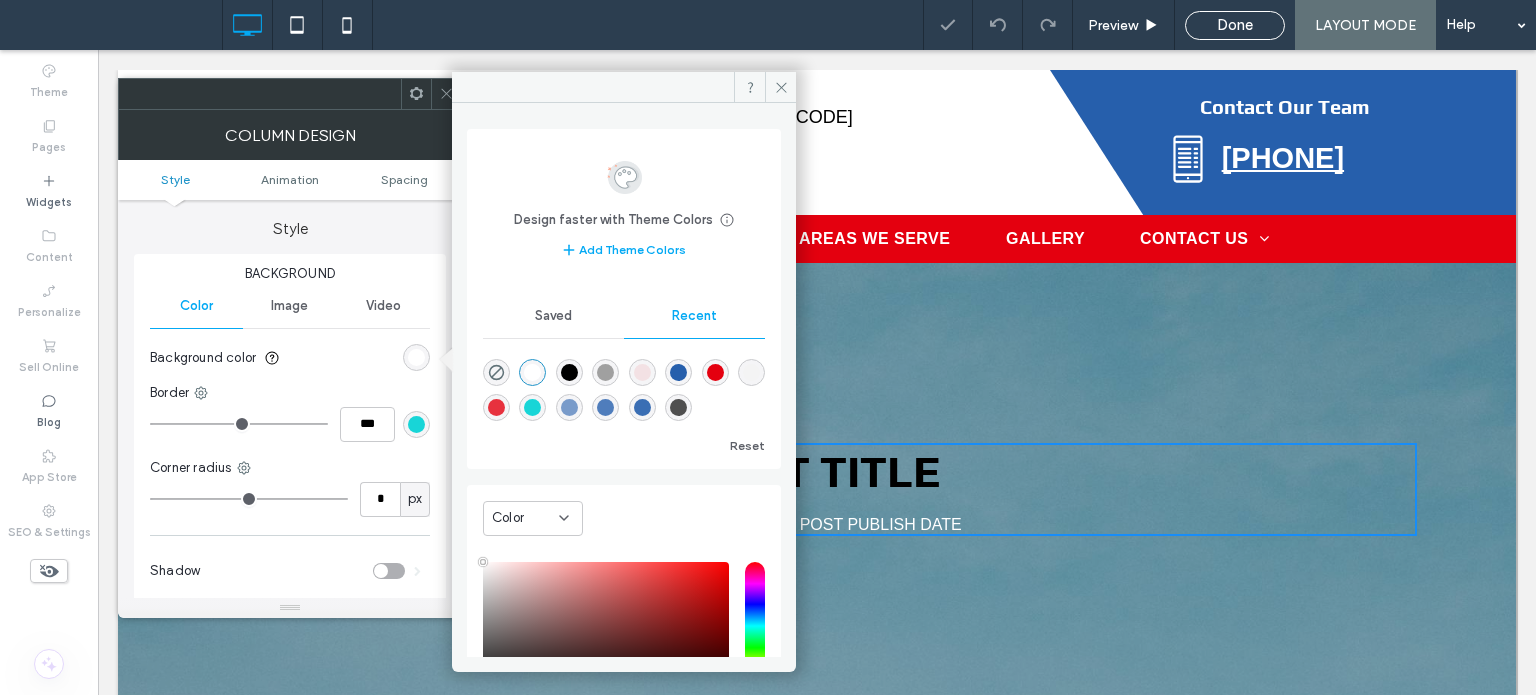 type on "*******" 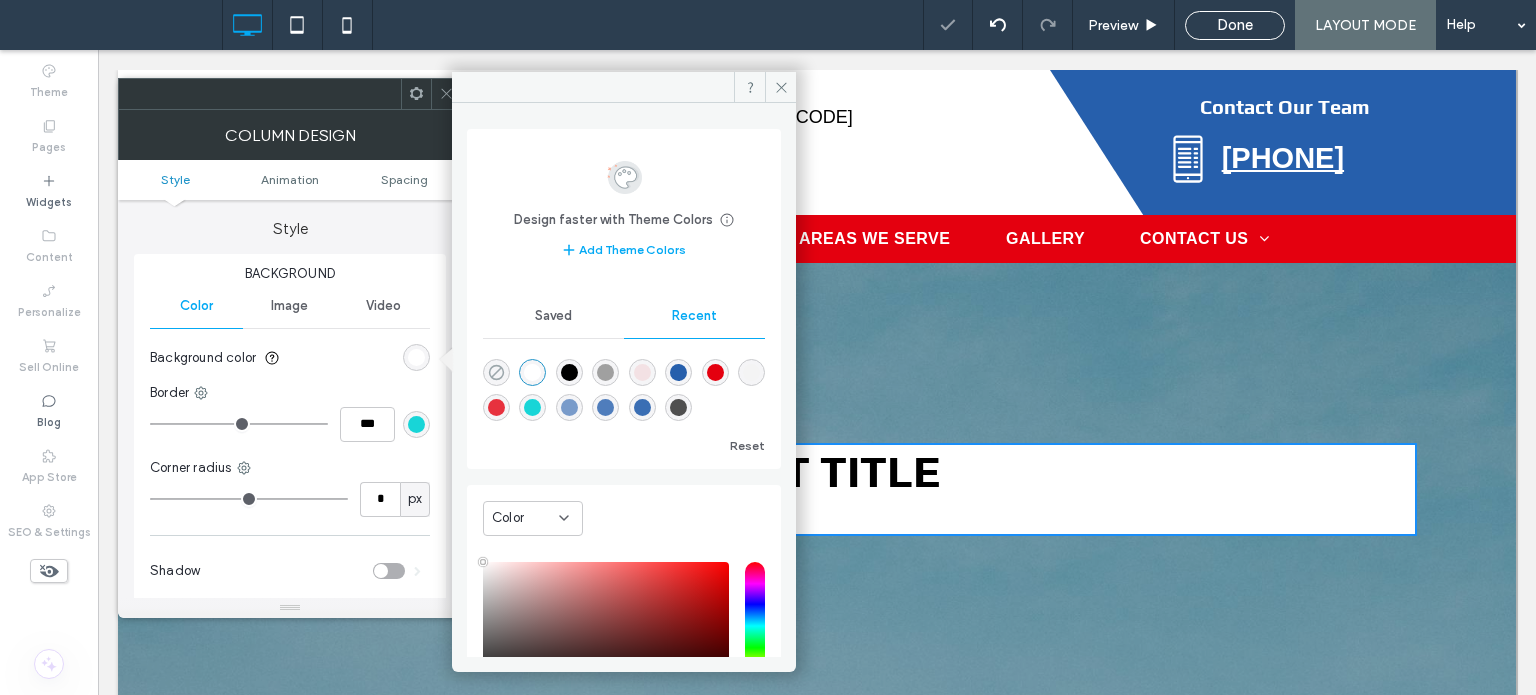 click 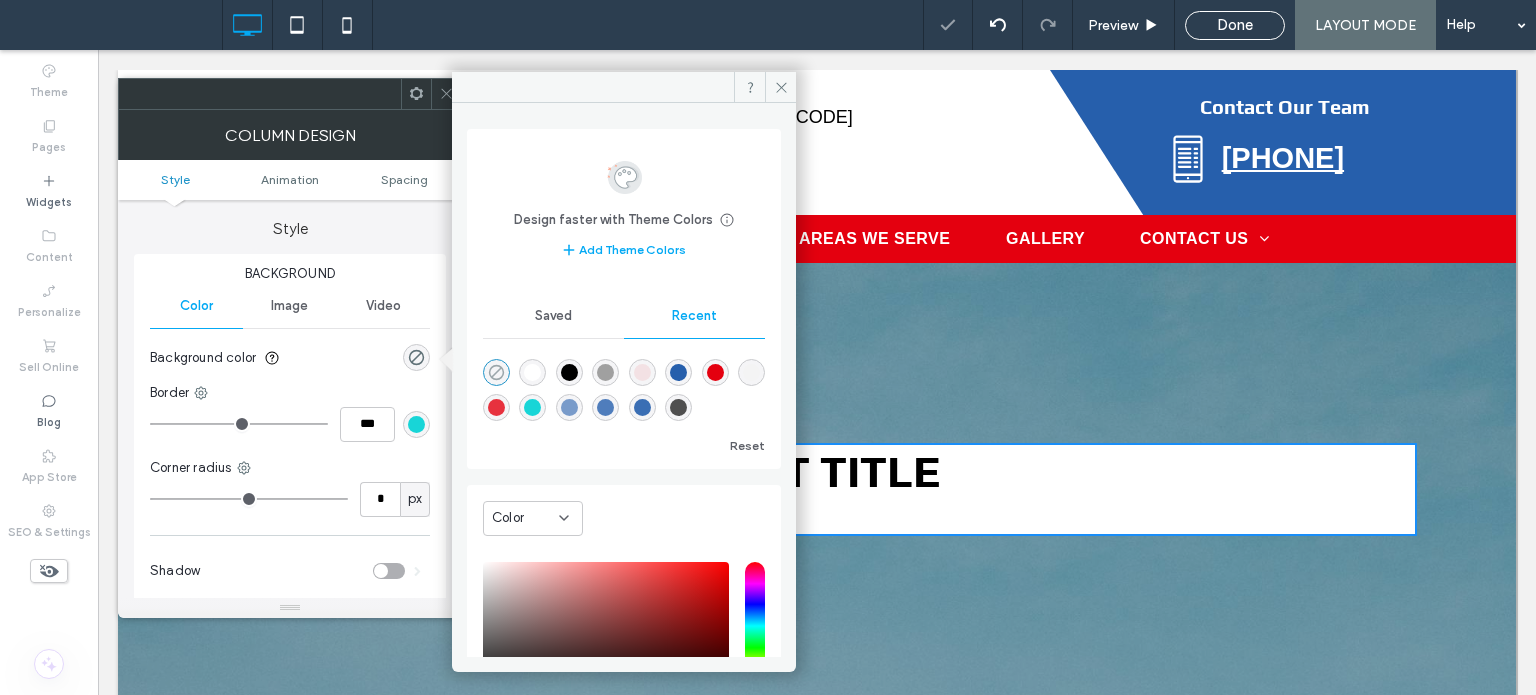 type on "*******" 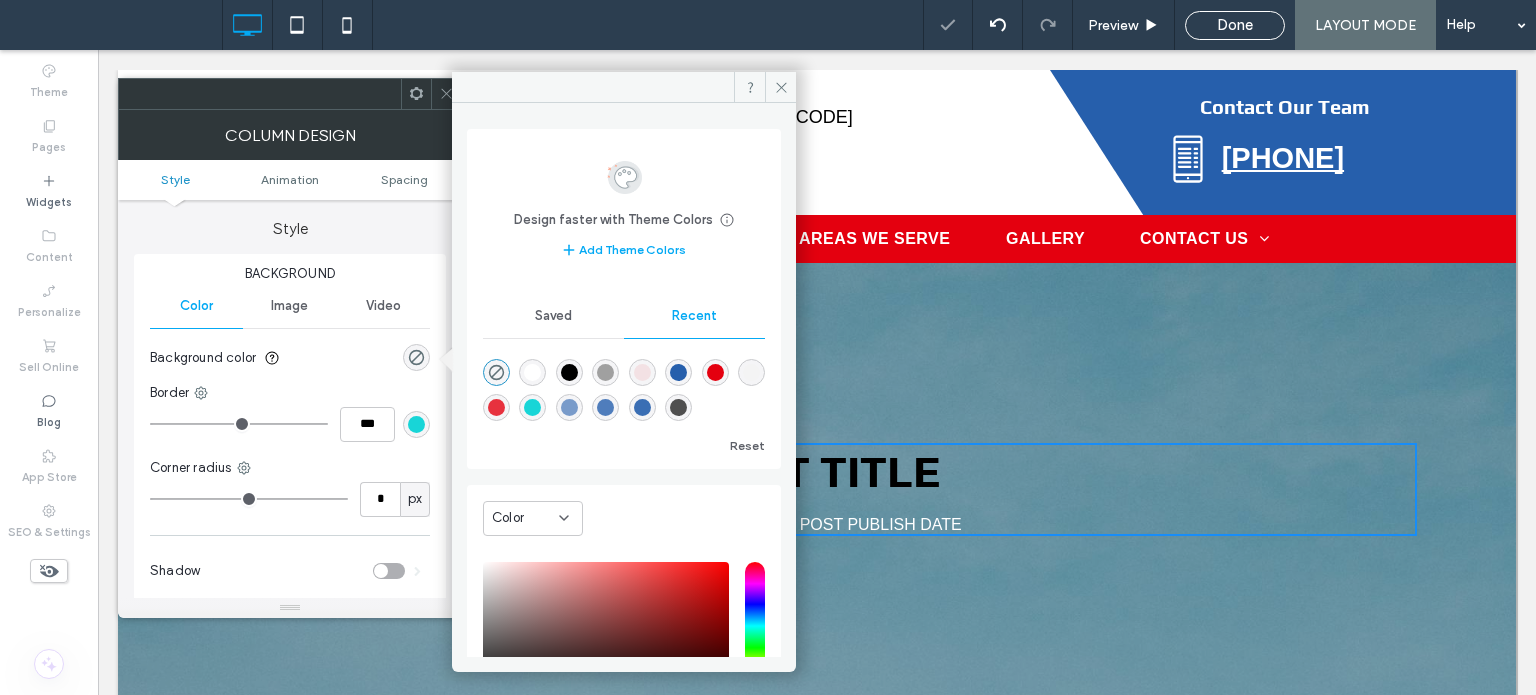 click 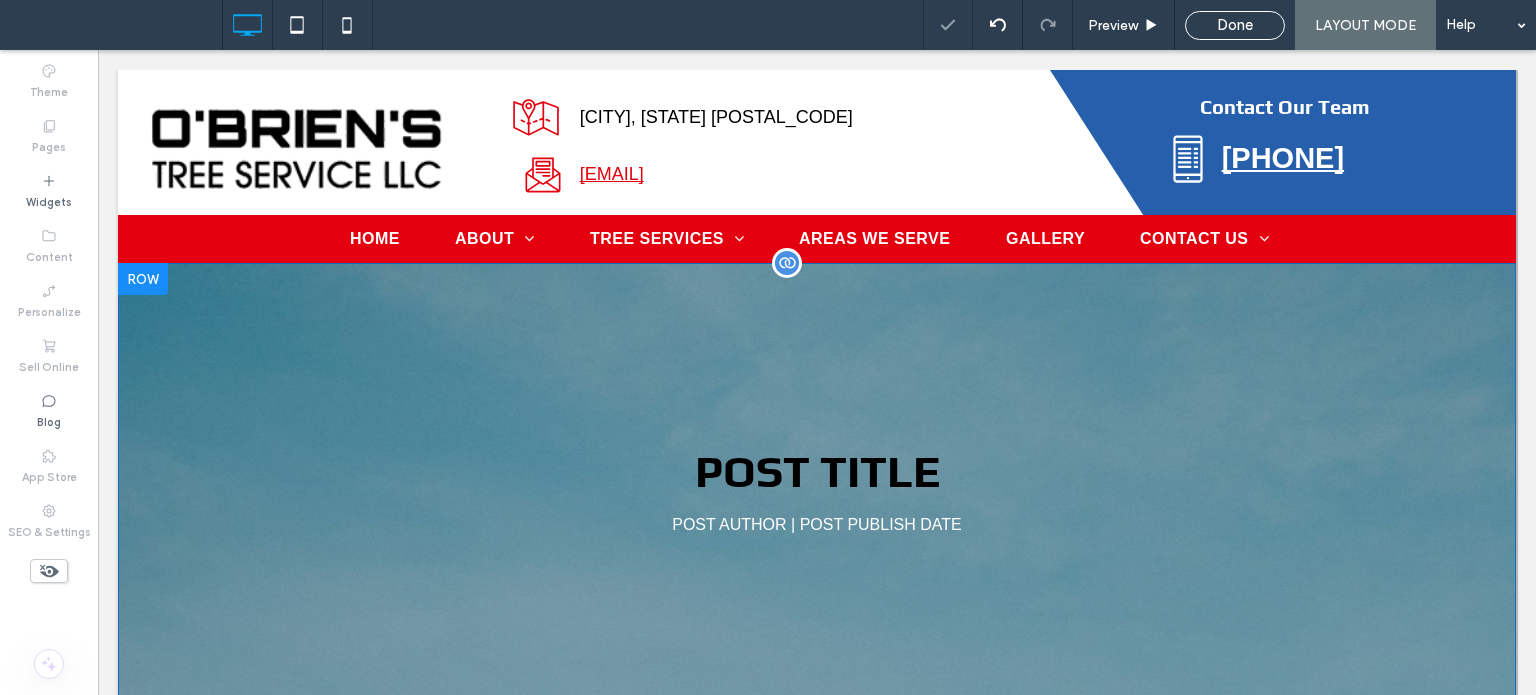 click on "POST TITLE   POST AUTHOR | POST PUBLISH DATE Click To Paste
Row + Add Section" at bounding box center [817, 489] 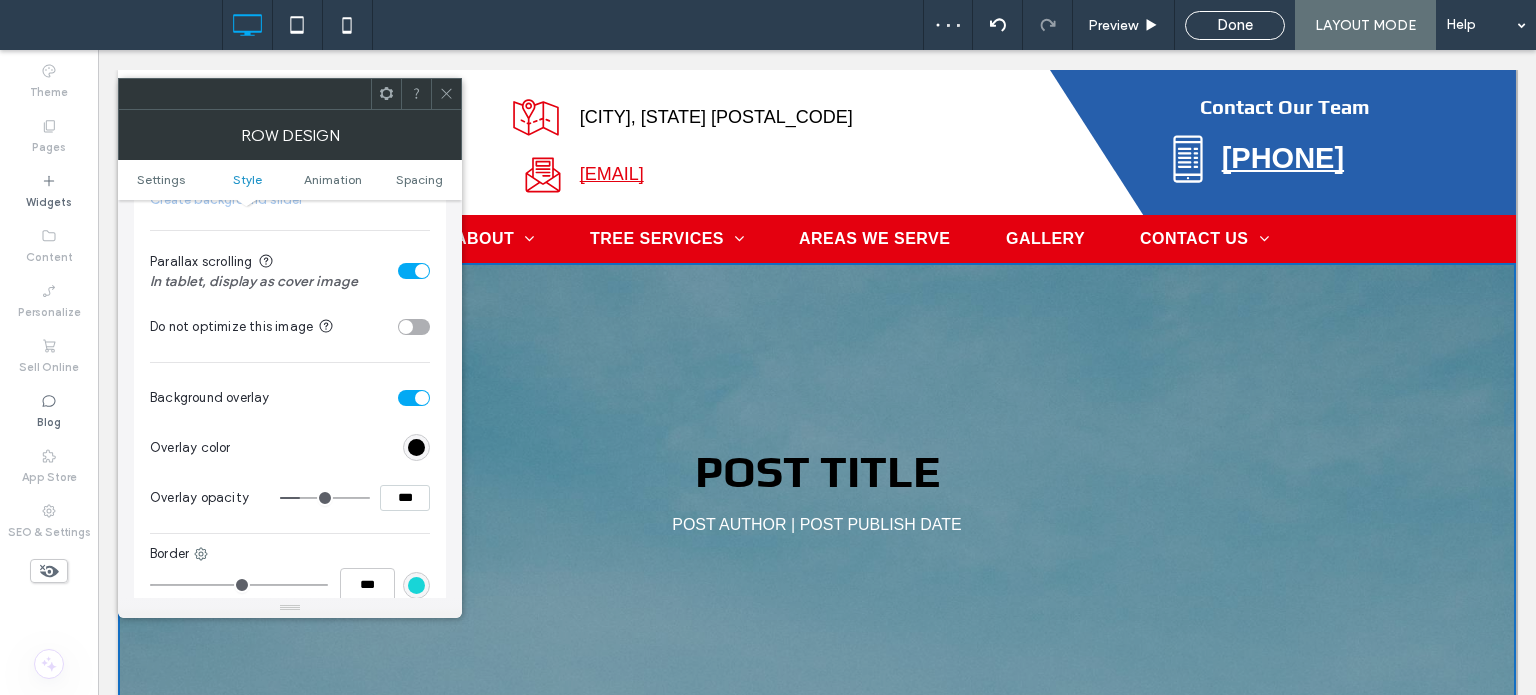 scroll, scrollTop: 687, scrollLeft: 0, axis: vertical 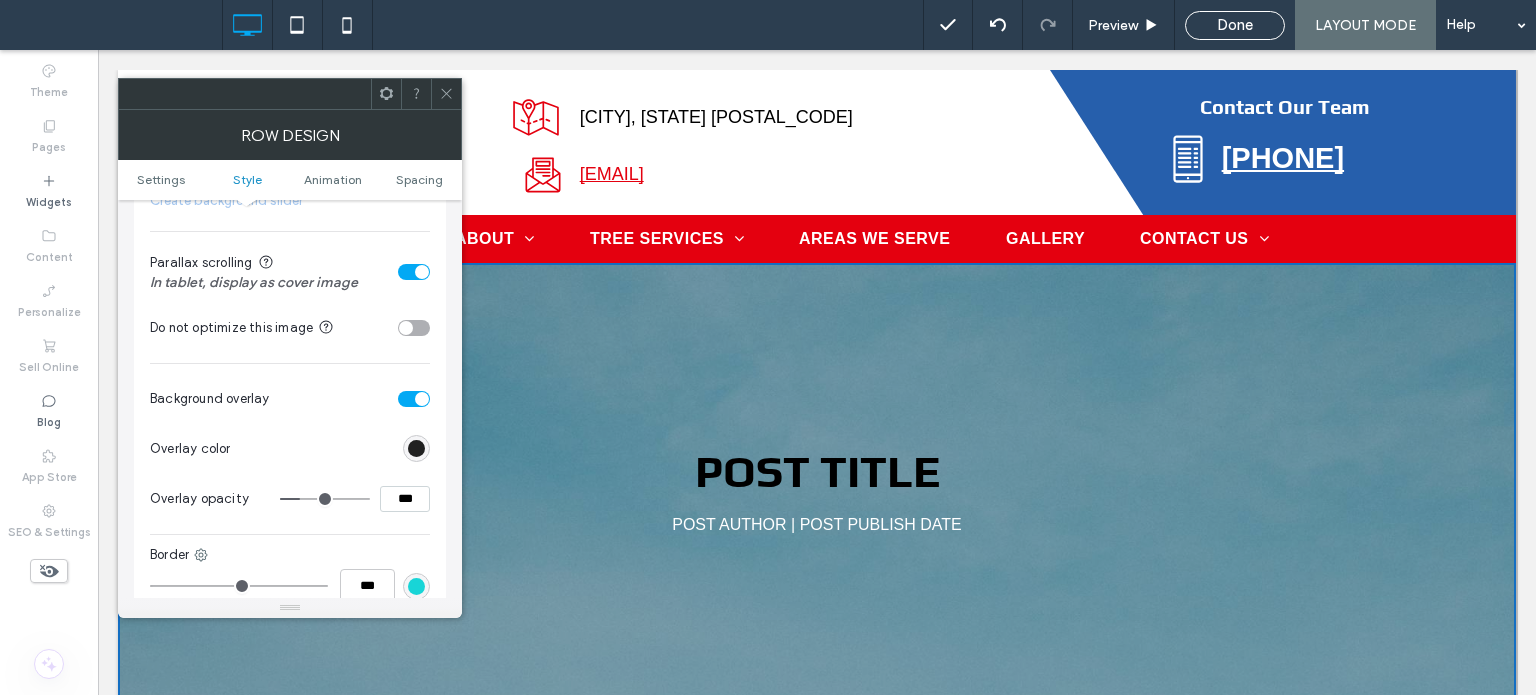 click at bounding box center (416, 448) 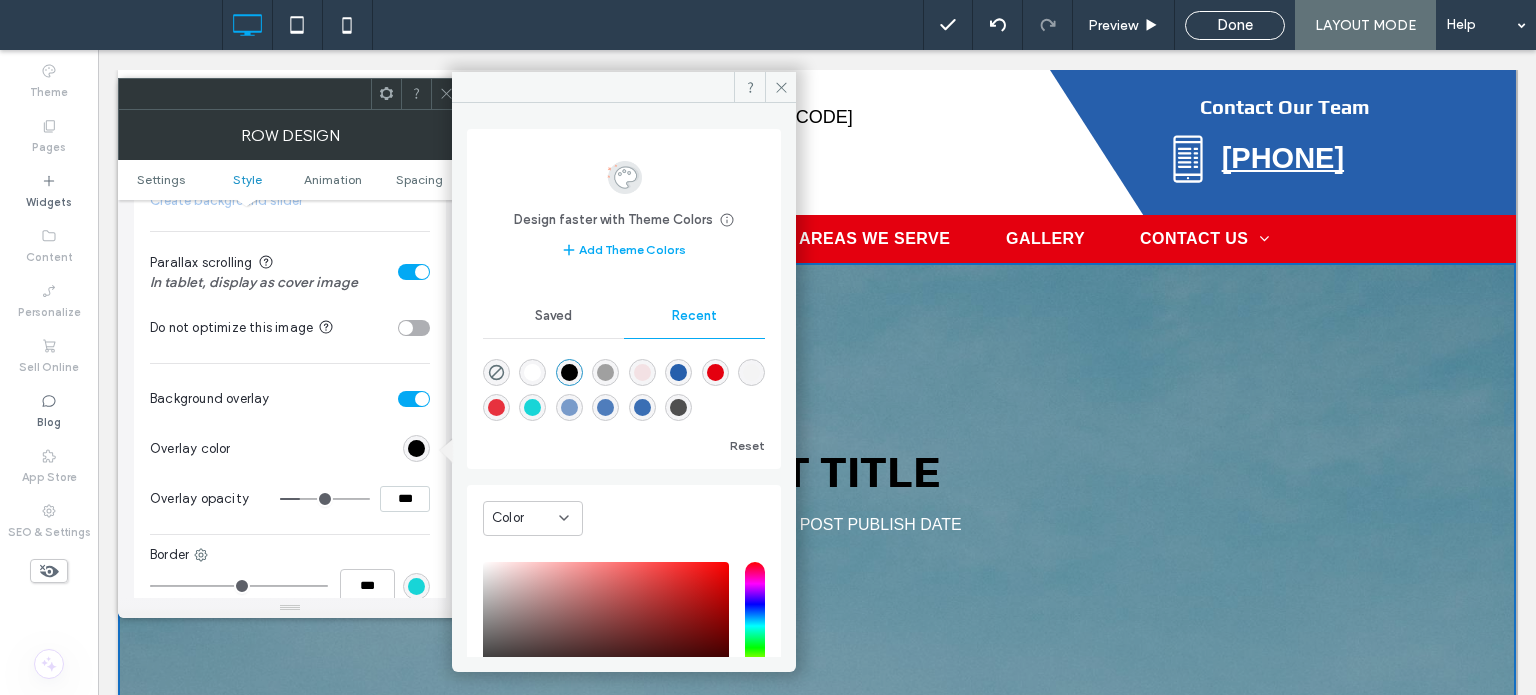 click at bounding box center (532, 372) 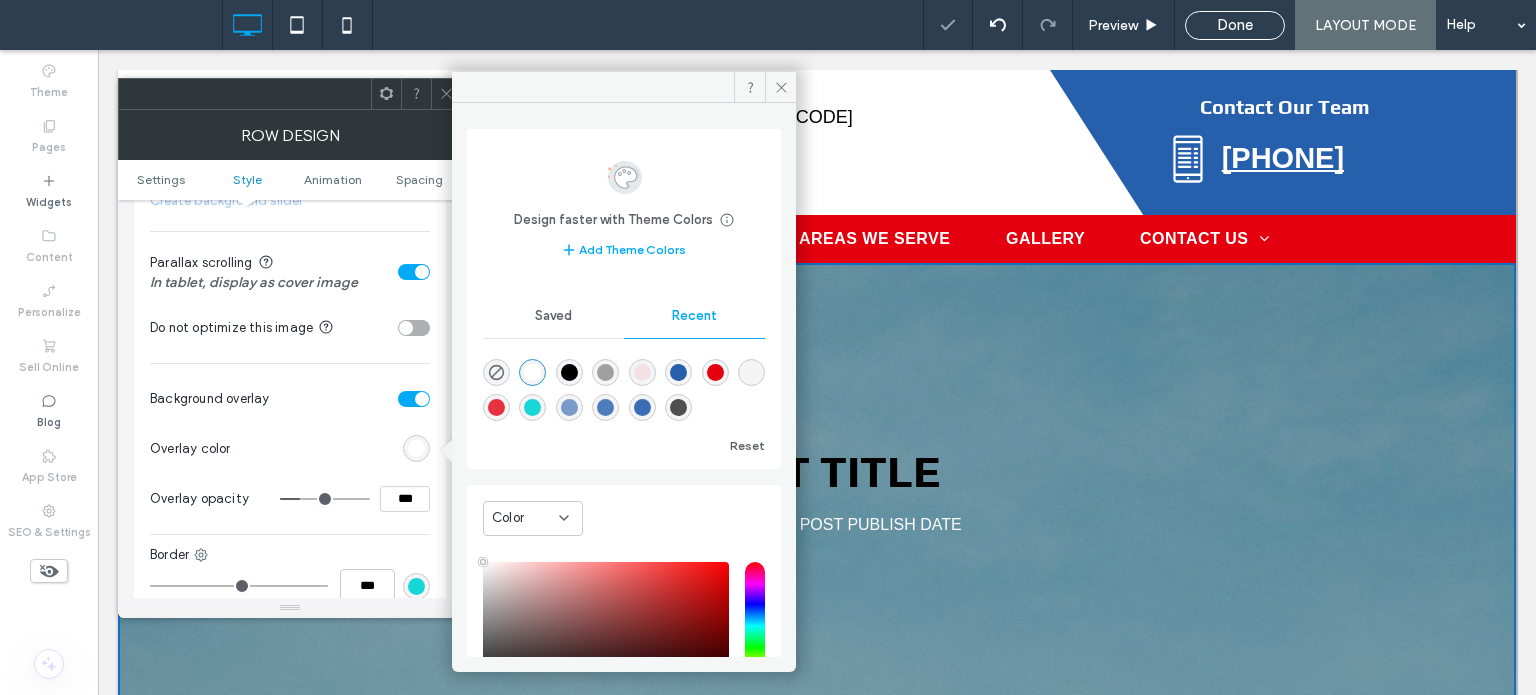 type on "*******" 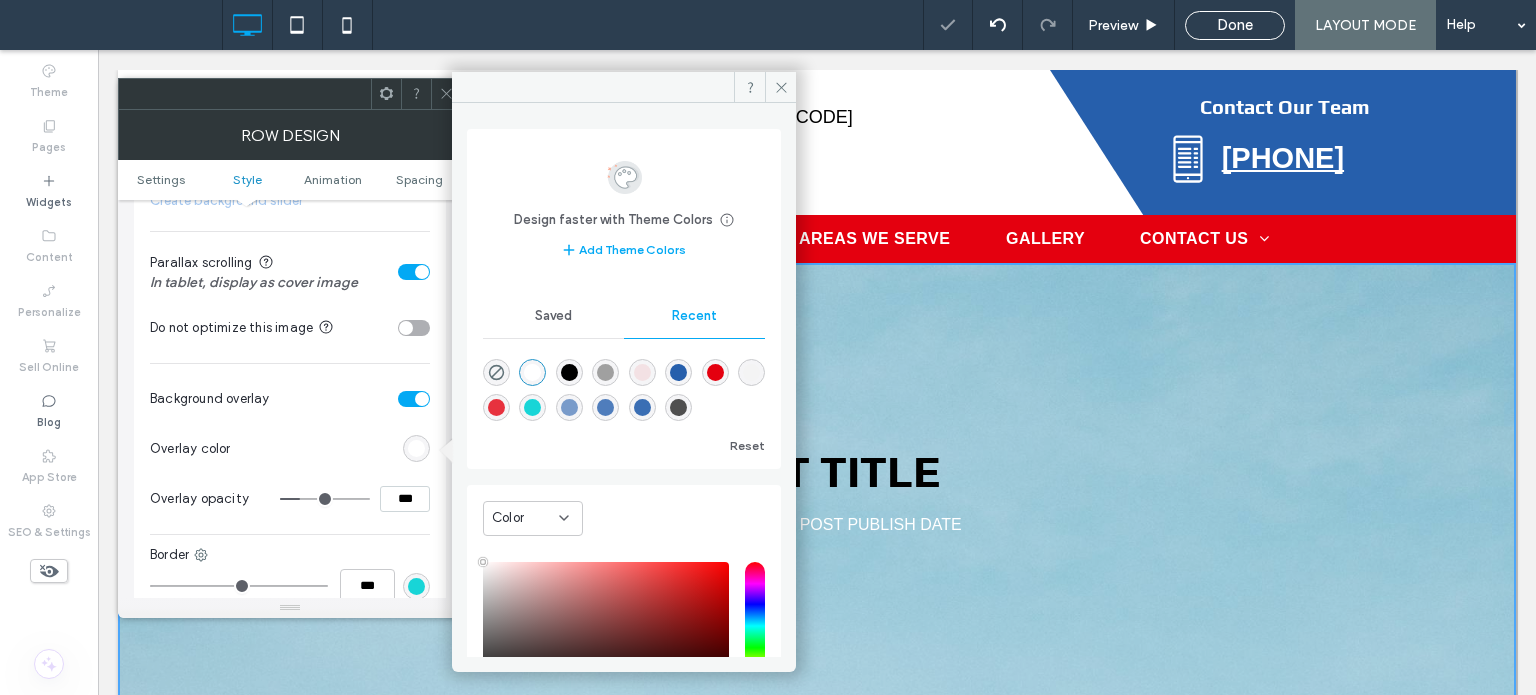 click 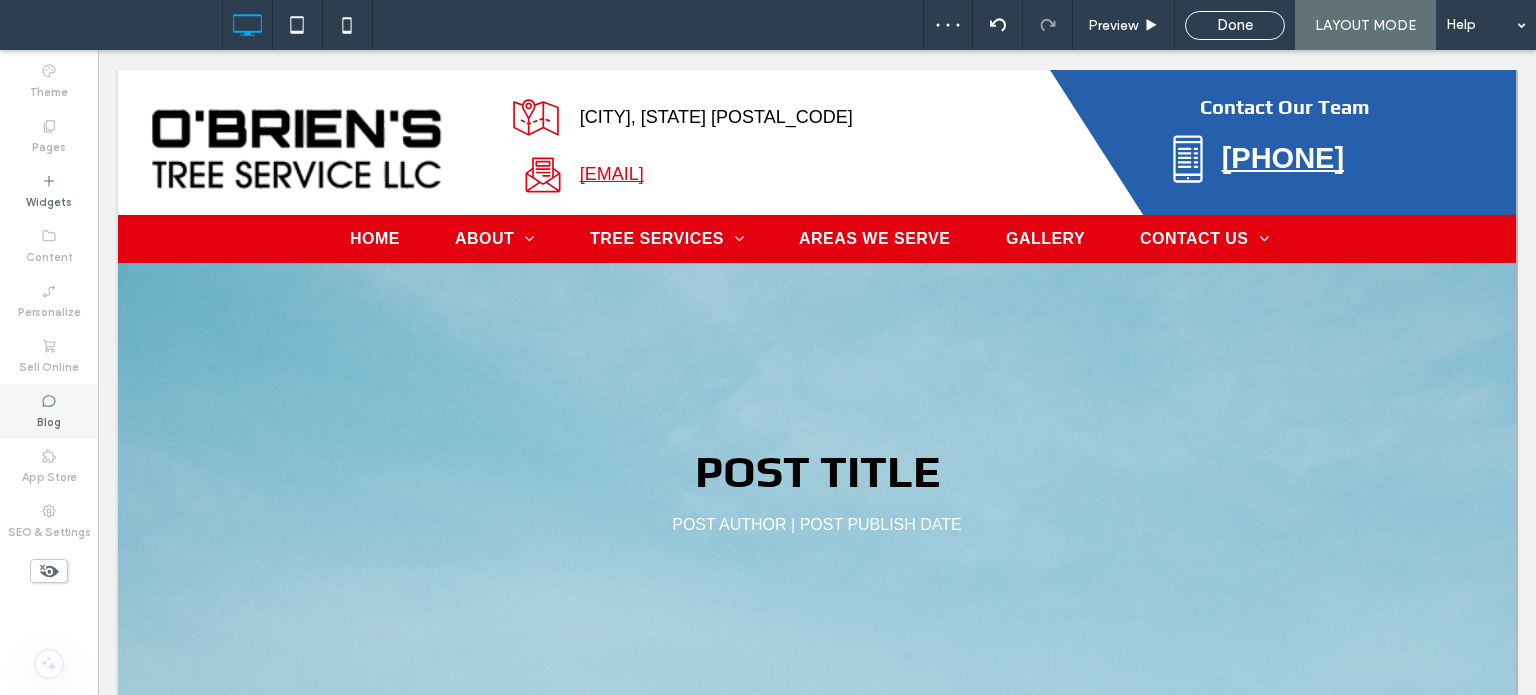 click on "Blog" at bounding box center (49, 420) 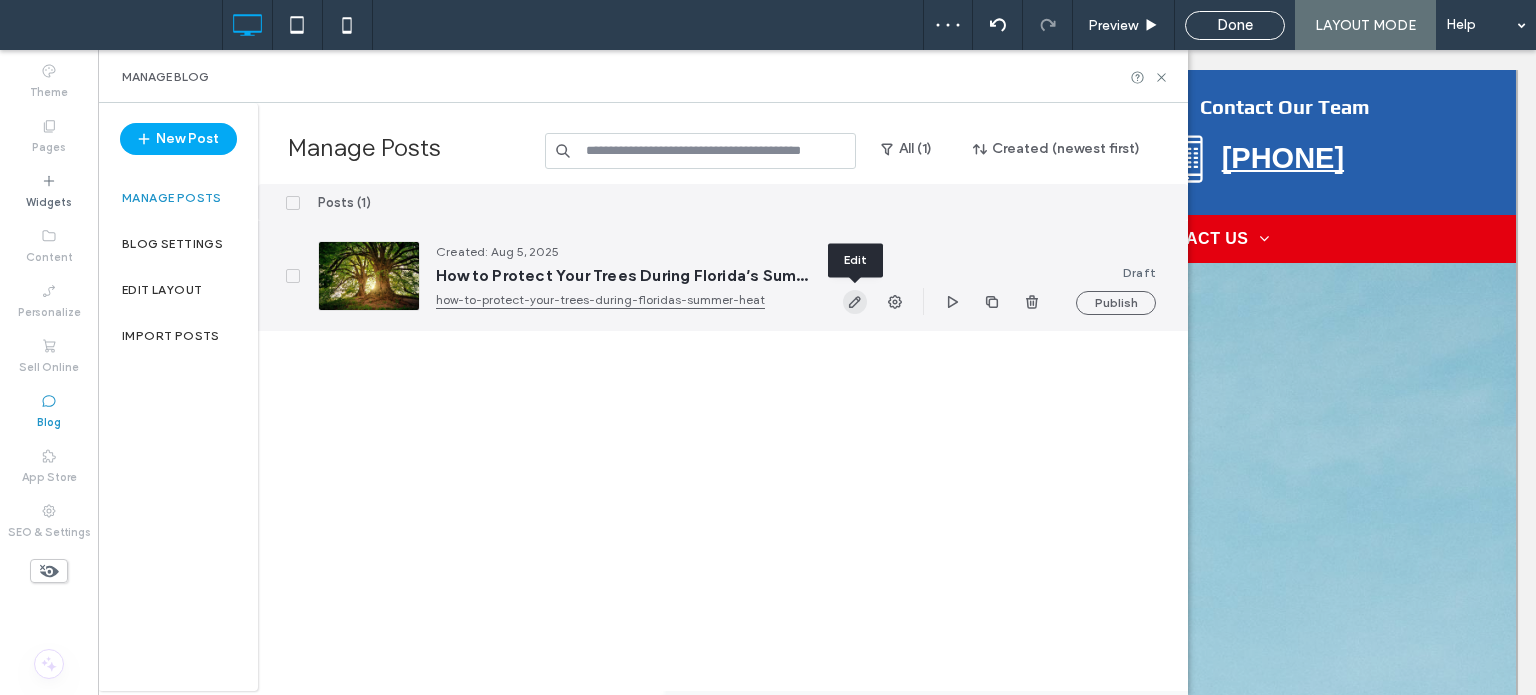 click 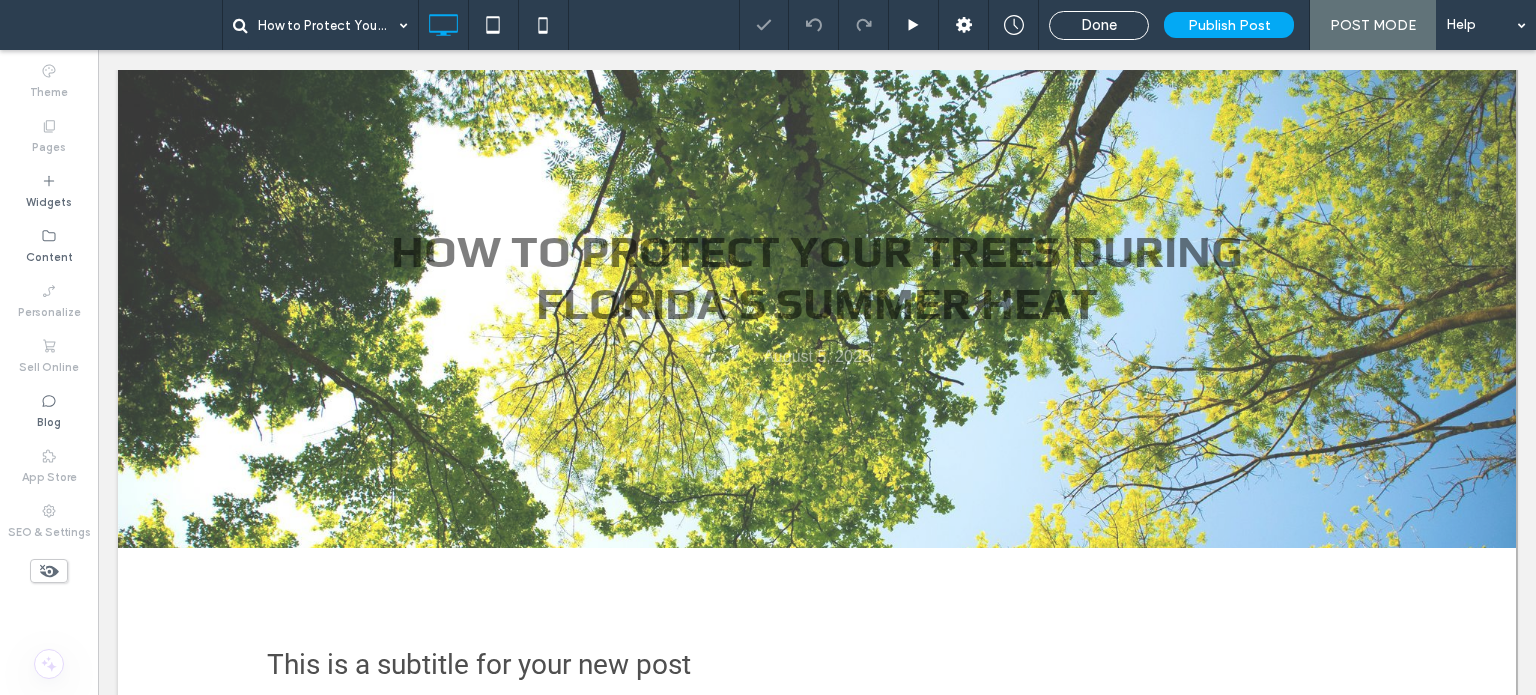 scroll, scrollTop: 224, scrollLeft: 0, axis: vertical 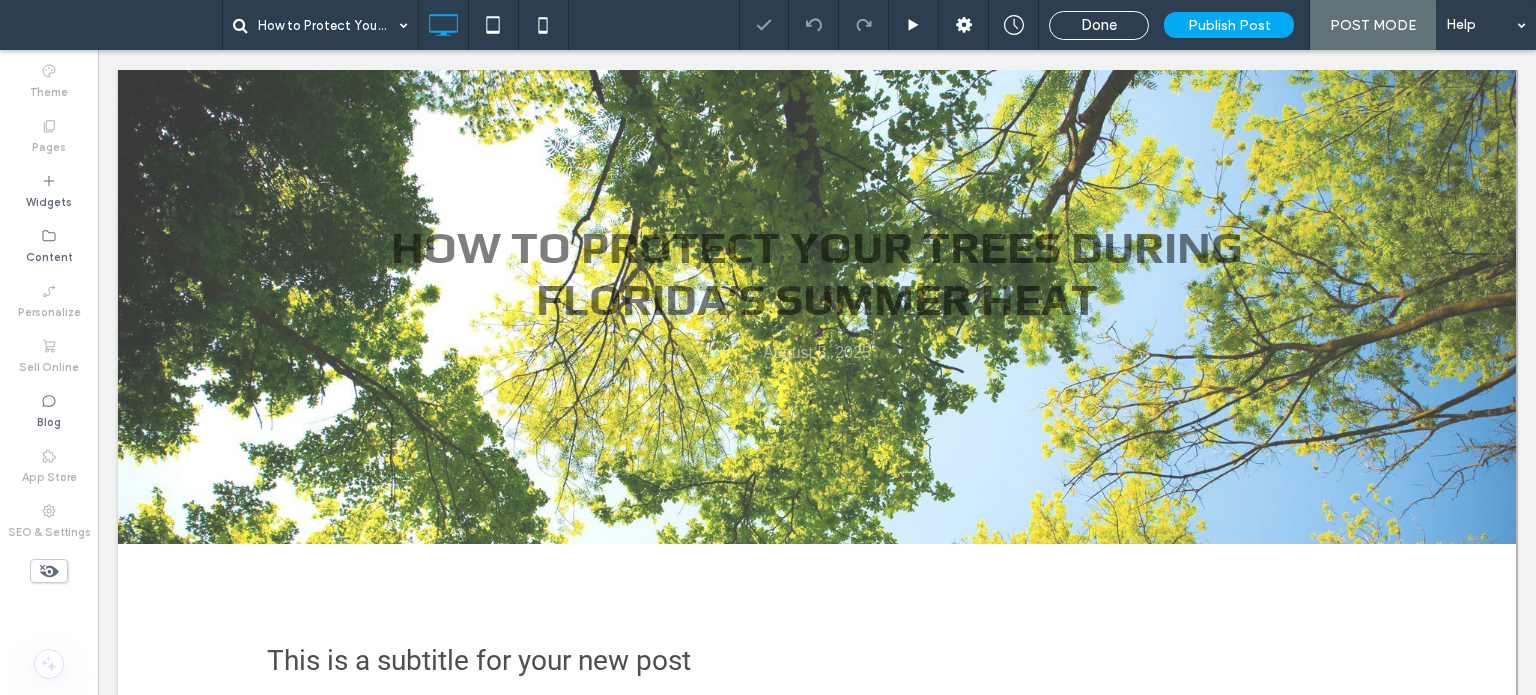 click on "How to Protect Your Trees During Florida’s Summer Heat   August 5, 2025 Click To Paste
Row + Add Section" at bounding box center (817, 291) 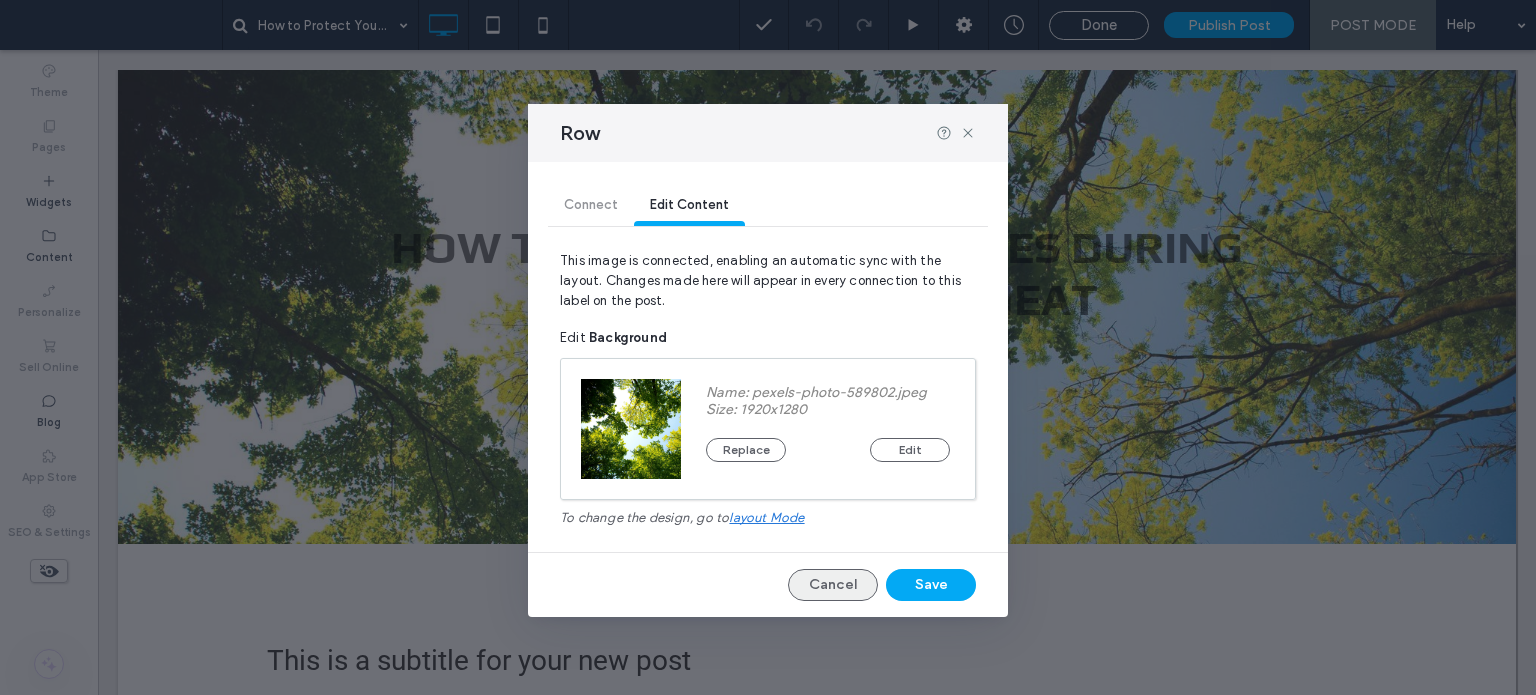click on "Cancel" at bounding box center (833, 585) 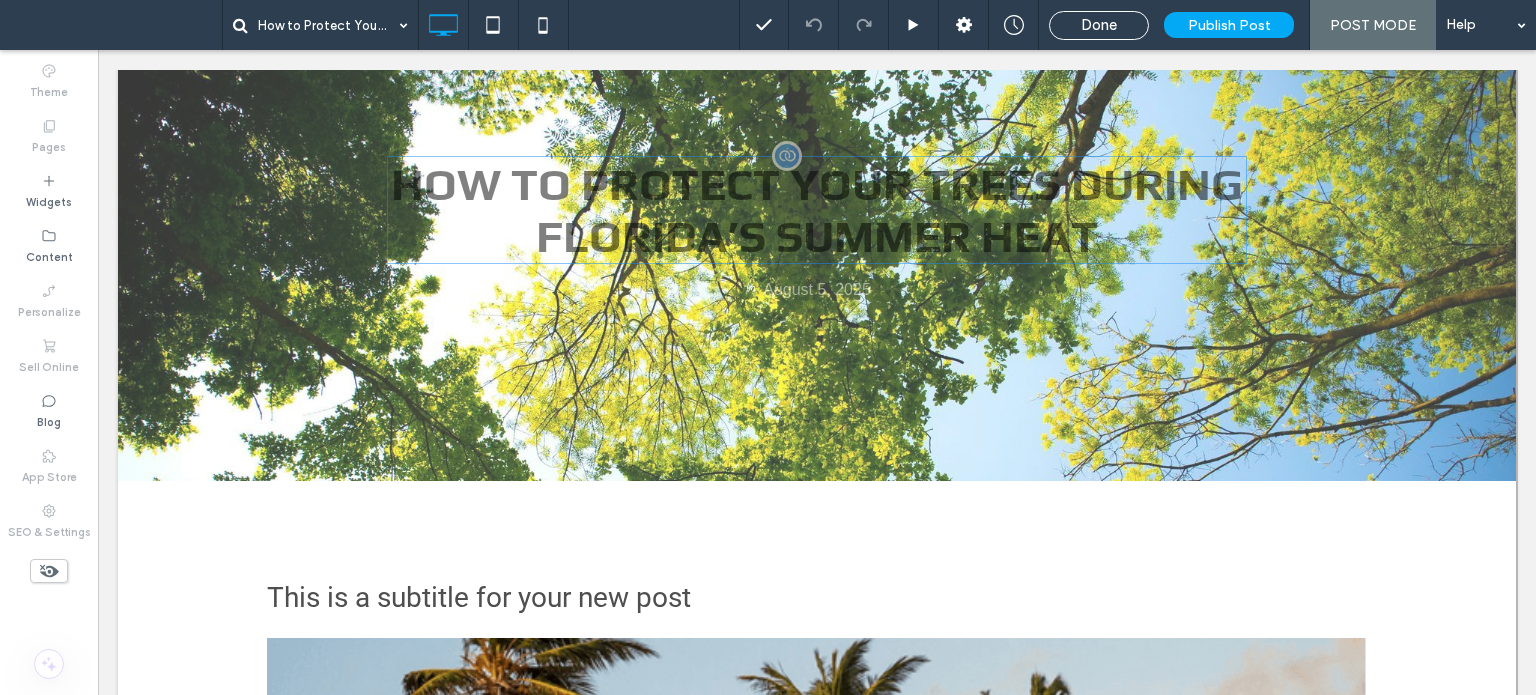 scroll, scrollTop: 179, scrollLeft: 0, axis: vertical 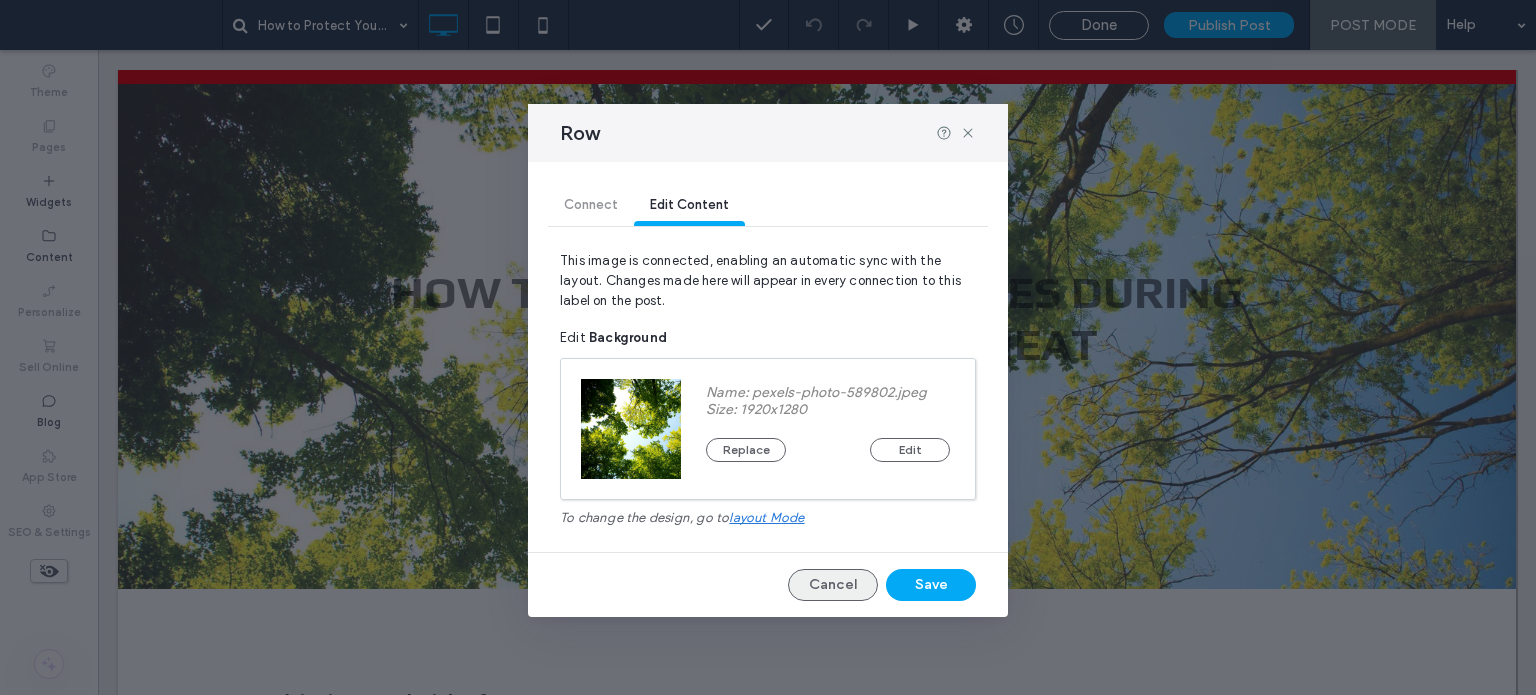 click on "Cancel" at bounding box center (833, 585) 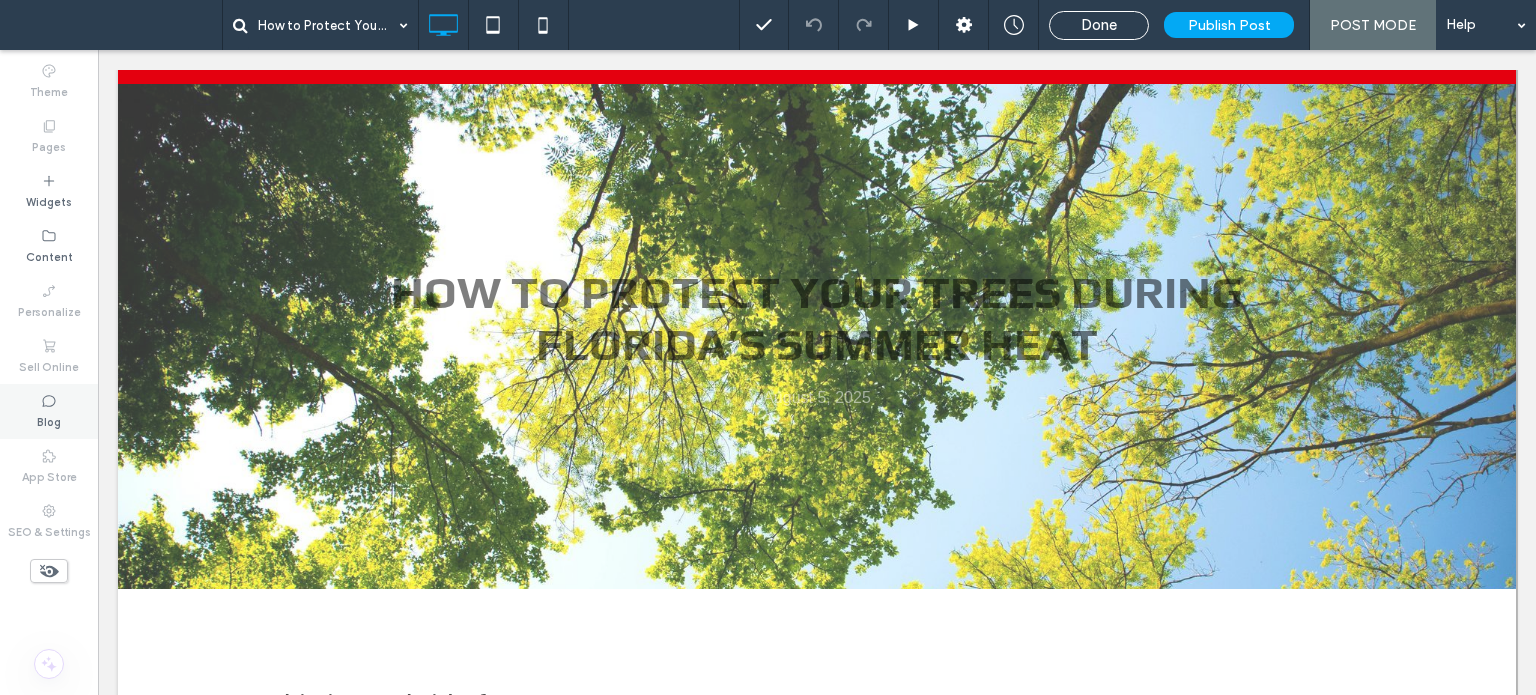 click on "Blog" at bounding box center (49, 411) 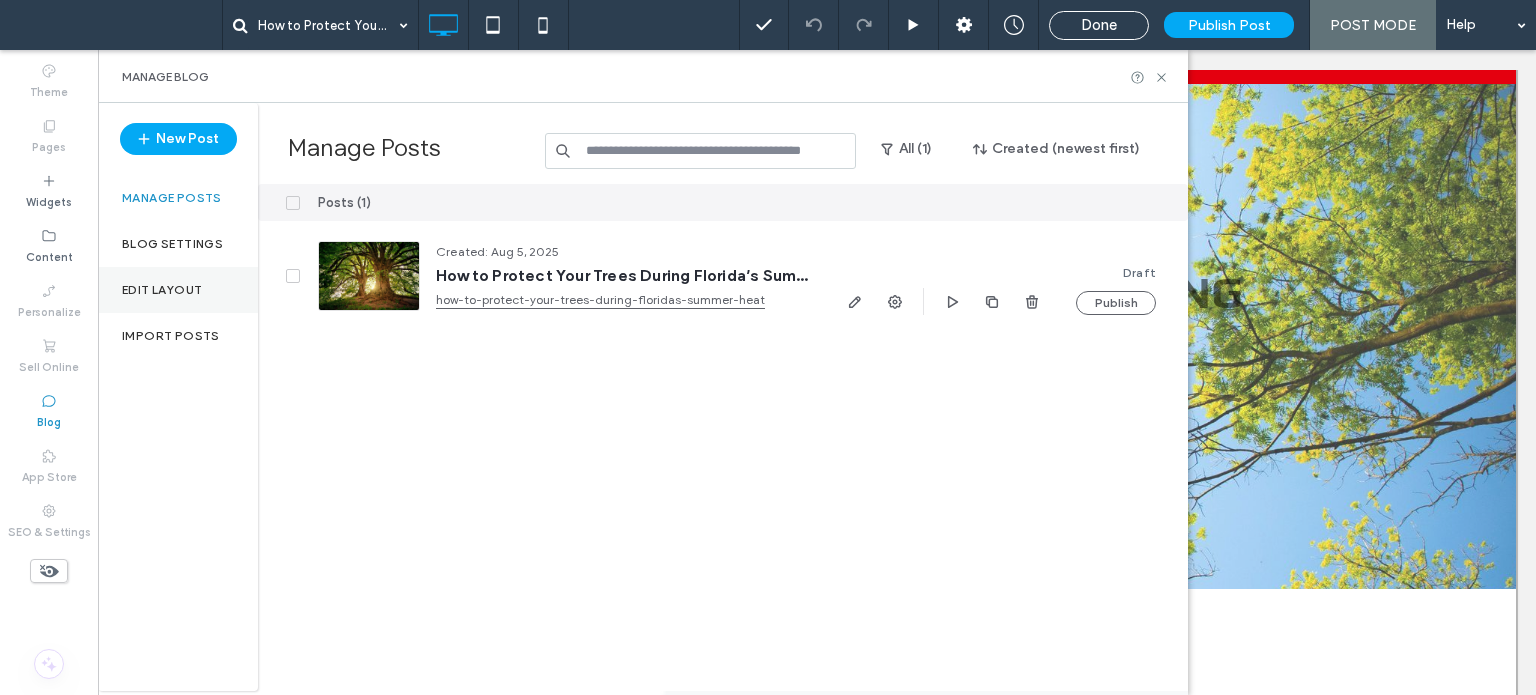 click on "Edit Layout" at bounding box center [178, 290] 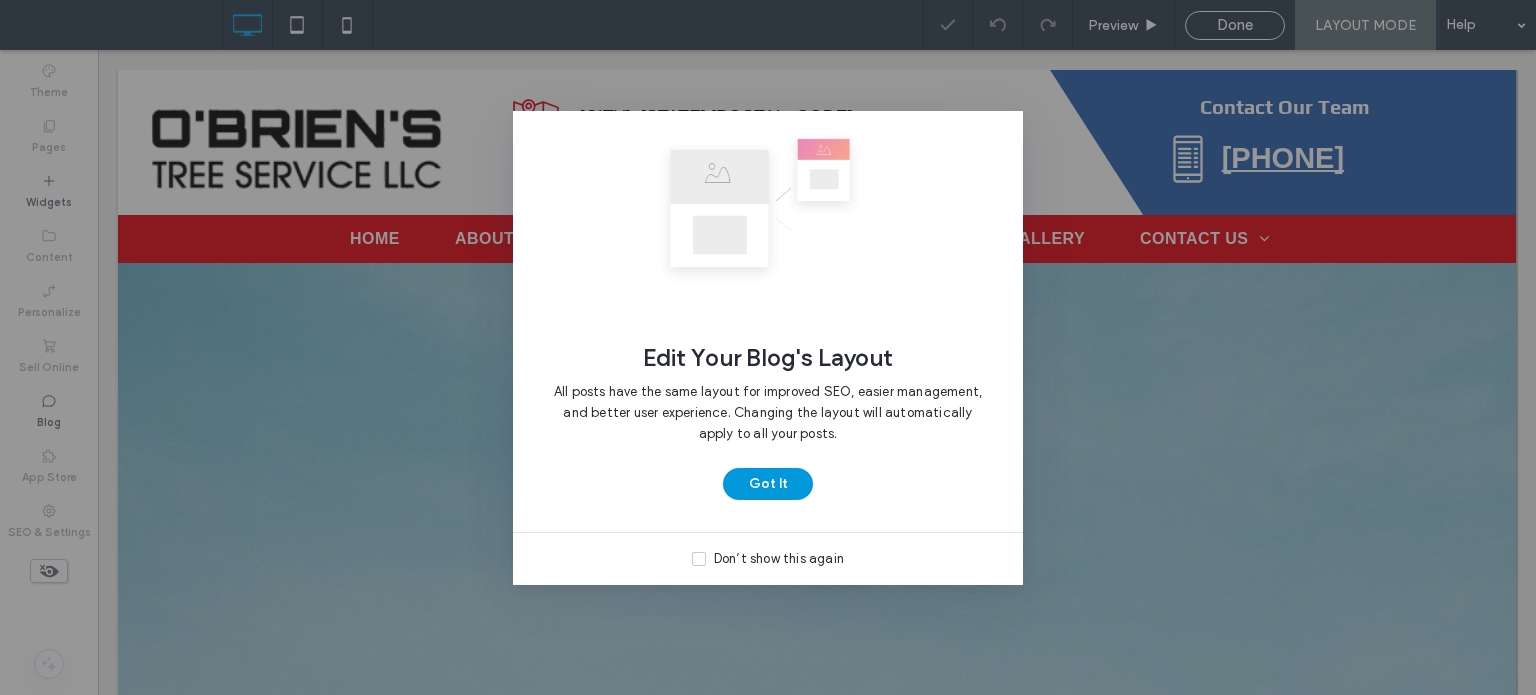 scroll, scrollTop: 0, scrollLeft: 0, axis: both 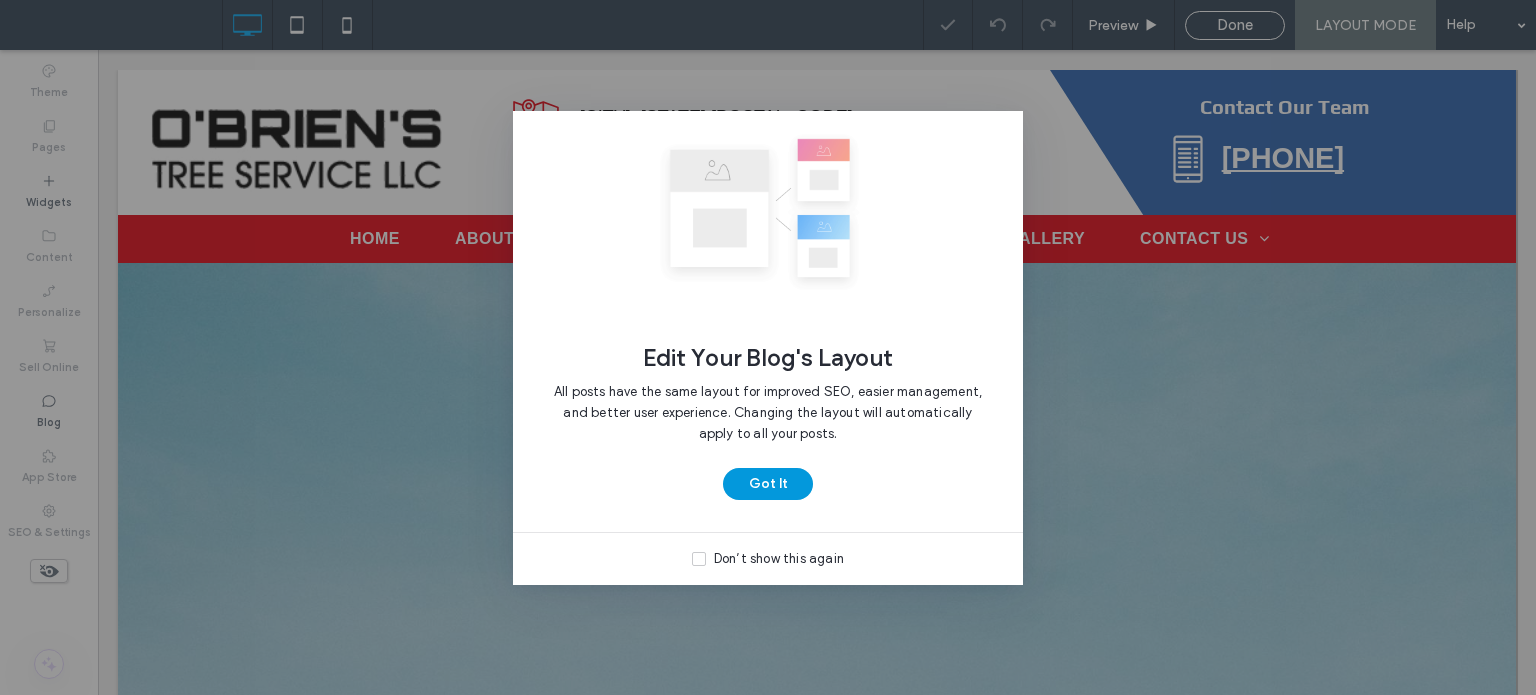 click on "Got It" at bounding box center [768, 484] 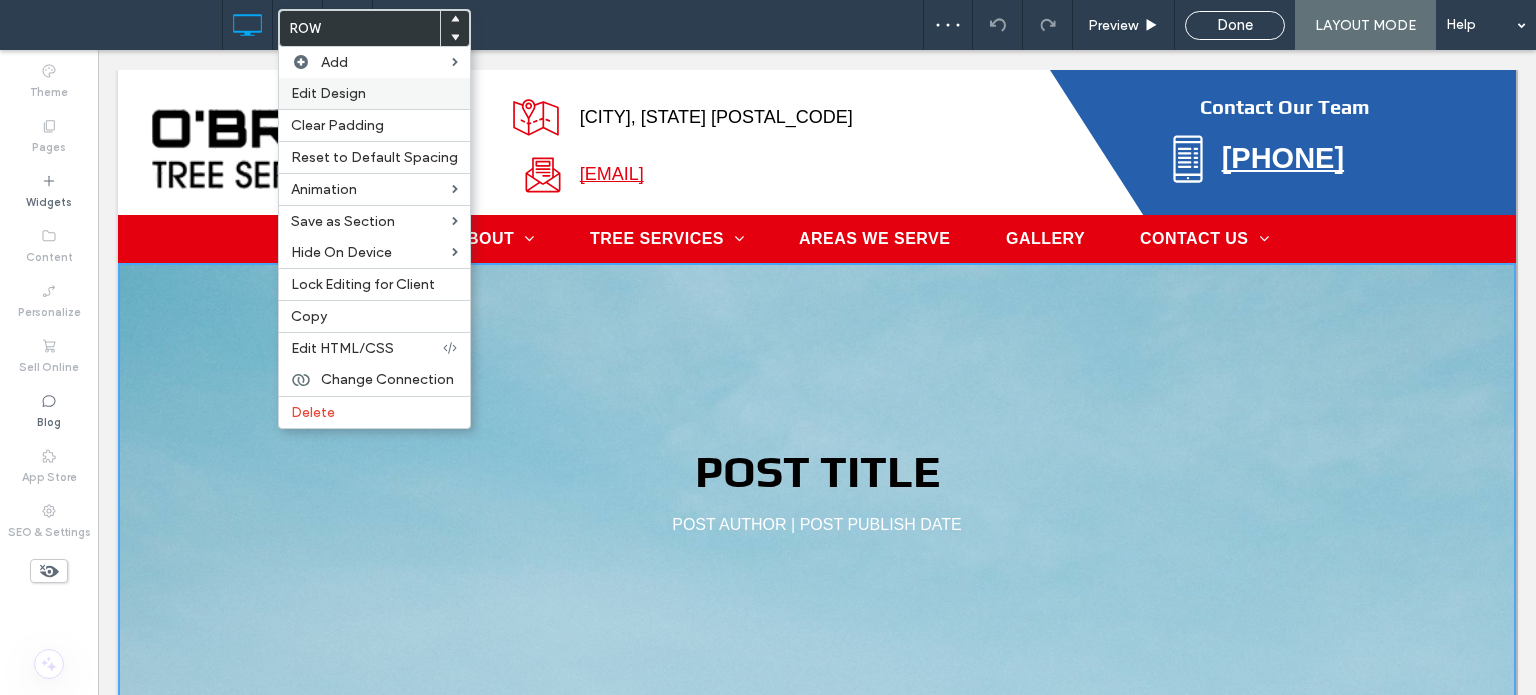 click on "Edit Design" at bounding box center [374, 93] 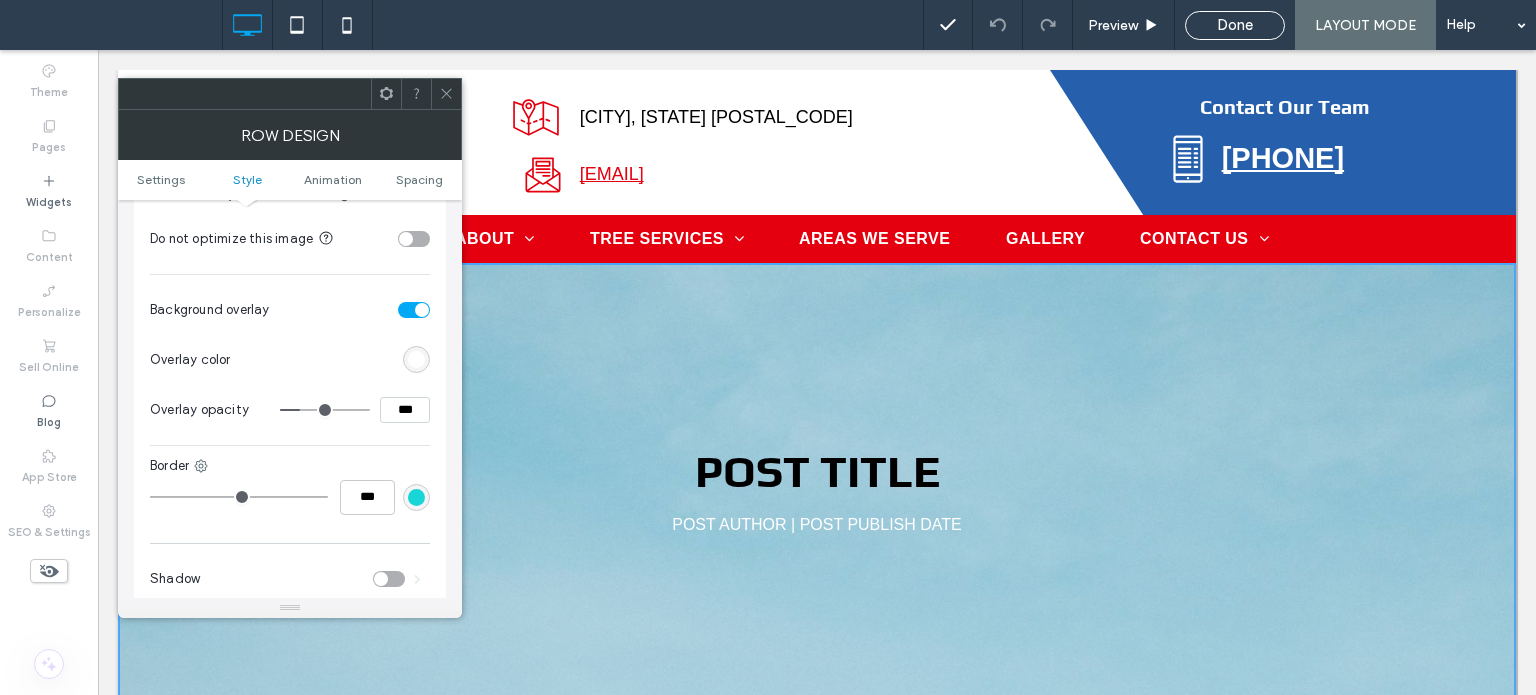 scroll, scrollTop: 778, scrollLeft: 0, axis: vertical 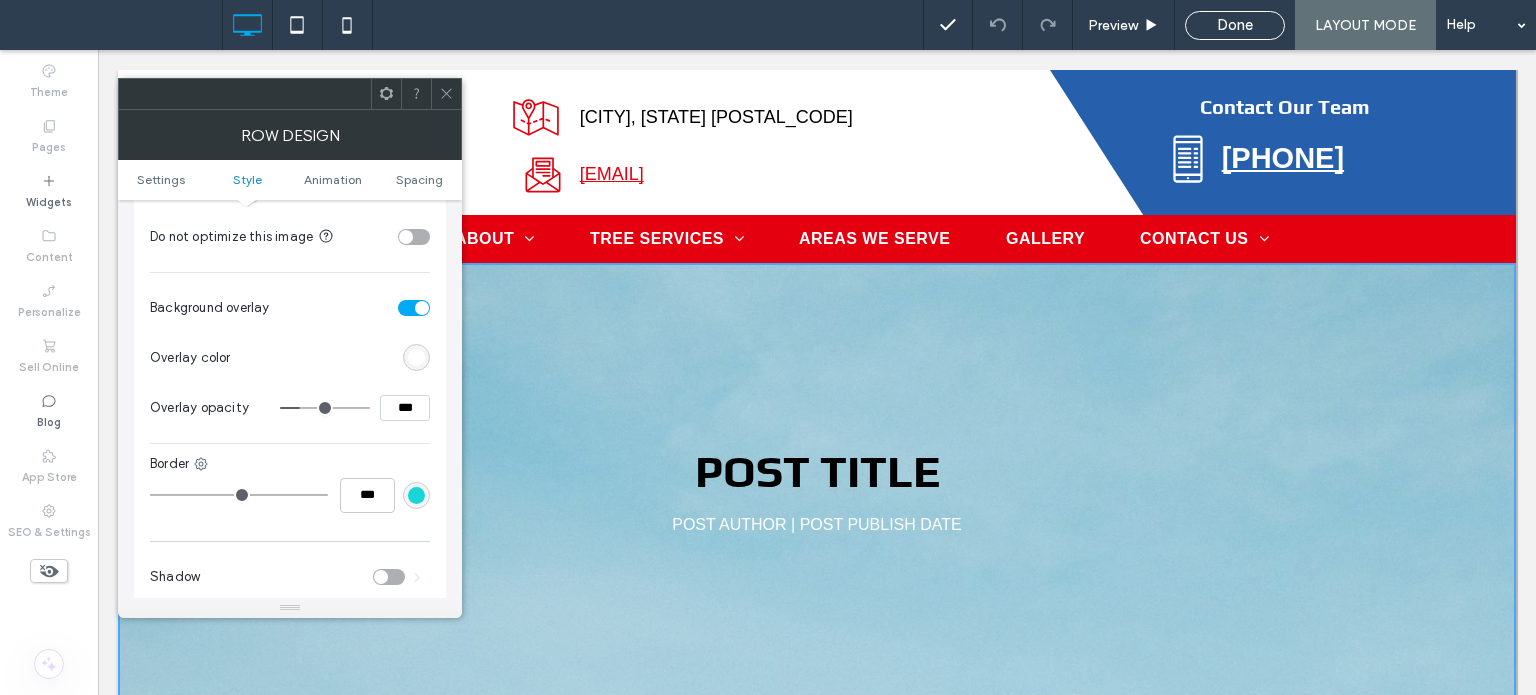 click on "***" at bounding box center (405, 408) 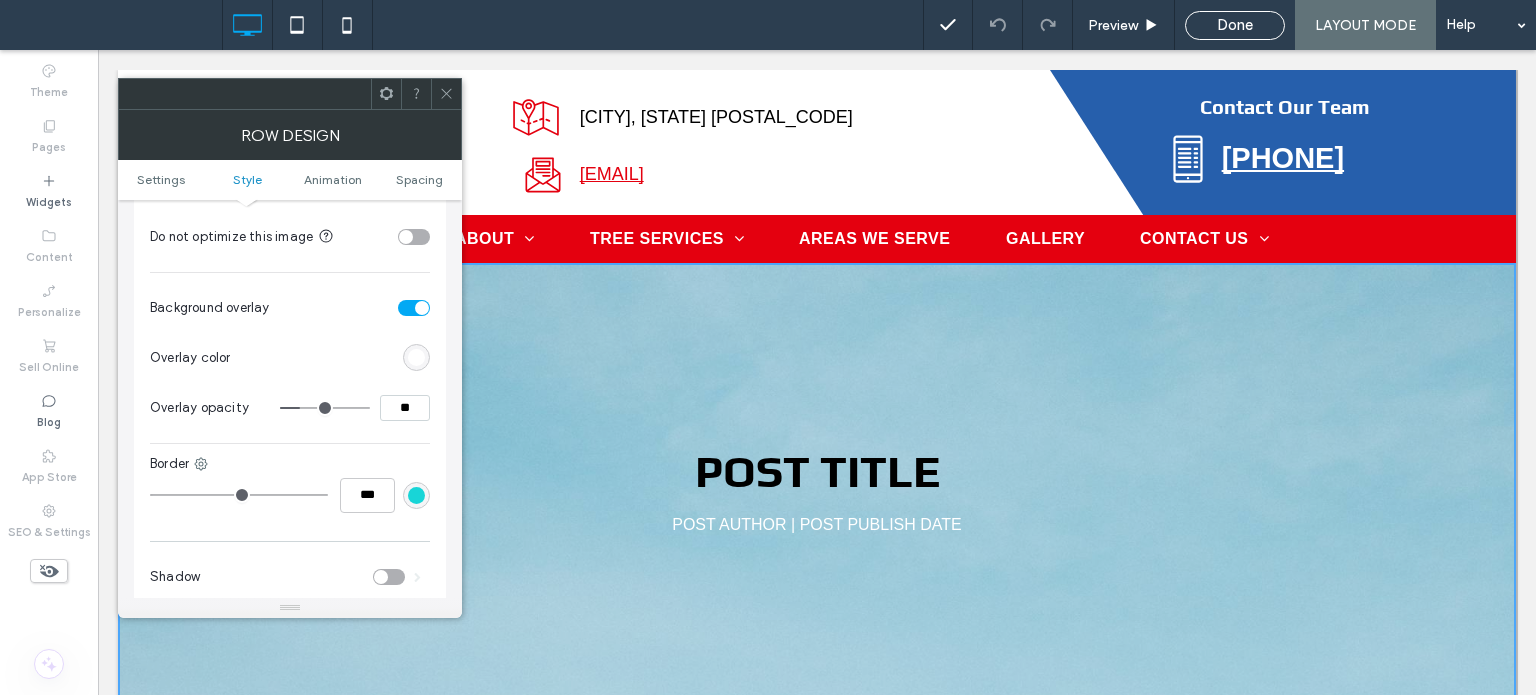 type on "***" 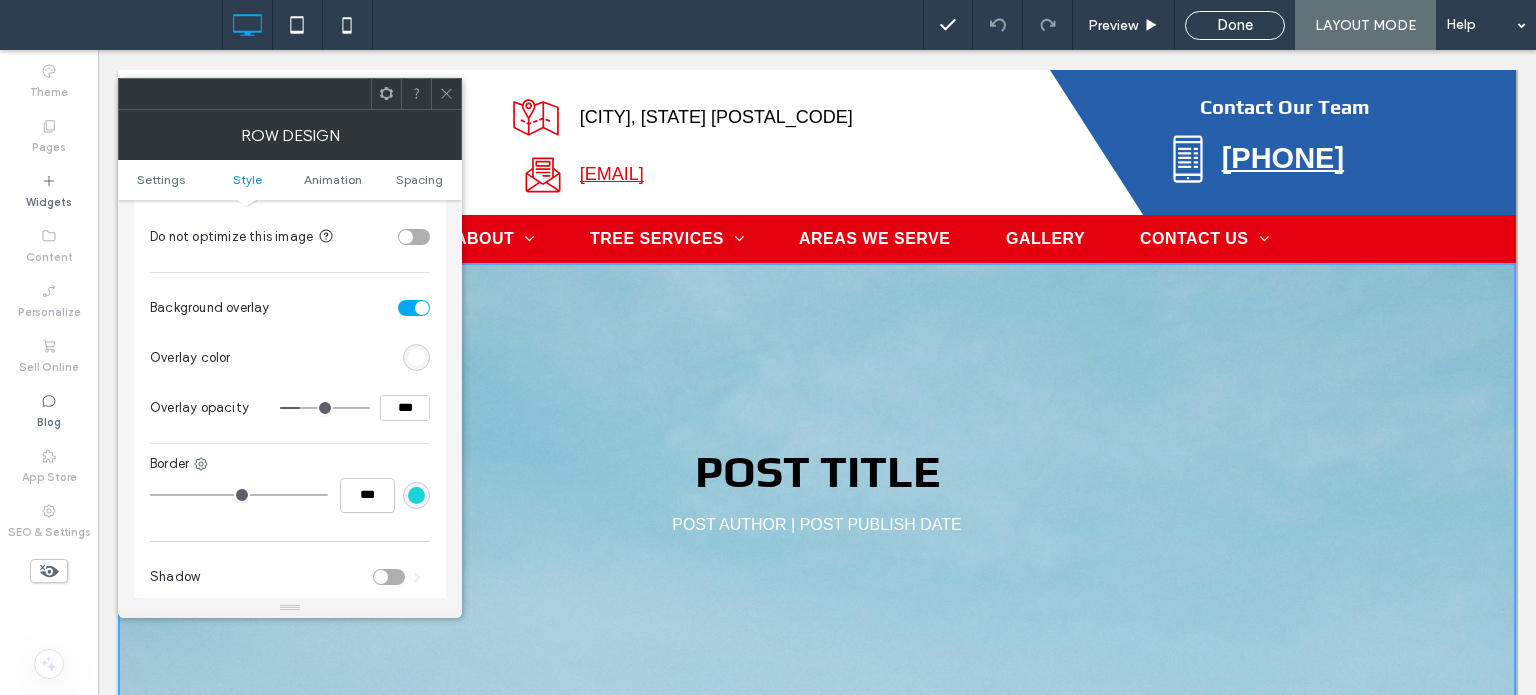 type on "**" 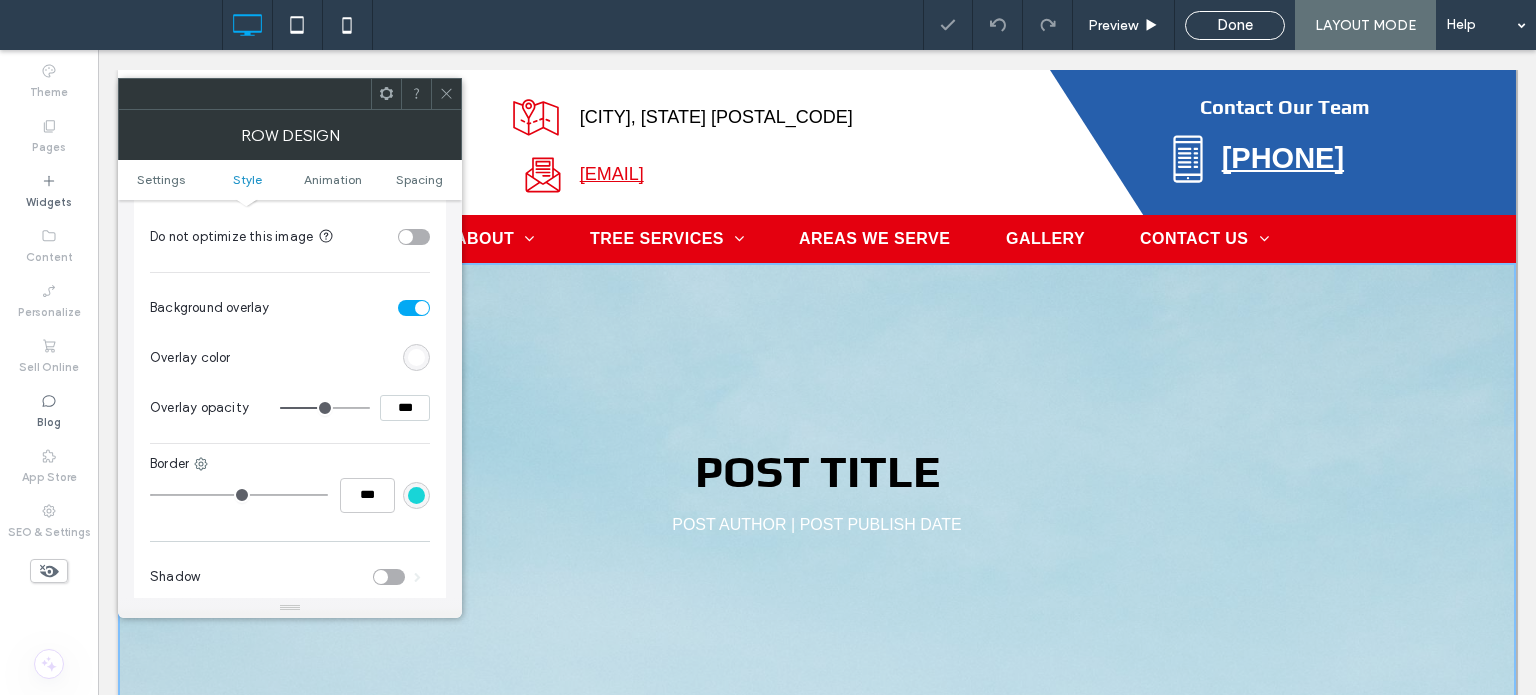 click 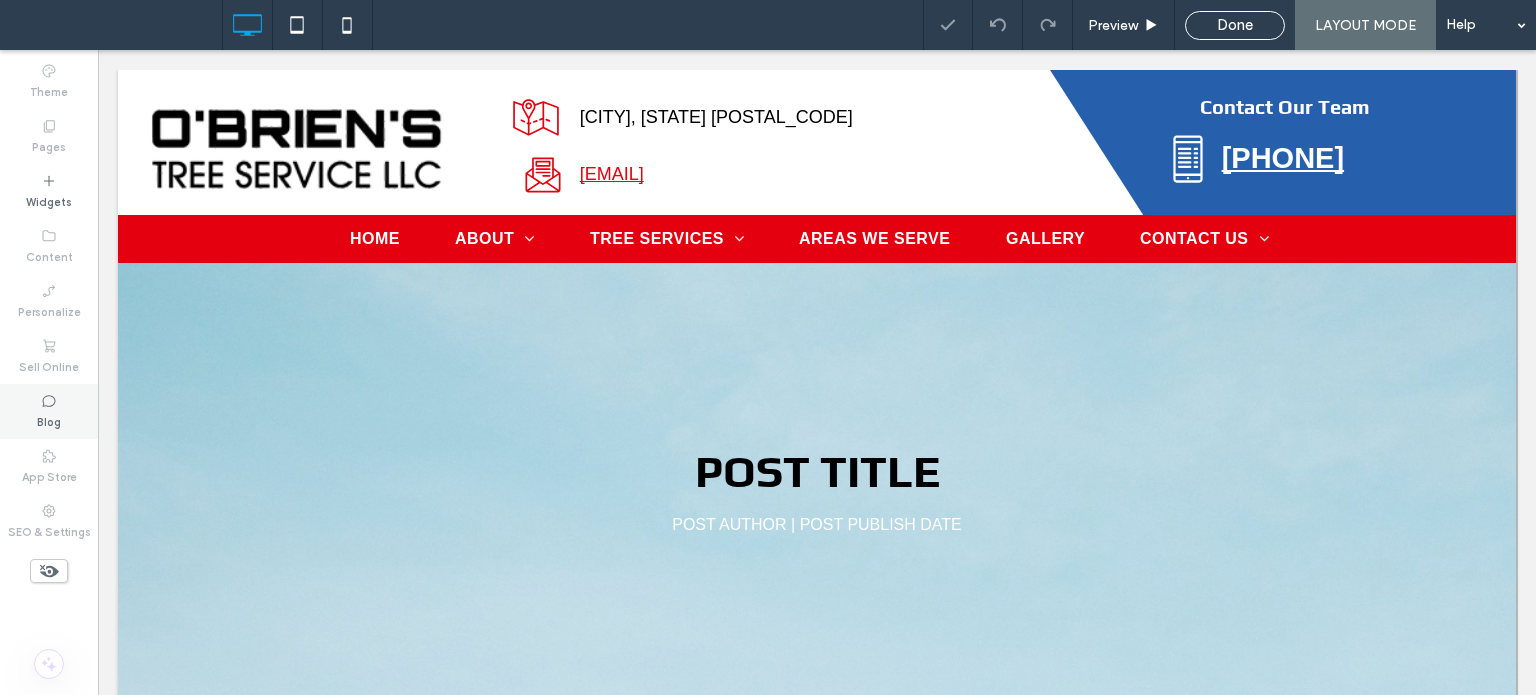 click on "Blog" at bounding box center [49, 420] 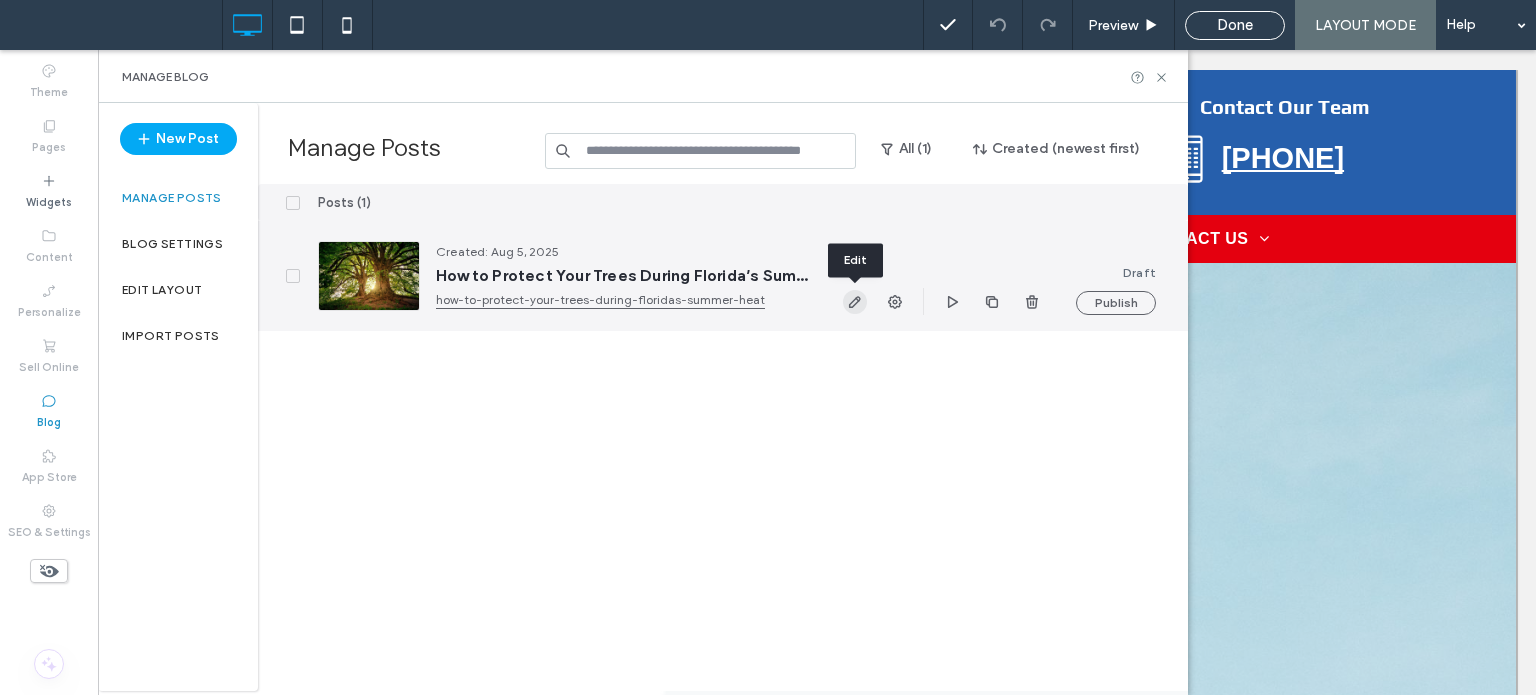click 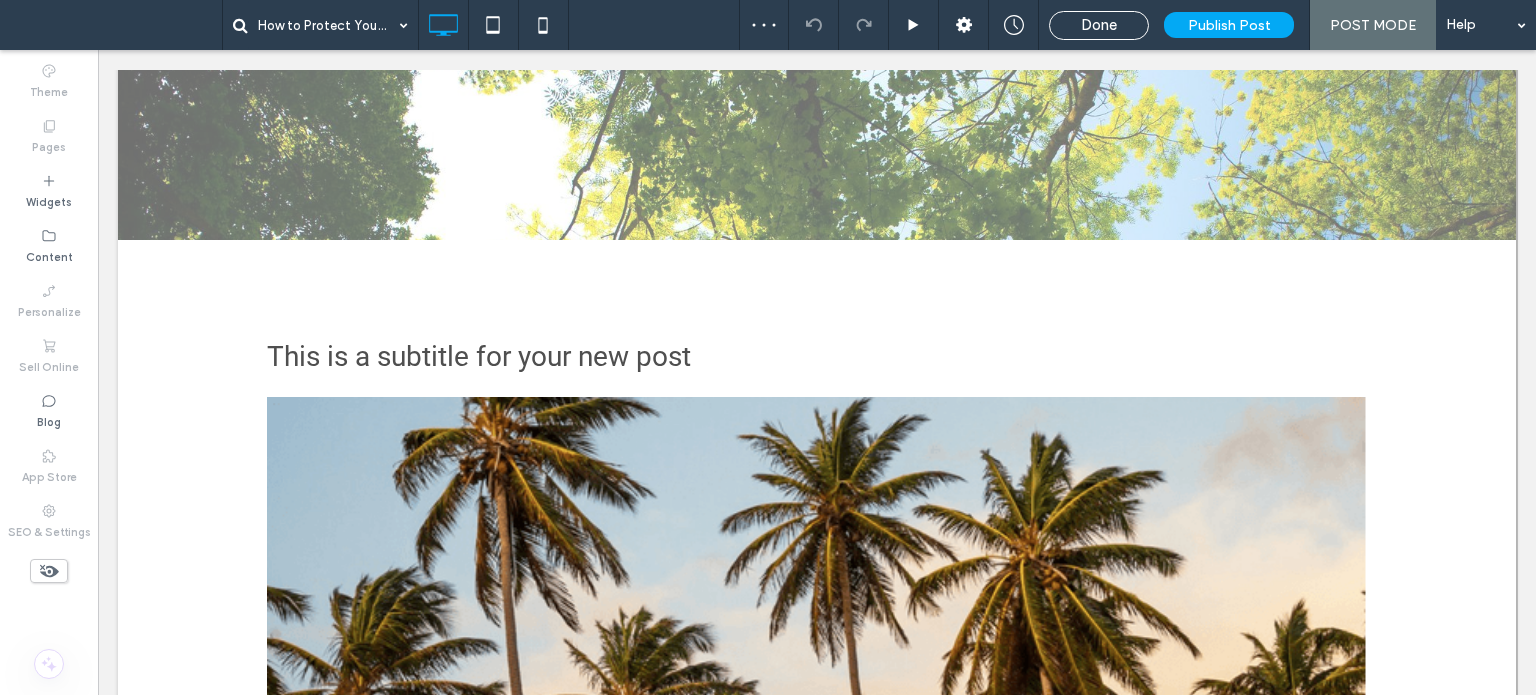 scroll, scrollTop: 535, scrollLeft: 0, axis: vertical 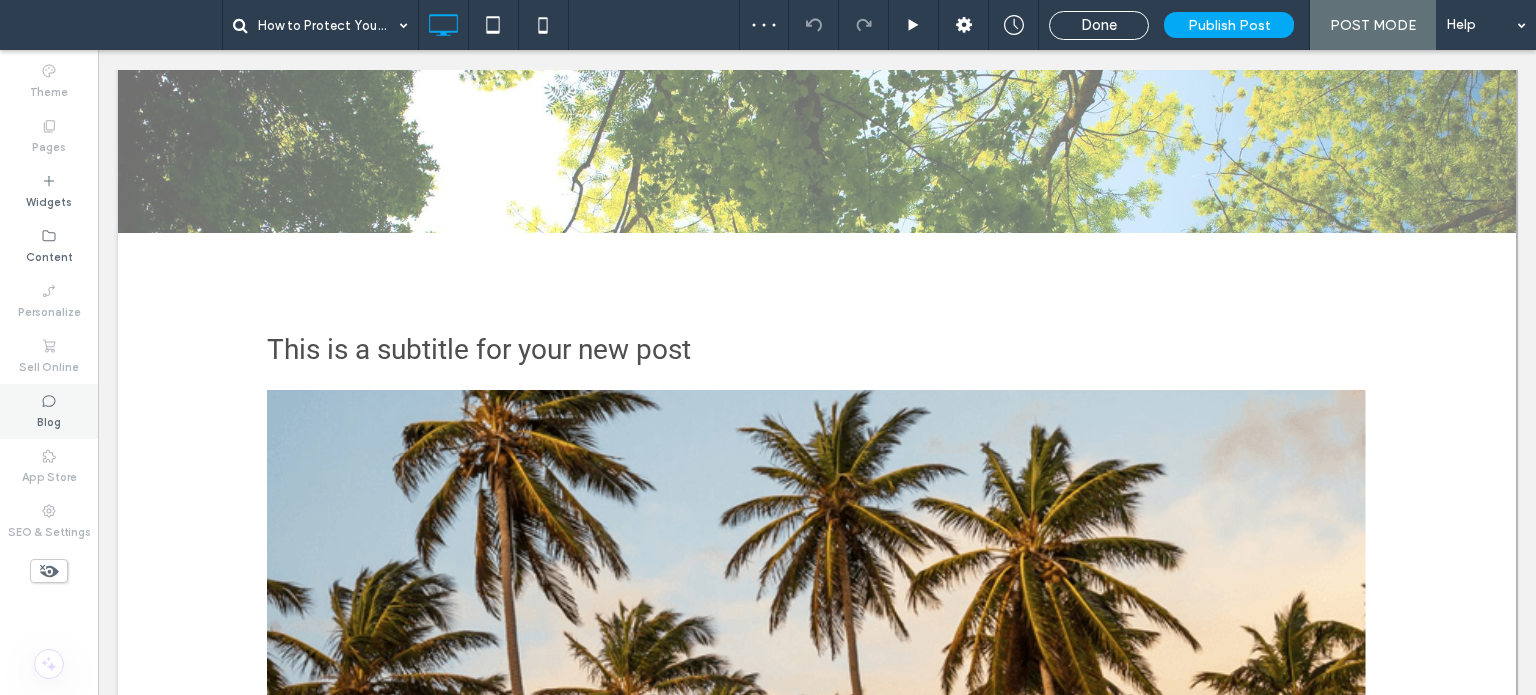 click on "Blog" at bounding box center [49, 411] 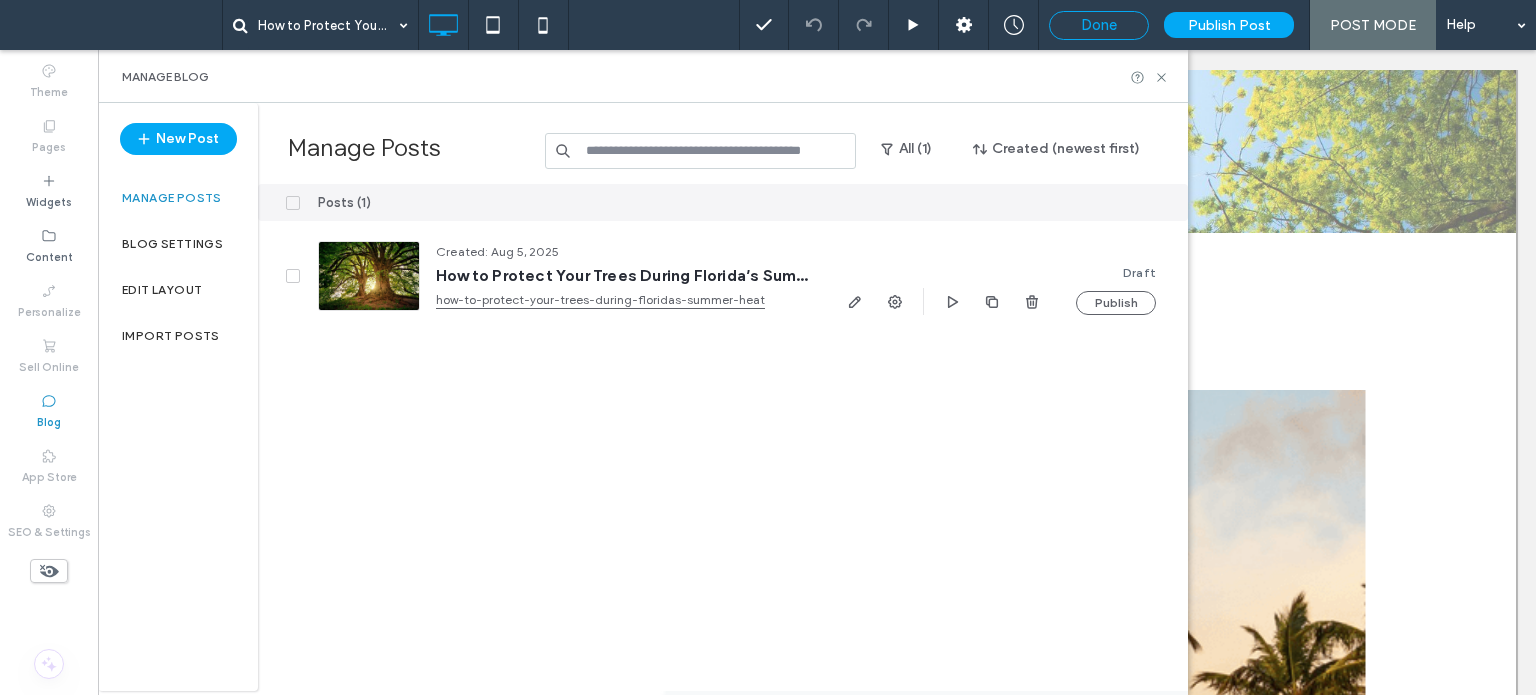 click on "Done" at bounding box center (1099, 25) 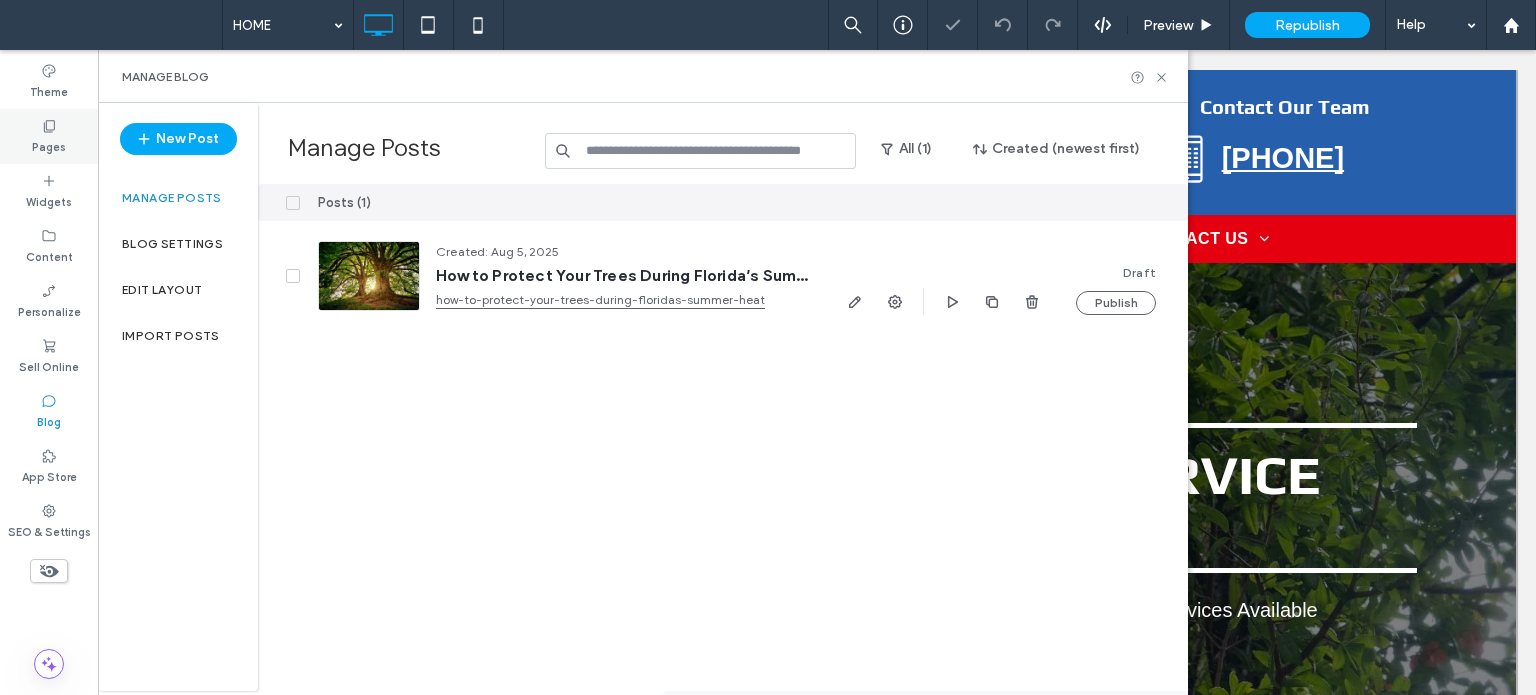 scroll, scrollTop: 0, scrollLeft: 0, axis: both 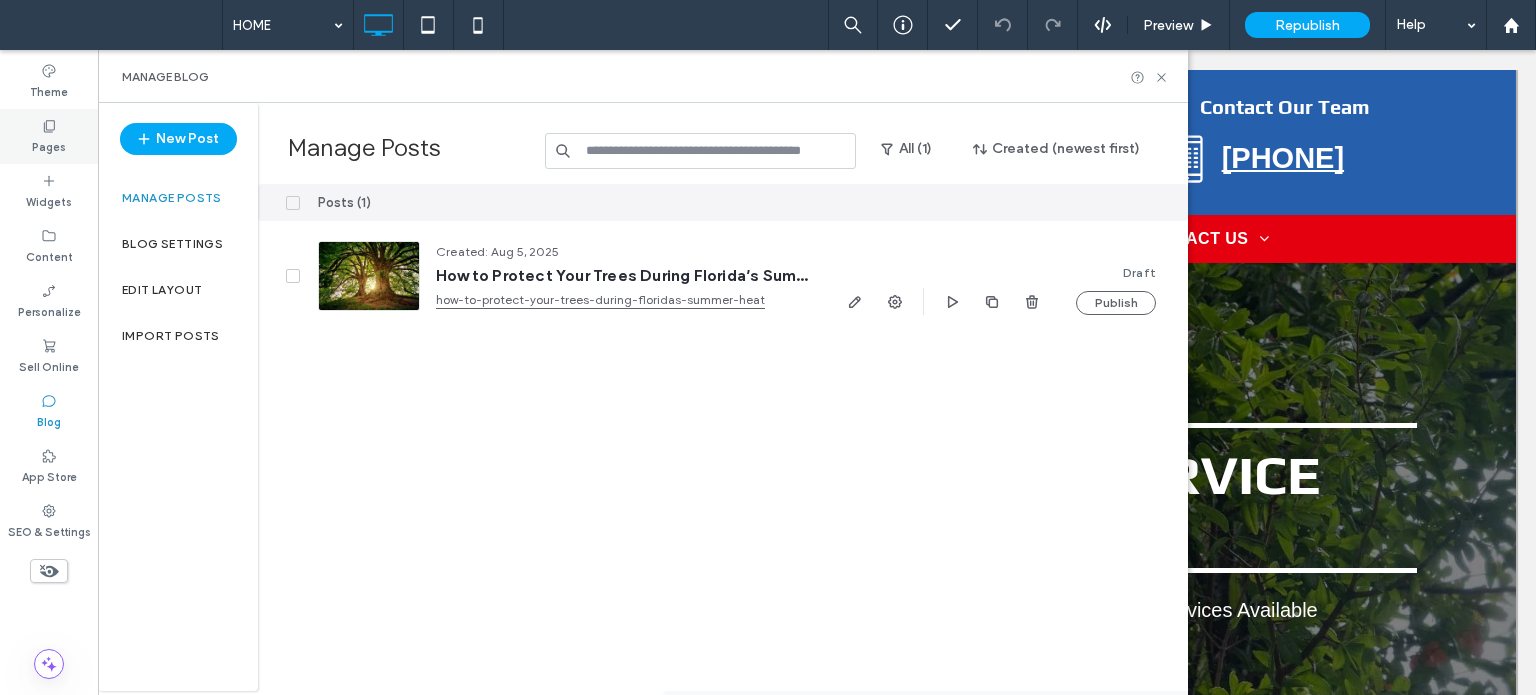 click on "Pages" at bounding box center (49, 145) 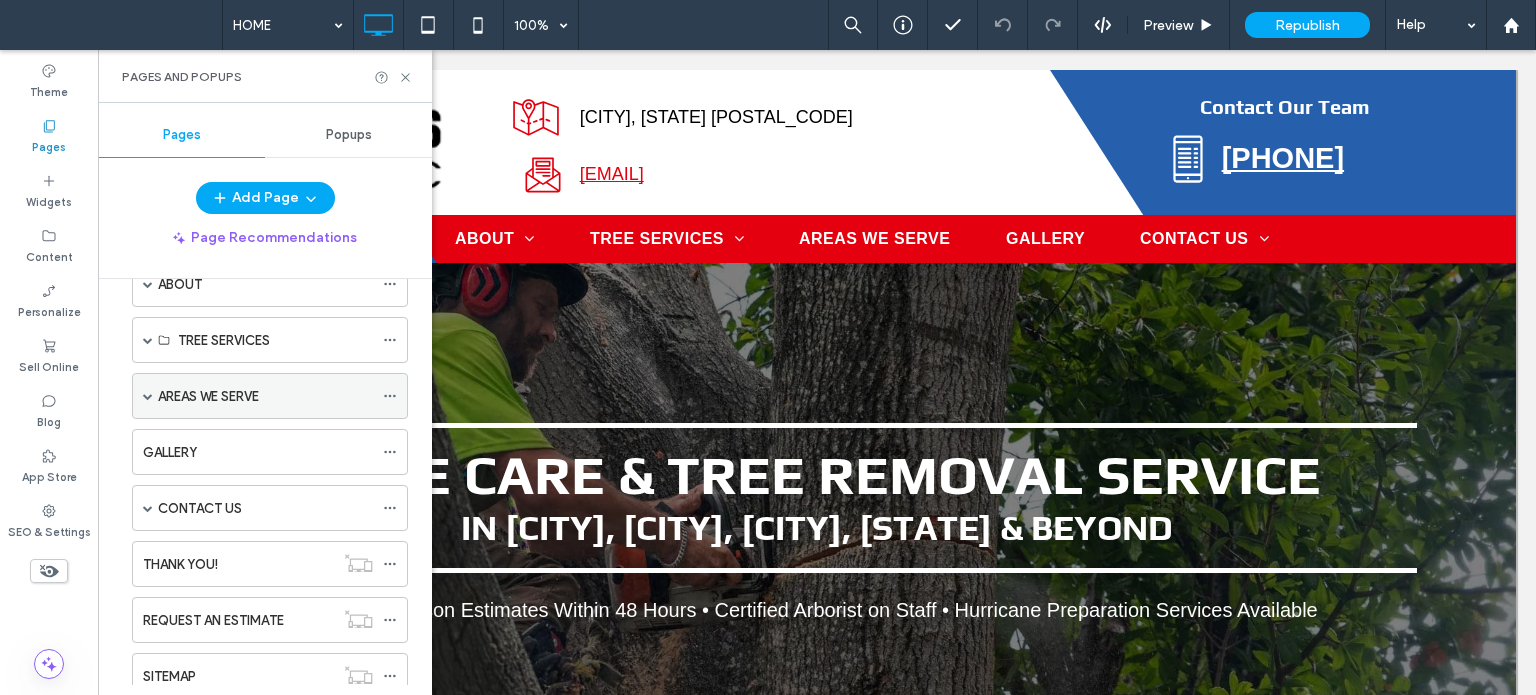 scroll, scrollTop: 167, scrollLeft: 0, axis: vertical 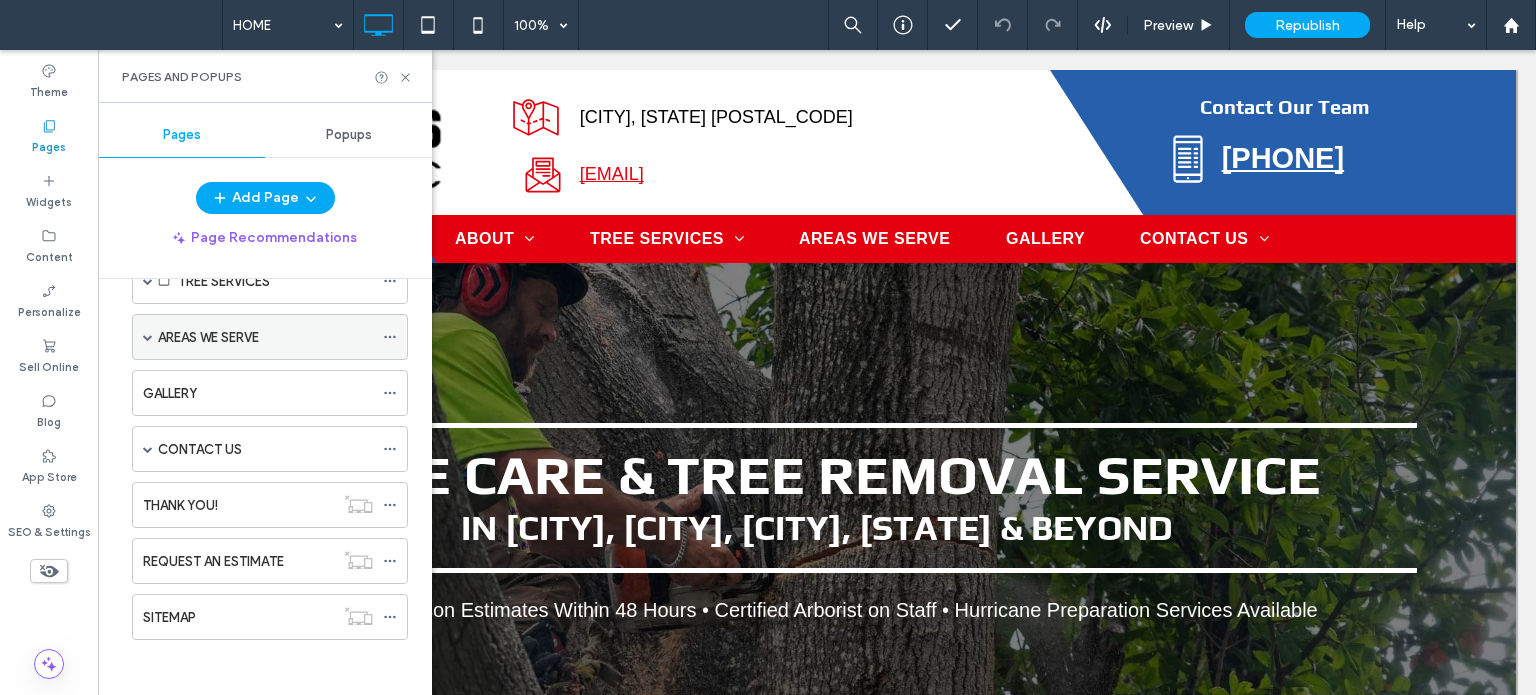 click at bounding box center [148, 337] 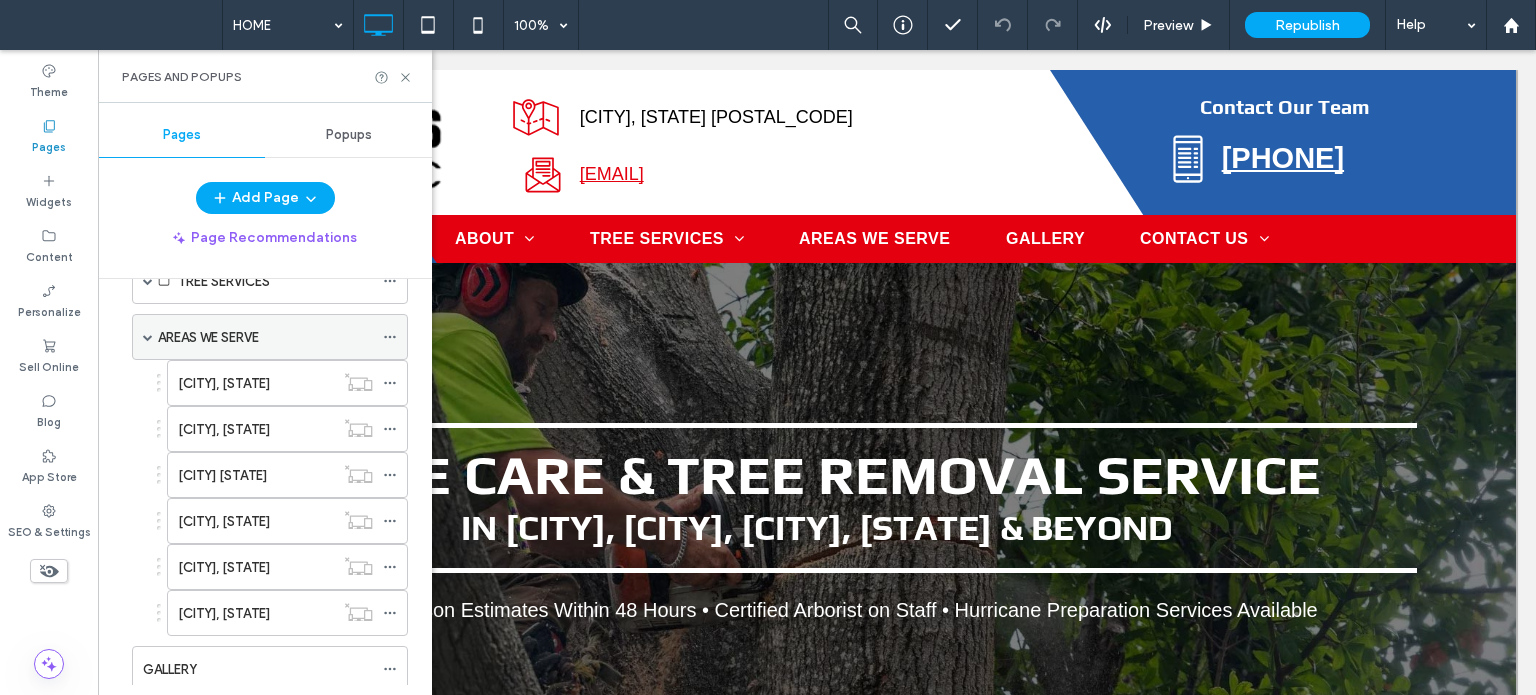 click on "AREAS WE SERVE" at bounding box center (265, 337) 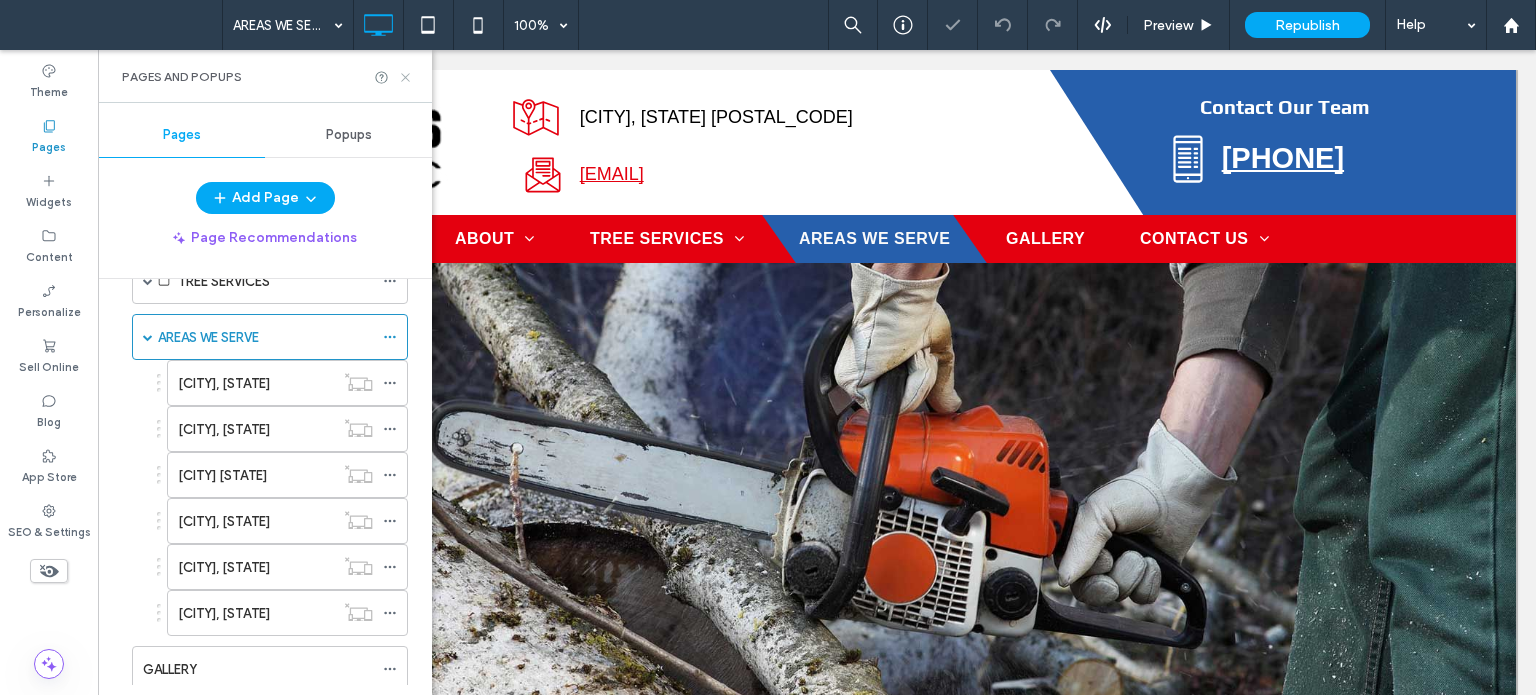 click 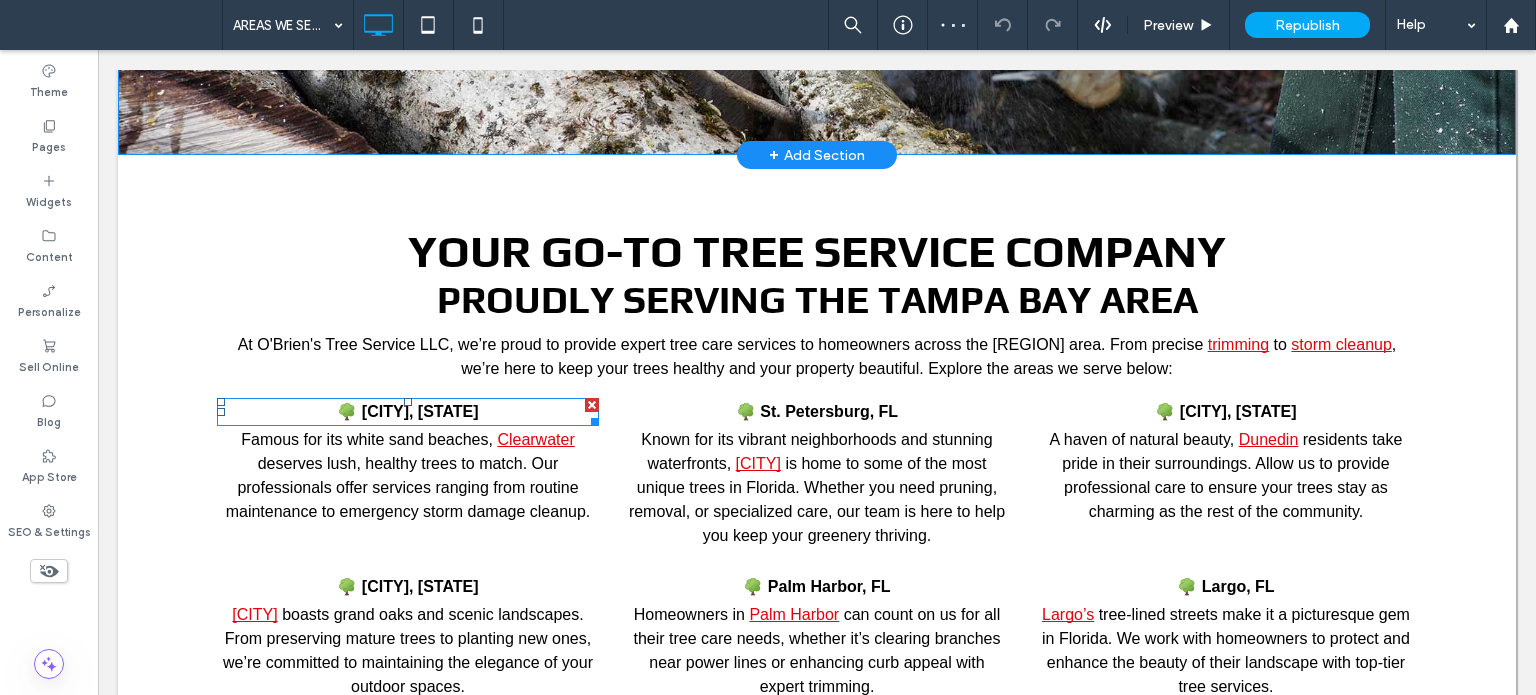 scroll, scrollTop: 608, scrollLeft: 0, axis: vertical 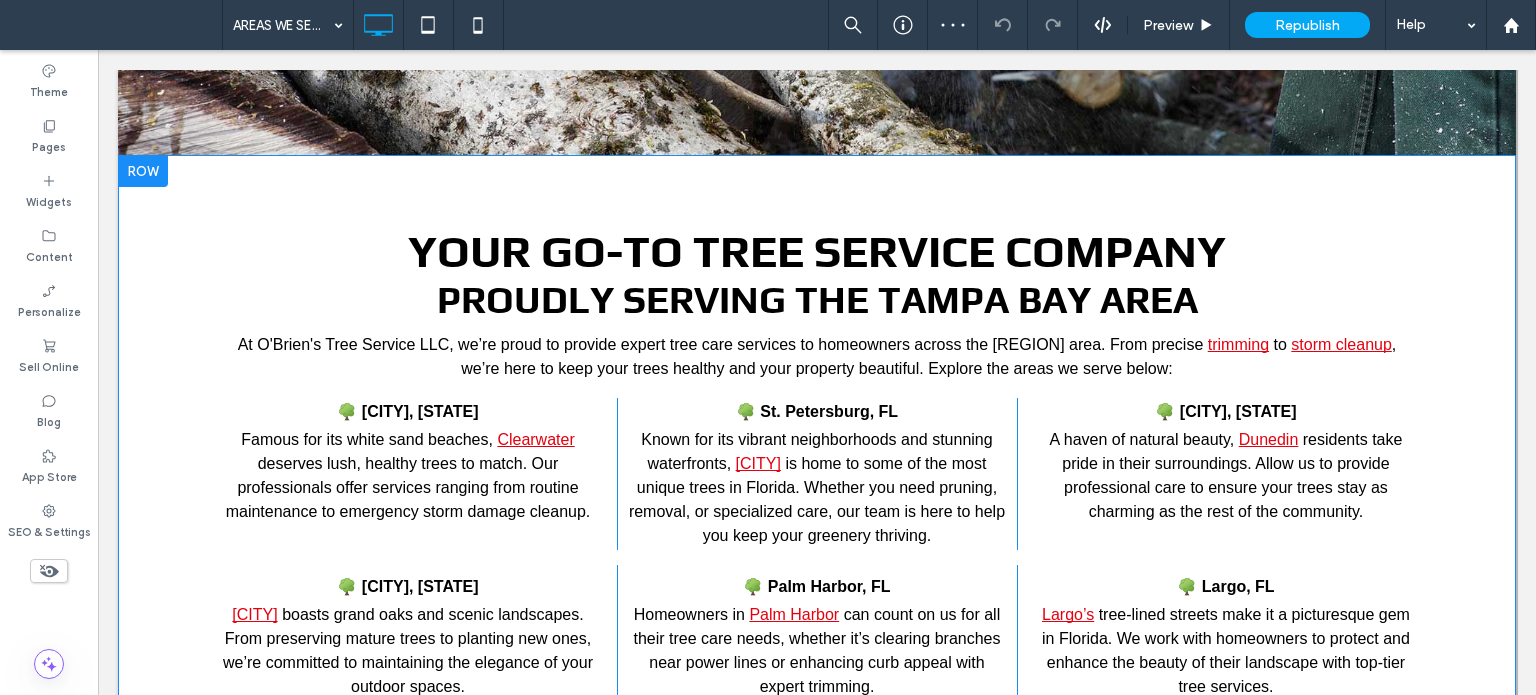 click at bounding box center [143, 171] 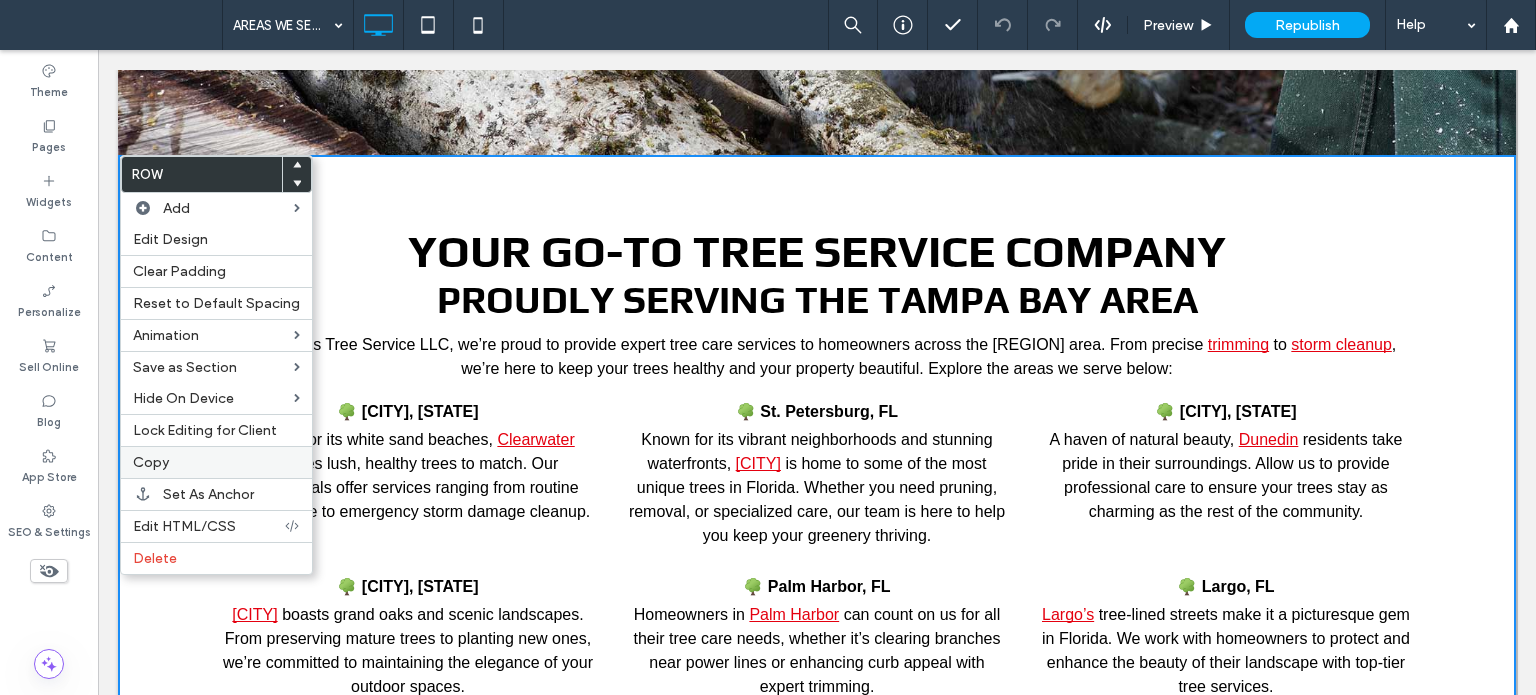 click on "Copy" at bounding box center [151, 462] 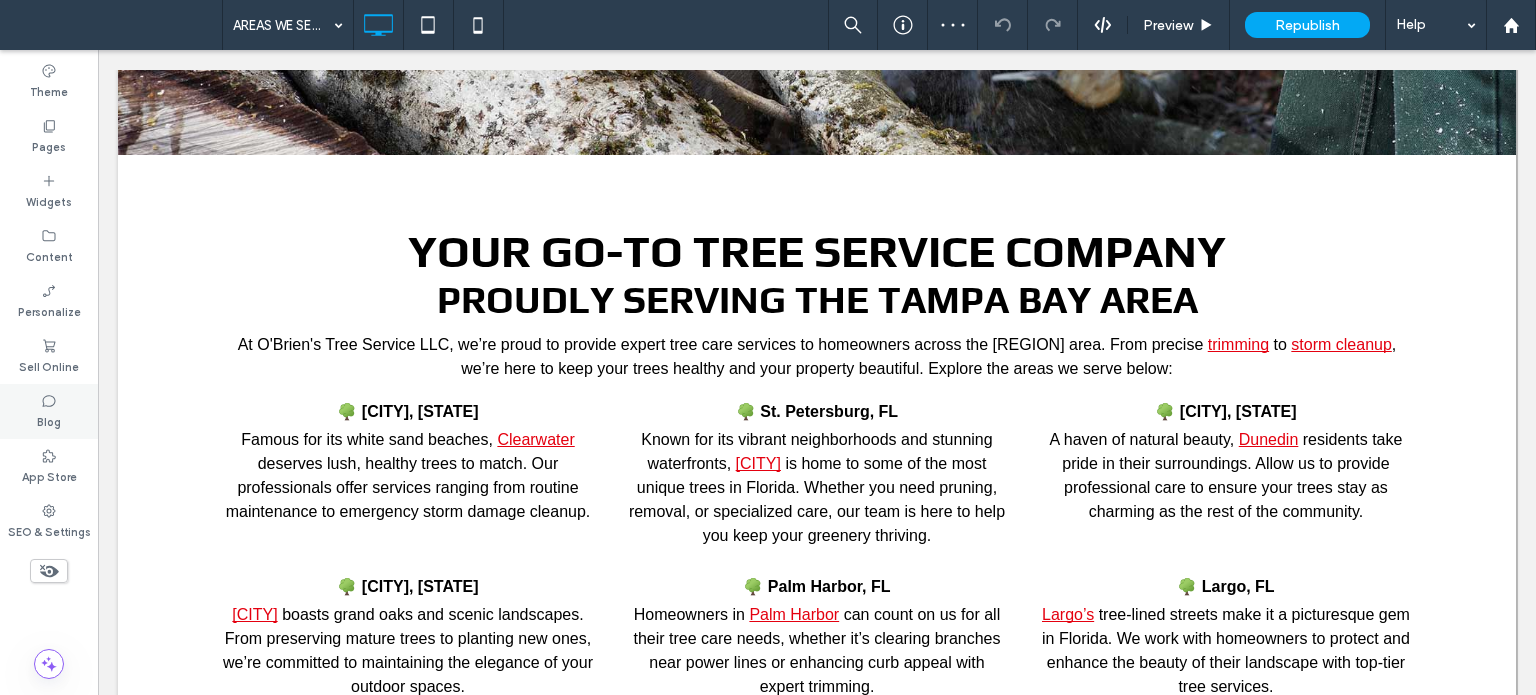 click on "Blog" at bounding box center (49, 420) 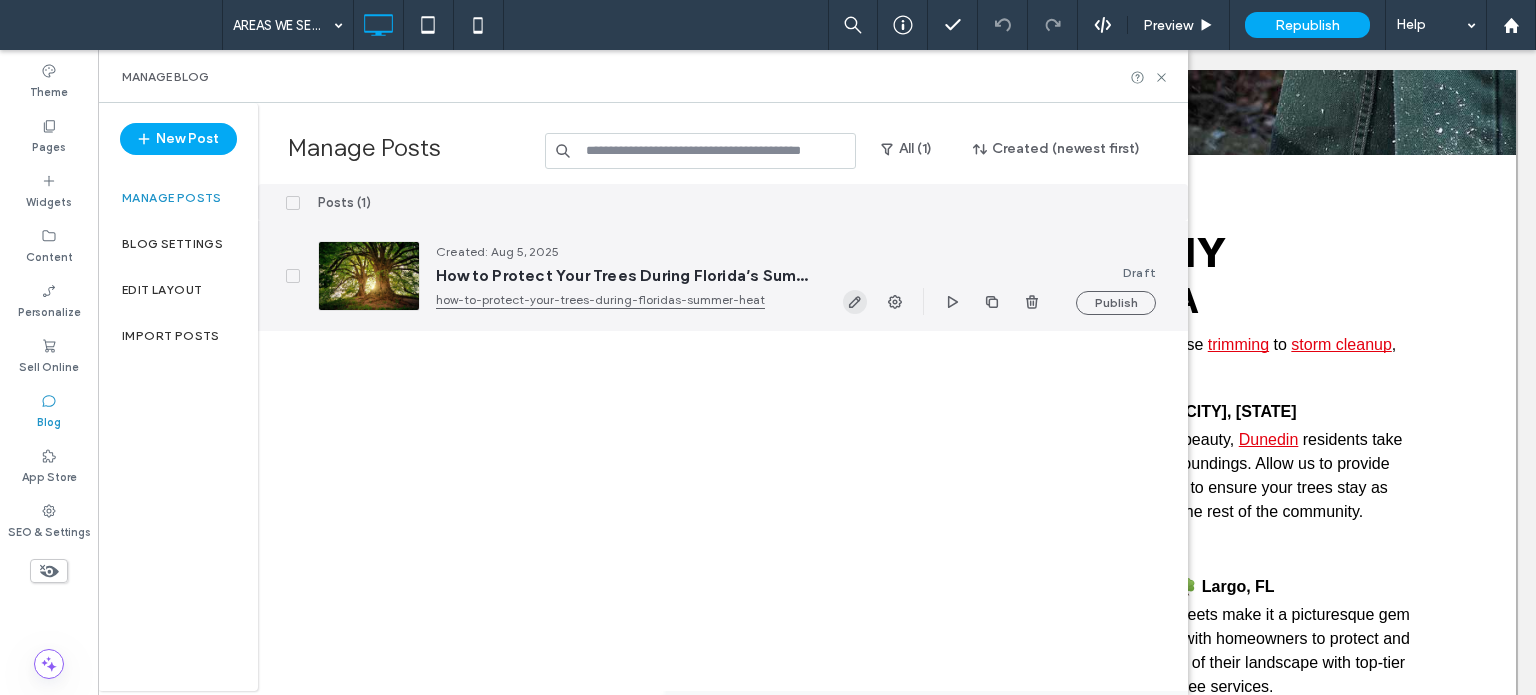 click 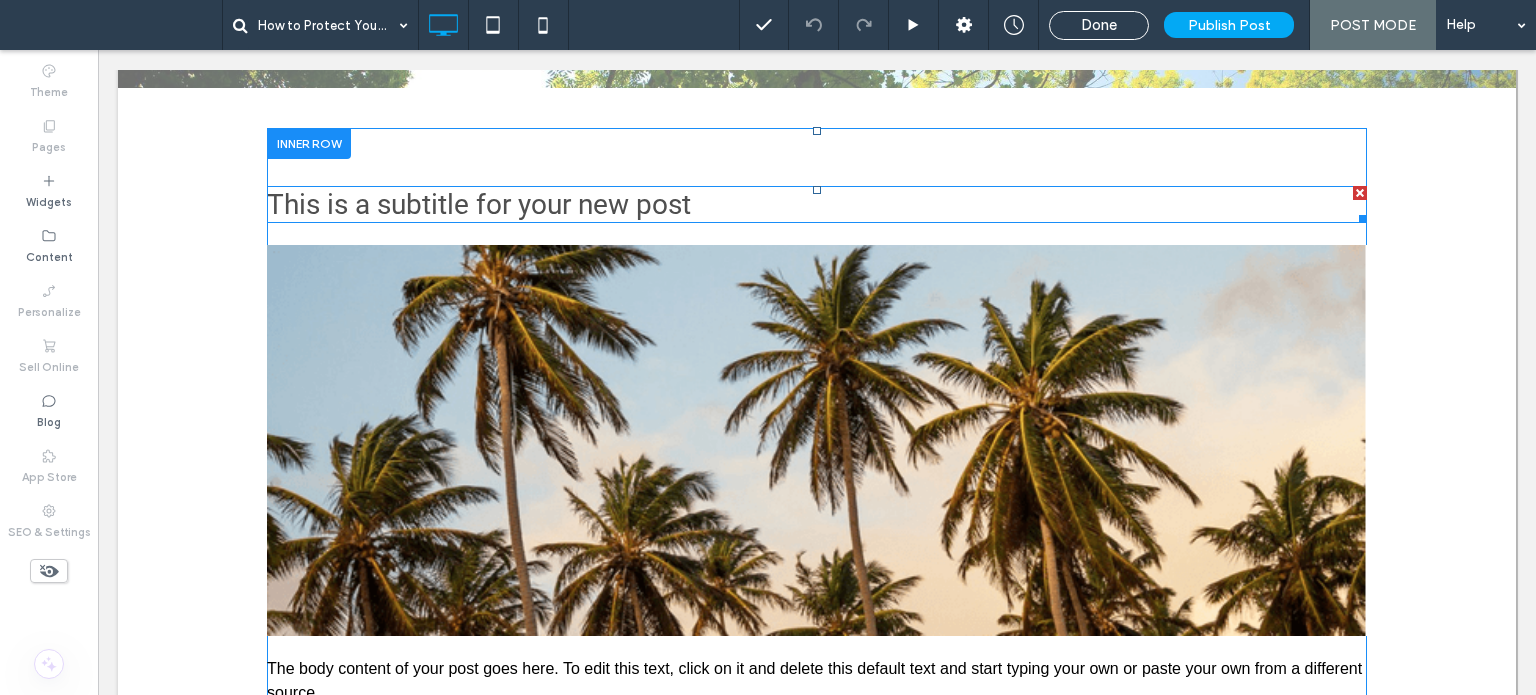 scroll, scrollTop: 675, scrollLeft: 0, axis: vertical 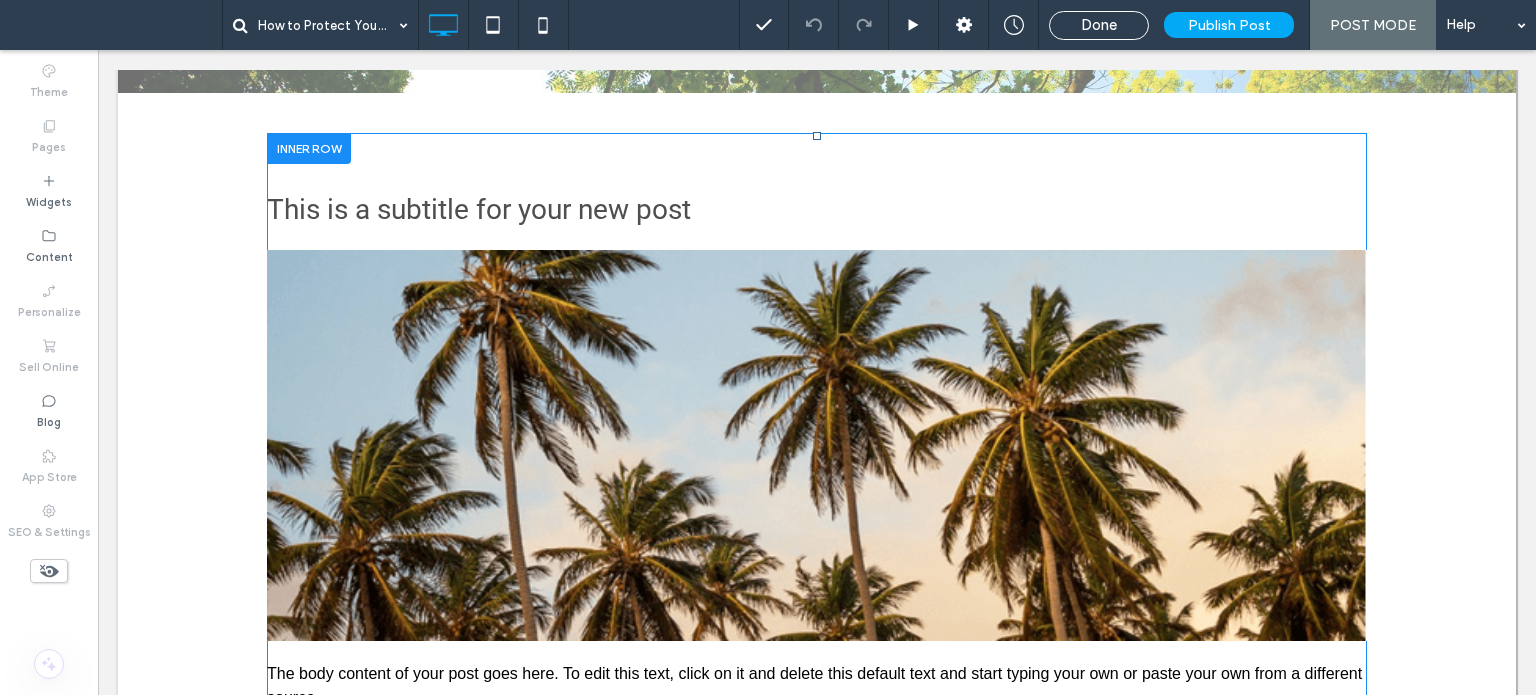 click at bounding box center (309, 148) 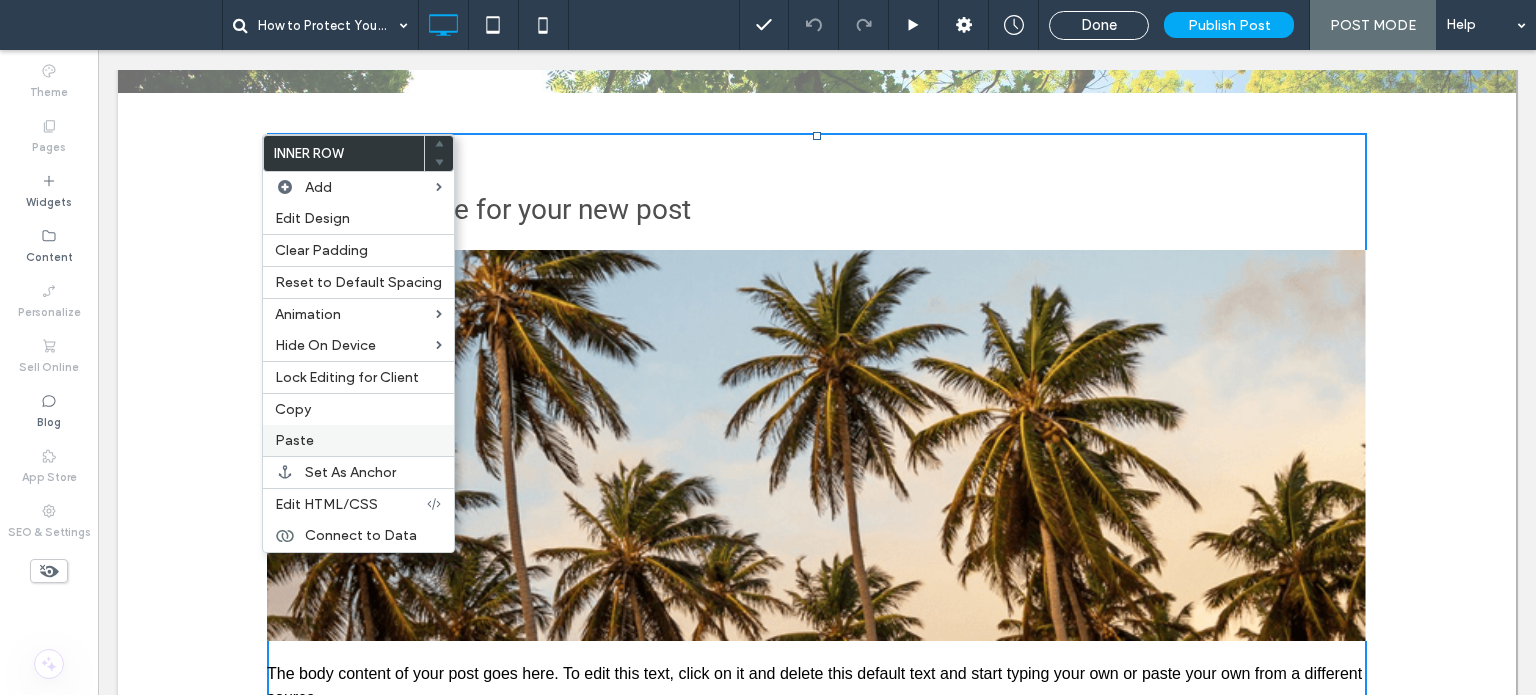click on "Paste" at bounding box center [294, 440] 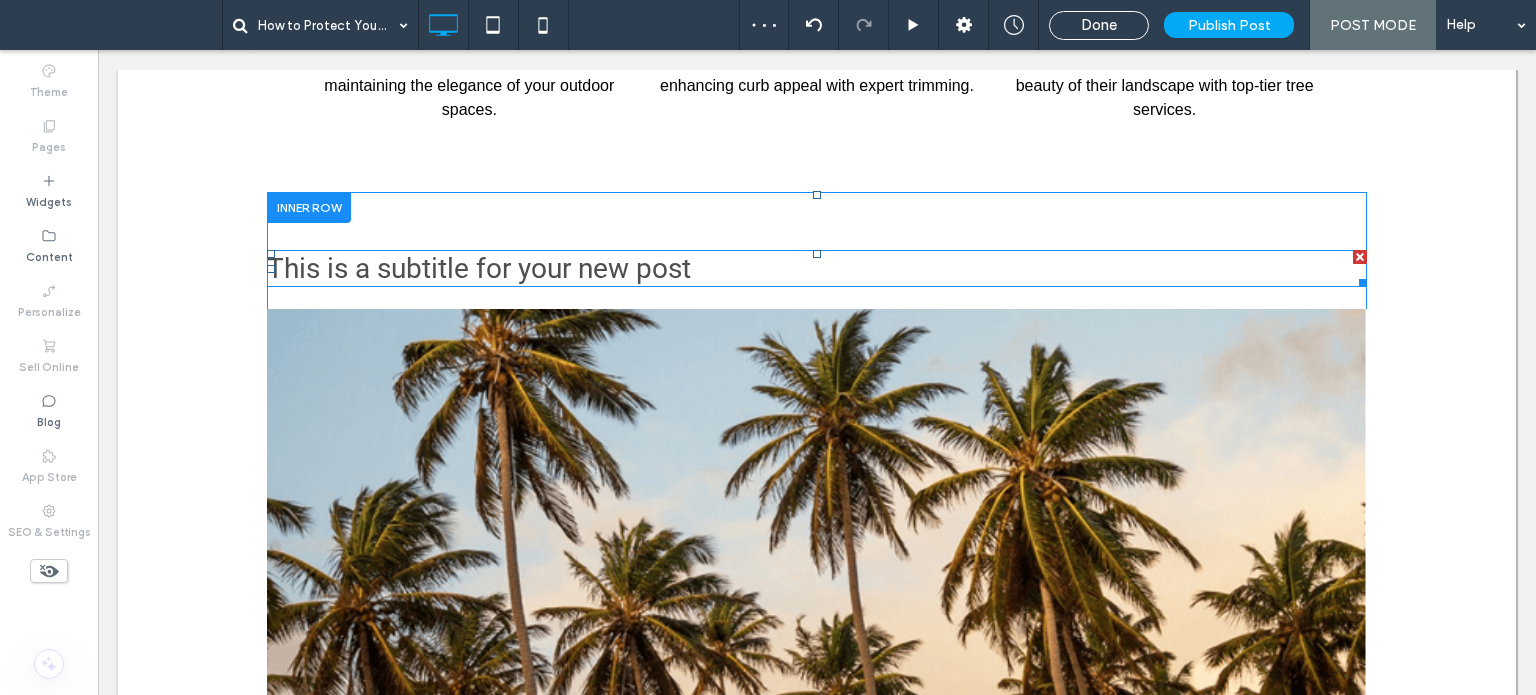 scroll, scrollTop: 1279, scrollLeft: 0, axis: vertical 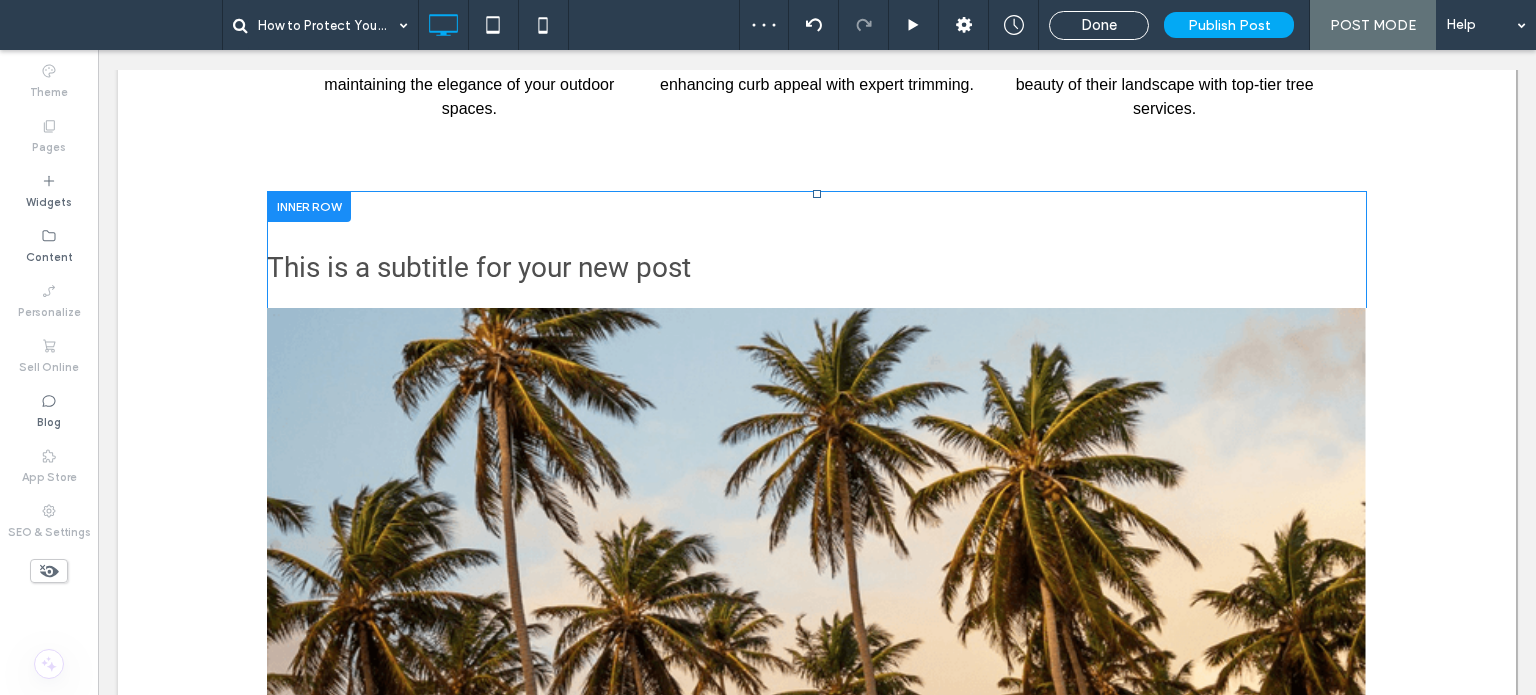 click at bounding box center [309, 206] 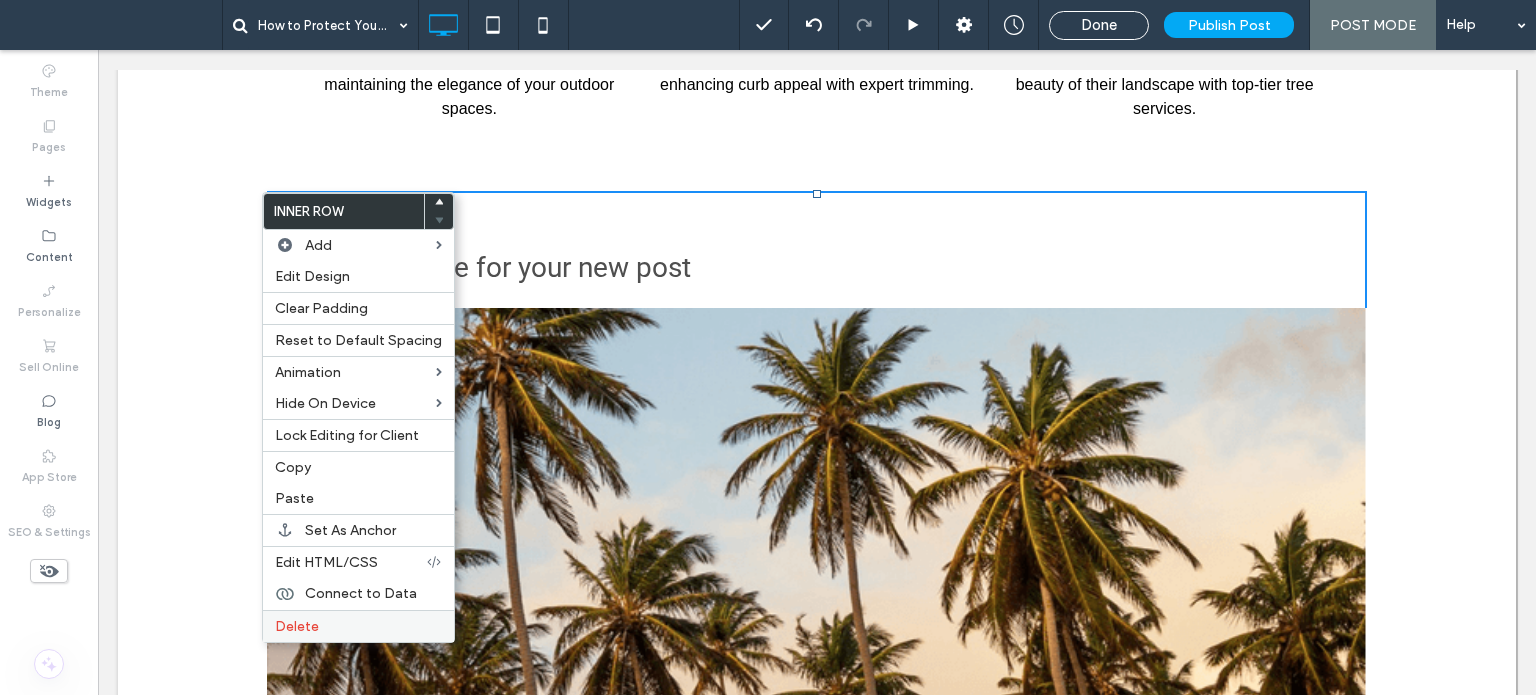 click on "Delete" at bounding box center [297, 626] 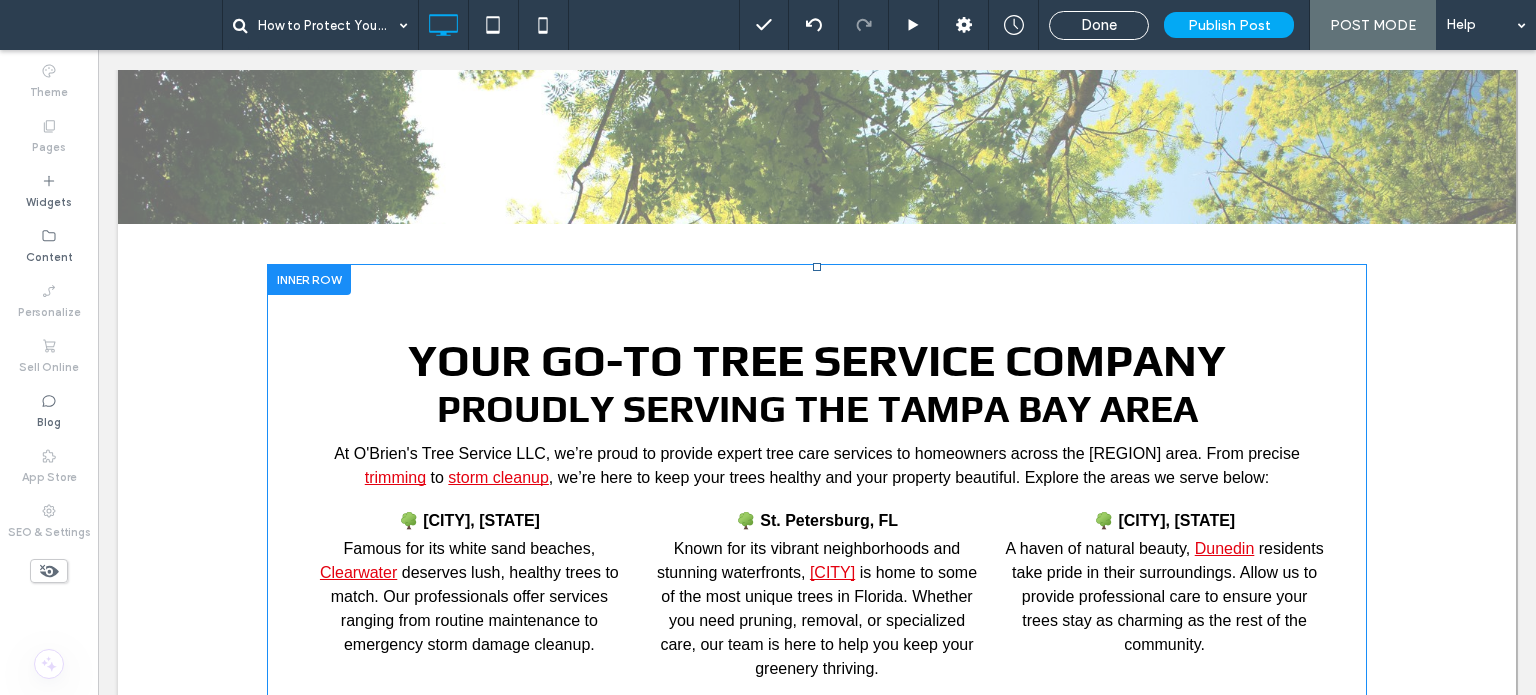 scroll, scrollTop: 544, scrollLeft: 0, axis: vertical 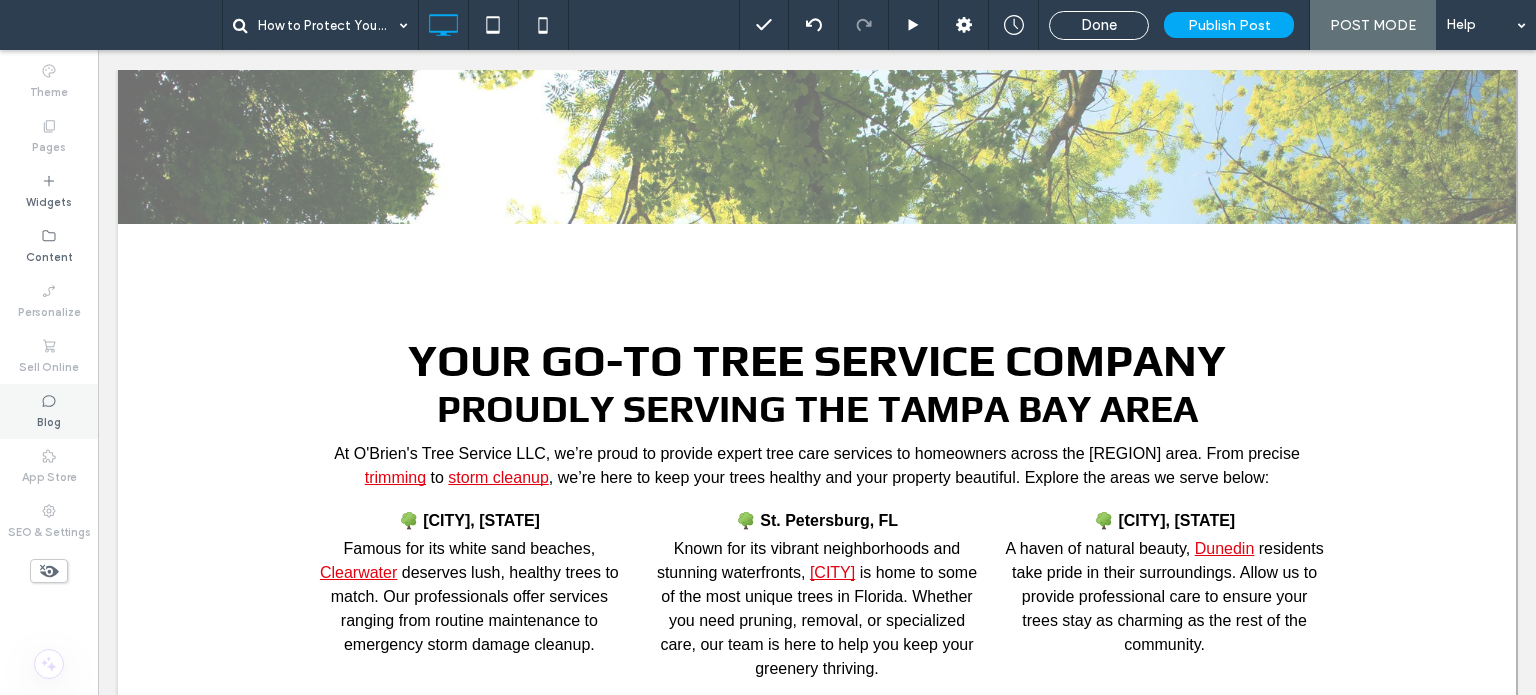 click on "Blog" at bounding box center (49, 420) 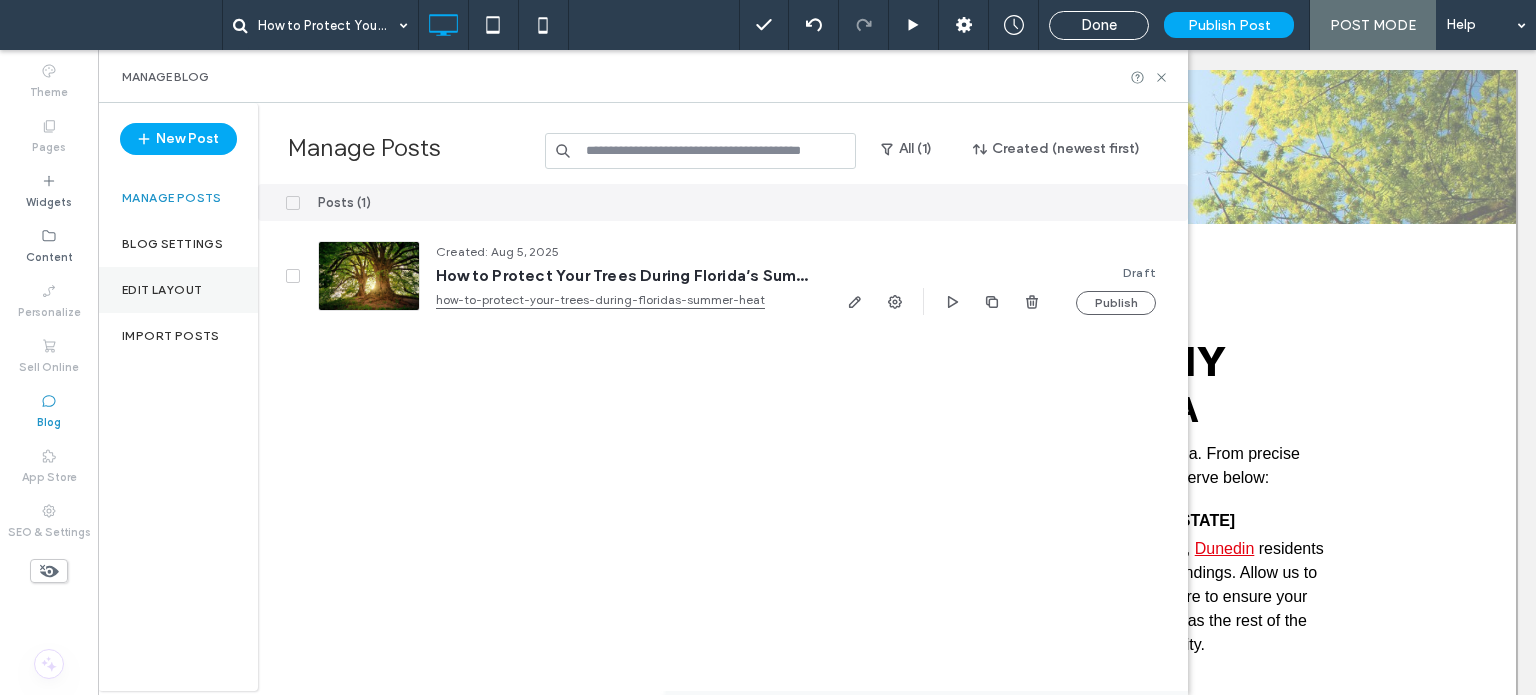 click on "Edit Layout" at bounding box center (162, 290) 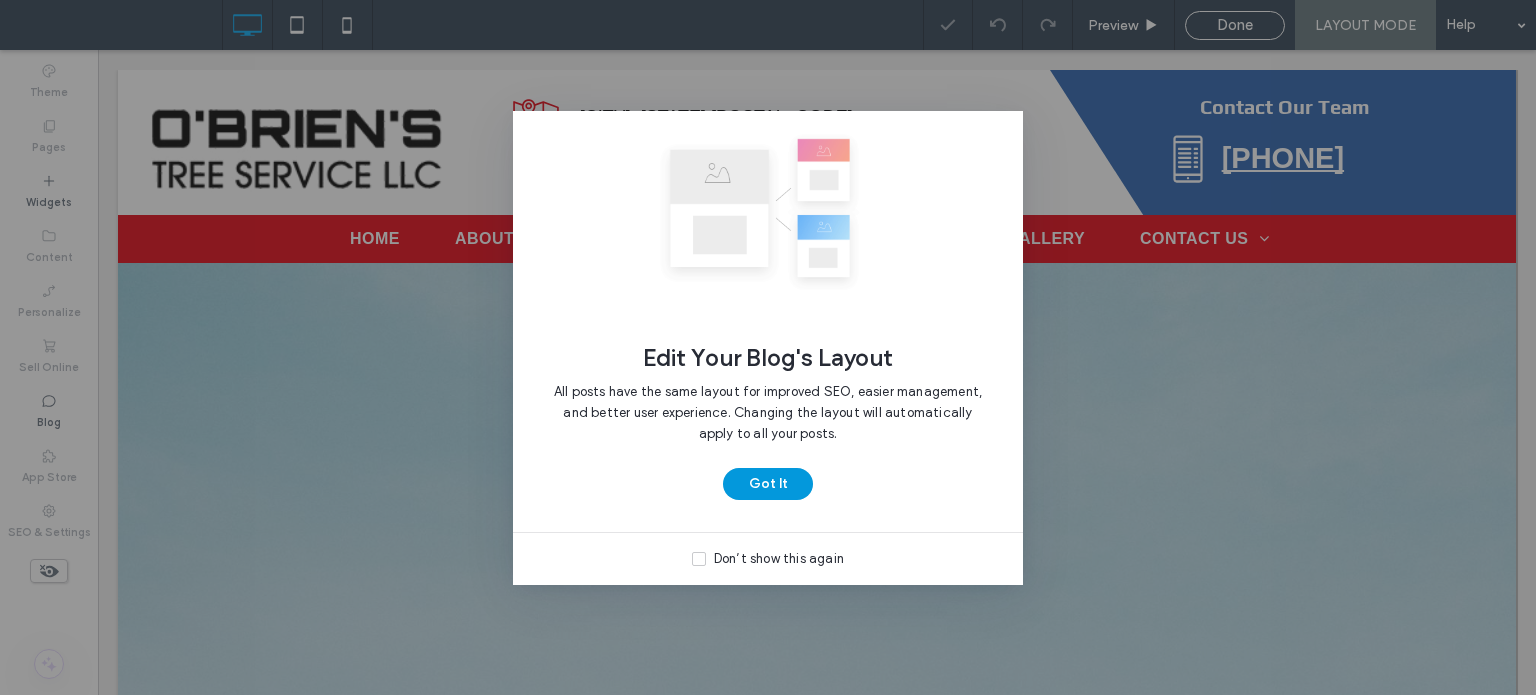 scroll, scrollTop: 0, scrollLeft: 0, axis: both 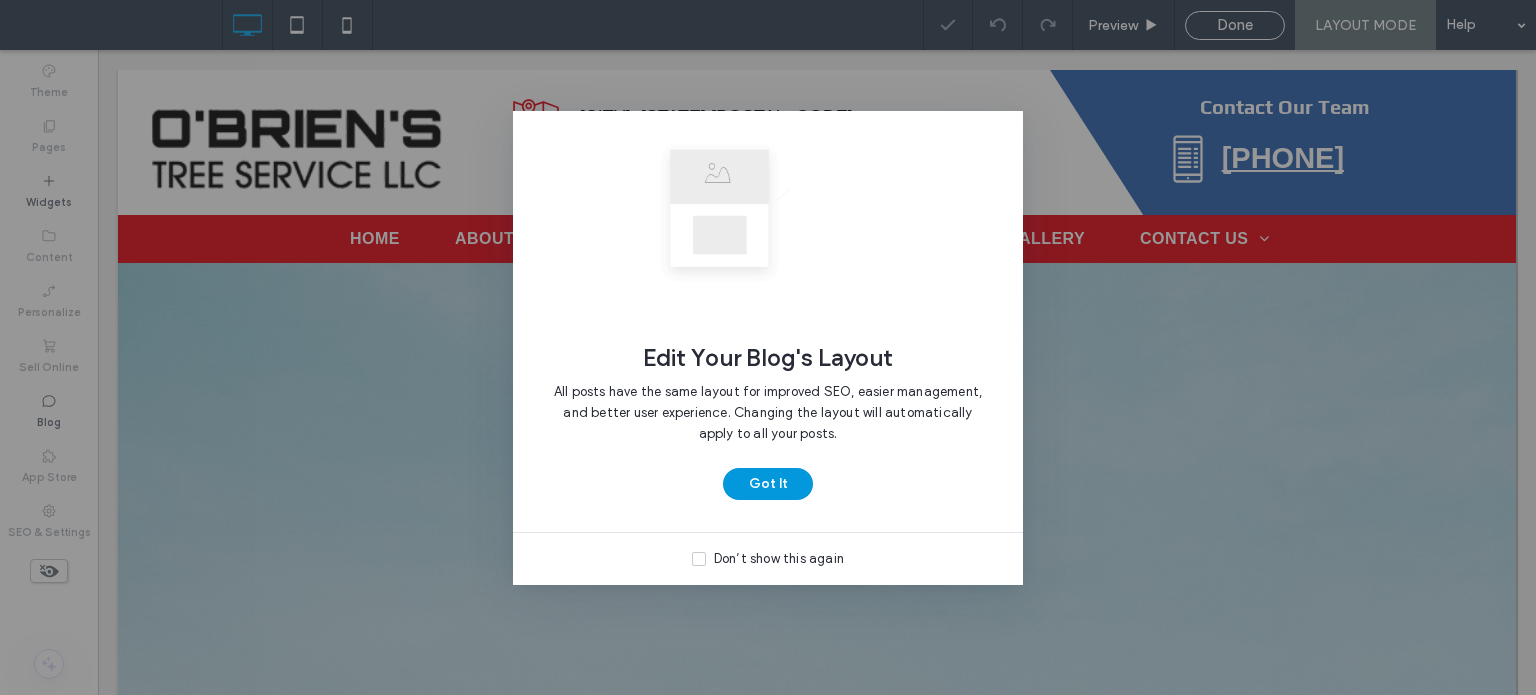 click on "Got It" at bounding box center (768, 484) 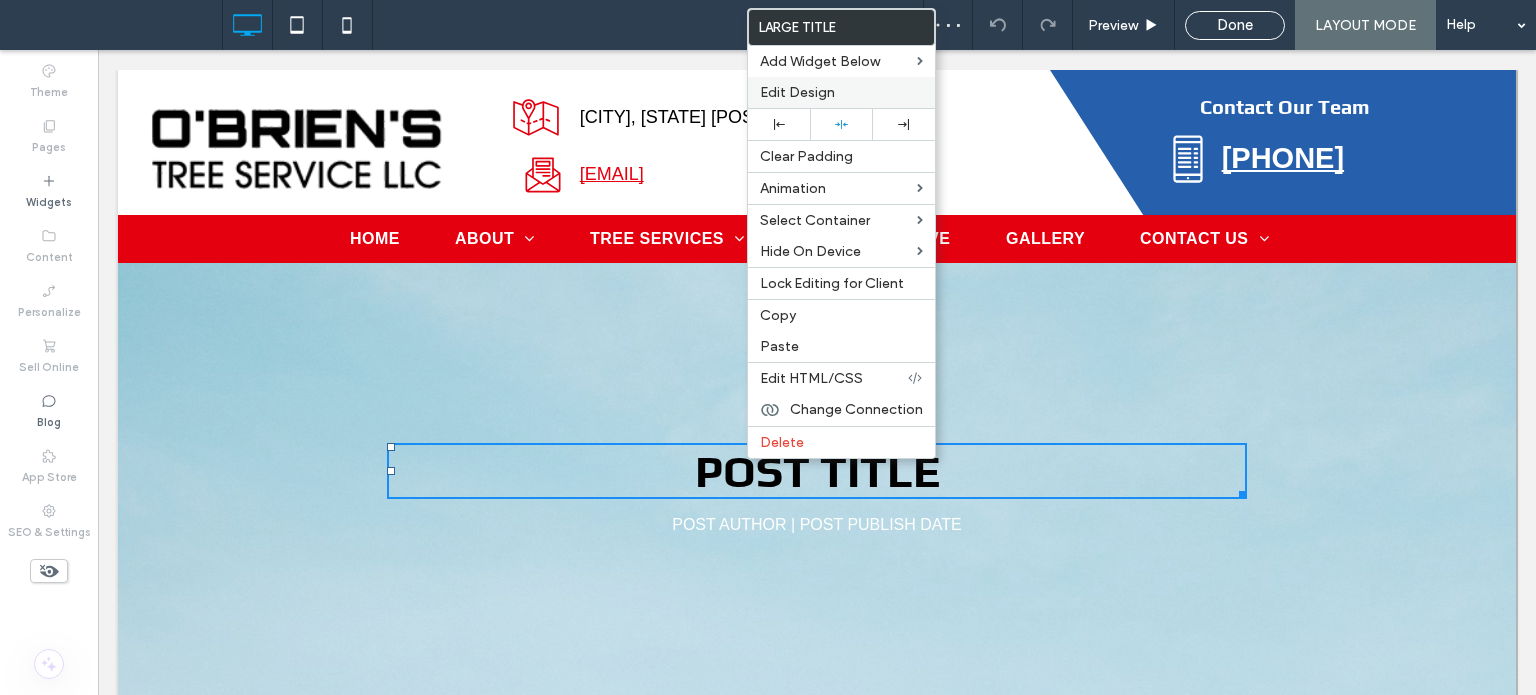 click on "Edit Design" at bounding box center (841, 92) 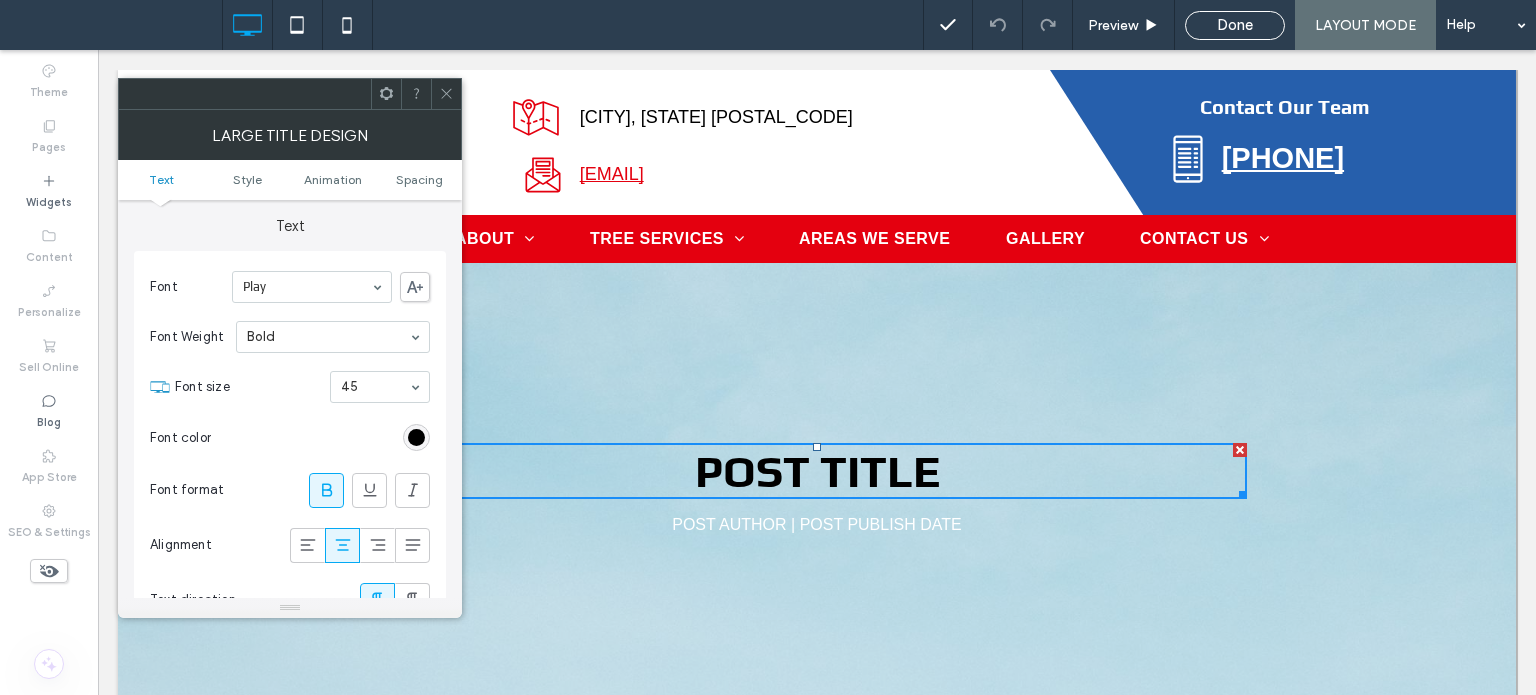 scroll, scrollTop: 0, scrollLeft: 0, axis: both 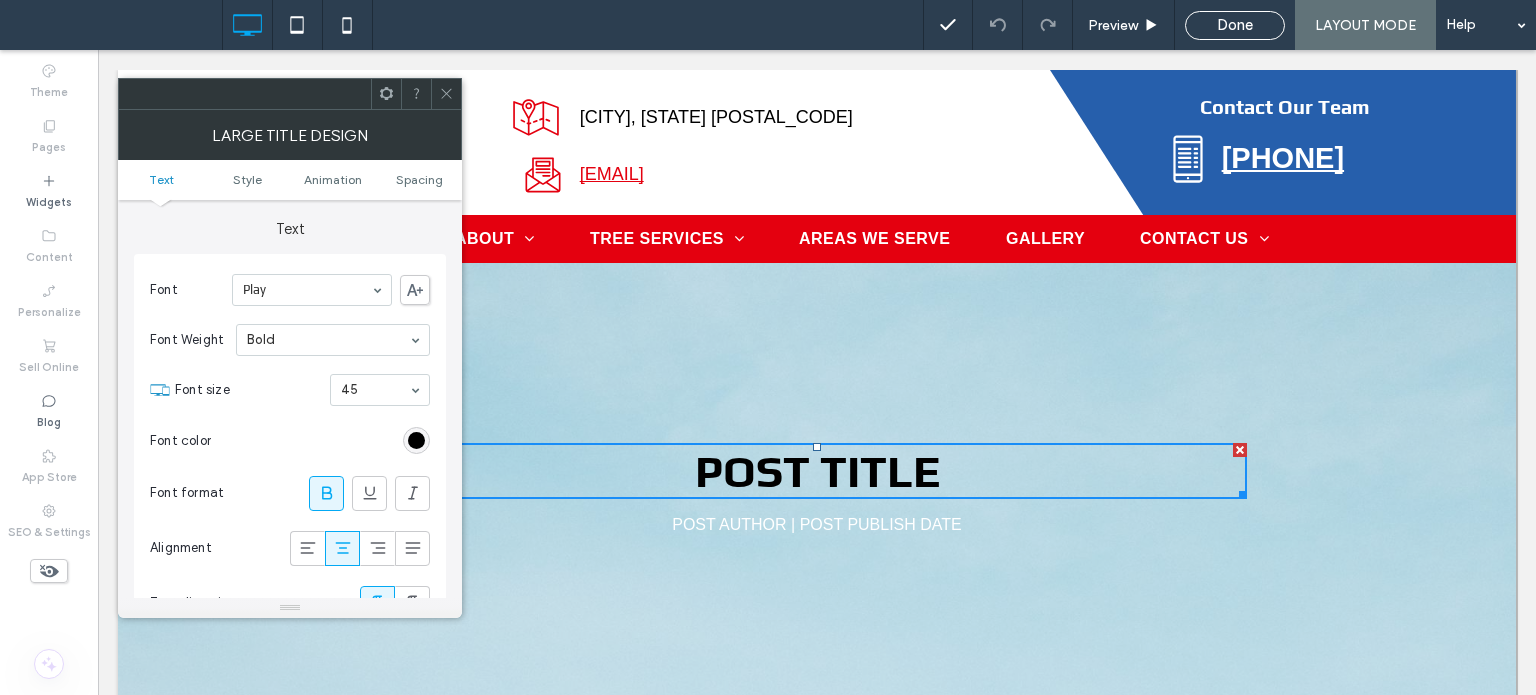 click on "Text Style Animation Spacing" at bounding box center (290, 180) 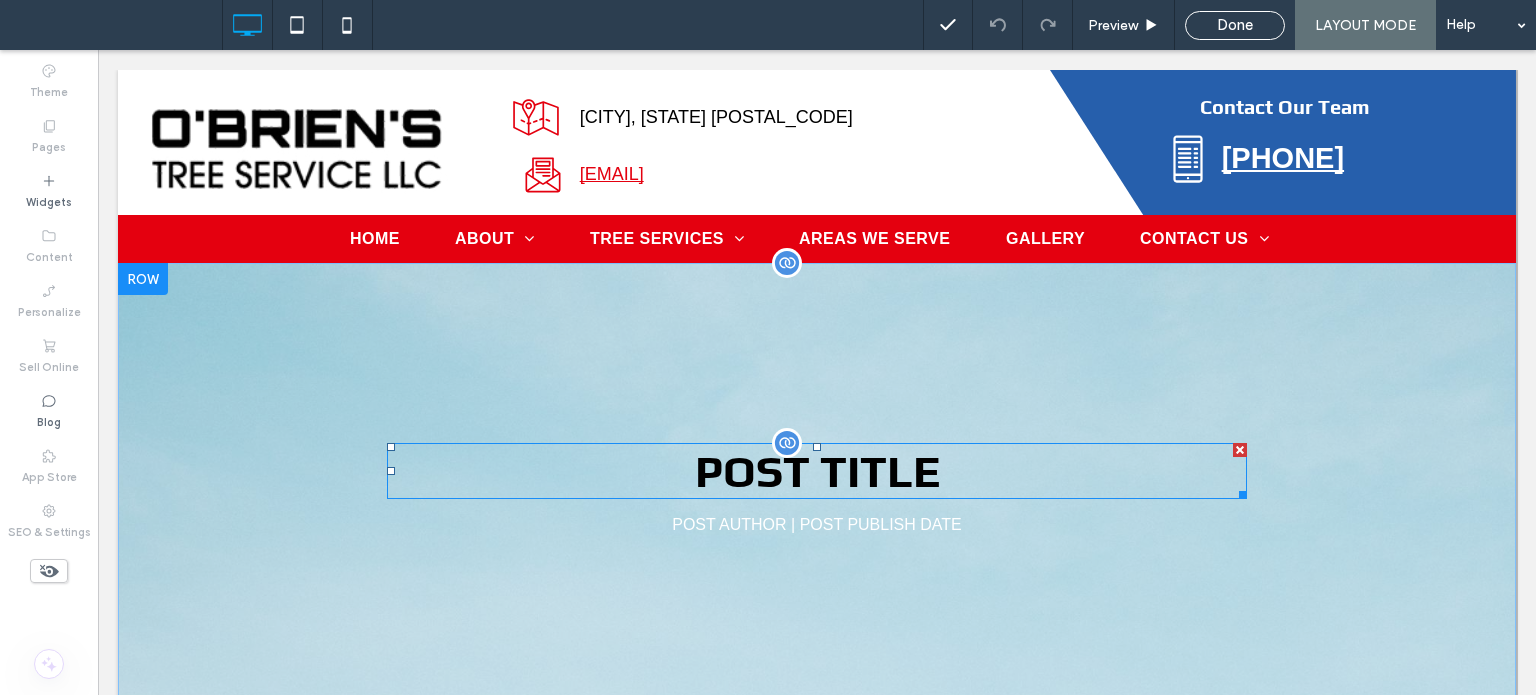click on "POST TITLE" at bounding box center (817, 471) 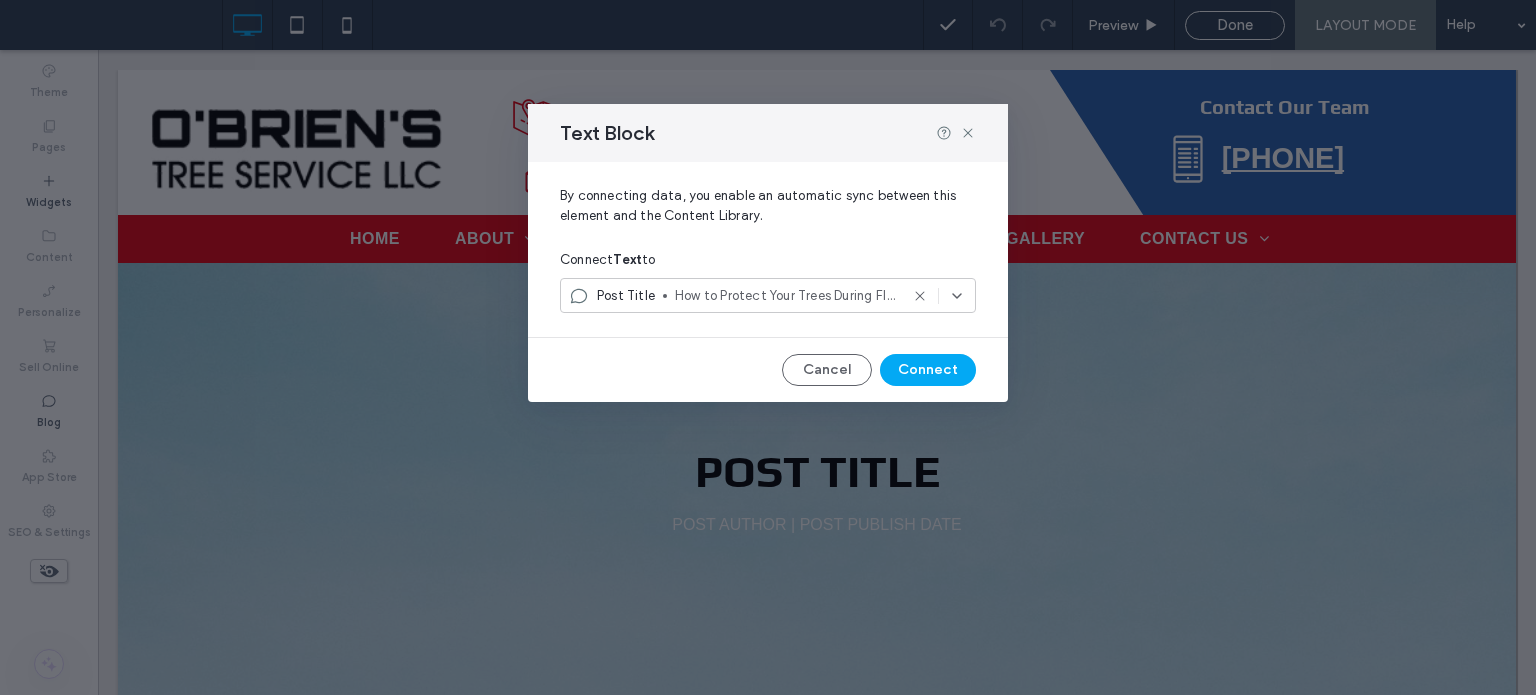 click on "How to Protect Your Trees During Florida’s Summer Heat" at bounding box center [786, 296] 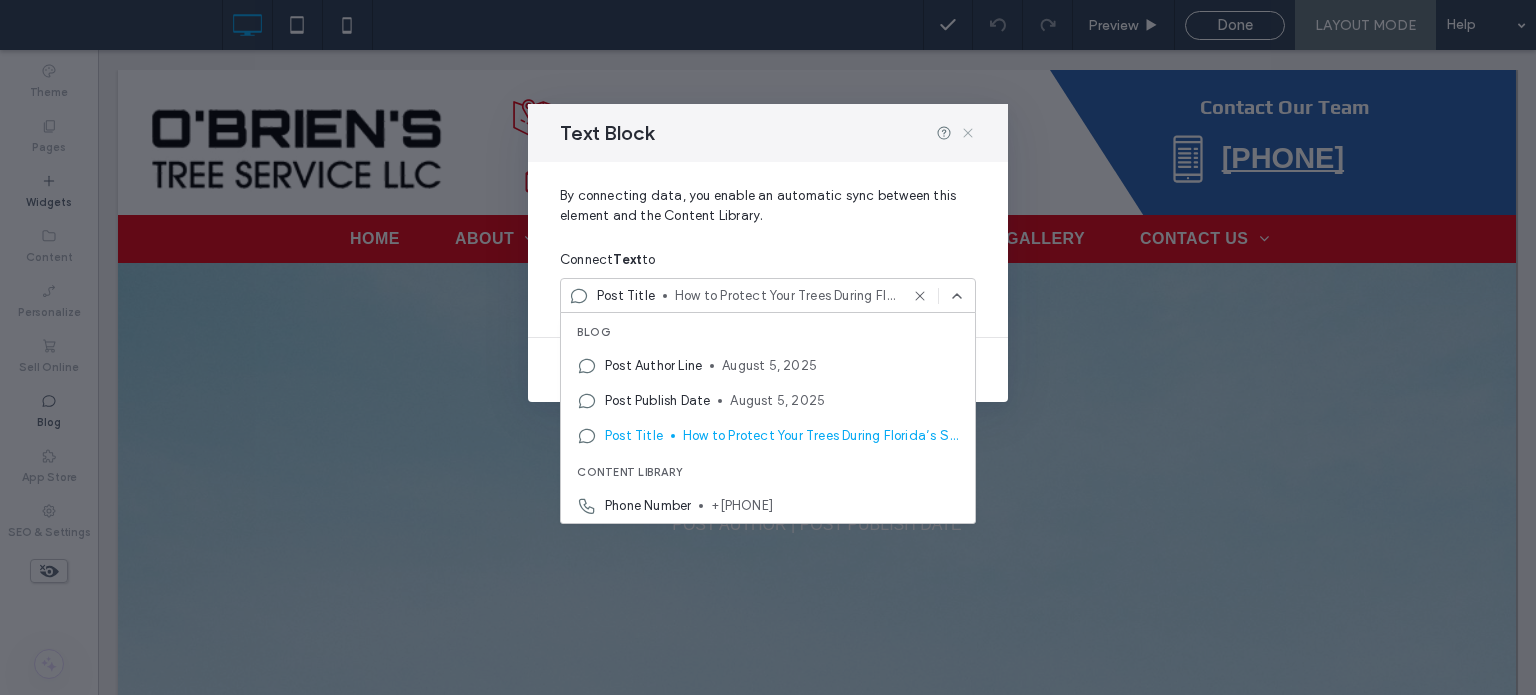 click 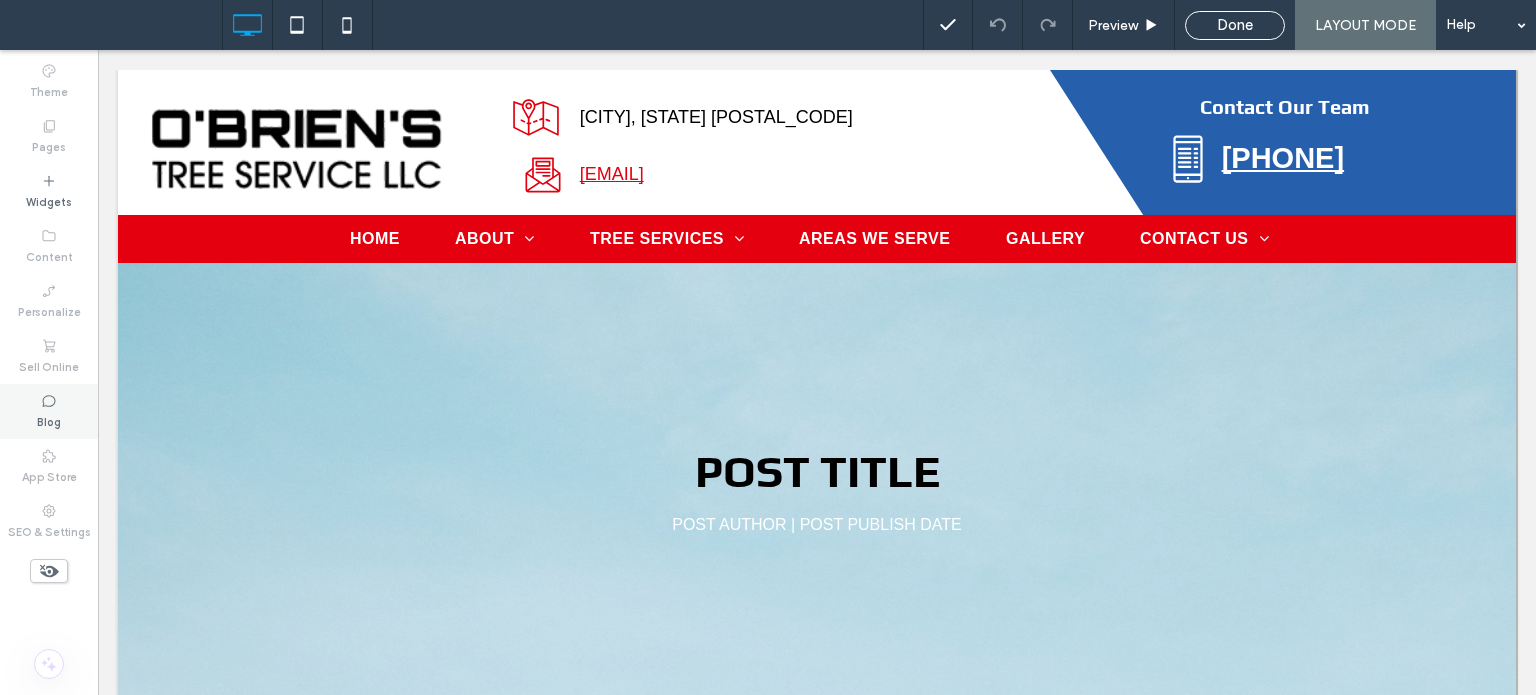 click on "Blog" at bounding box center (49, 420) 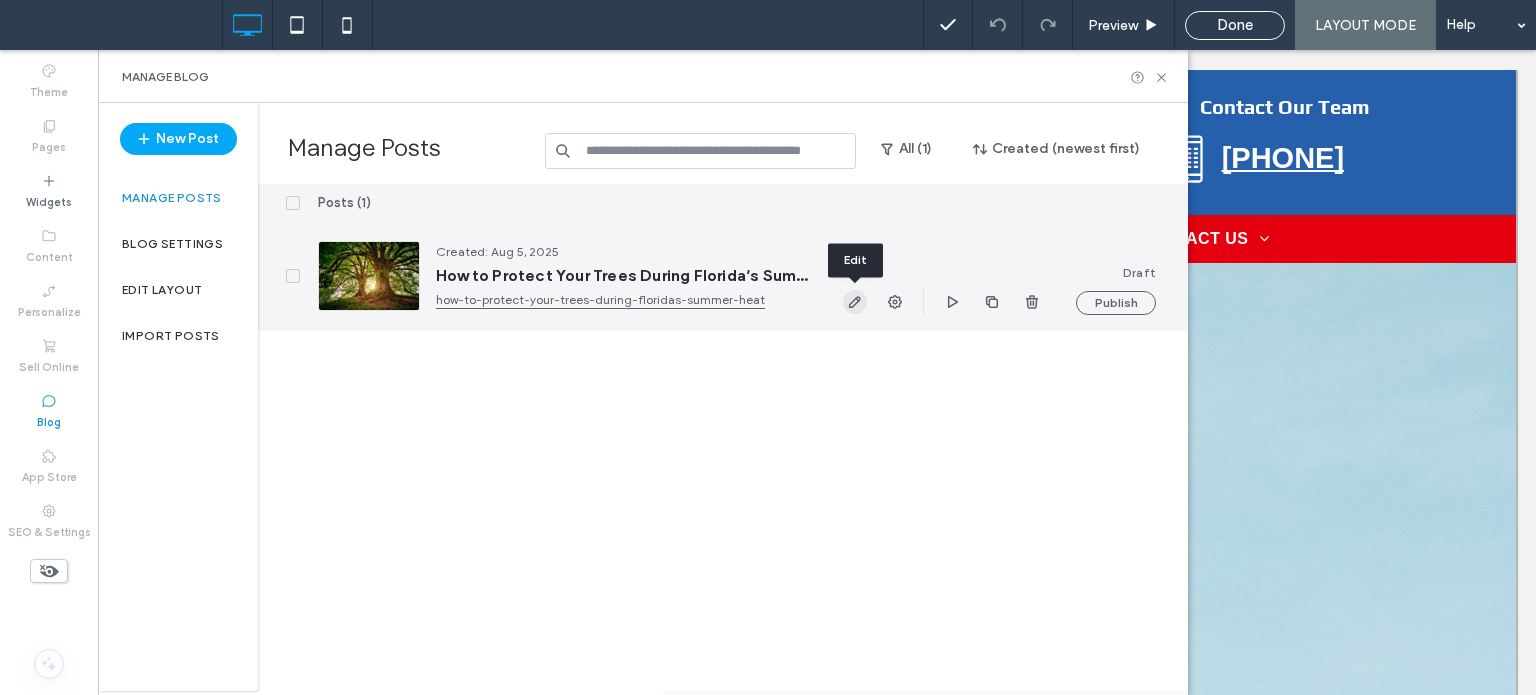 click at bounding box center [855, 302] 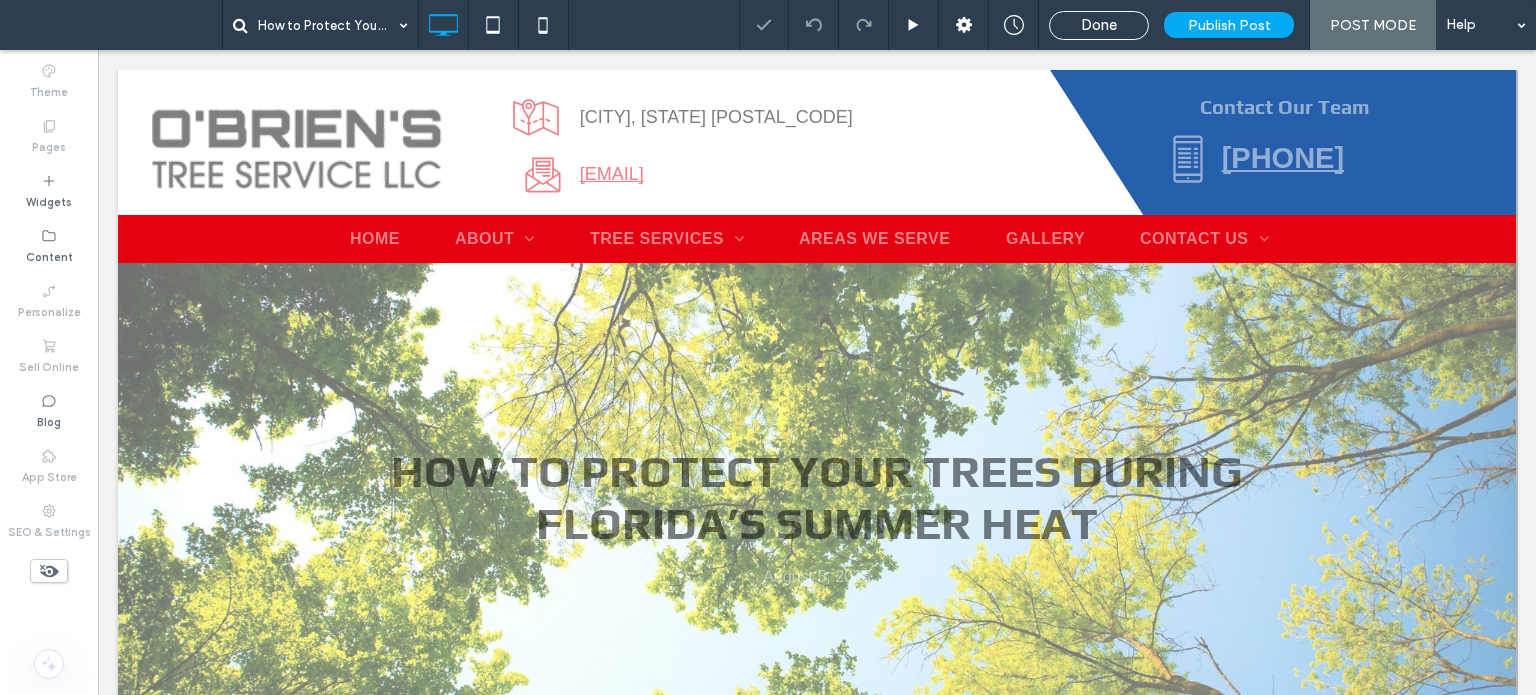 scroll, scrollTop: 136, scrollLeft: 0, axis: vertical 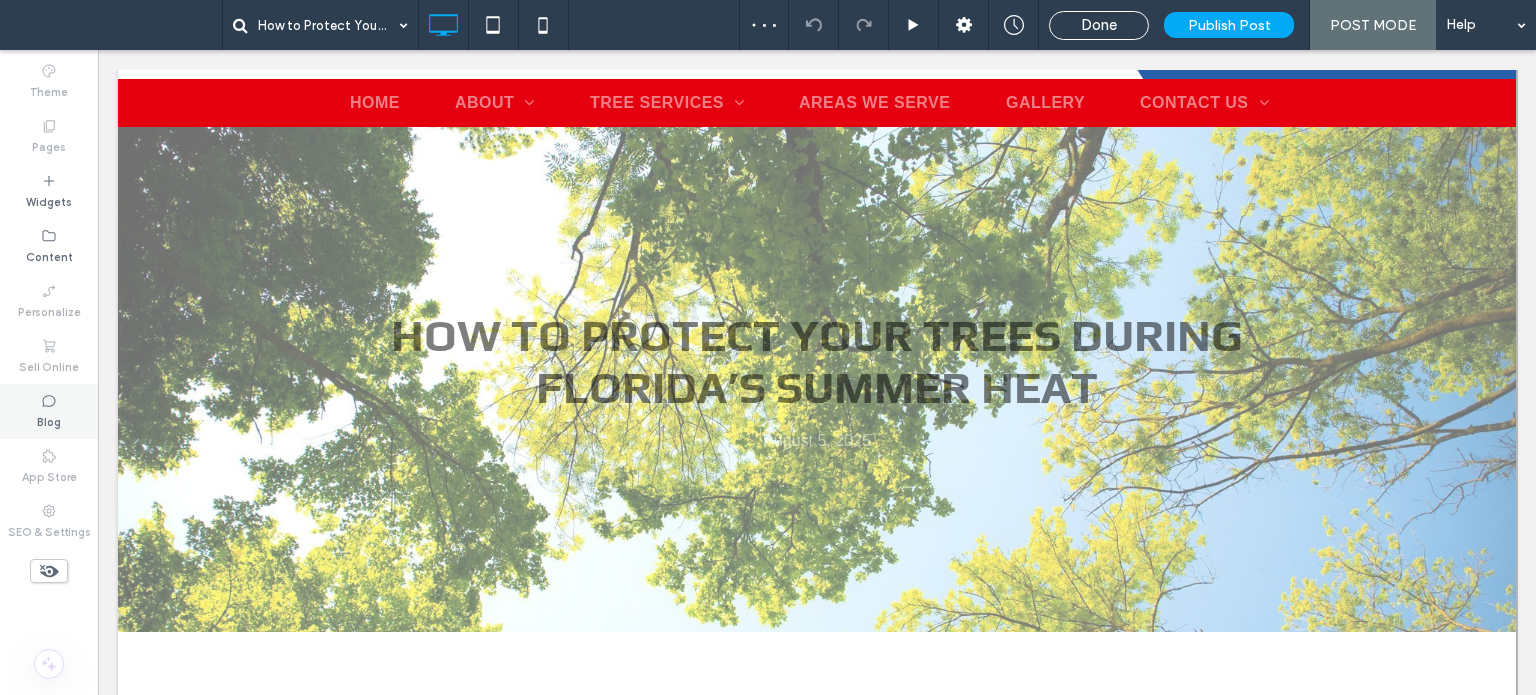 click on "Blog" at bounding box center (49, 420) 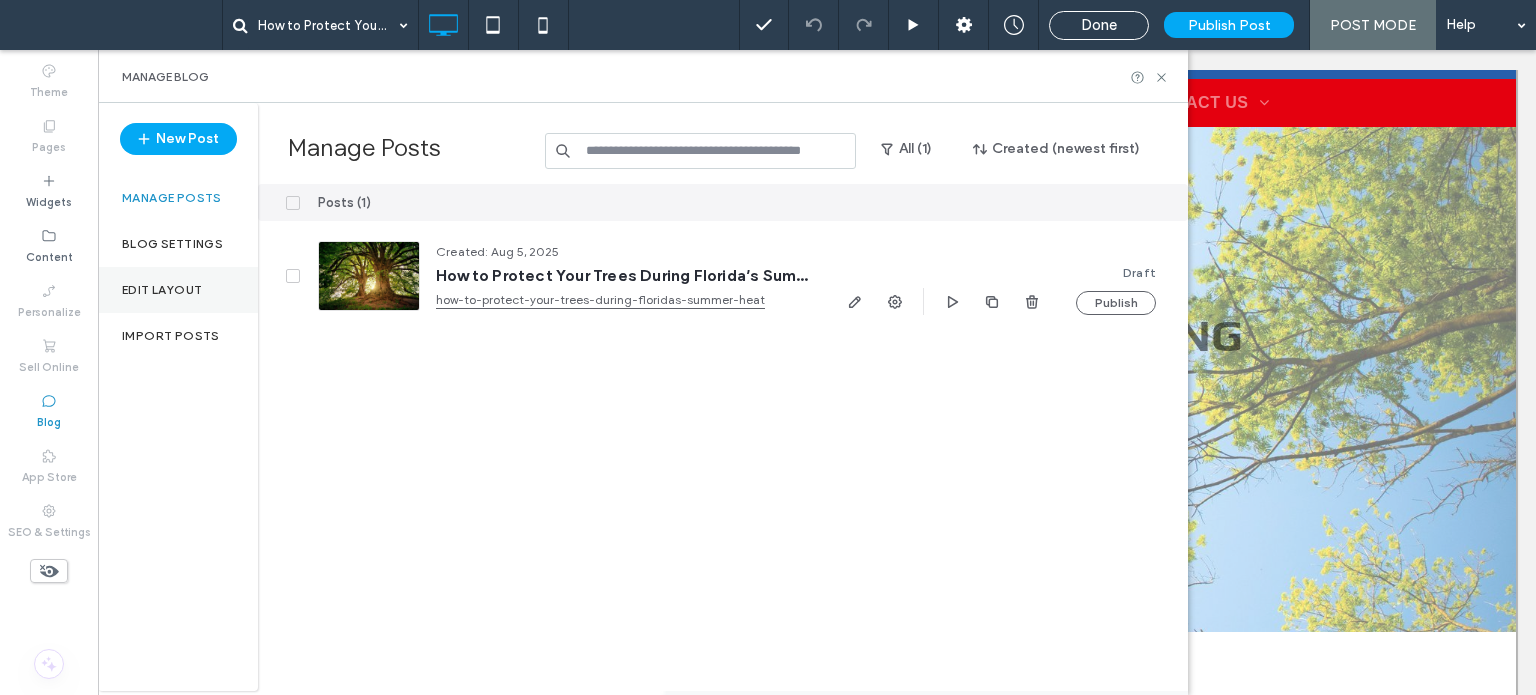 click on "Edit Layout" at bounding box center (178, 290) 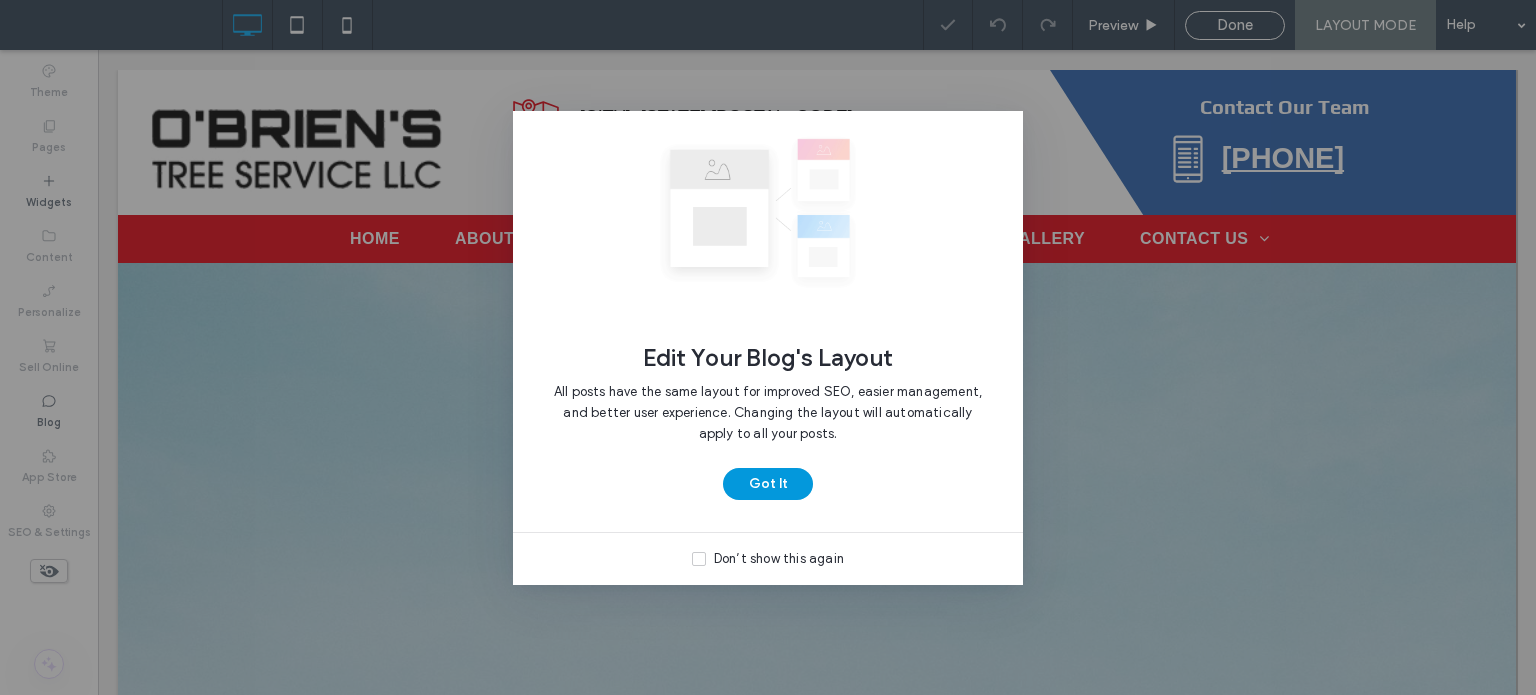scroll, scrollTop: 0, scrollLeft: 0, axis: both 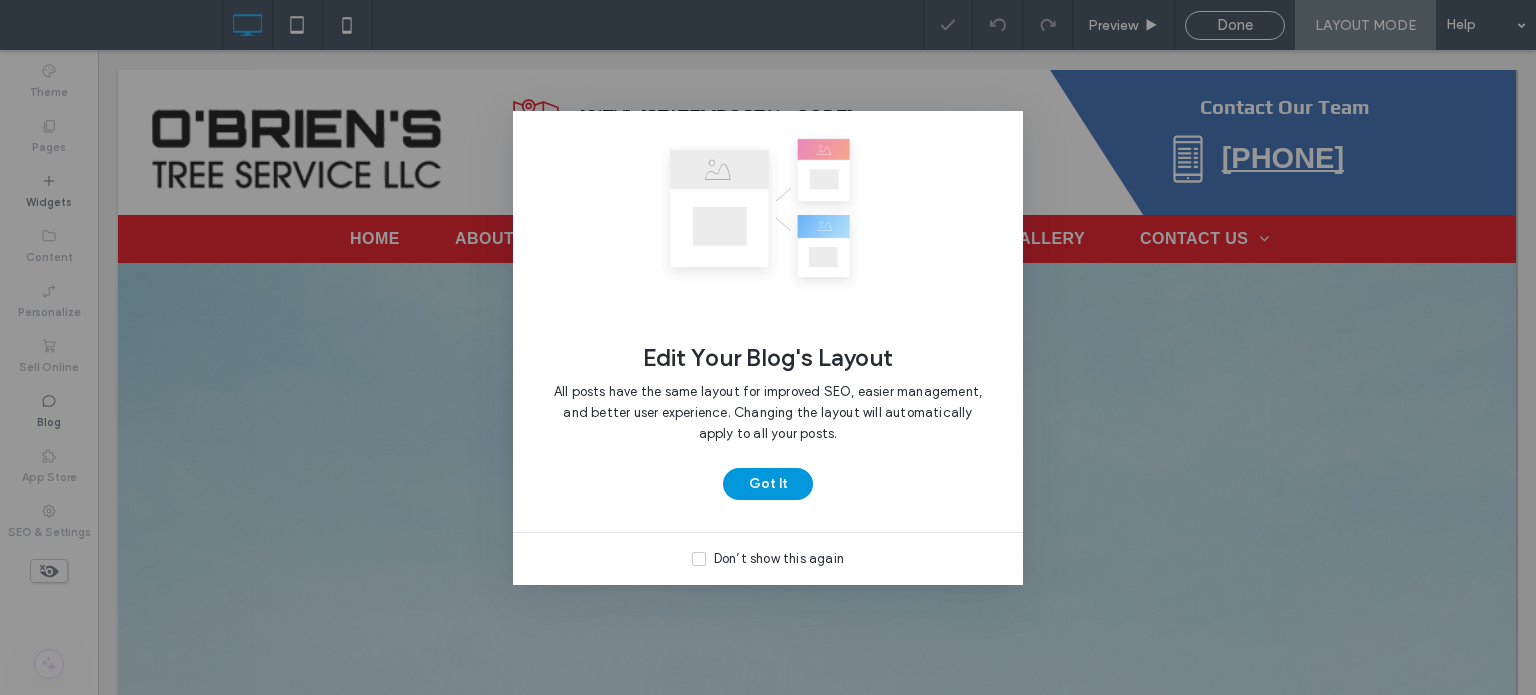 click on "Got It" at bounding box center [768, 484] 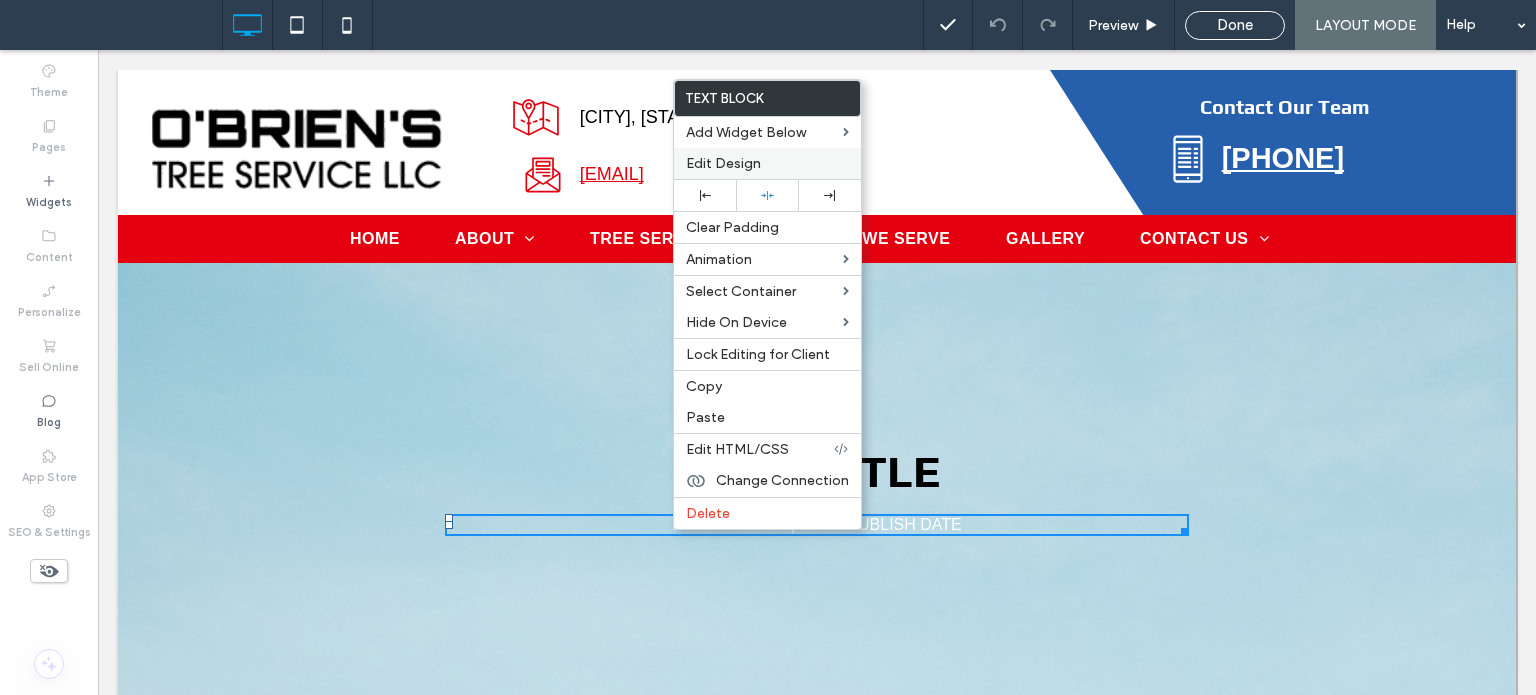 click on "Edit Design" at bounding box center (723, 163) 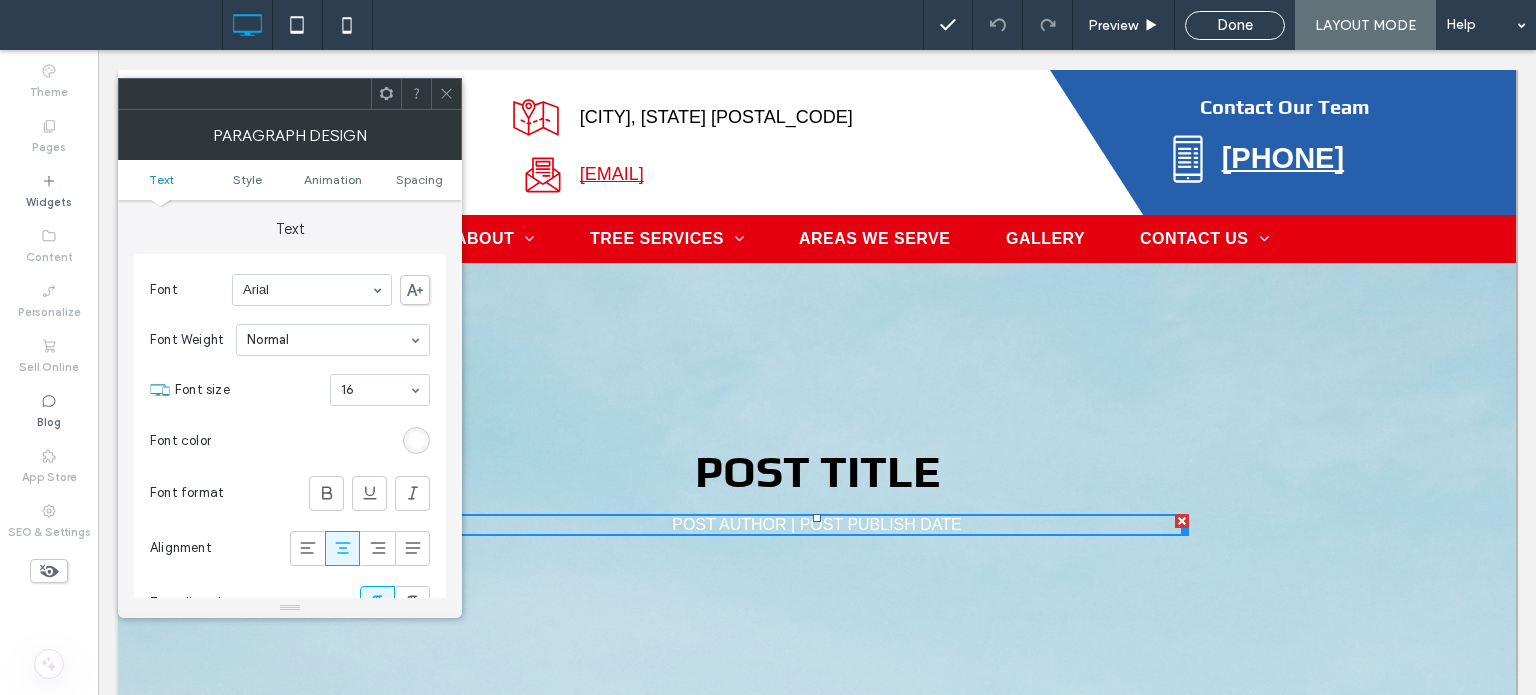click at bounding box center (416, 440) 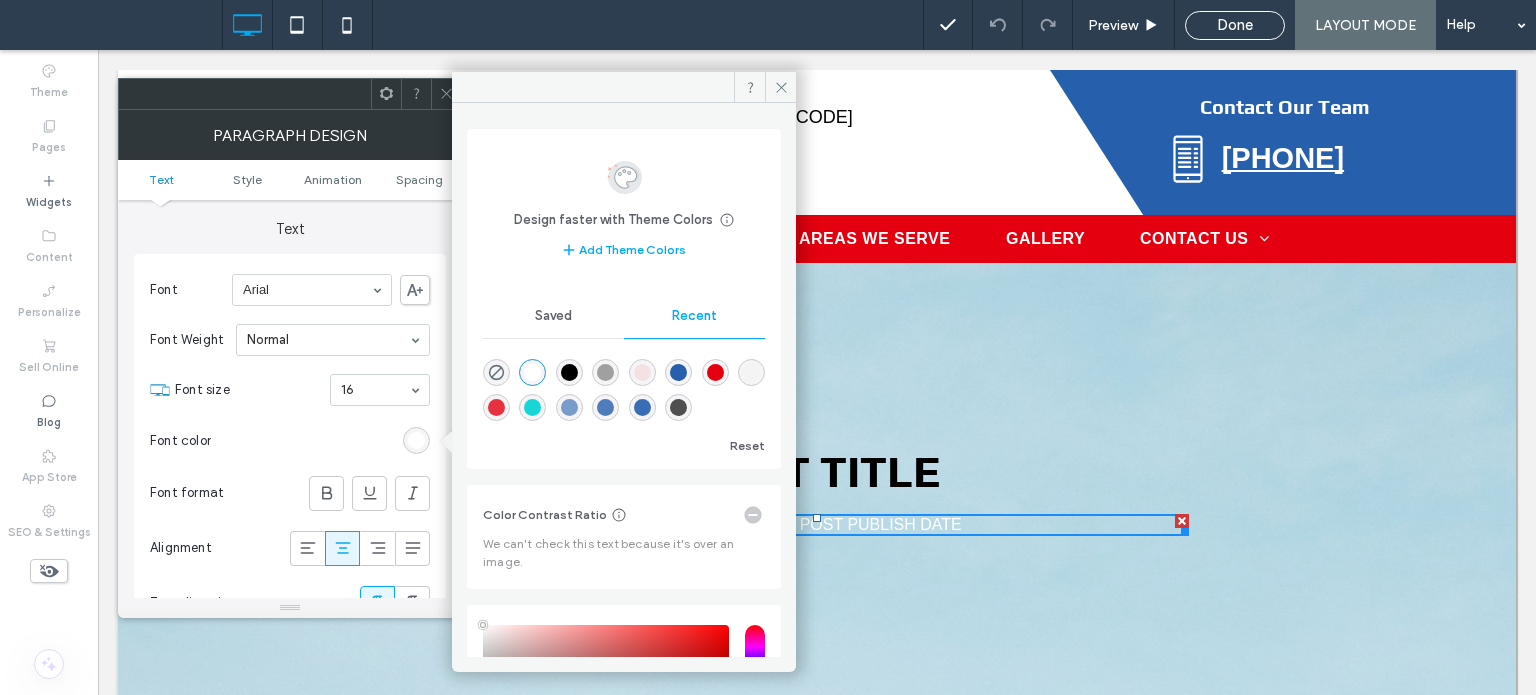 click at bounding box center (569, 372) 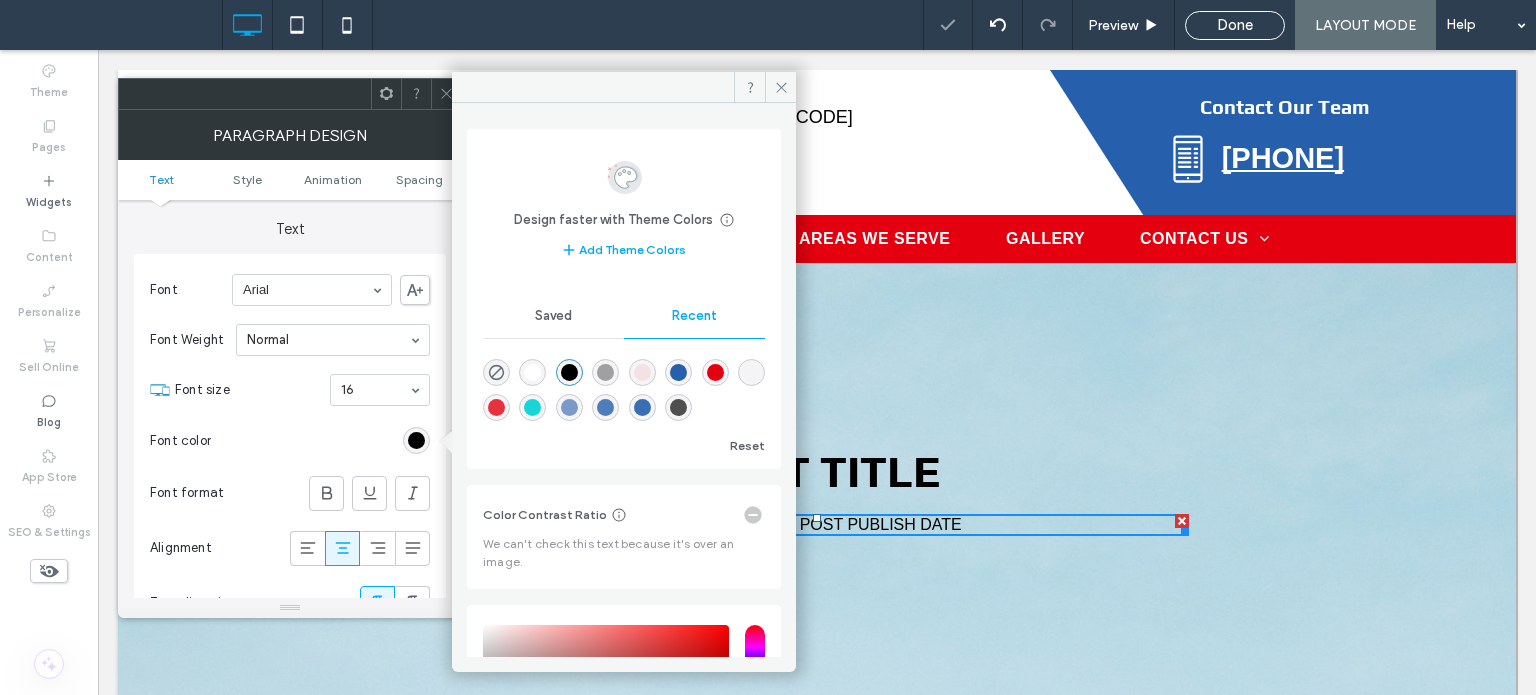 click at bounding box center [446, 94] 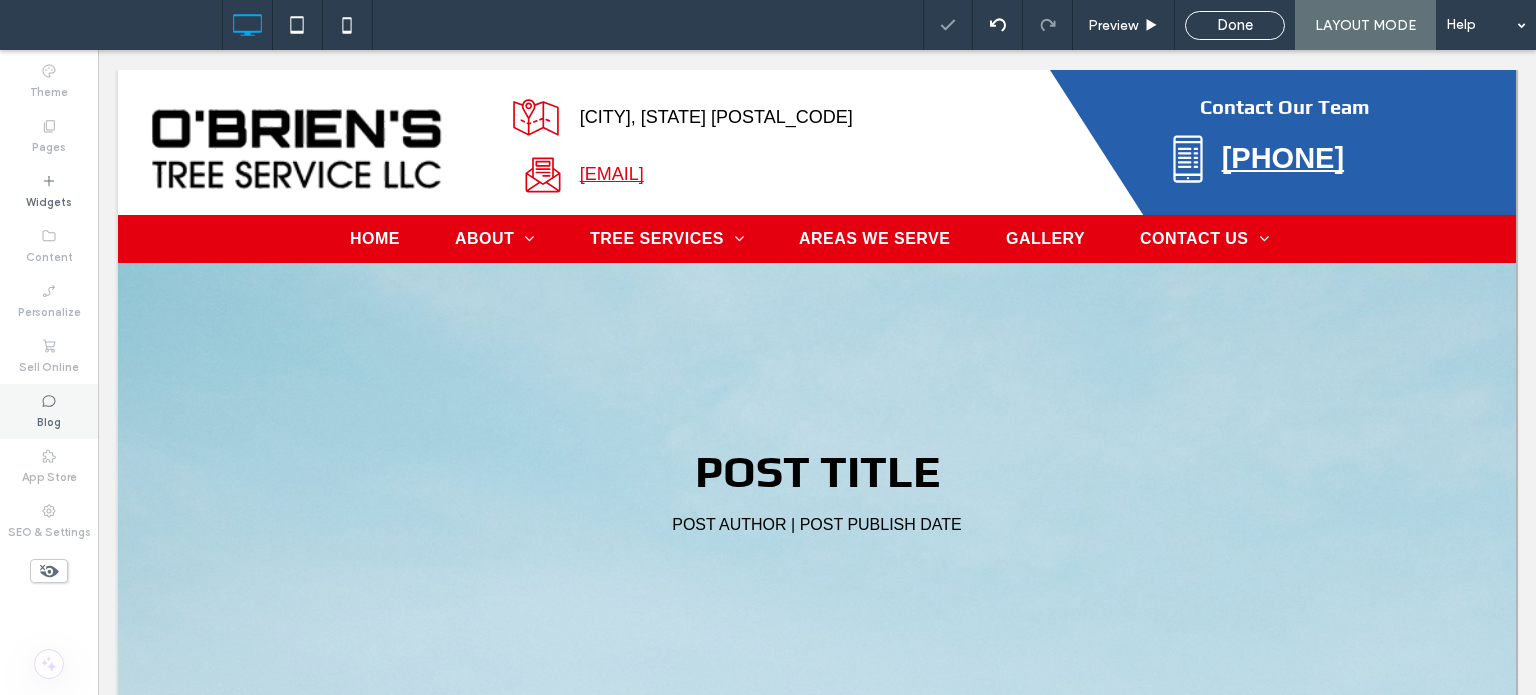 click on "Blog" at bounding box center [49, 411] 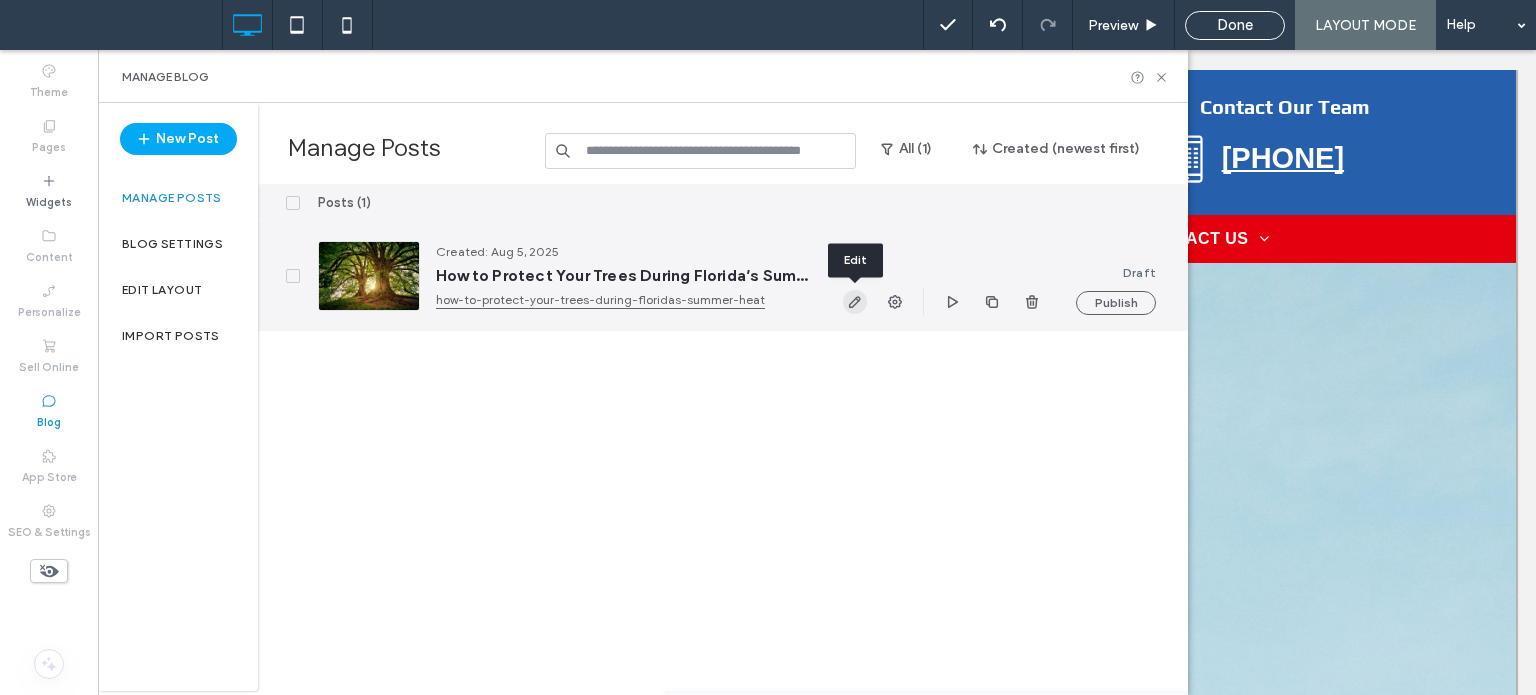 click 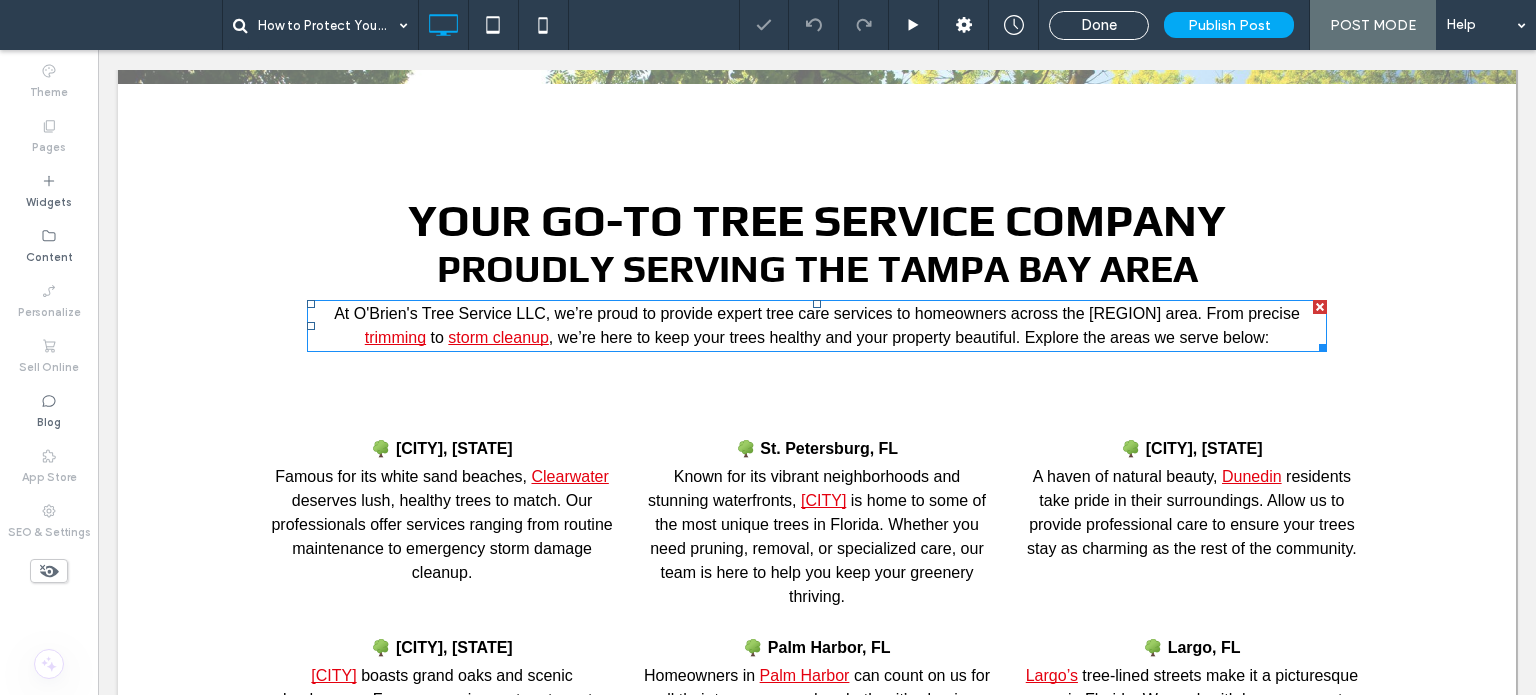 scroll, scrollTop: 708, scrollLeft: 0, axis: vertical 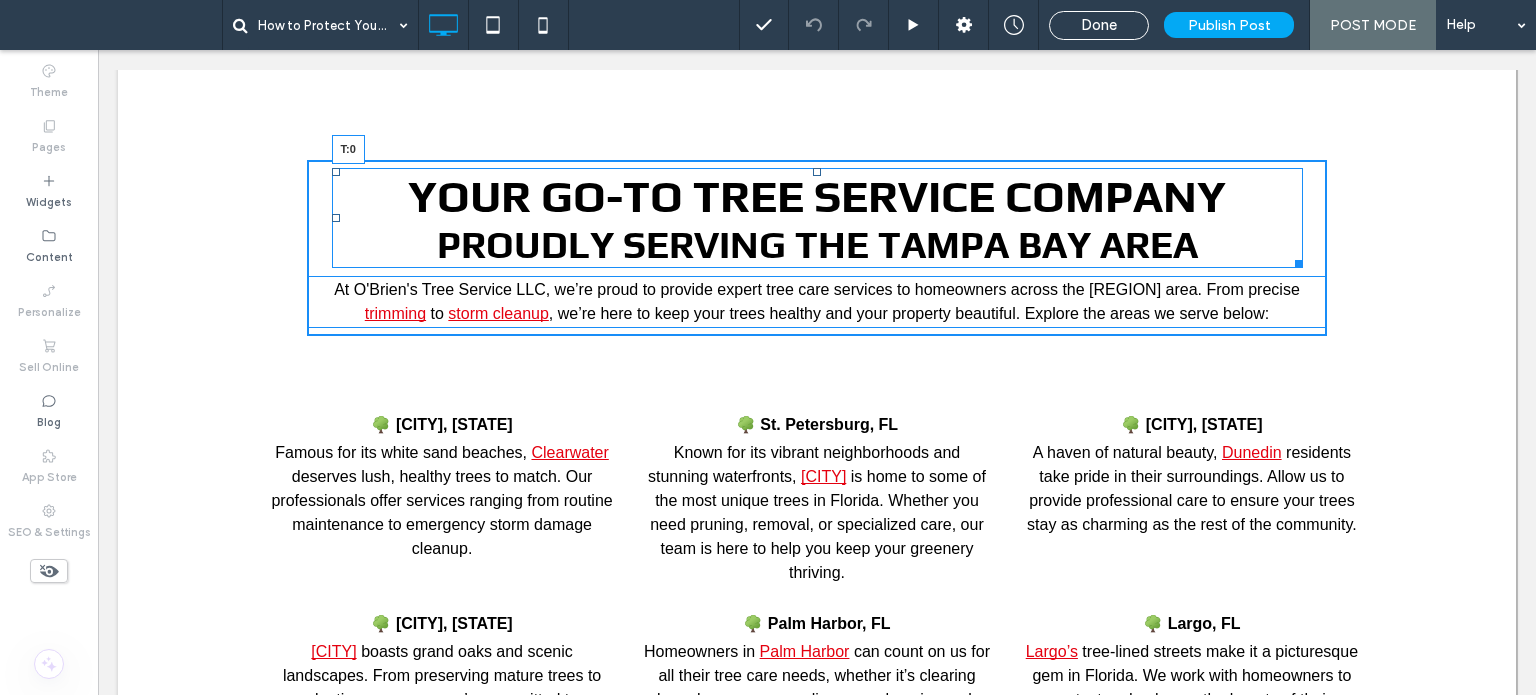click at bounding box center (817, 172) 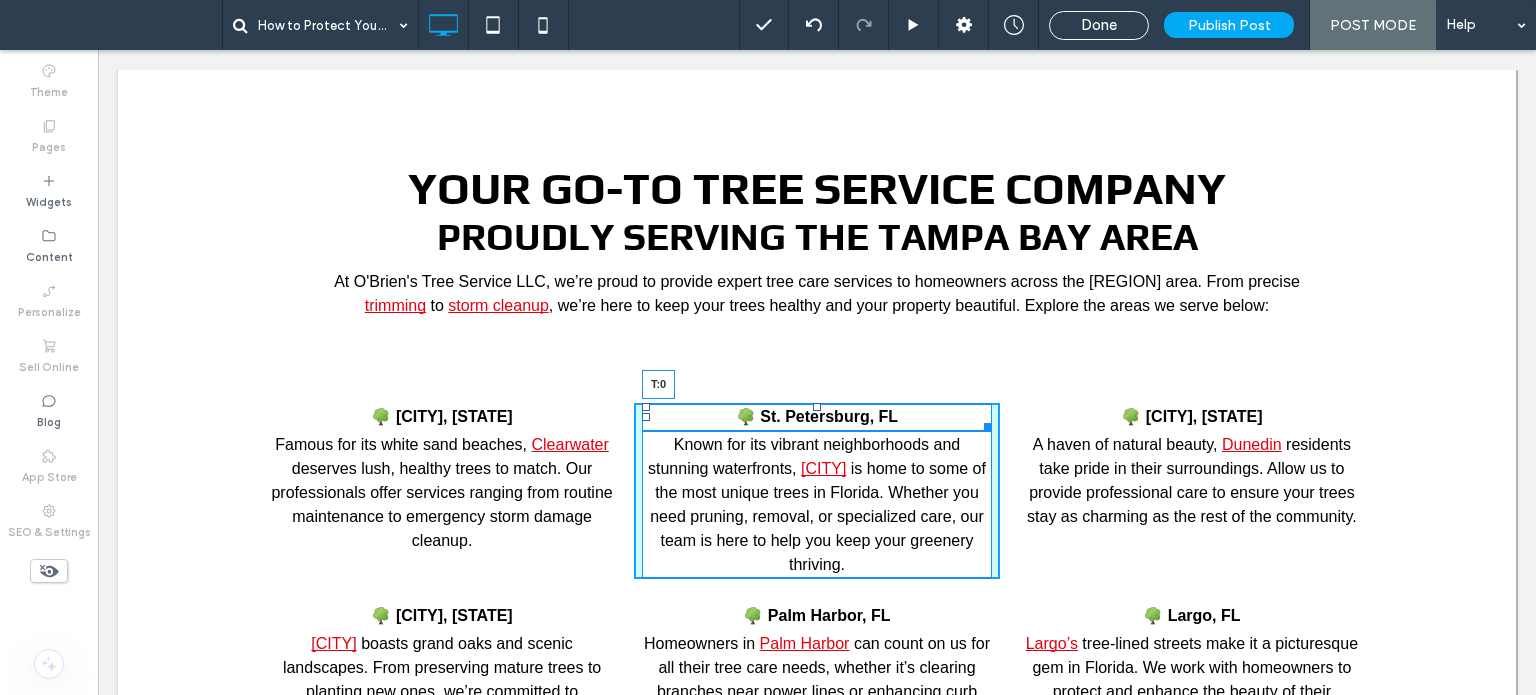 drag, startPoint x: 809, startPoint y: 405, endPoint x: 963, endPoint y: 328, distance: 172.17723 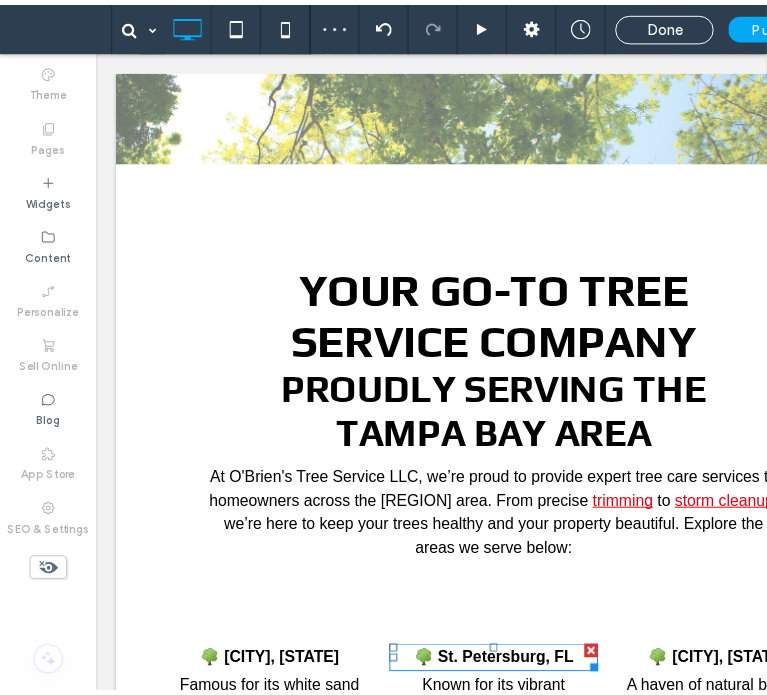 scroll, scrollTop: 774, scrollLeft: 0, axis: vertical 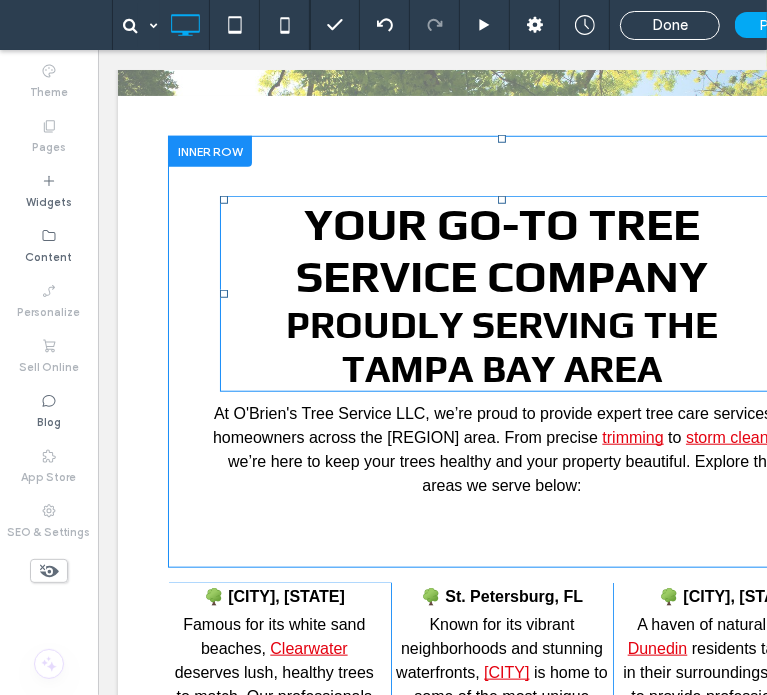 click on "proudly serving the tampa bay area" at bounding box center (501, 345) 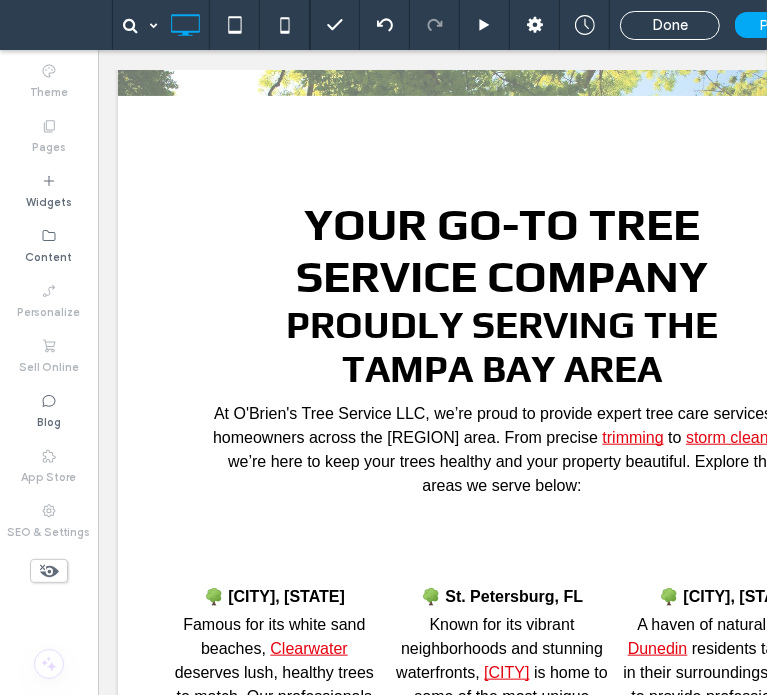 click on "Your Go-To tree service company proudly serving the tampa bay area" at bounding box center (501, 293) 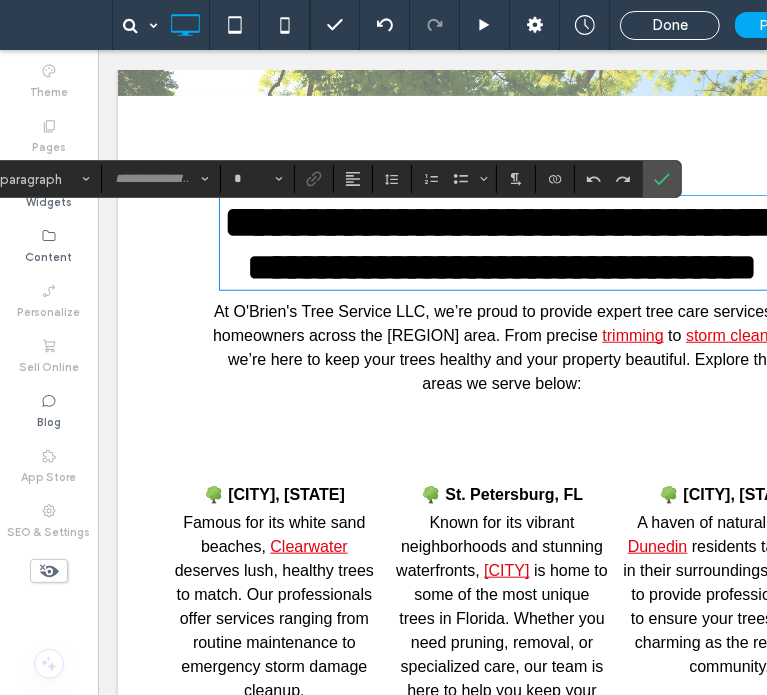 type on "****" 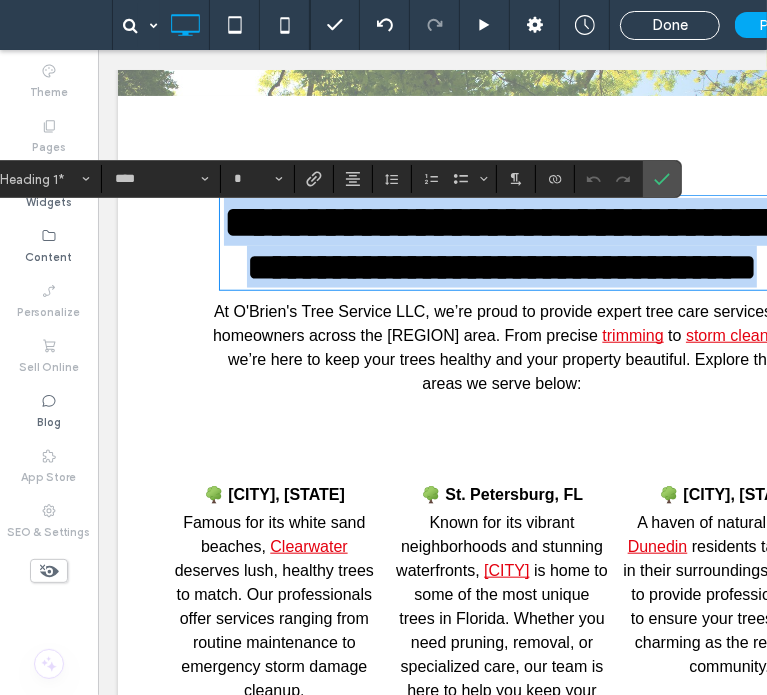 click on "**********" at bounding box center [501, 242] 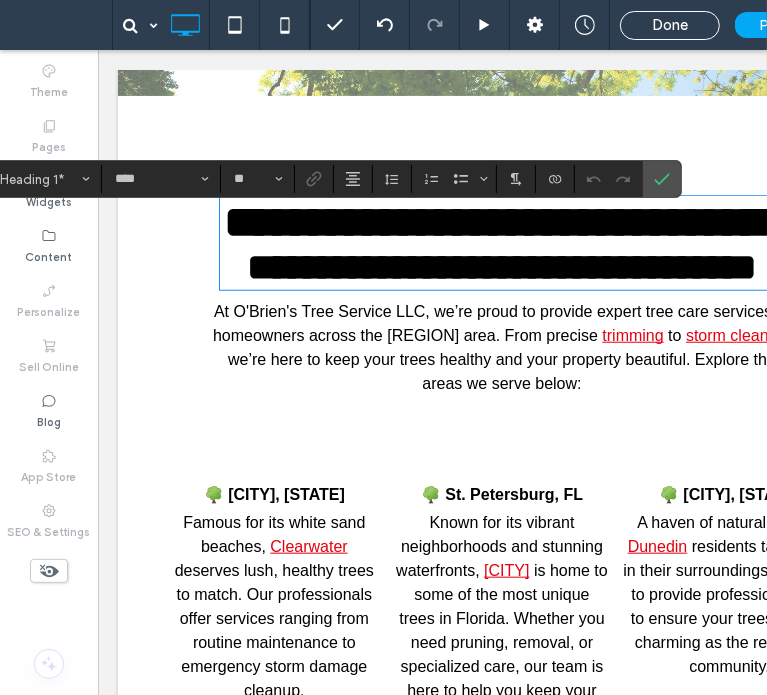 paste 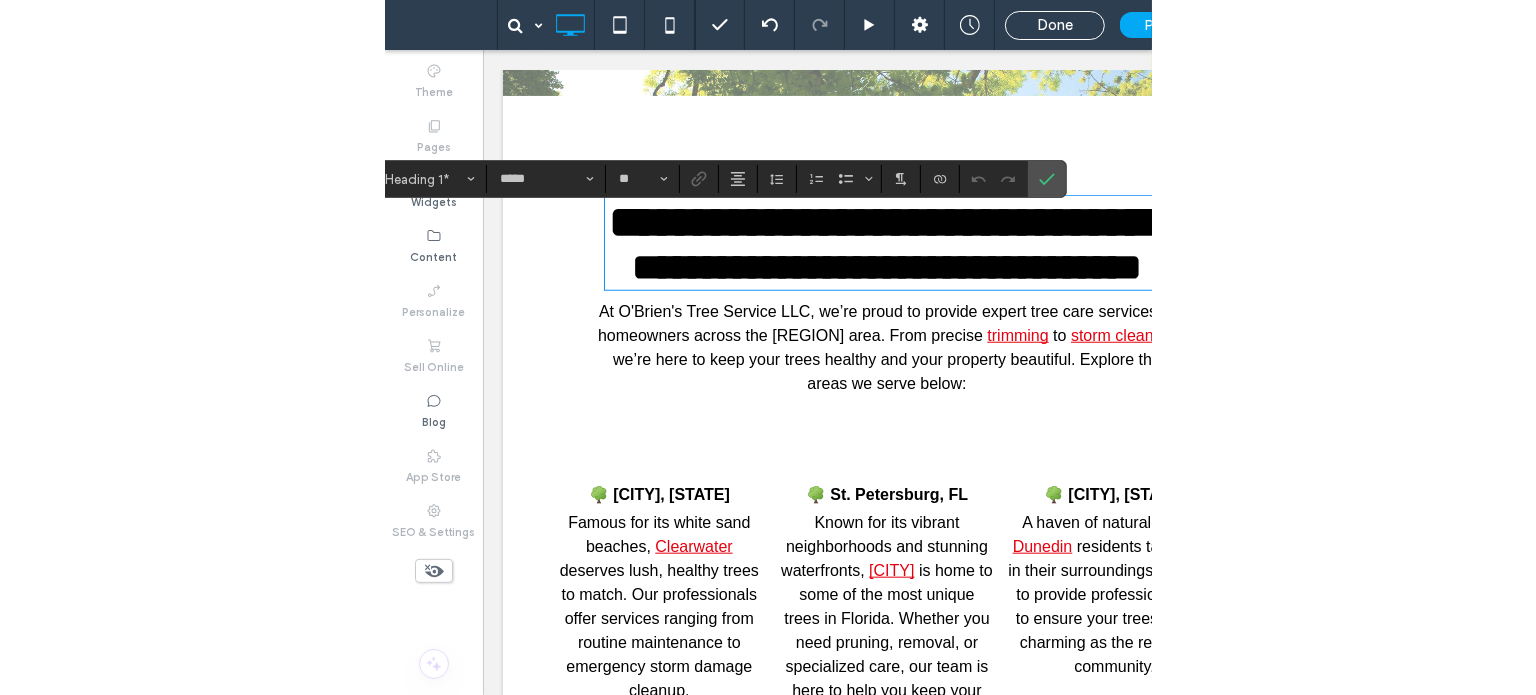 scroll, scrollTop: 882, scrollLeft: 0, axis: vertical 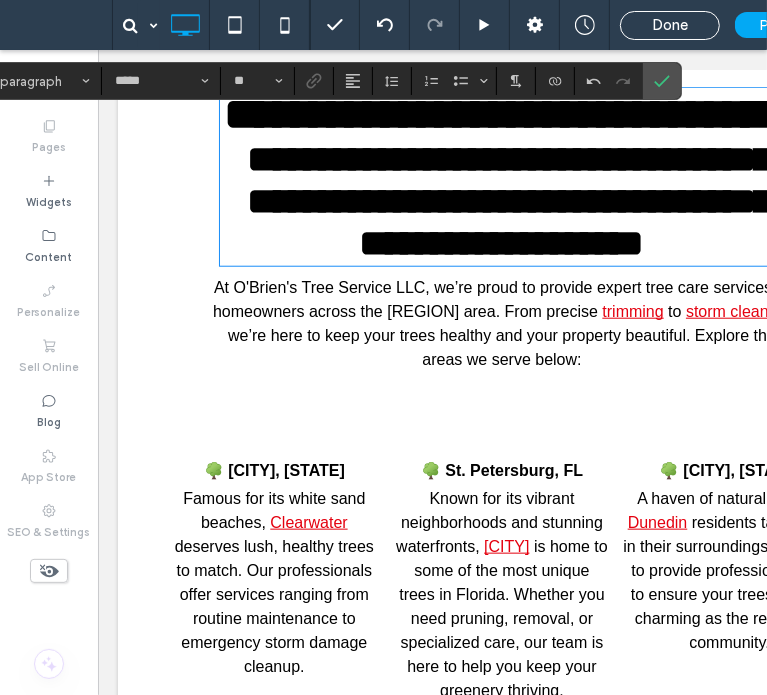 type on "****" 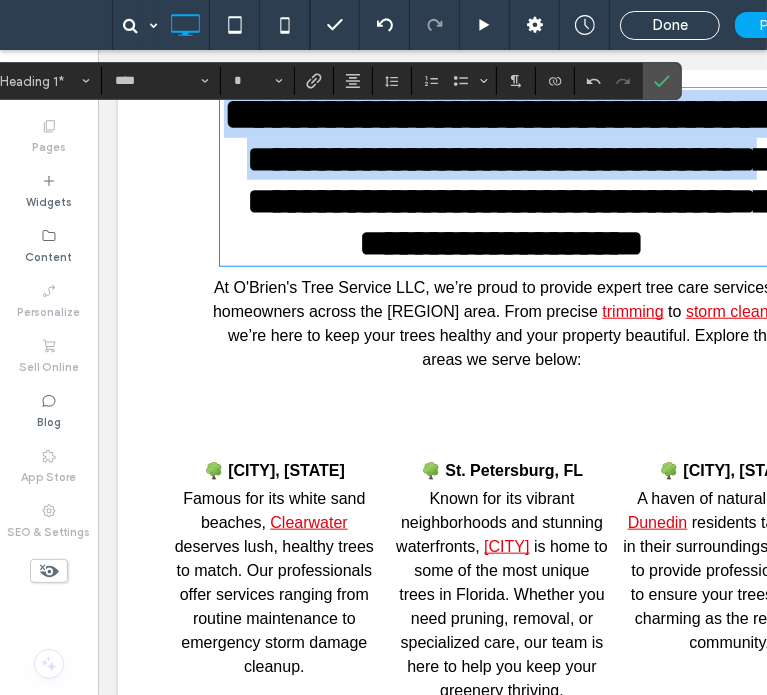 drag, startPoint x: 582, startPoint y: 287, endPoint x: 309, endPoint y: 138, distance: 311.01447 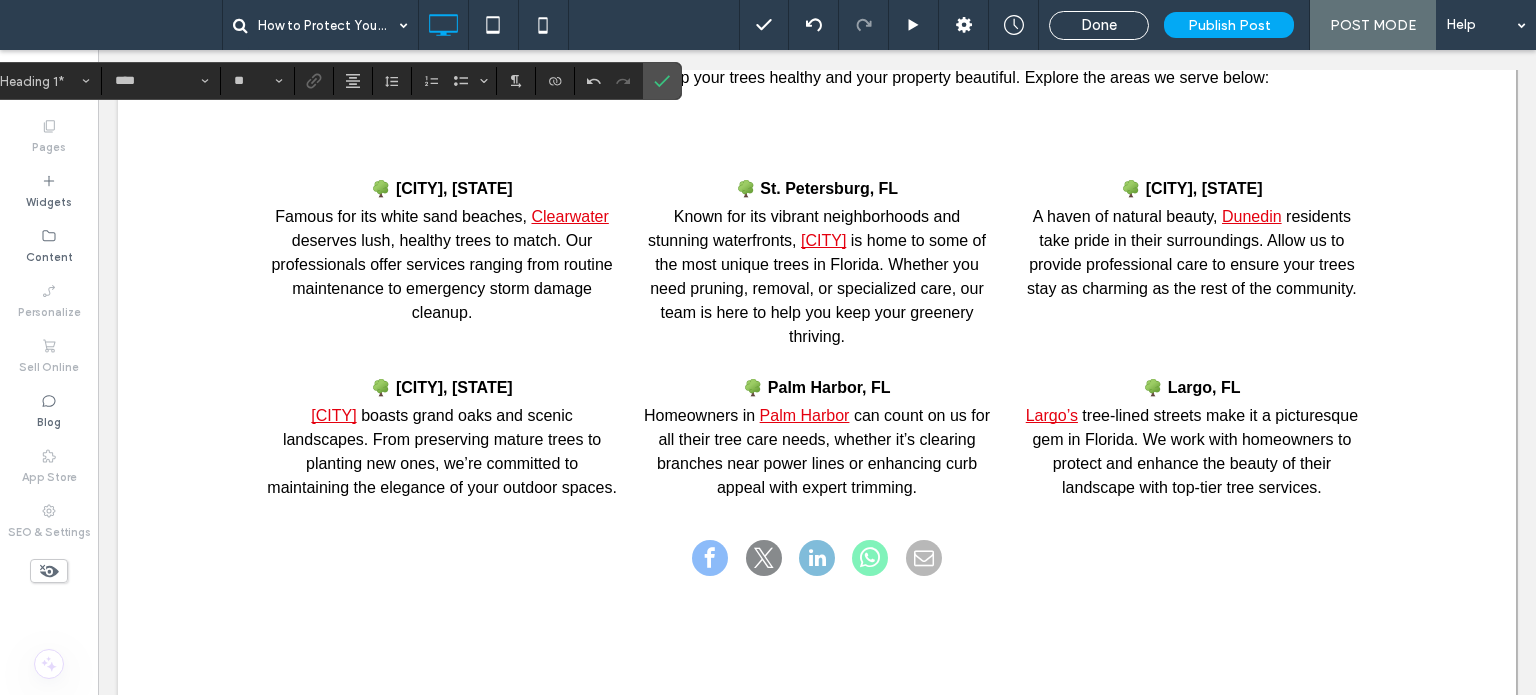 type on "**" 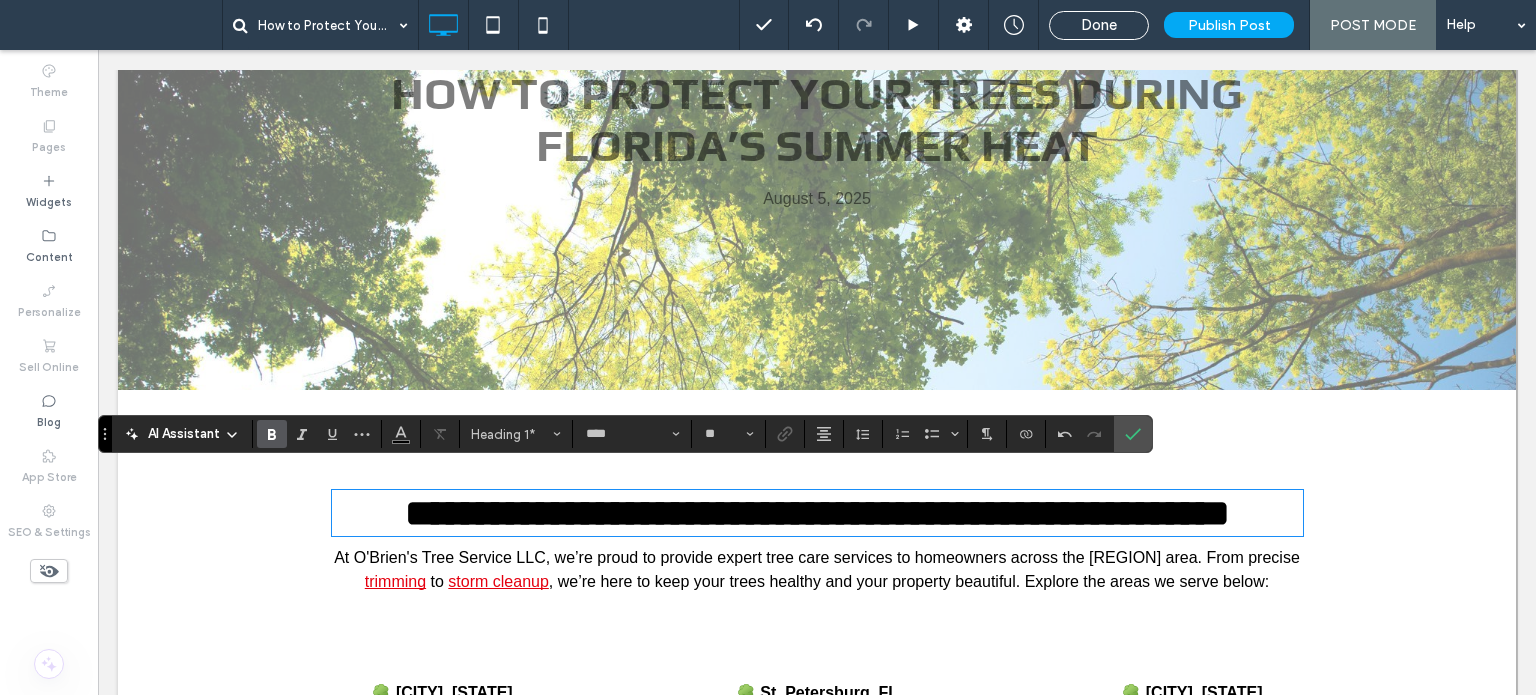 scroll, scrollTop: 520, scrollLeft: 0, axis: vertical 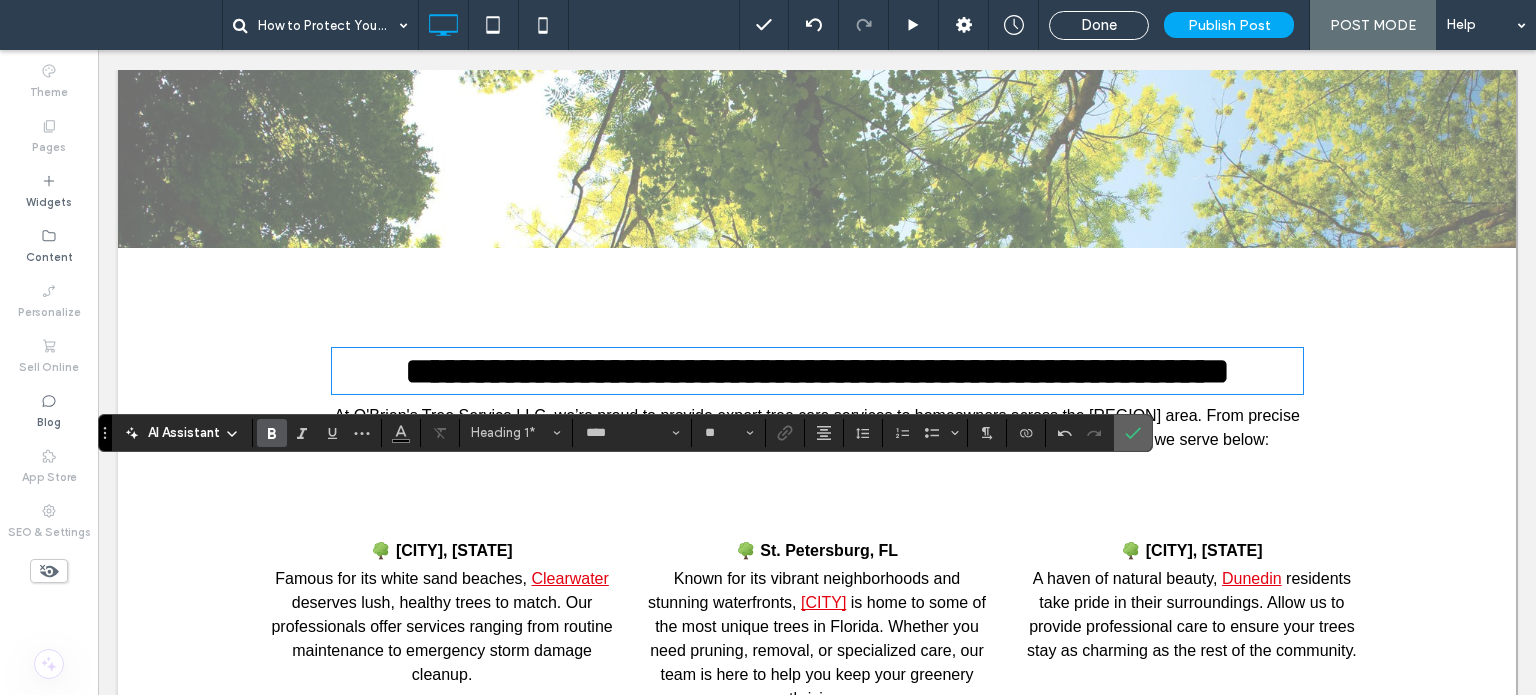 click 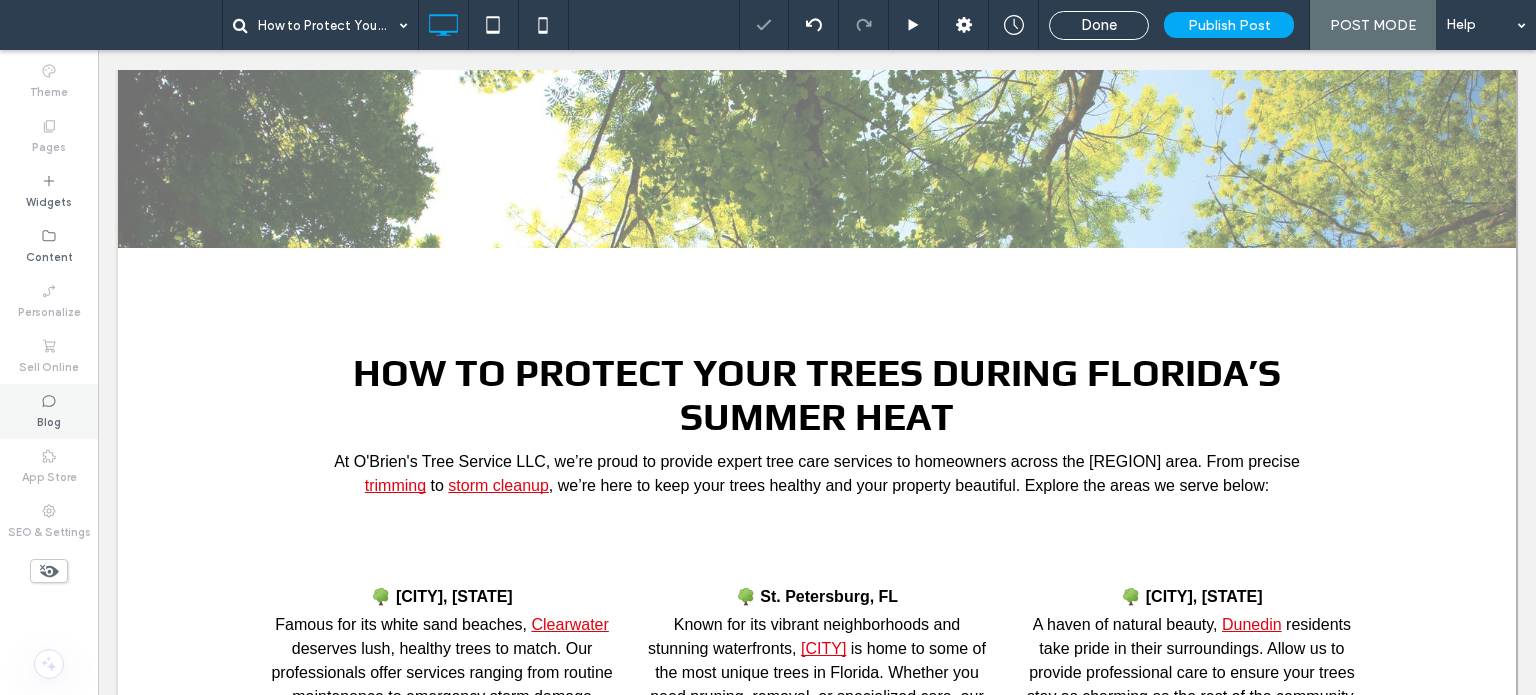 click 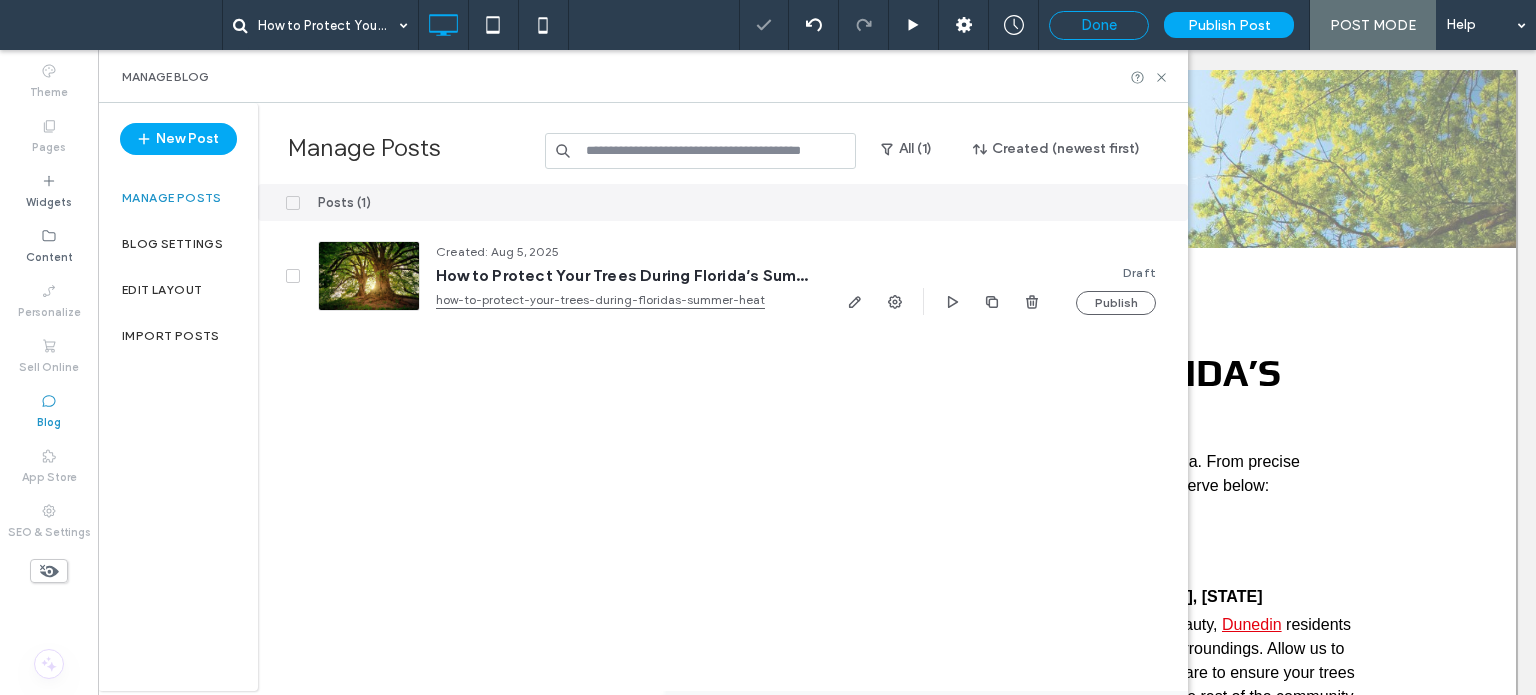 click on "Done" at bounding box center [1099, 25] 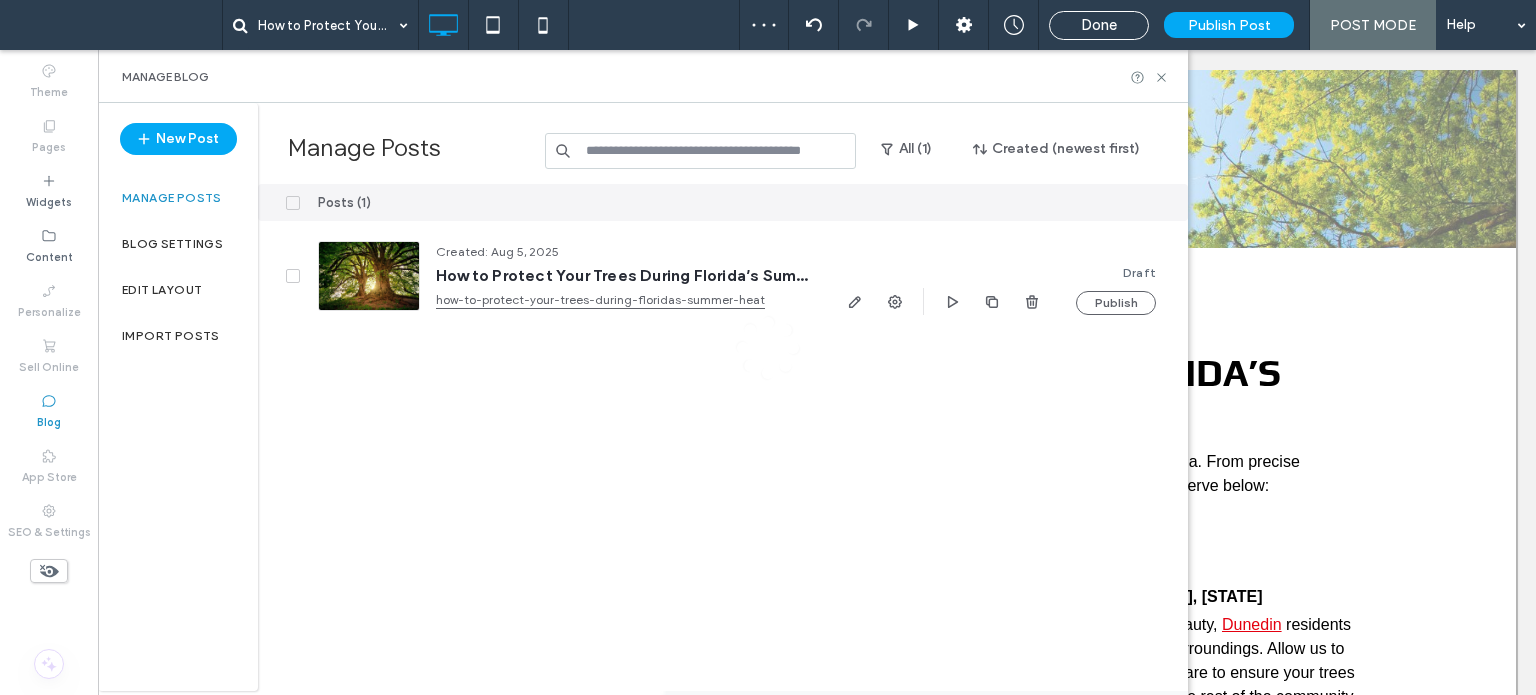 click at bounding box center (768, 347) 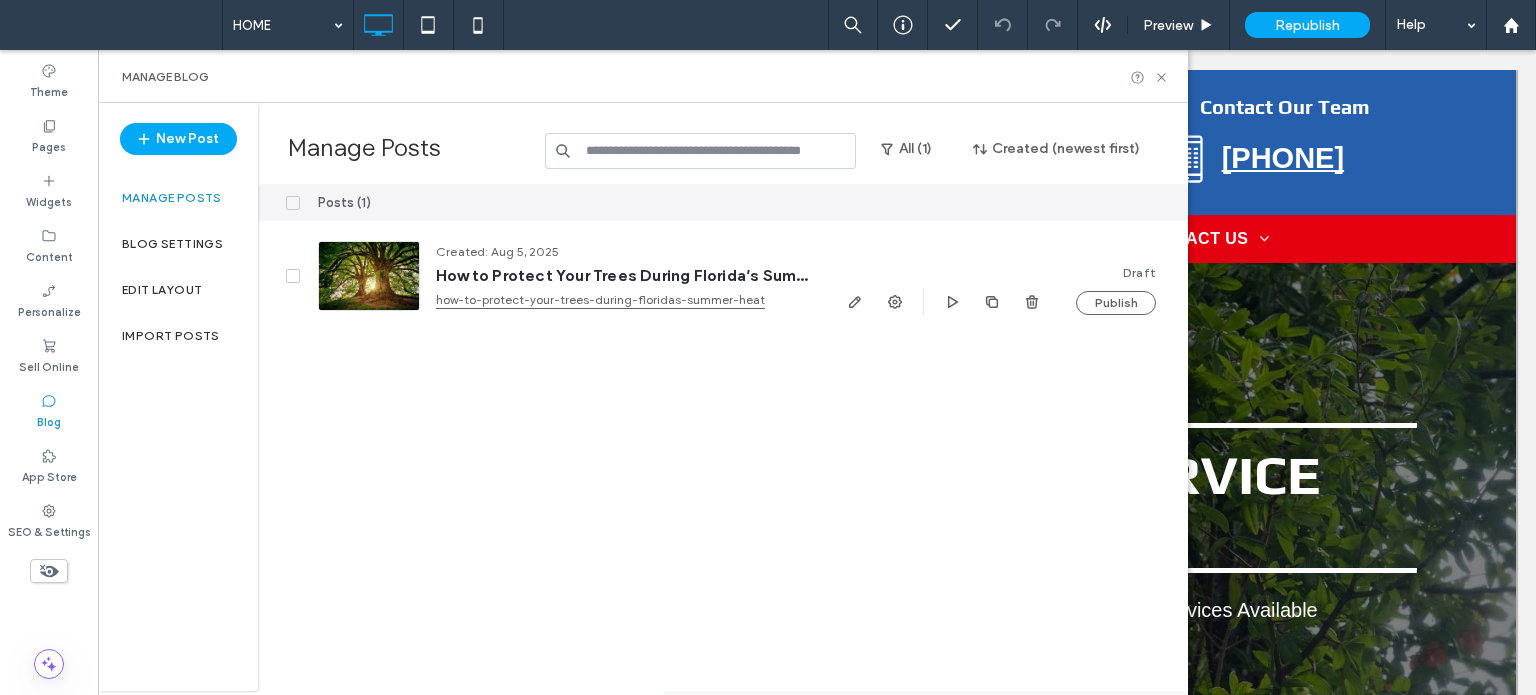 scroll, scrollTop: 0, scrollLeft: 0, axis: both 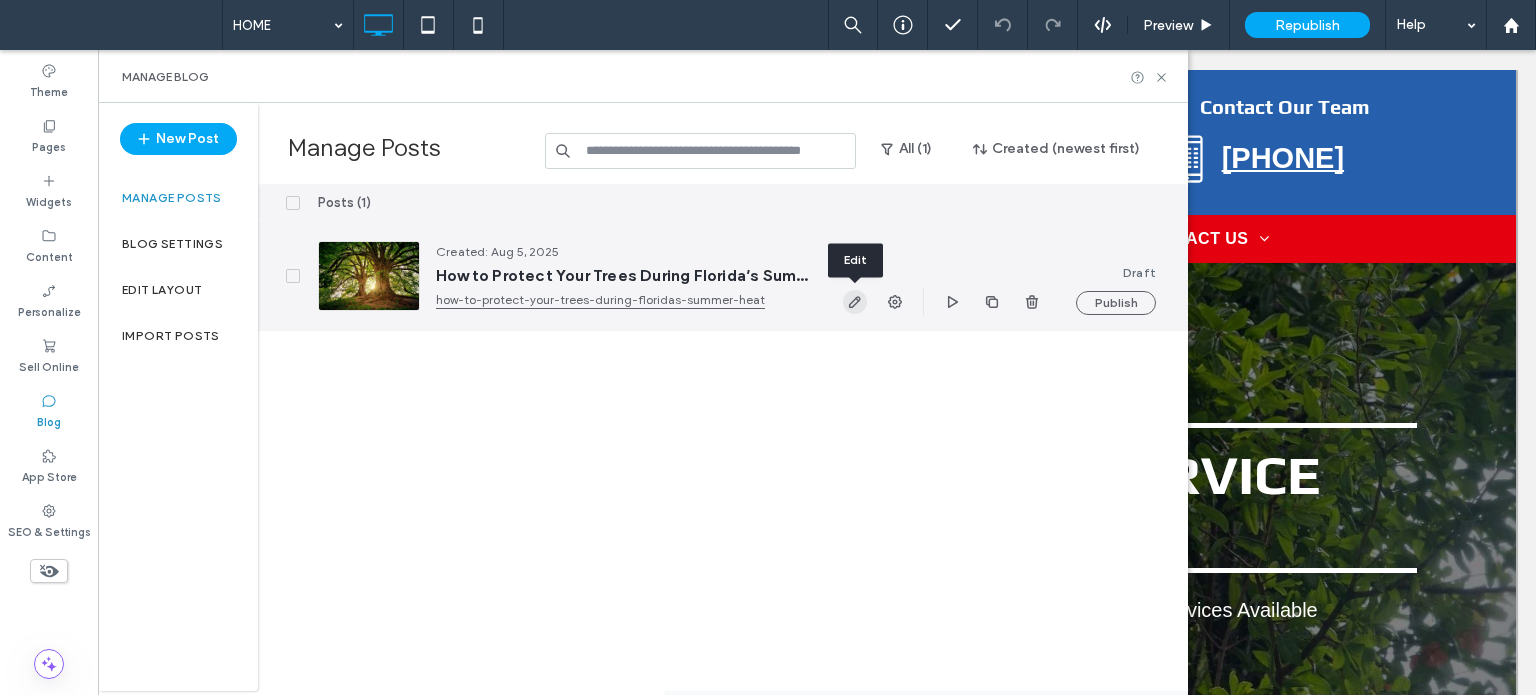 click 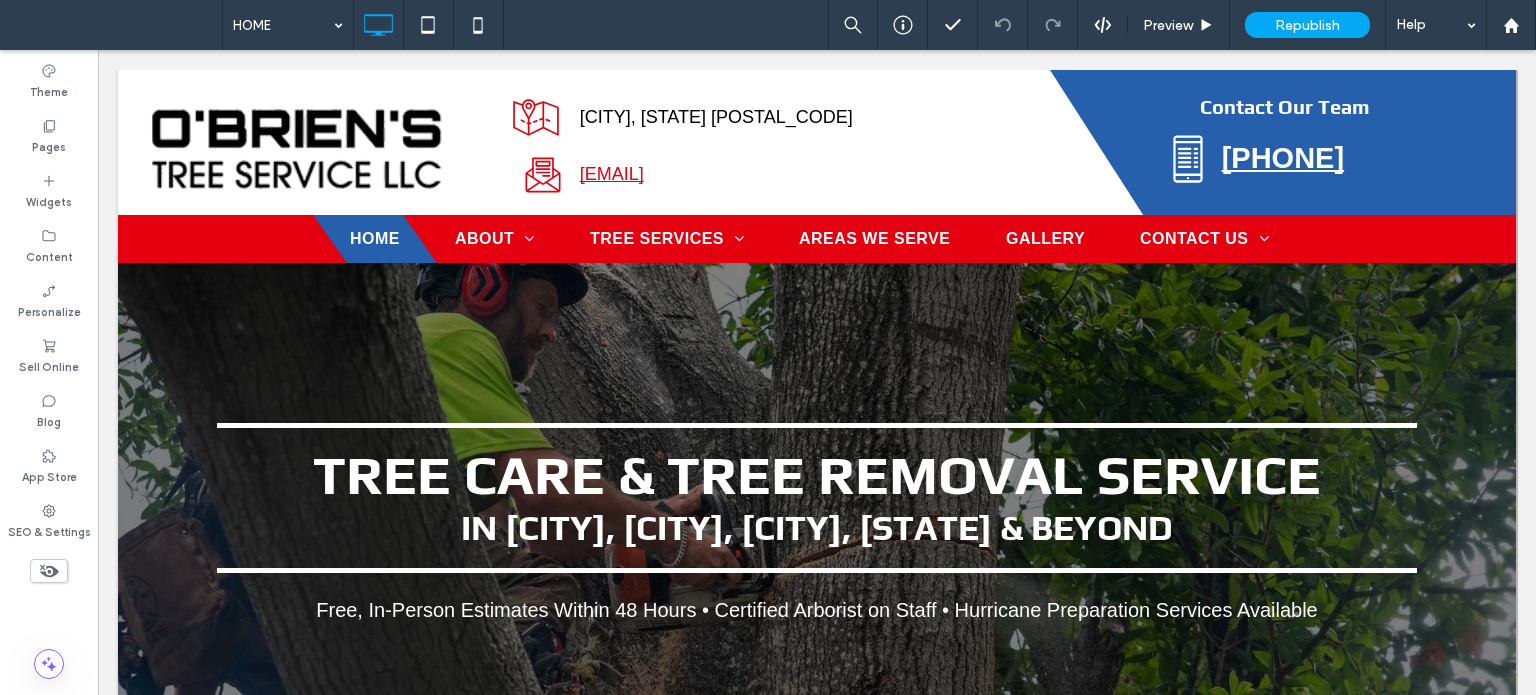 click at bounding box center [768, 347] 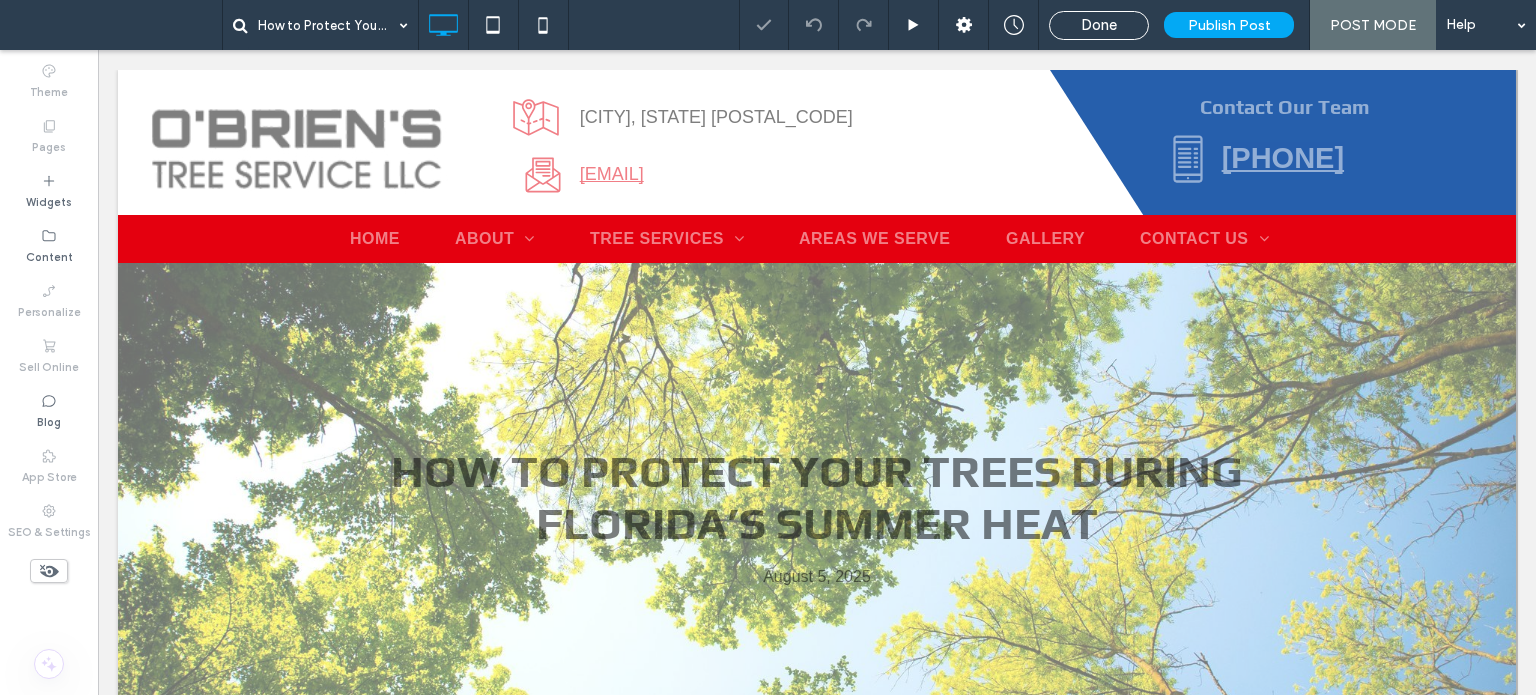 scroll, scrollTop: 0, scrollLeft: 0, axis: both 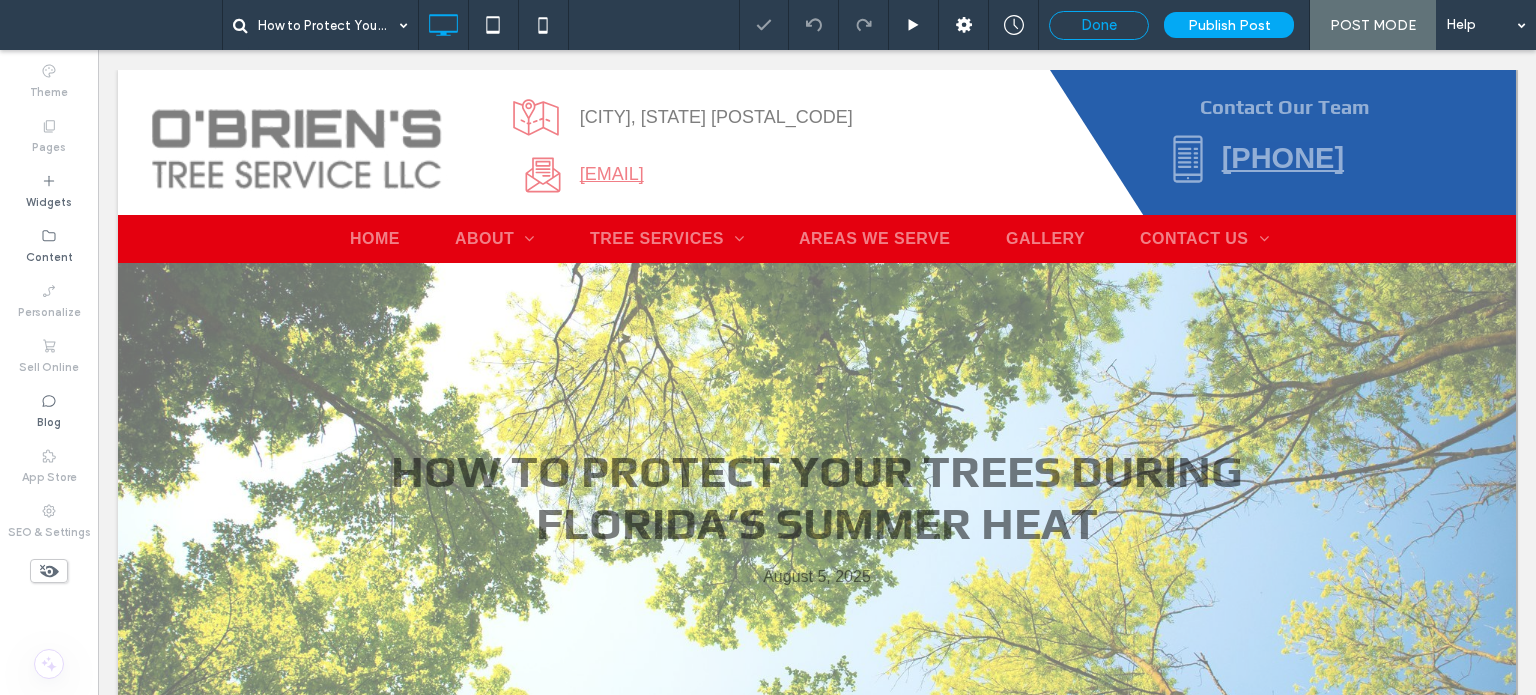 click on "Done" at bounding box center [1099, 25] 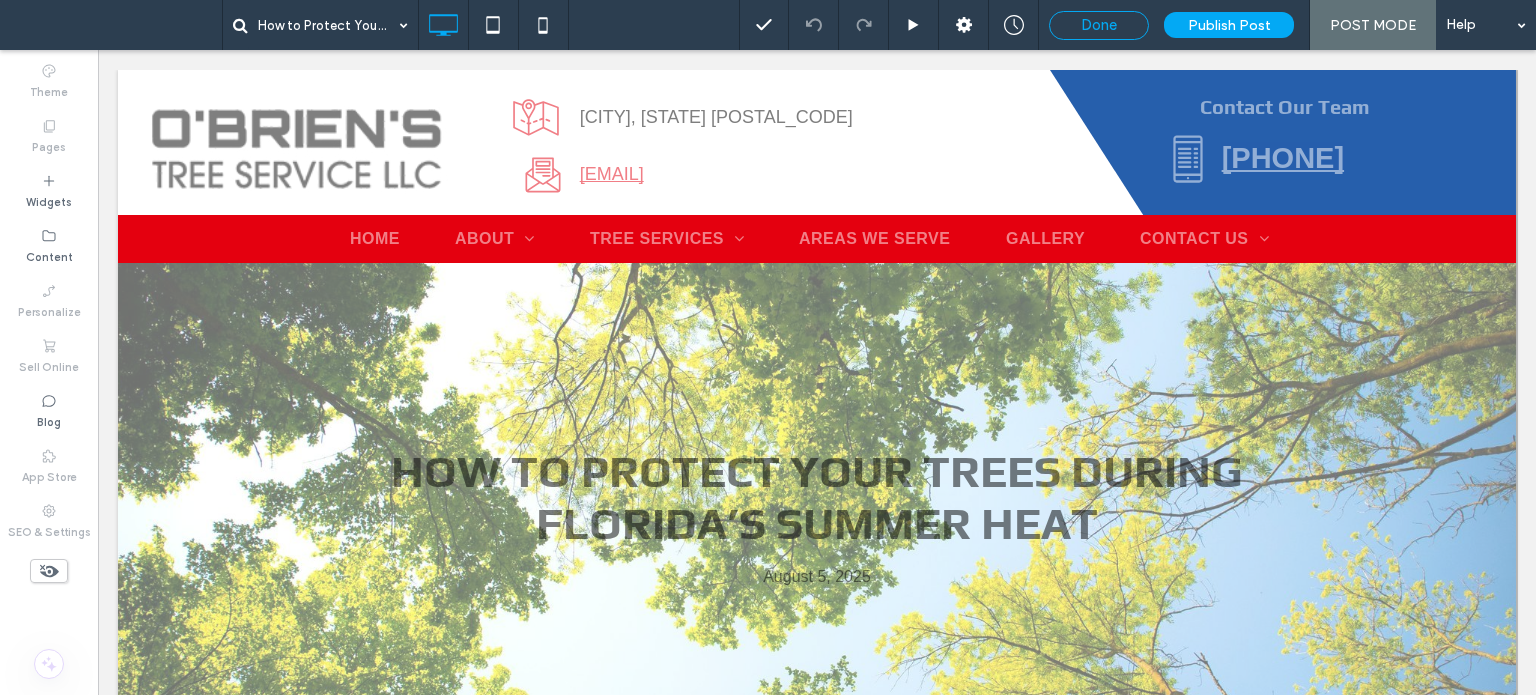 click on "Done" at bounding box center [1099, 25] 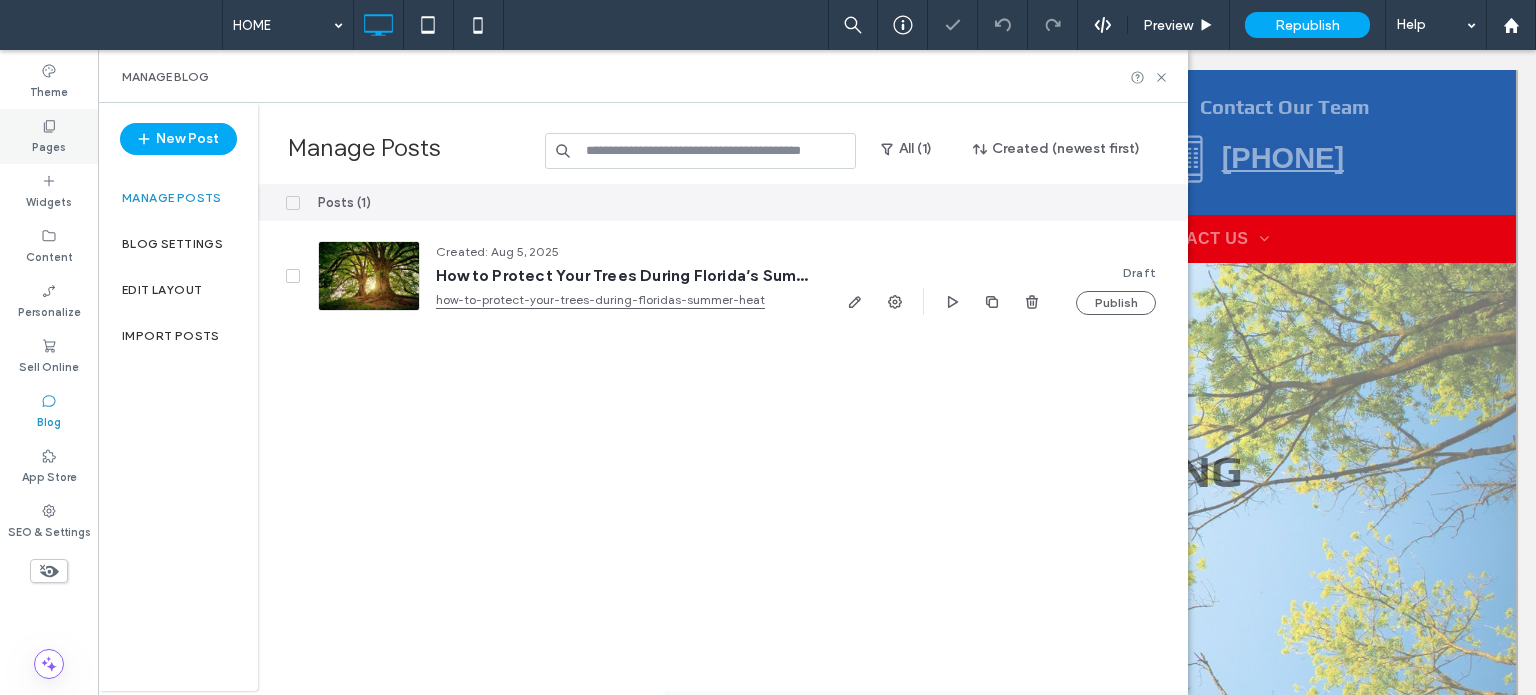 click on "Pages" at bounding box center [49, 145] 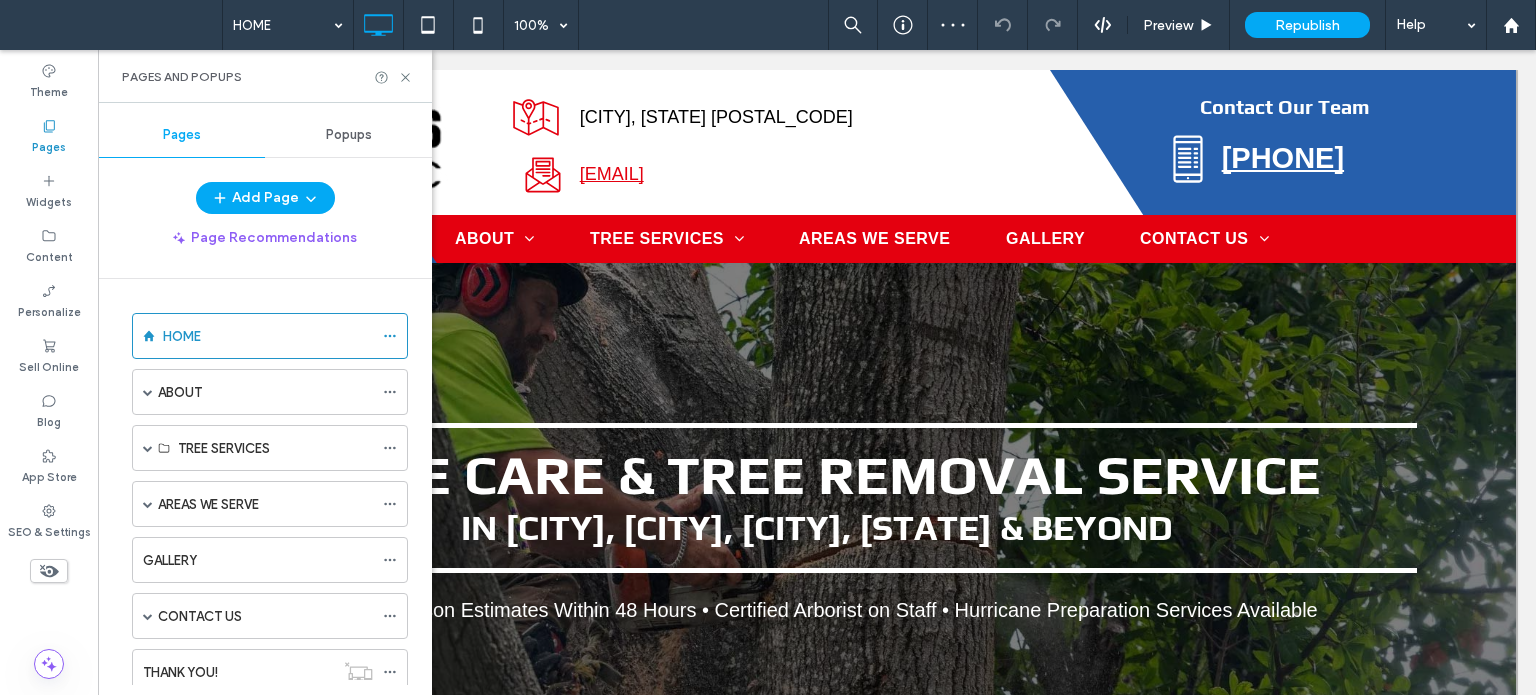 scroll, scrollTop: 0, scrollLeft: 0, axis: both 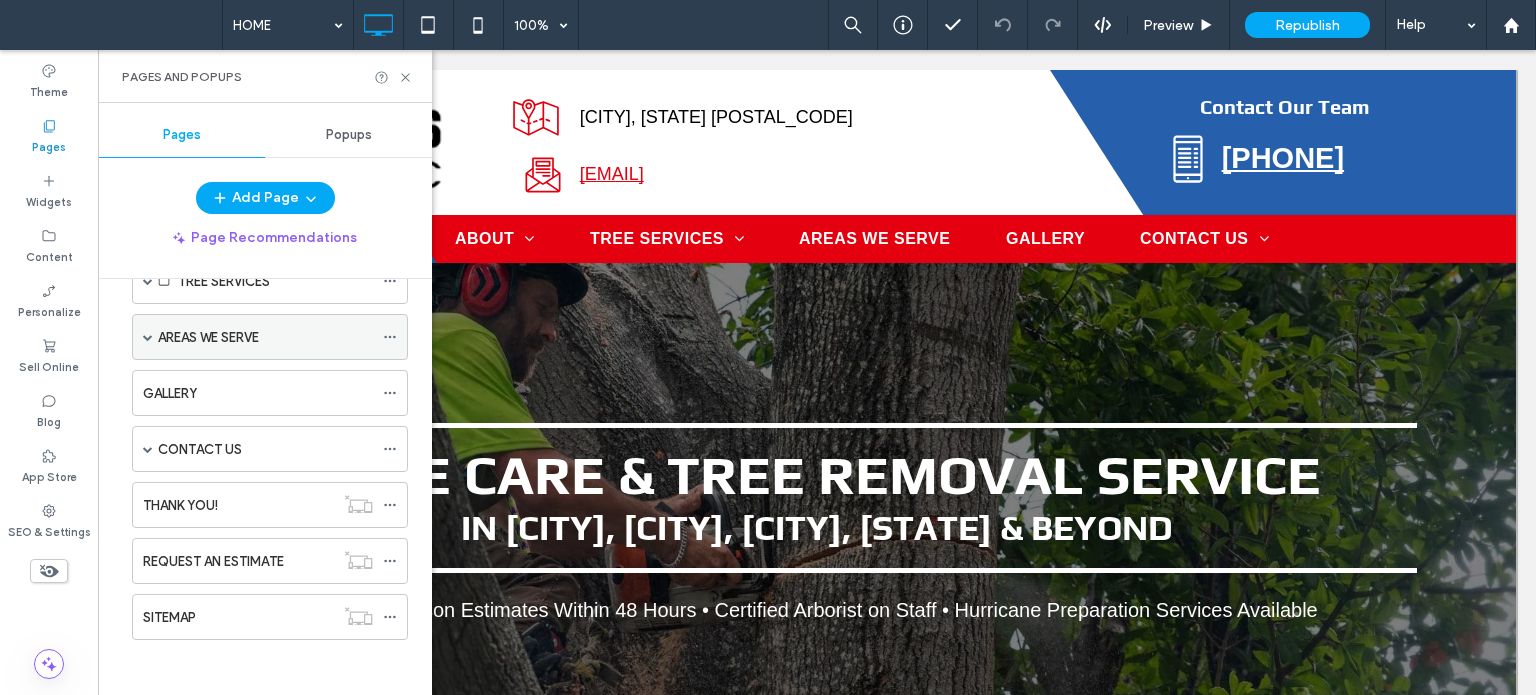 click on "AREAS WE SERVE" at bounding box center (265, 337) 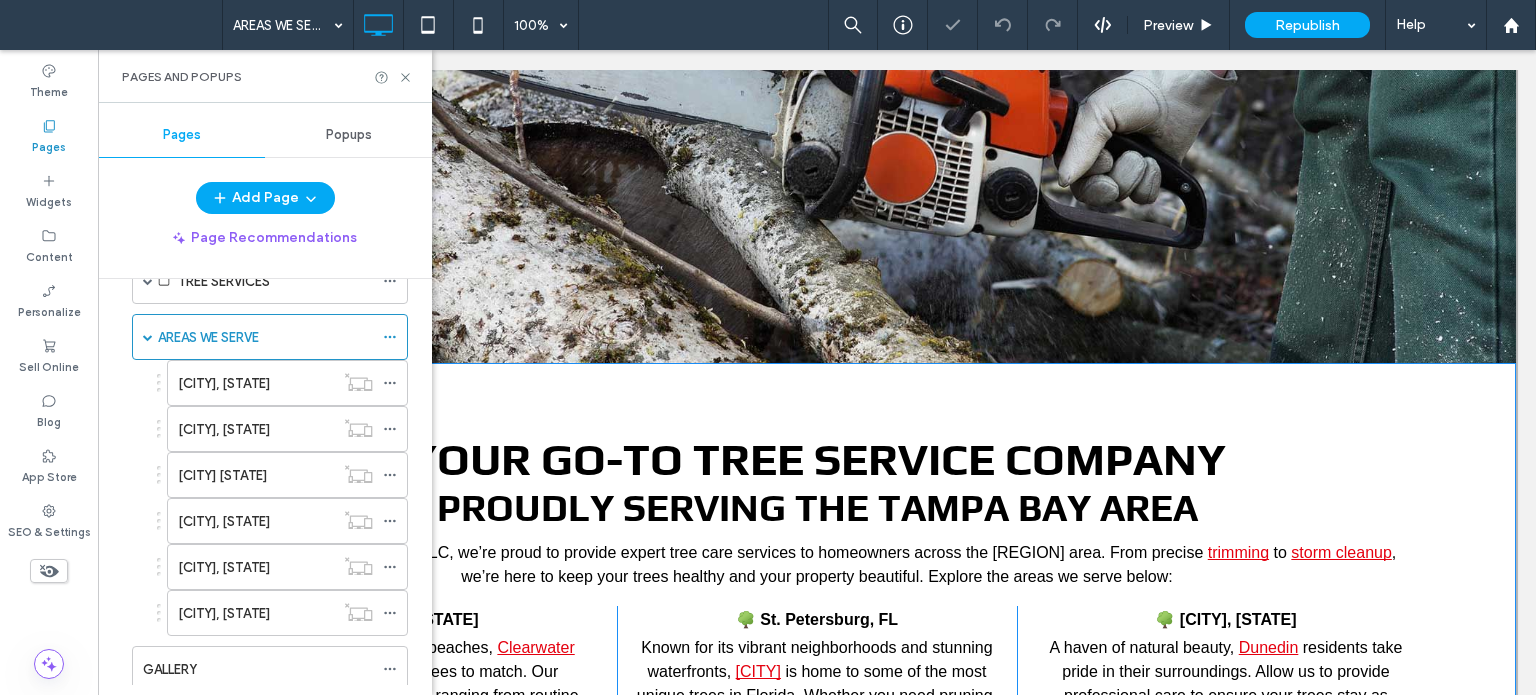 scroll, scrollTop: 600, scrollLeft: 0, axis: vertical 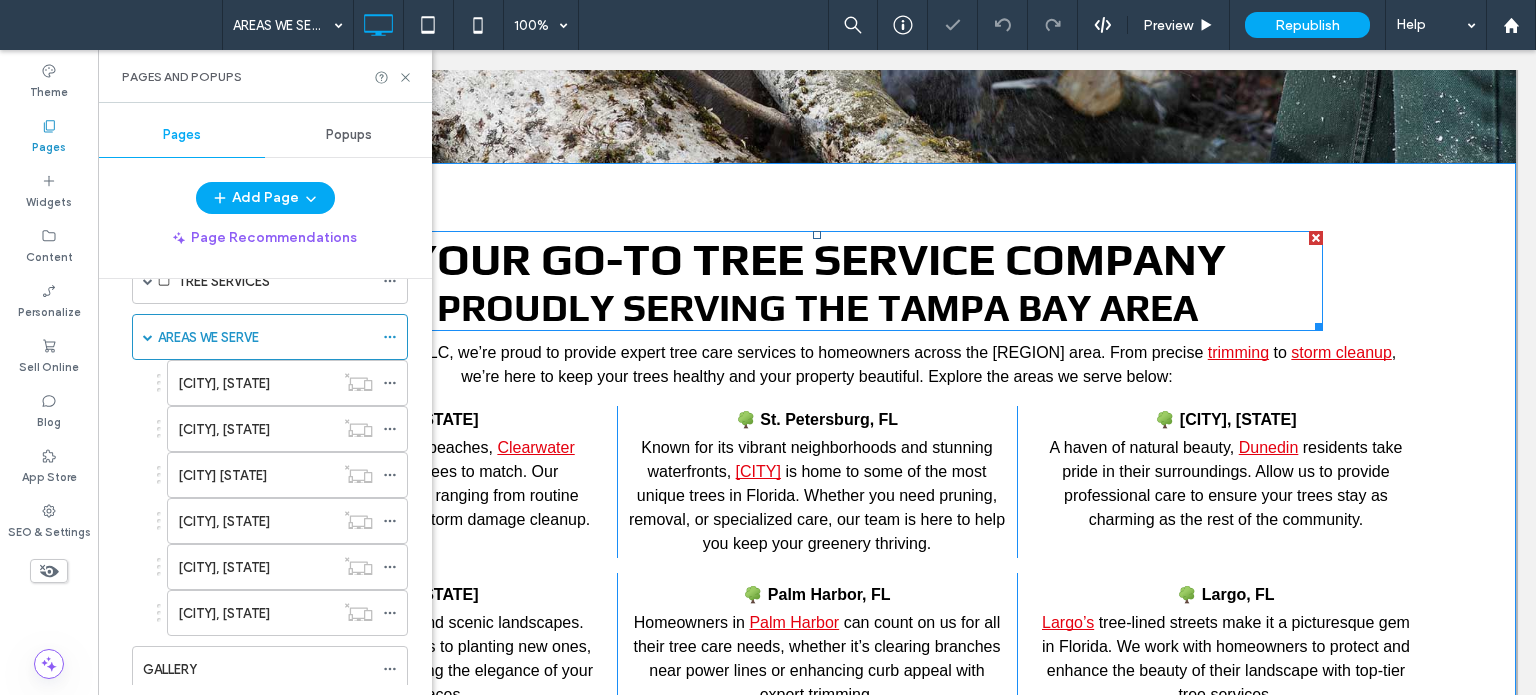 click on "Your Go-To tree service company" at bounding box center (817, 259) 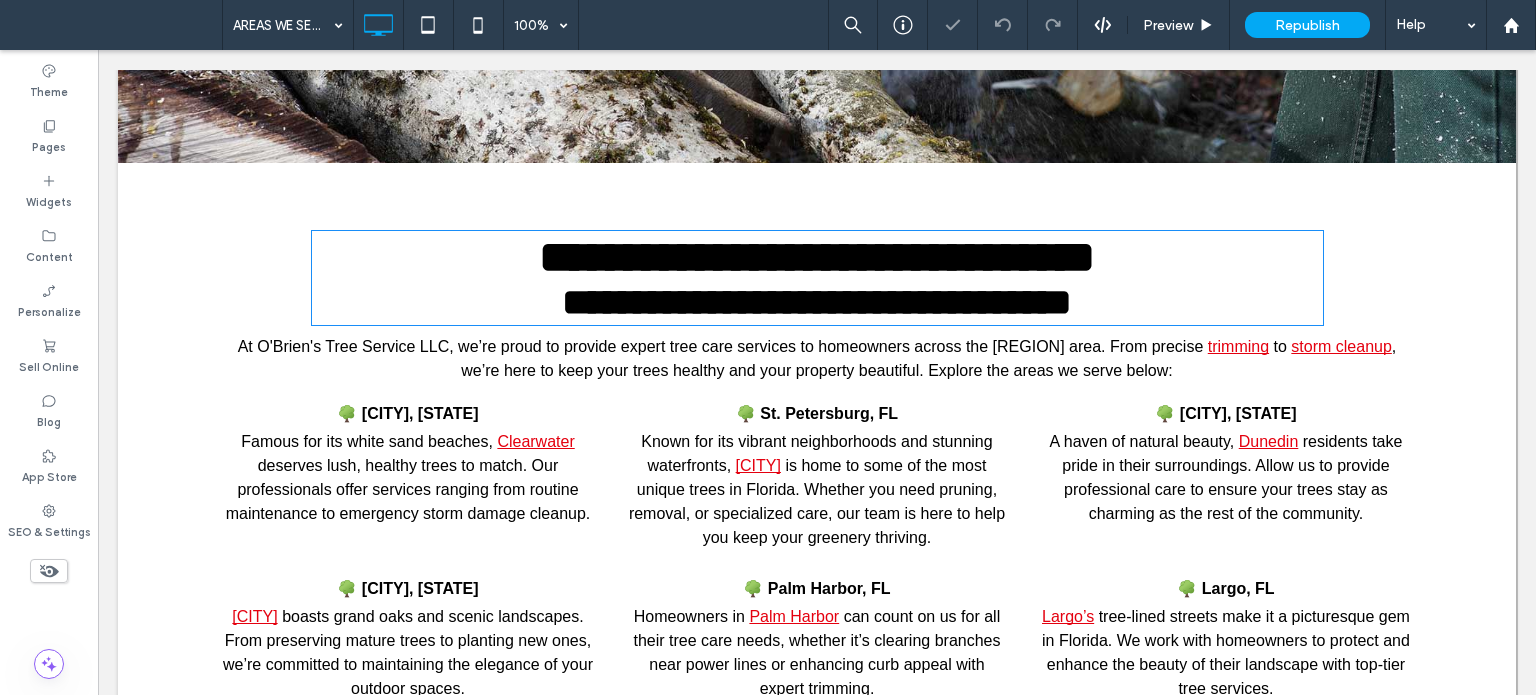 click on "**********" at bounding box center (817, 257) 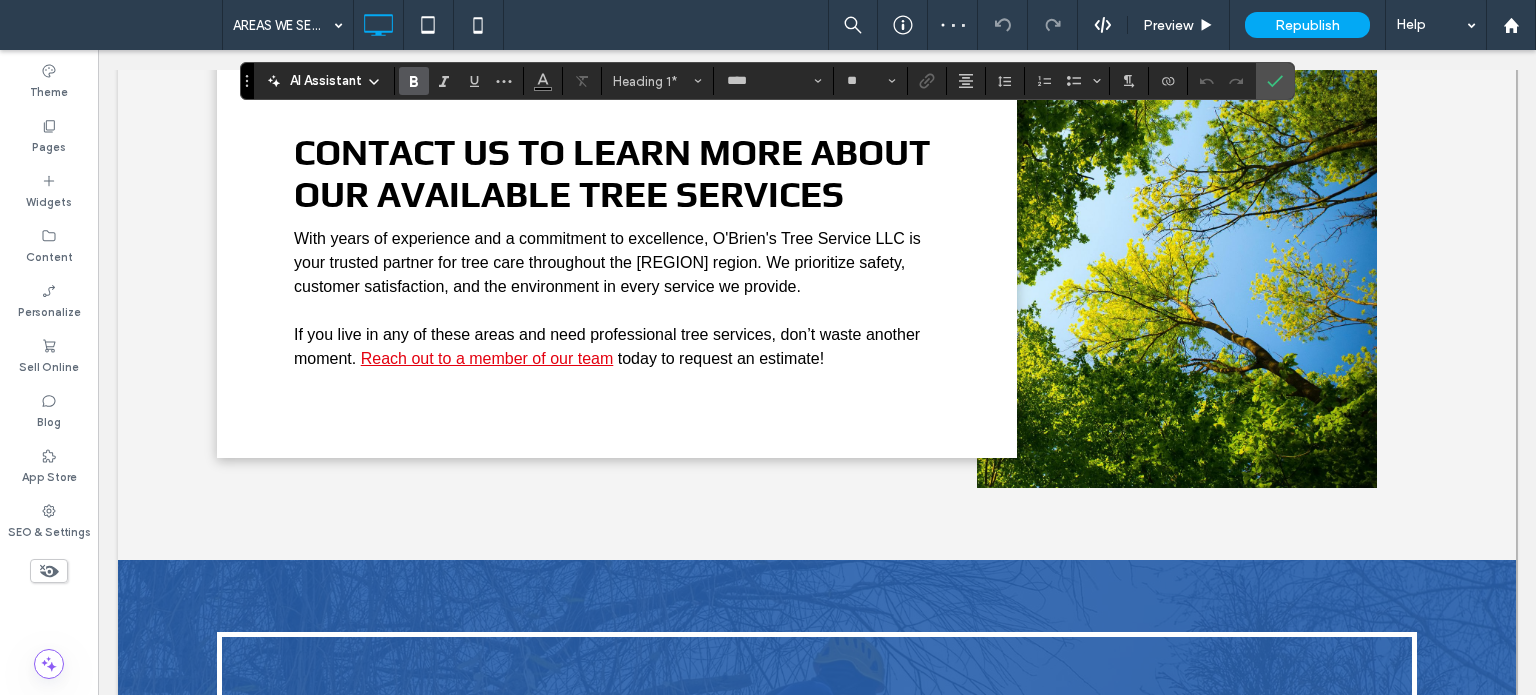 scroll, scrollTop: 1400, scrollLeft: 0, axis: vertical 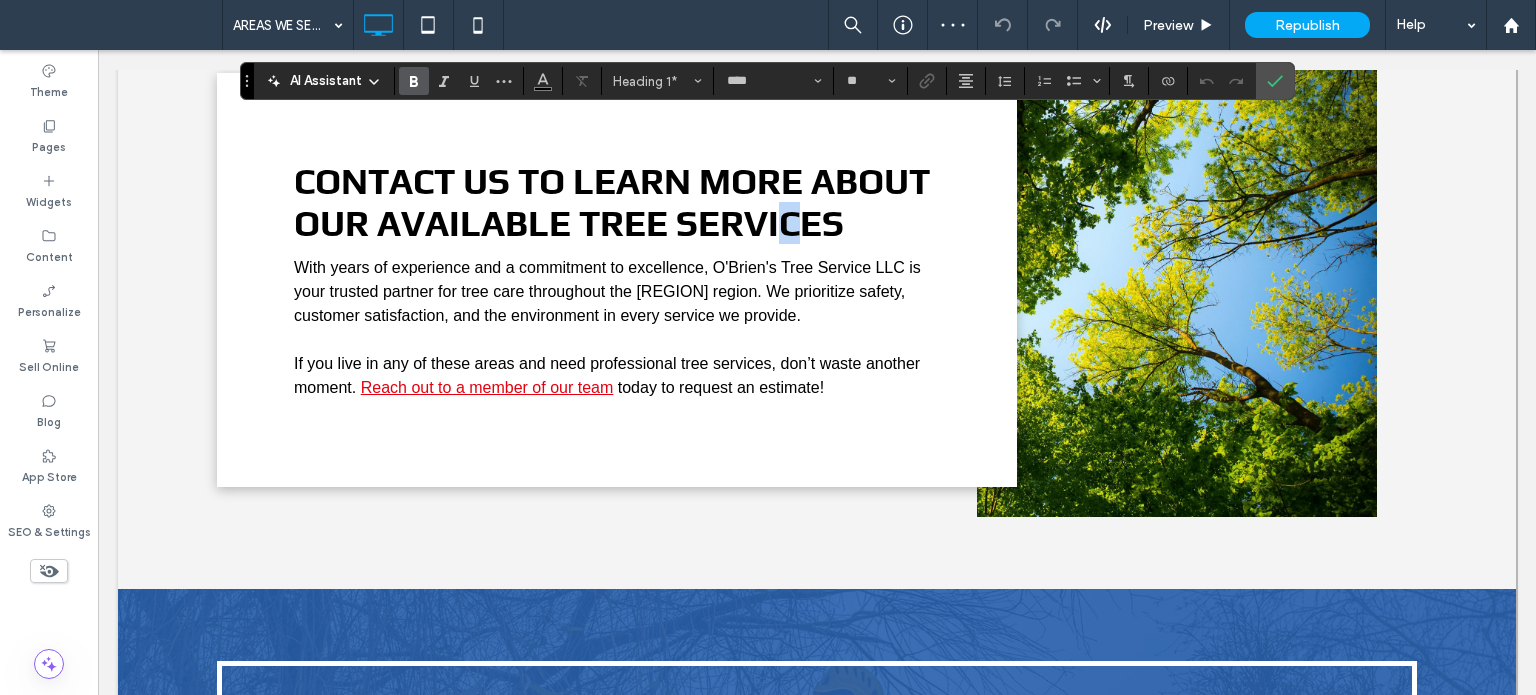 click on "Contact us to learn more about our available tree services" at bounding box center (612, 202) 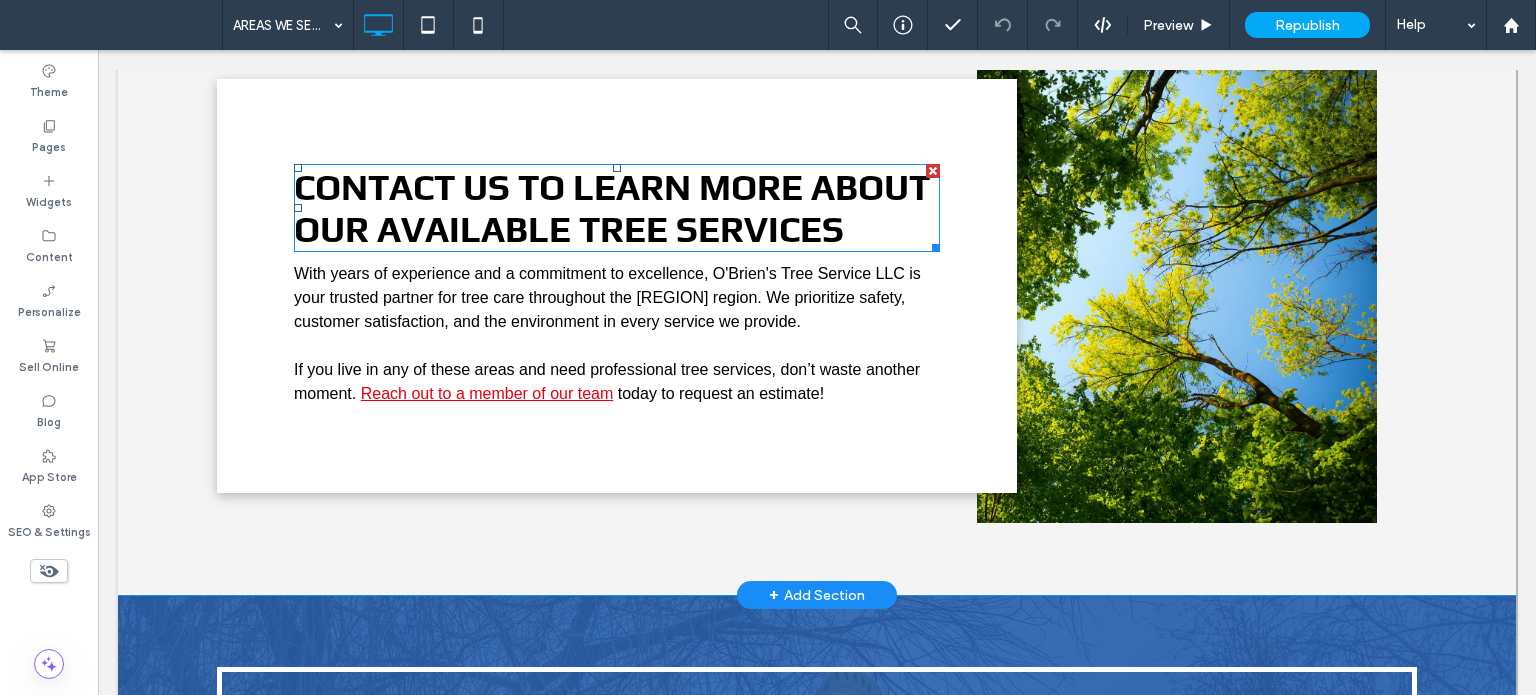 click on "Contact us to learn more about our available tree services" at bounding box center [612, 208] 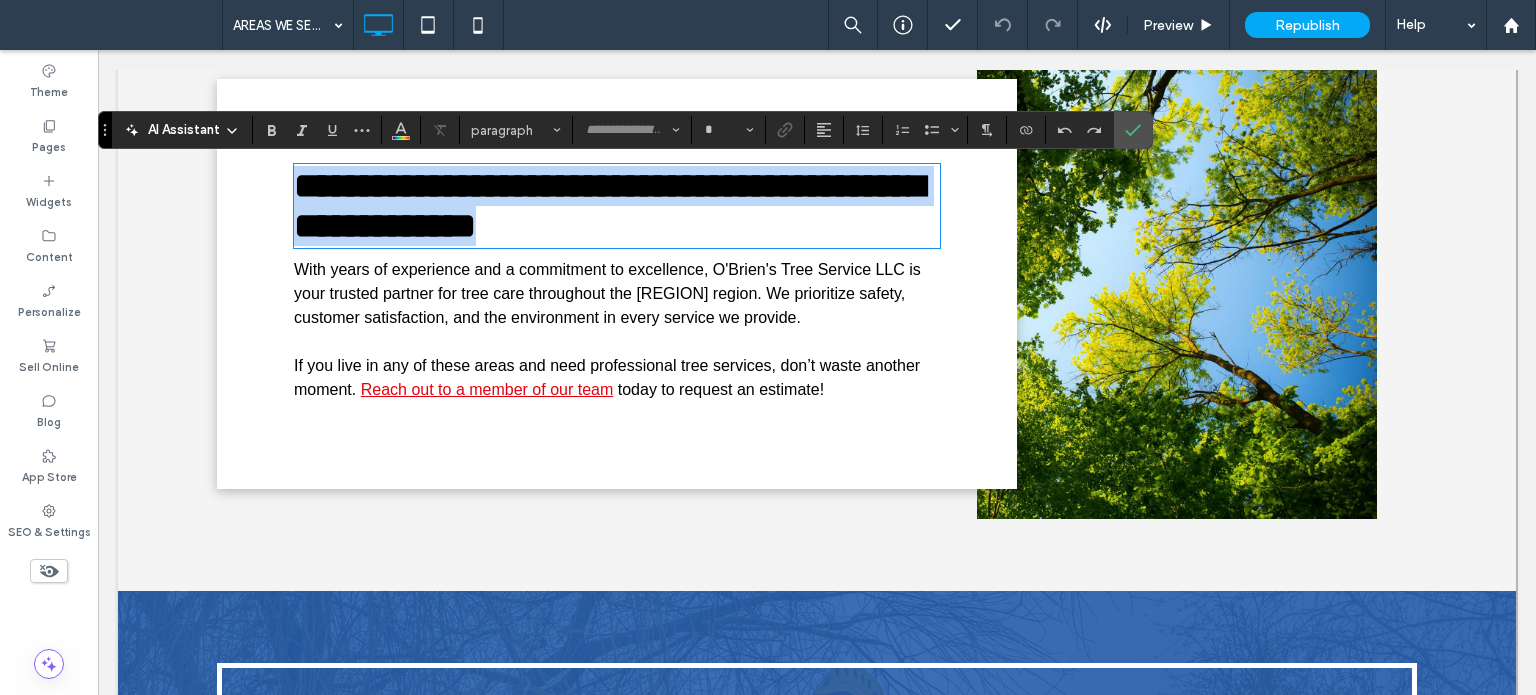 type on "****" 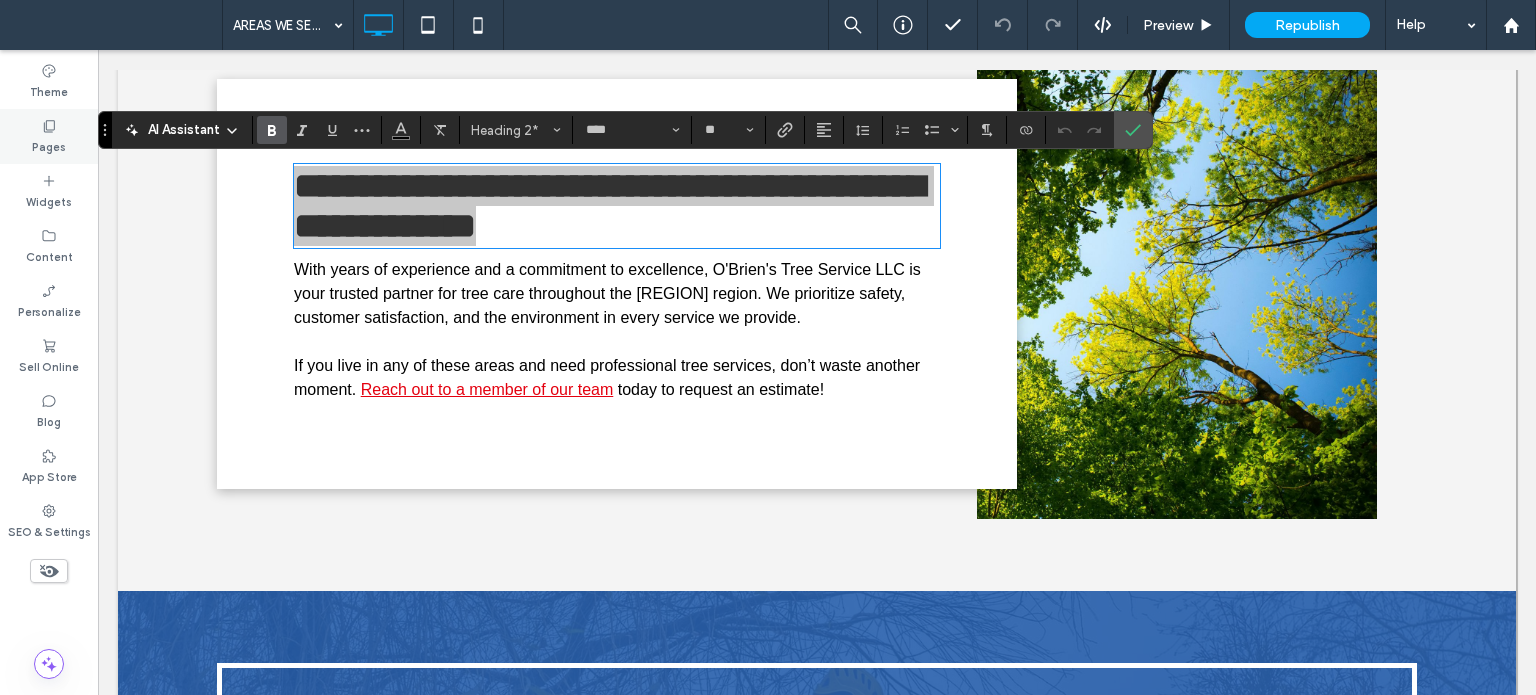 click on "Pages" at bounding box center (49, 136) 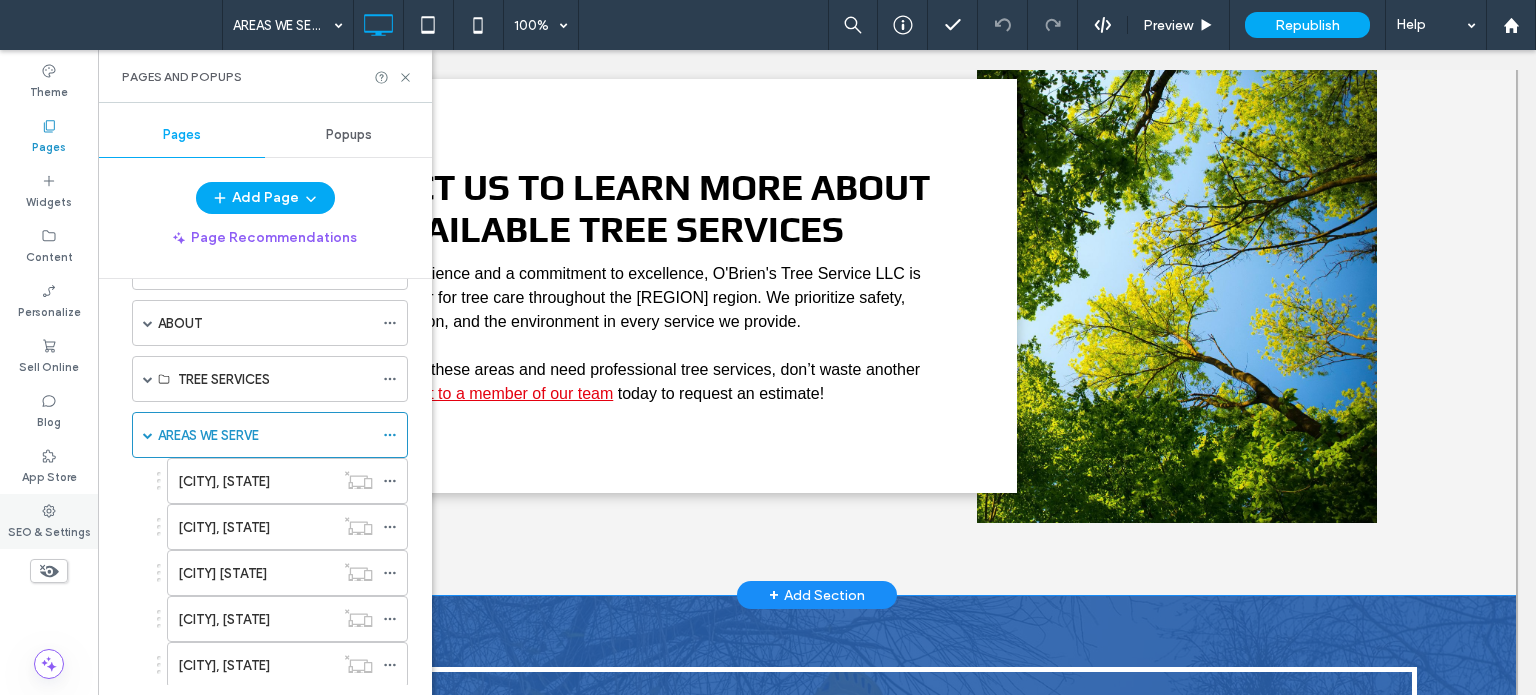 scroll, scrollTop: 100, scrollLeft: 0, axis: vertical 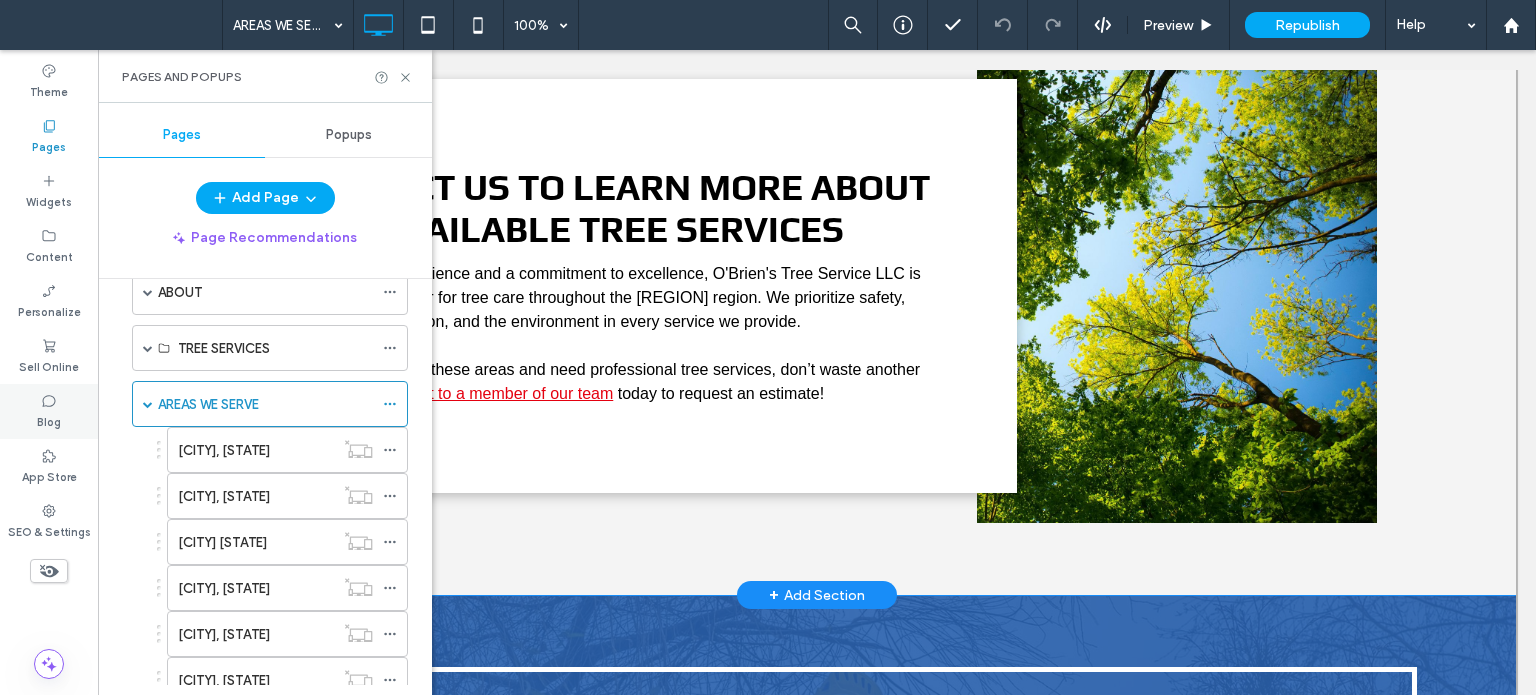 click on "Blog" at bounding box center [49, 420] 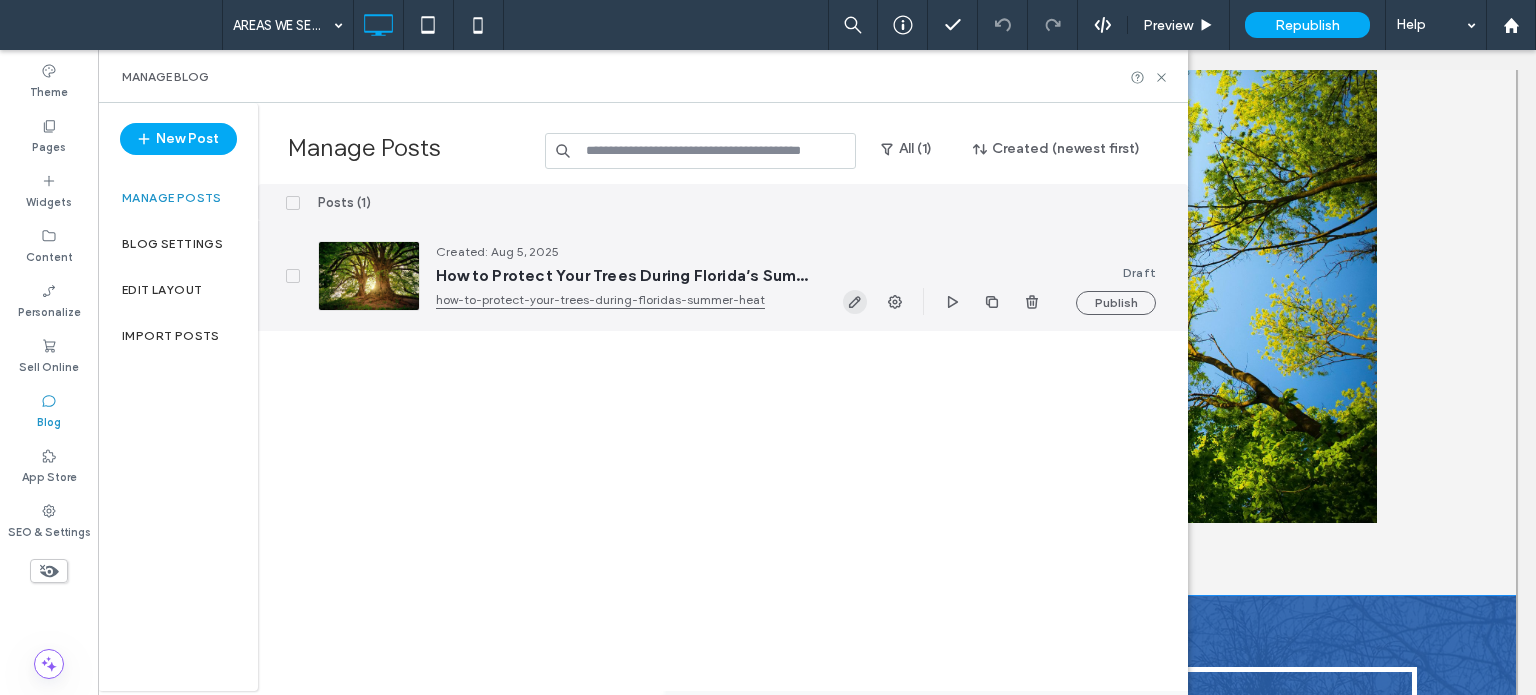 click 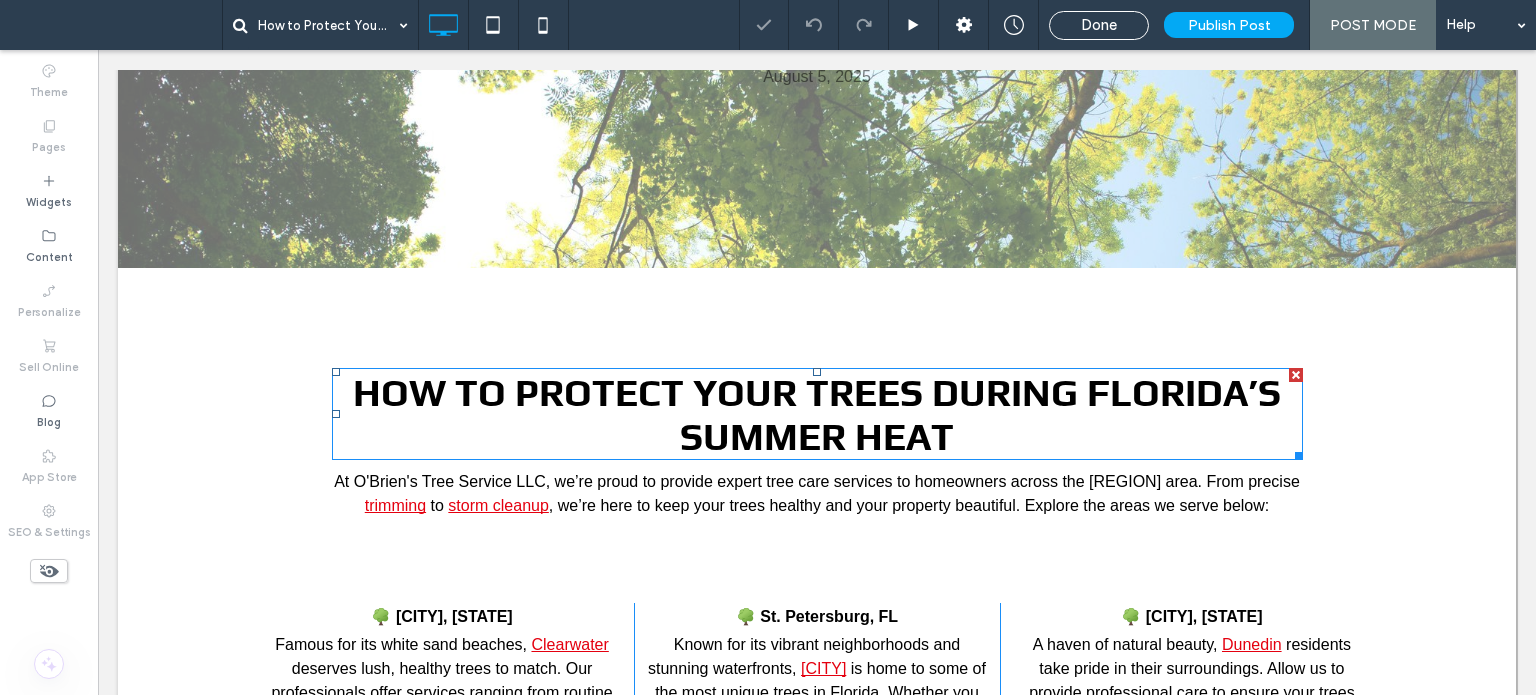scroll, scrollTop: 700, scrollLeft: 0, axis: vertical 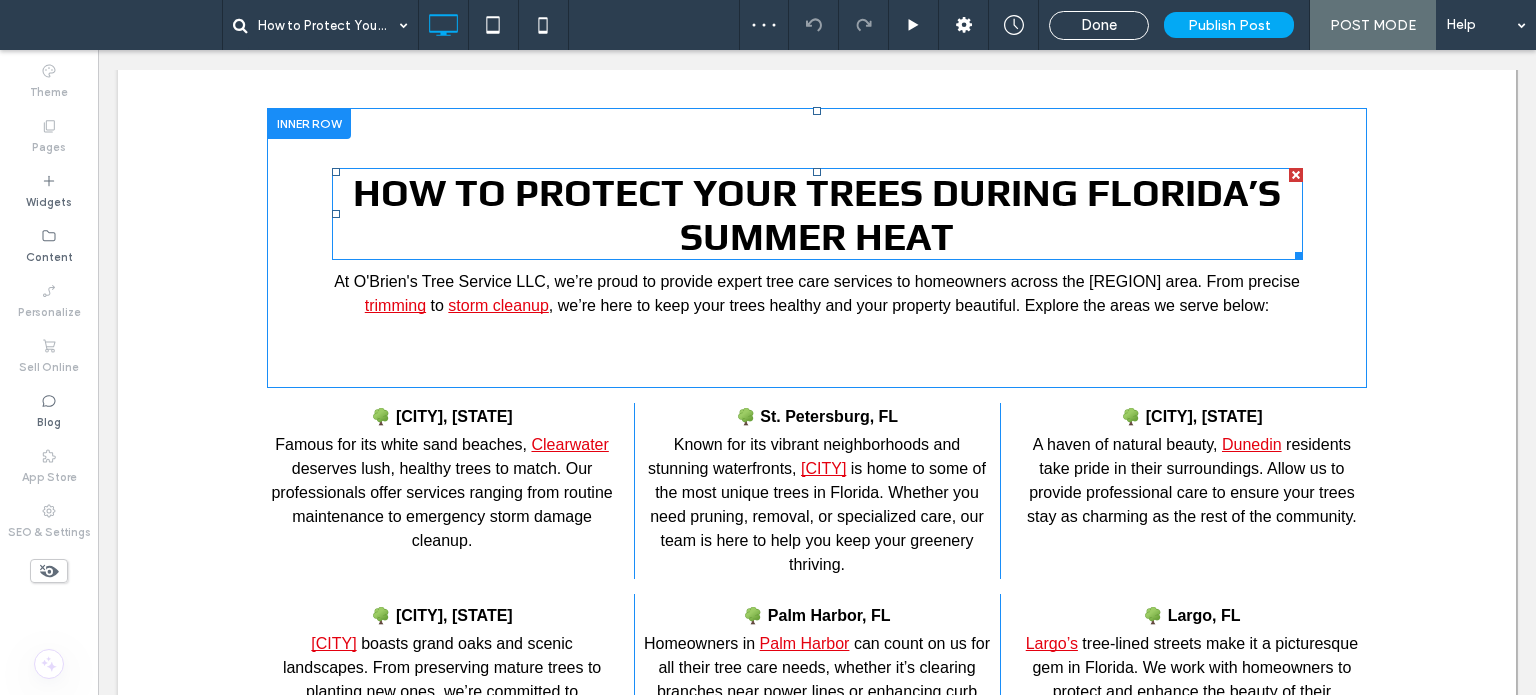 click on "How to Protect Your Trees During Florida’s Summer Heat" at bounding box center (817, 214) 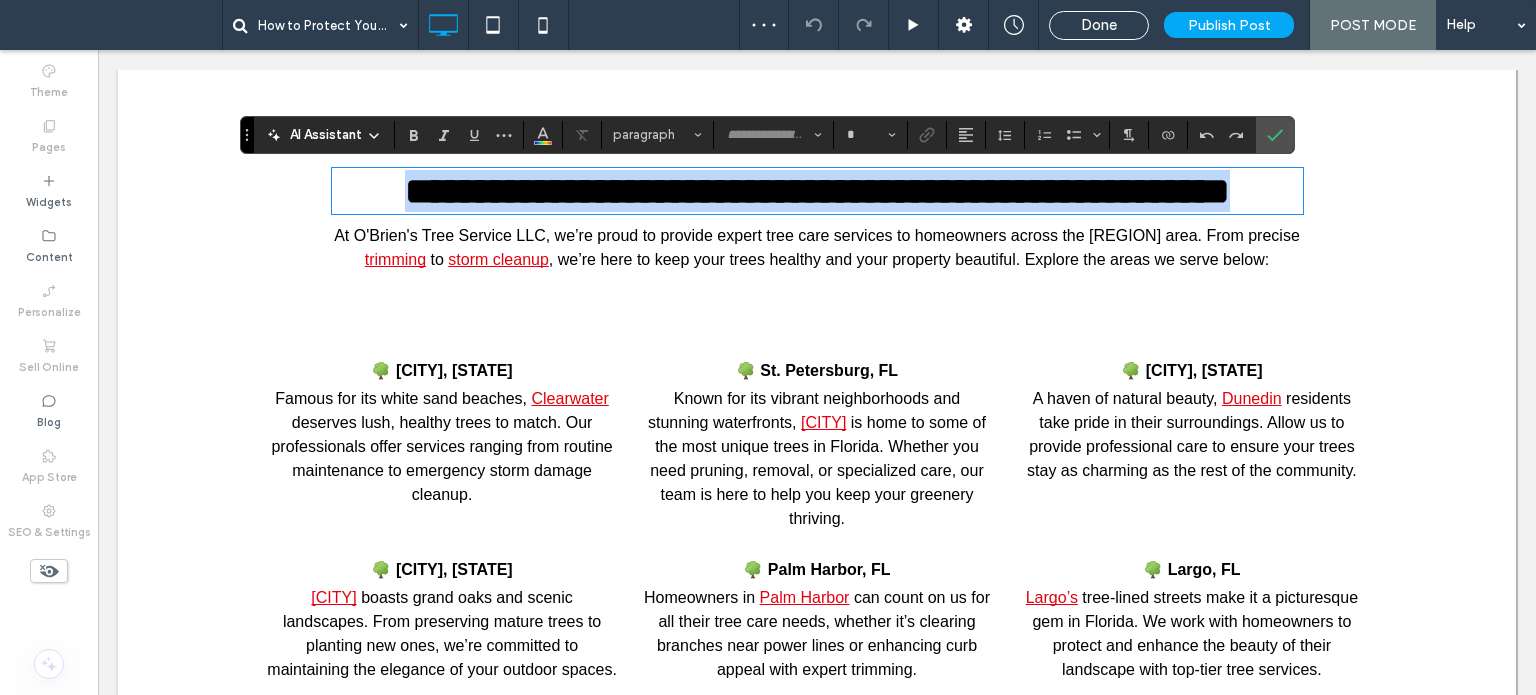 type on "****" 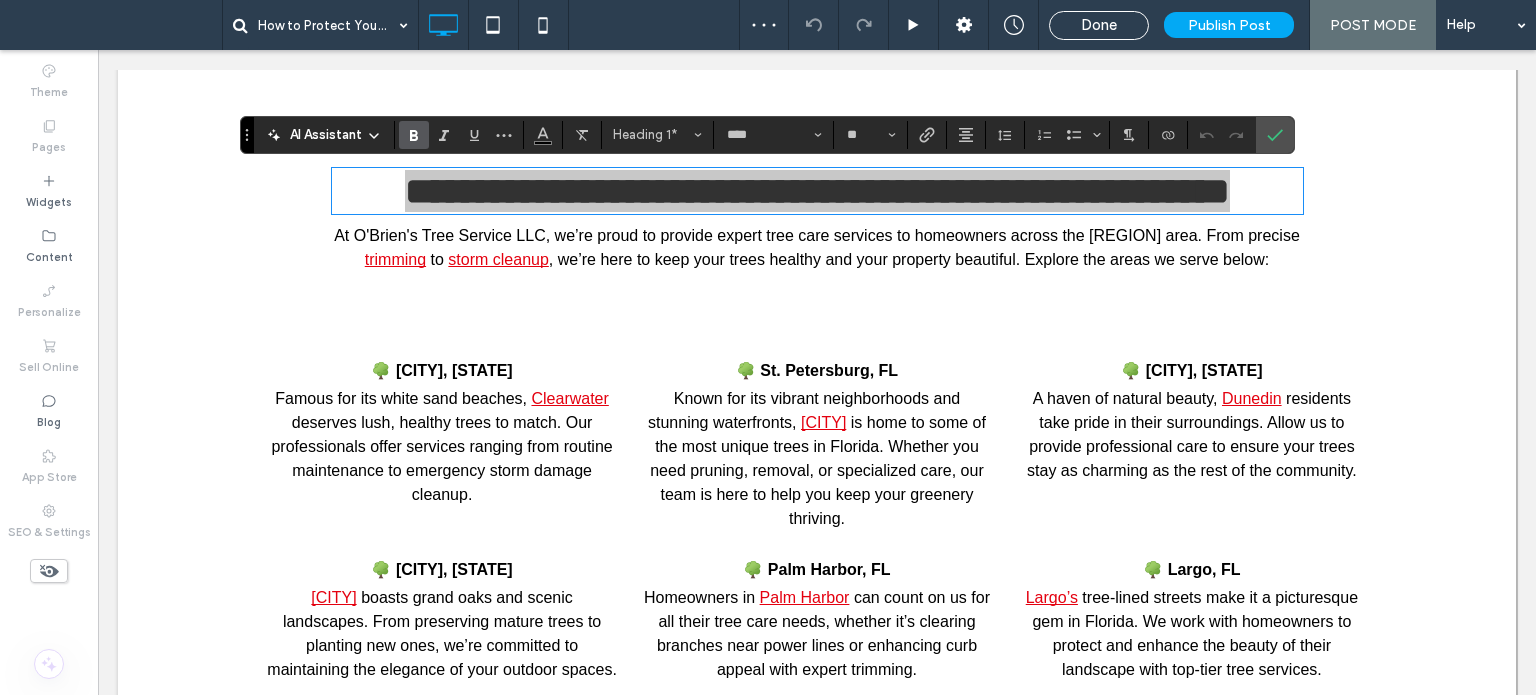 click at bounding box center (1005, 135) 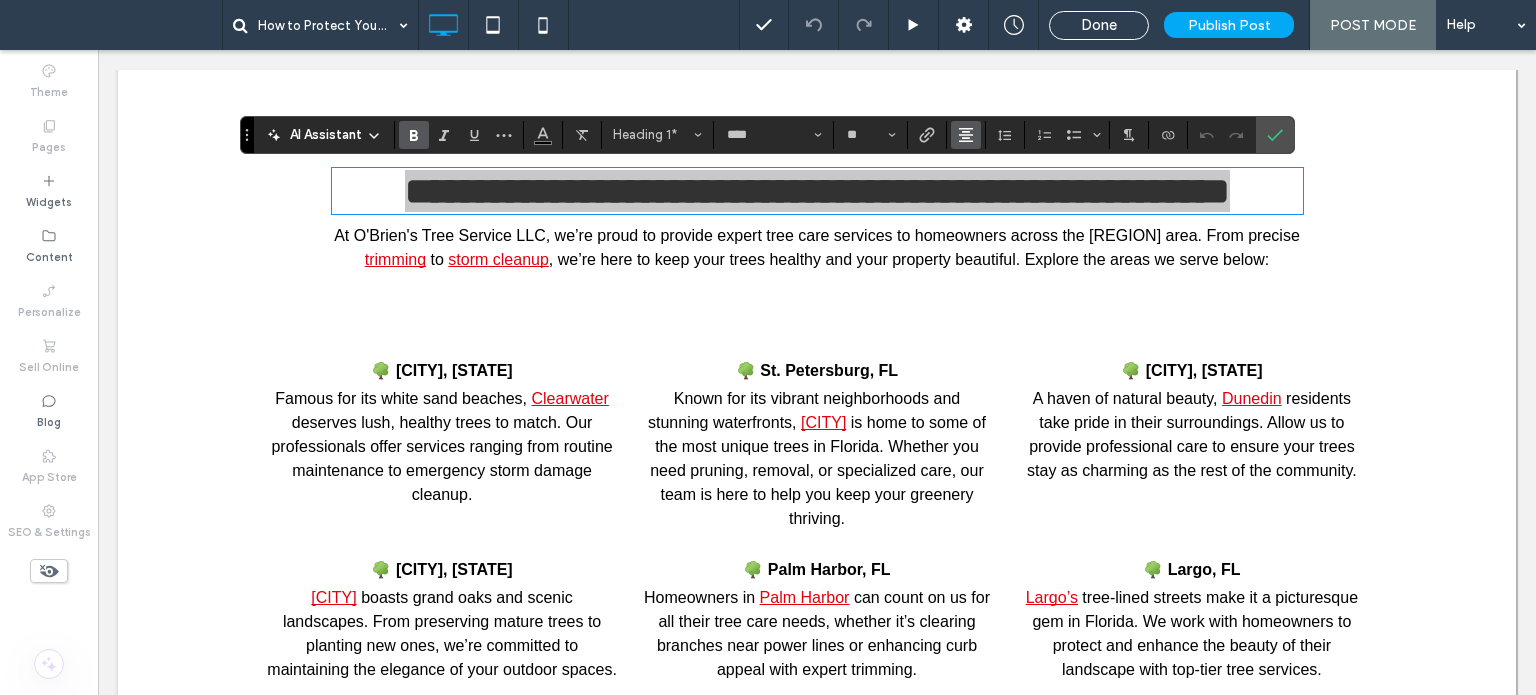 click at bounding box center [966, 135] 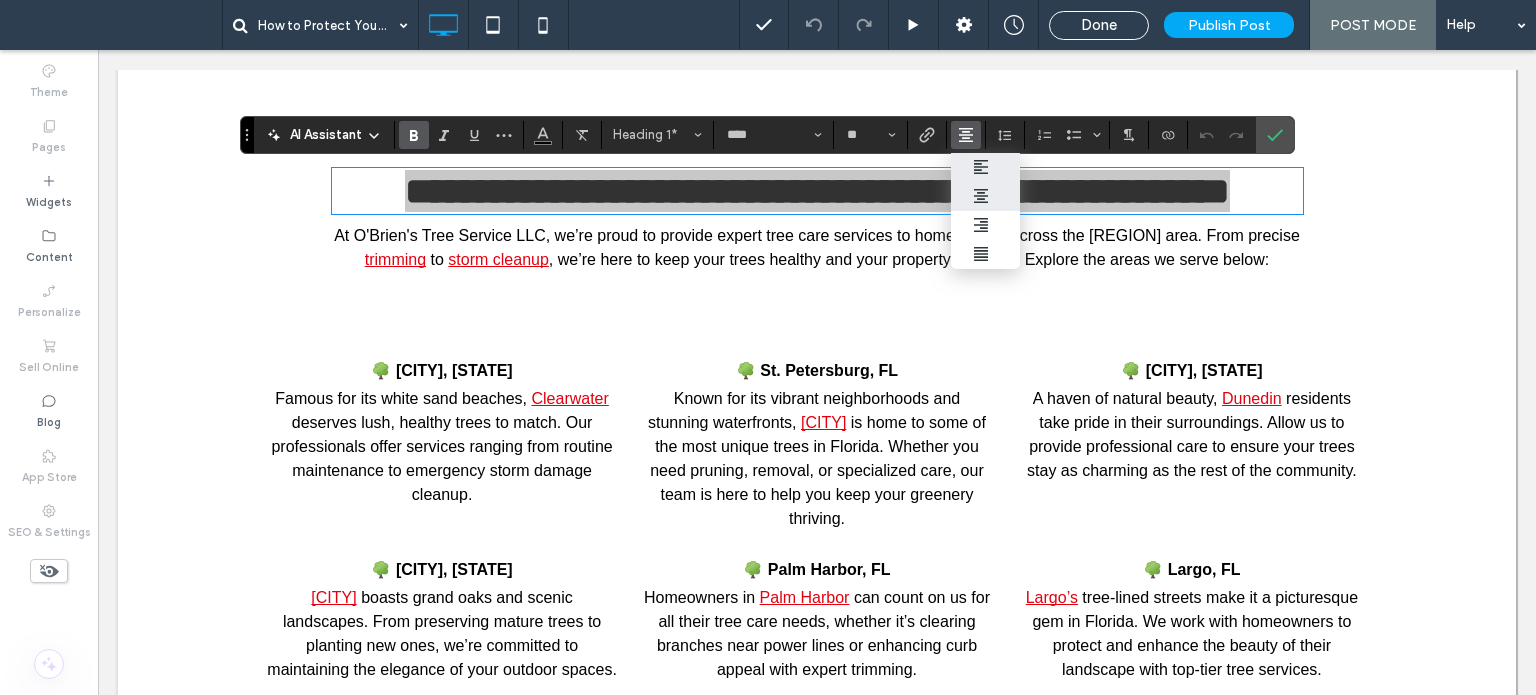 click at bounding box center [986, 167] 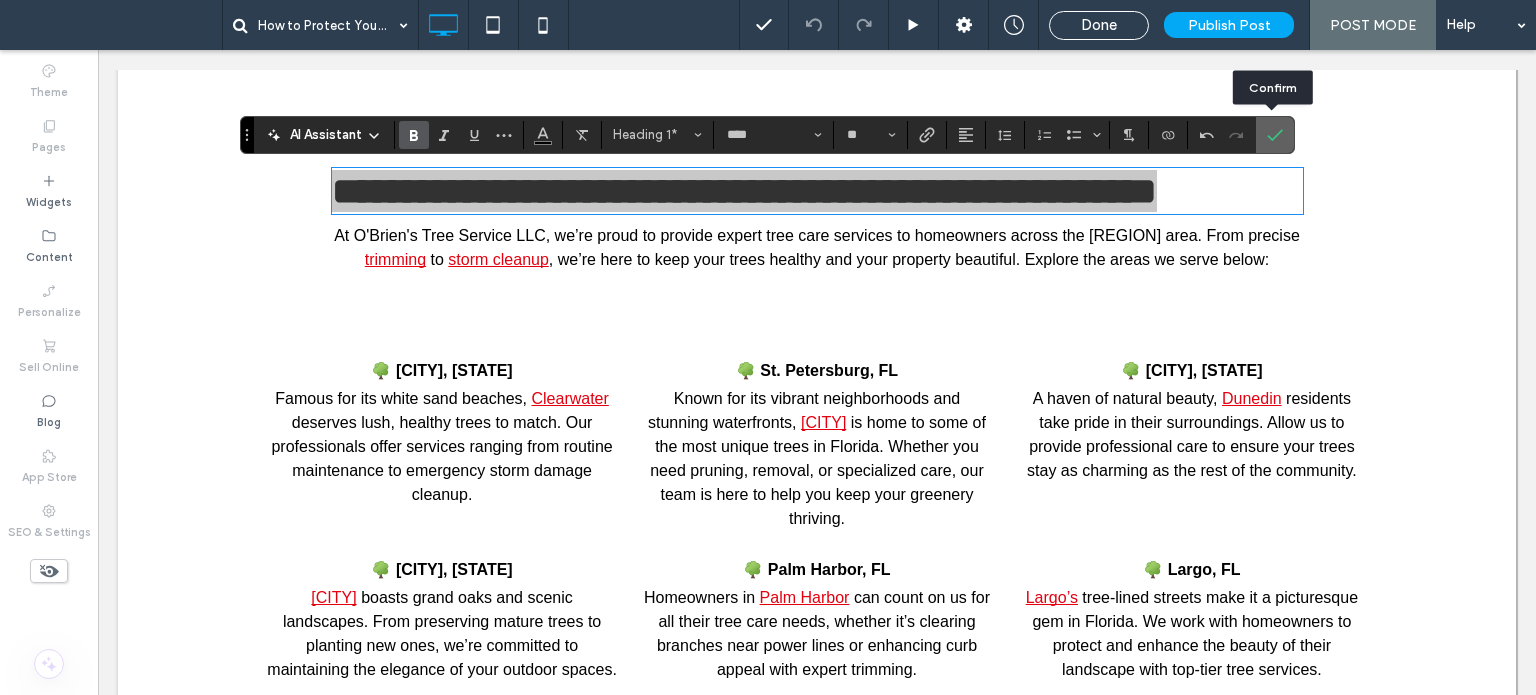 click 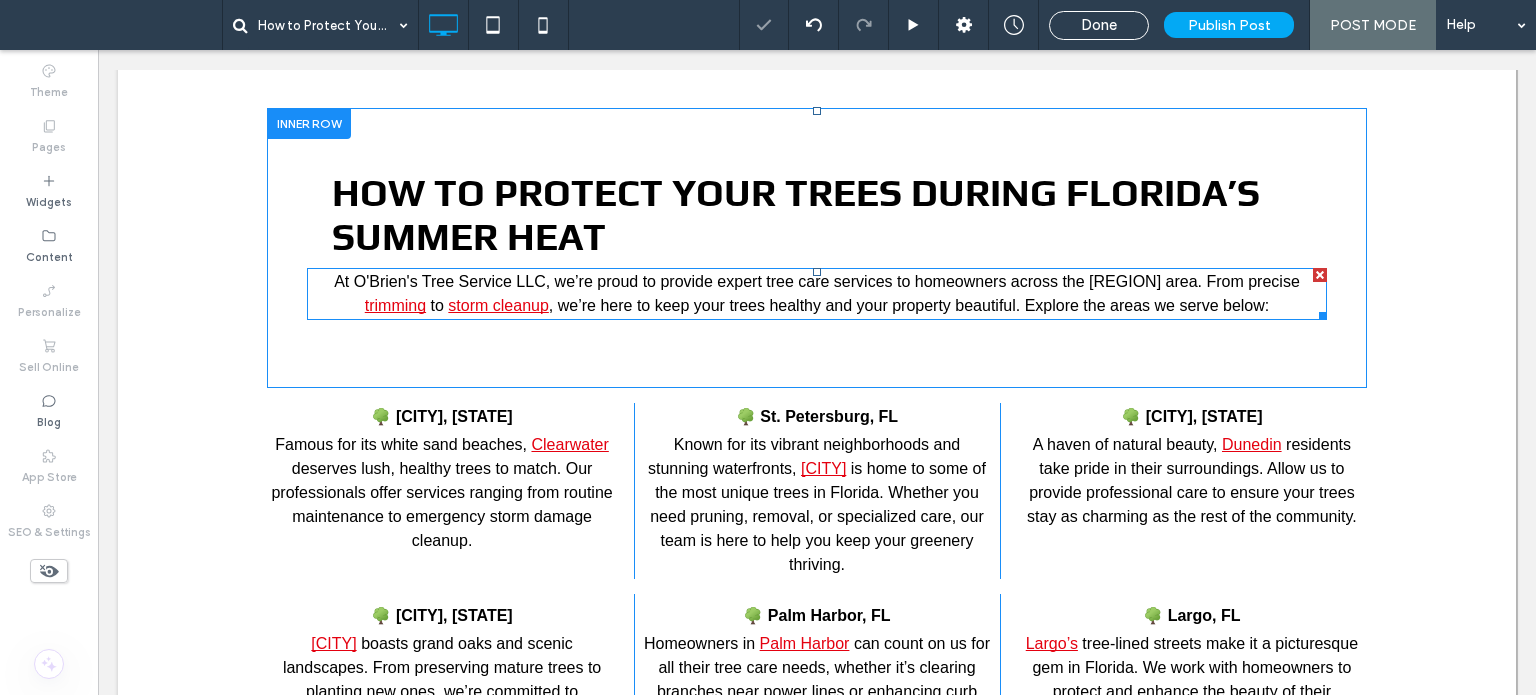 click on ", we’re here to keep your trees healthy and your property beautiful. Explore the areas we serve below:" at bounding box center [909, 305] 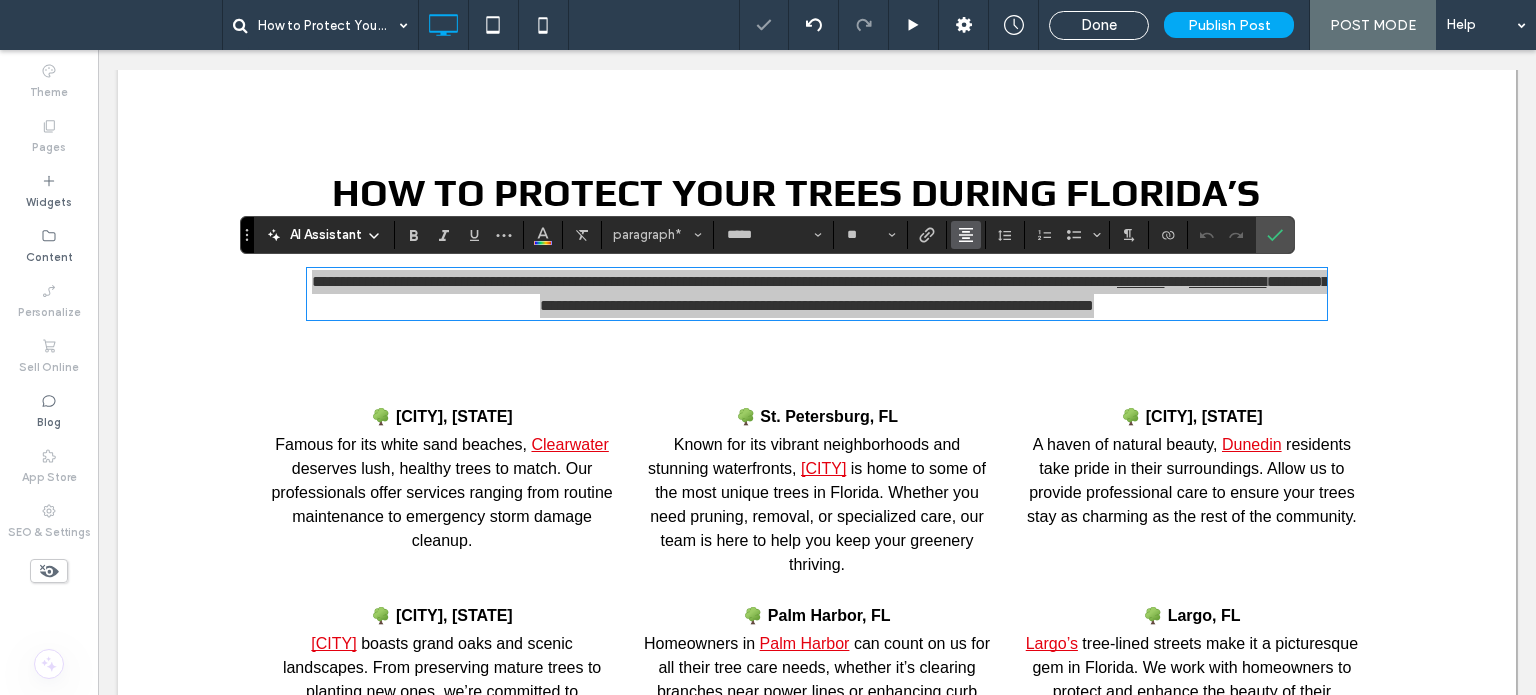 click 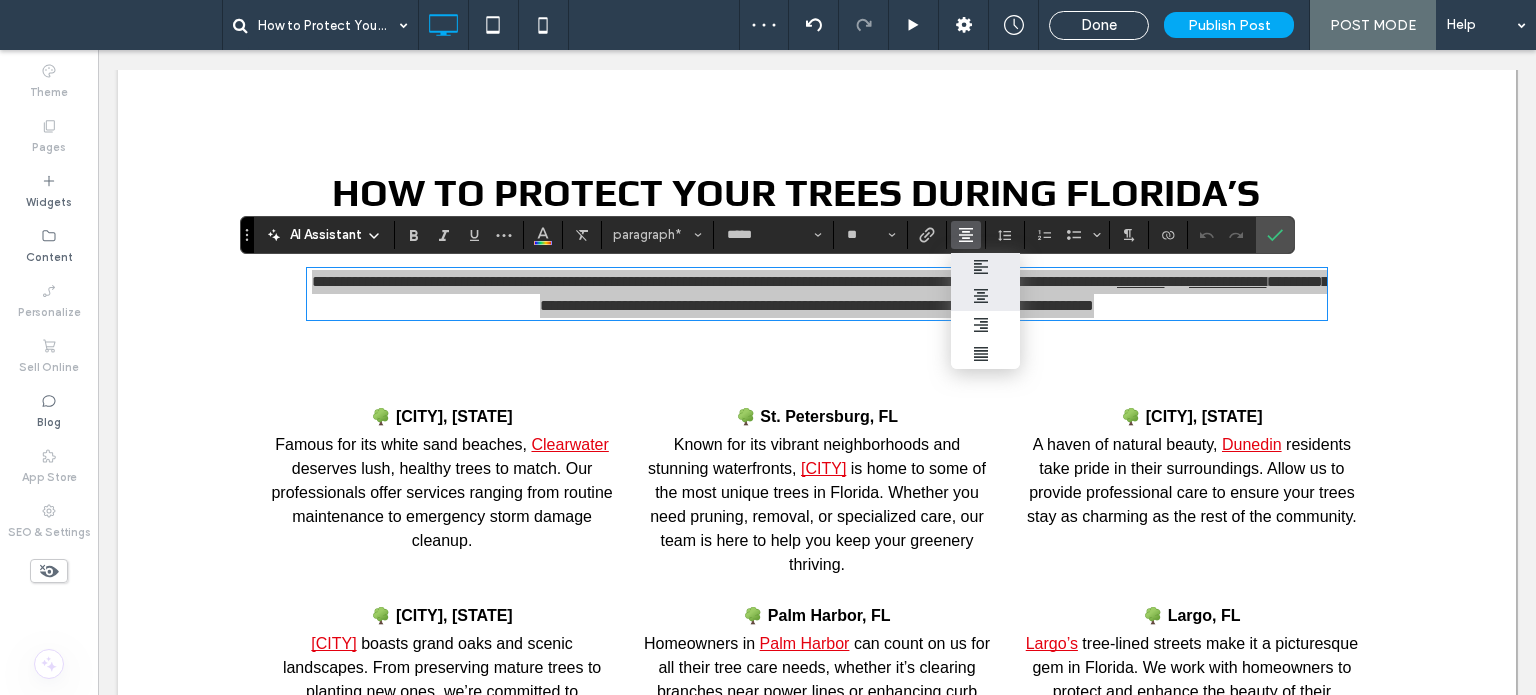 click 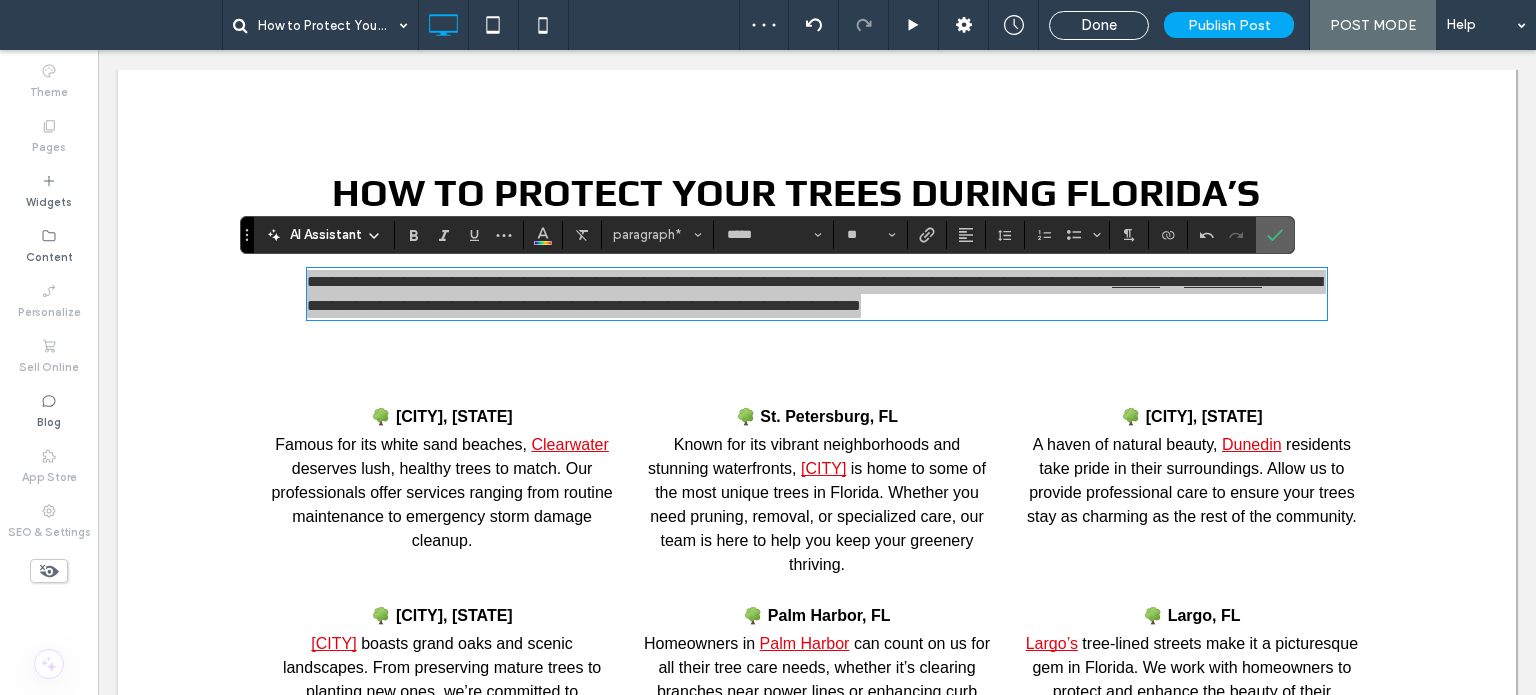 drag, startPoint x: 1286, startPoint y: 231, endPoint x: 1182, endPoint y: 188, distance: 112.53888 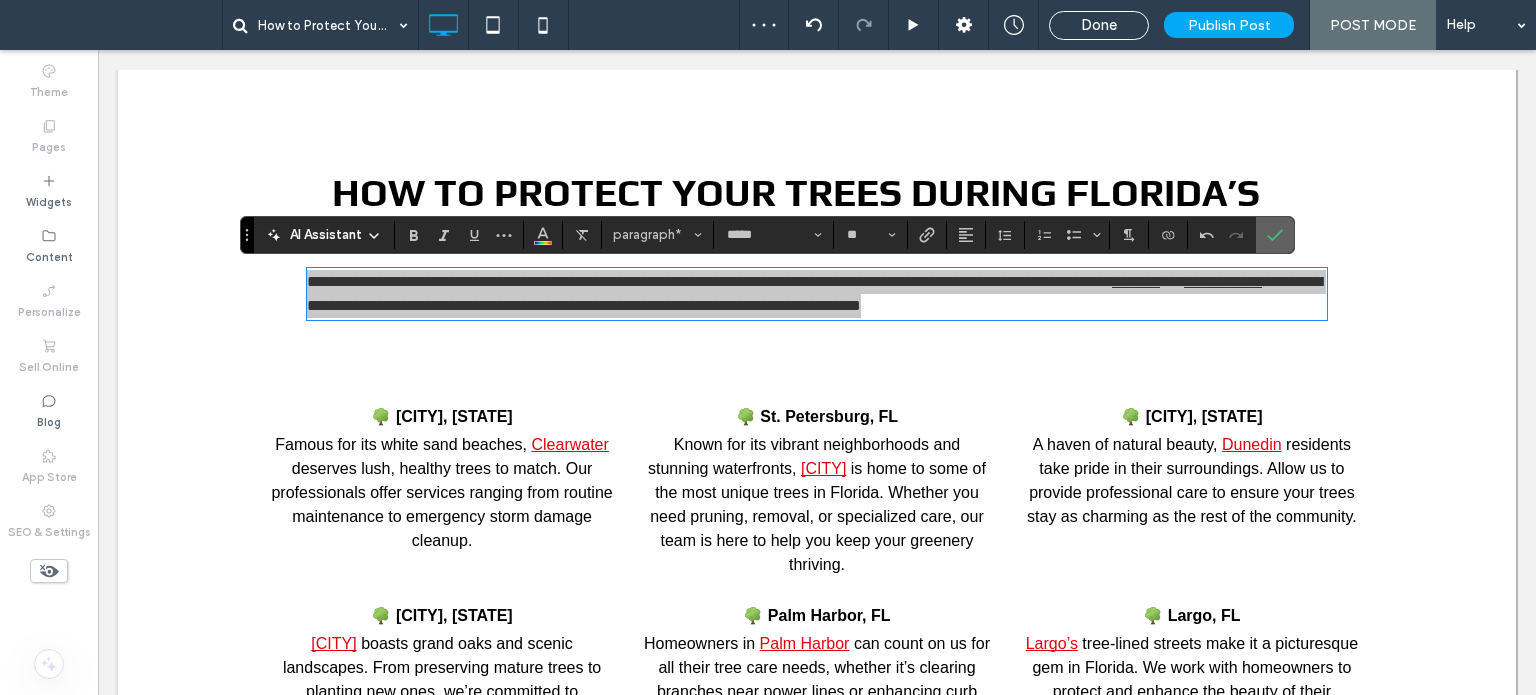 click at bounding box center [1275, 235] 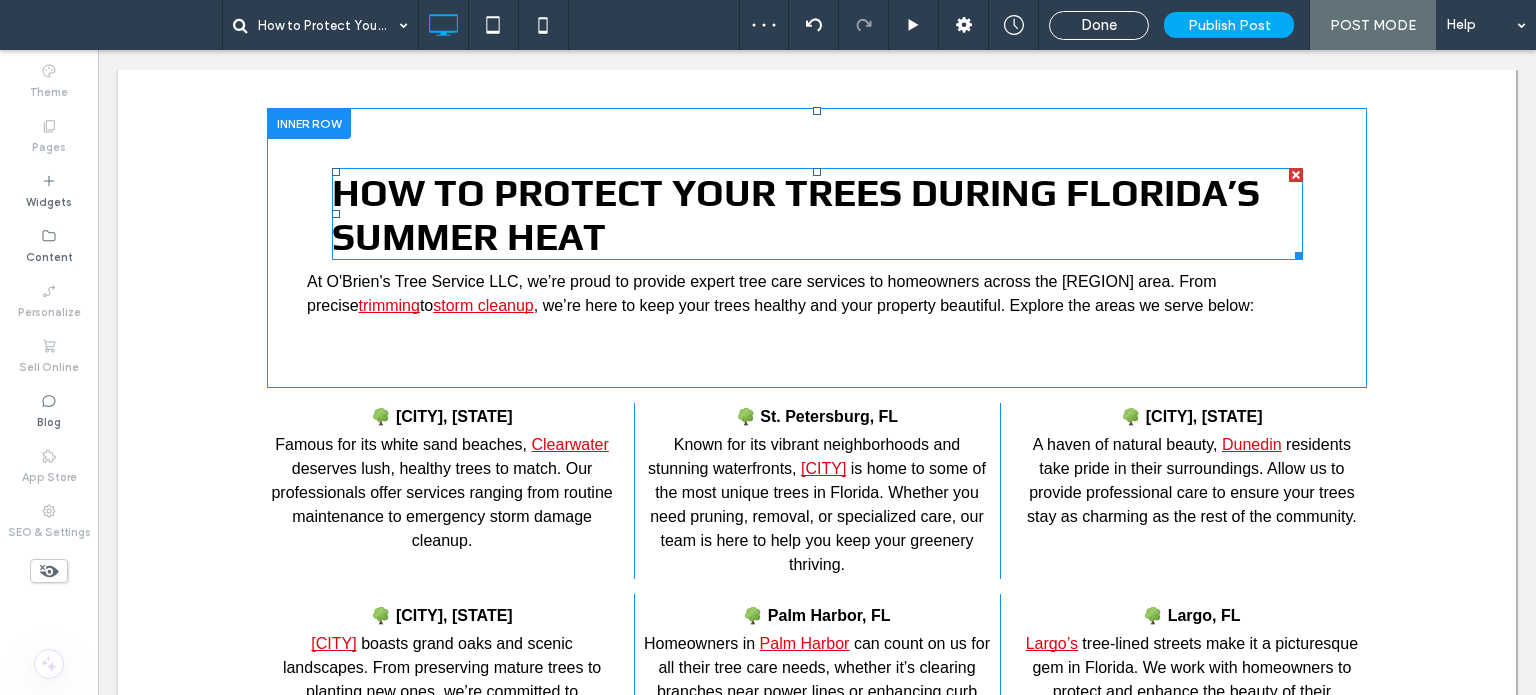 click on "How to Protect Your Trees During Florida’s Summer Heat" at bounding box center (817, 214) 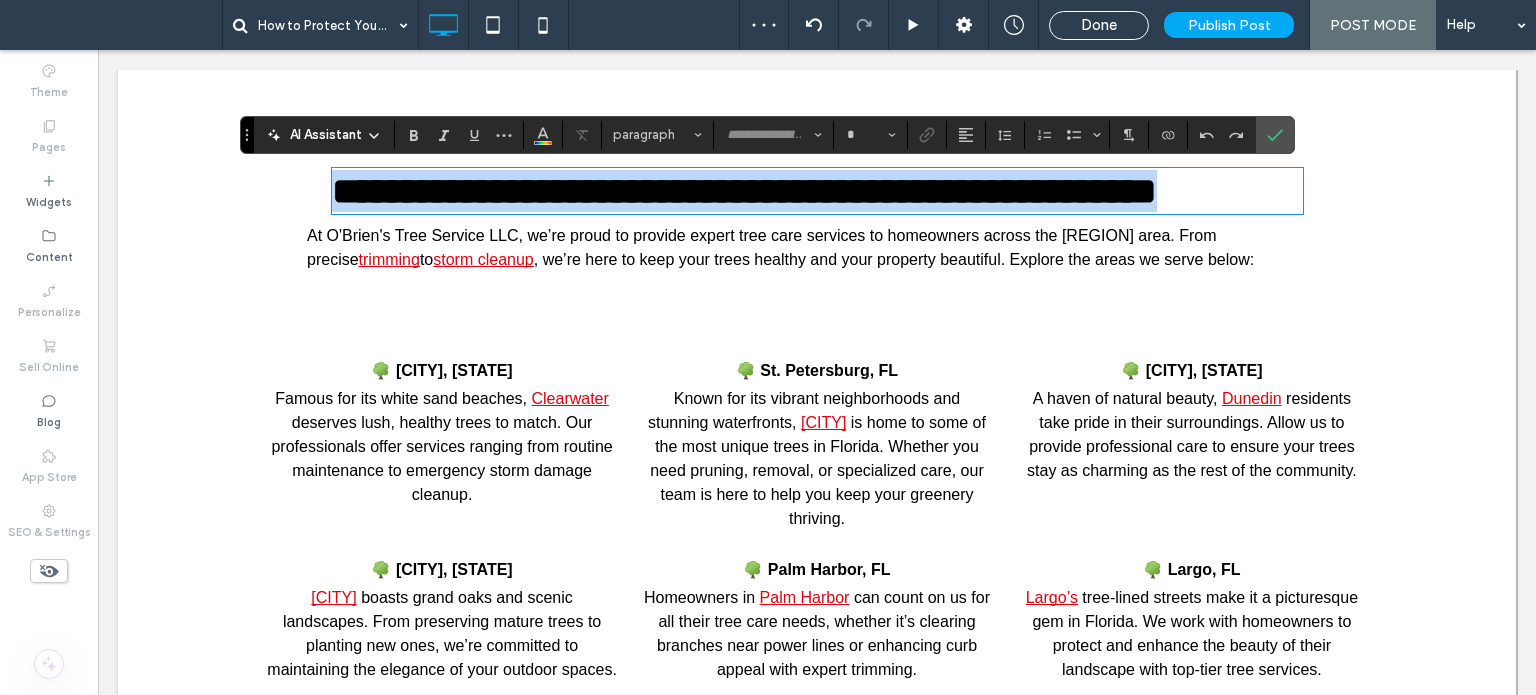 type on "****" 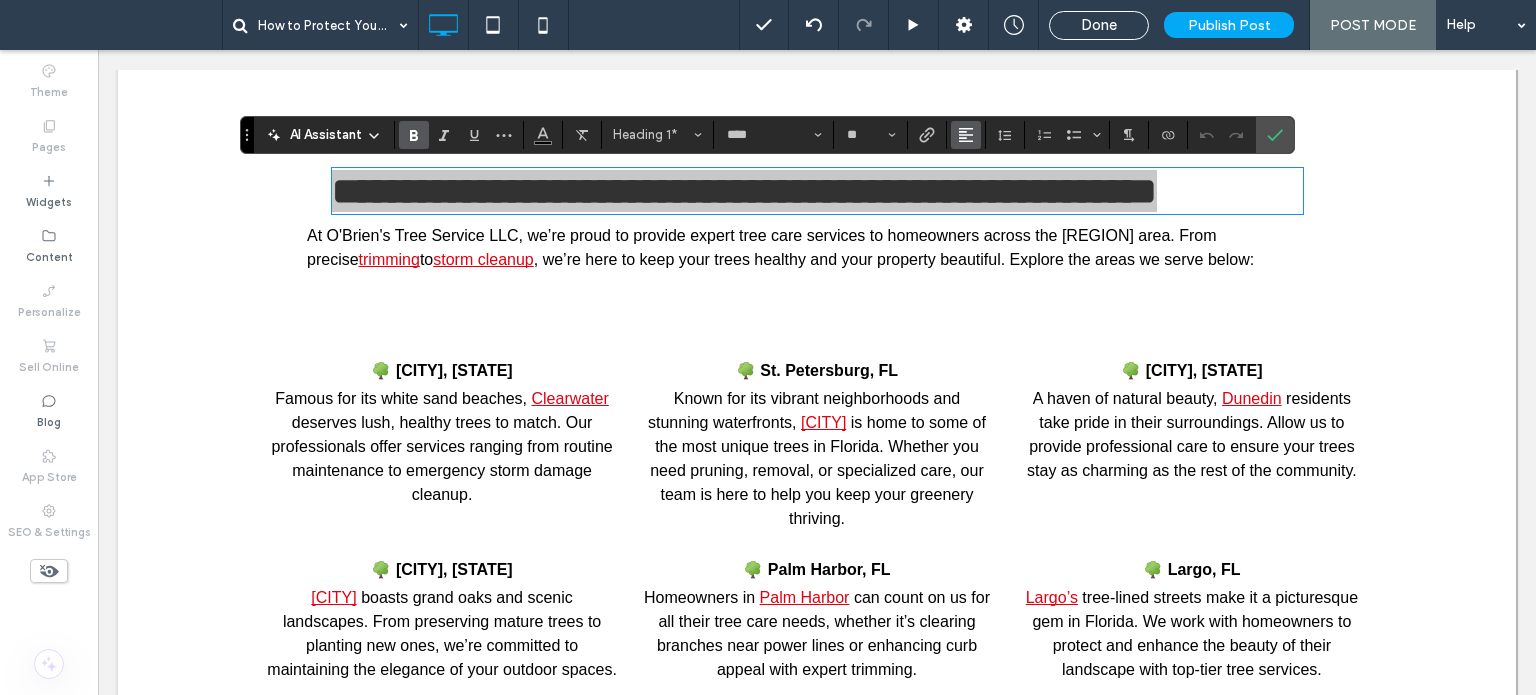 click 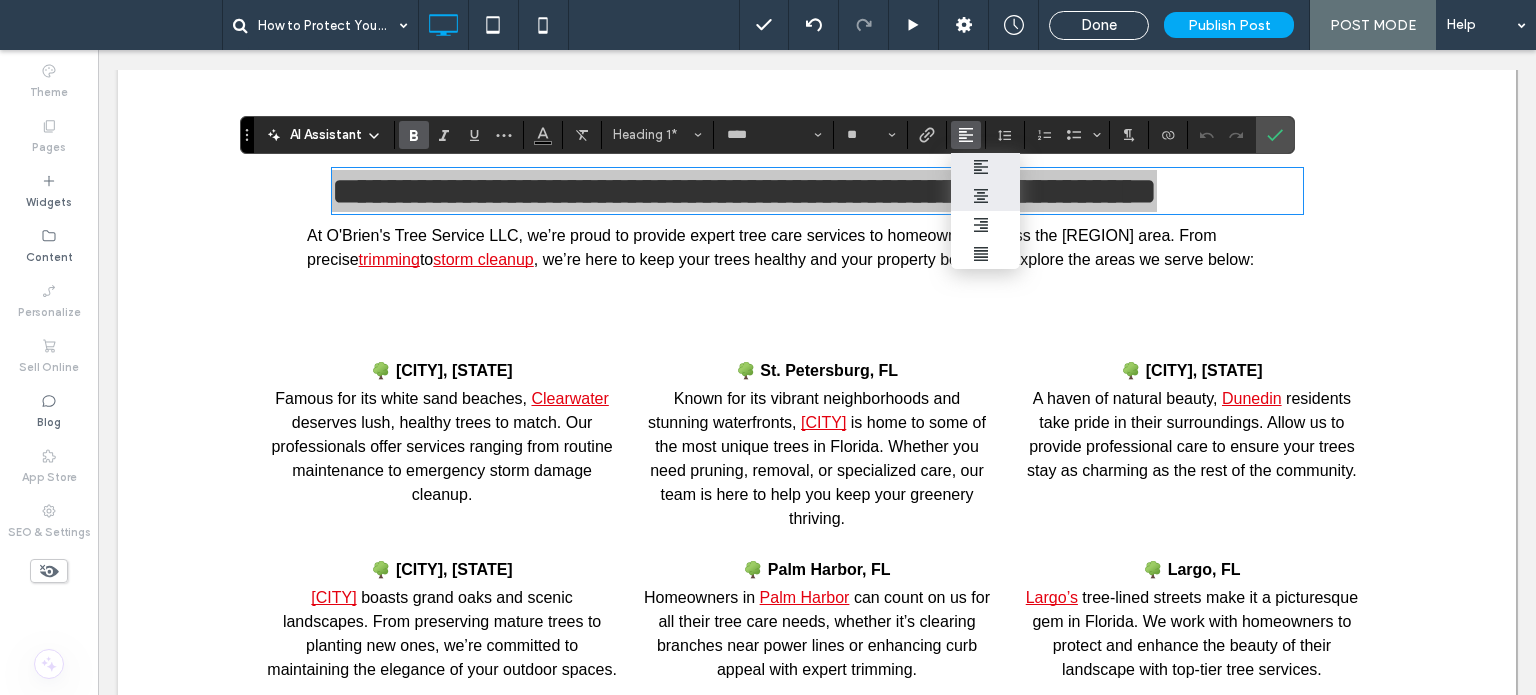 click at bounding box center [986, 196] 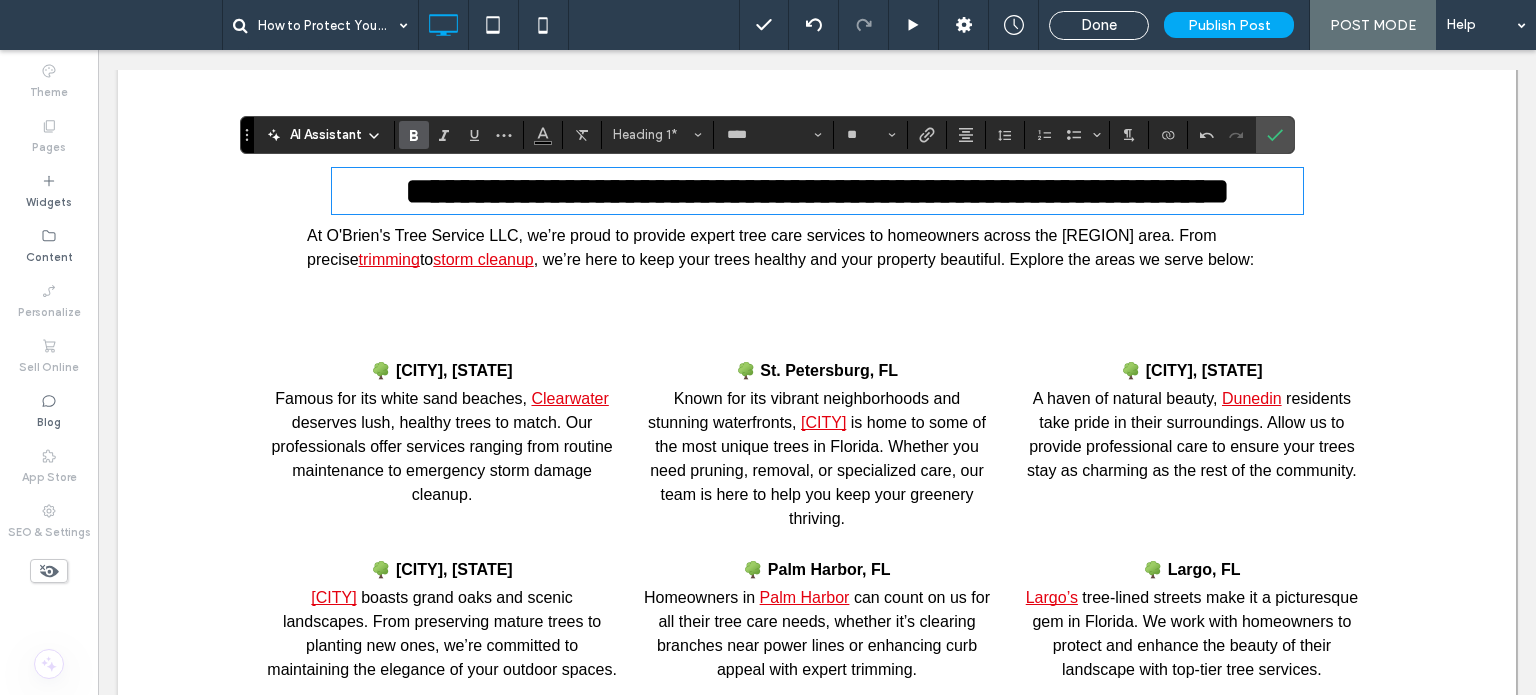 click on "At O'Brien's Tree Service LLC, we’re proud to provide expert tree care services to homeowners across the [REGION] area. From precise" at bounding box center (762, 247) 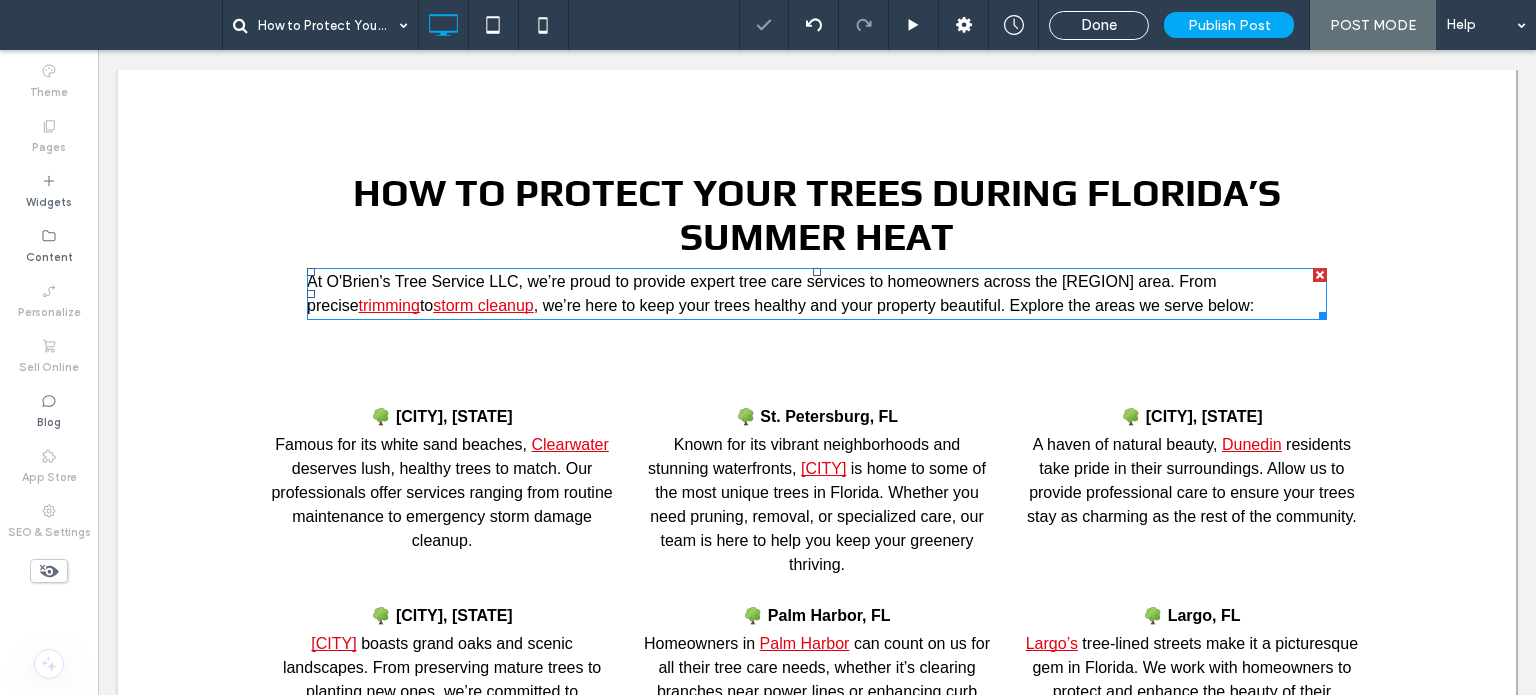 click on "At O'Brien's Tree Service LLC, we’re proud to provide expert tree care services to homeowners across the [REGION] area. From precise" at bounding box center (762, 293) 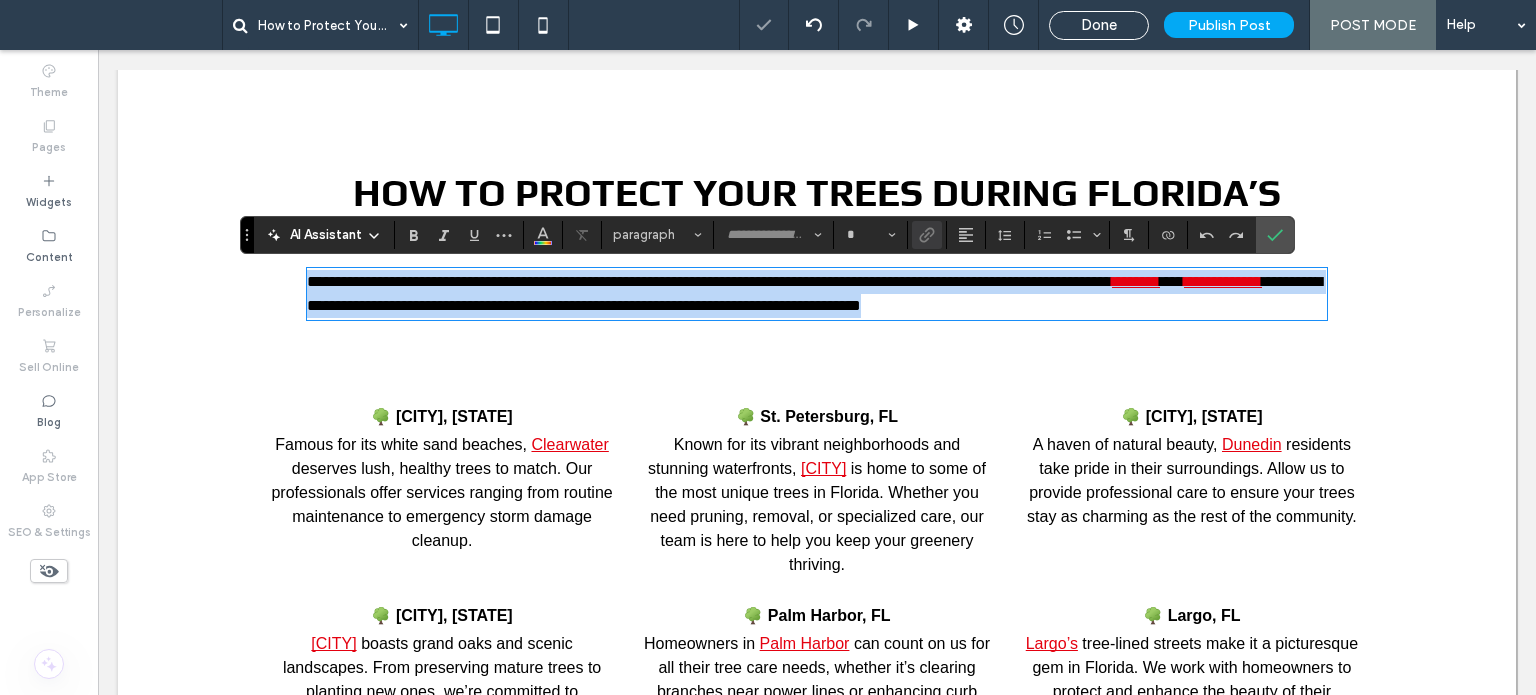 type on "*****" 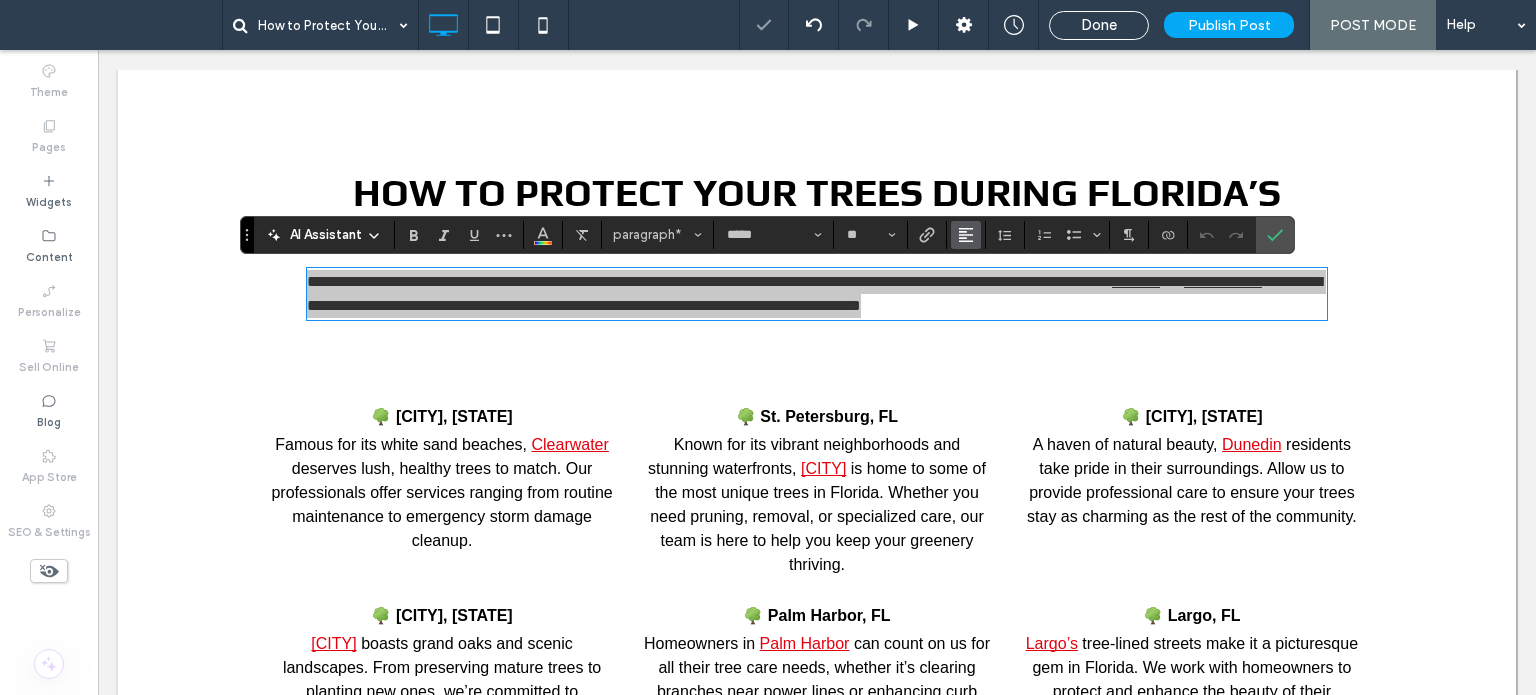 click 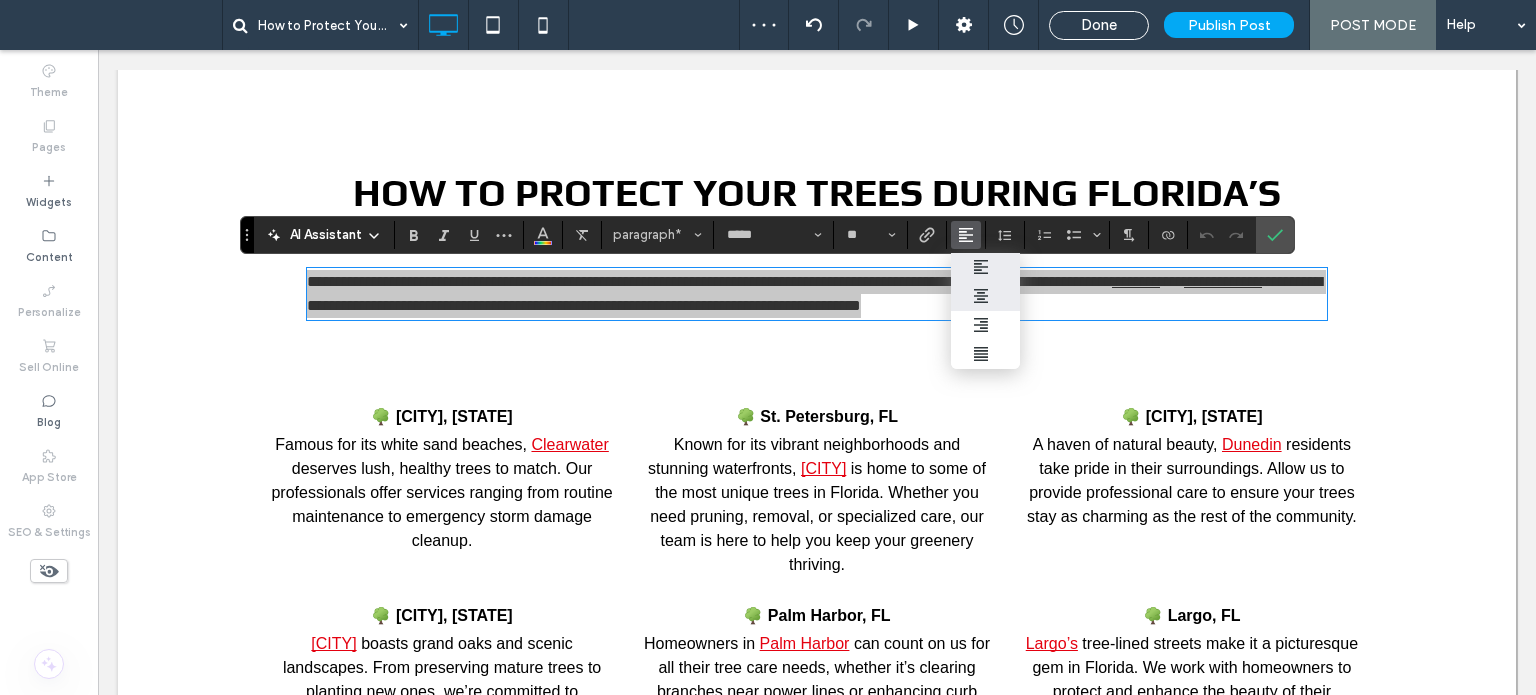 click at bounding box center (986, 296) 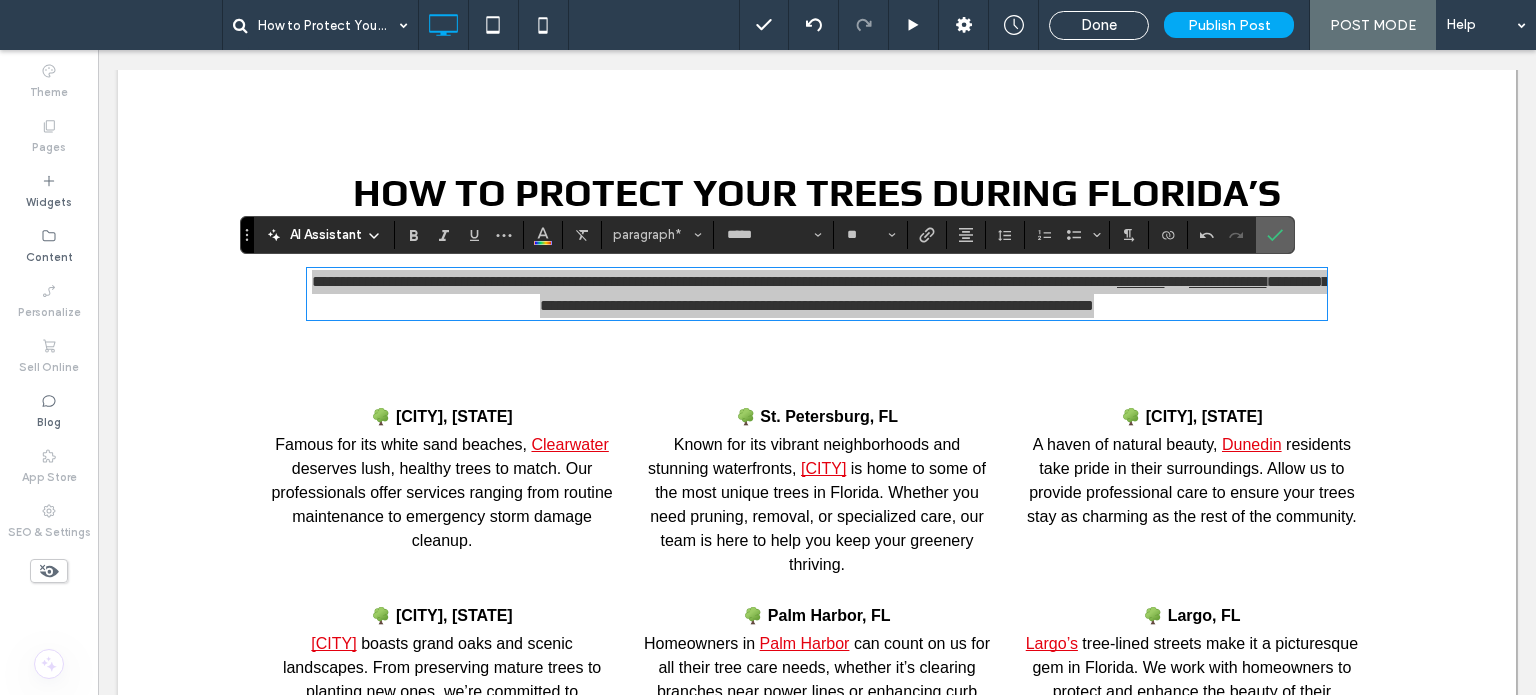 drag, startPoint x: 1273, startPoint y: 233, endPoint x: 790, endPoint y: 285, distance: 485.7911 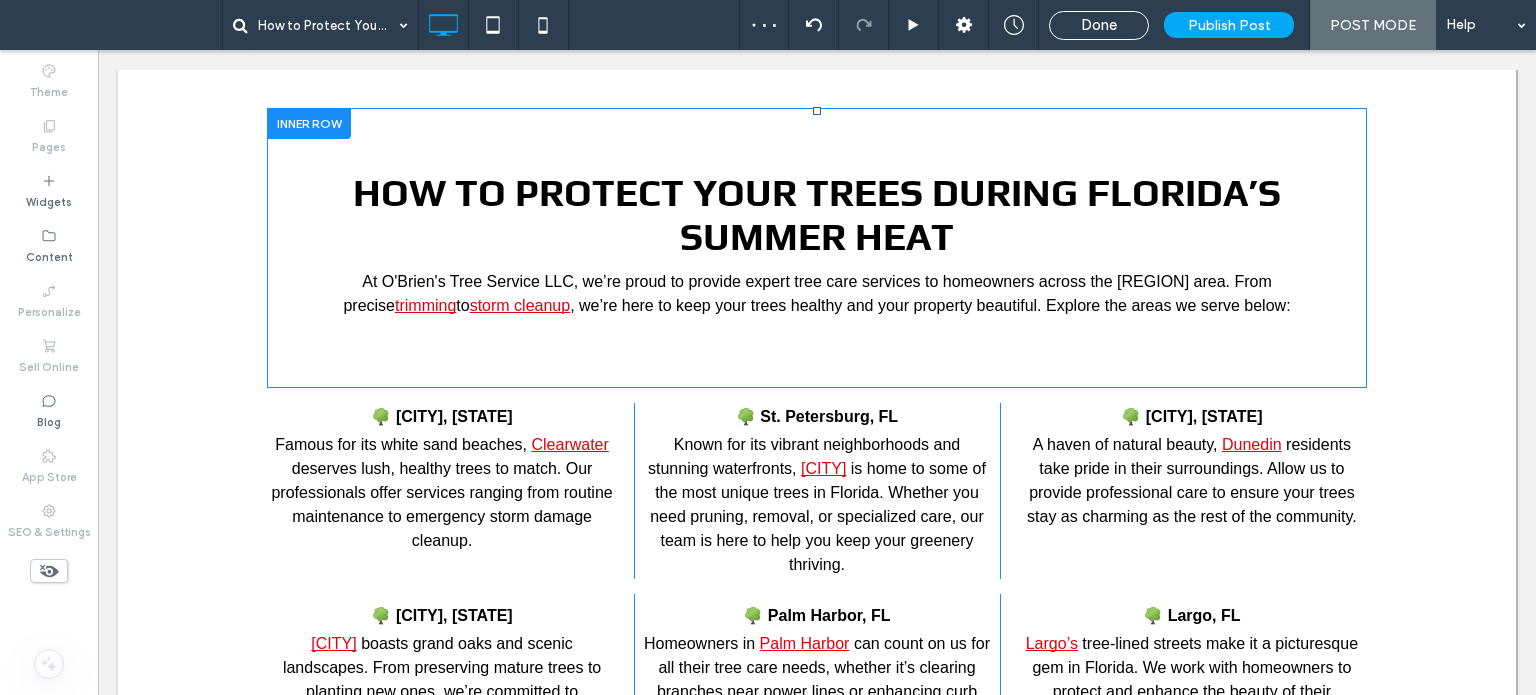 click on "How to Protect Your Trees During [STATE]’s Summer Heat
At O'Brien's Tree Service LLC, we’re proud to provide expert tree care services to homeowners across the [REGION] area. From precise  trimming  to  storm cleanup , we’re here to keep your trees healthy and your property beautiful. Explore the areas we serve below:
Click To Paste" at bounding box center [817, 248] 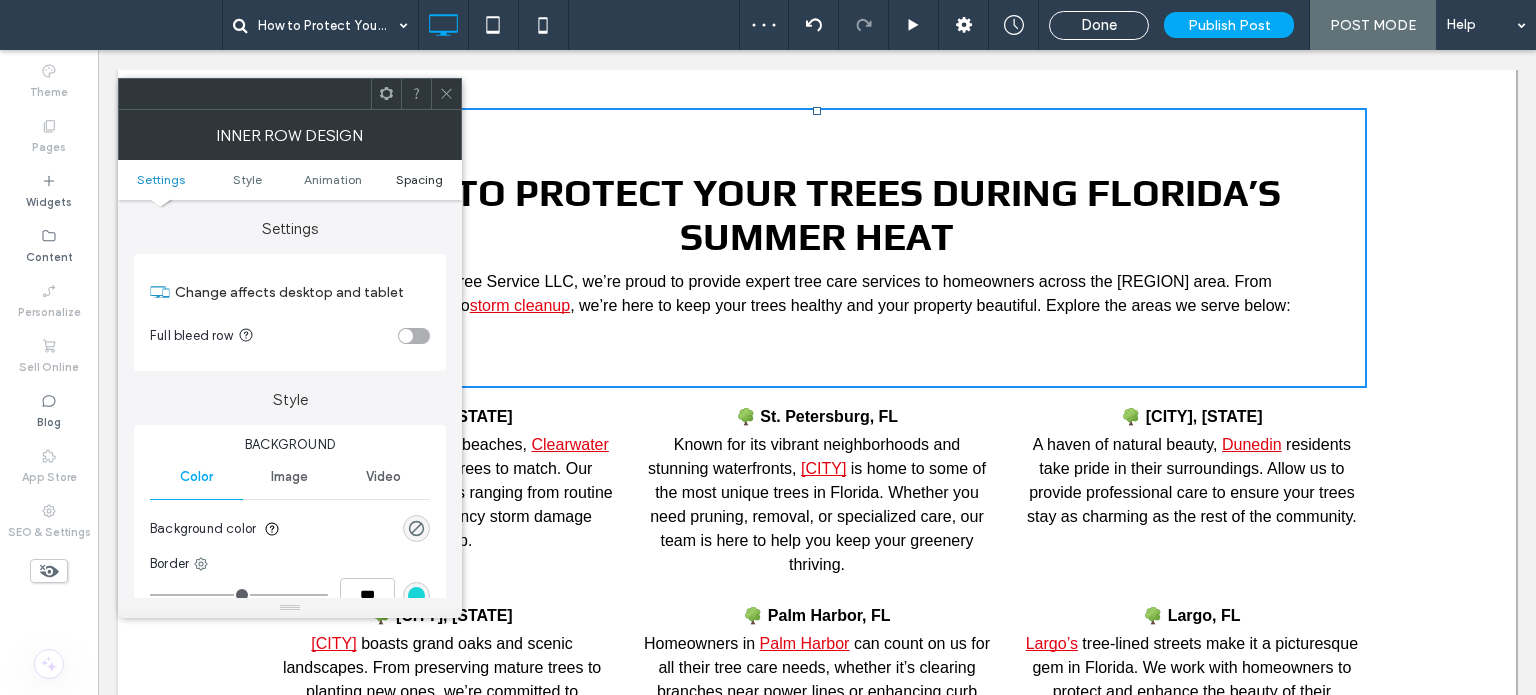 click on "Spacing" at bounding box center (419, 179) 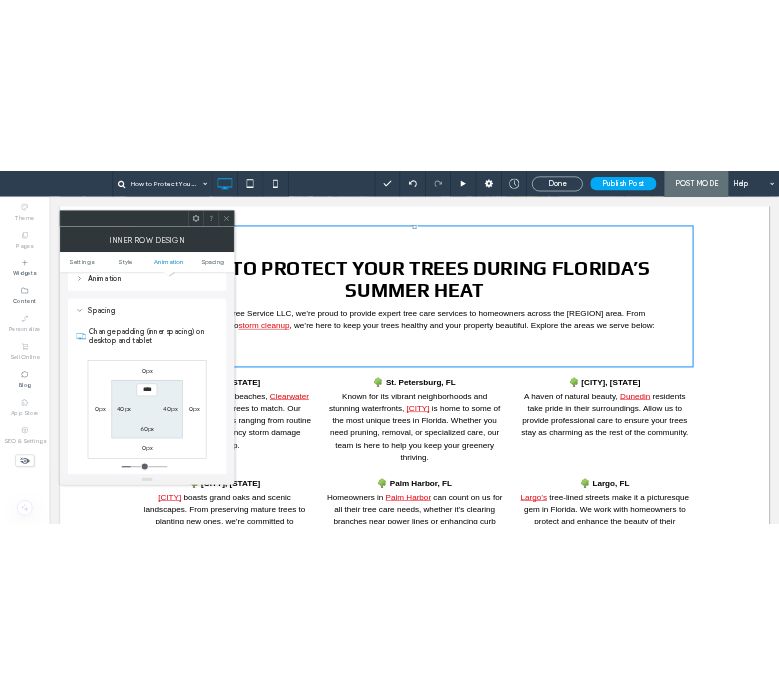 scroll, scrollTop: 640, scrollLeft: 0, axis: vertical 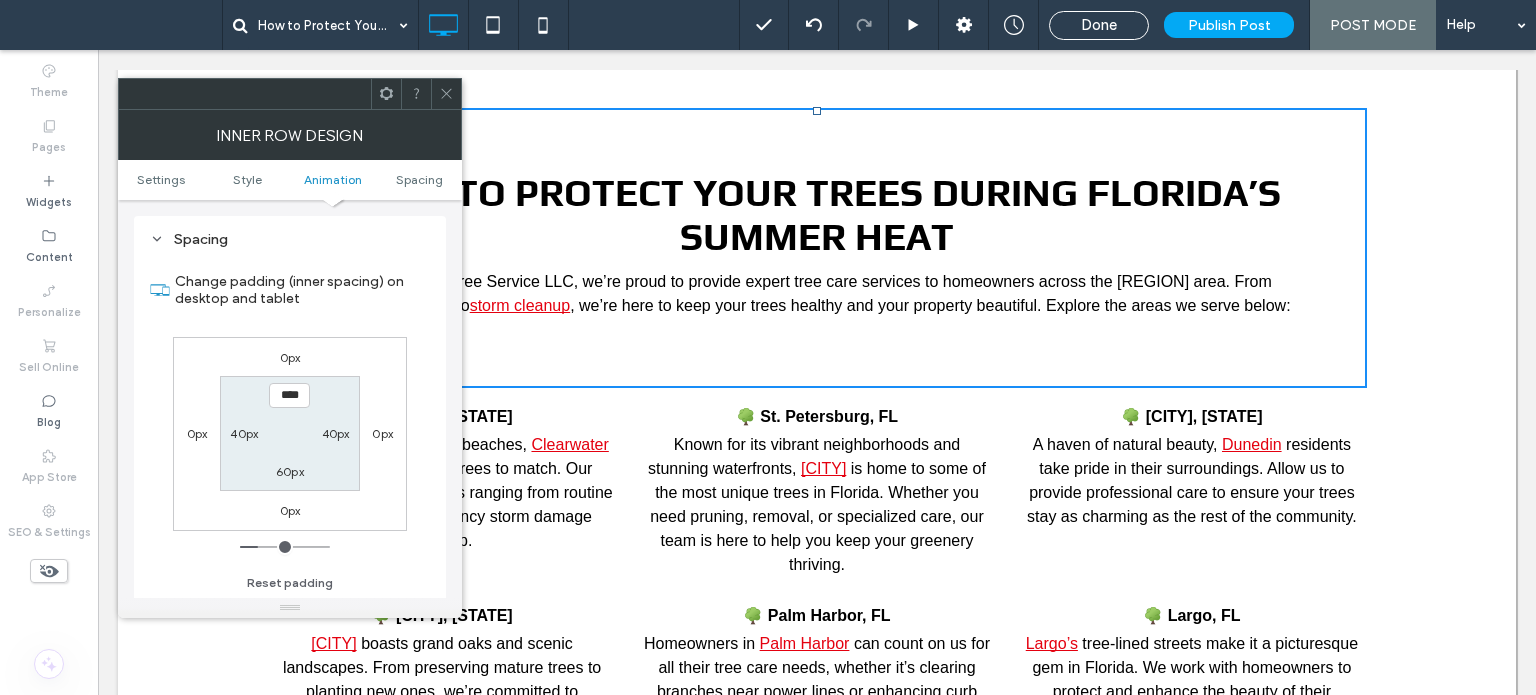 drag, startPoint x: 550, startPoint y: 146, endPoint x: 487, endPoint y: 71, distance: 97.94897 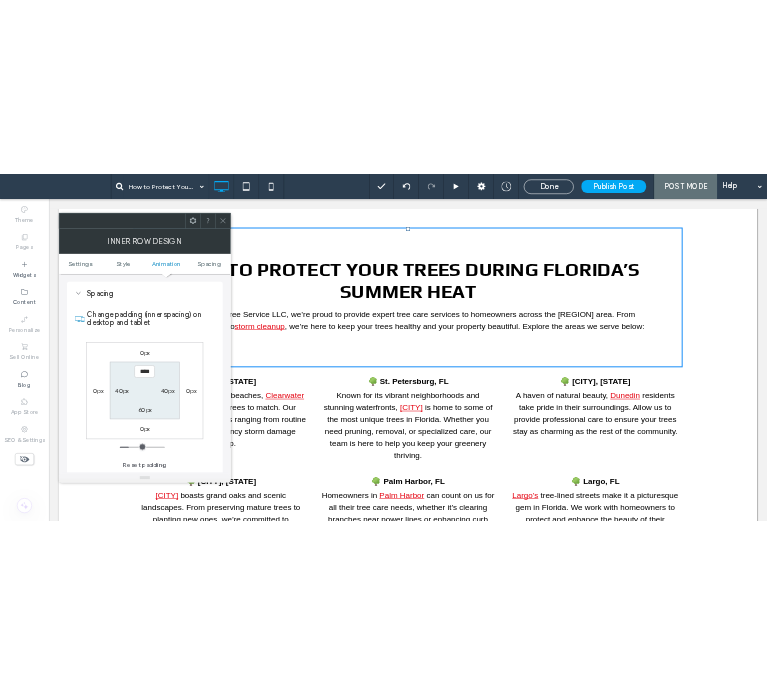 scroll, scrollTop: 766, scrollLeft: 0, axis: vertical 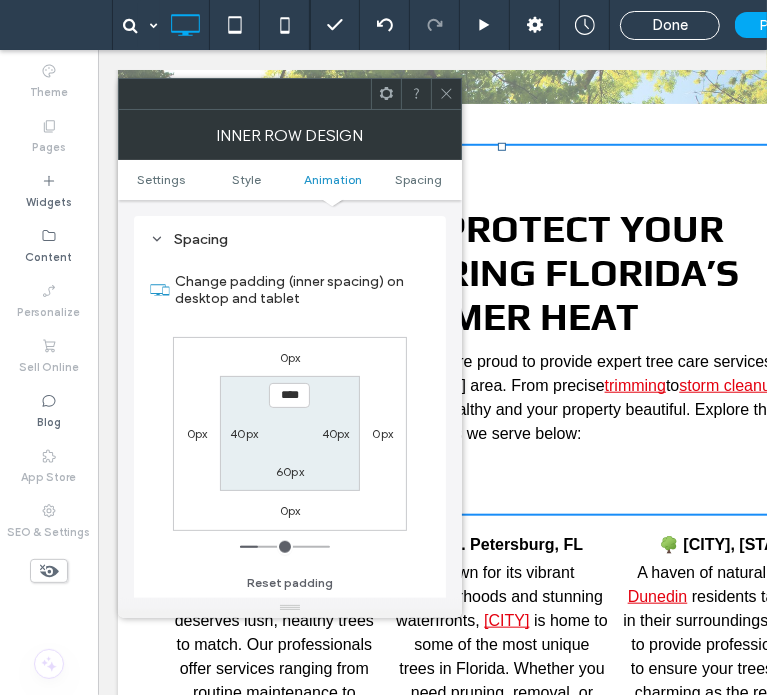 click 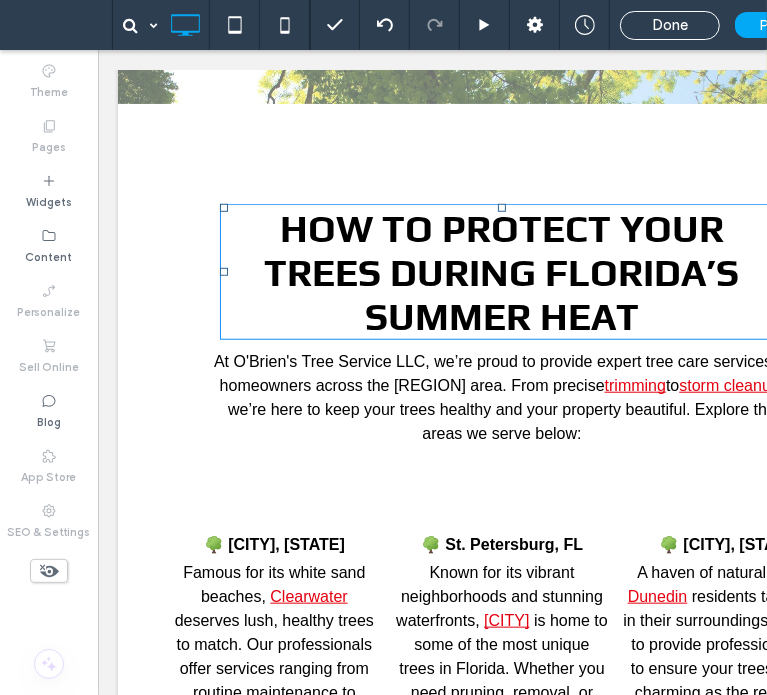 click on "At O'Brien's Tree Service LLC, we’re proud to provide expert tree care services to homeowners across the [REGION] area. From precise  trimming  to  storm cleanup , we’re here to keep your trees healthy and your property beautiful. Explore the areas we serve below:" at bounding box center [501, 397] 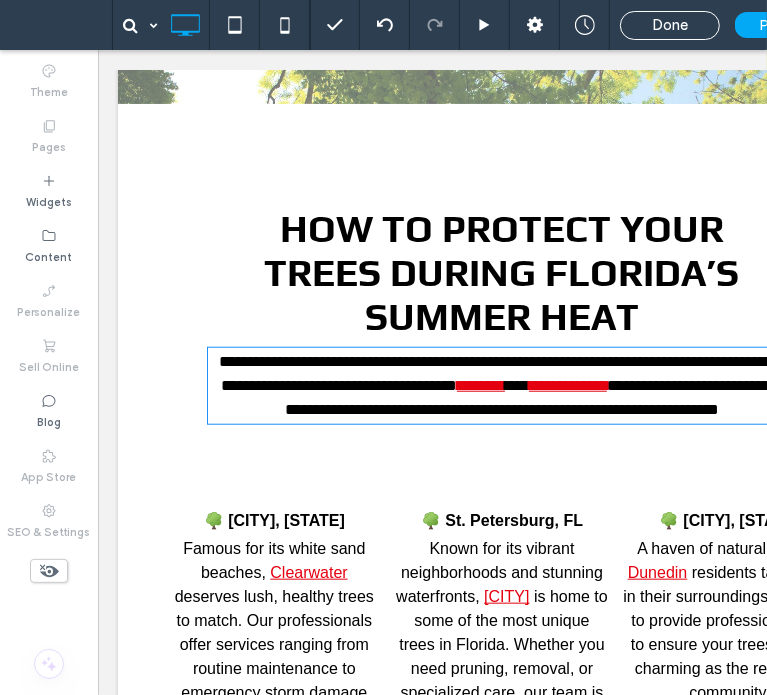 click on "**********" at bounding box center [501, 385] 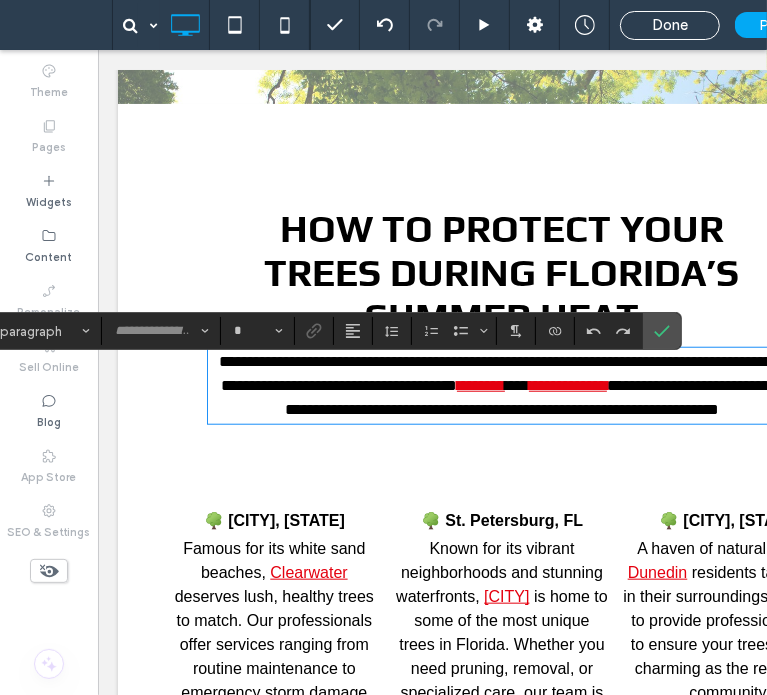 type on "*****" 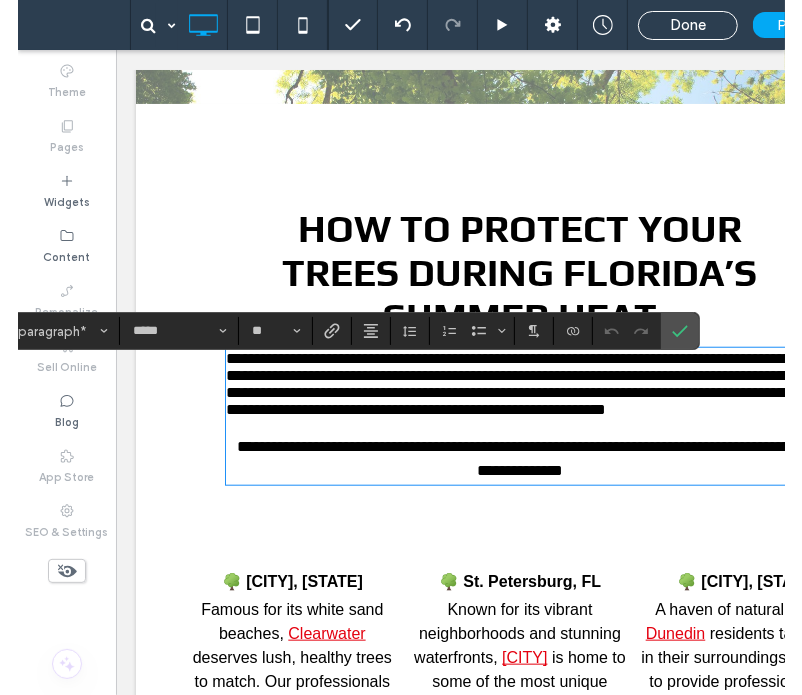 scroll, scrollTop: 0, scrollLeft: 0, axis: both 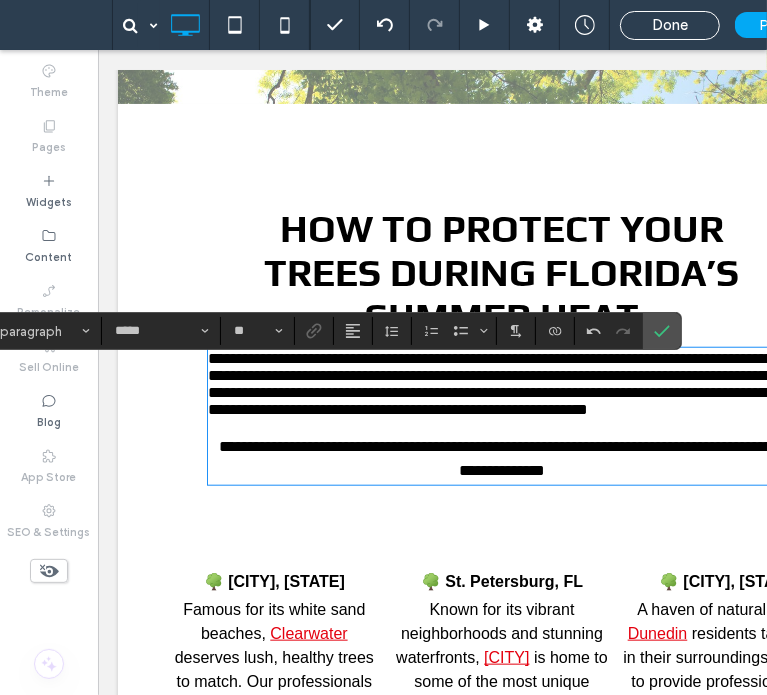 click on "**********" at bounding box center [493, 383] 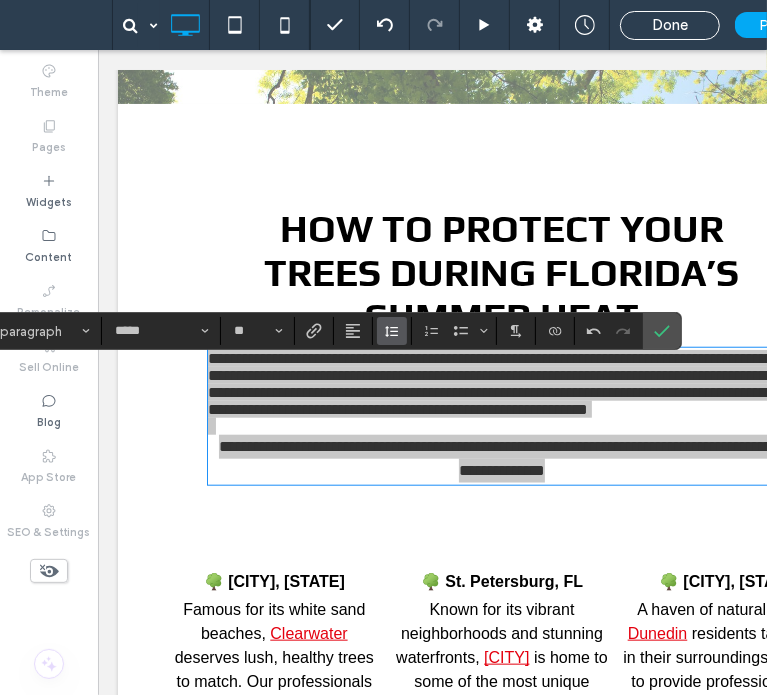 click 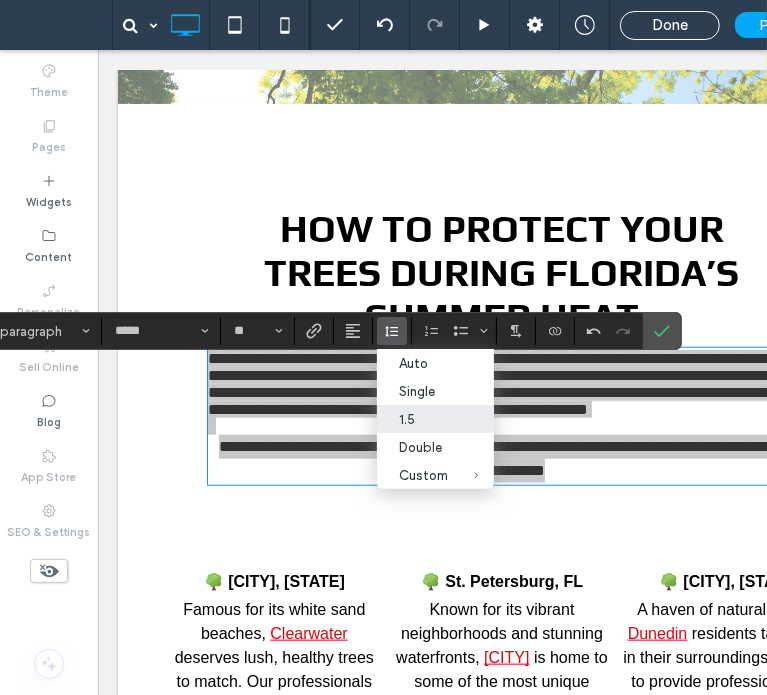 click on "1.5" at bounding box center (435, 419) 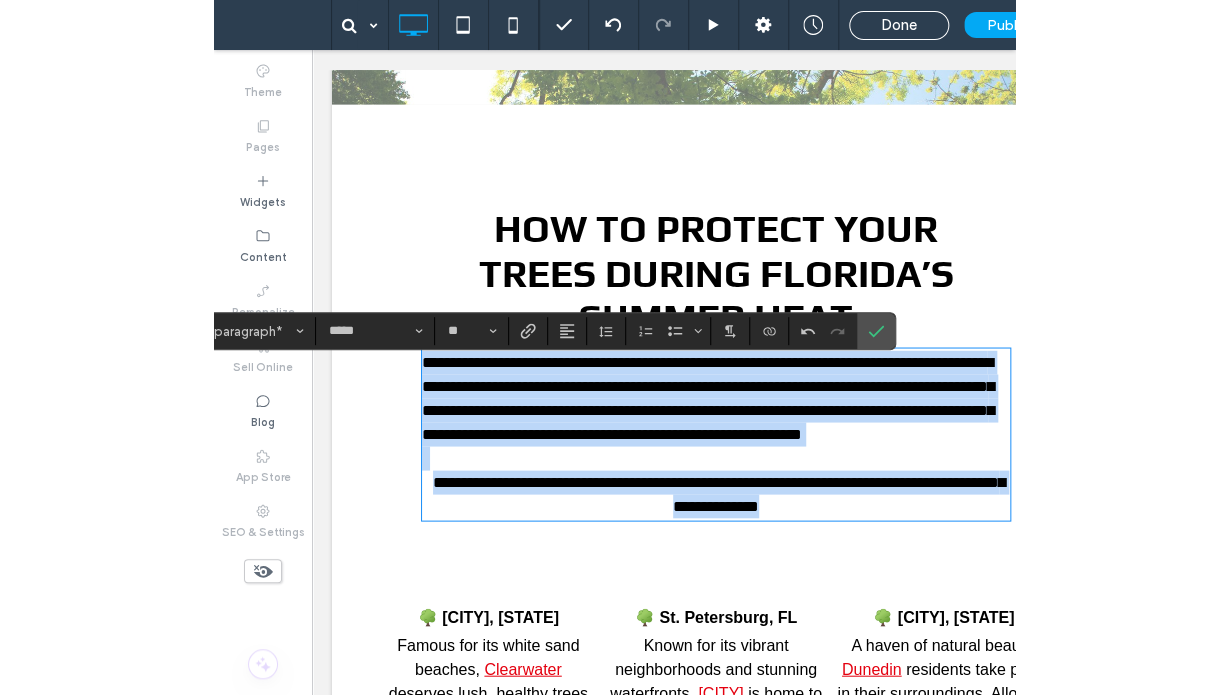 scroll, scrollTop: 652, scrollLeft: 0, axis: vertical 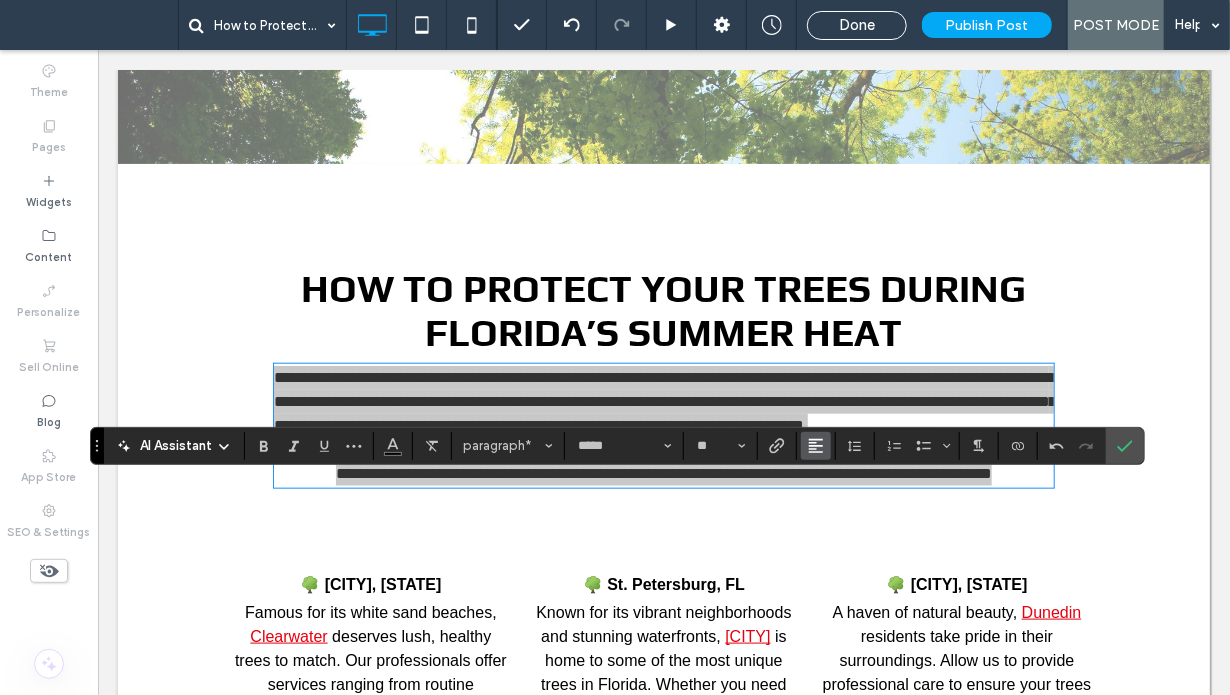 click at bounding box center [816, 446] 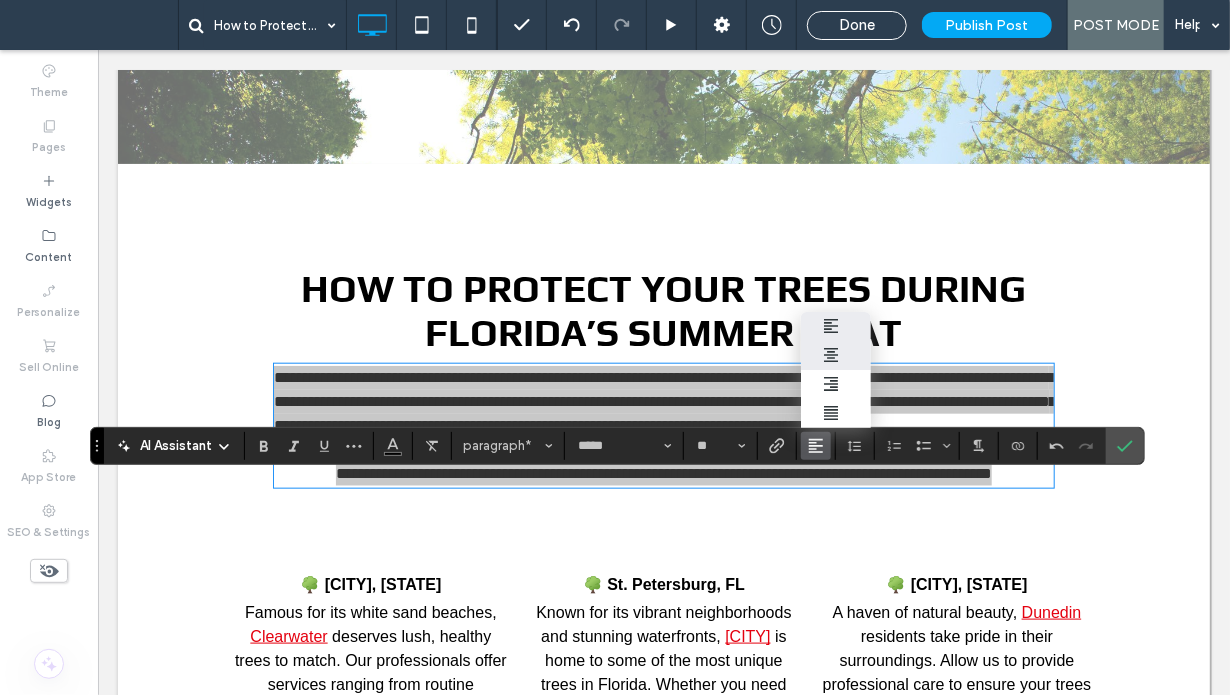 click at bounding box center (836, 355) 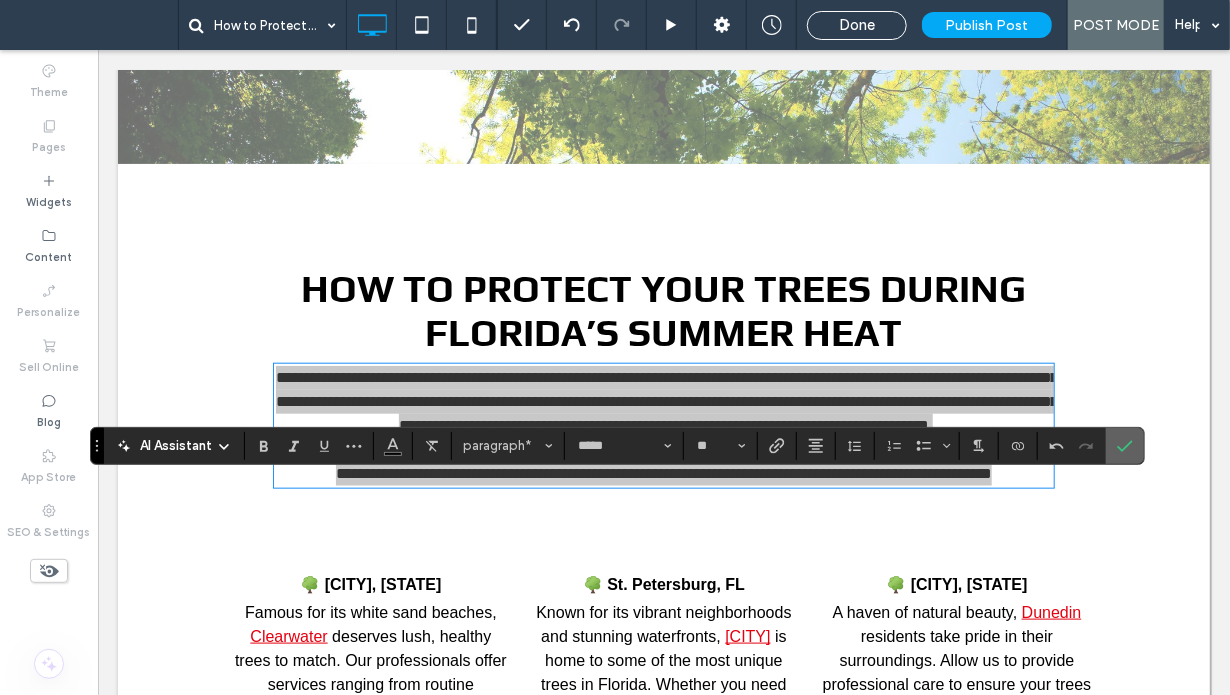 click 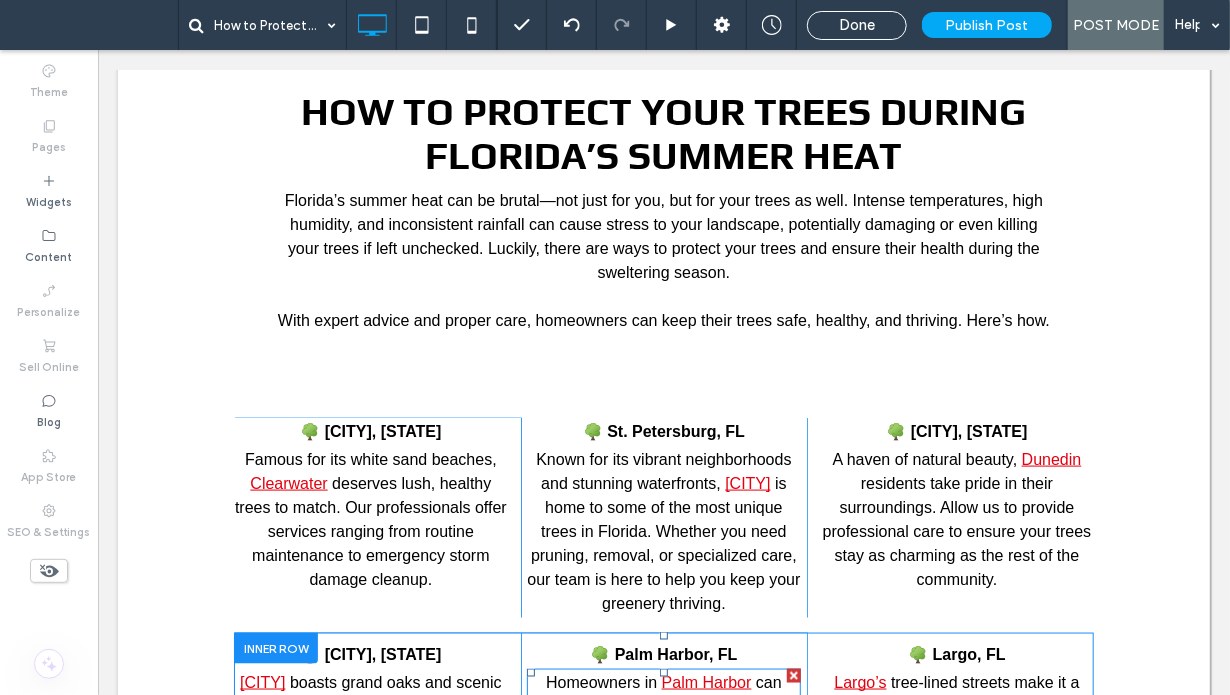 scroll, scrollTop: 752, scrollLeft: 0, axis: vertical 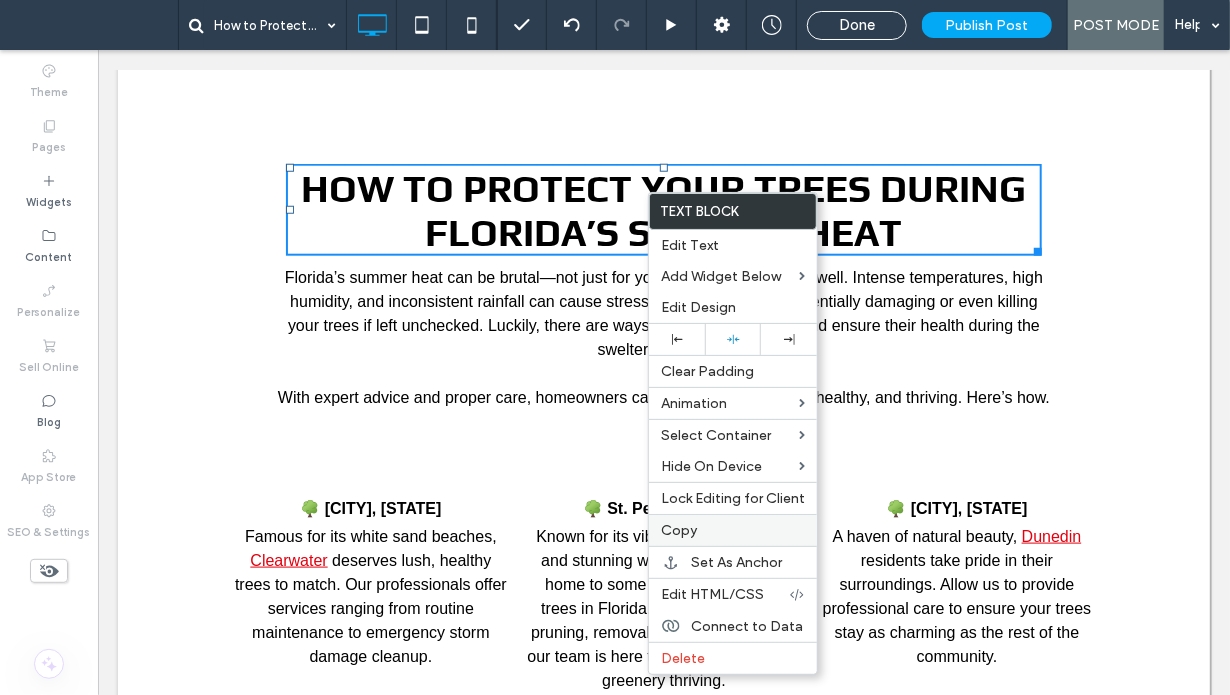 click on "Copy" at bounding box center (679, 530) 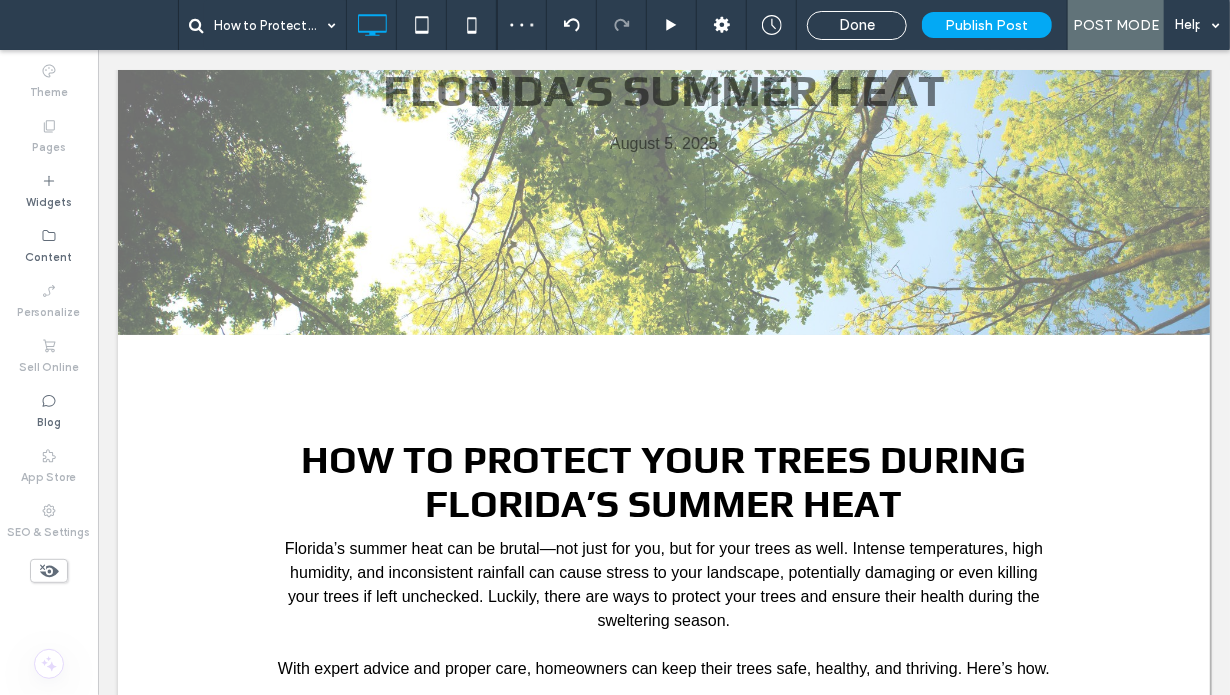 scroll, scrollTop: 552, scrollLeft: 0, axis: vertical 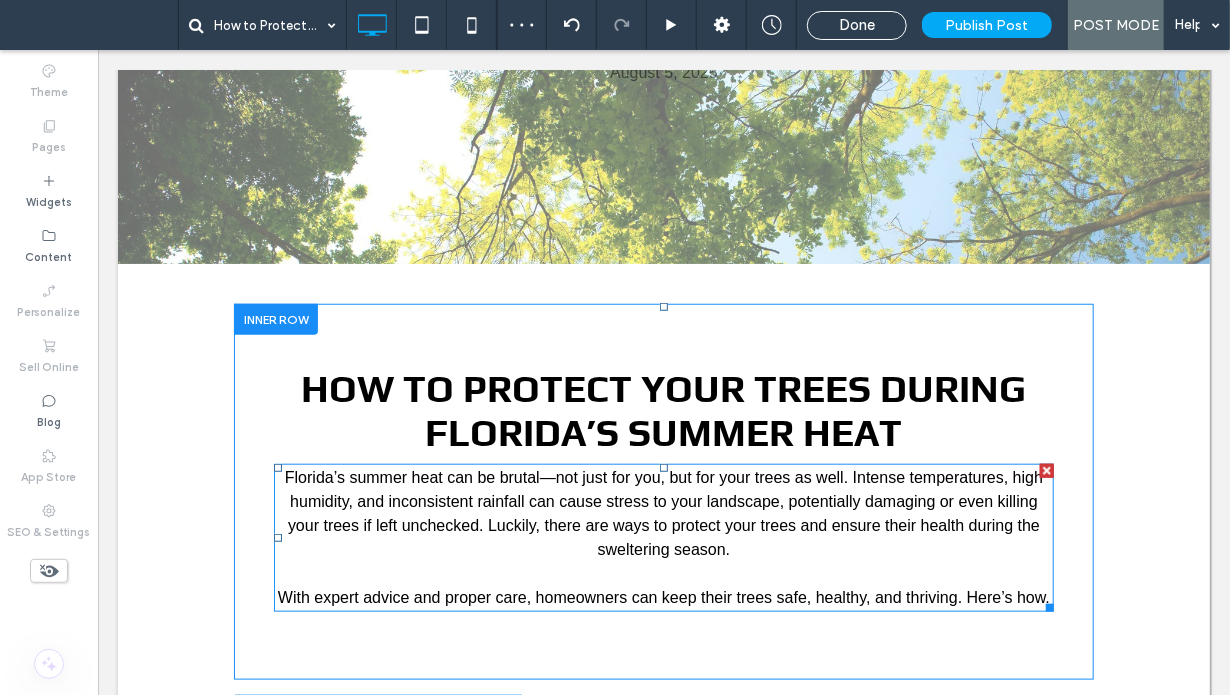 drag, startPoint x: 639, startPoint y: 513, endPoint x: 655, endPoint y: 507, distance: 17.088007 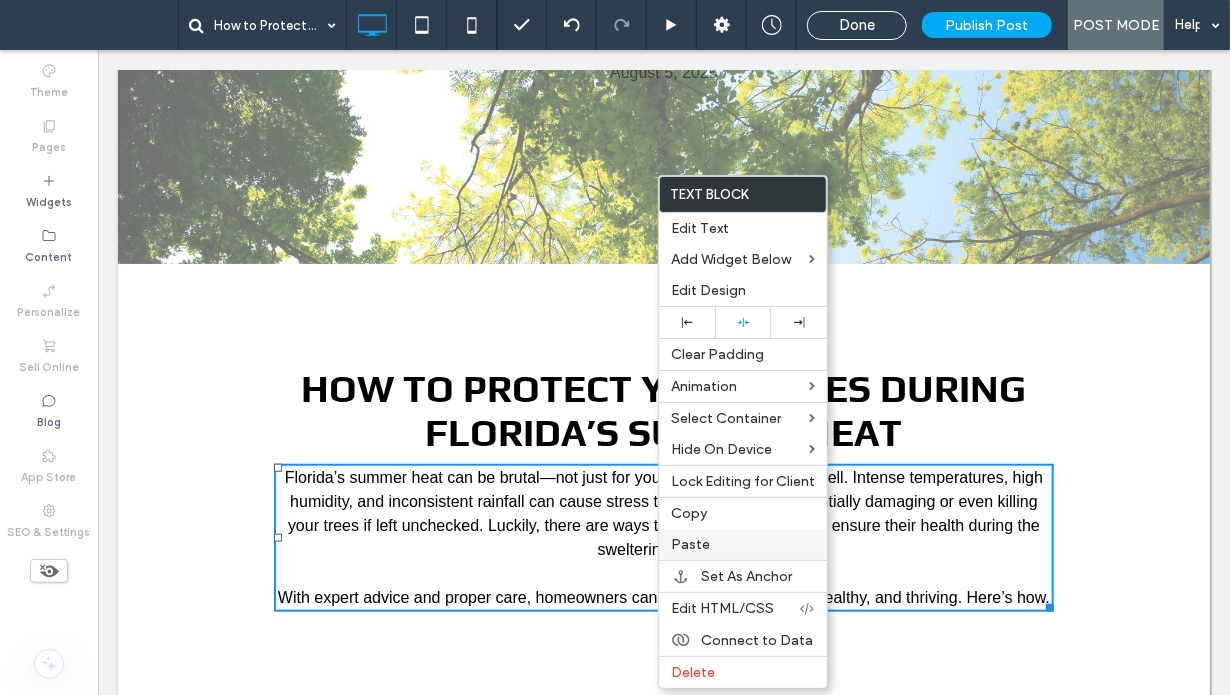 click on "Paste" at bounding box center (690, 544) 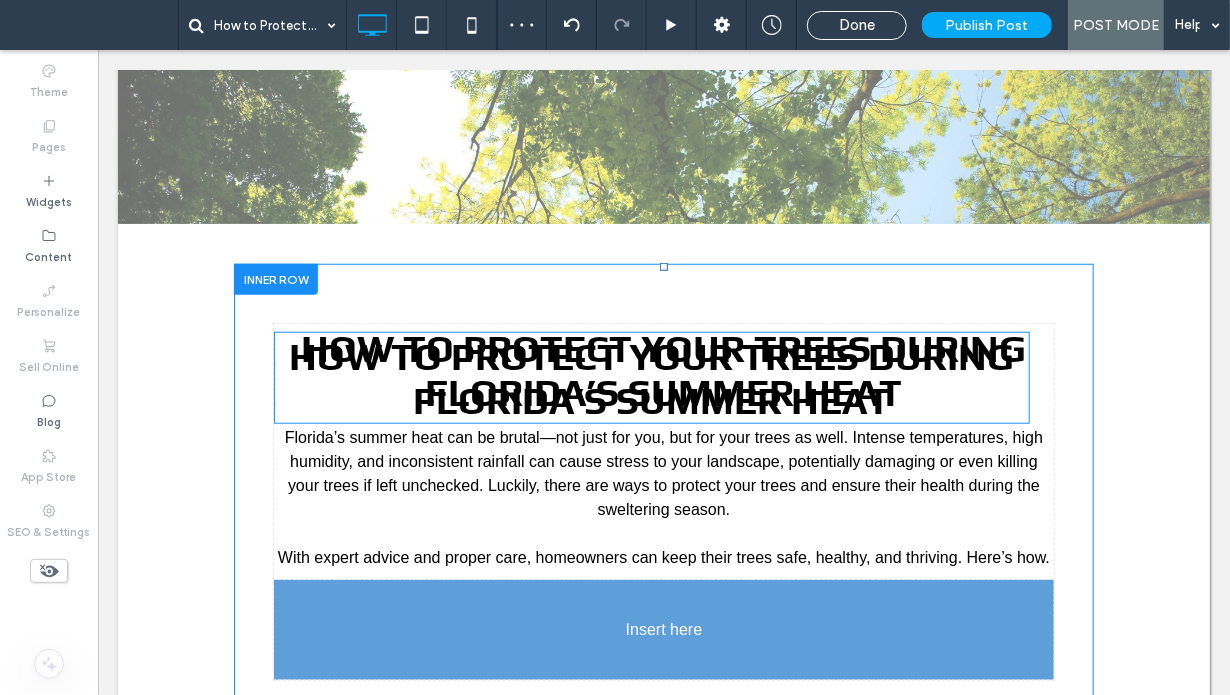 scroll, scrollTop: 652, scrollLeft: 0, axis: vertical 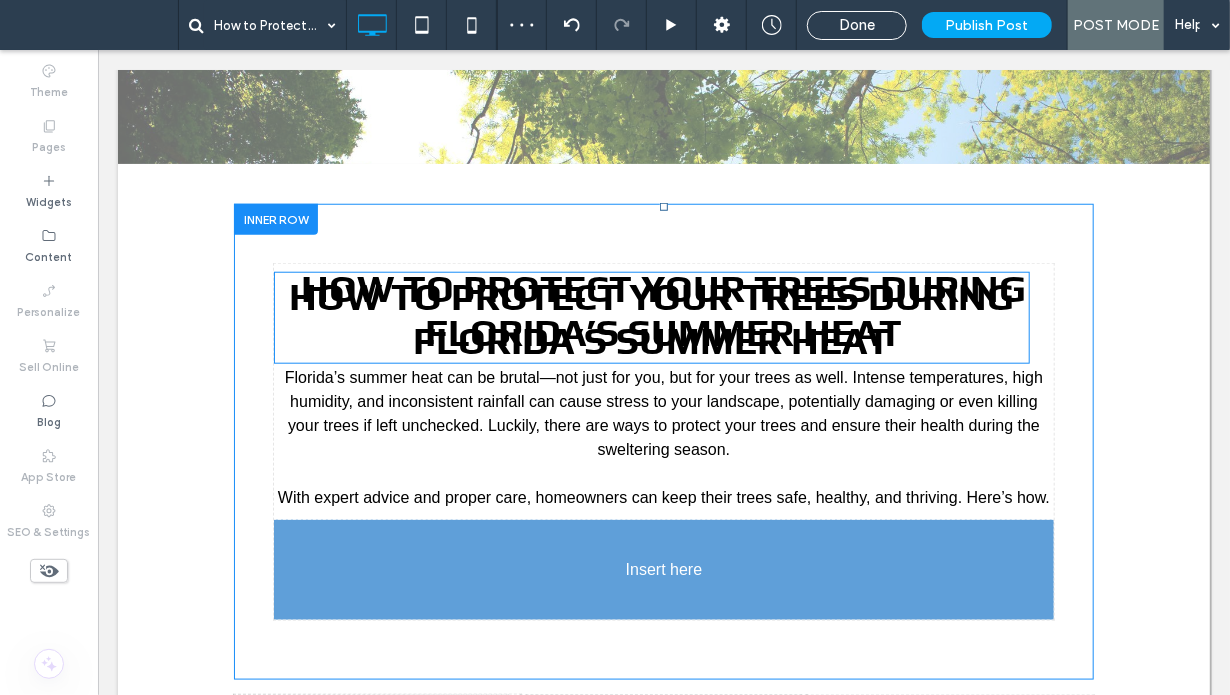 drag, startPoint x: 670, startPoint y: 493, endPoint x: 691, endPoint y: 563, distance: 73.082146 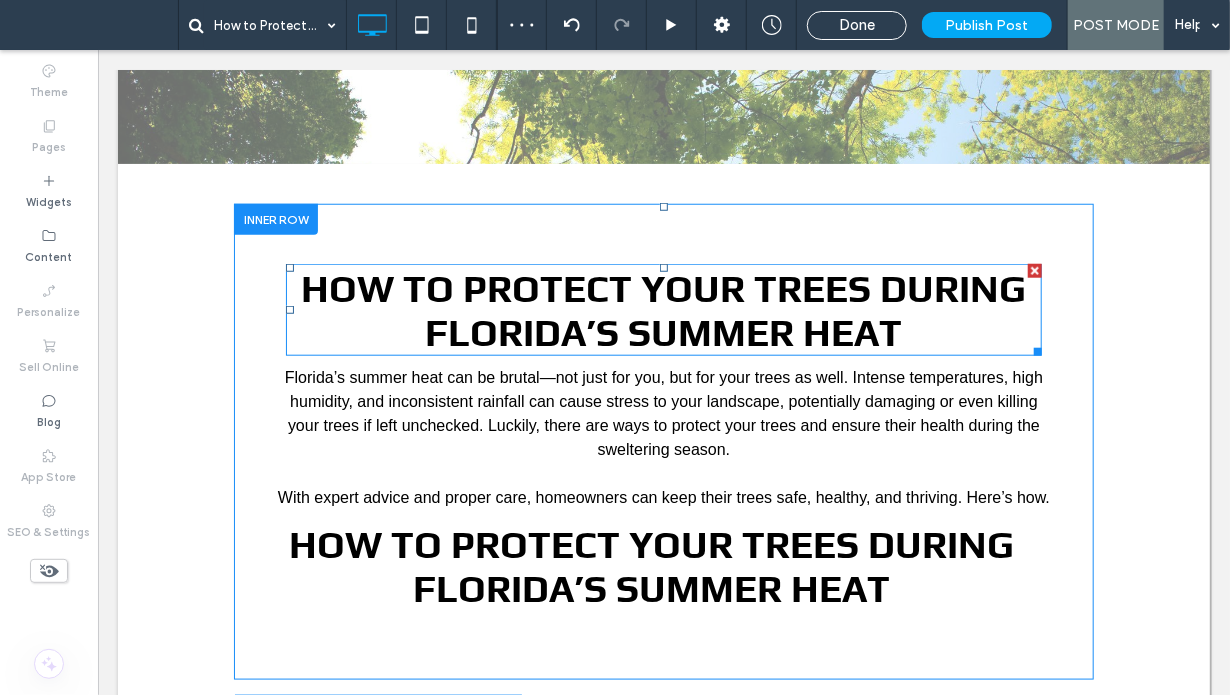 click on "How to Protect Your Trees During Florida’s Summer Heat" at bounding box center [663, 309] 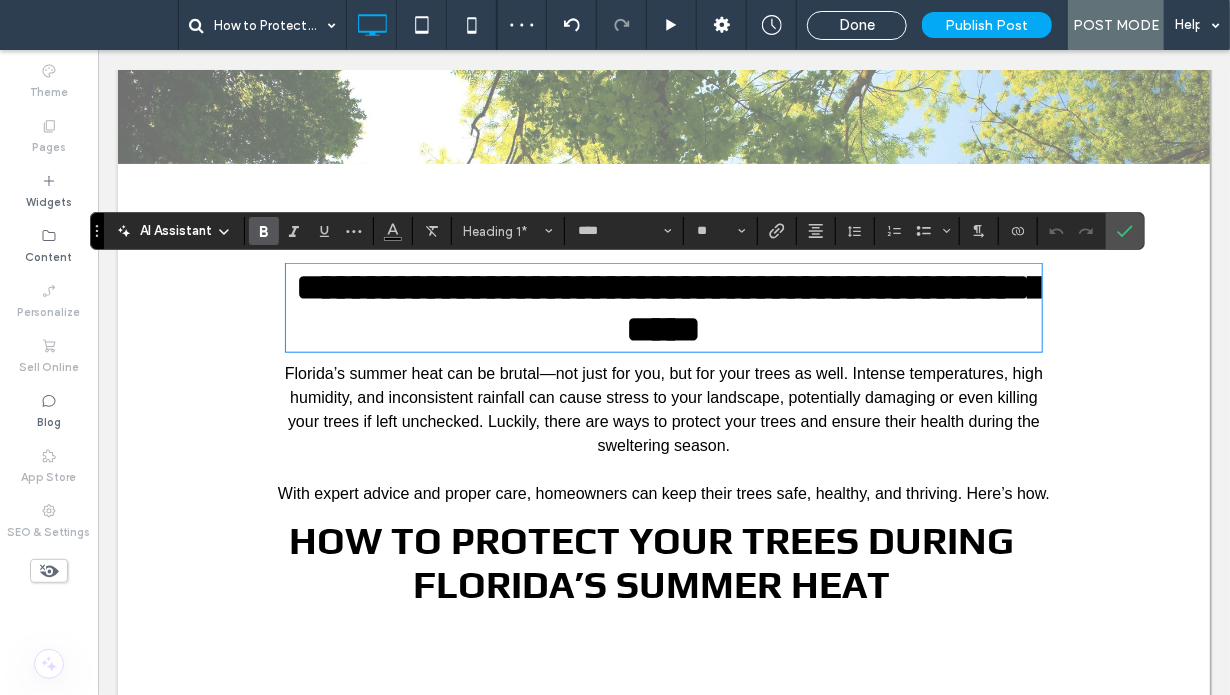 click on "**********" at bounding box center (663, 307) 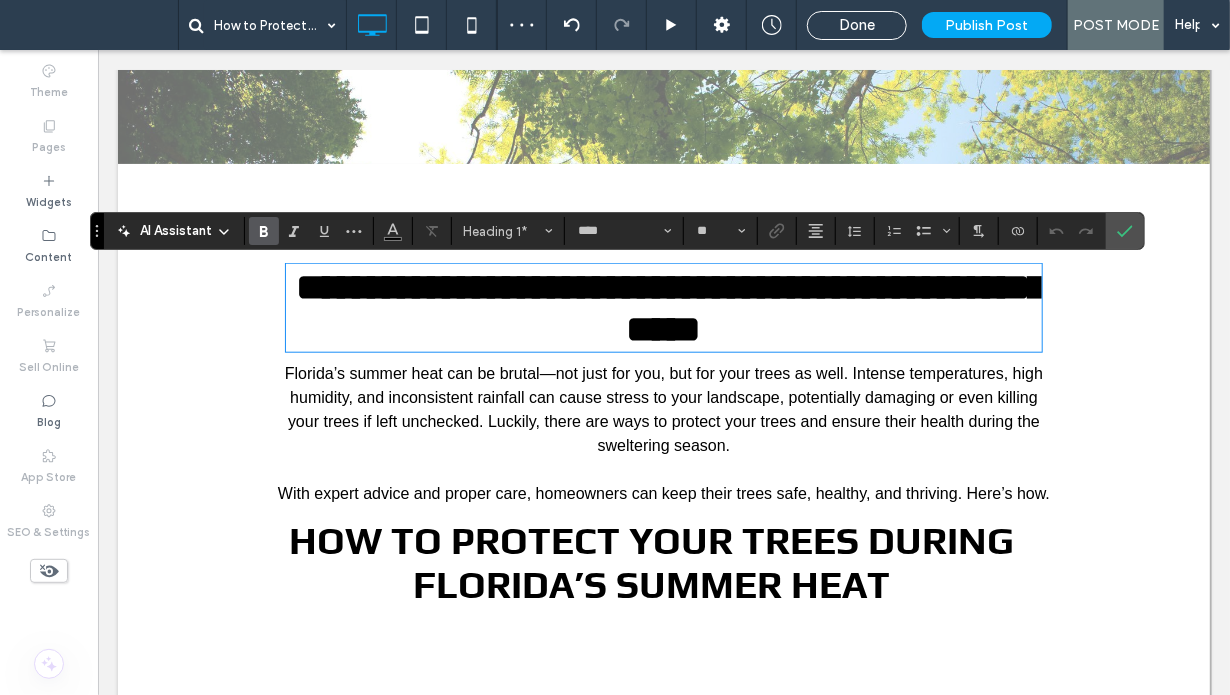 type 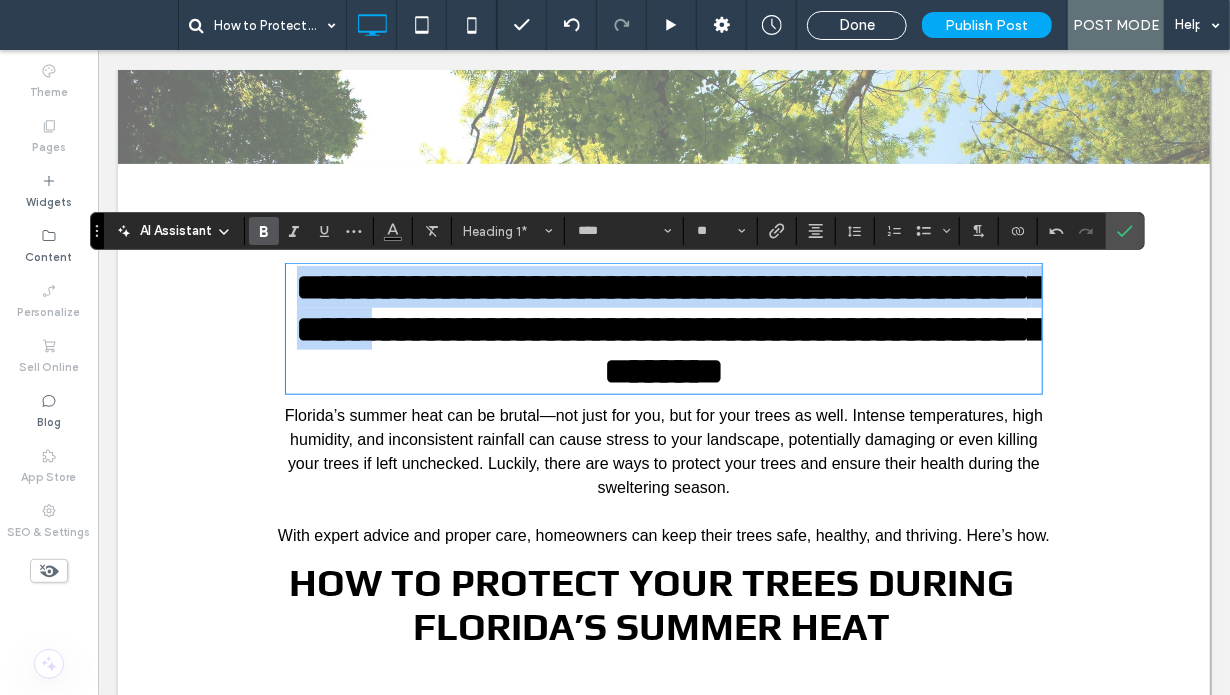 drag, startPoint x: 784, startPoint y: 326, endPoint x: -2, endPoint y: 260, distance: 788.7661 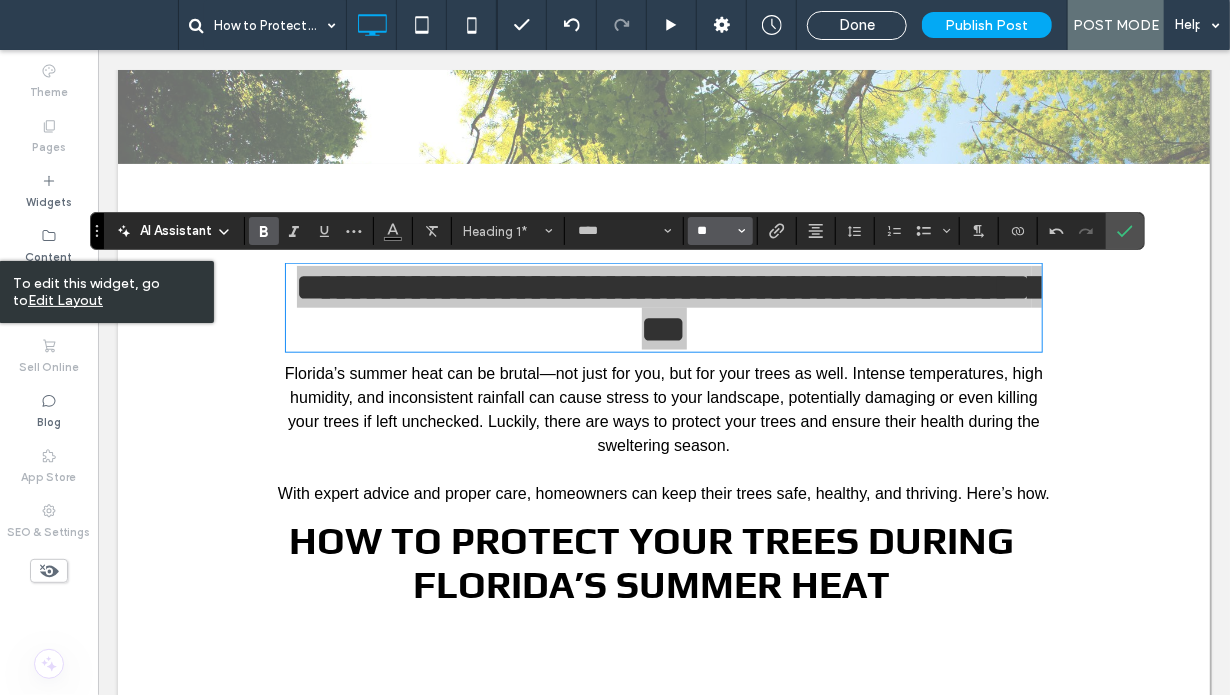 click on "**" at bounding box center (714, 231) 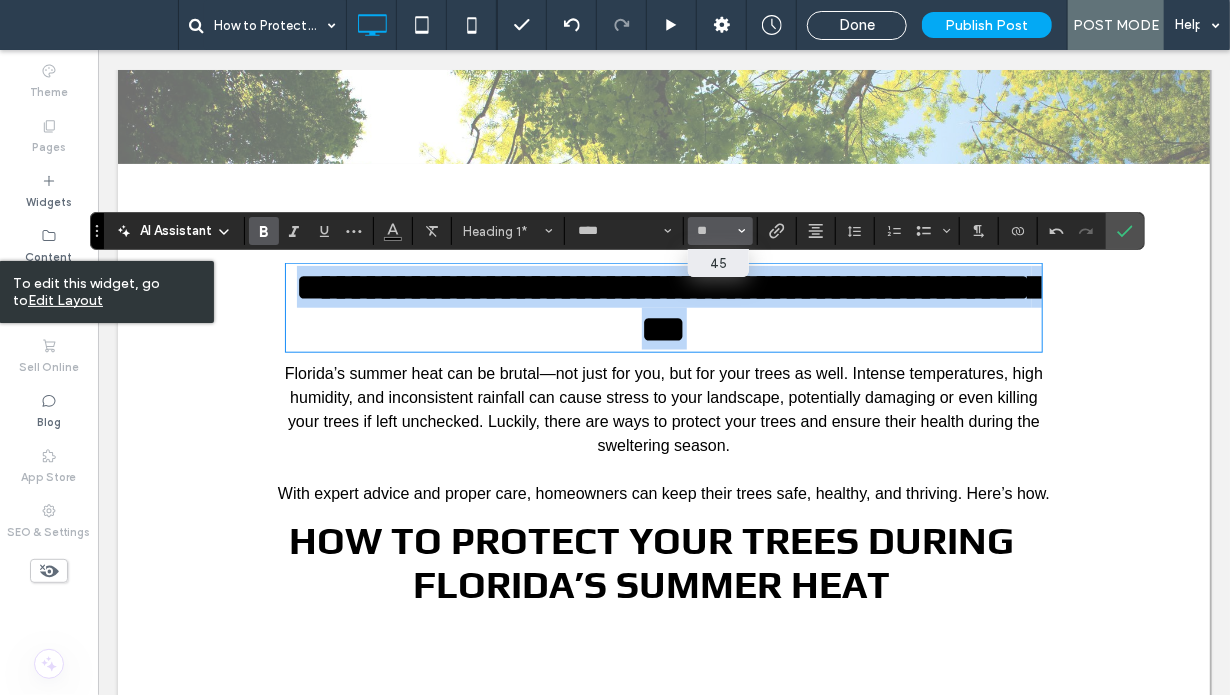 type on "**" 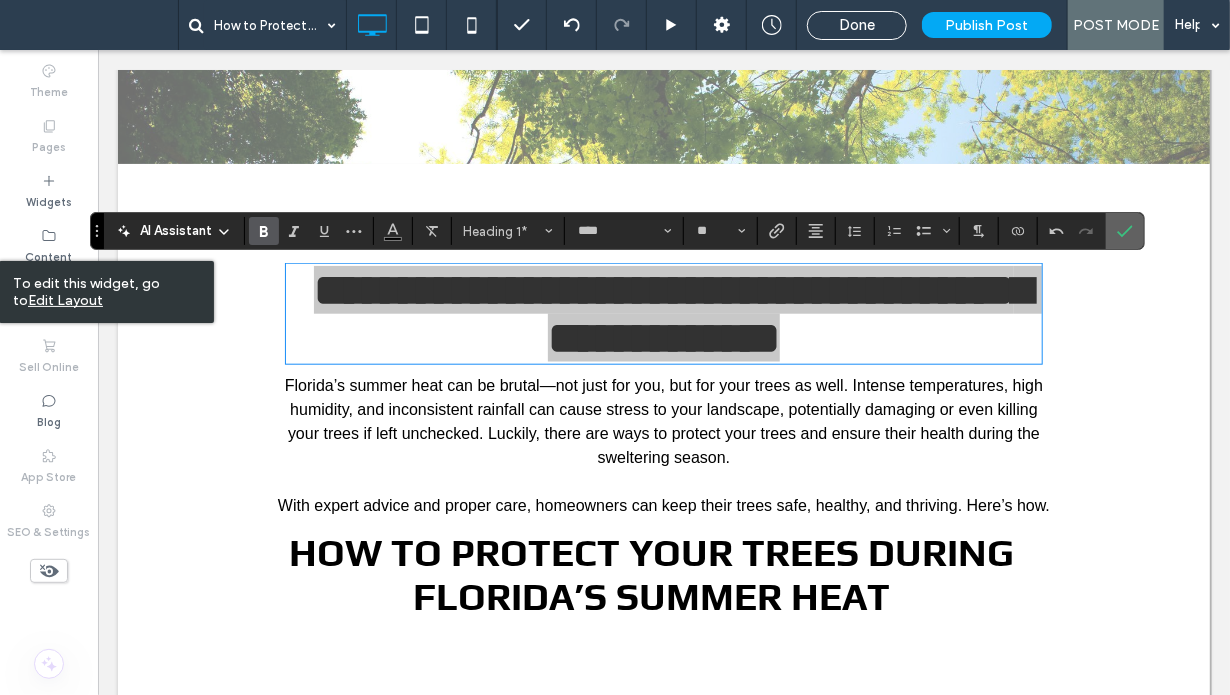 click at bounding box center [1121, 231] 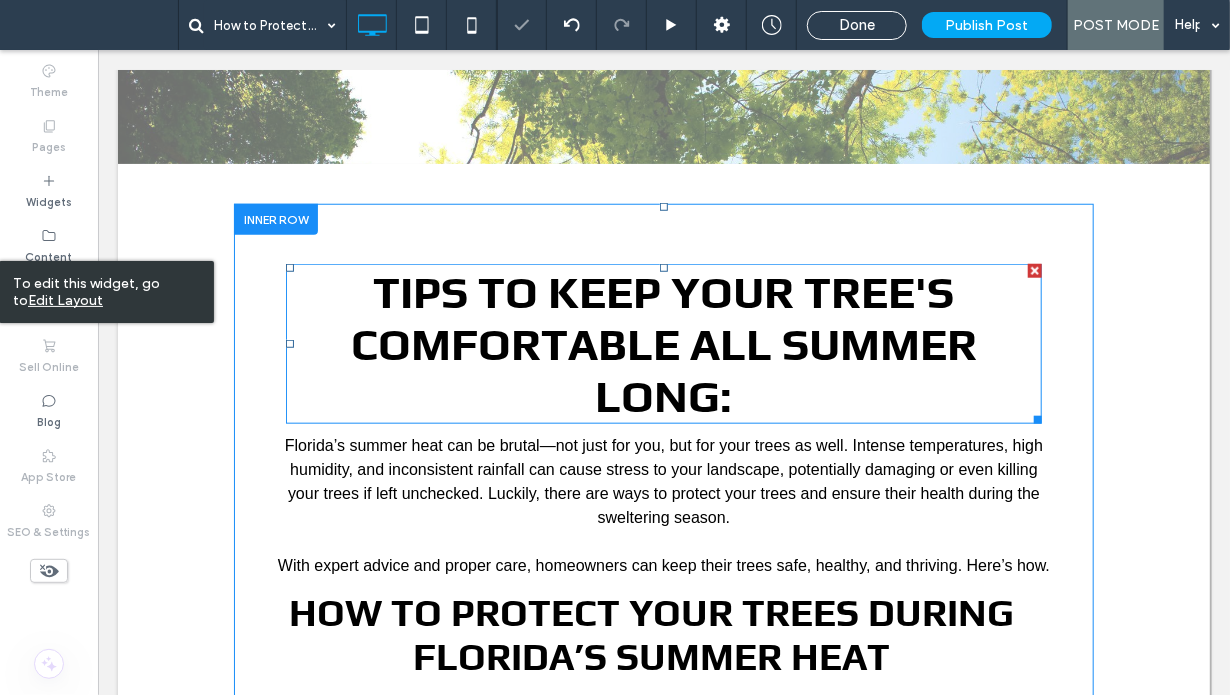 click on "tips to keep your tree's comfortable all summer long:" at bounding box center (663, 343) 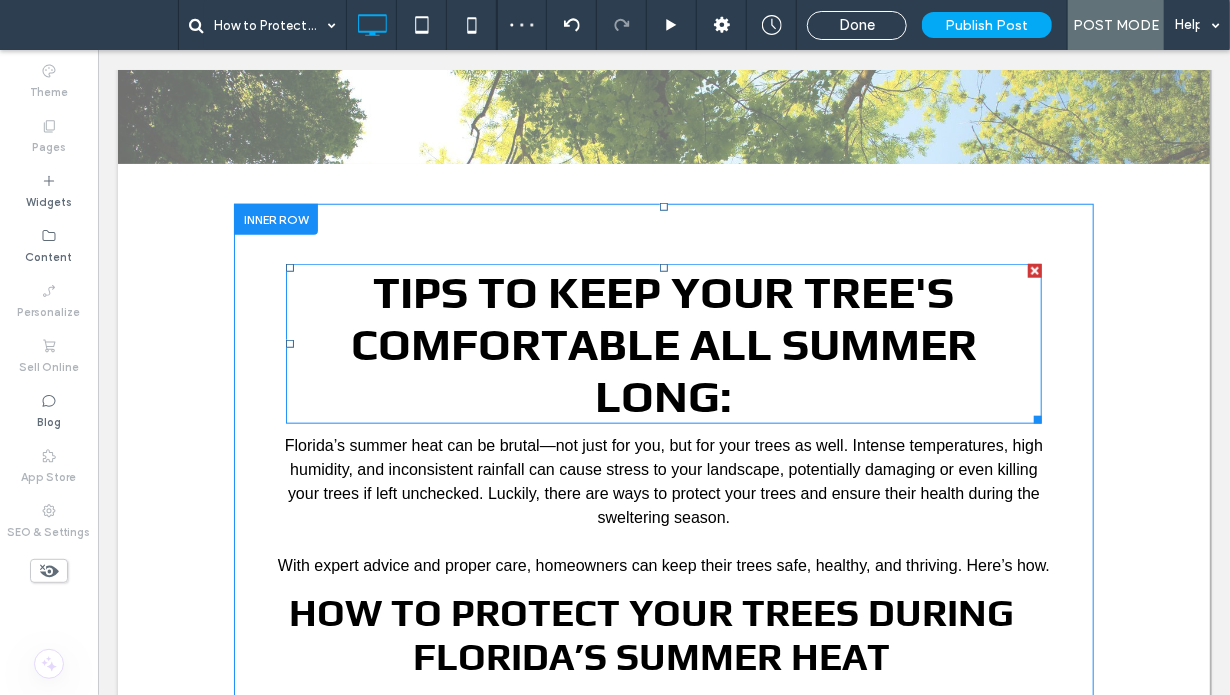 click on "tips to keep your tree's comfortable all summer long:" at bounding box center [663, 343] 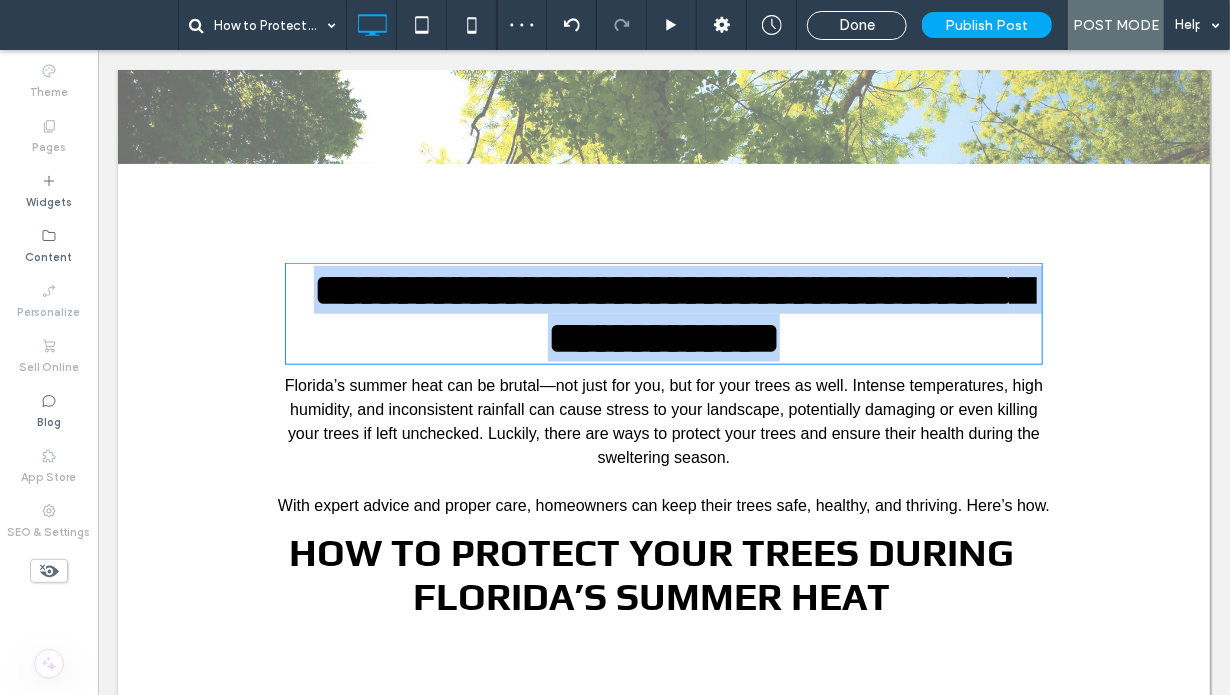 type on "****" 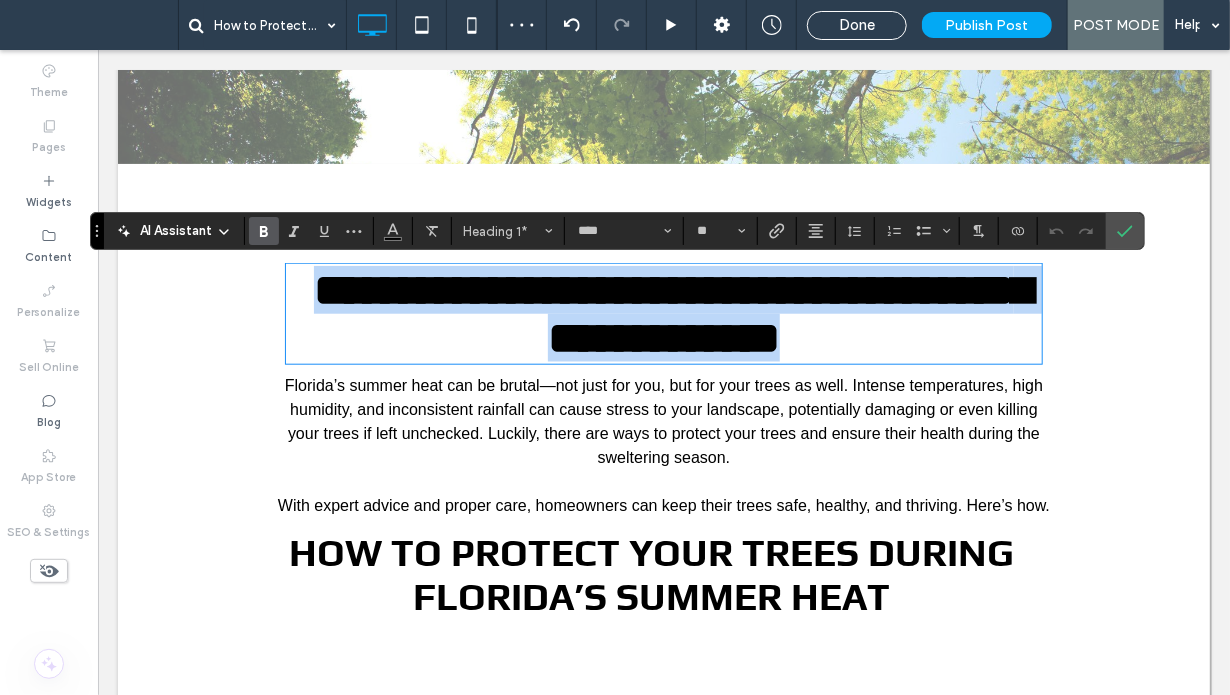 click on "**********" at bounding box center (672, 313) 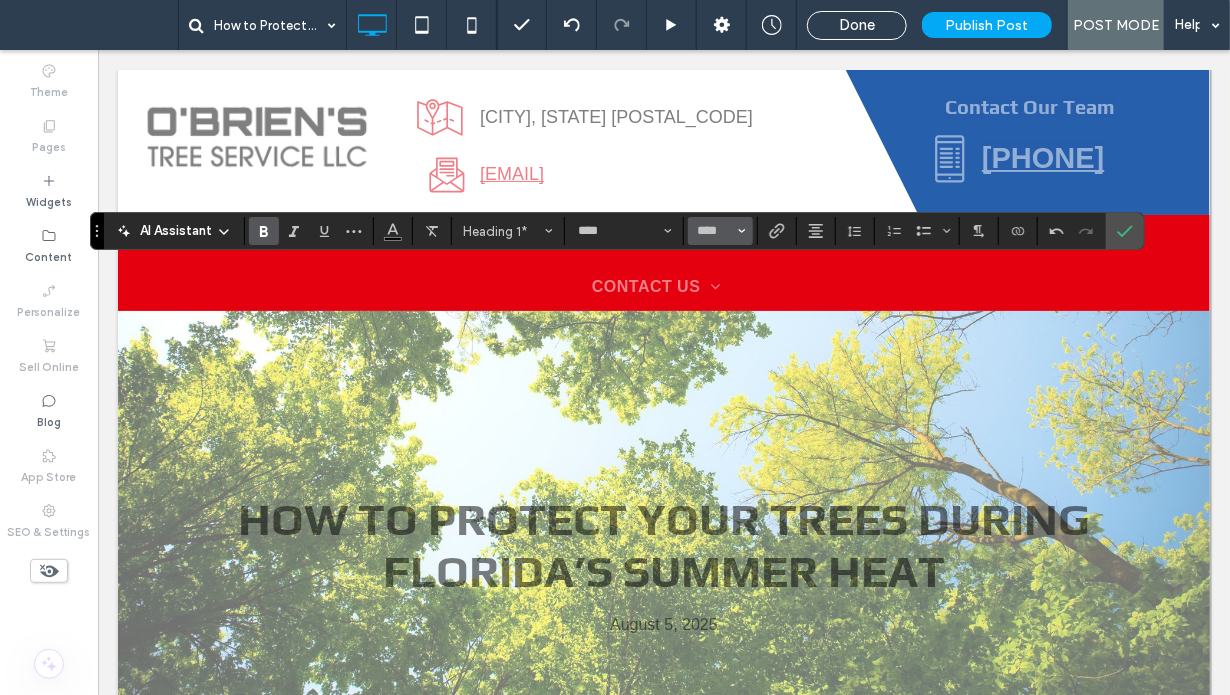 scroll, scrollTop: 652, scrollLeft: 0, axis: vertical 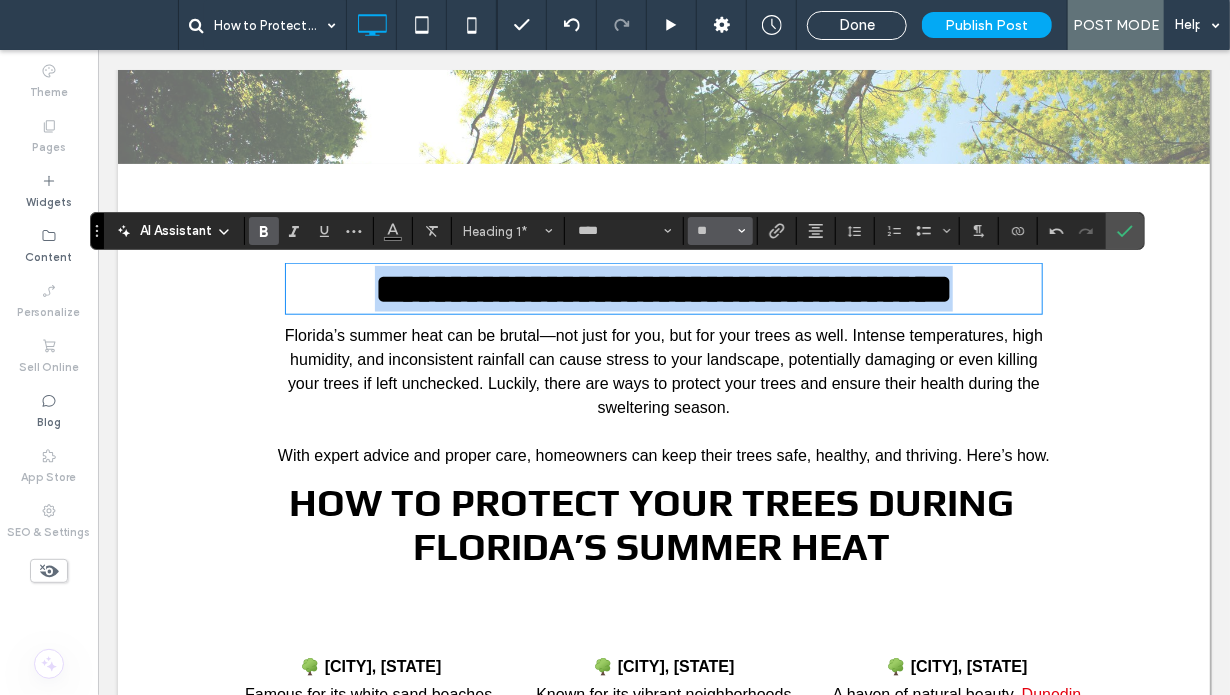 type on "**" 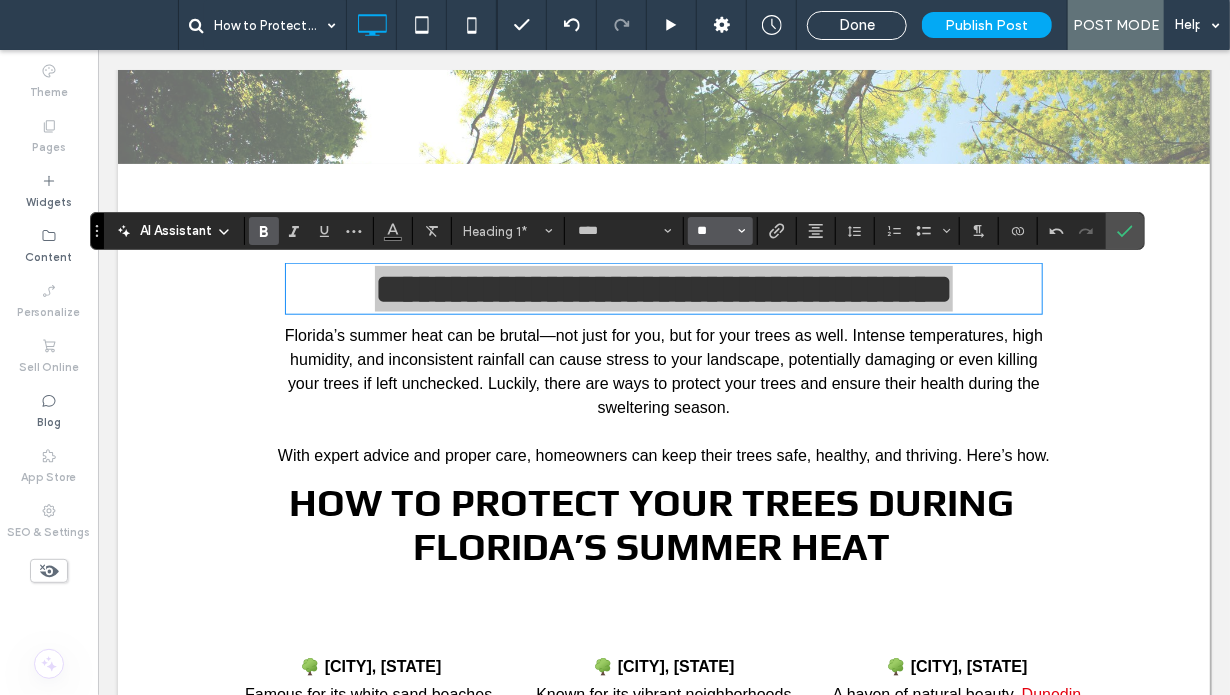 click on "**" at bounding box center (714, 231) 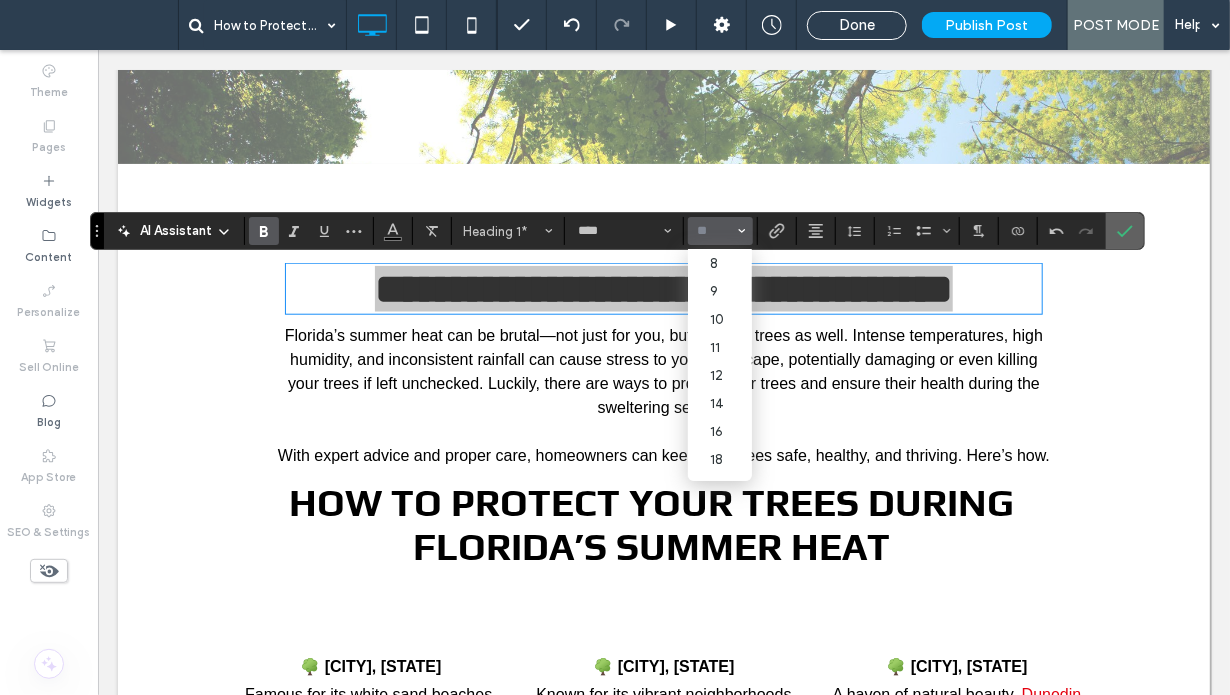 click at bounding box center [1125, 231] 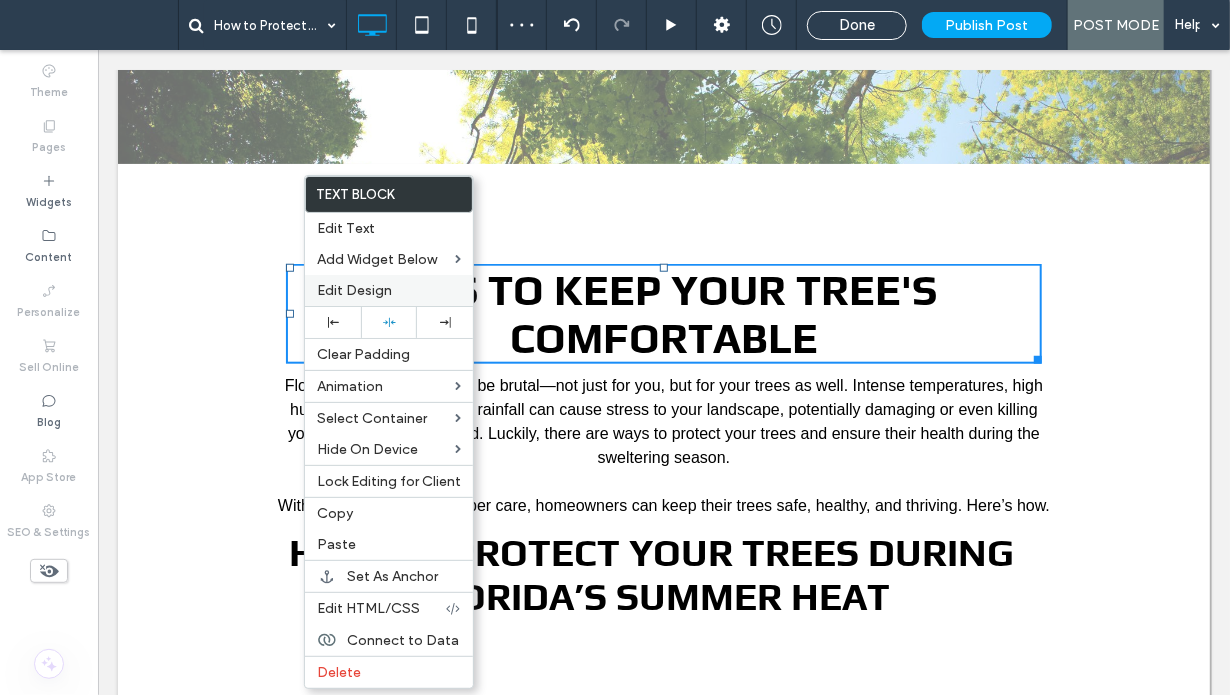 click on "Edit Design" at bounding box center (389, 290) 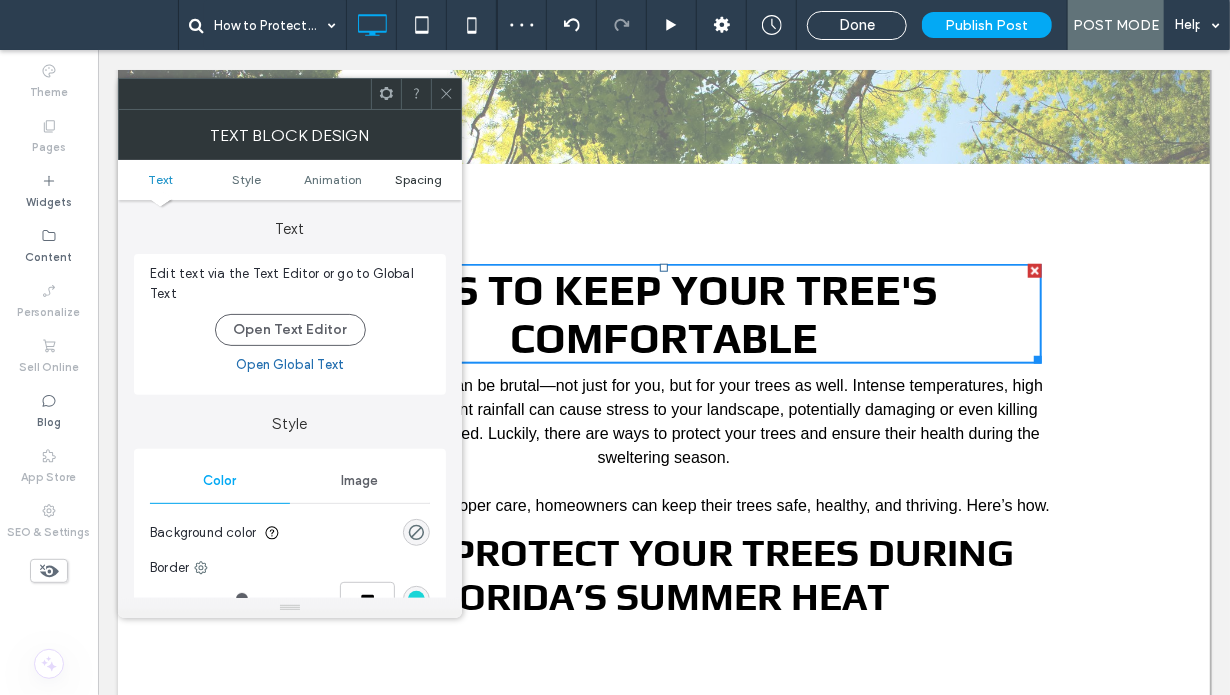click on "Spacing" at bounding box center (419, 179) 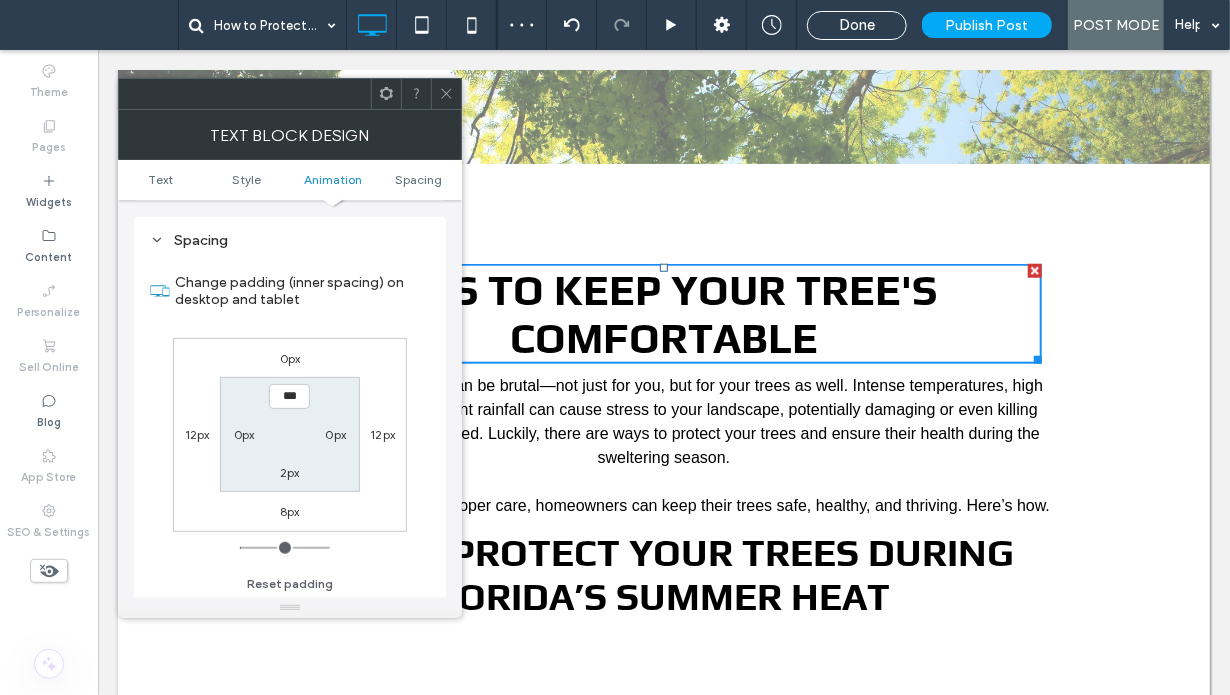 scroll, scrollTop: 572, scrollLeft: 0, axis: vertical 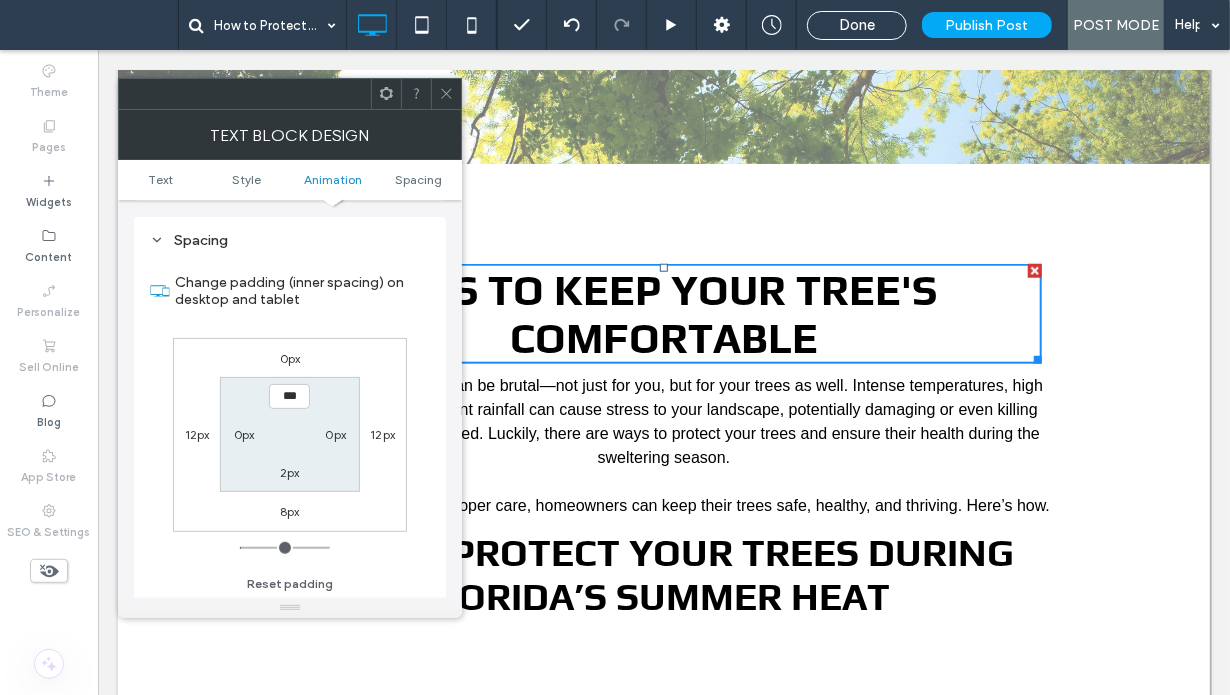 click on "12px" at bounding box center [197, 434] 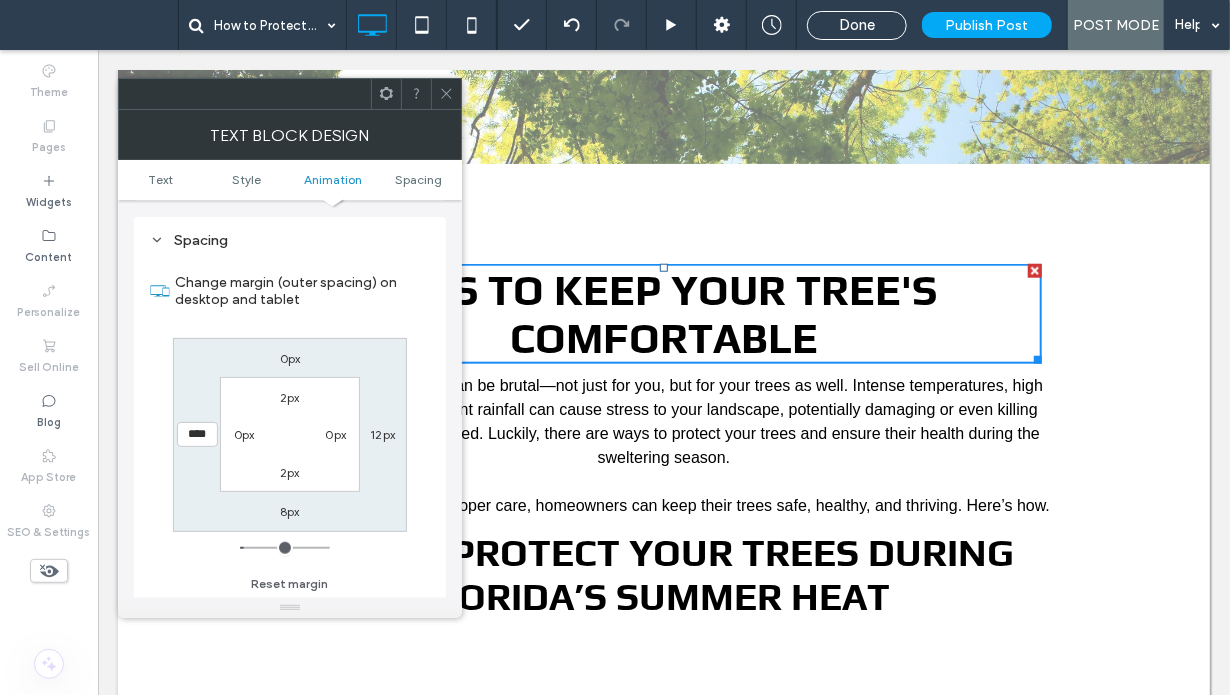 type on "**" 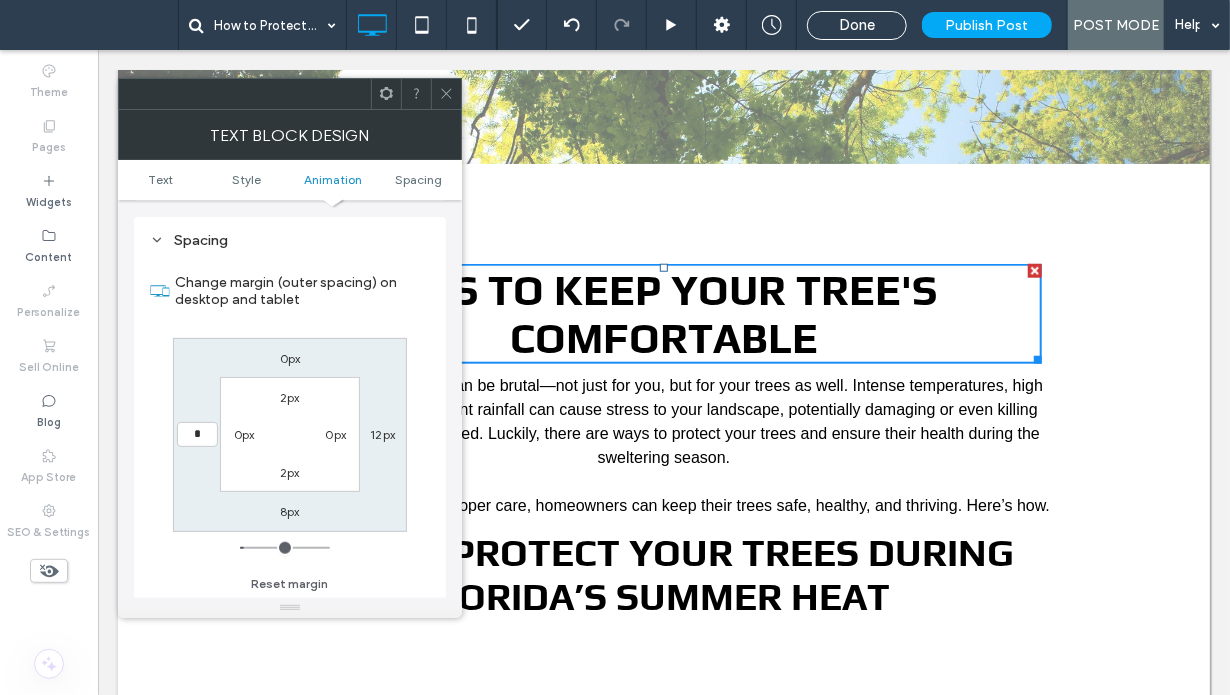 type on "*" 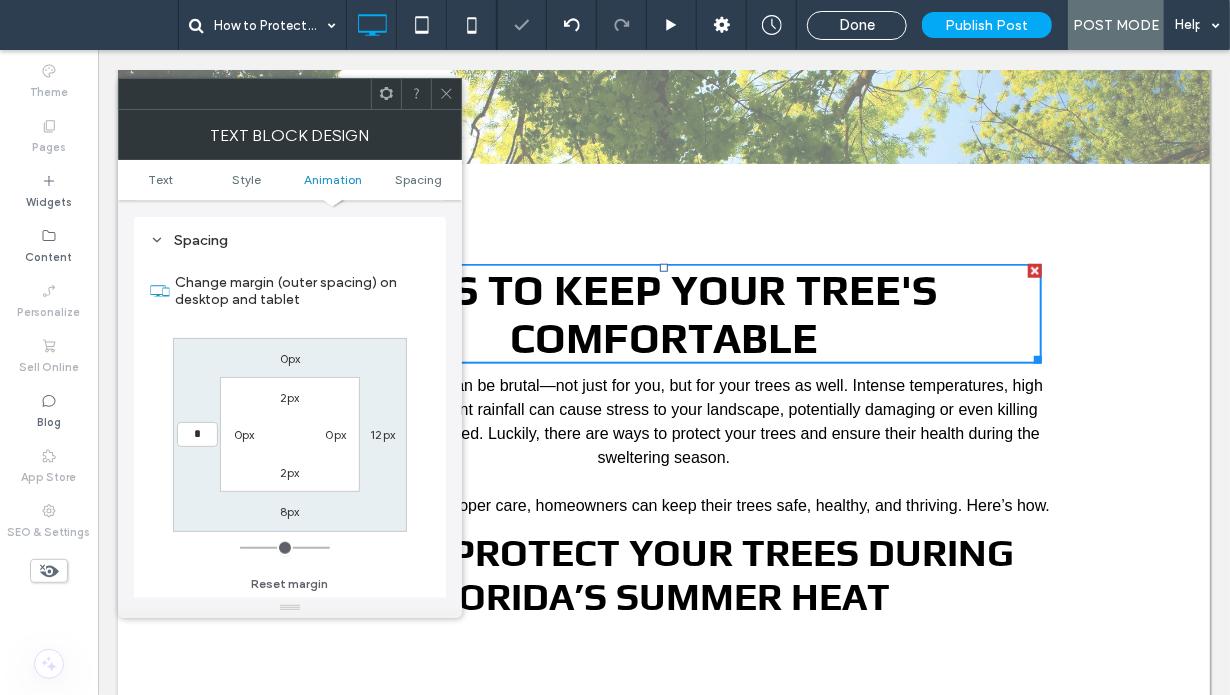 type on "*" 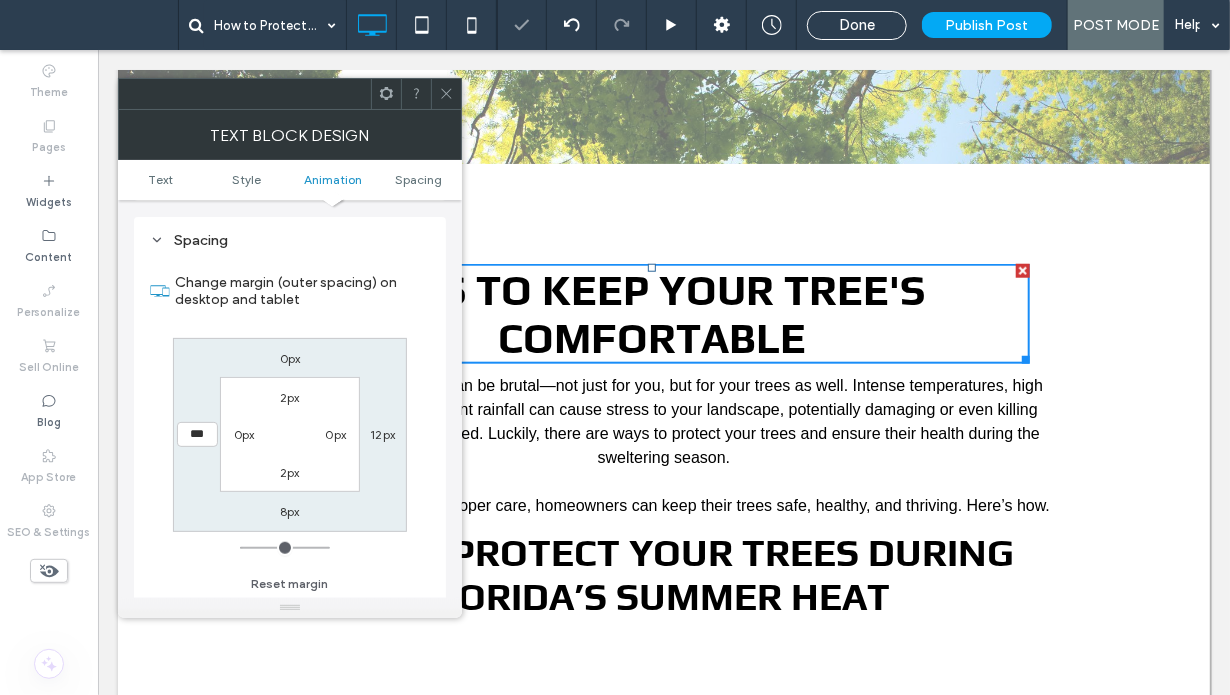 click on "12px" at bounding box center (382, 434) 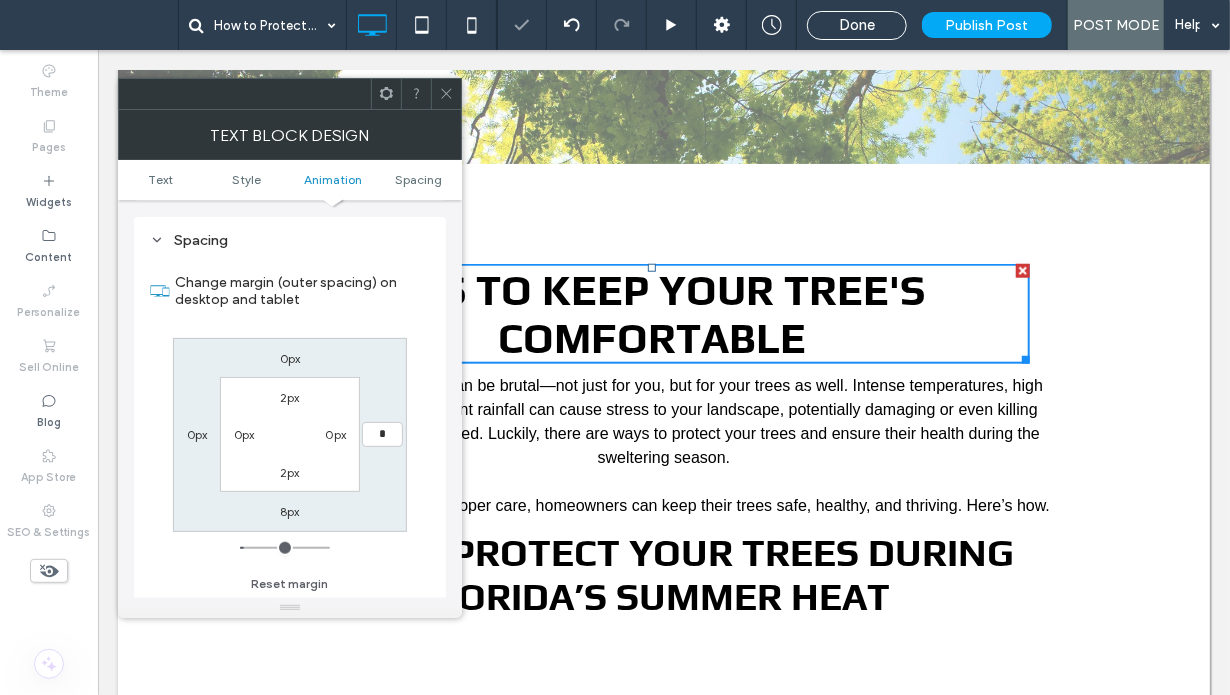 type on "*" 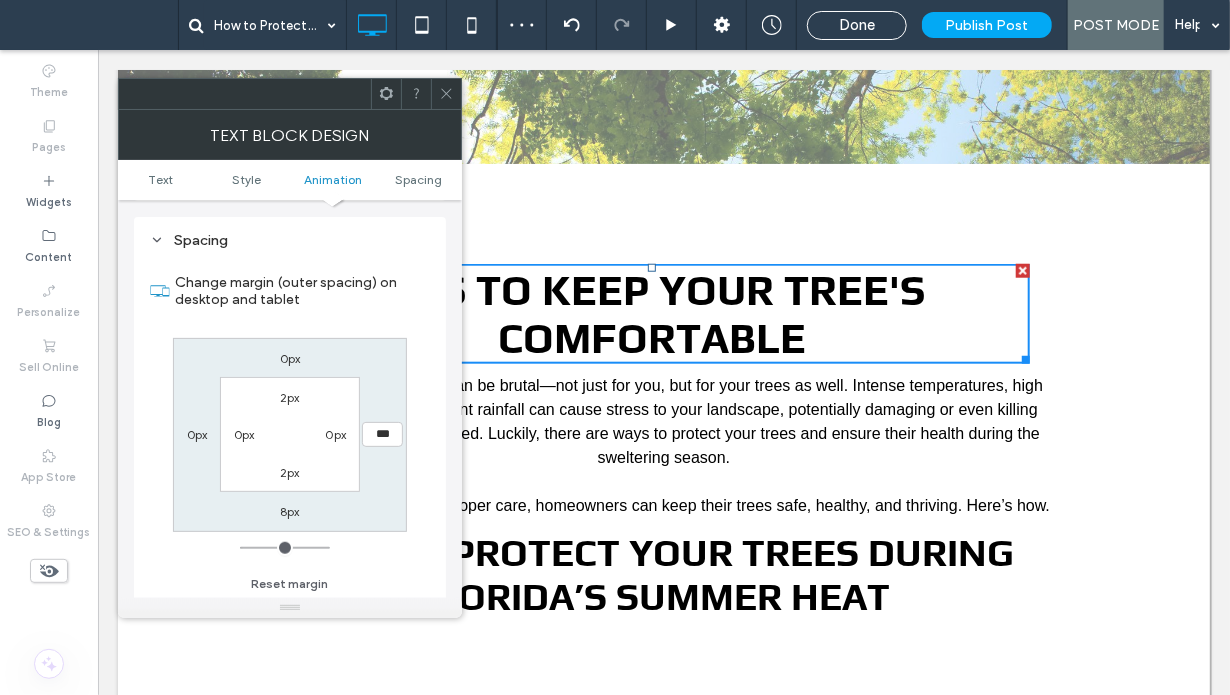 click 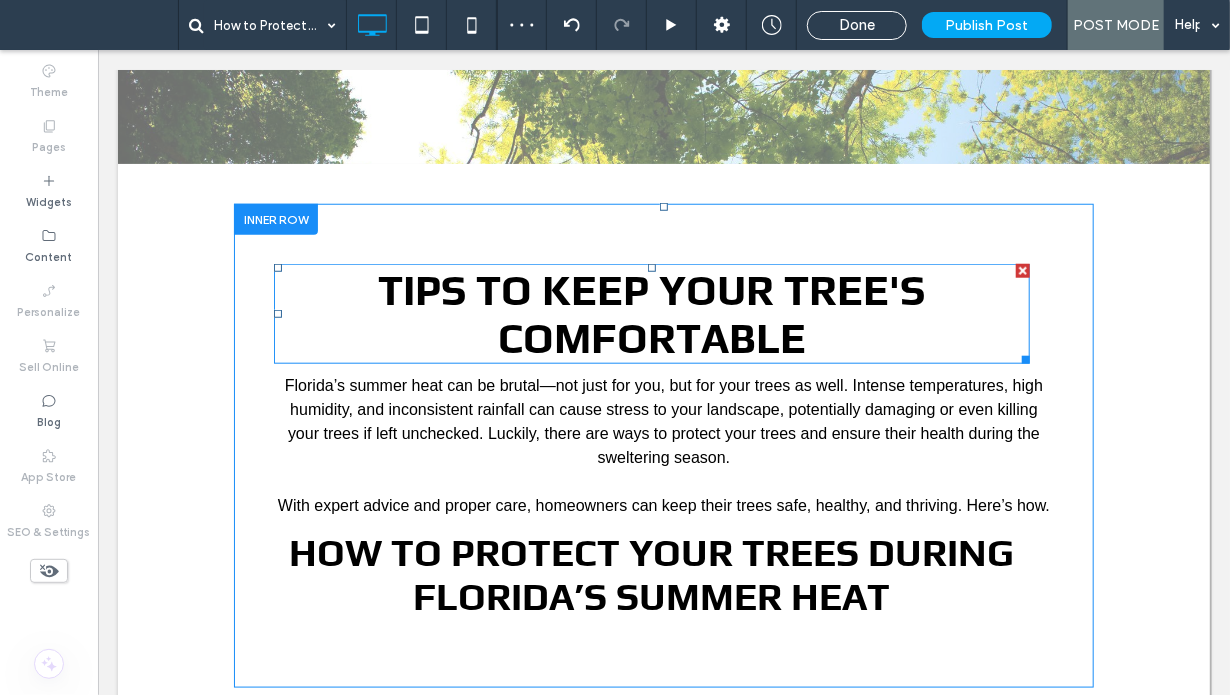 click on "tips to keep your tree's comfortable" at bounding box center [651, 313] 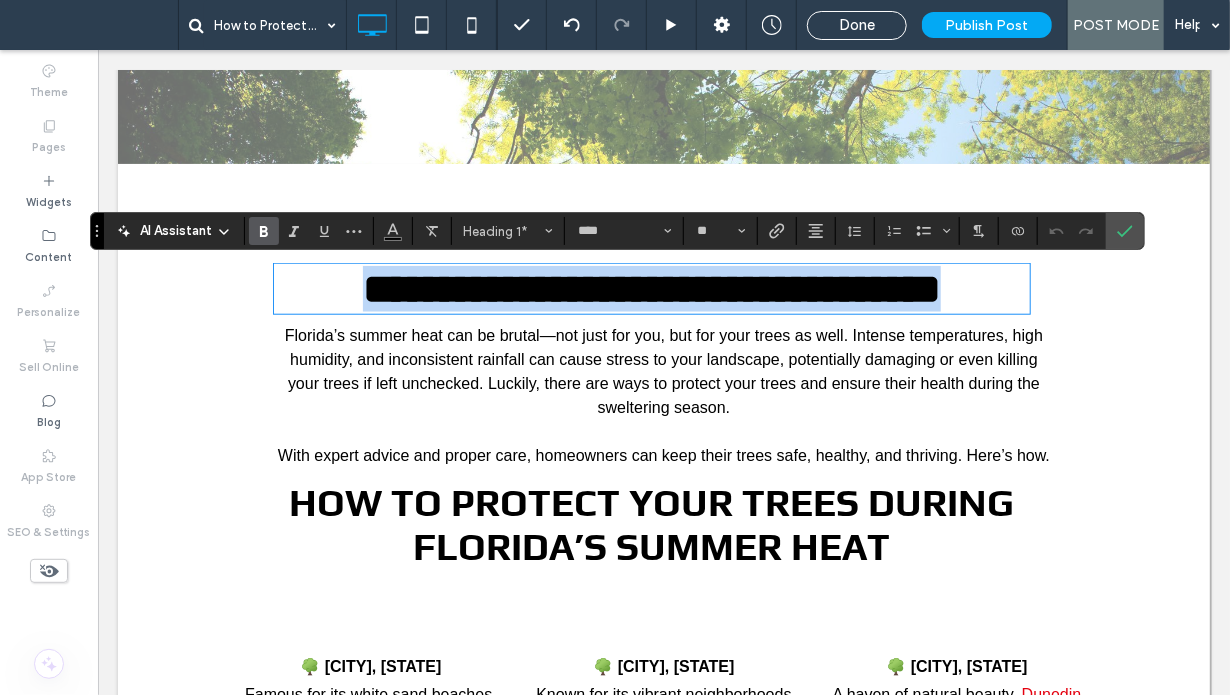 click on "**********" at bounding box center [651, 288] 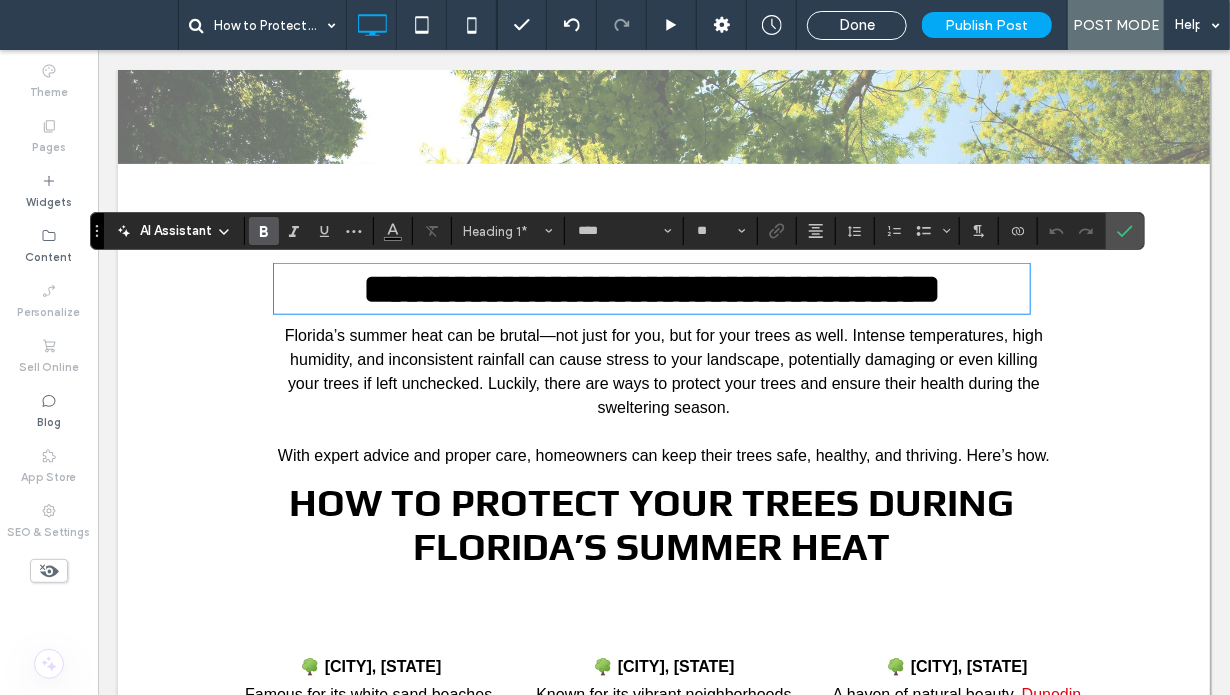 click on "**********" at bounding box center (651, 288) 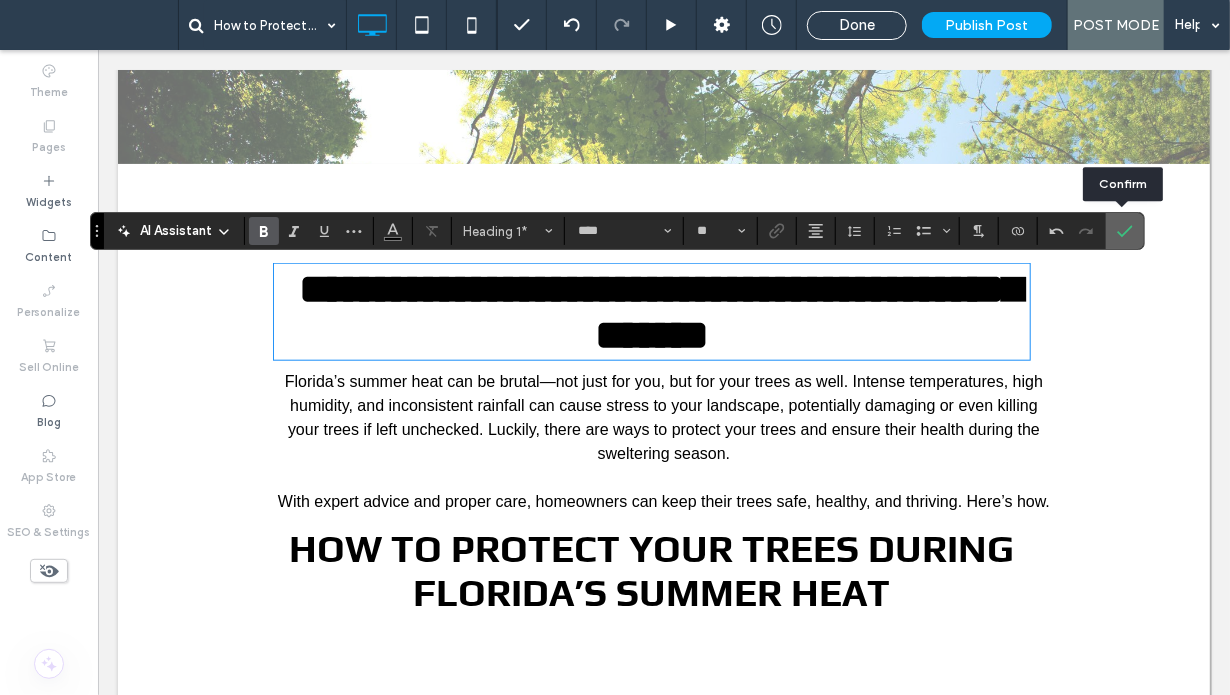 click 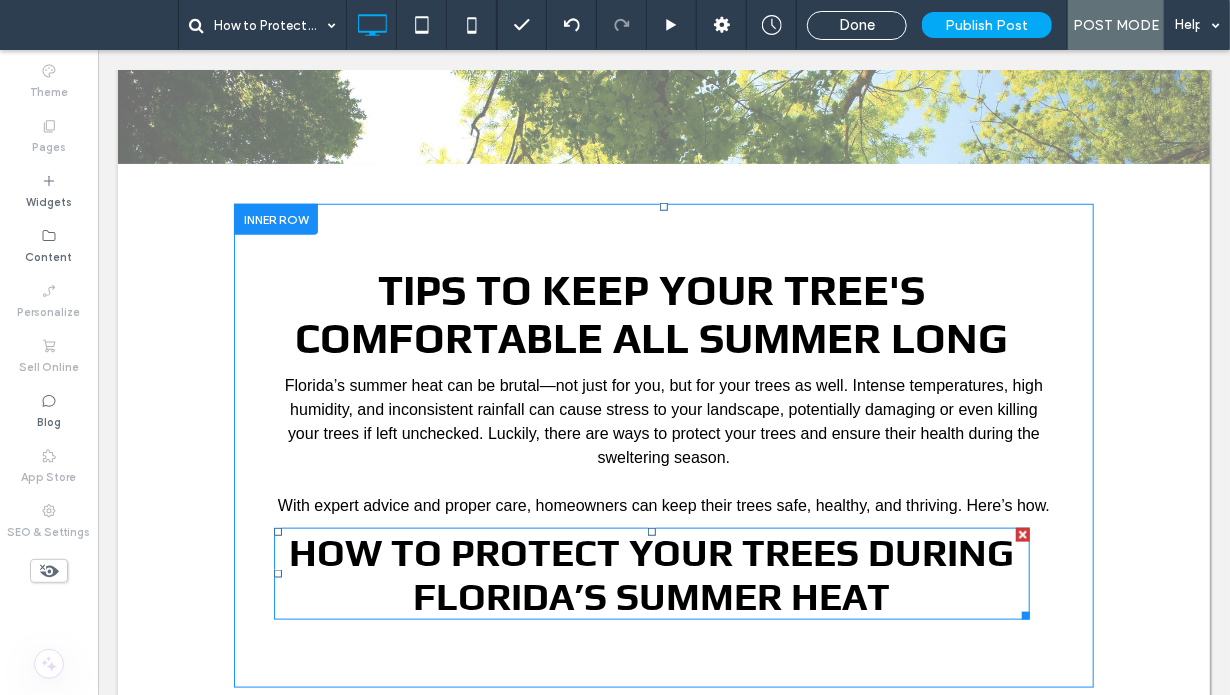 click on "How to Protect Your Trees During Florida’s Summer Heat" at bounding box center [651, 573] 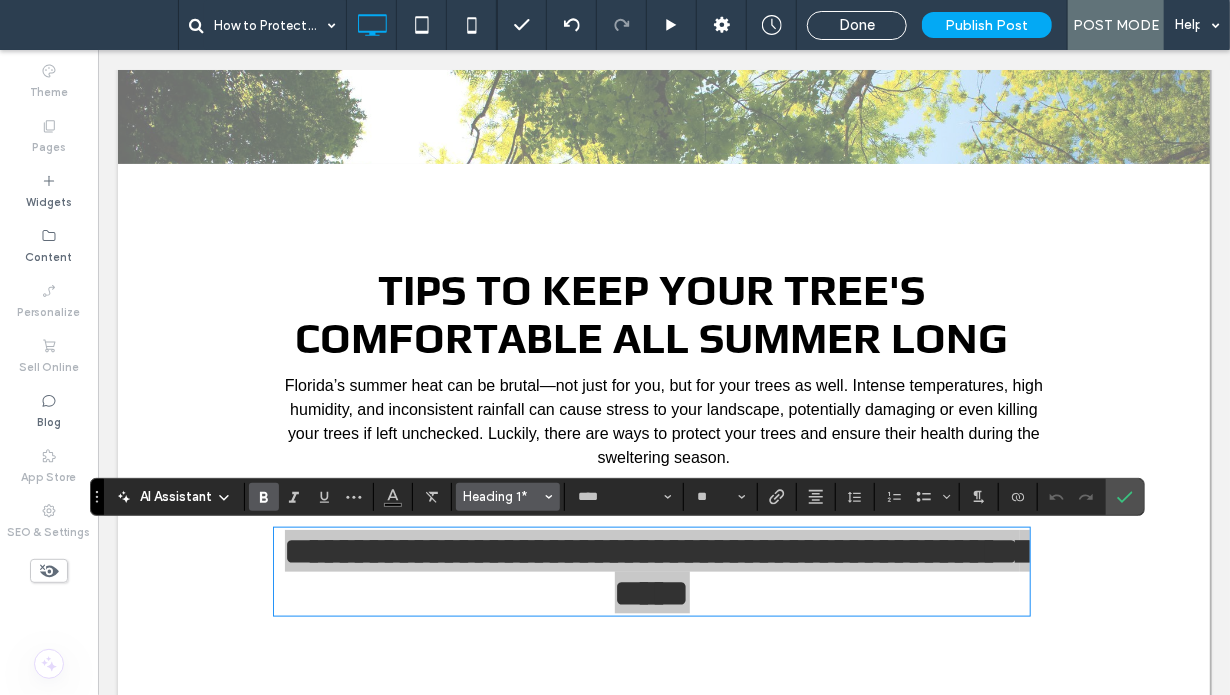 click on "Heading 1*" at bounding box center [502, 496] 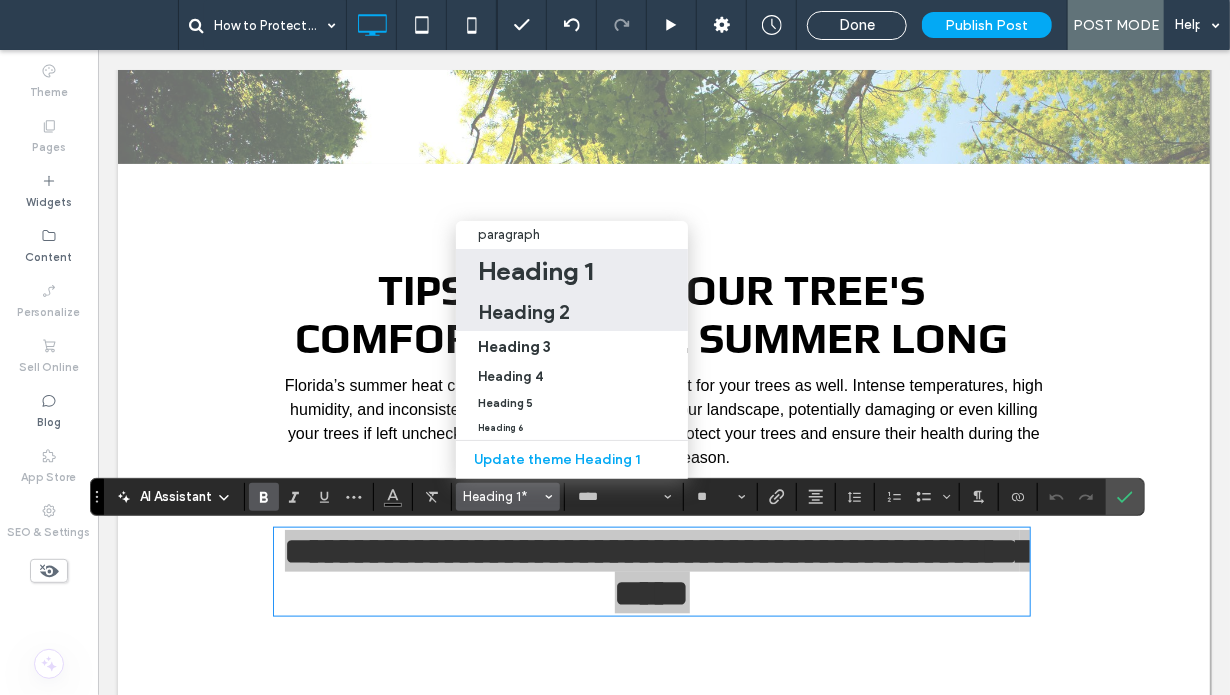 drag, startPoint x: 512, startPoint y: 294, endPoint x: 714, endPoint y: 466, distance: 265.30737 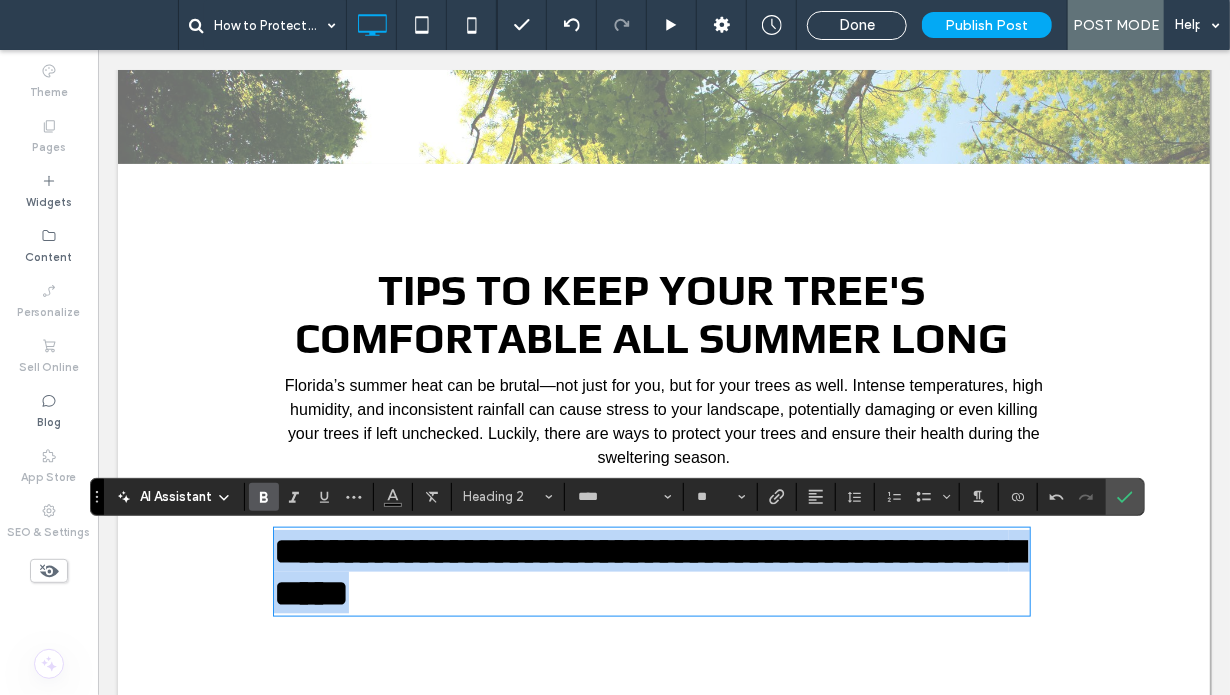 click on "**********" at bounding box center [648, 571] 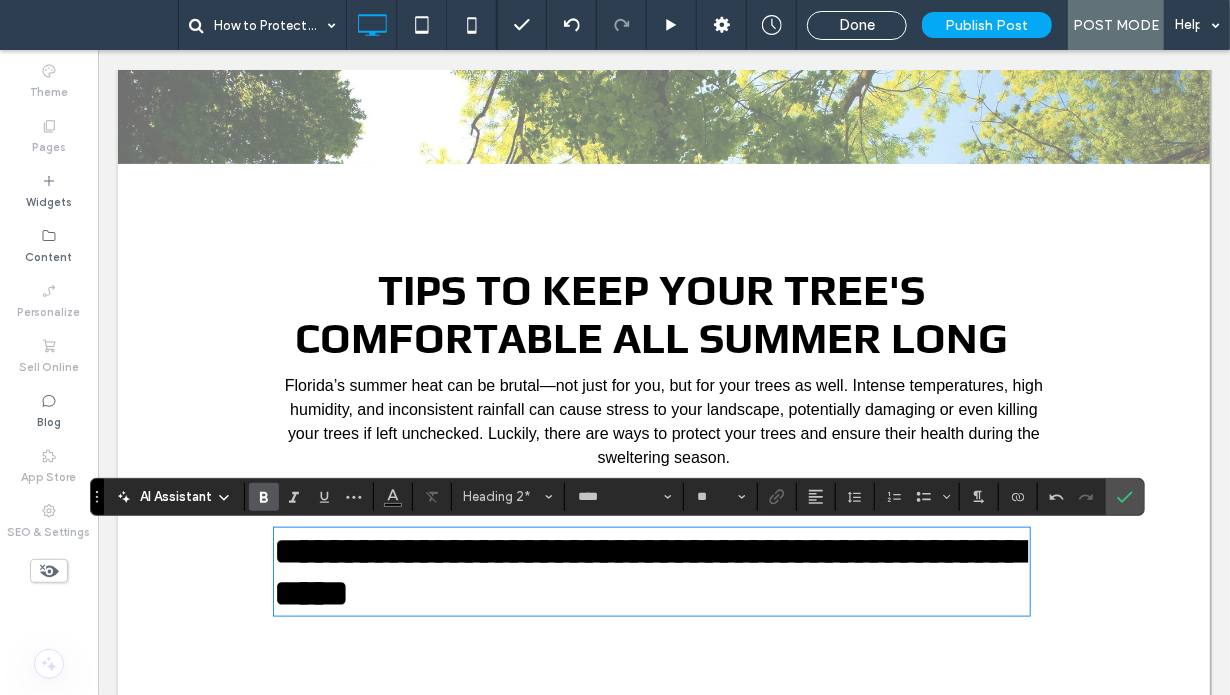 click on "**********" at bounding box center [651, 571] 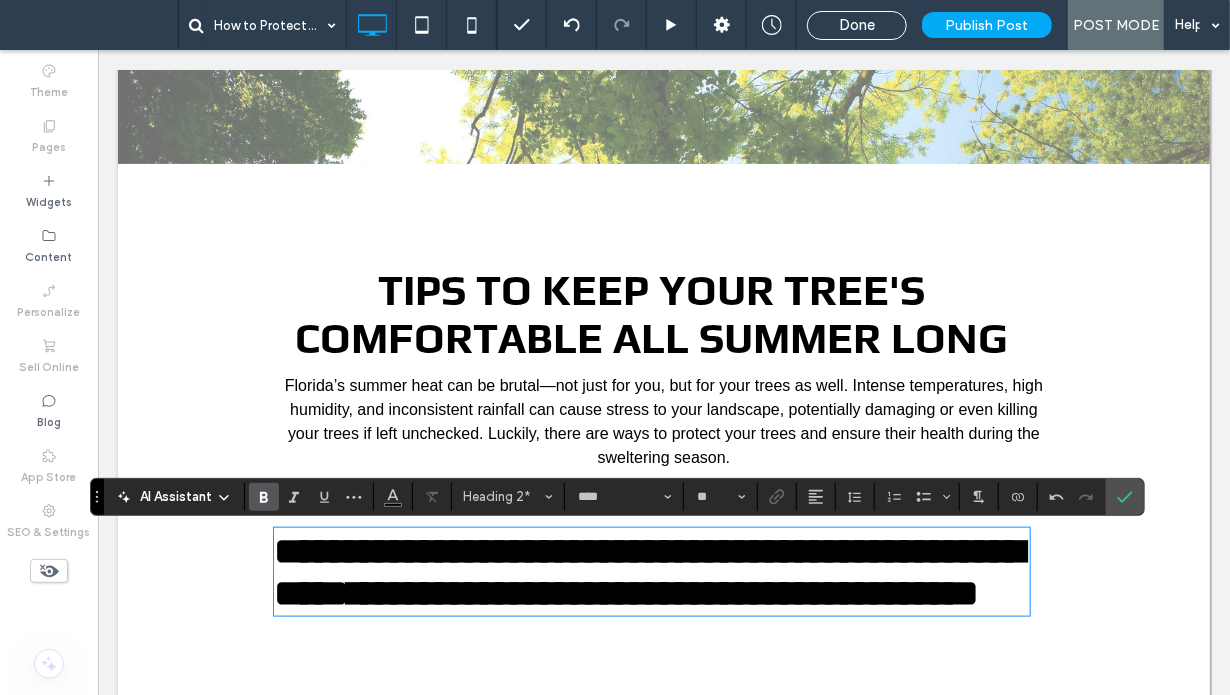 type on "*****" 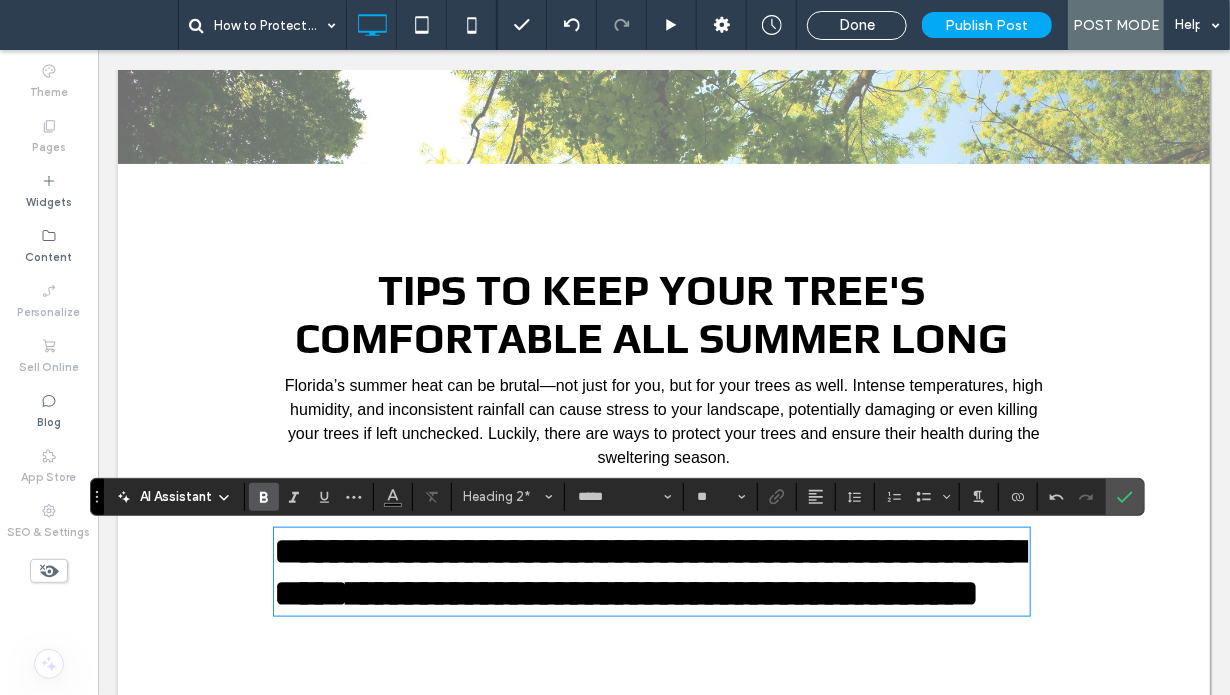 scroll, scrollTop: 965, scrollLeft: 0, axis: vertical 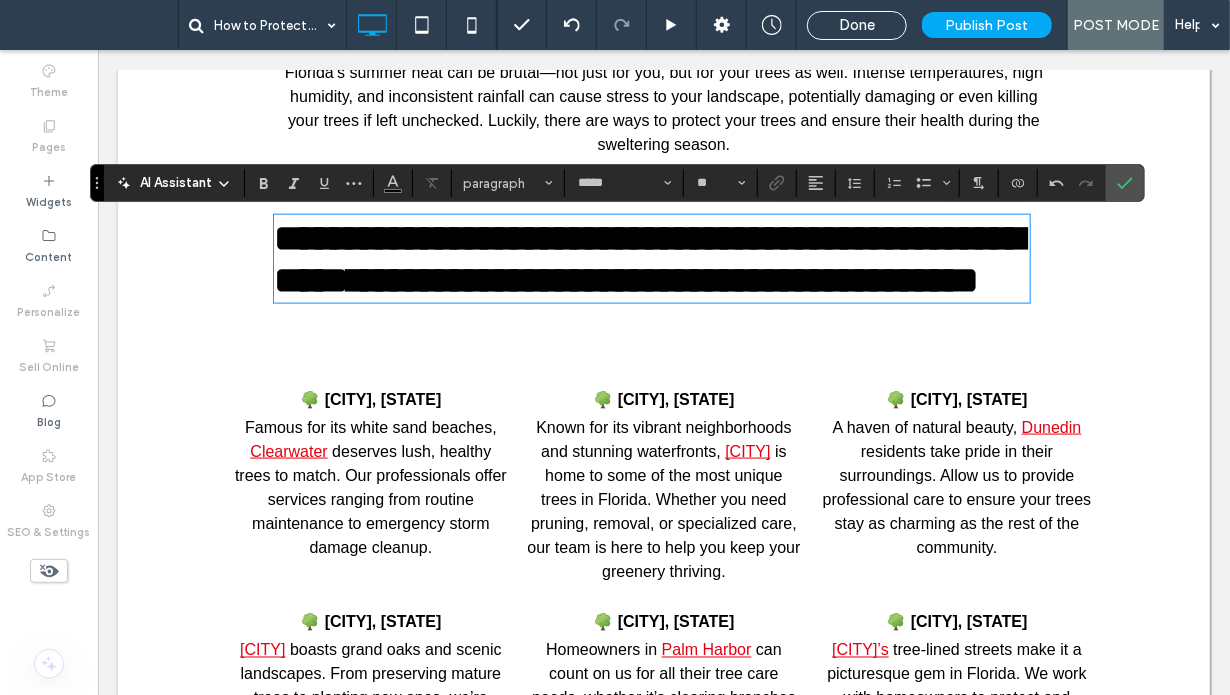 type on "****" 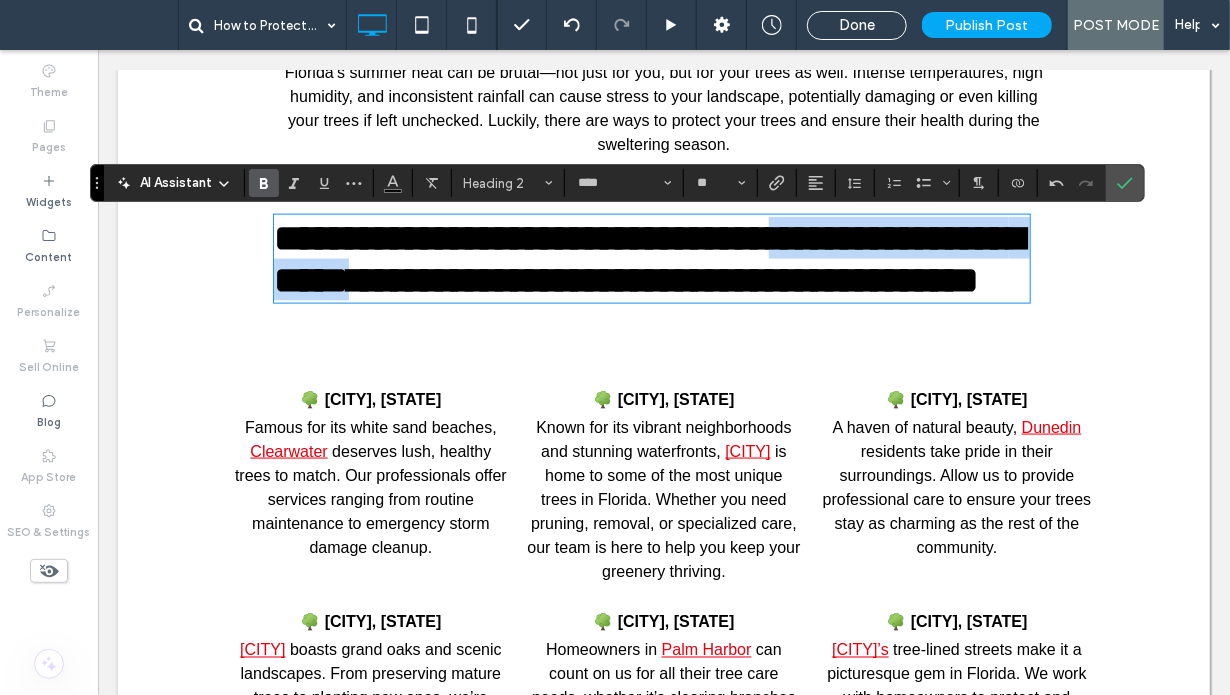 drag, startPoint x: 761, startPoint y: 290, endPoint x: 215, endPoint y: 264, distance: 546.6187 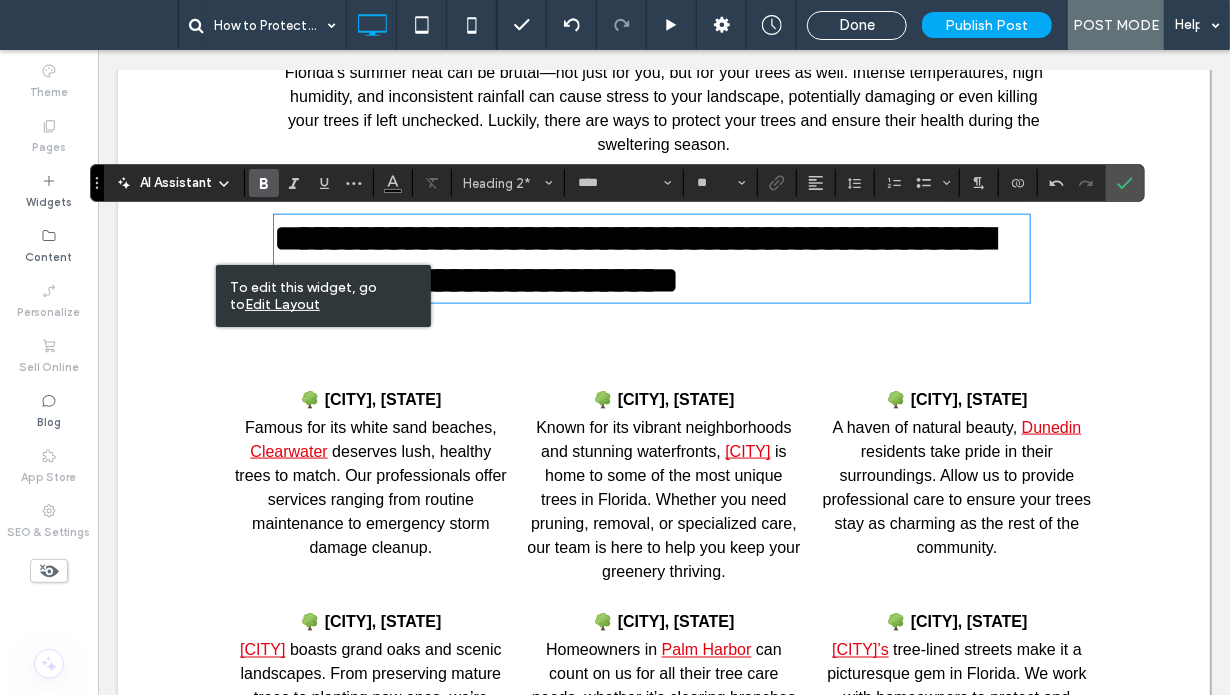 click on "**********" at bounding box center [633, 258] 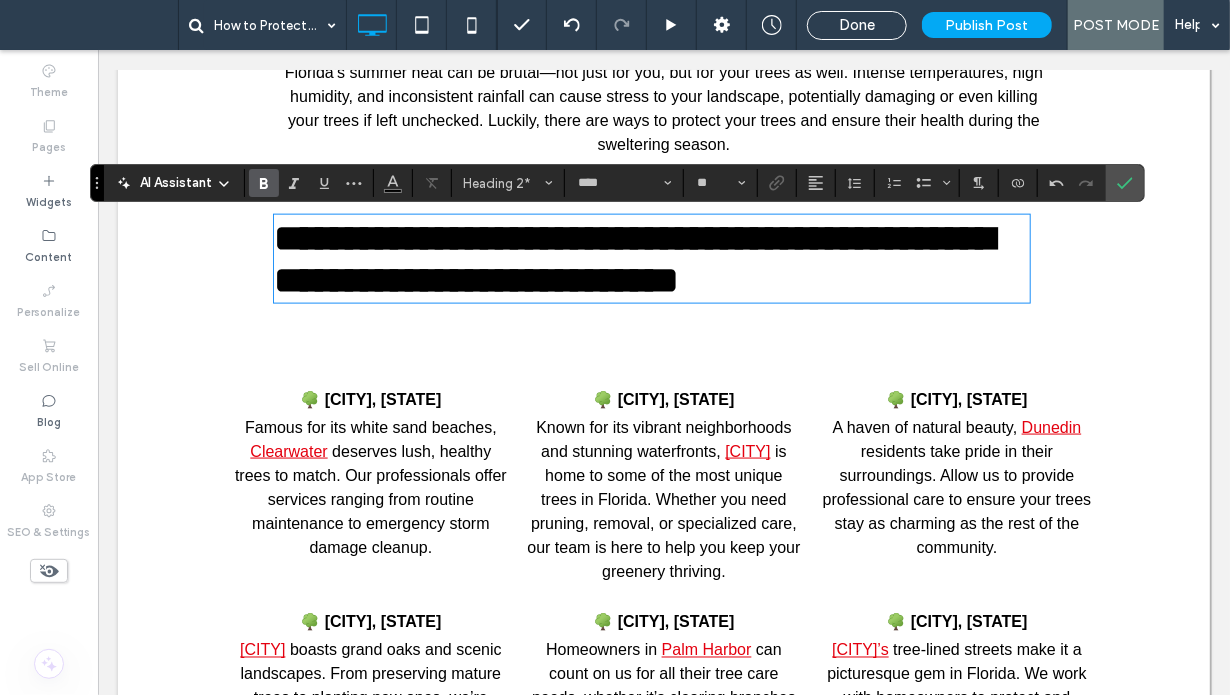 click on "**********" at bounding box center [663, 130] 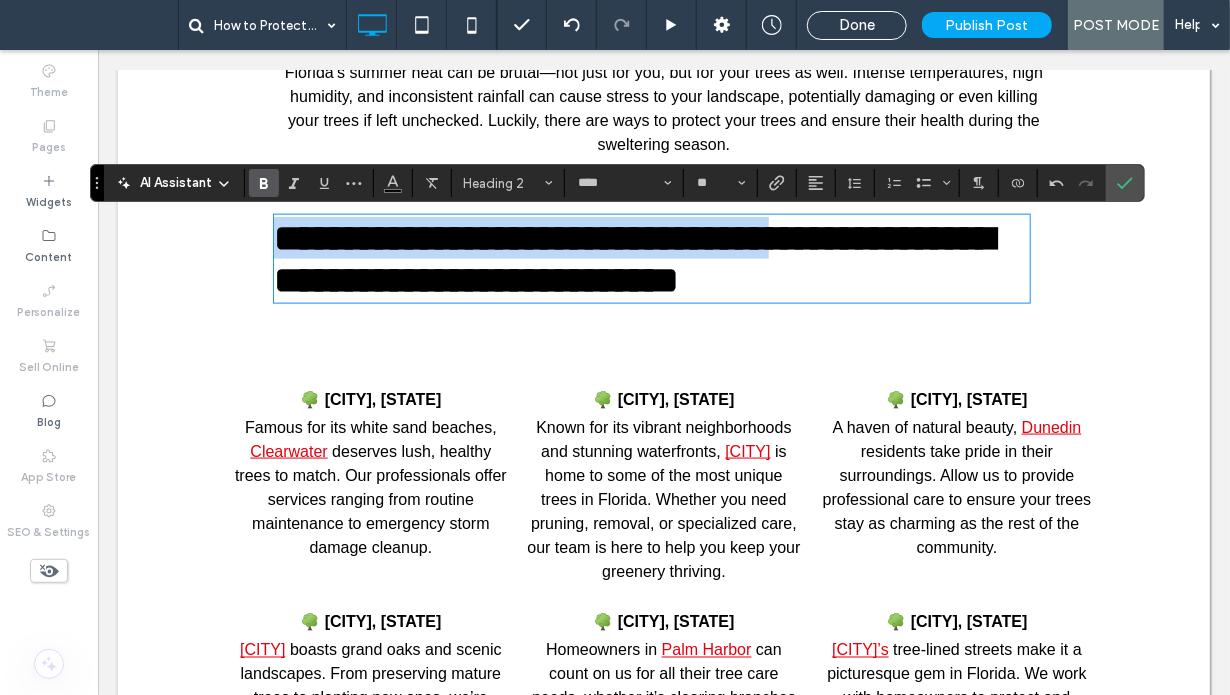 drag, startPoint x: 268, startPoint y: 294, endPoint x: 246, endPoint y: 235, distance: 62.968246 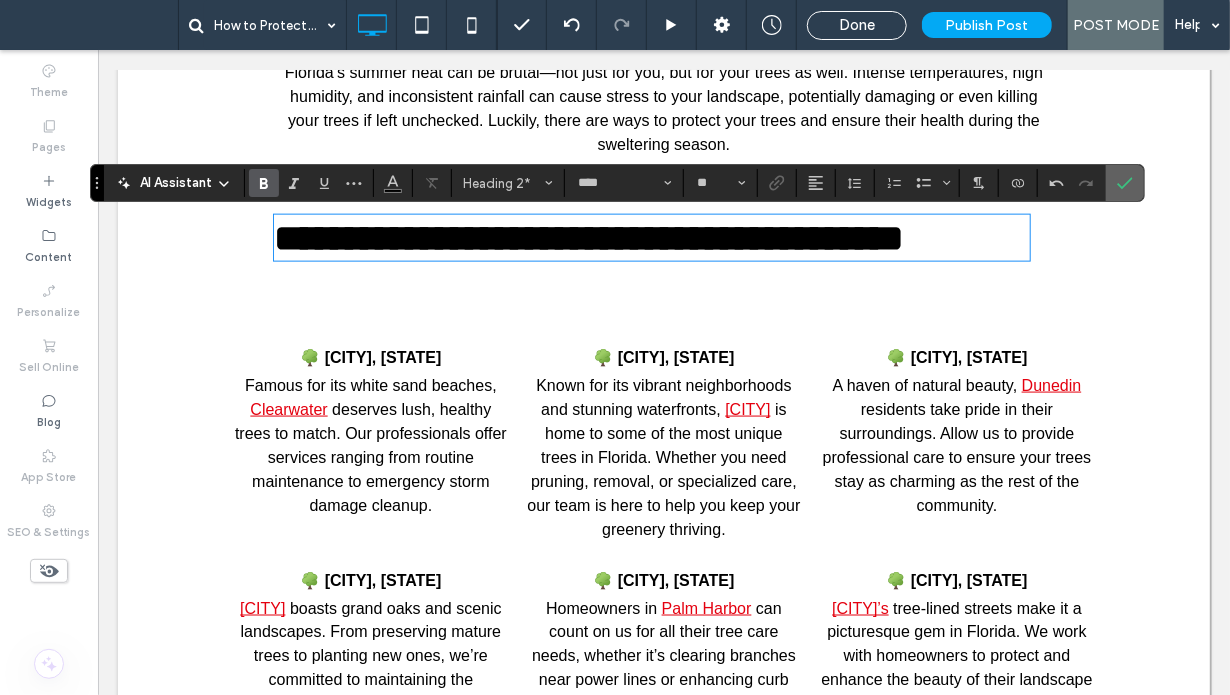click at bounding box center [1125, 183] 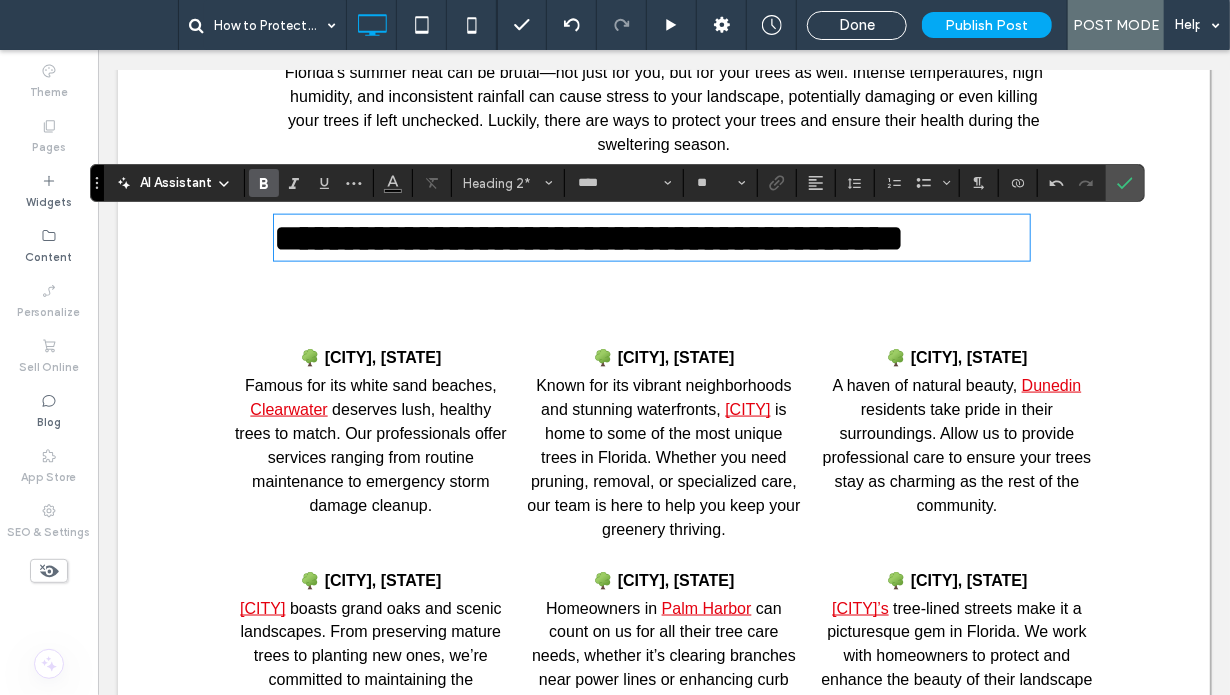 click on "**********" at bounding box center (651, 237) 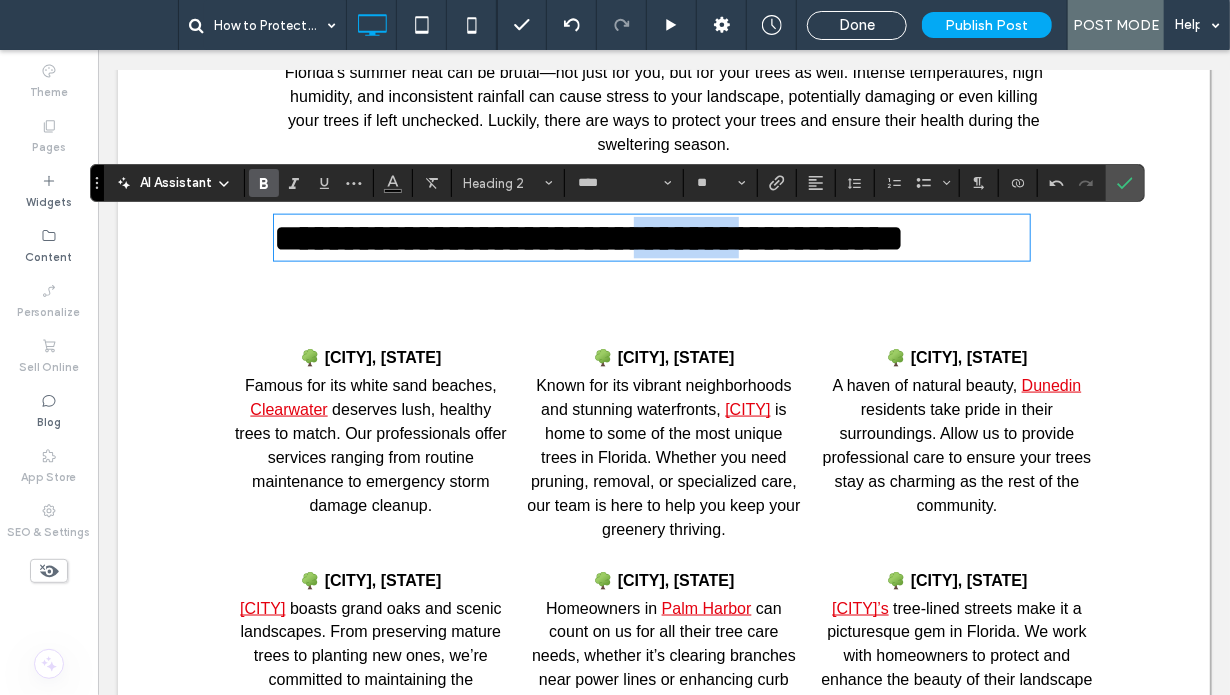 click on "**********" at bounding box center [588, 237] 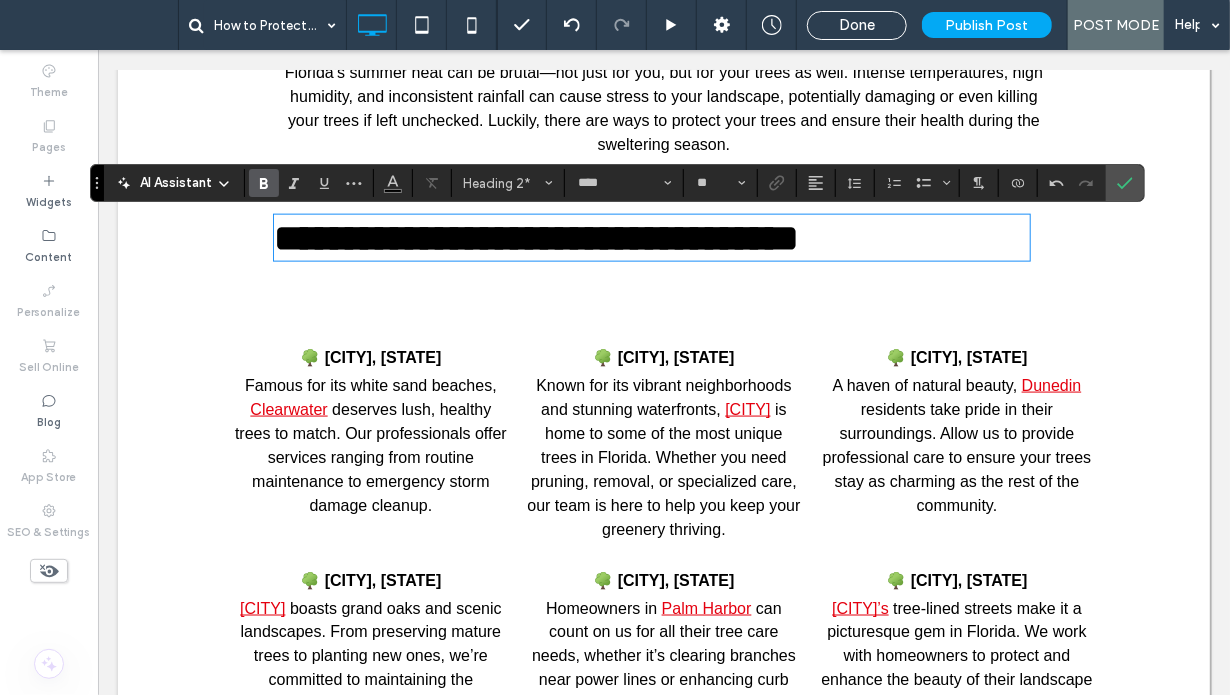 type 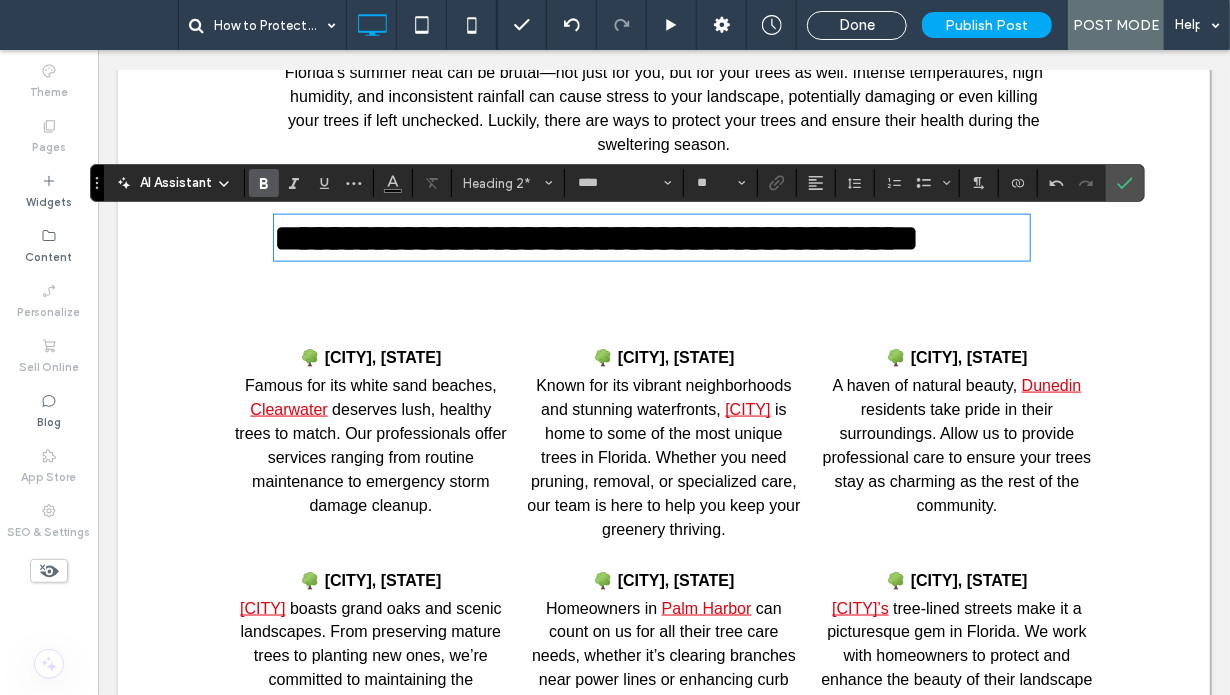 click on "**********" at bounding box center [651, 237] 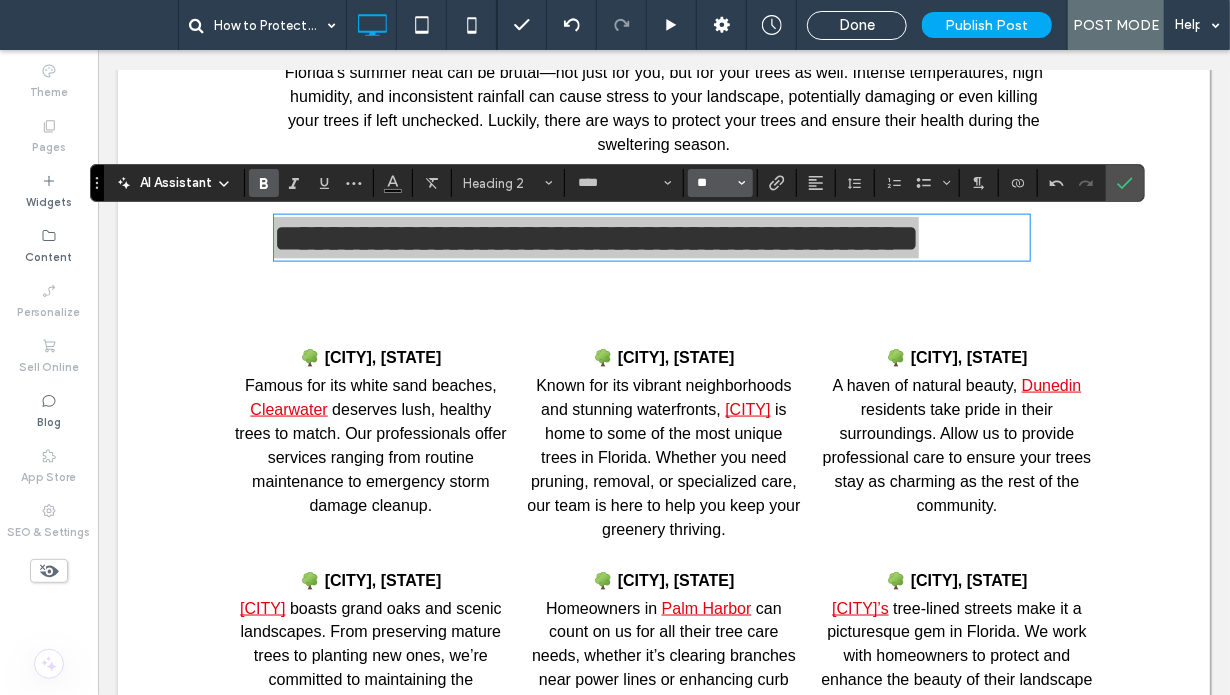 click on "**" at bounding box center [714, 183] 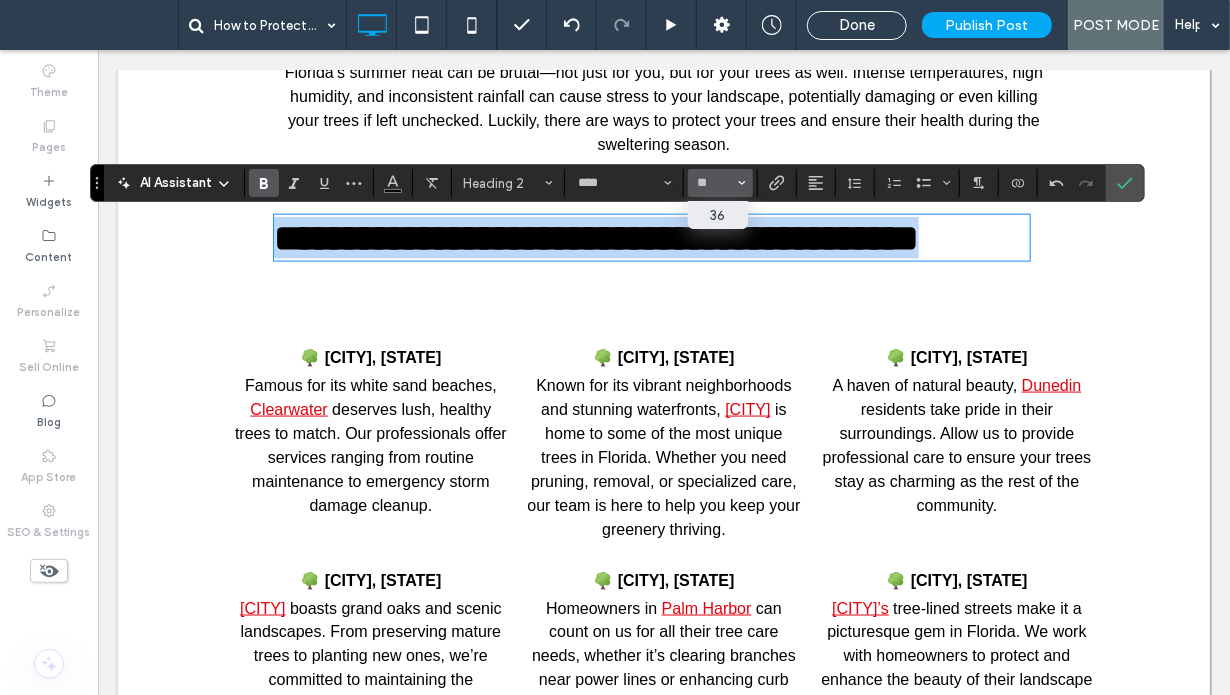 type on "**" 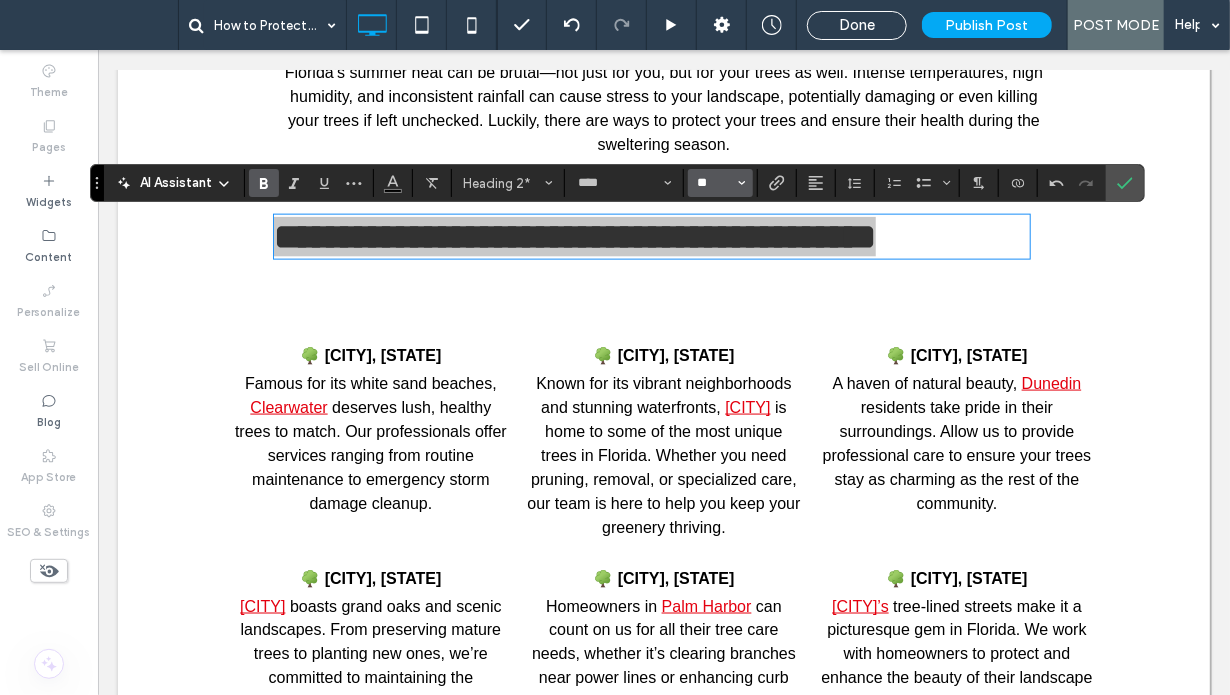 click on "**" at bounding box center (714, 183) 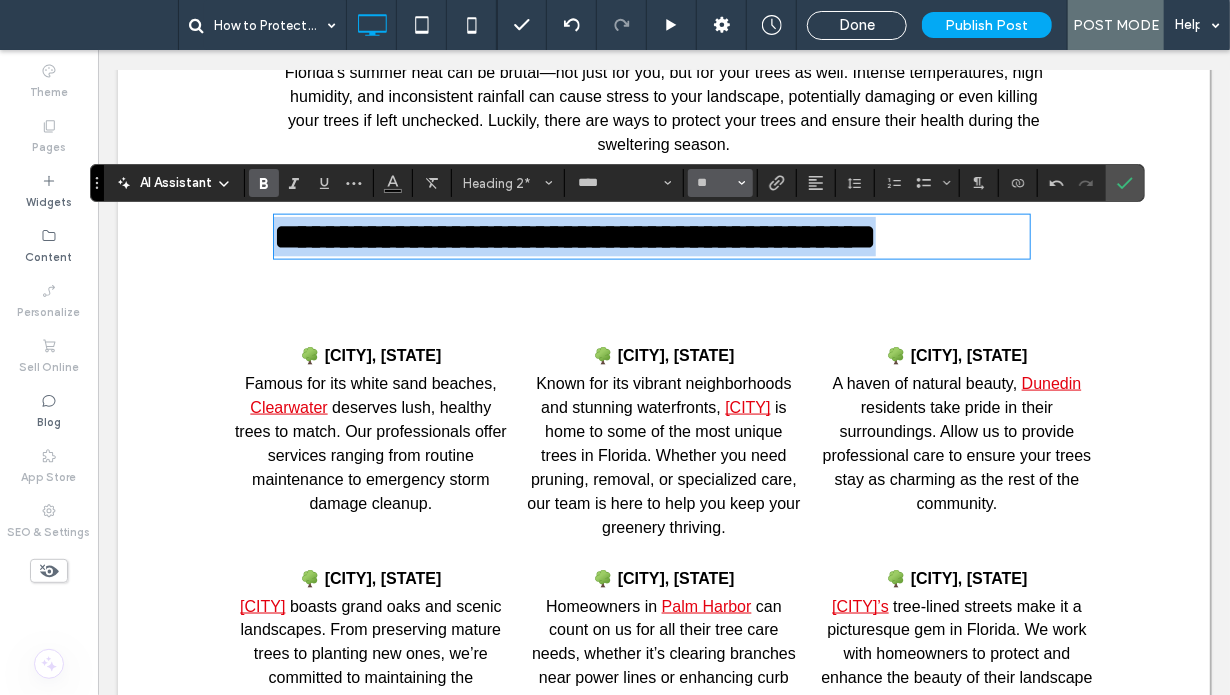 type on "**" 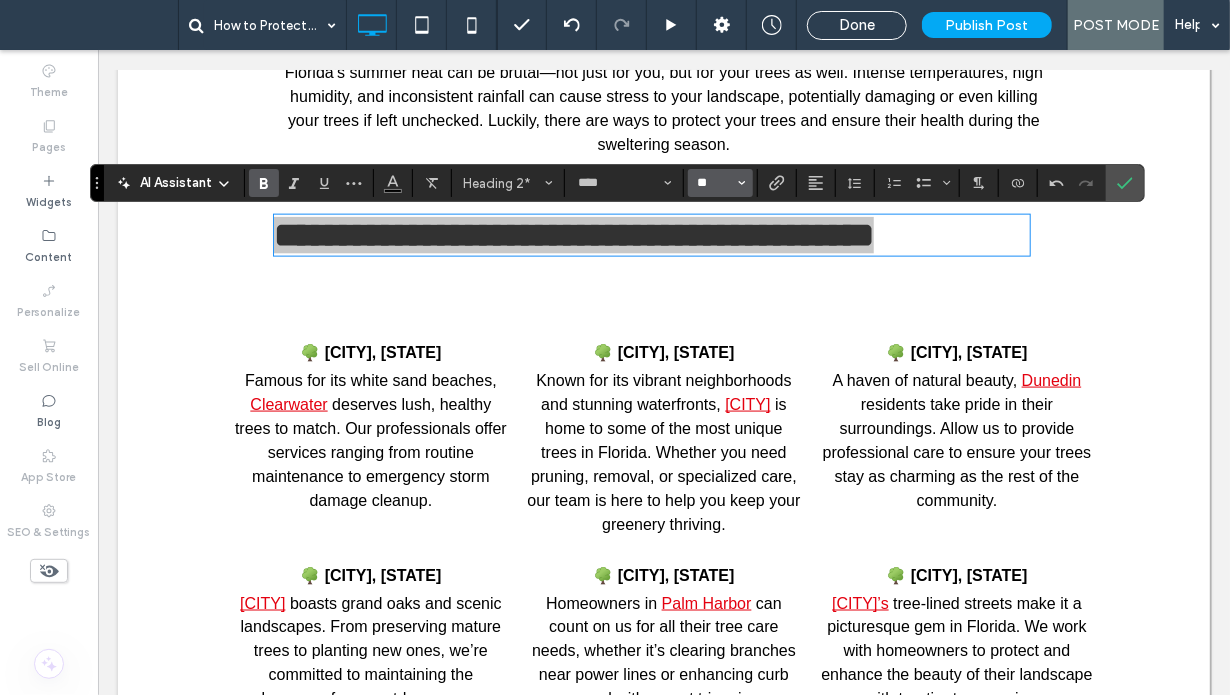 click on "**" at bounding box center (714, 183) 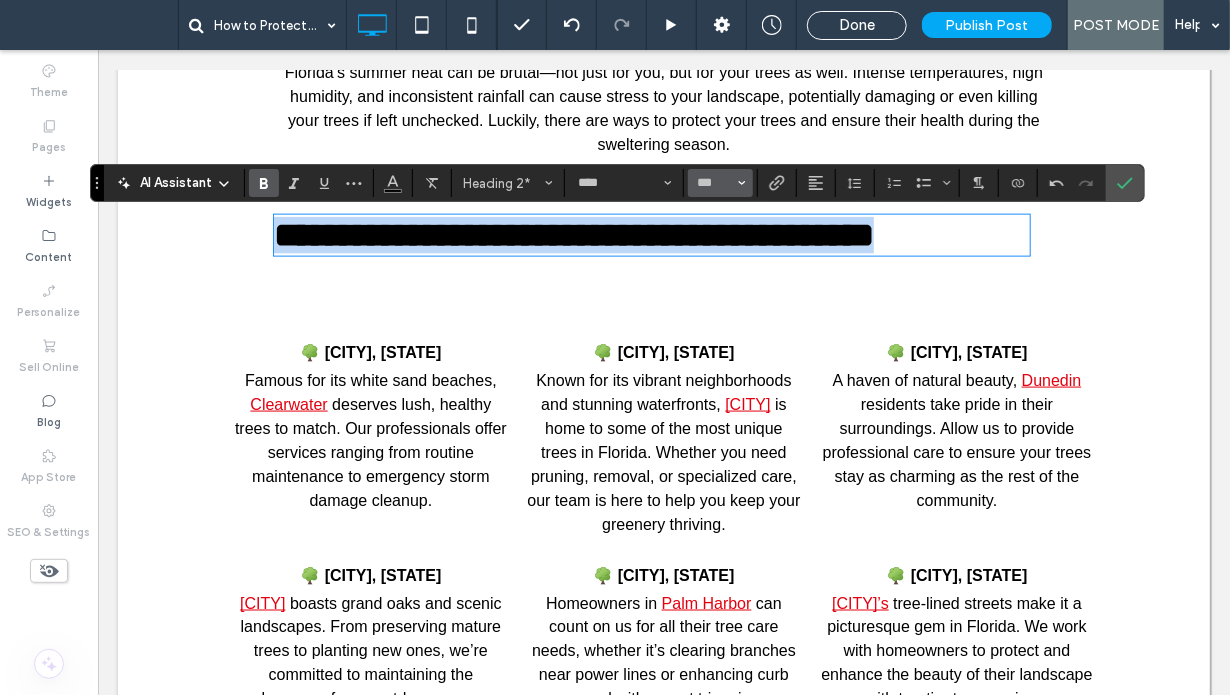 type on "***" 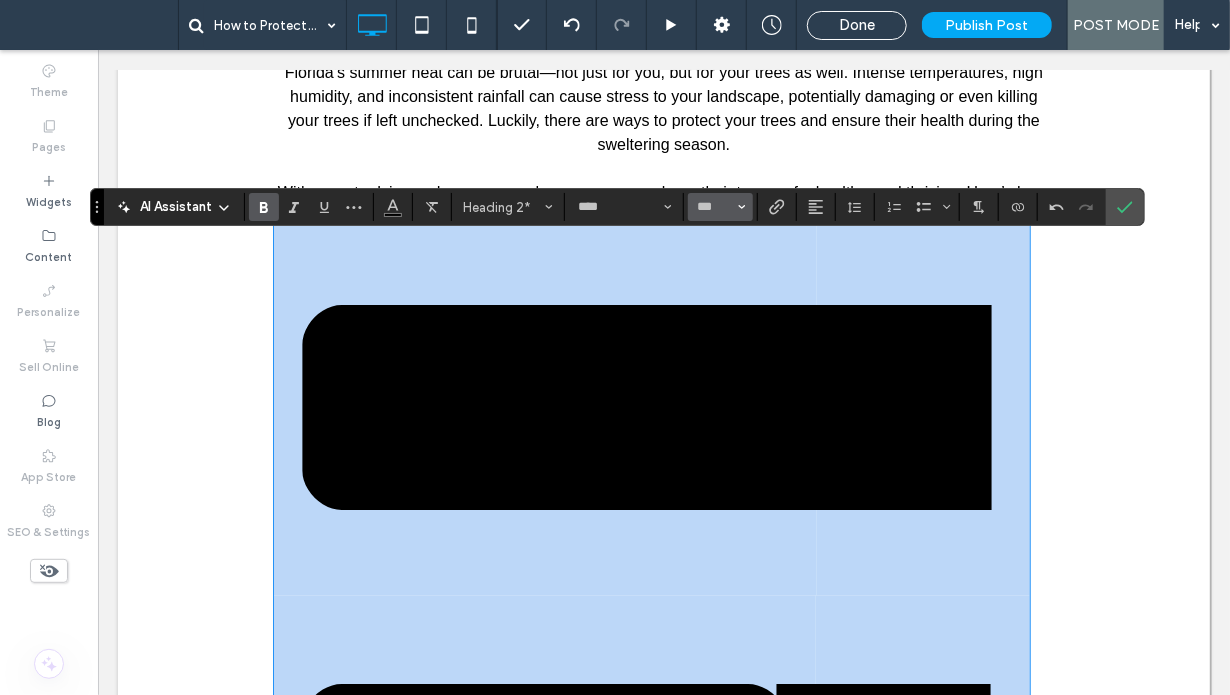 scroll, scrollTop: 941, scrollLeft: 0, axis: vertical 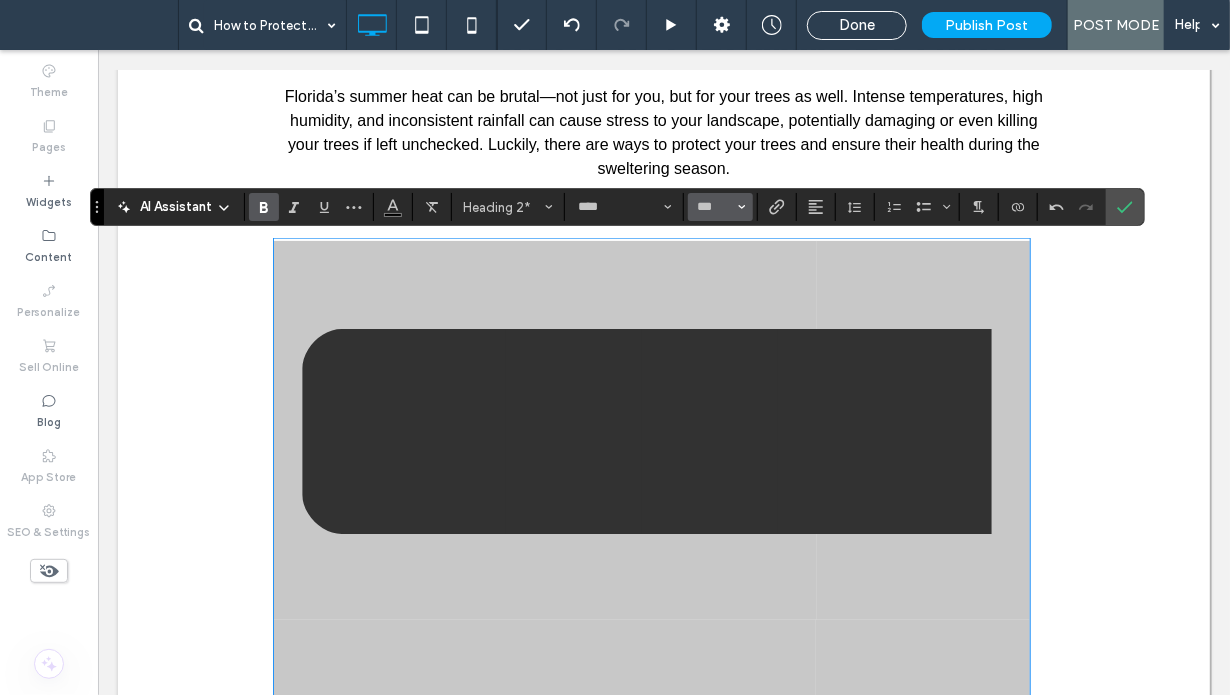 click on "***" at bounding box center (720, 207) 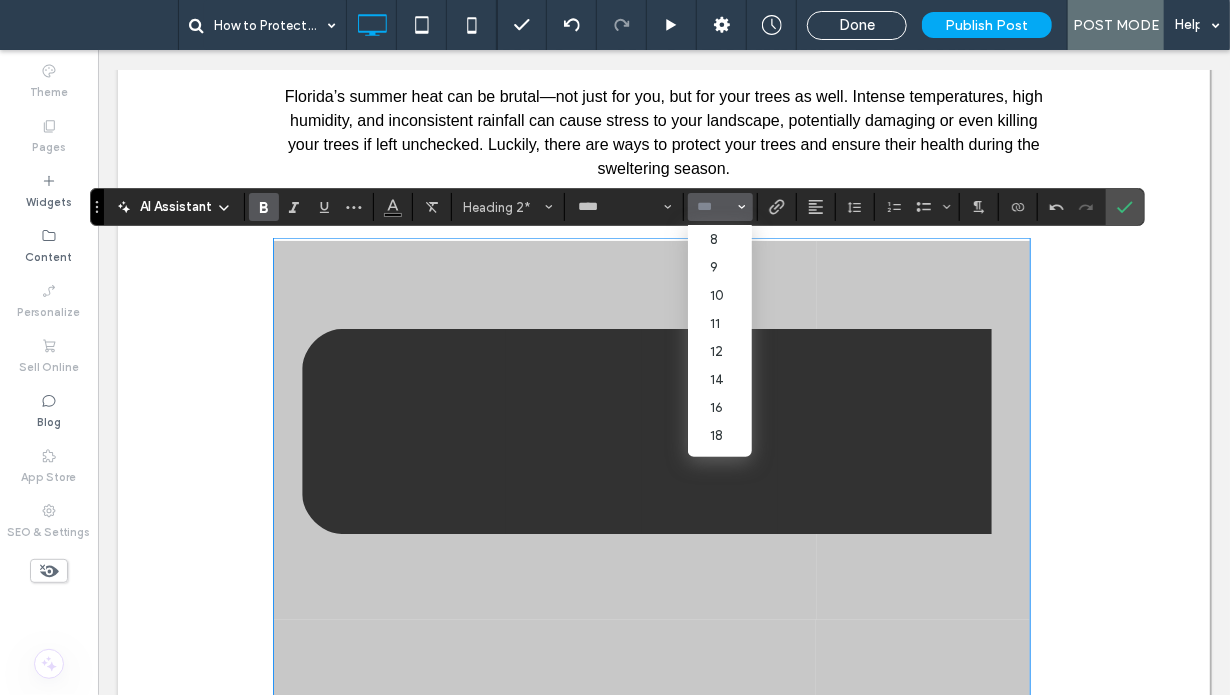 click at bounding box center [714, 207] 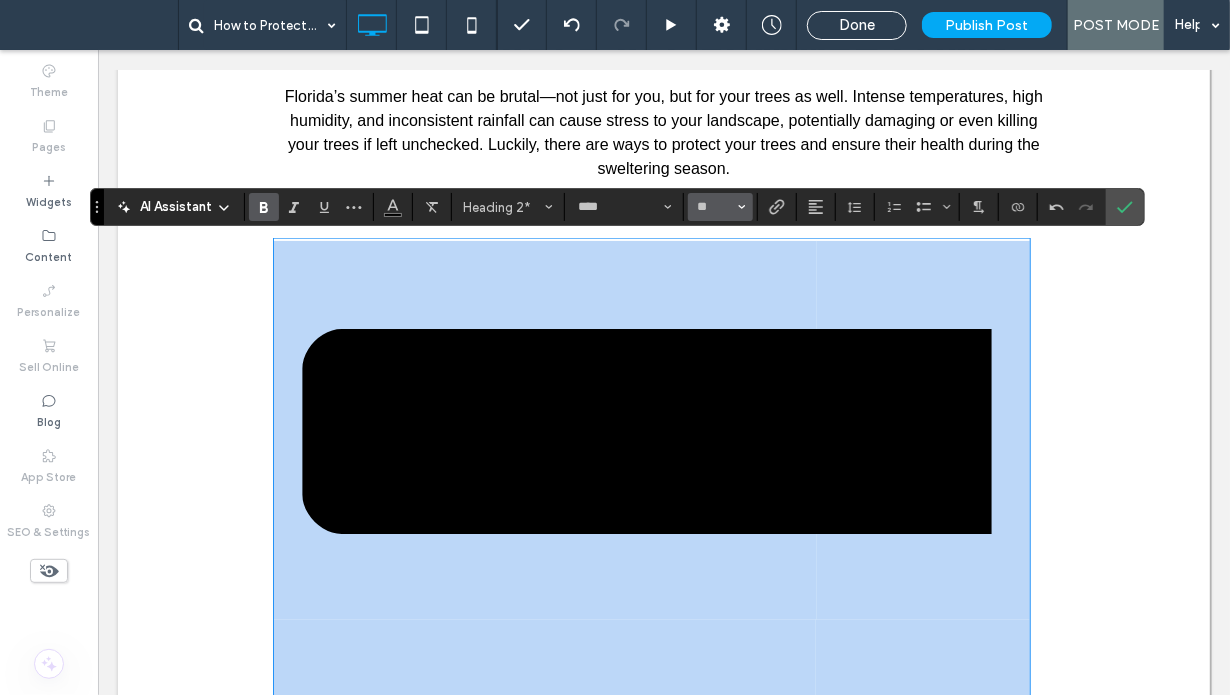 type on "**" 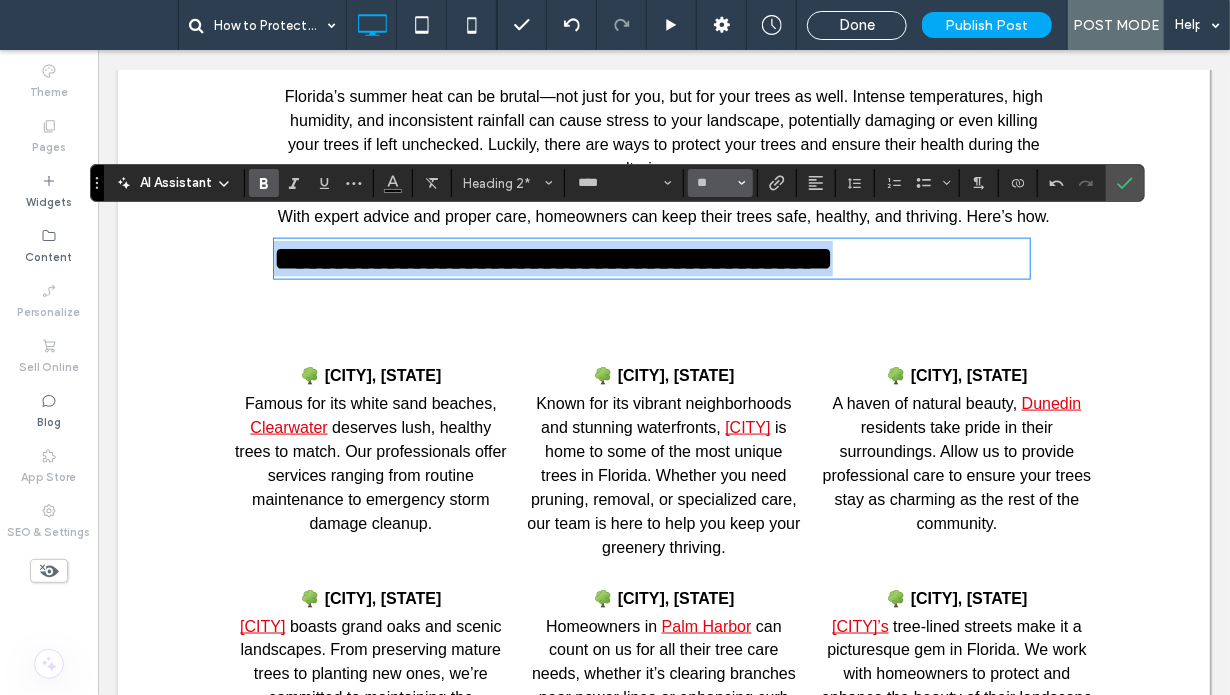 scroll, scrollTop: 965, scrollLeft: 0, axis: vertical 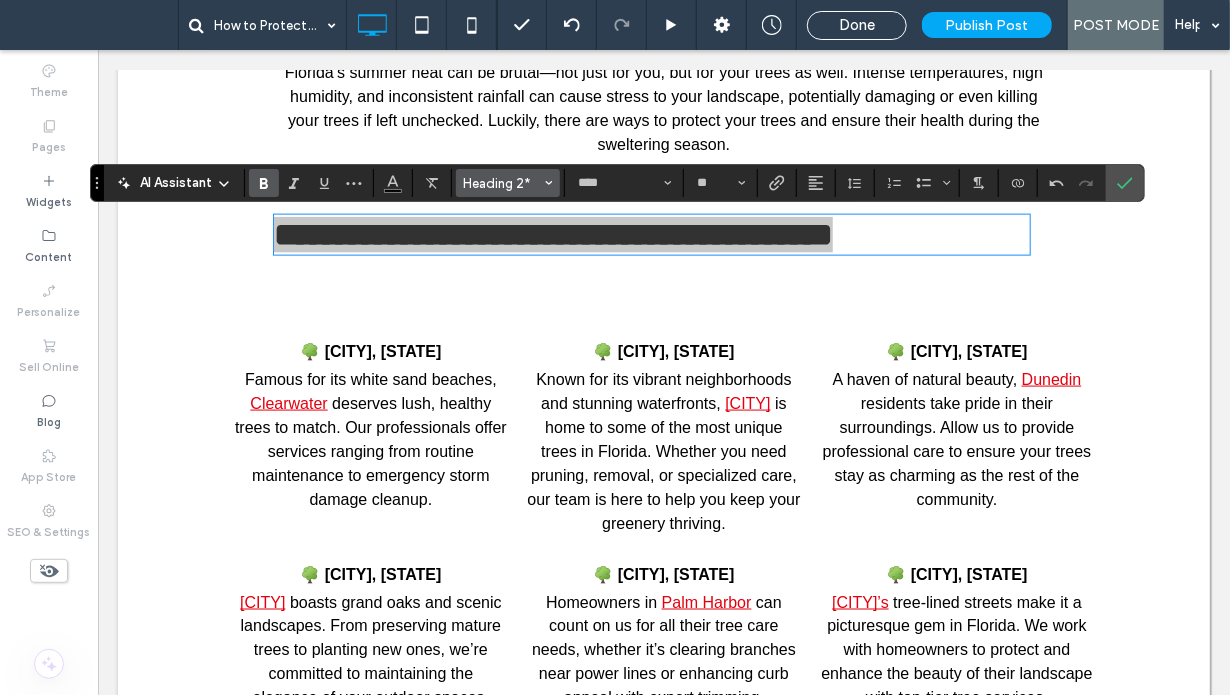 click on "Heading 2*" at bounding box center (502, 183) 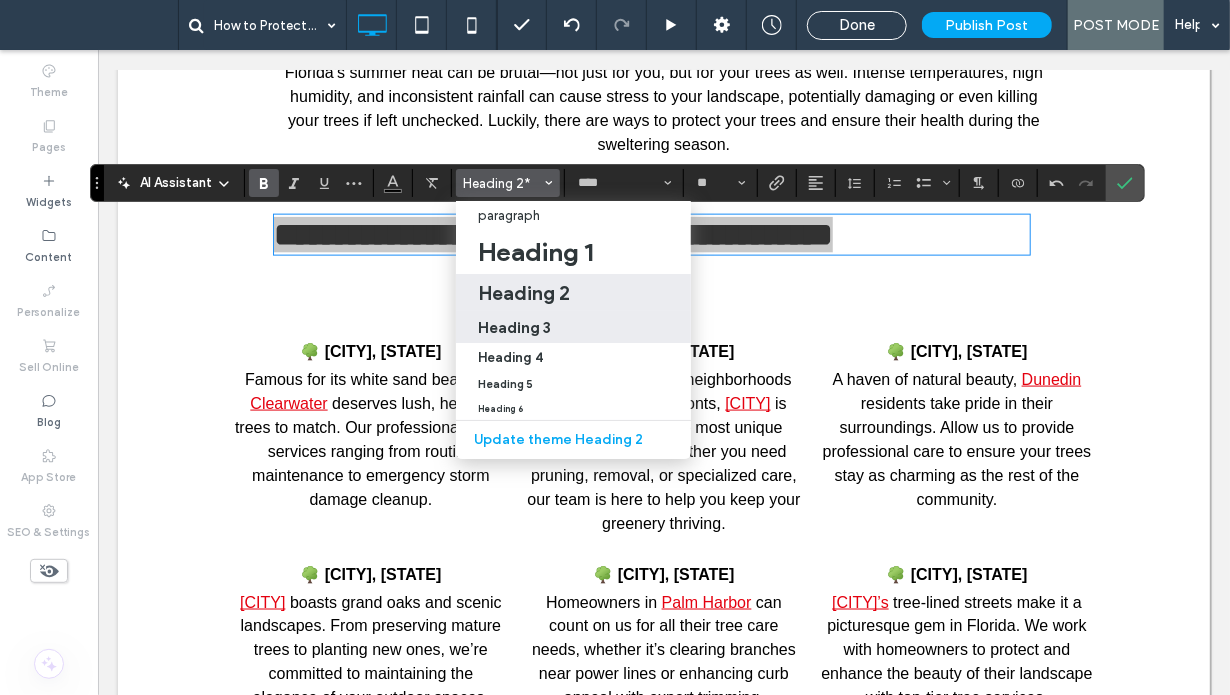 click on "Heading 3" at bounding box center [514, 327] 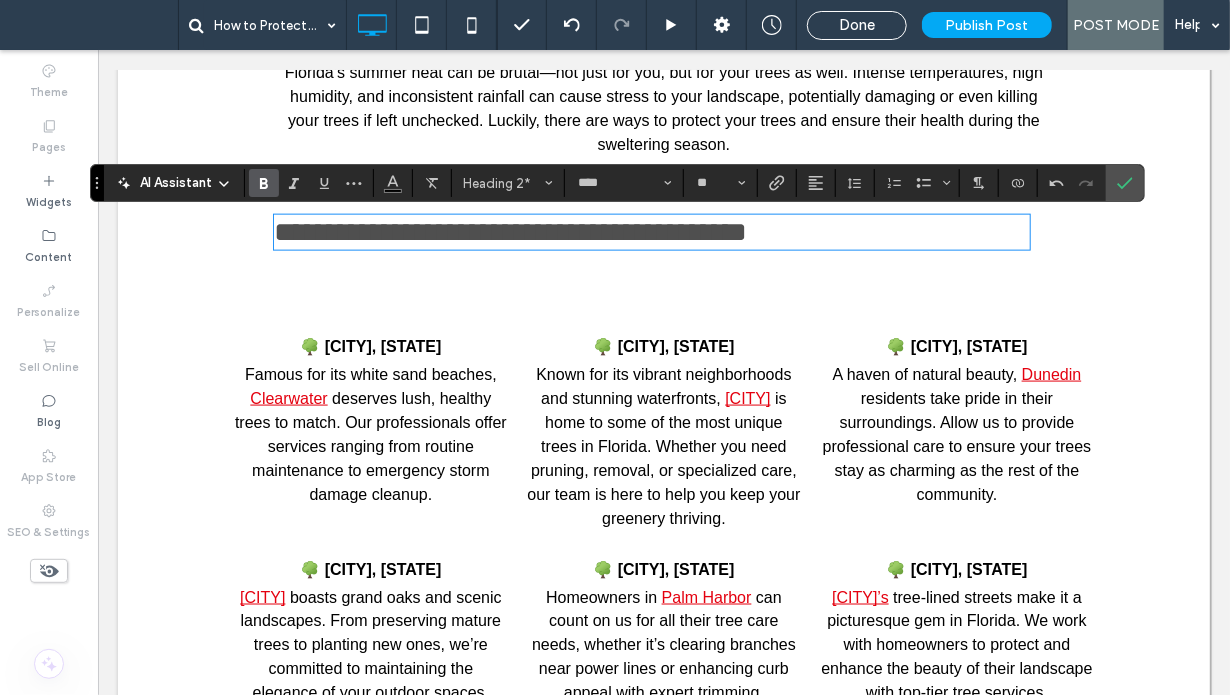 type on "******" 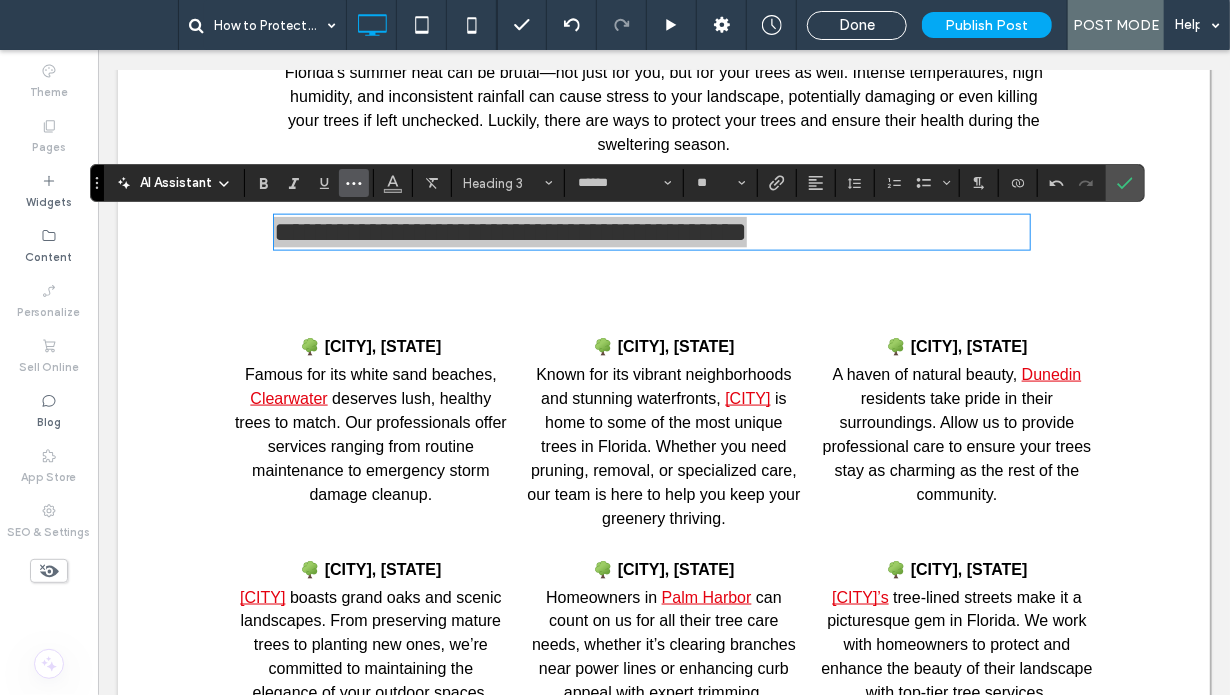 click 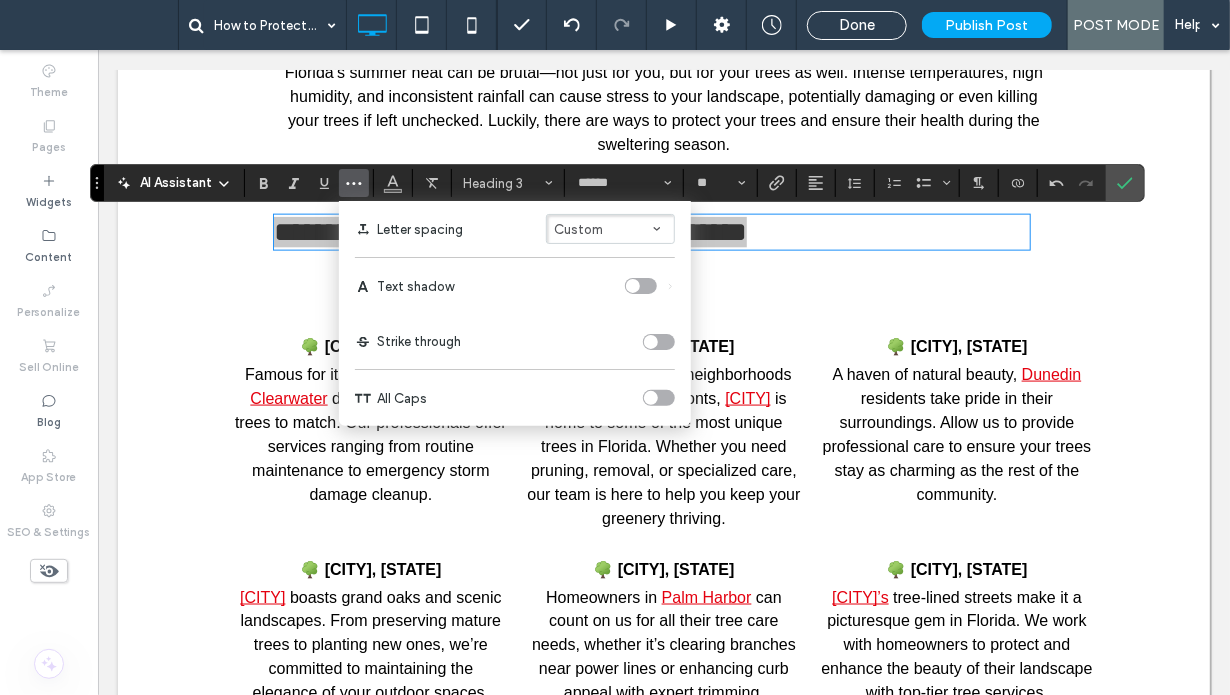 click on "All Caps" at bounding box center [515, 398] 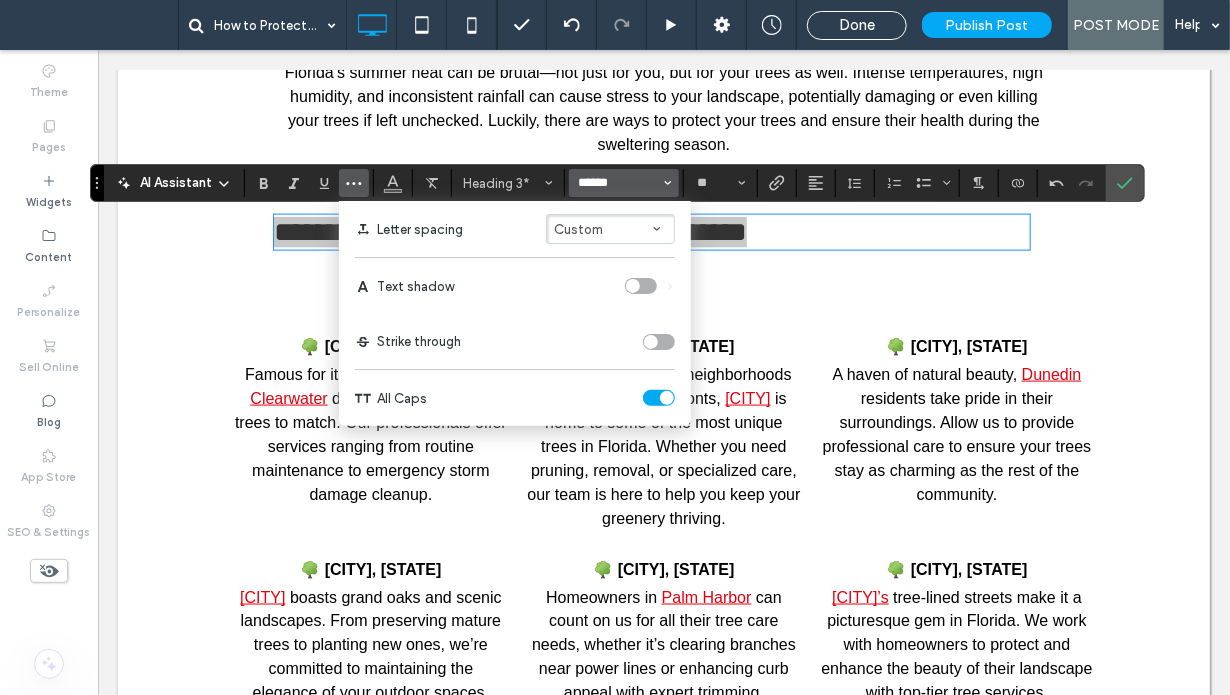 click on "******" at bounding box center (618, 183) 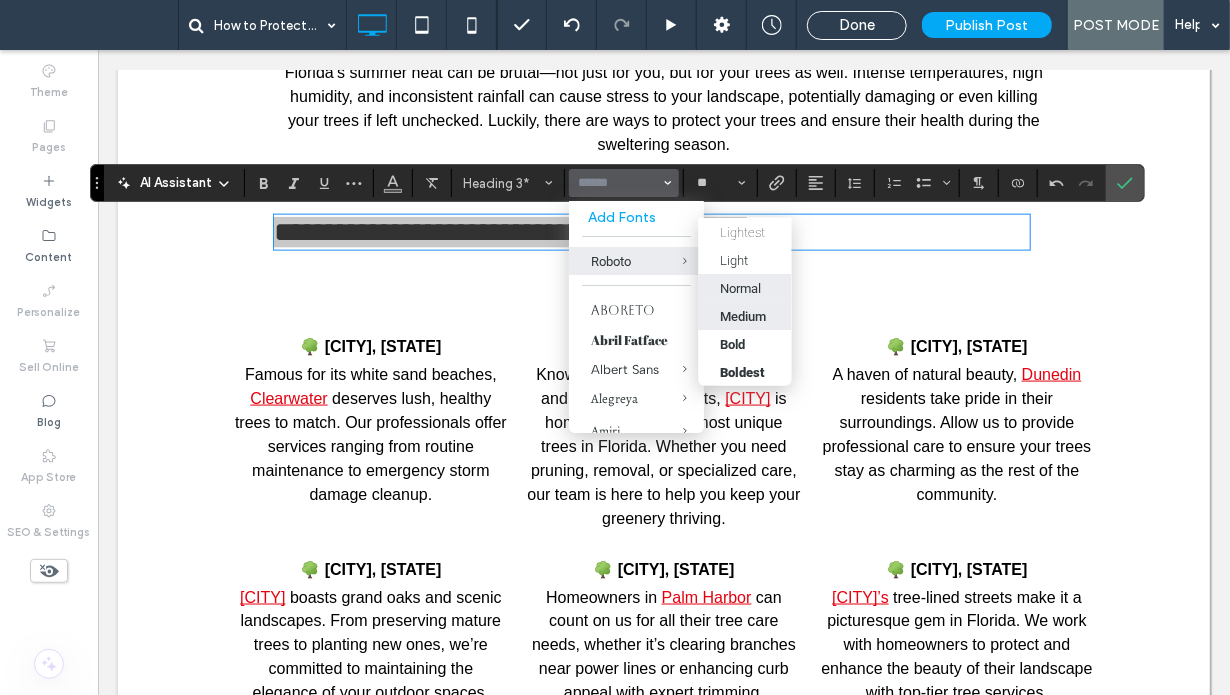 click on "Medium" at bounding box center [744, 315] 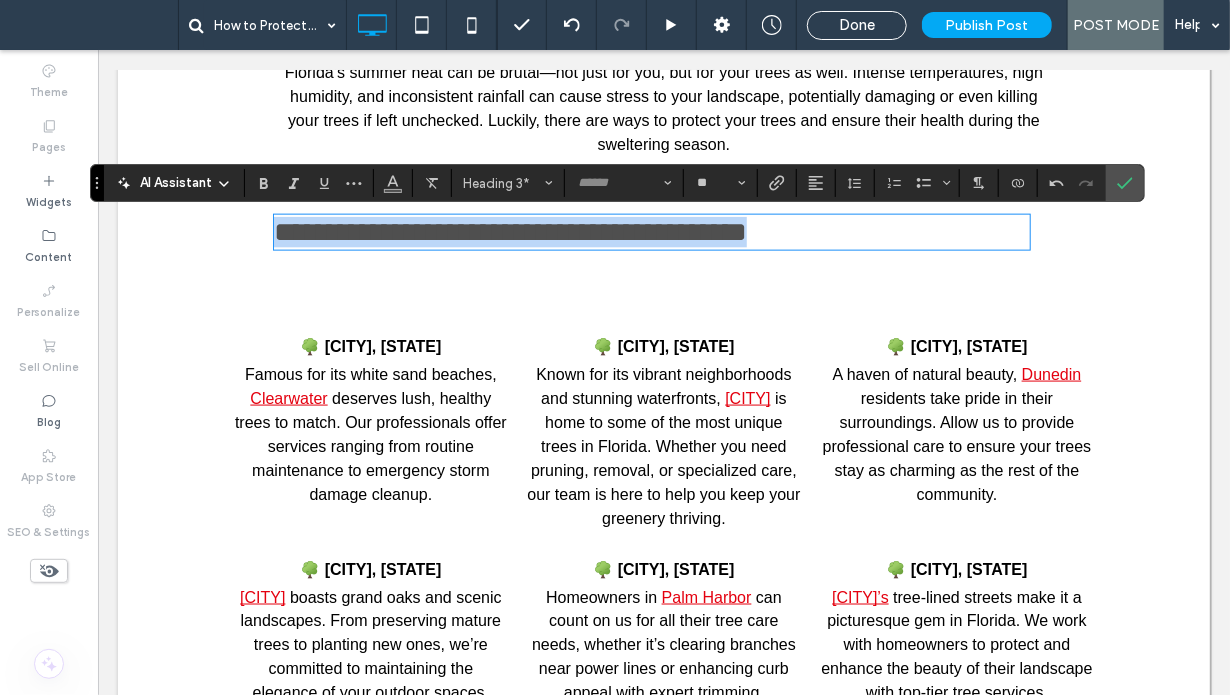type on "******" 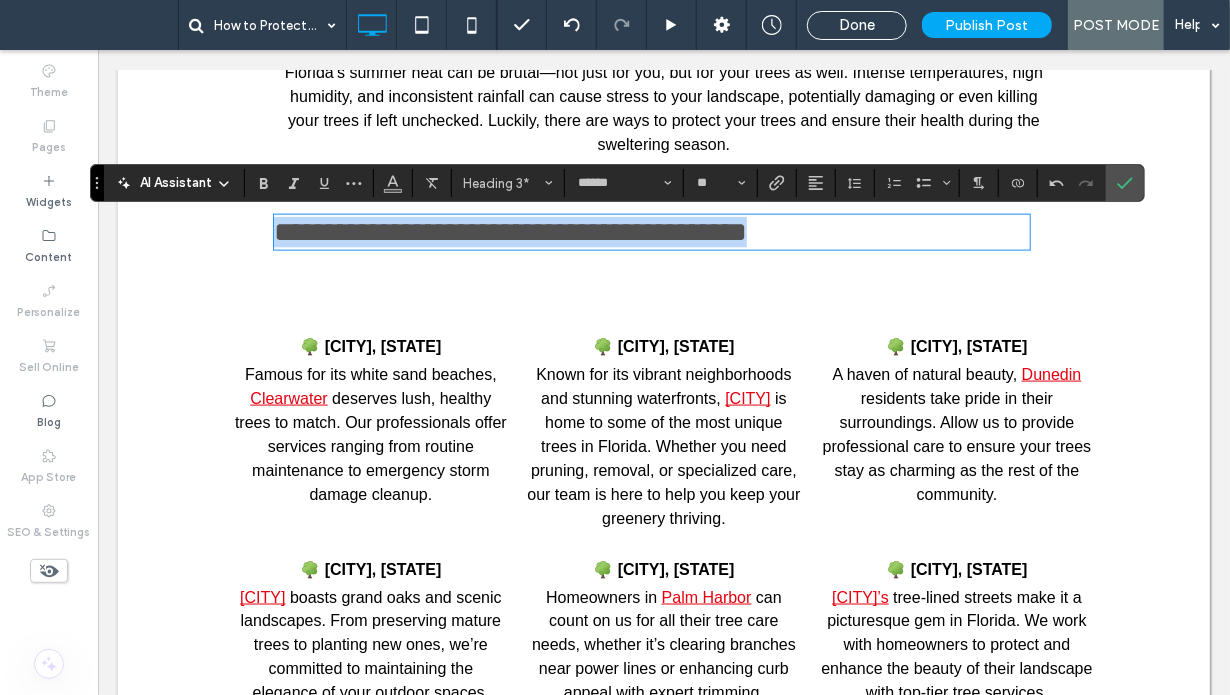 click on "**********" at bounding box center (509, 231) 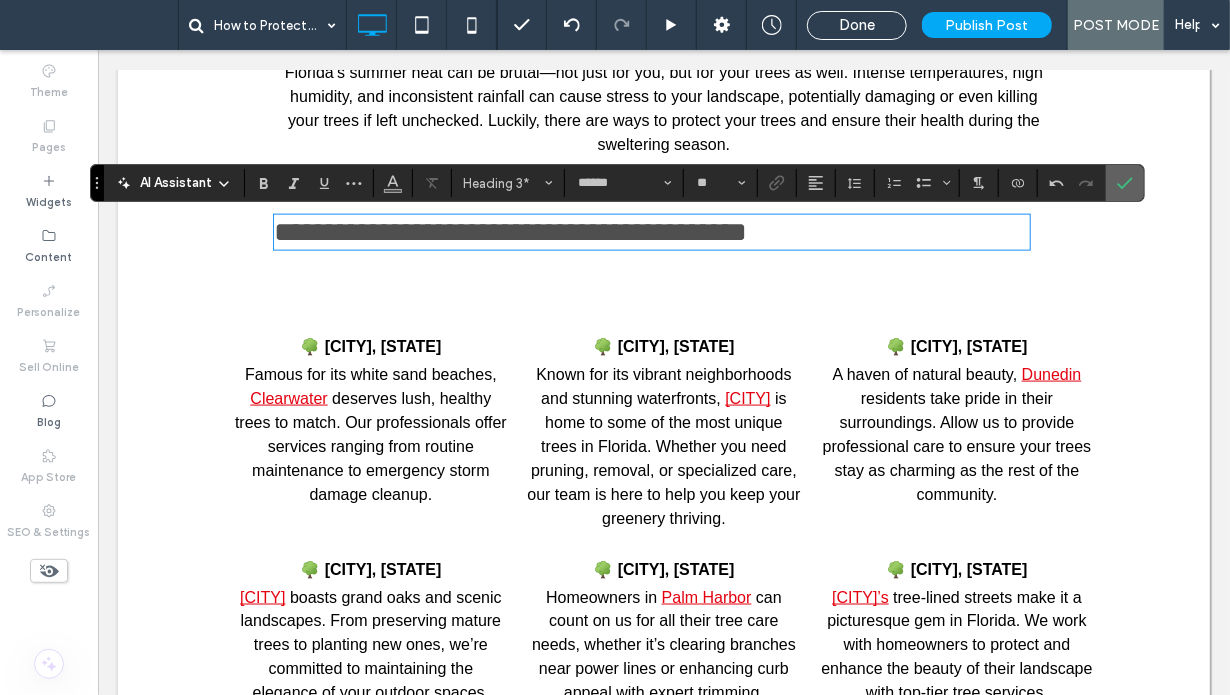 click 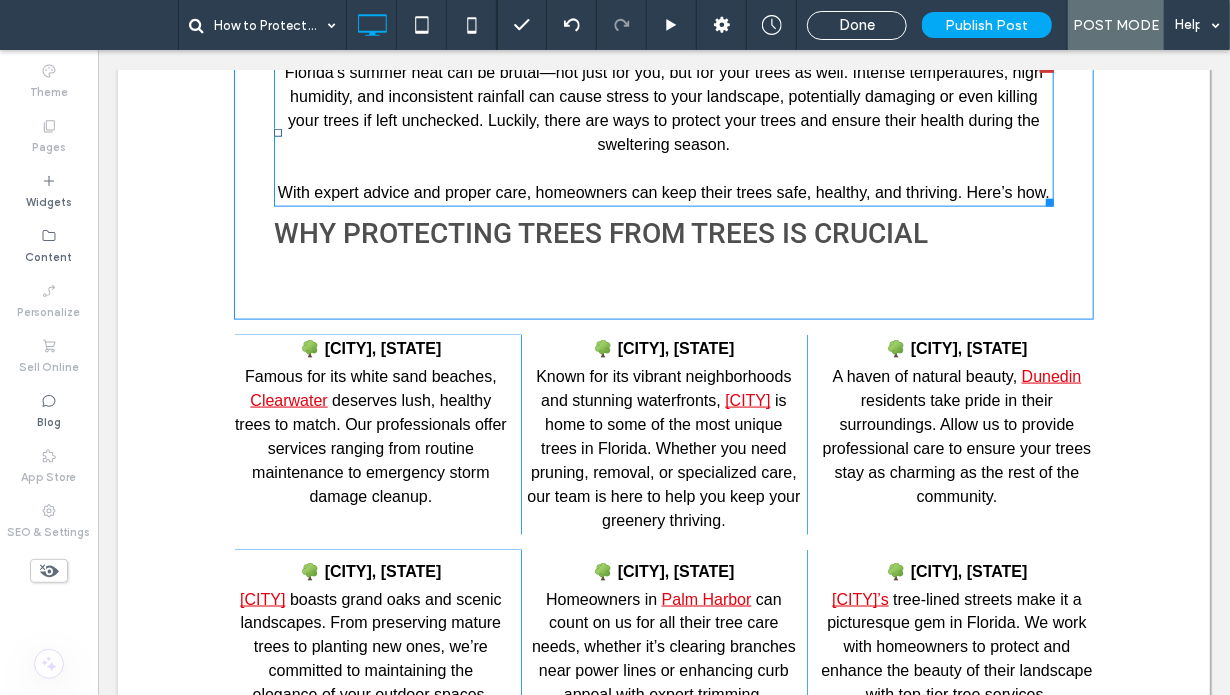 drag, startPoint x: 742, startPoint y: 169, endPoint x: 740, endPoint y: 202, distance: 33.06055 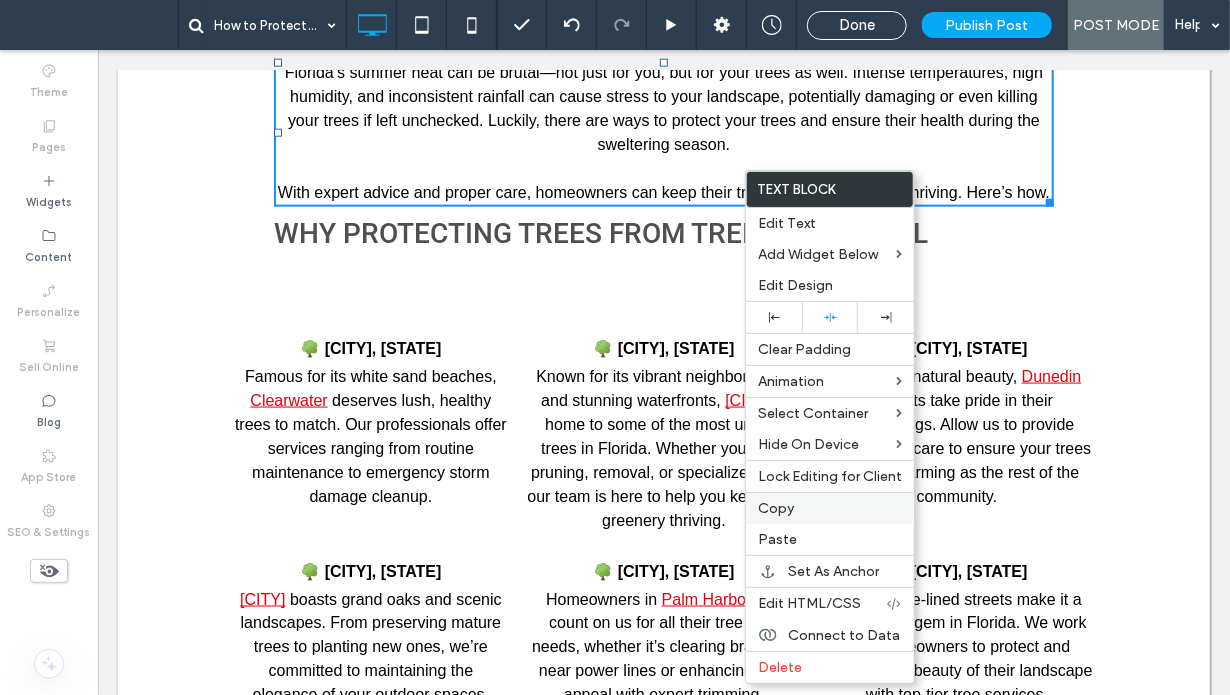 click on "Copy" at bounding box center (776, 508) 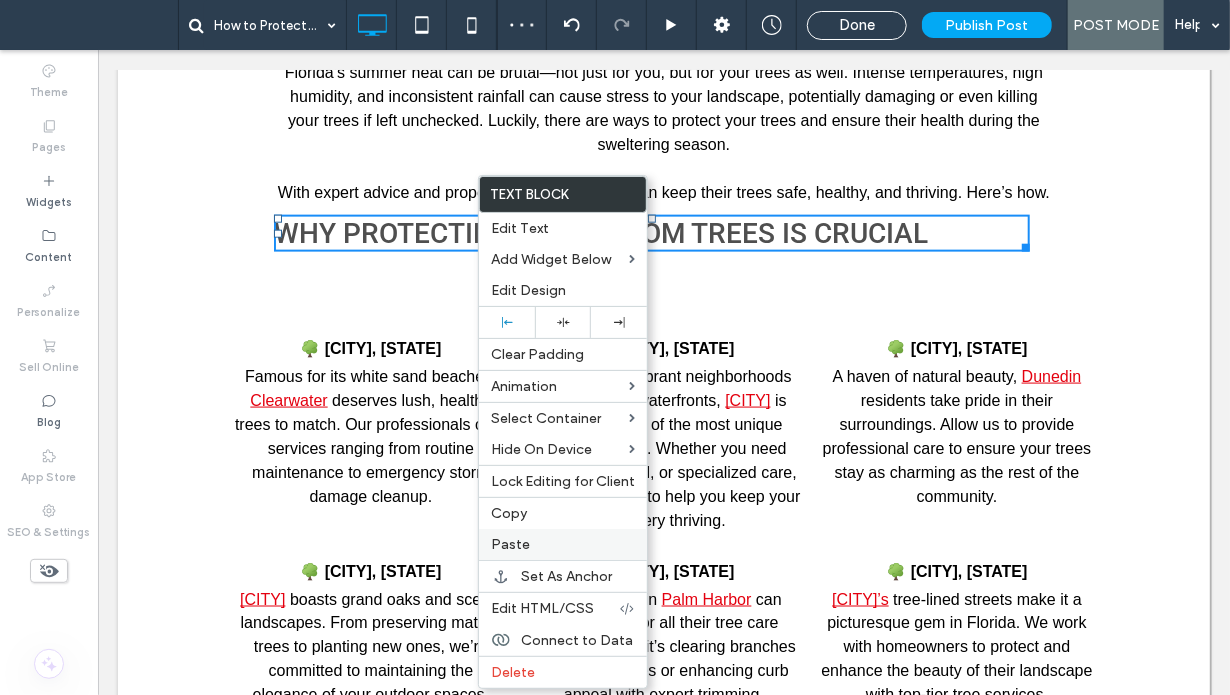 click on "Paste" at bounding box center (510, 544) 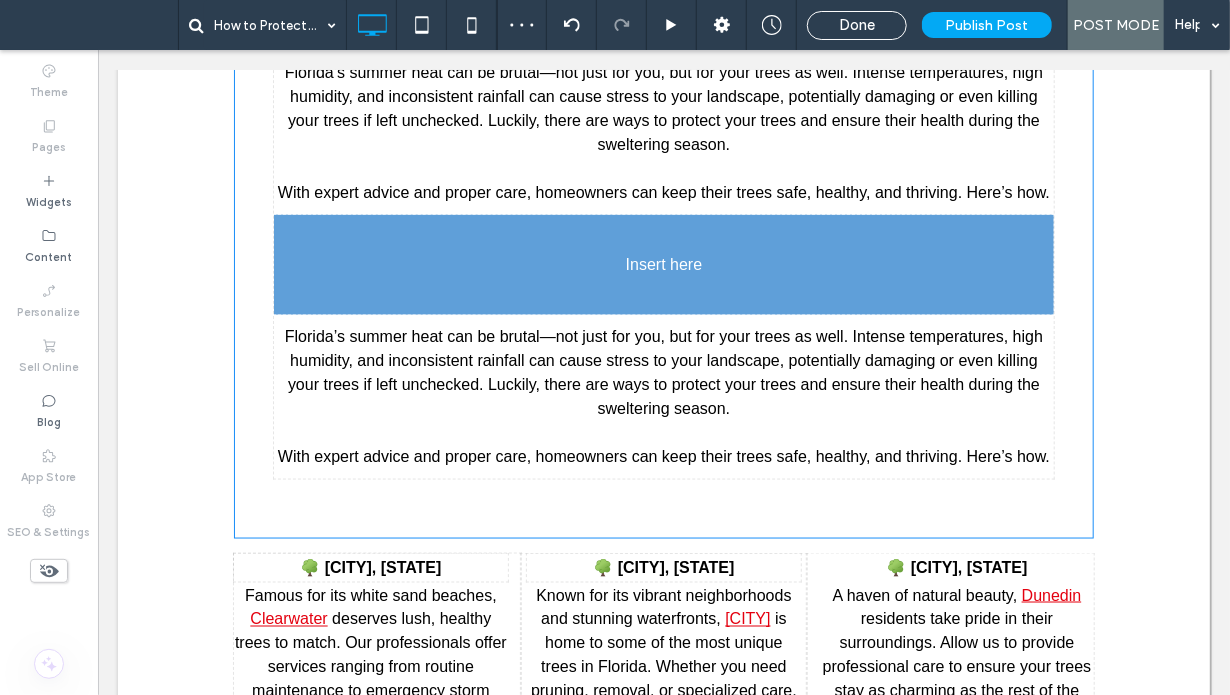 drag, startPoint x: 570, startPoint y: 384, endPoint x: 642, endPoint y: 326, distance: 92.45539 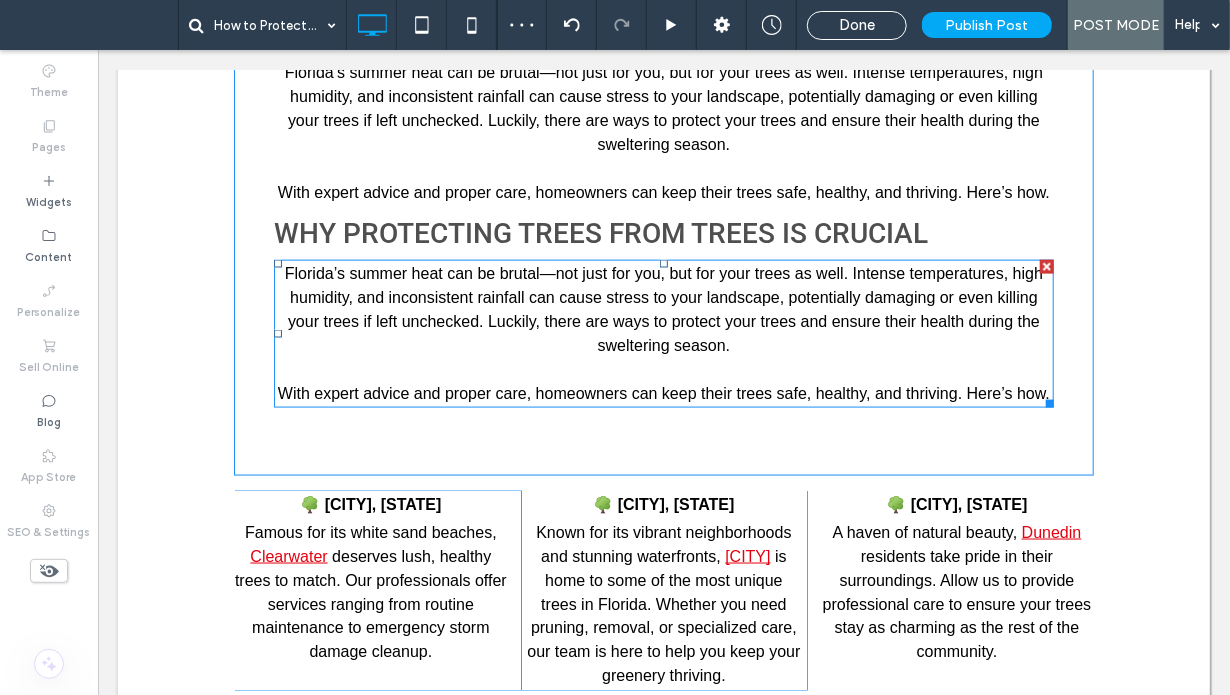click on "Florida’s summer heat can be brutal—not just for you, but for your trees as well. Intense temperatures, high humidity, and inconsistent rainfall can cause stress to your landscape, potentially damaging or even killing your trees if left unchecked. Luckily, there are ways to protect your trees and ensure their health during the sweltering season." at bounding box center (663, 309) 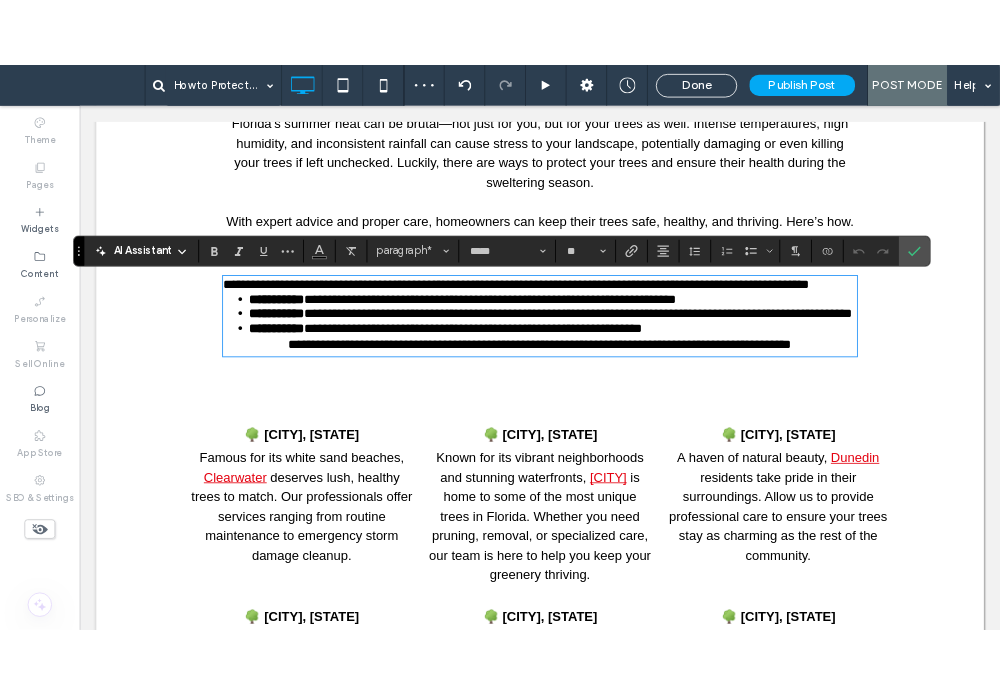 scroll, scrollTop: 0, scrollLeft: 0, axis: both 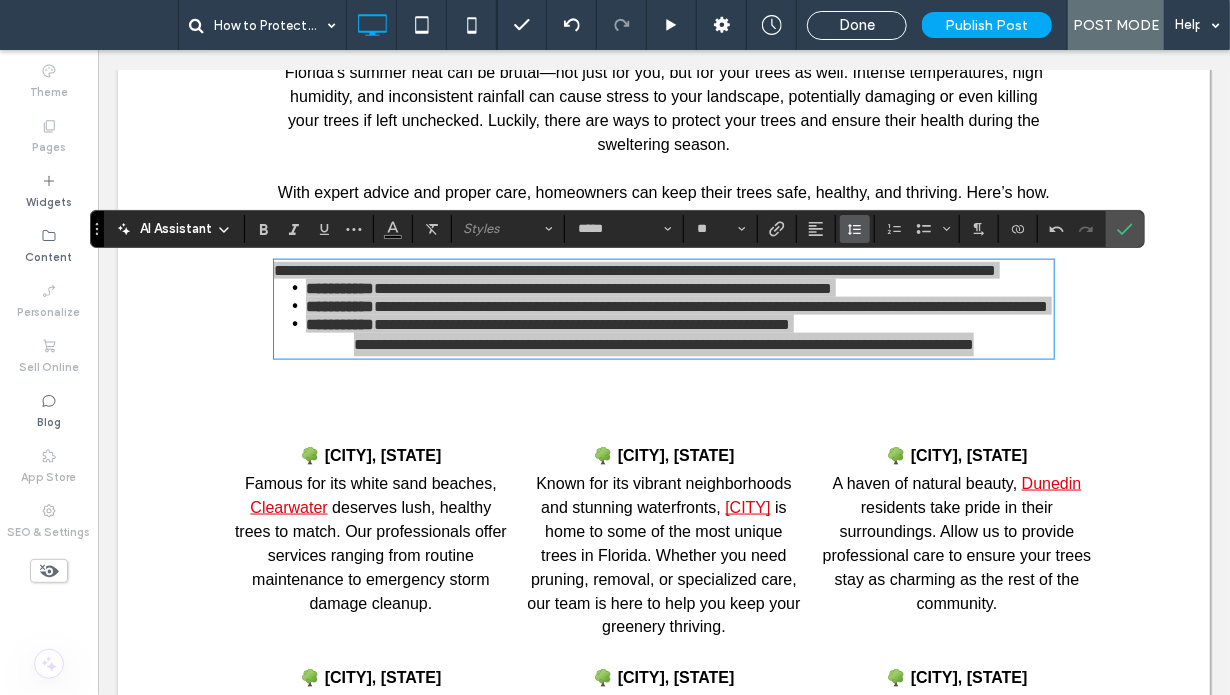 click 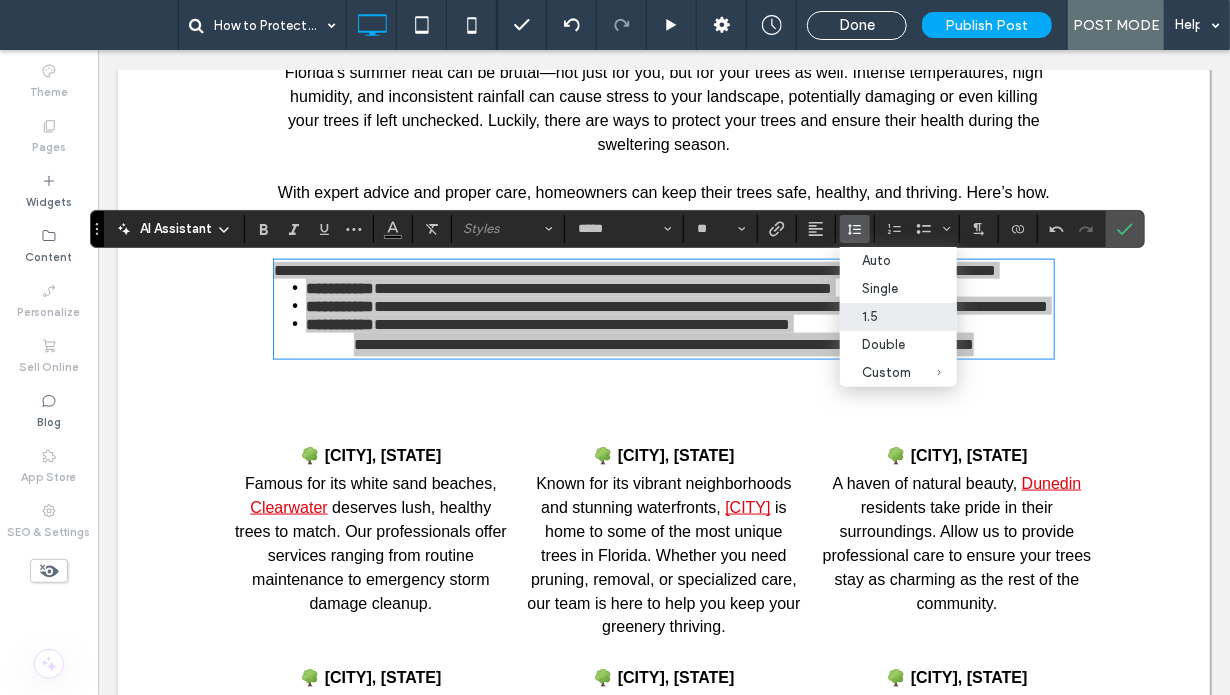 click on "1.5" at bounding box center [886, 316] 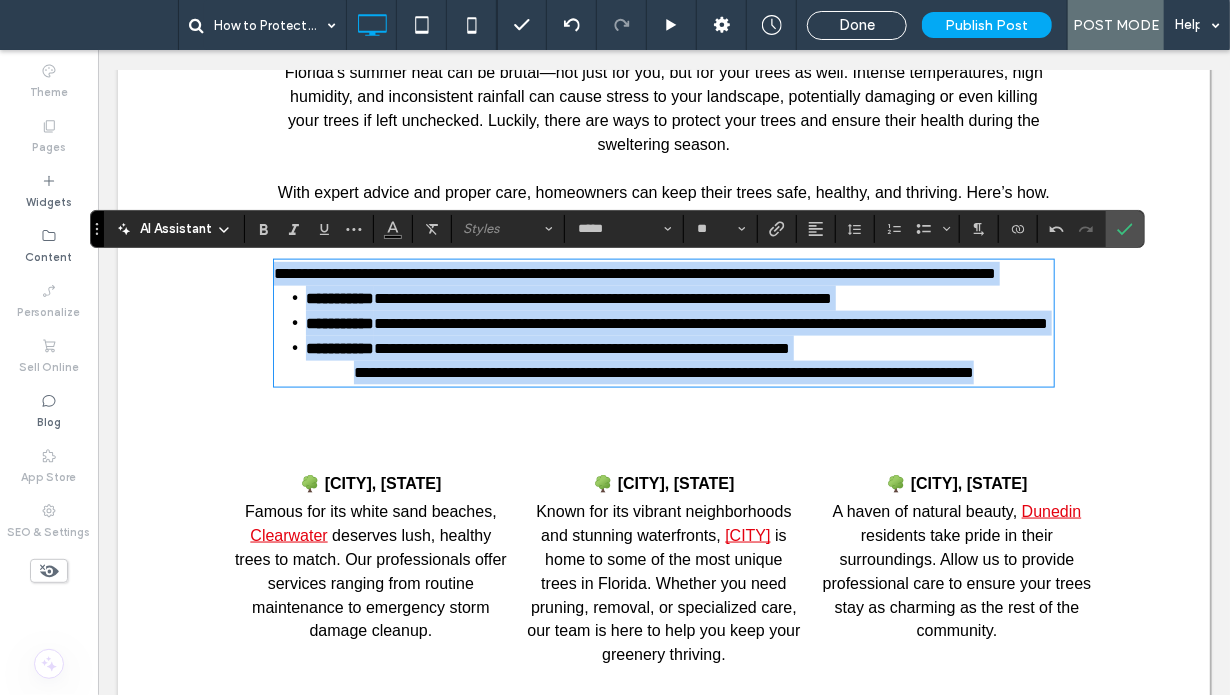 click on "**********" at bounding box center [663, 273] 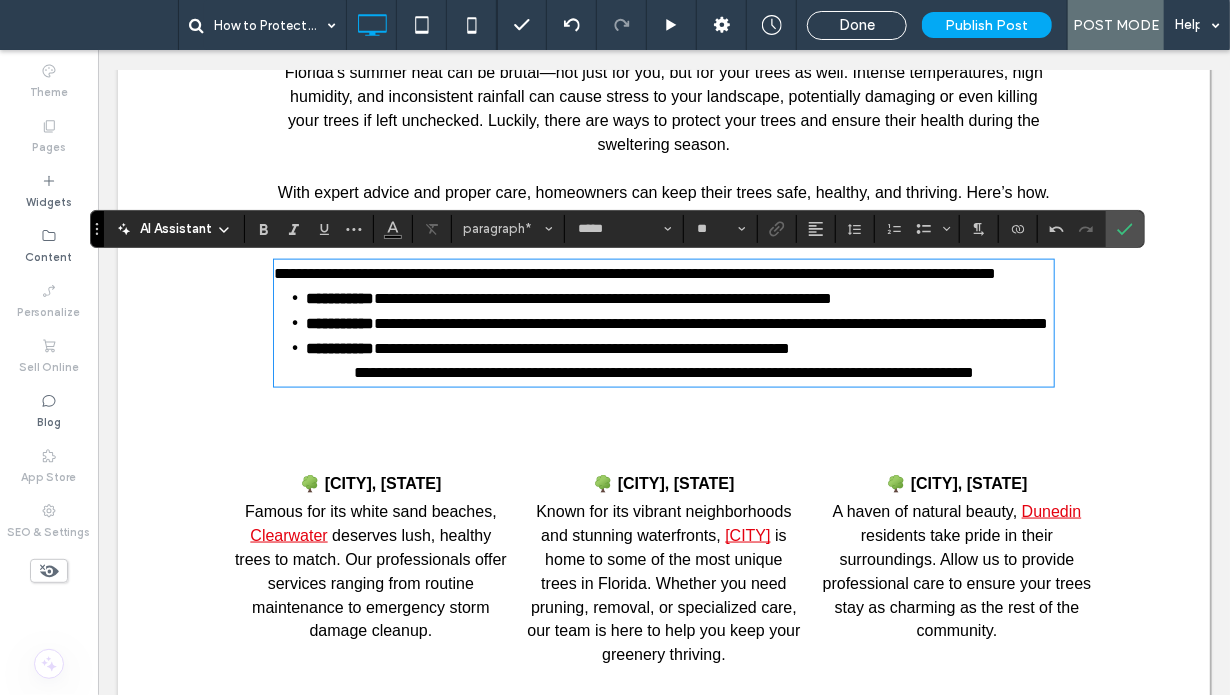 click on "**********" at bounding box center (679, 347) 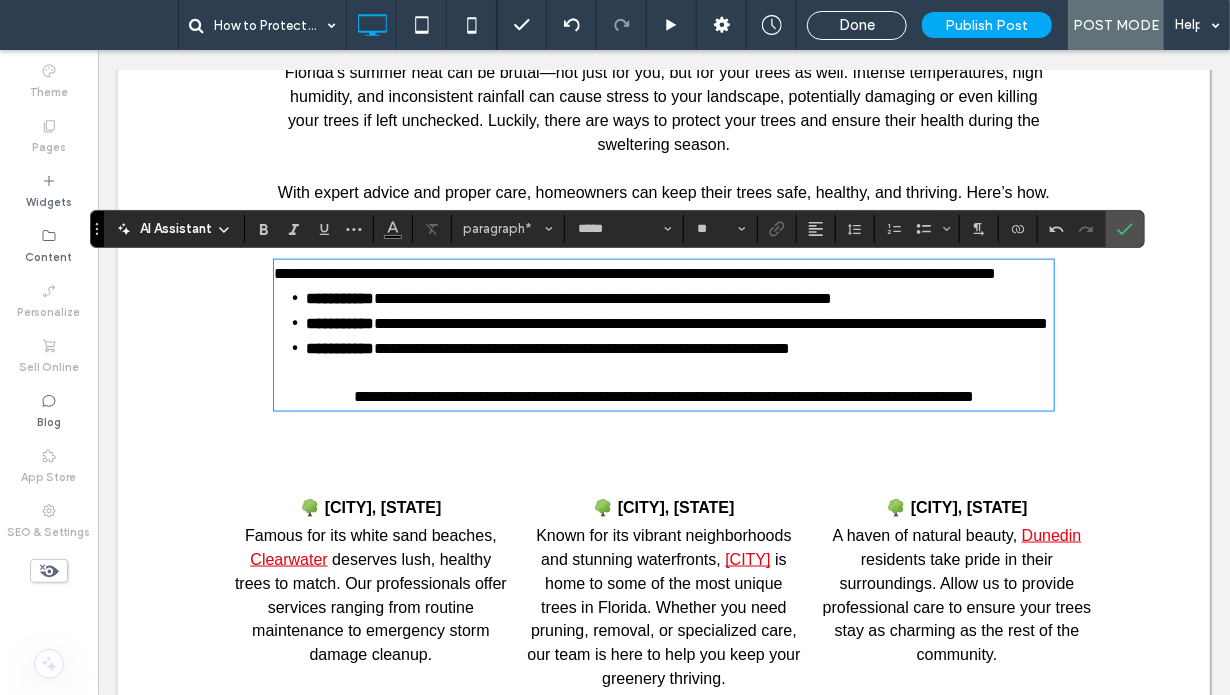 click on "**********" at bounding box center (663, 273) 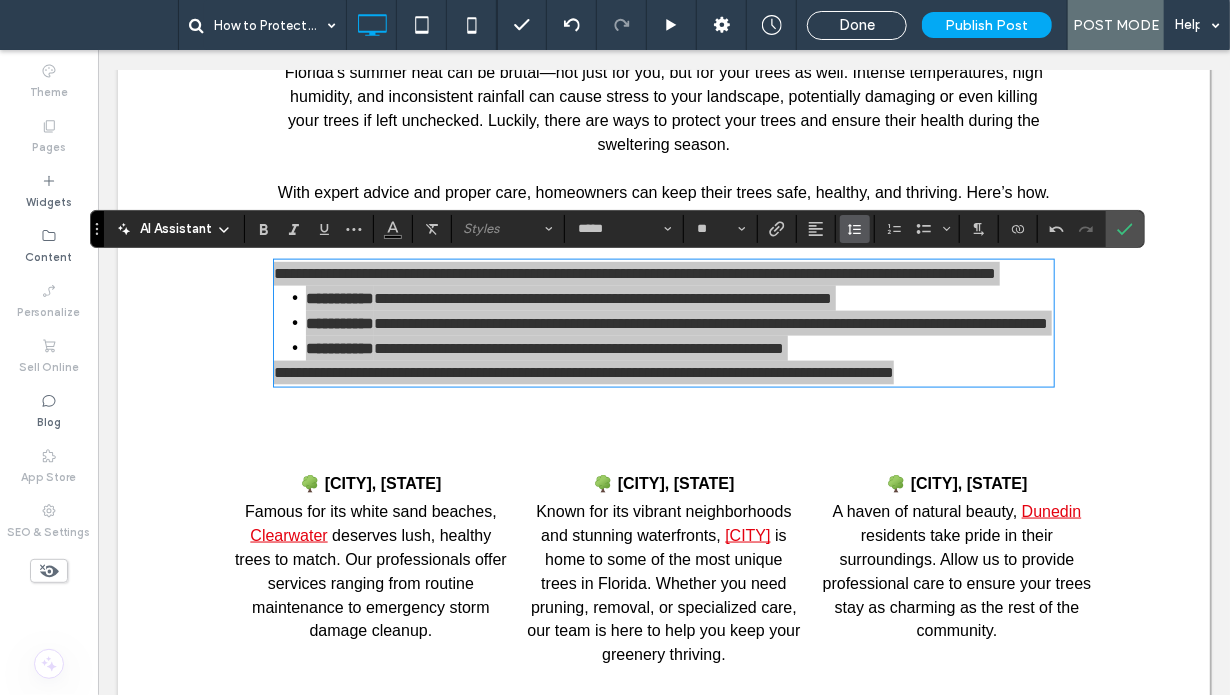 click 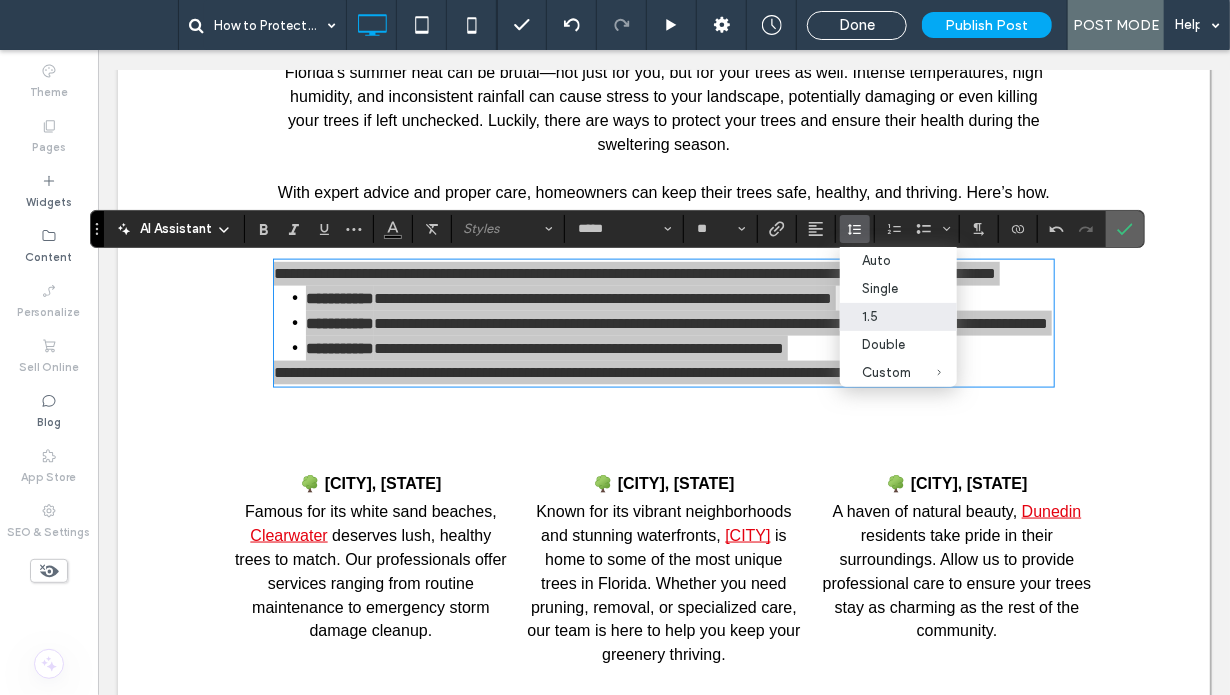 click 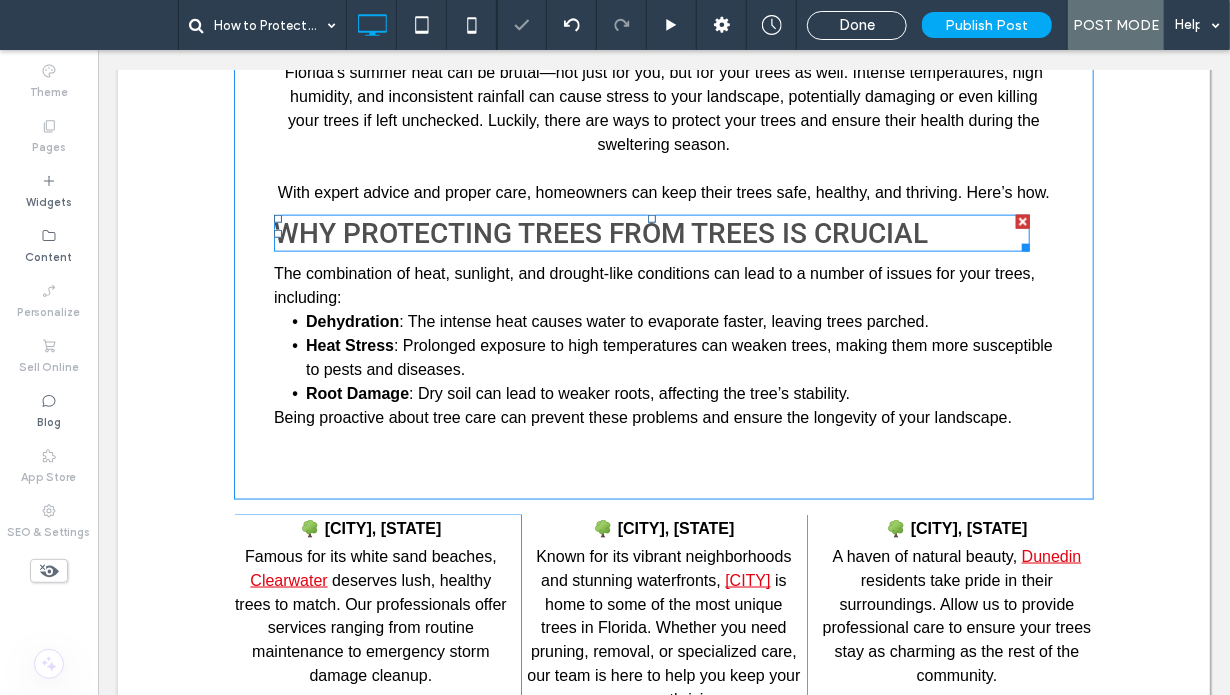 click on "Why Protecting Trees from trees is Crucial" at bounding box center (600, 232) 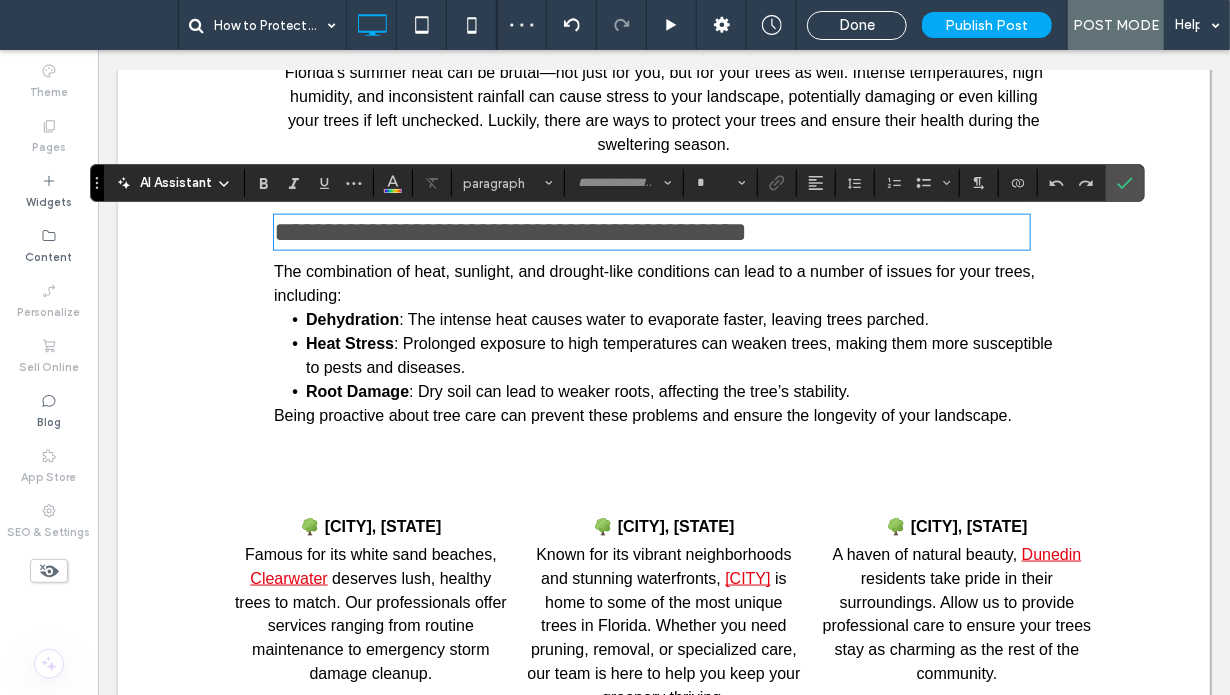 type on "******" 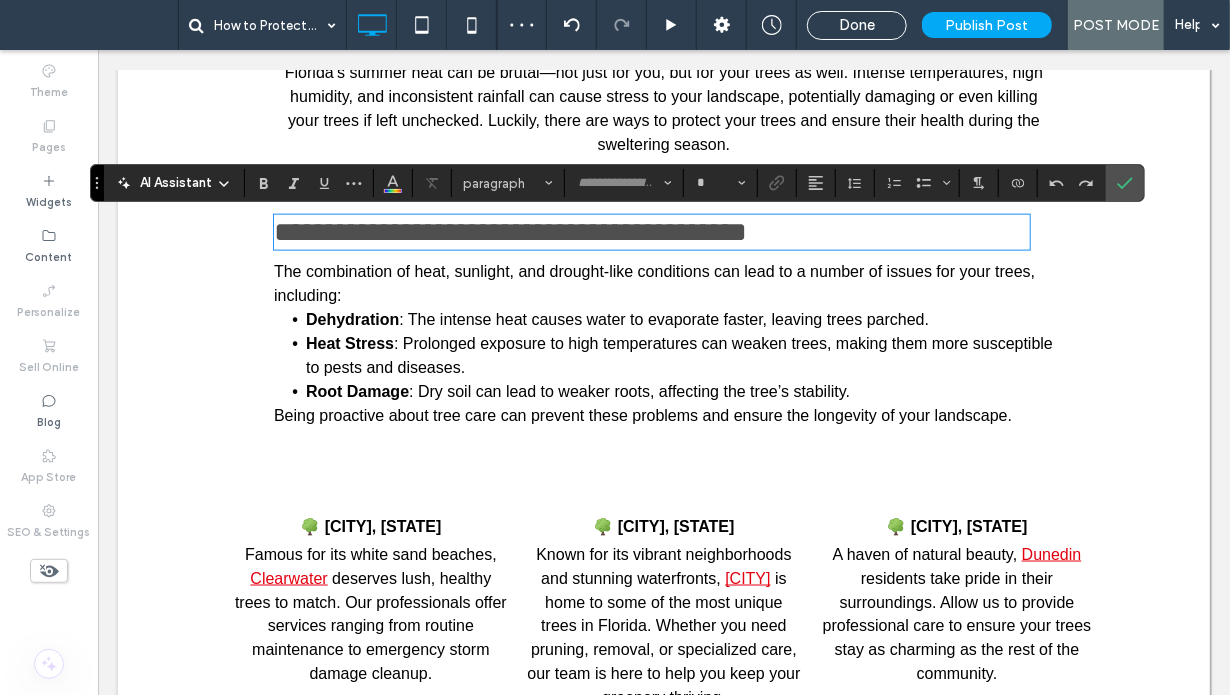 type on "**" 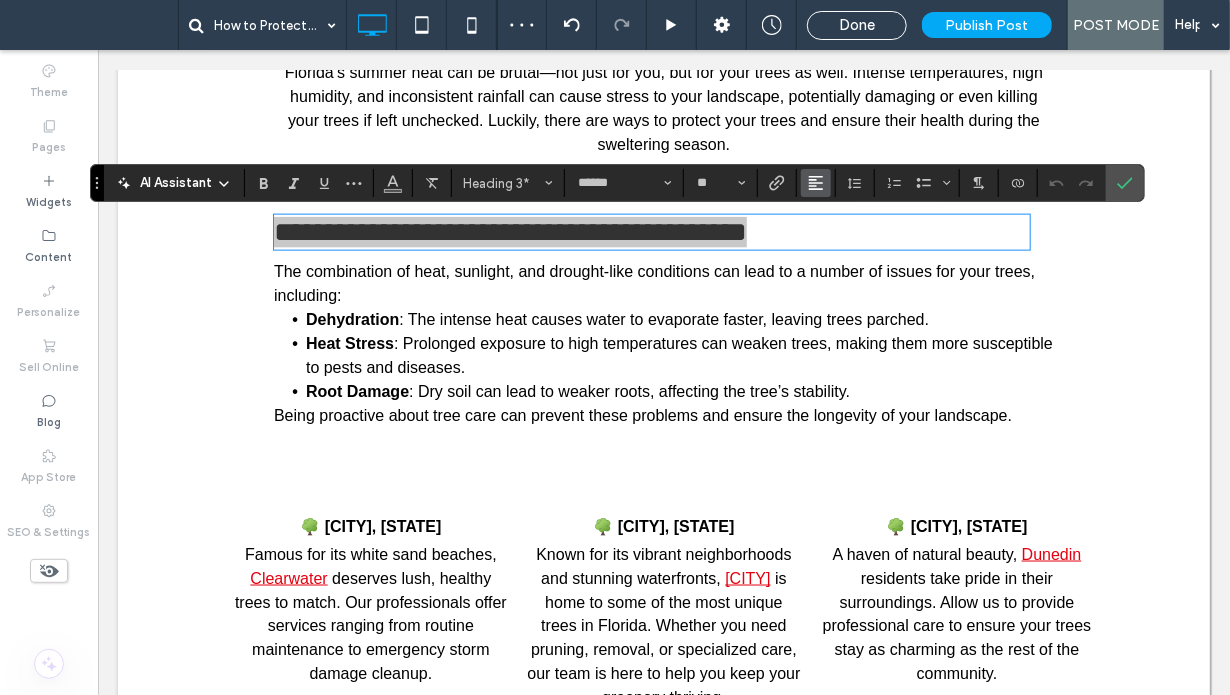 click 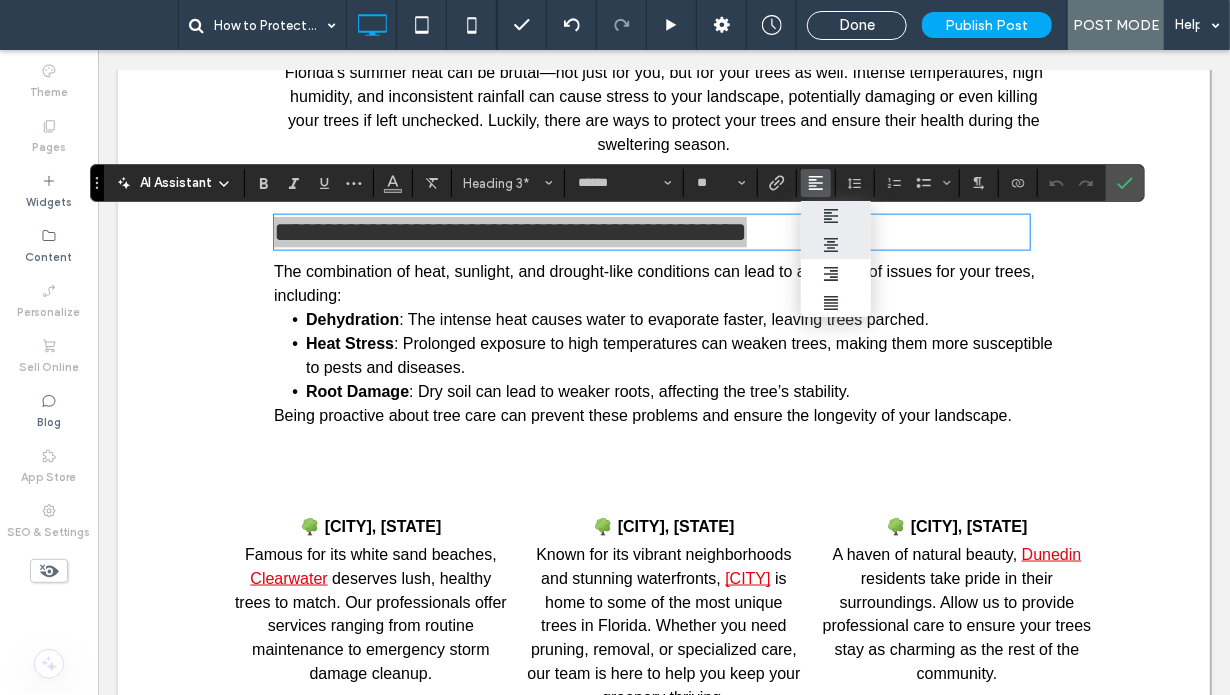 click at bounding box center (836, 245) 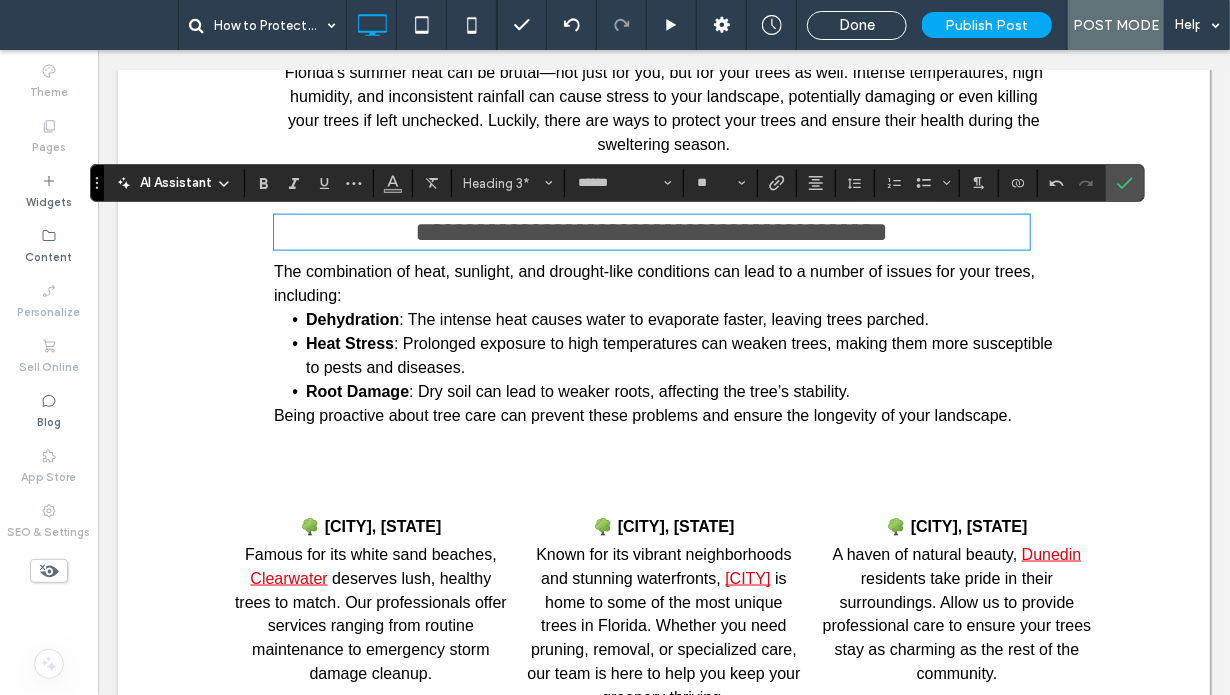 click on ": The intense heat causes water to evaporate faster, leaving trees parched." at bounding box center (663, 318) 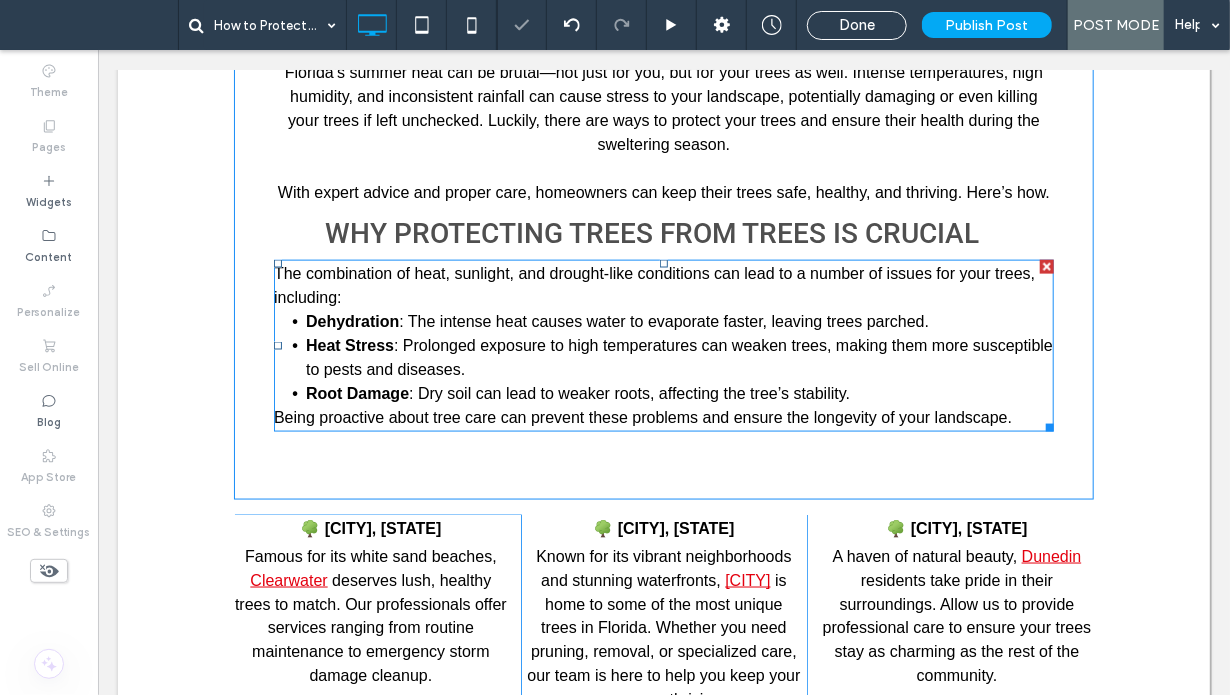 click on ": The intense heat causes water to evaporate faster, leaving trees parched." at bounding box center [663, 320] 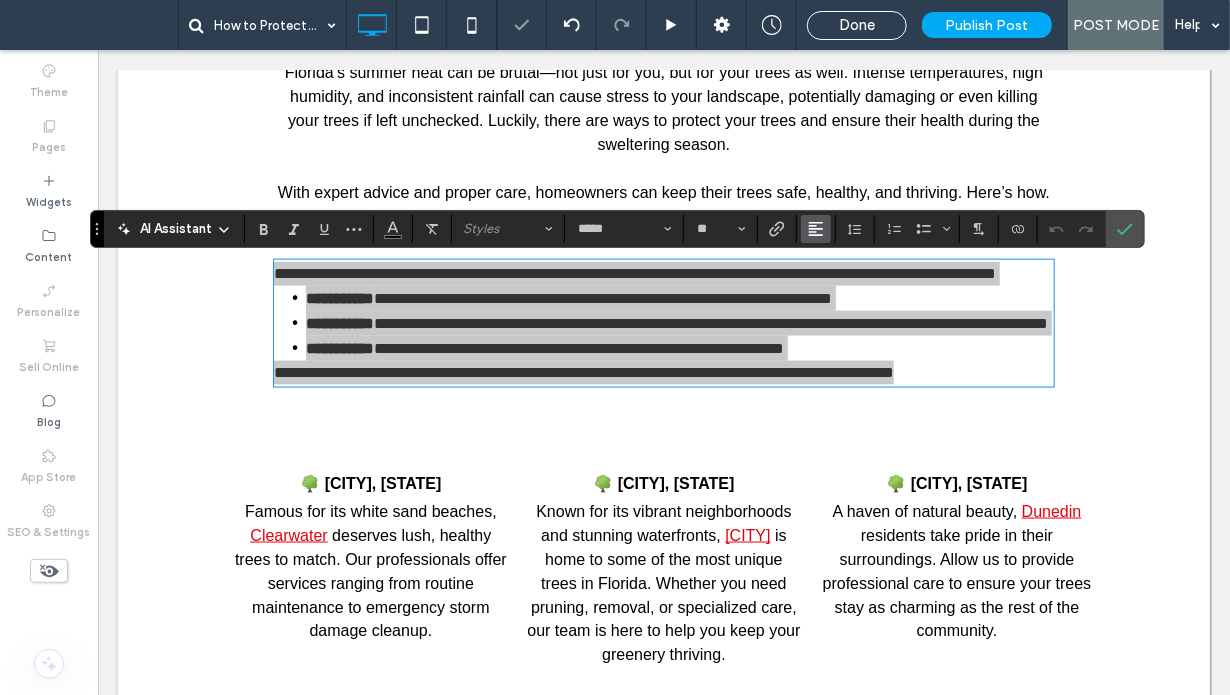 click 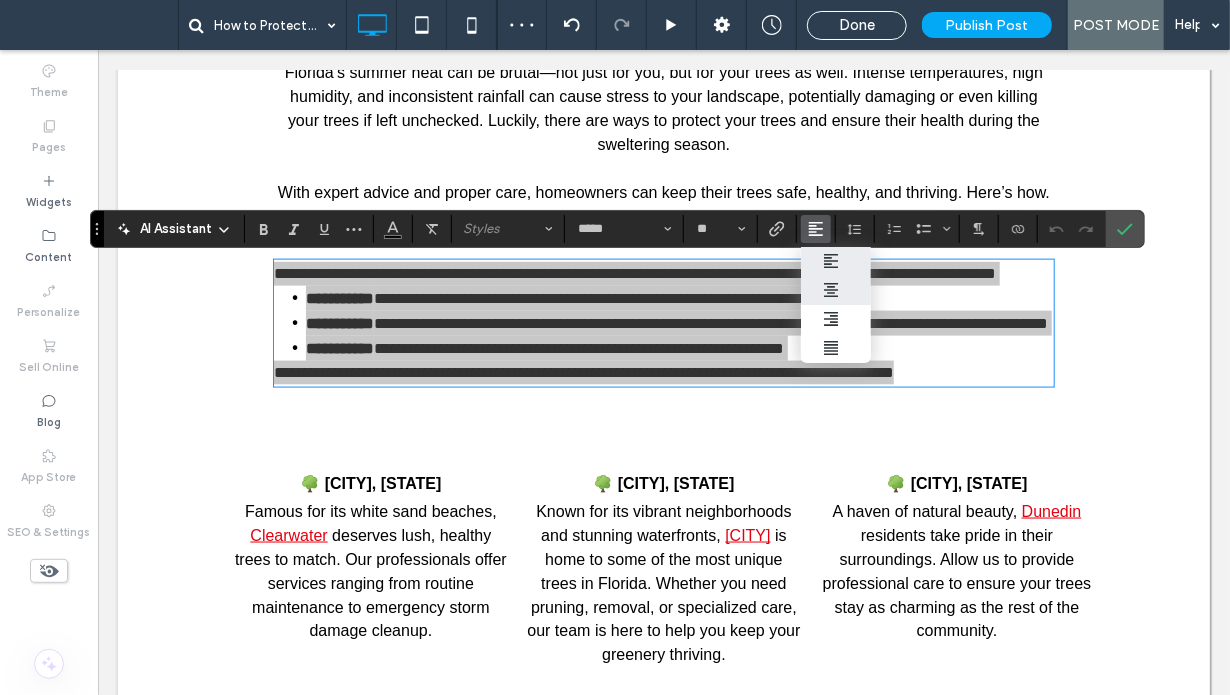 click 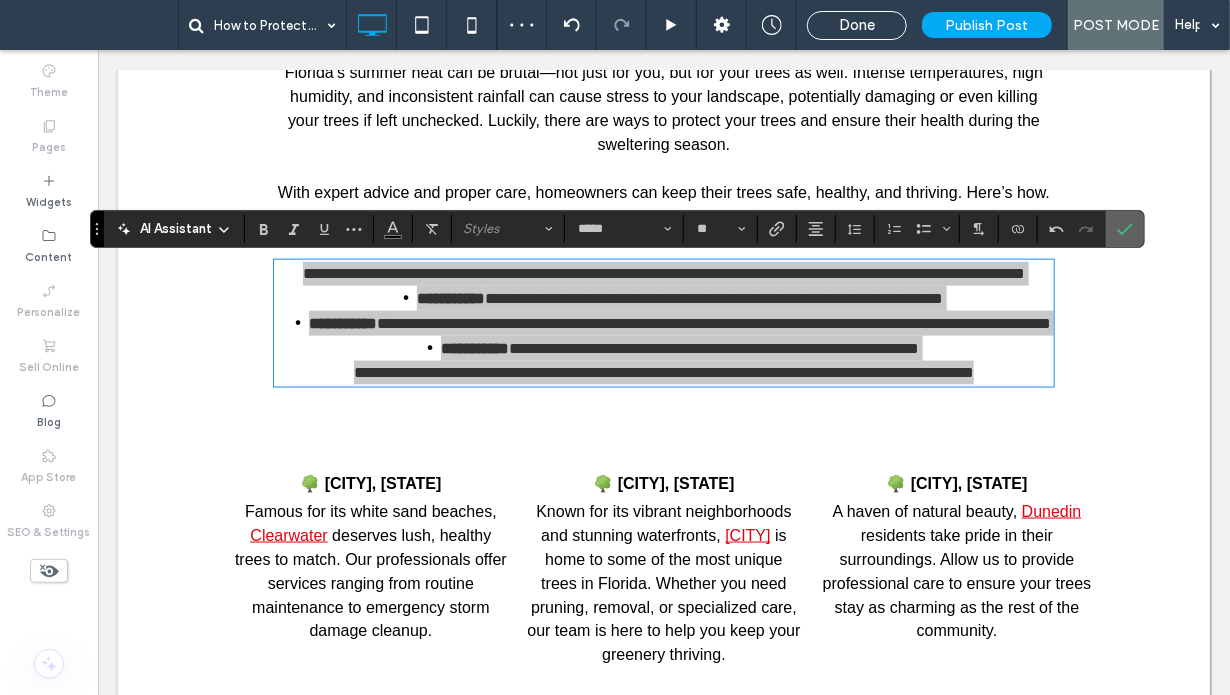 click 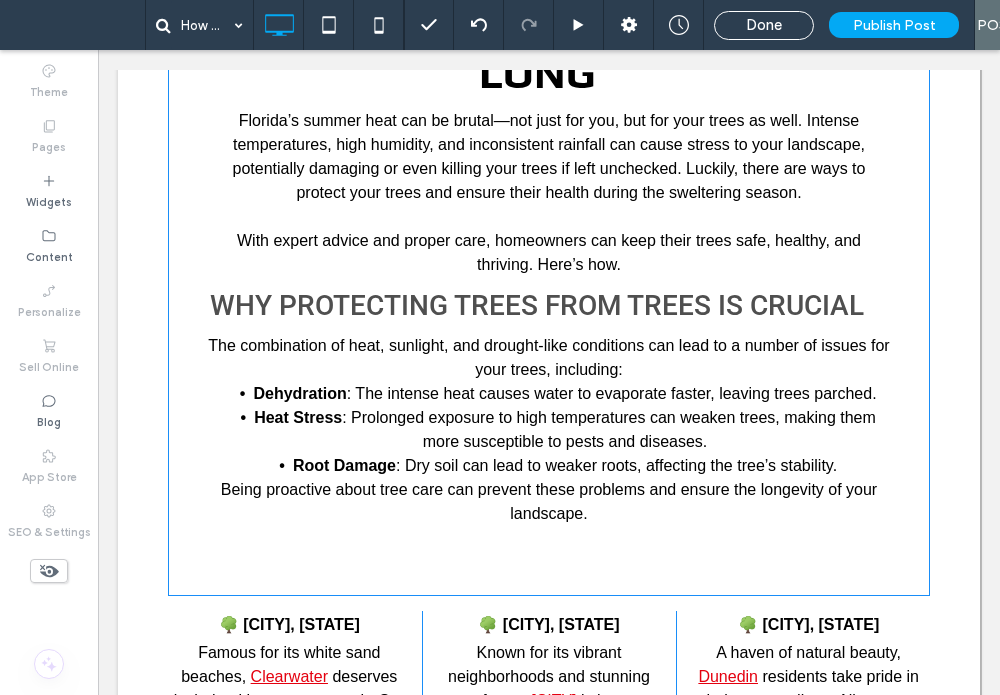 scroll, scrollTop: 984, scrollLeft: 0, axis: vertical 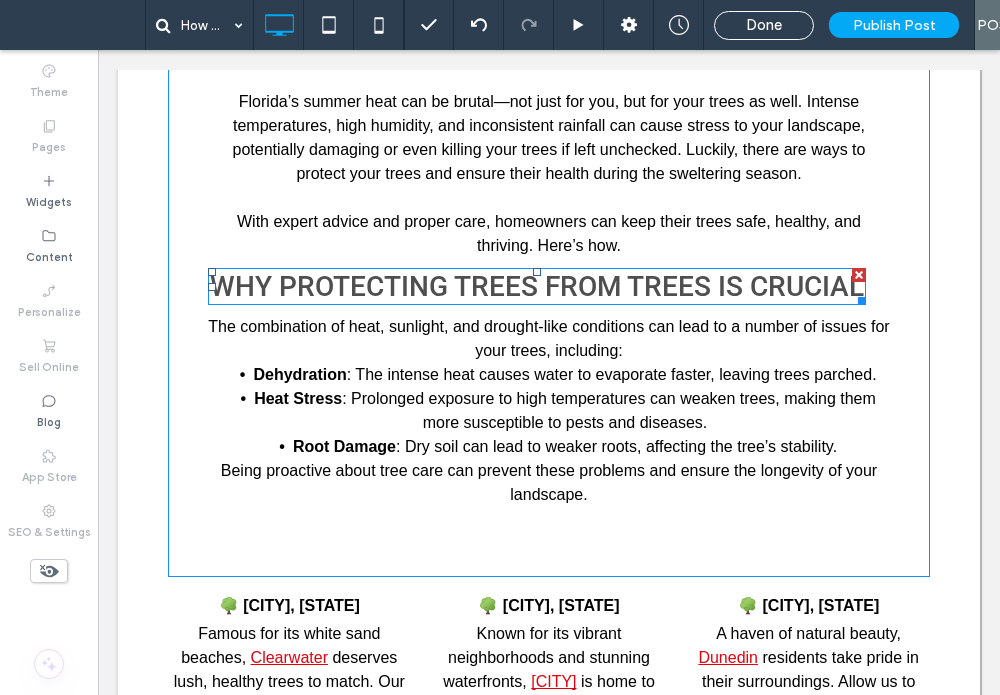drag, startPoint x: 594, startPoint y: 319, endPoint x: 594, endPoint y: 356, distance: 37 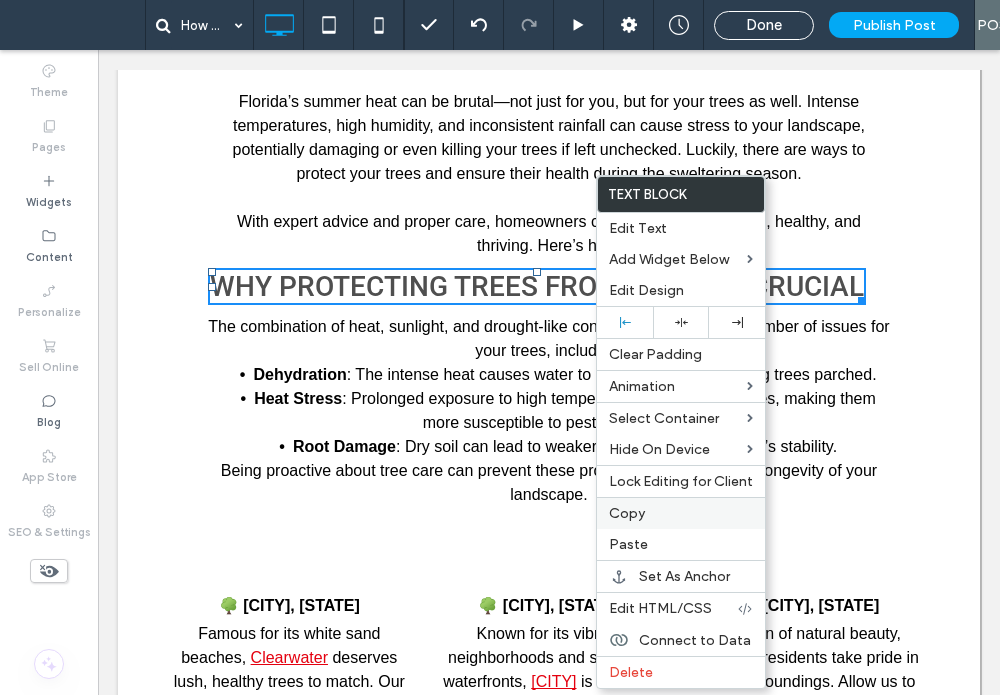 click on "Copy" at bounding box center (627, 513) 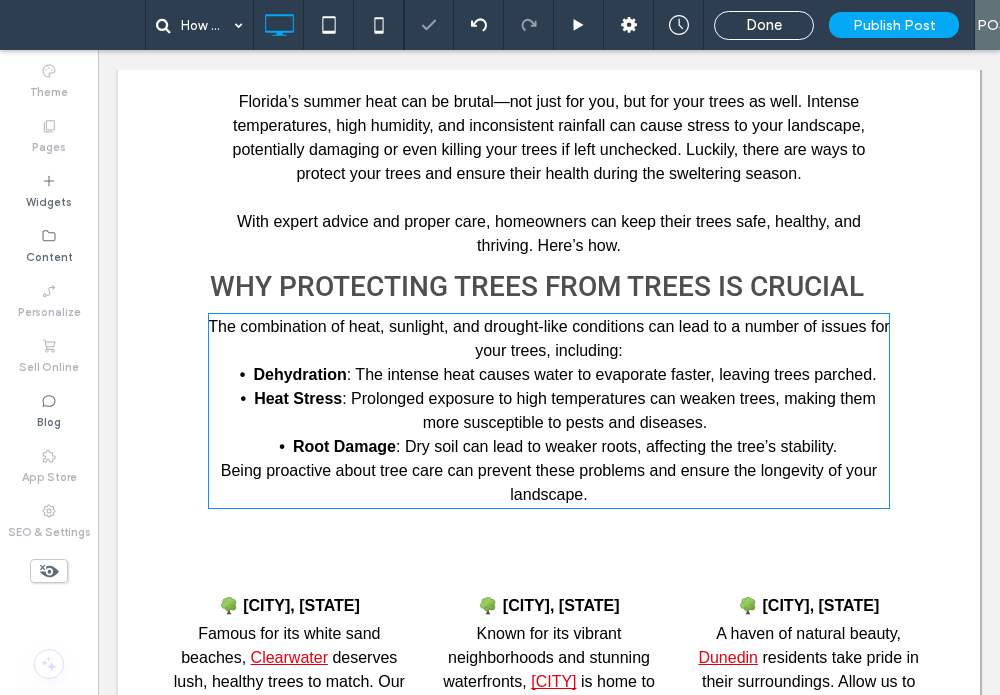 drag, startPoint x: 663, startPoint y: 538, endPoint x: 564, endPoint y: 486, distance: 111.82576 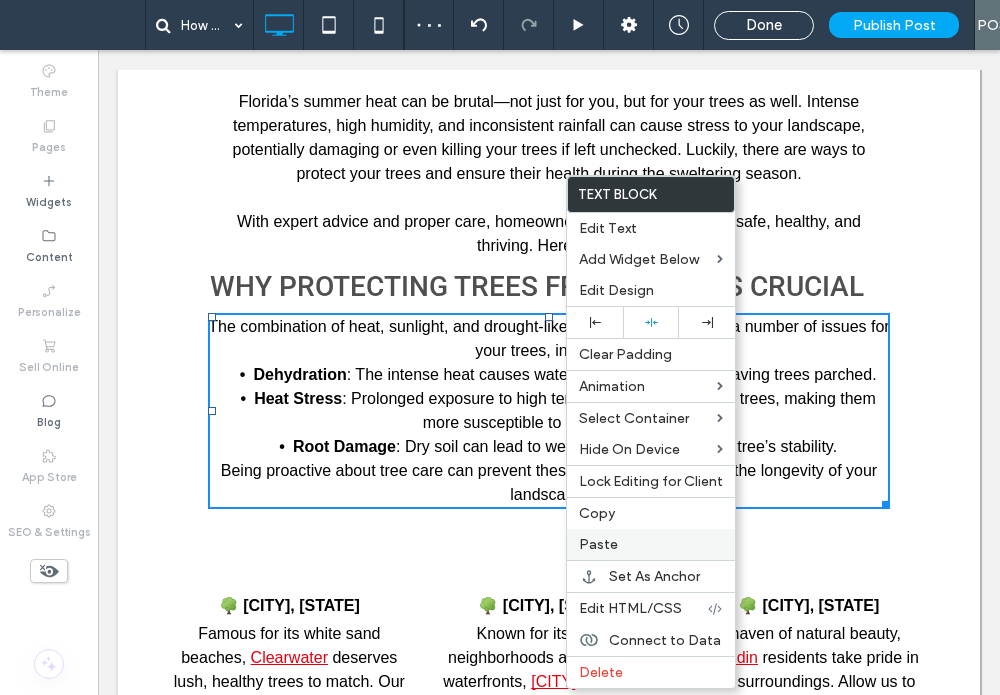 click on "Paste" at bounding box center (598, 544) 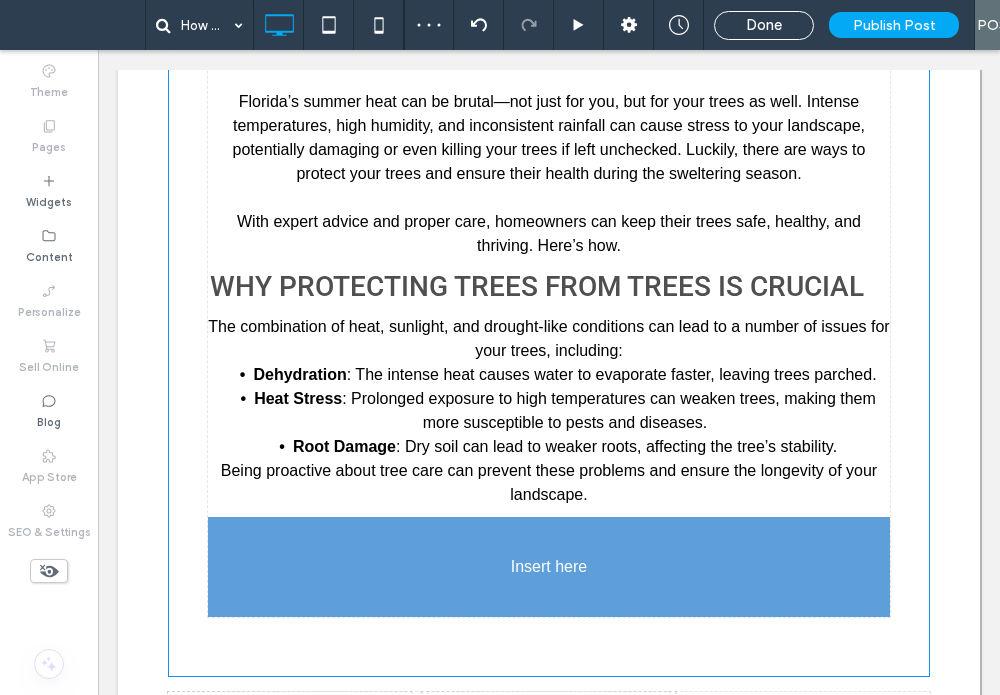 drag, startPoint x: 552, startPoint y: 396, endPoint x: 599, endPoint y: 669, distance: 277.01624 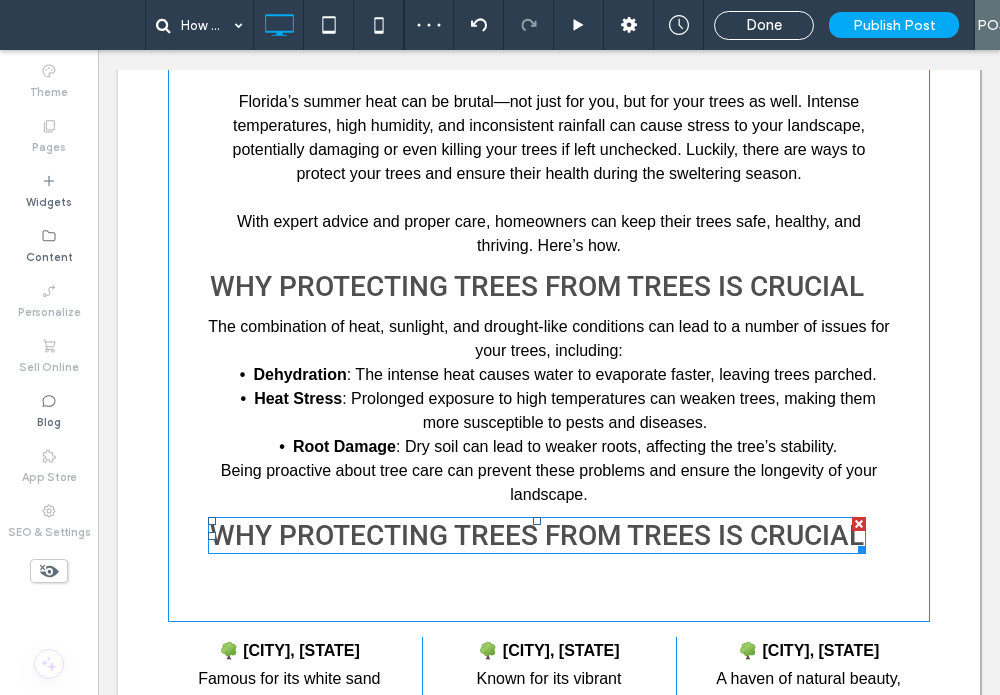 click on "Why Protecting Trees from trees is Crucial" at bounding box center [537, 535] 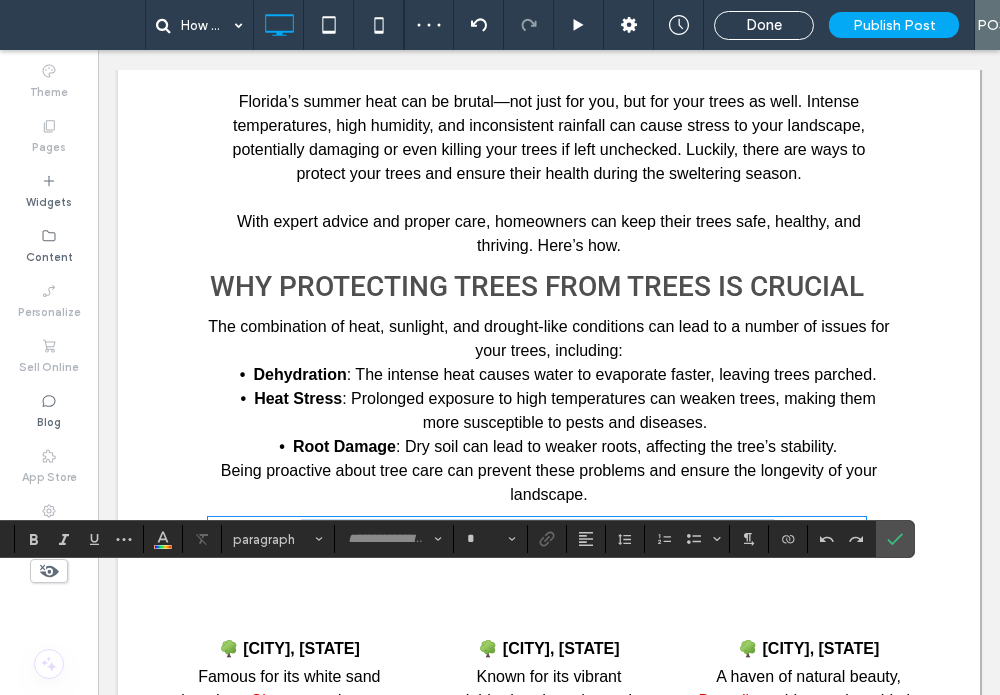 type on "******" 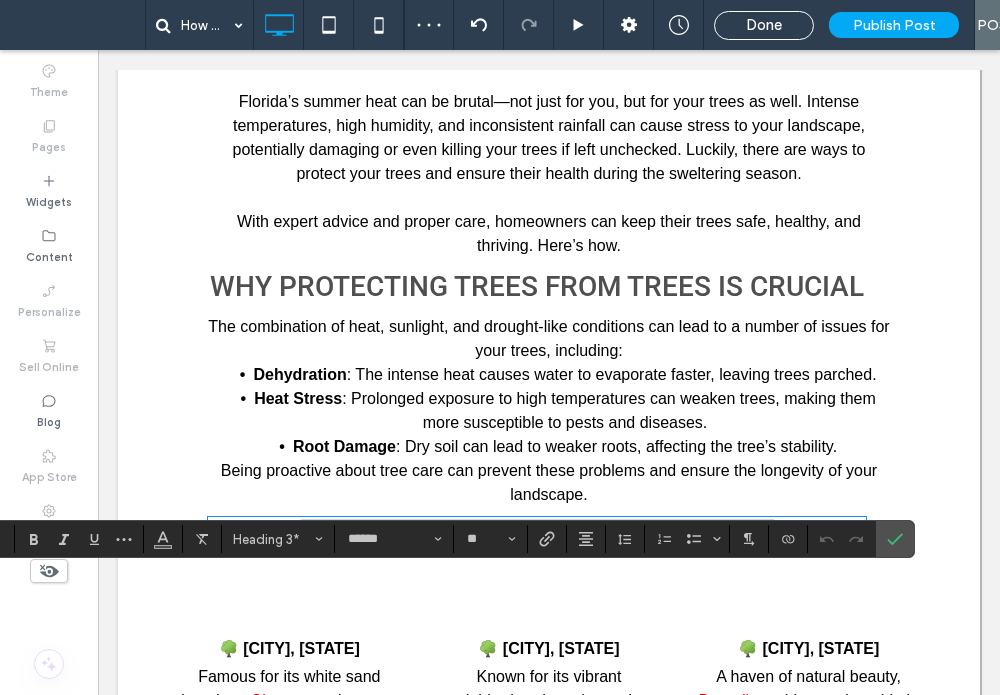 click on "**********" at bounding box center (537, 534) 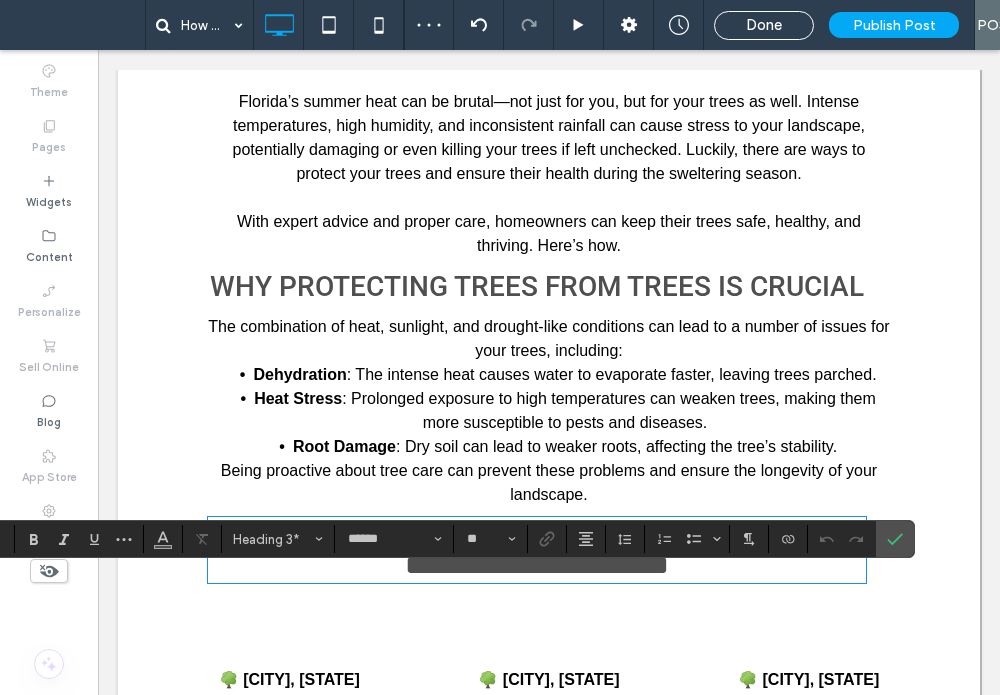 type on "*****" 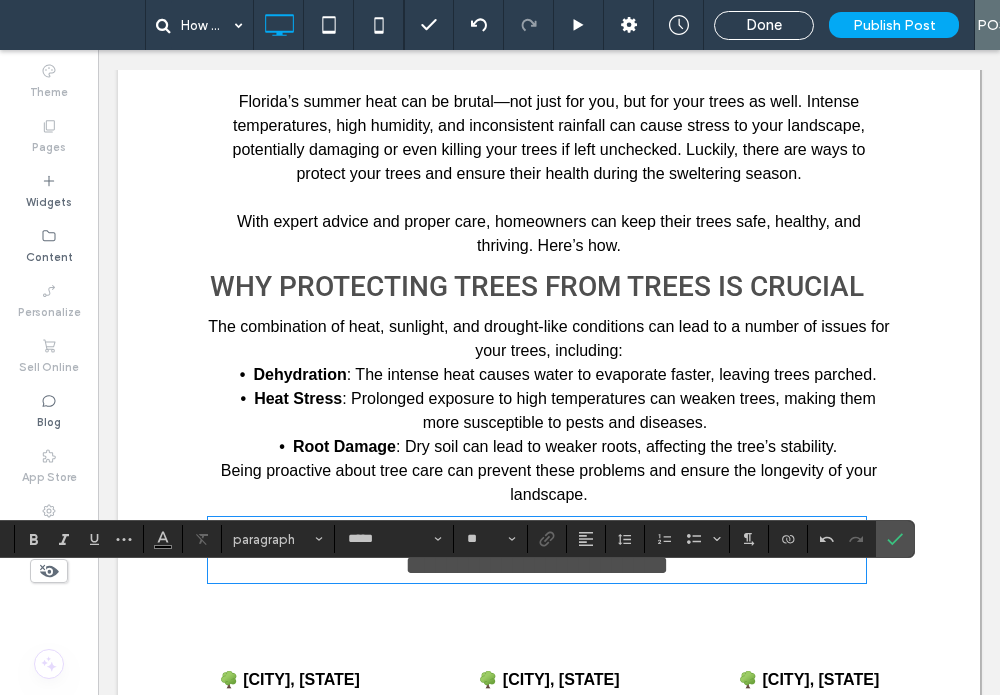 type on "******" 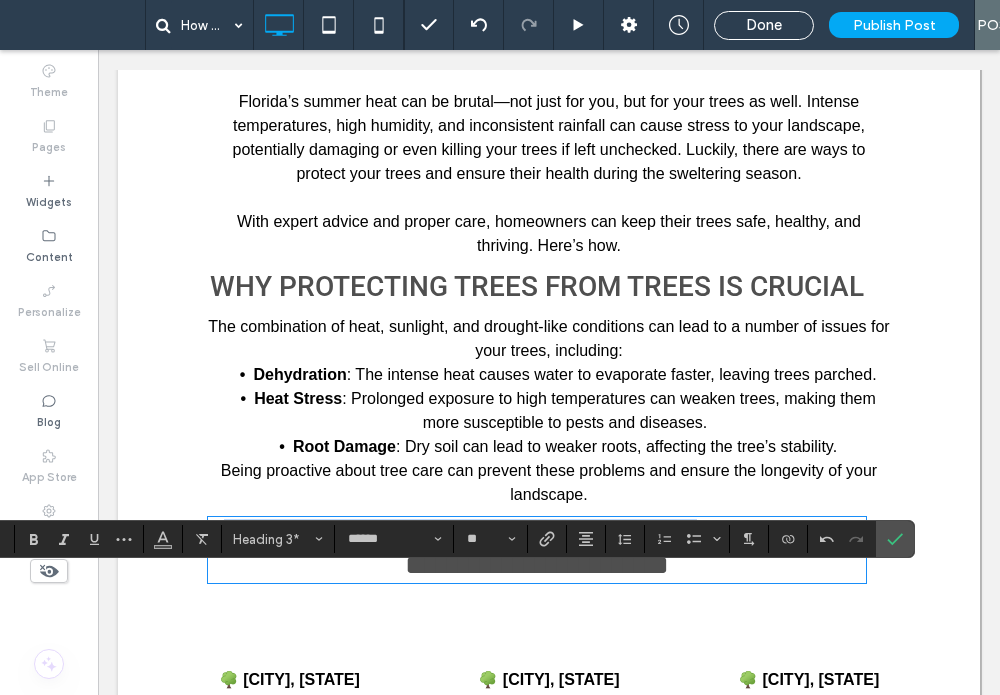 drag, startPoint x: 348, startPoint y: 627, endPoint x: 113, endPoint y: 533, distance: 253.10275 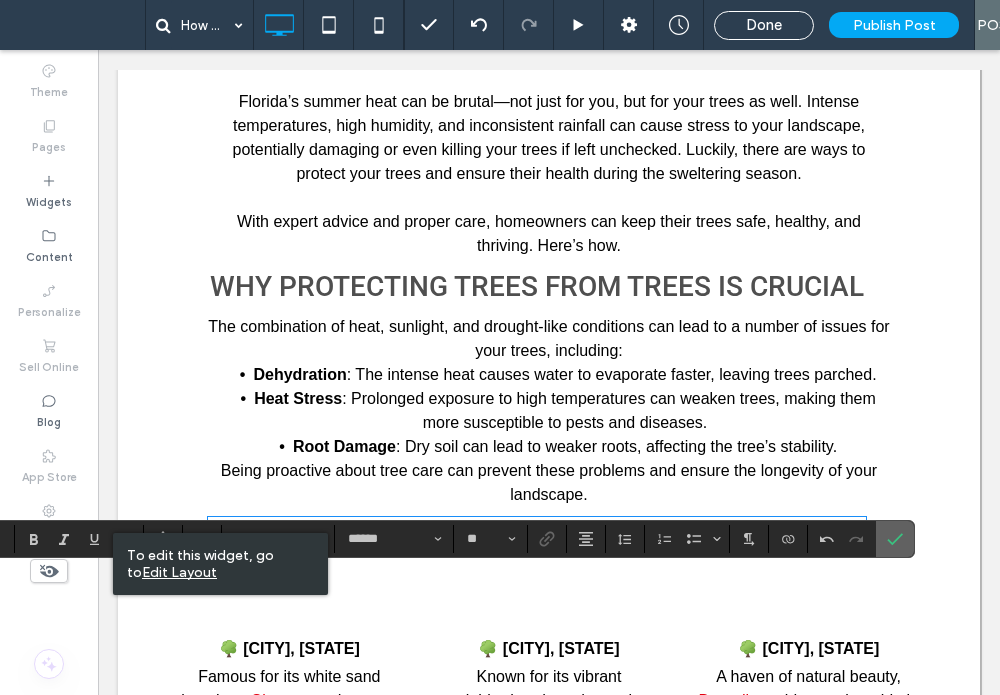 click 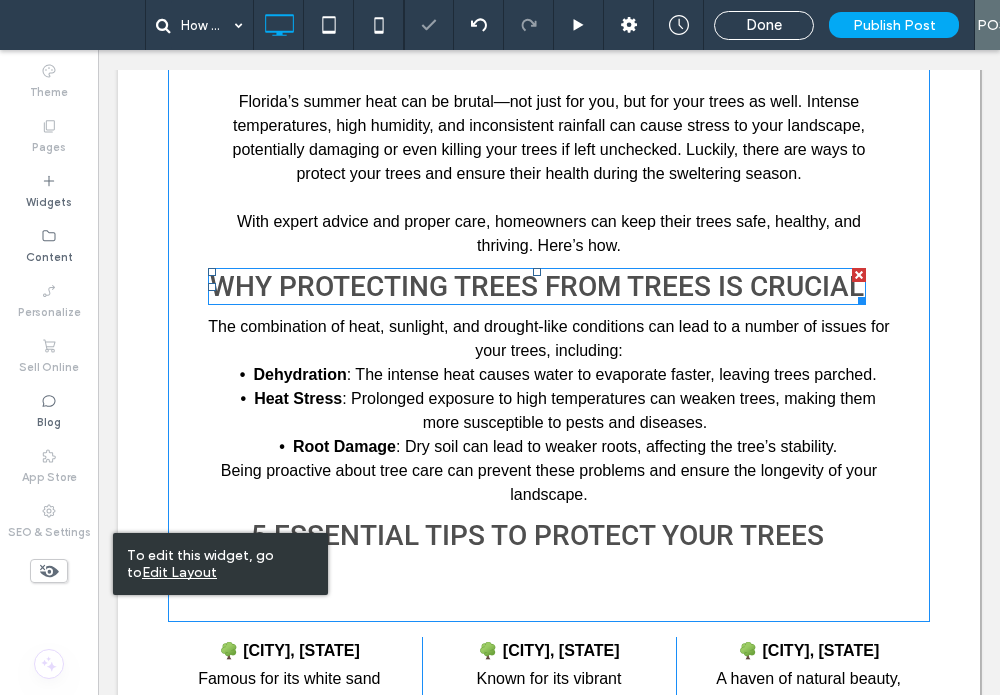 click on "Why Protecting Trees from trees is Crucial" at bounding box center [537, 286] 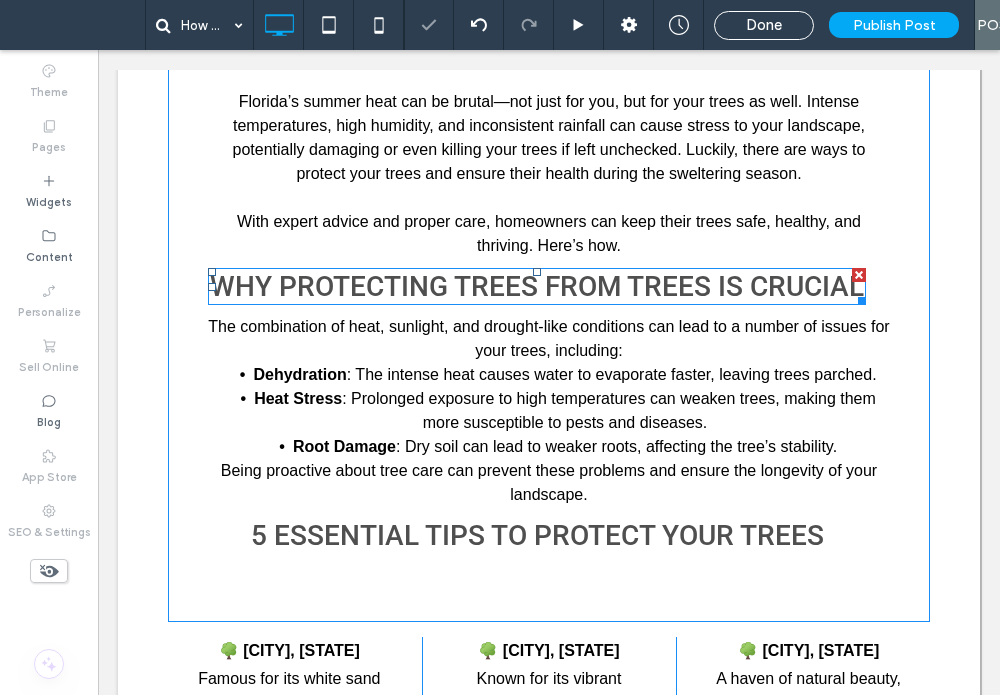 click on "Why Protecting Trees from trees is Crucial" at bounding box center (537, 286) 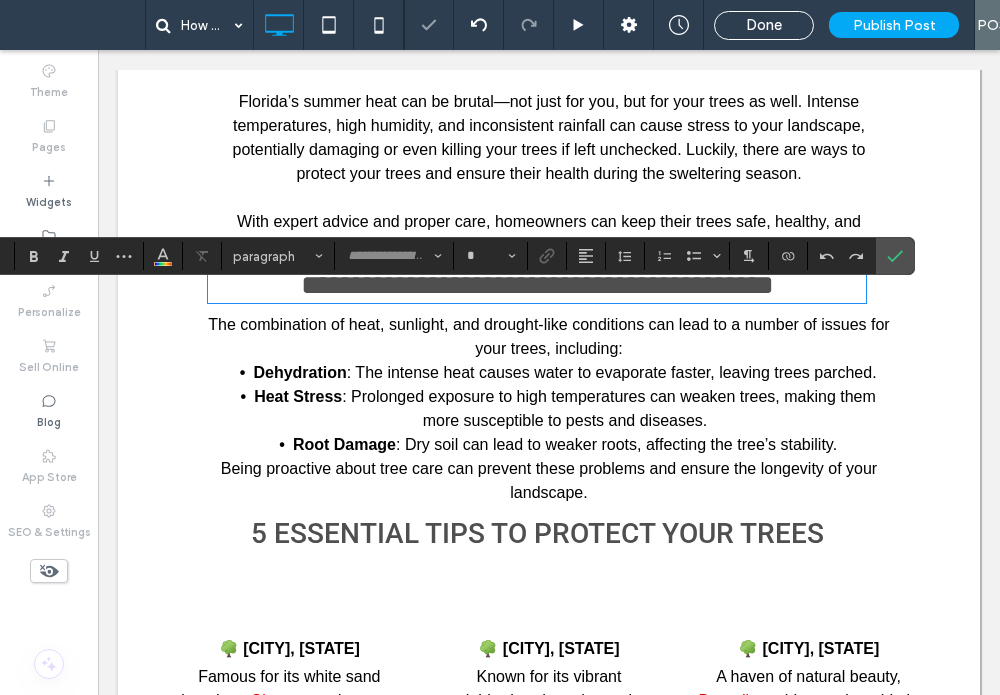 type on "******" 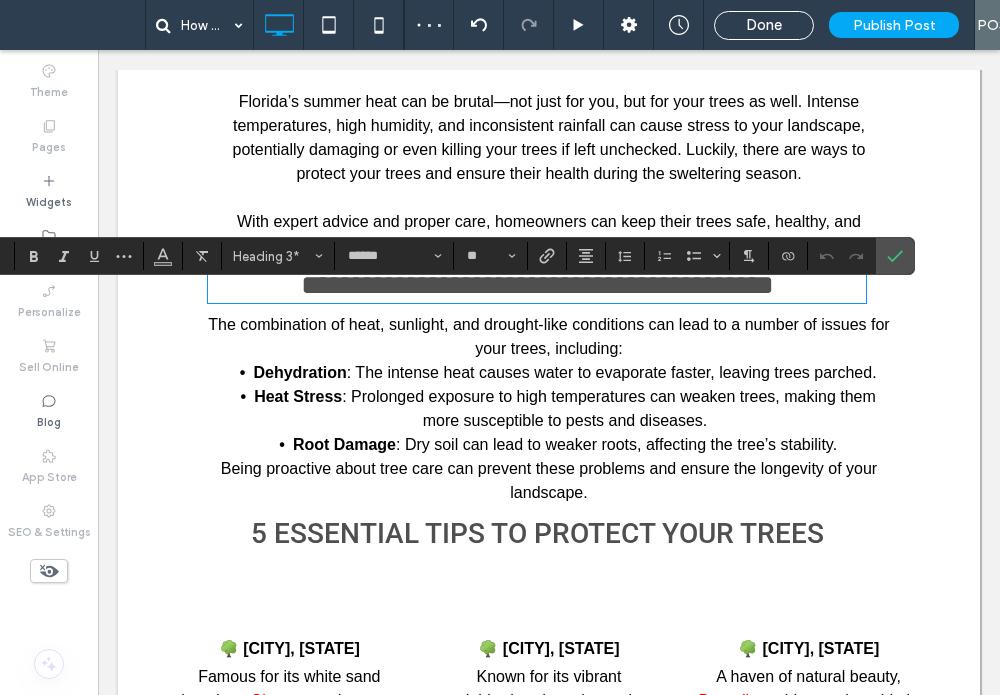 click on "**********" at bounding box center (537, 285) 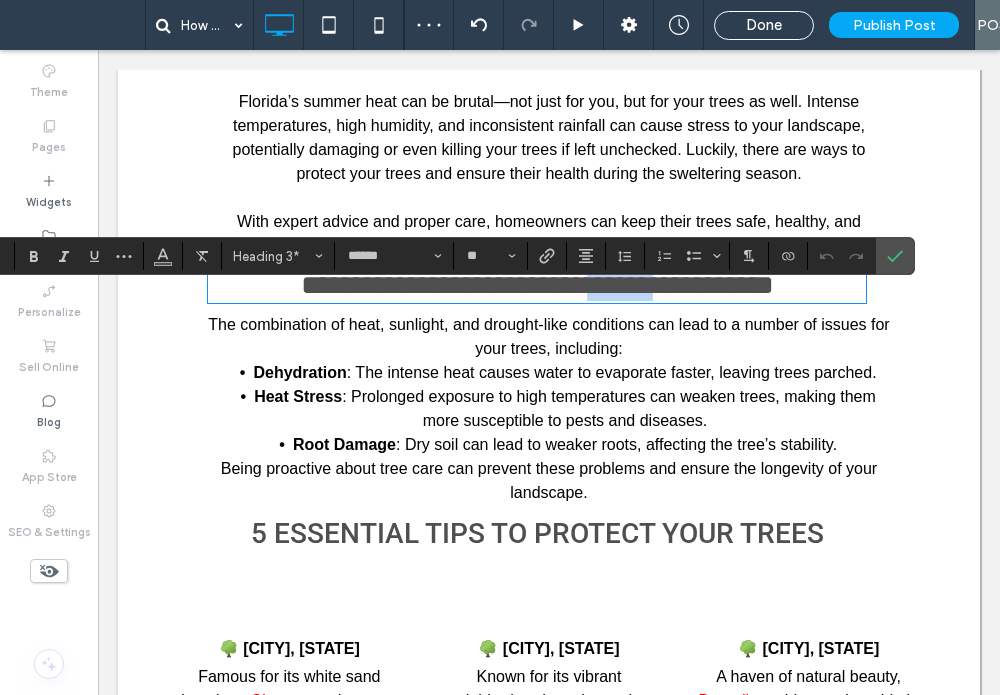 click on "**********" at bounding box center (537, 285) 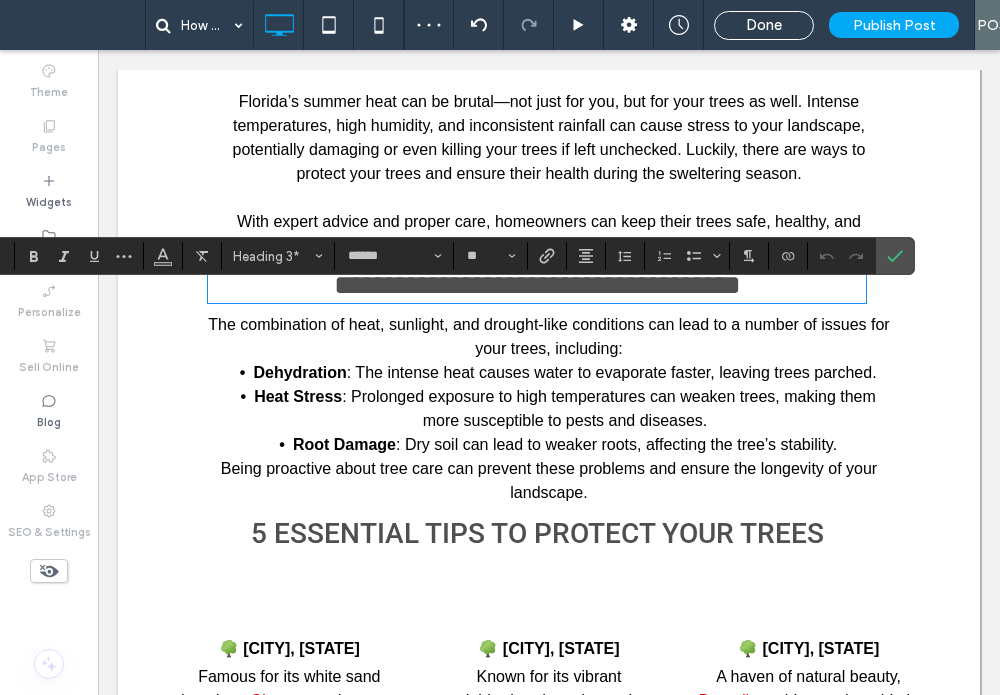 type 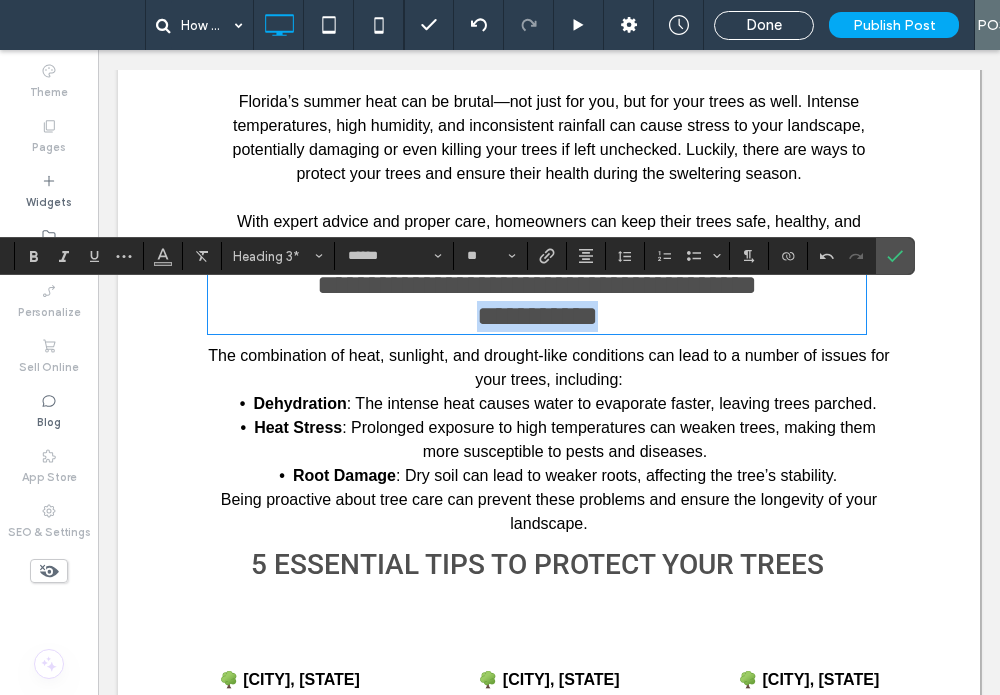drag, startPoint x: 607, startPoint y: 346, endPoint x: 340, endPoint y: 353, distance: 267.09174 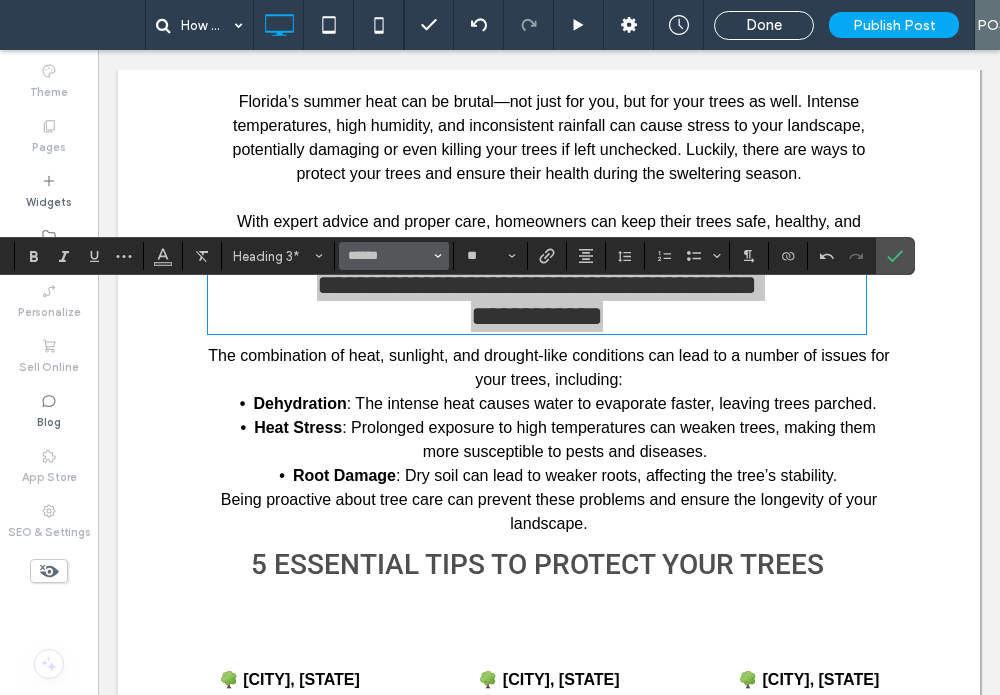 click 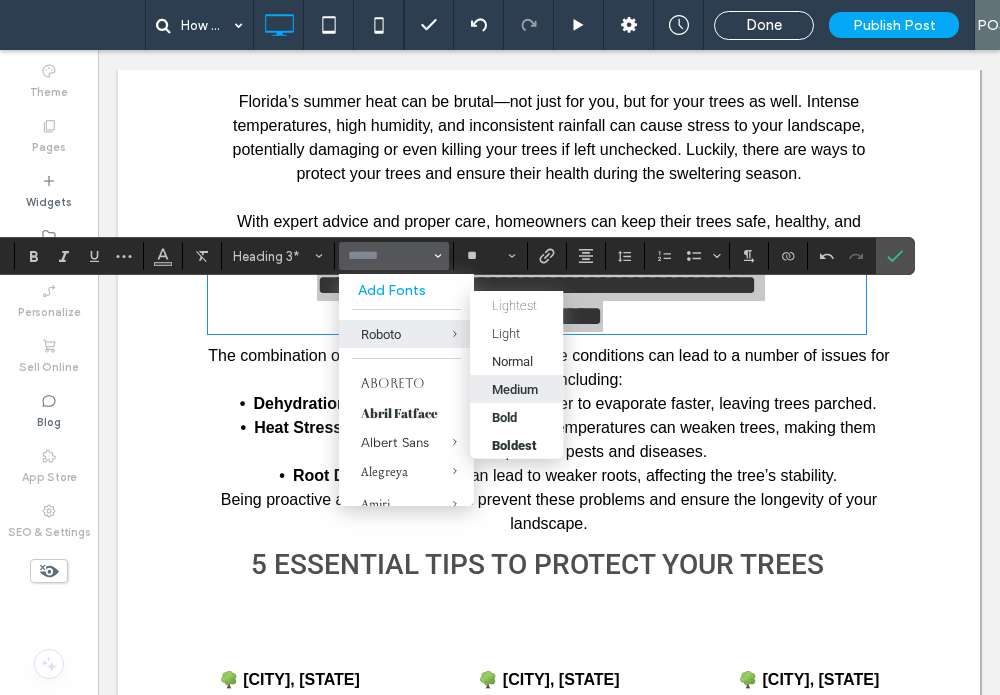 click on "Medium" at bounding box center [516, 389] 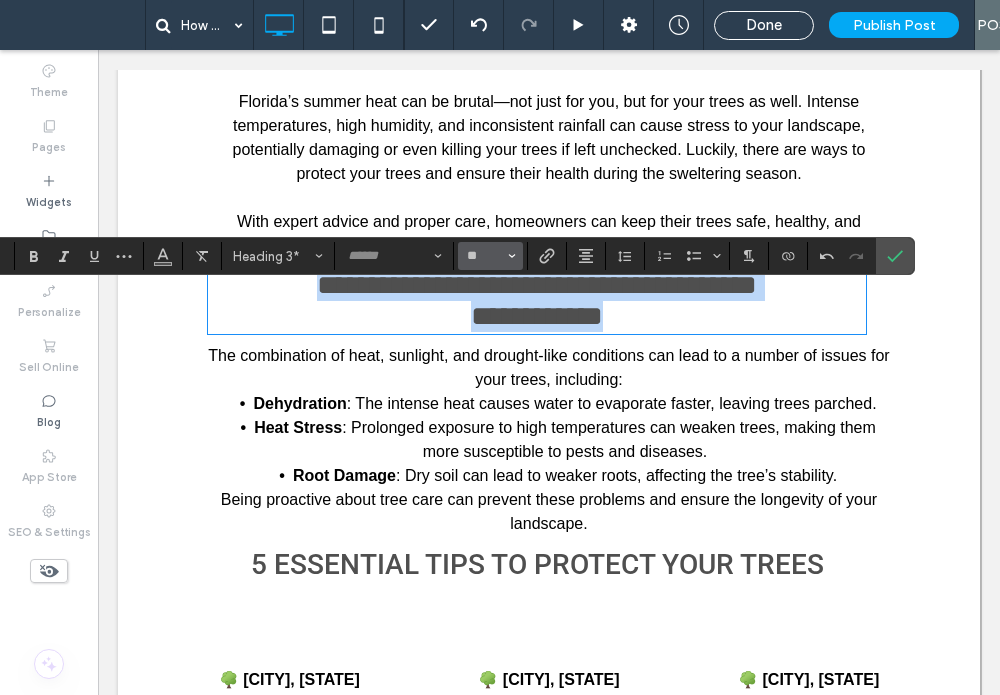 type on "******" 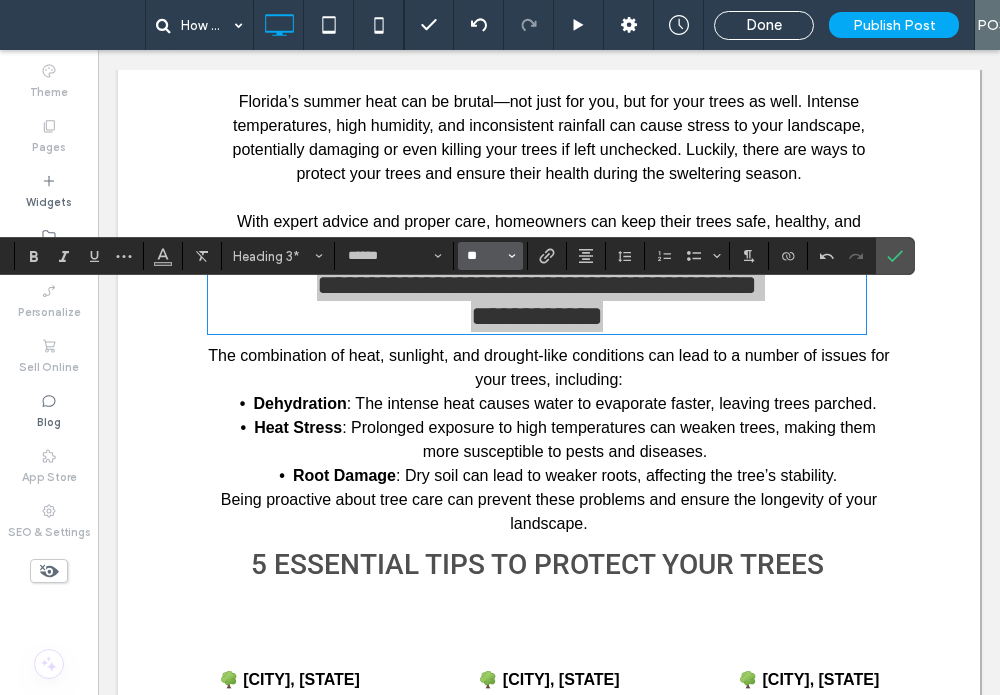 click on "**" at bounding box center (484, 256) 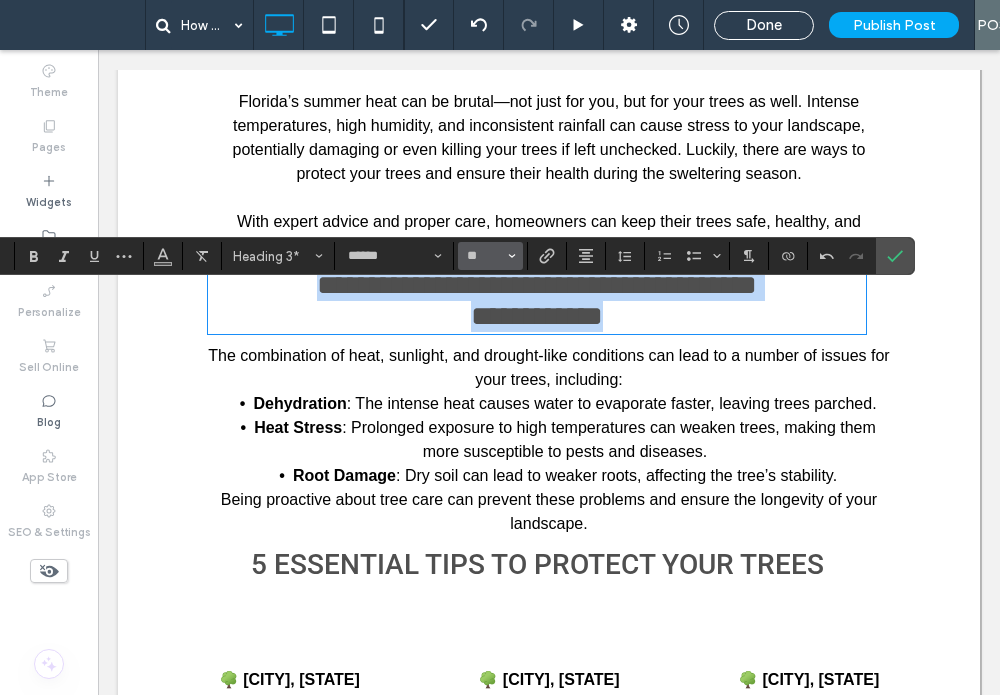 type on "**" 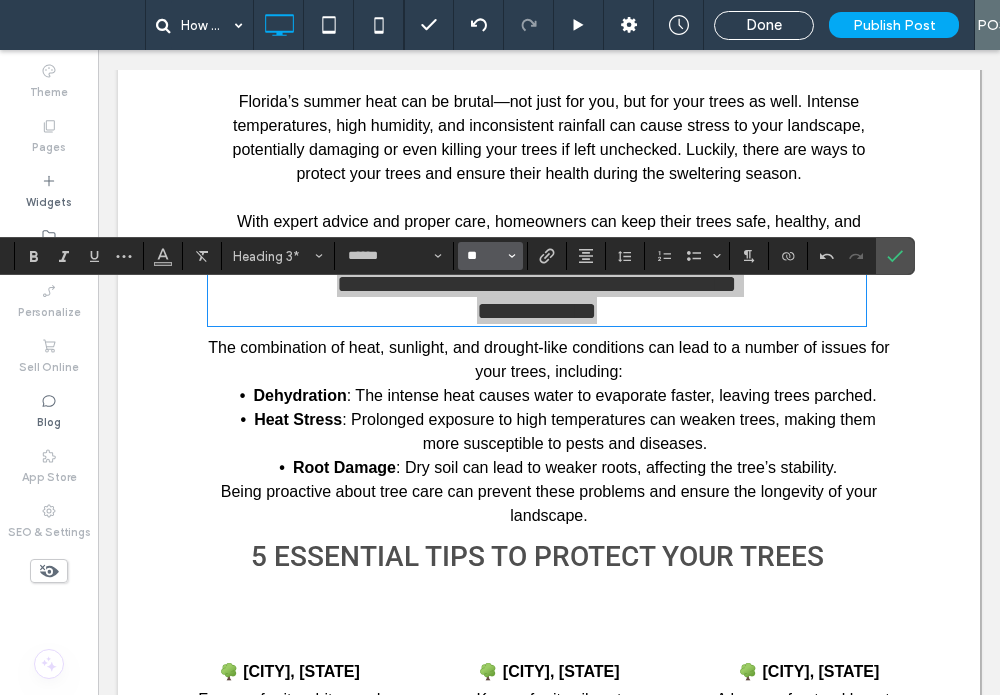 click on "**" at bounding box center [484, 256] 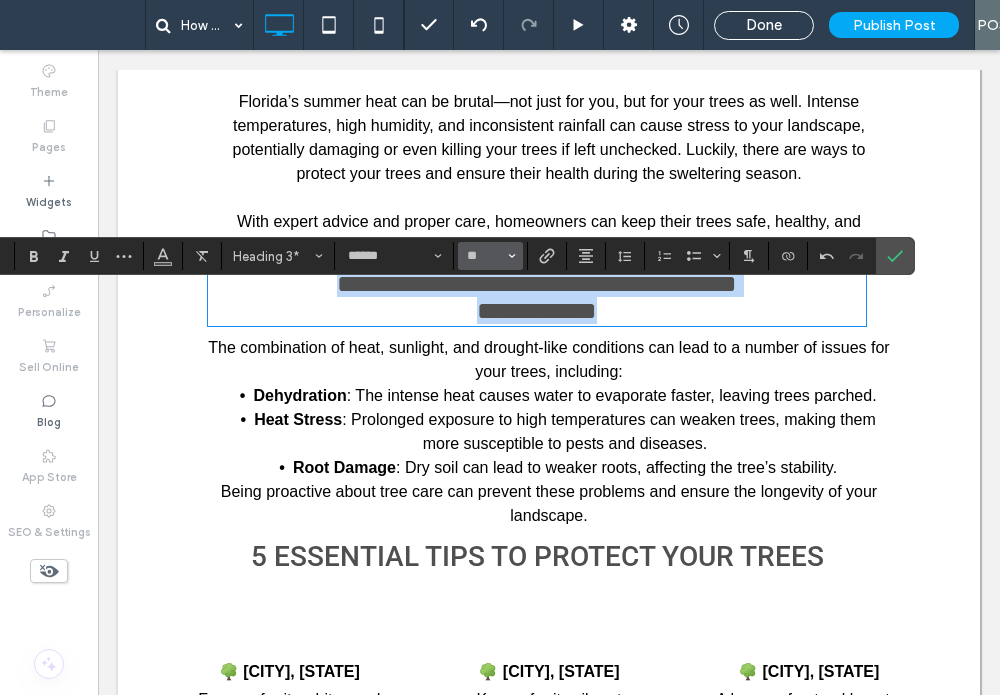 type on "**" 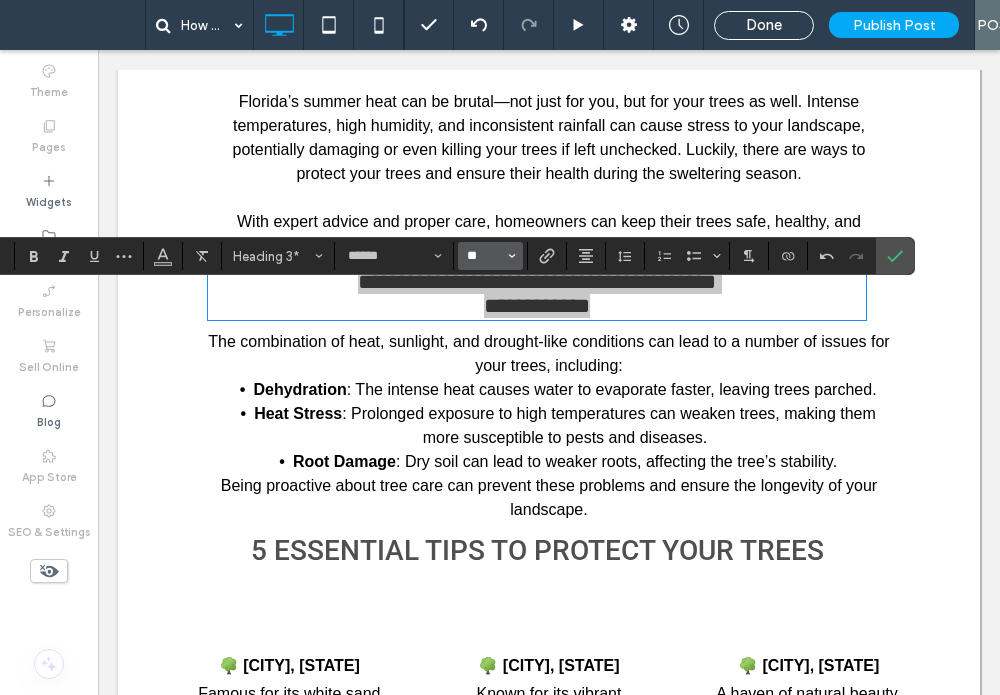click on "**" at bounding box center (484, 256) 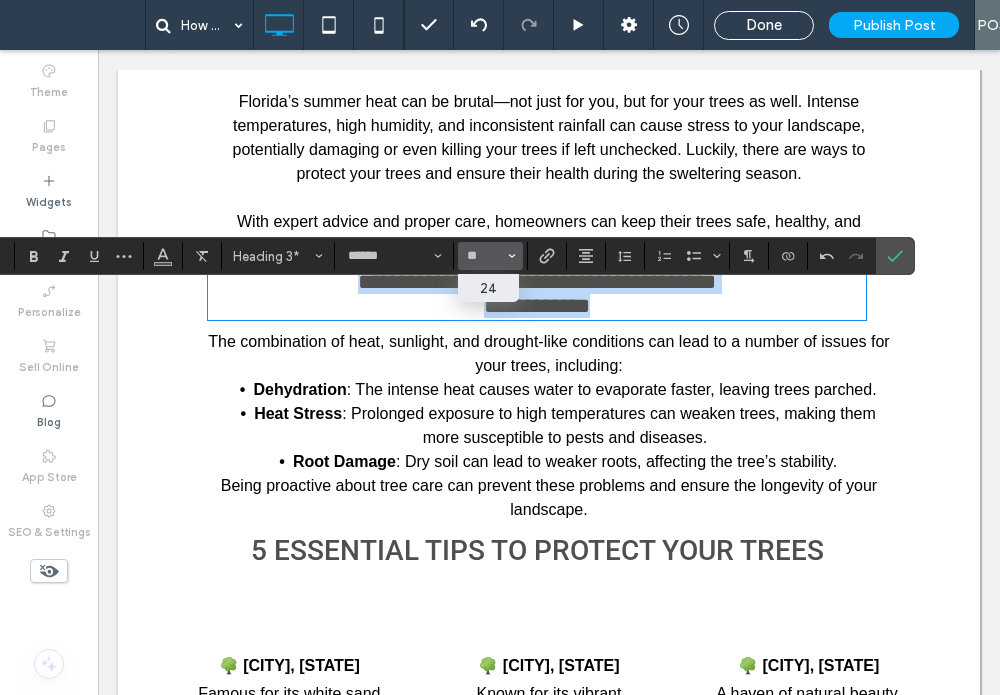 type on "**" 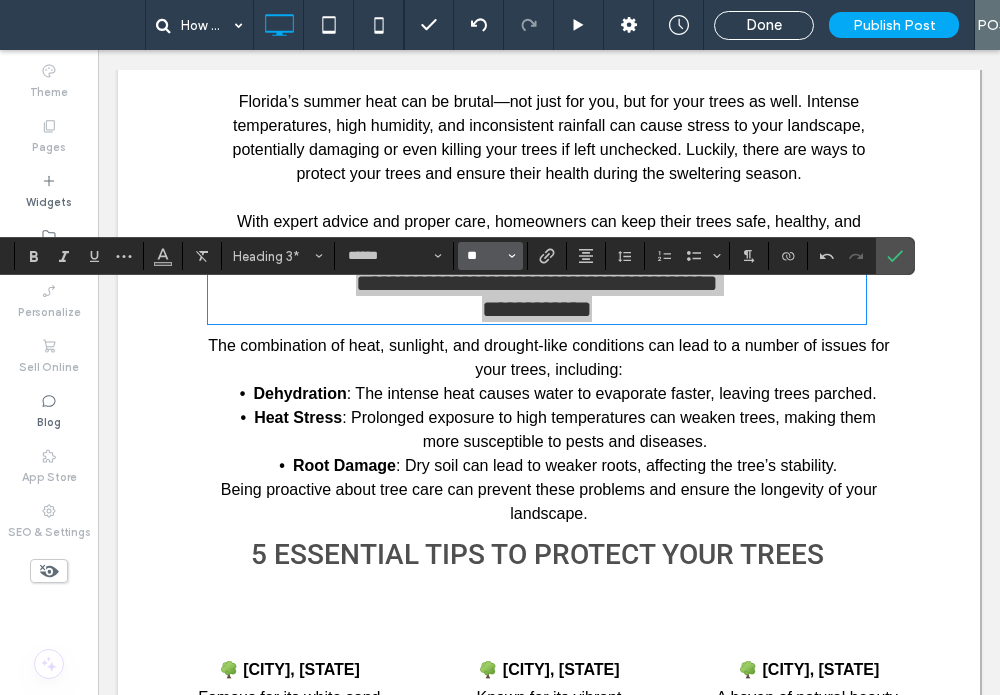 click on "**" at bounding box center [484, 256] 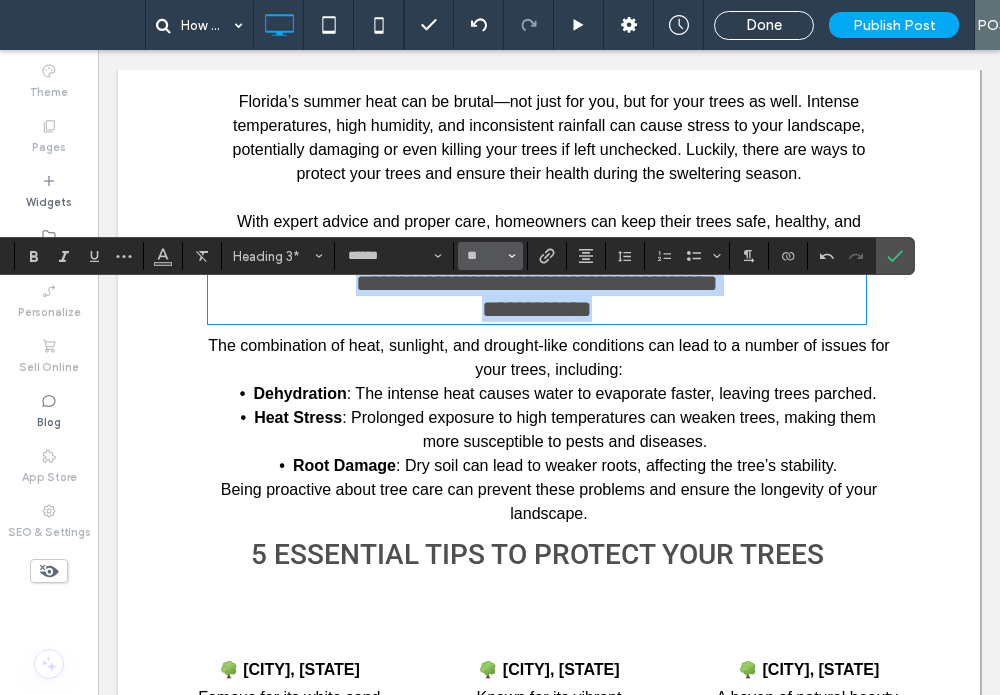 type on "**" 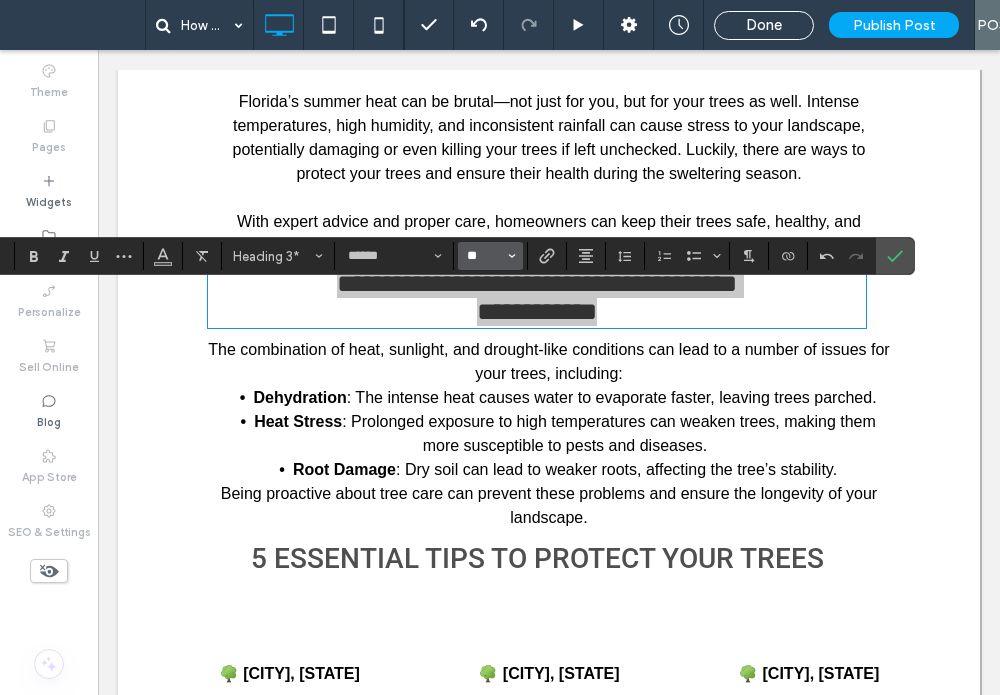 click on "**" at bounding box center [484, 256] 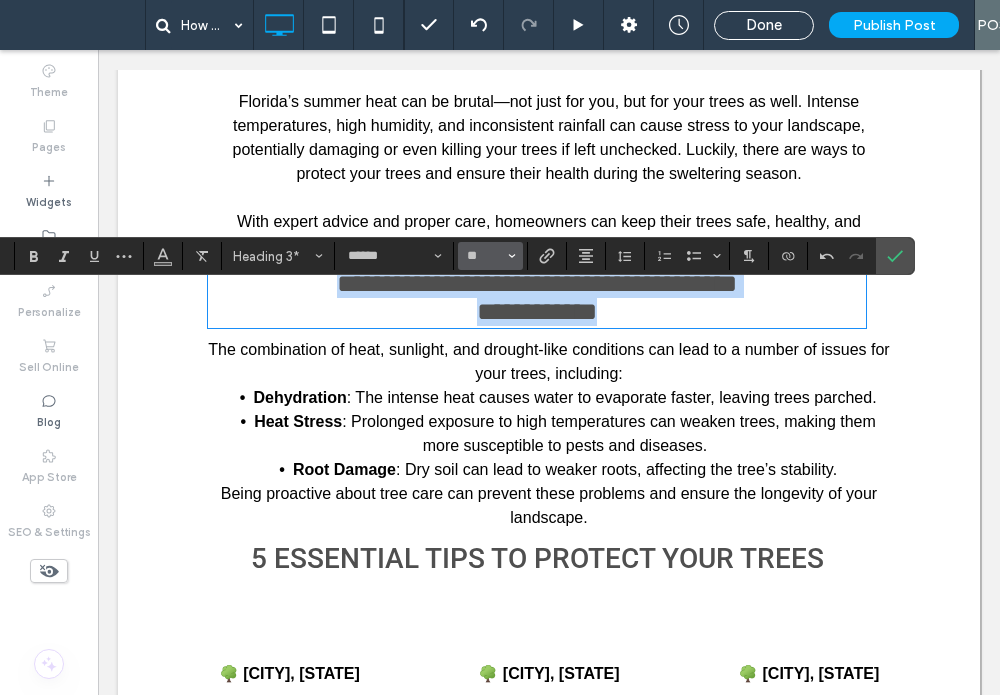 type on "**" 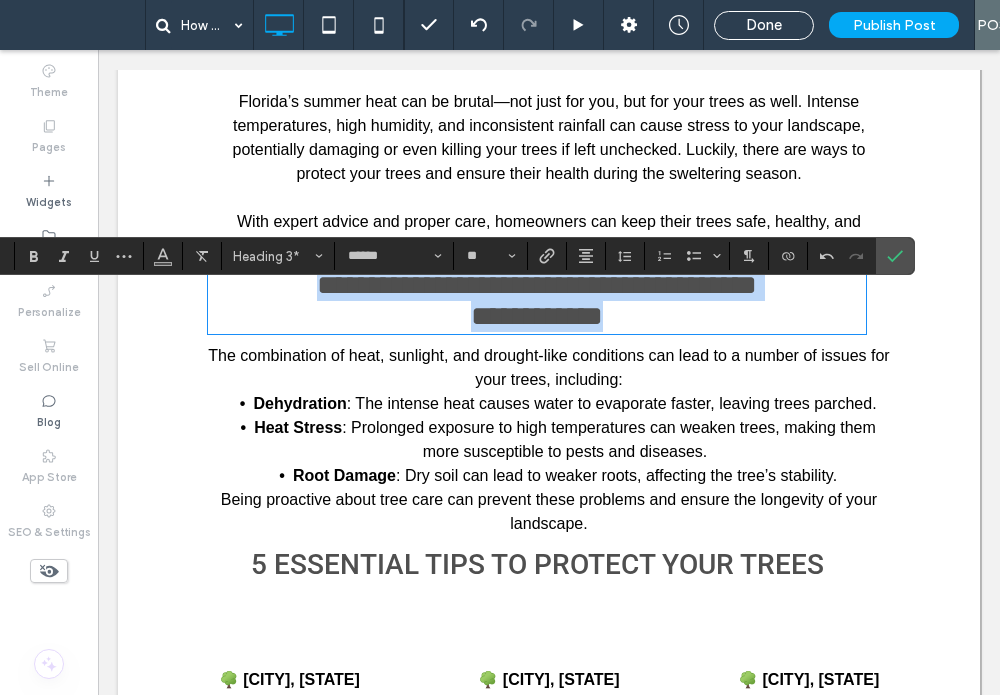click on "**********" at bounding box center (537, 285) 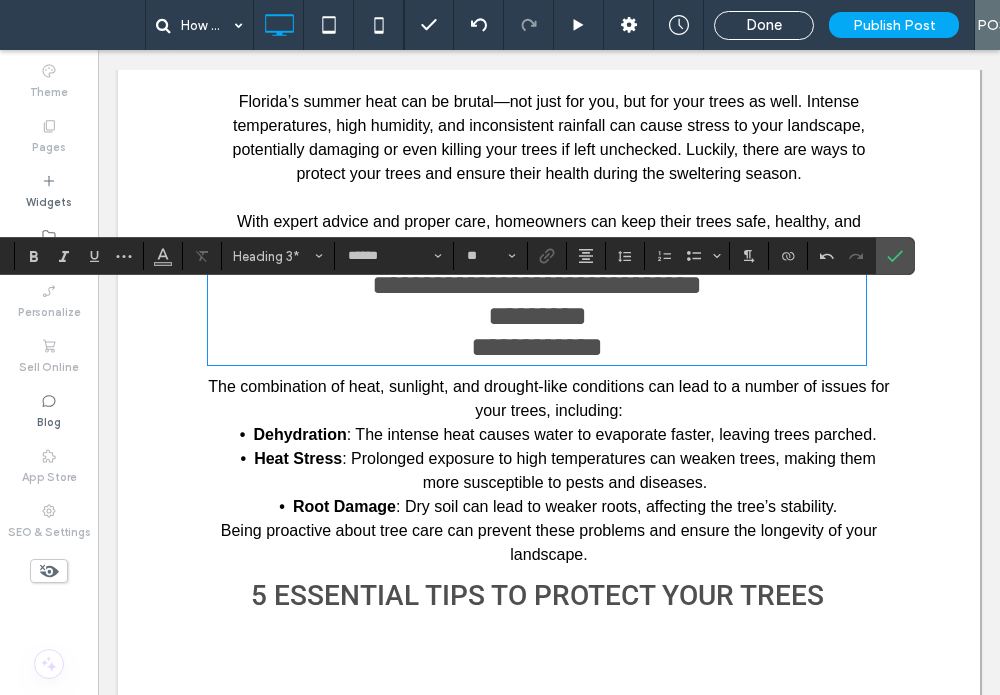 click on "**********" at bounding box center (537, 347) 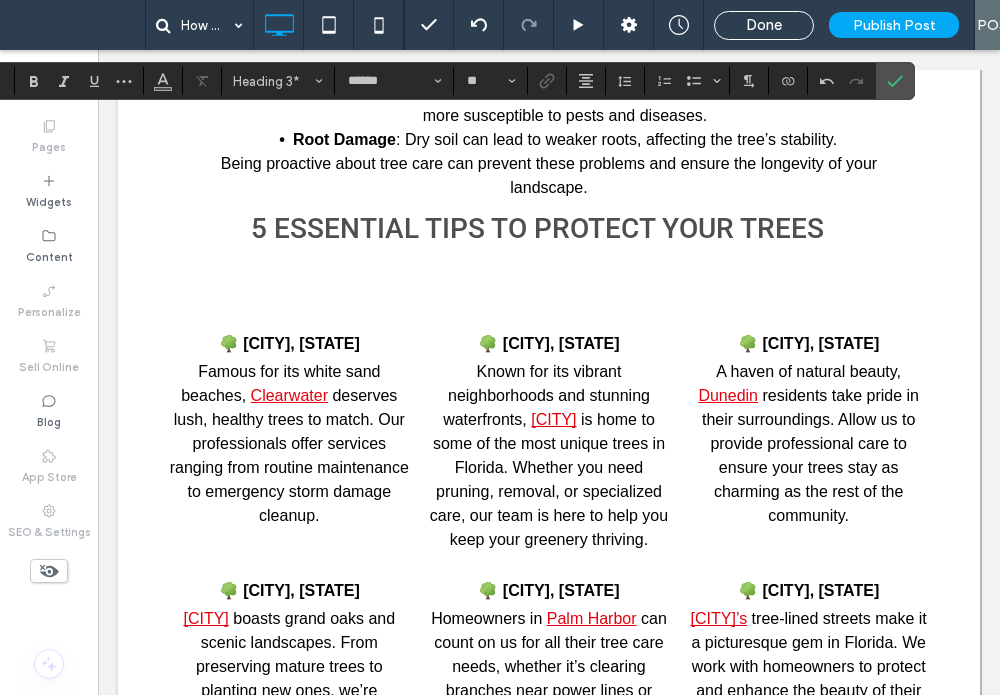scroll, scrollTop: 1332, scrollLeft: 0, axis: vertical 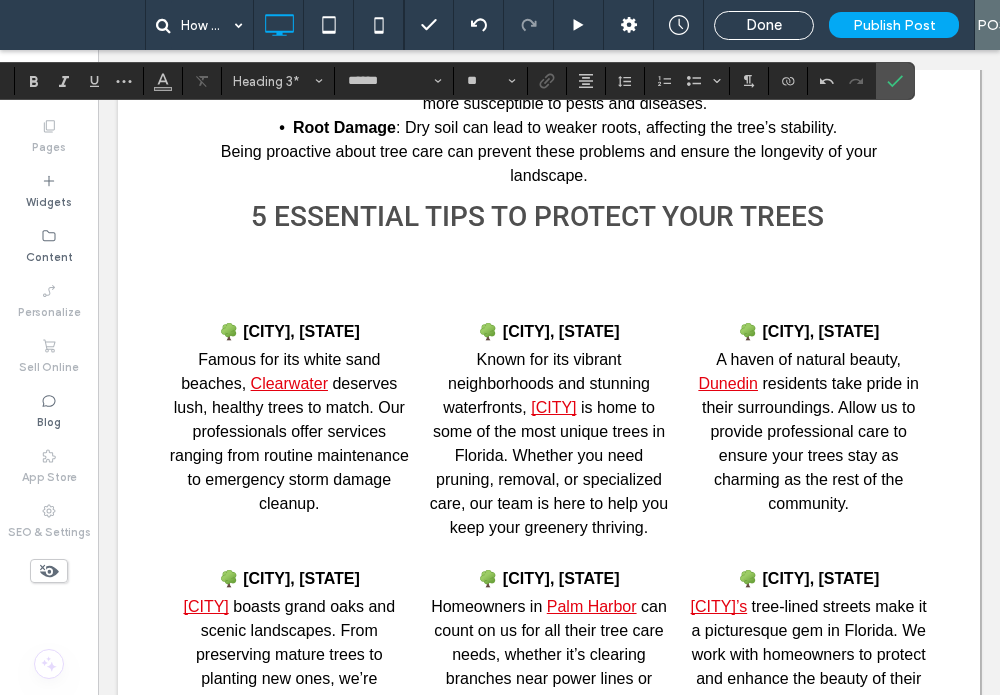 drag, startPoint x: 379, startPoint y: 419, endPoint x: 355, endPoint y: 394, distance: 34.655445 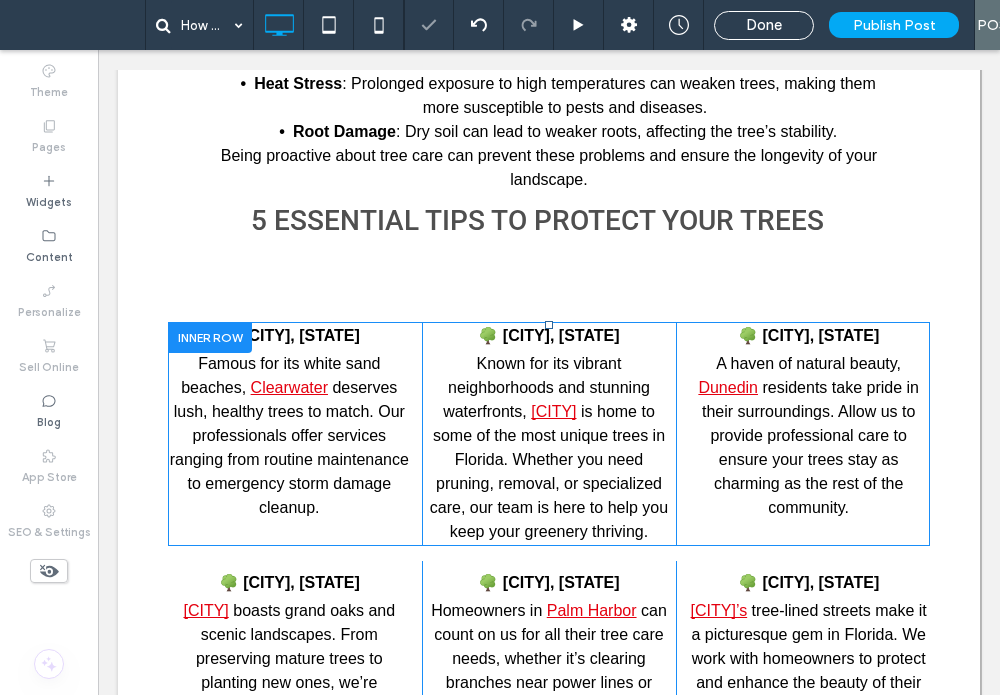 click at bounding box center [210, 337] 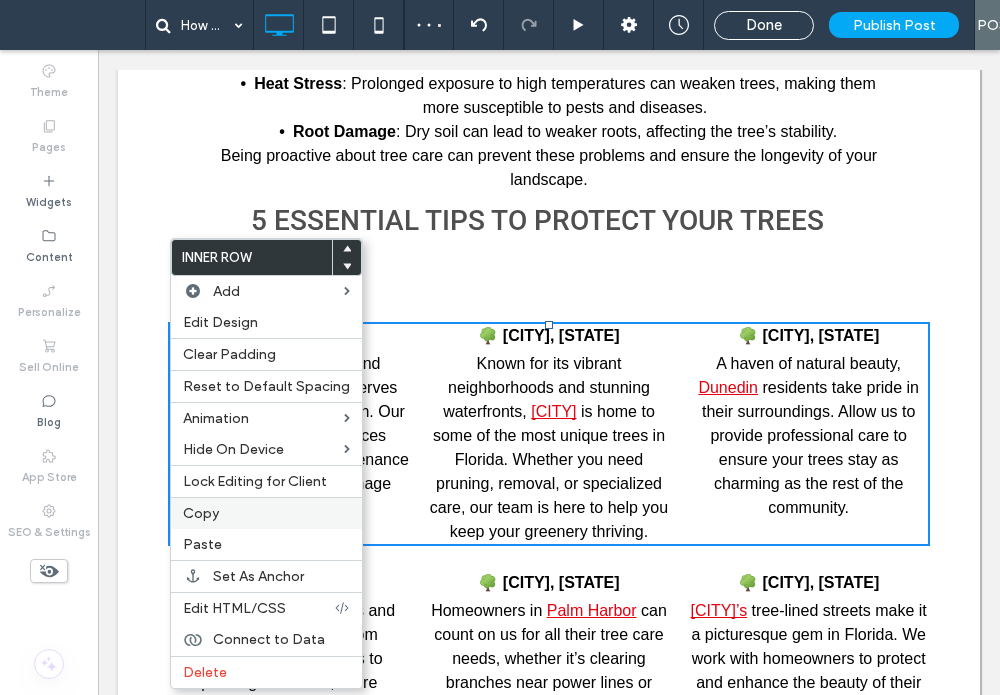 click on "Copy" at bounding box center [201, 513] 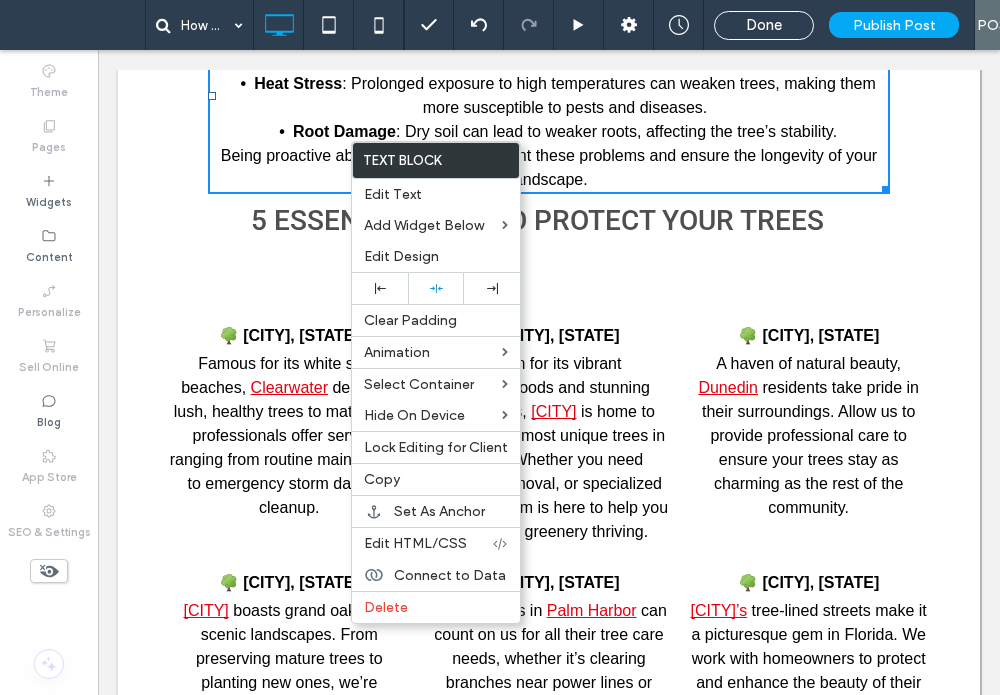 click on "Clearwater" at bounding box center [289, 387] 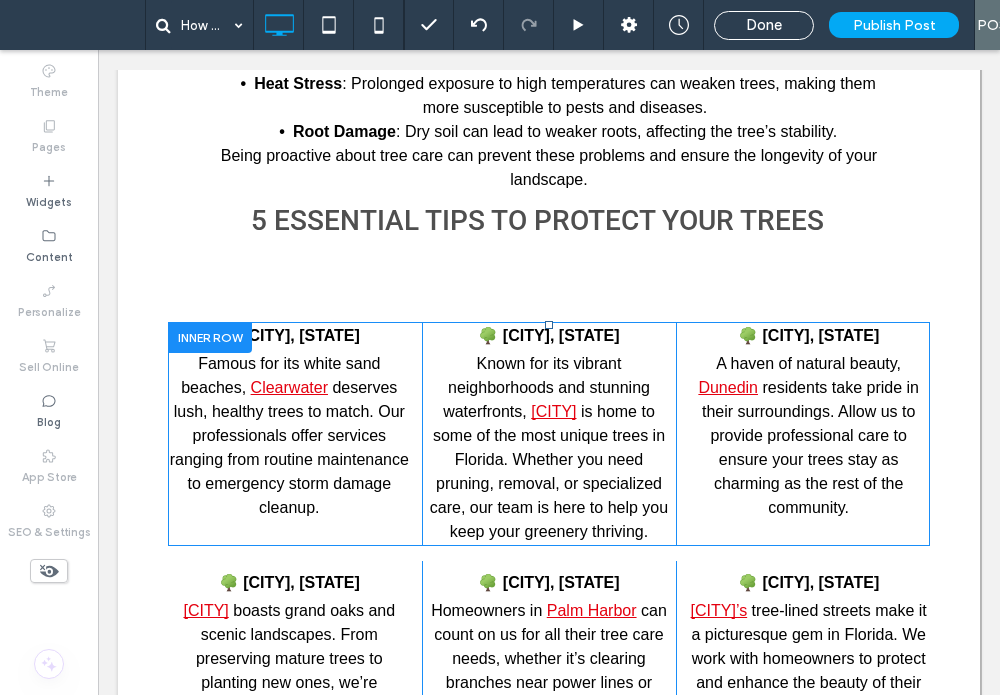 click at bounding box center [210, 337] 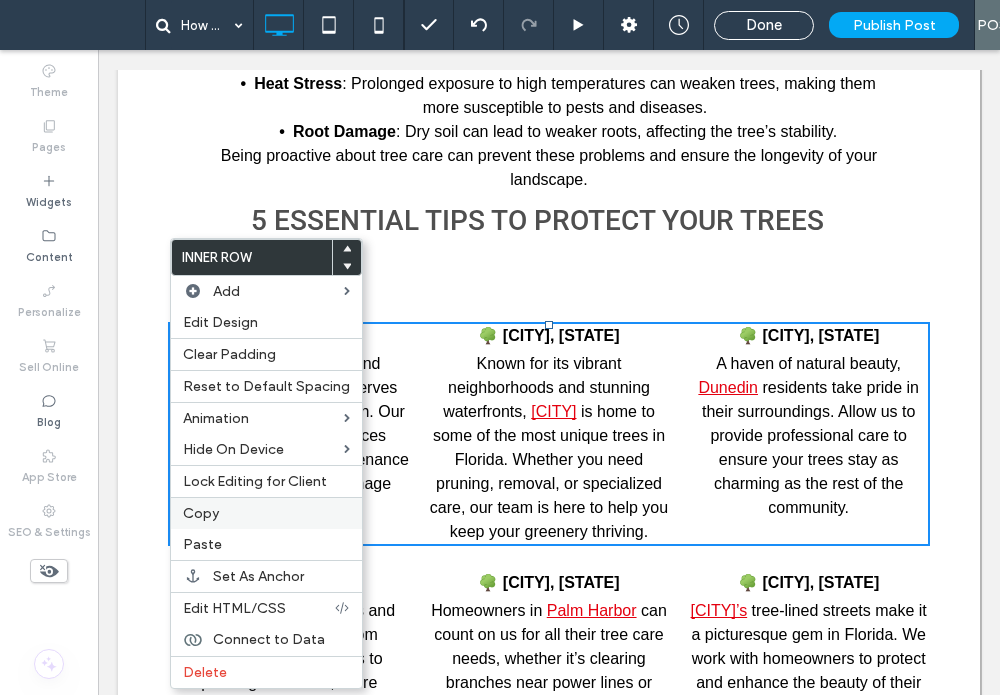 click on "Copy" at bounding box center [201, 513] 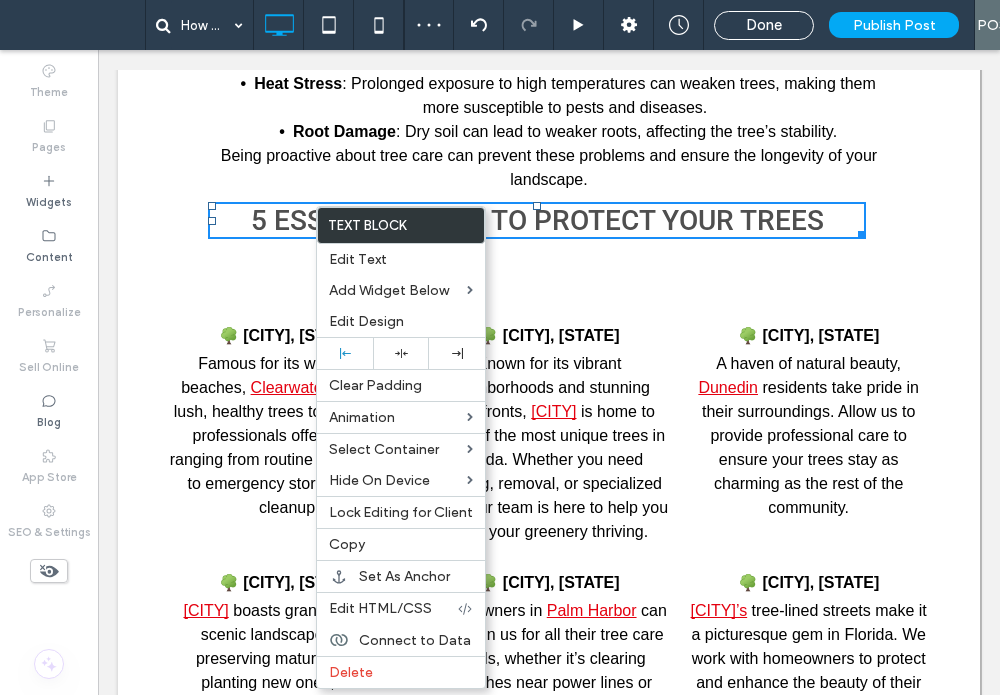 click on "deserves lush, healthy trees to match. Our professionals offer services ranging from routine maintenance to emergency storm damage cleanup." at bounding box center [289, 447] 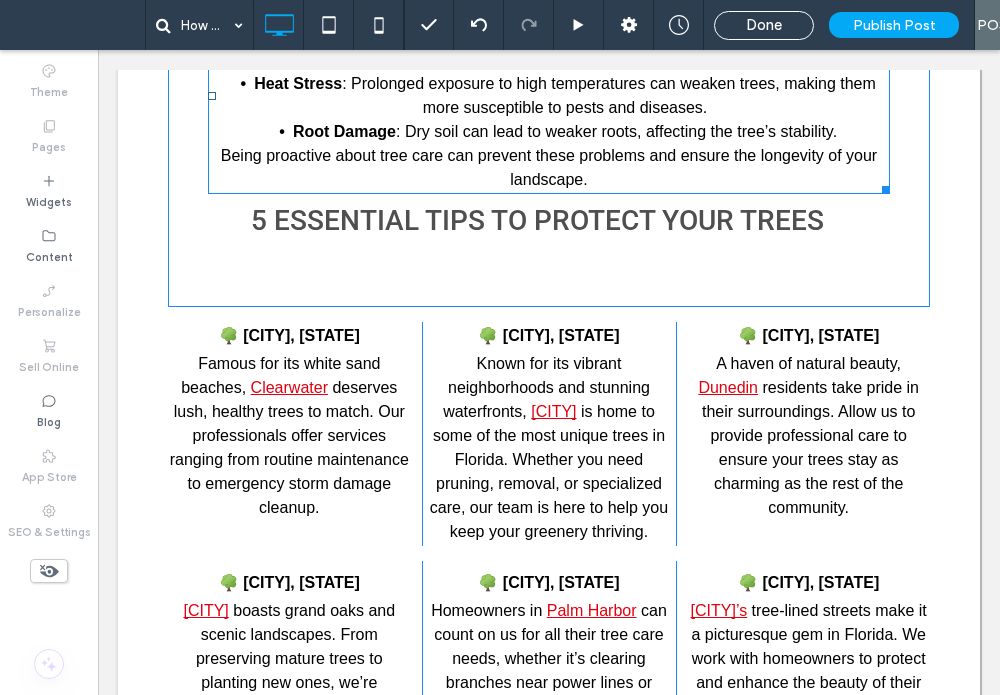 drag, startPoint x: 220, startPoint y: 355, endPoint x: 296, endPoint y: 183, distance: 188.04254 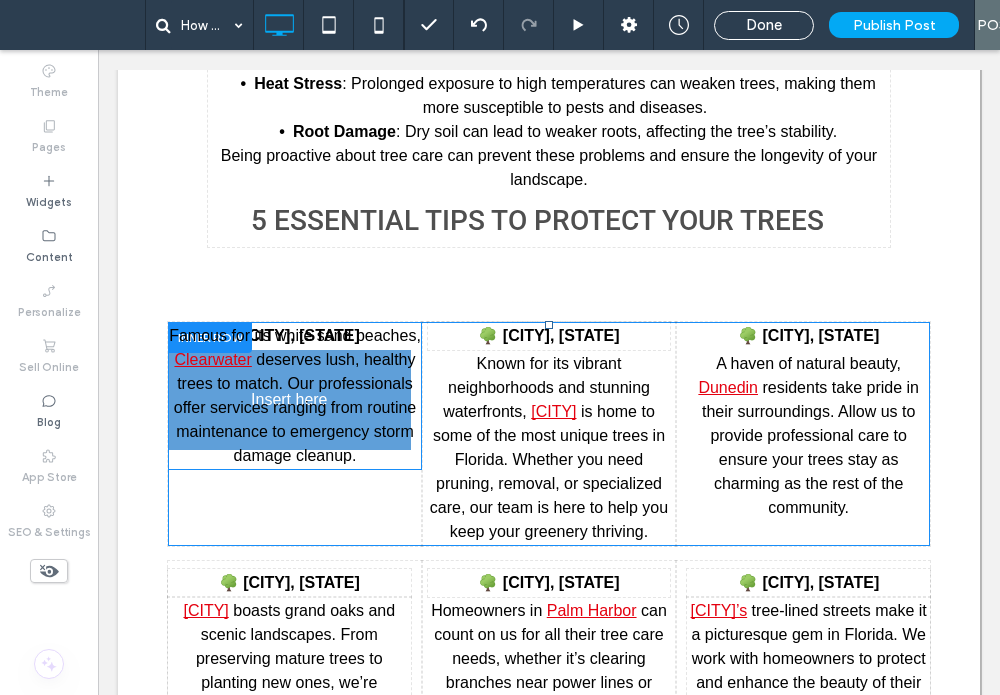drag, startPoint x: 323, startPoint y: 512, endPoint x: 333, endPoint y: 516, distance: 10.770329 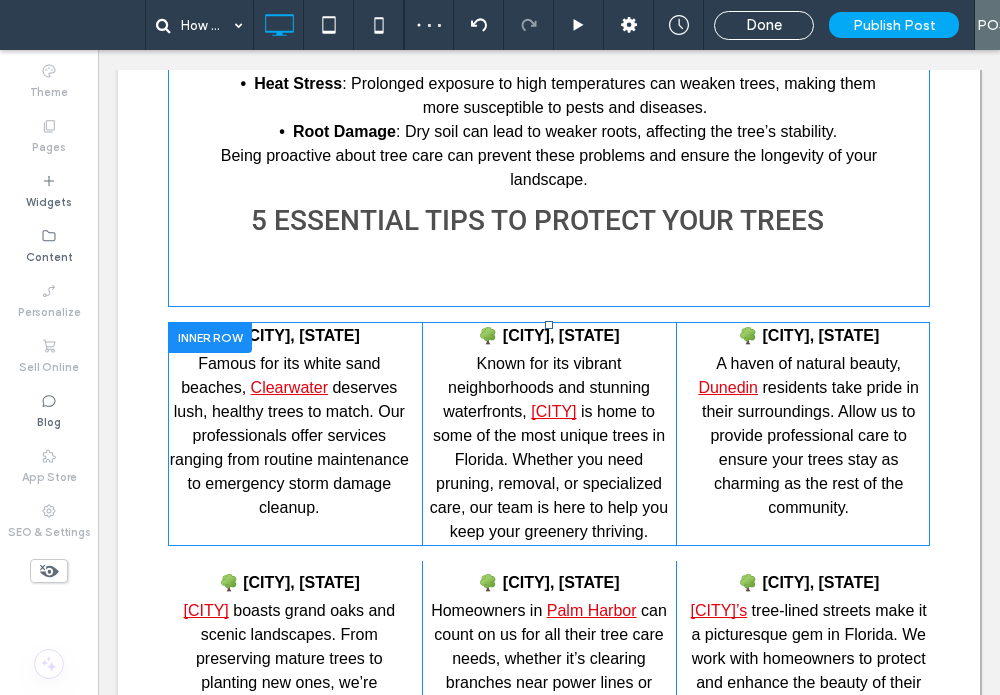 click on "tips to keep your tree's comfortable all summer long
Florida’s summer heat can be brutal—not just for you, but for your trees as well. Intense temperatures, high humidity, and inconsistent rainfall can cause stress to your landscape, potentially damaging or even killing your trees if left unchecked. Luckily, there are ways to protect your trees and ensure their health during the sweltering season.    With expert advice and proper care, homeowners can keep their trees safe, healthy, and thriving. Here’s how.  Why Protecting your trees from the heat  IS IMPORTANT The combination of heat, sunlight, and drought-like conditions can lead to a number of issues for your trees, including: Dehydration : The intense heat causes water to evaporate faster, leaving trees parched.  Heat Stress : Prolonged exposure to high temperatures can weaken trees, making them more susceptible to pests and diseases.  Root Damage : Dry soil can lead to weaker roots, affecting the tree’s stability.
Click To Paste" at bounding box center [549, -85] 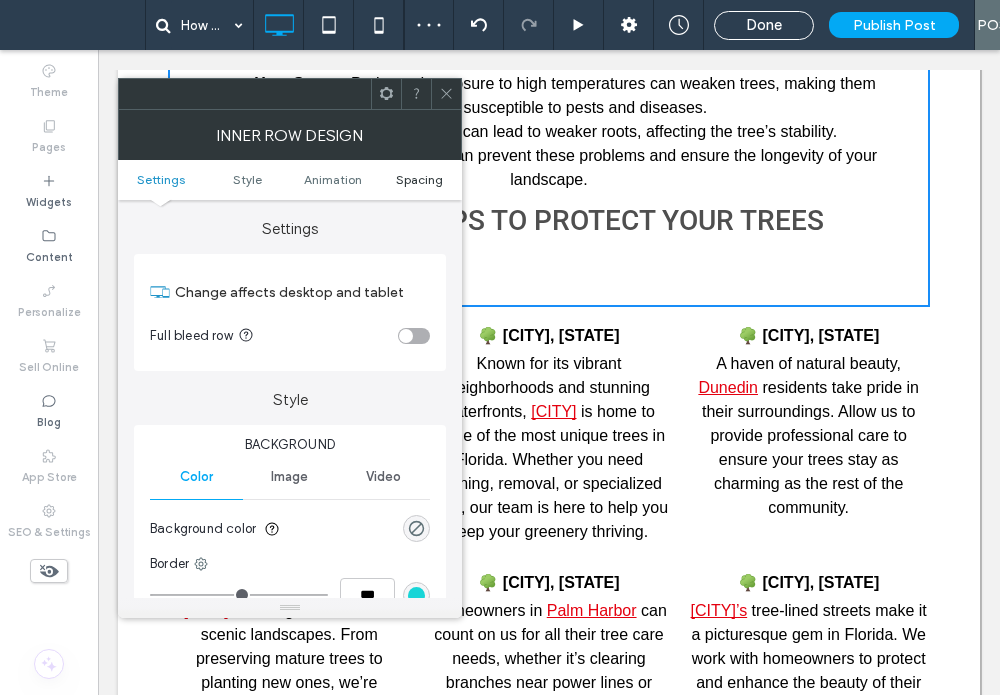 click on "Spacing" at bounding box center [419, 179] 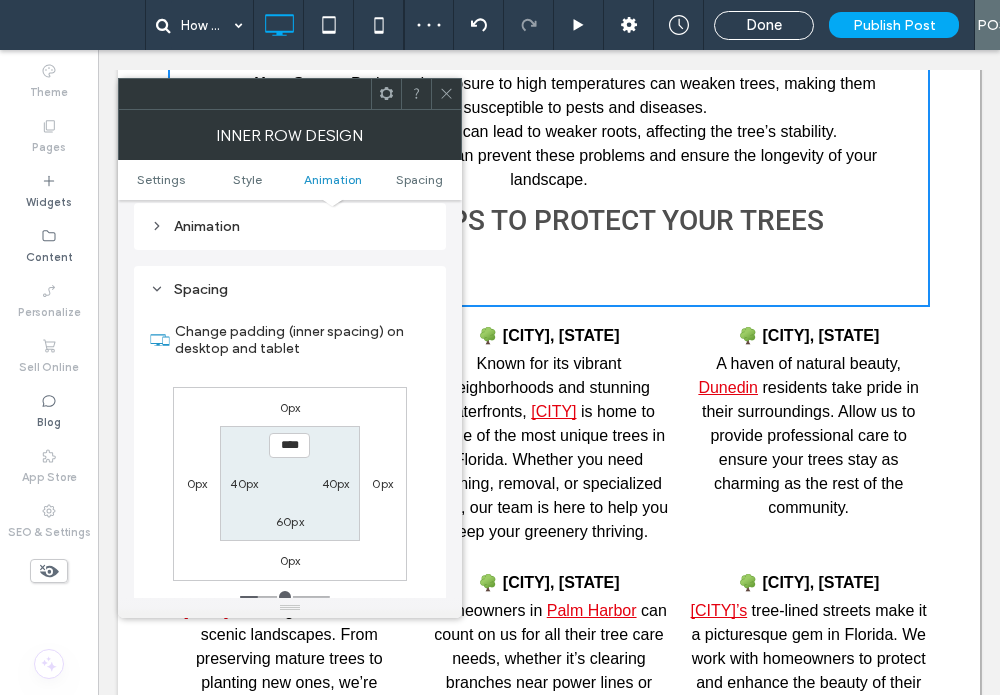 scroll, scrollTop: 640, scrollLeft: 0, axis: vertical 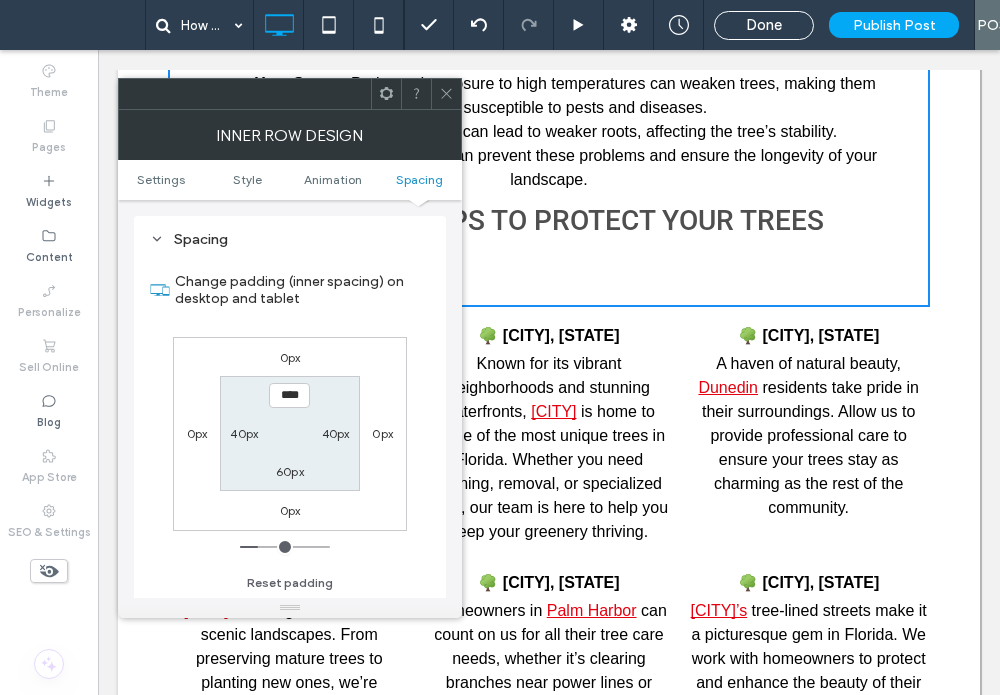 click on "60px" at bounding box center [290, 471] 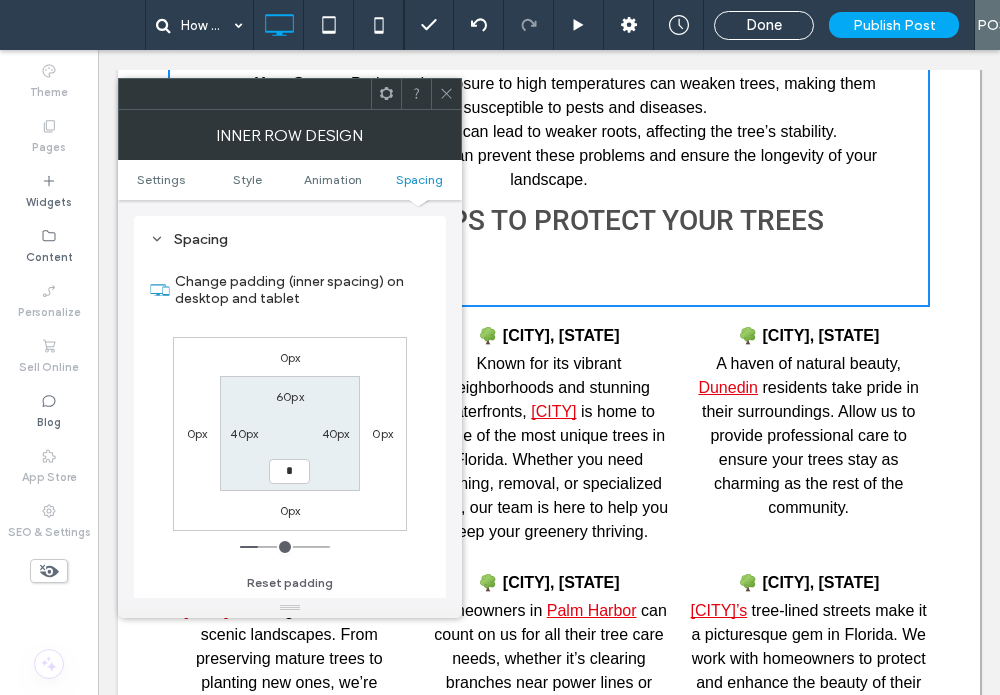 type on "*" 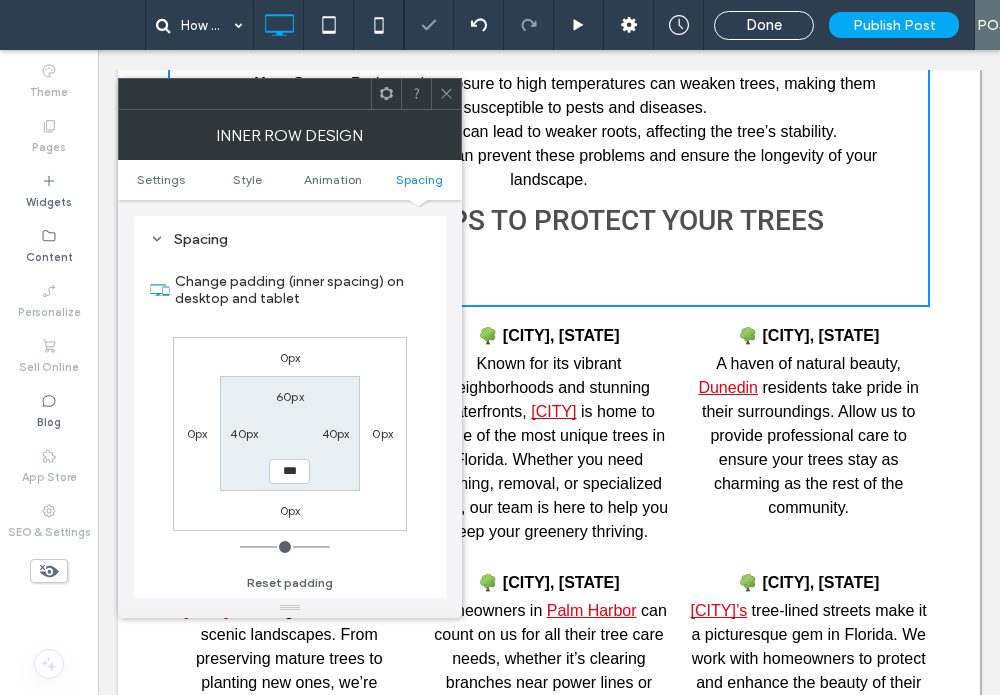 scroll, scrollTop: 1272, scrollLeft: 0, axis: vertical 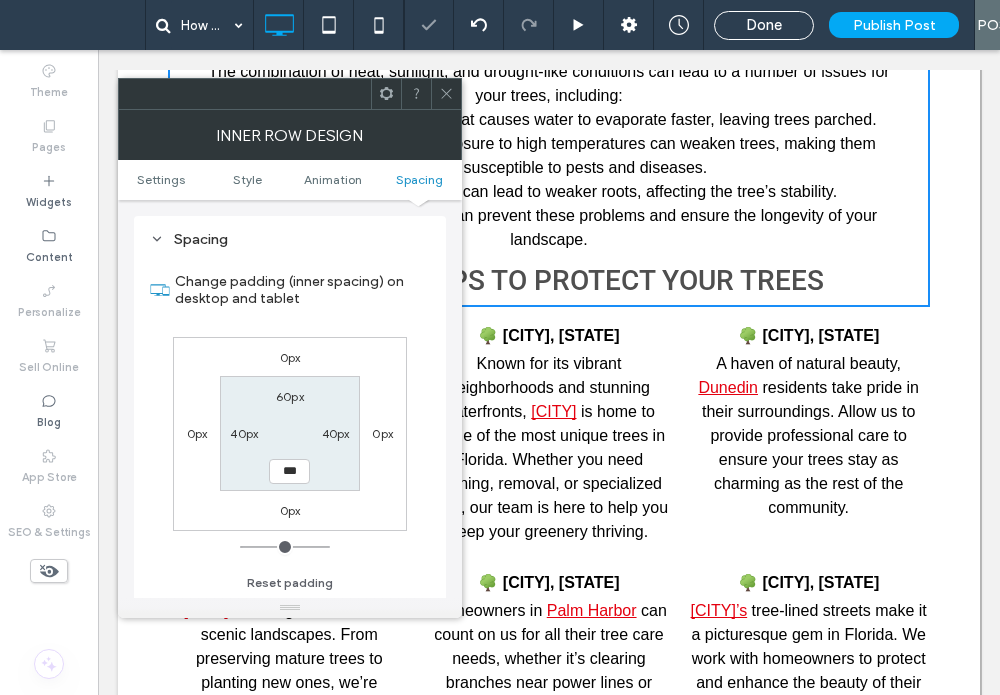 click 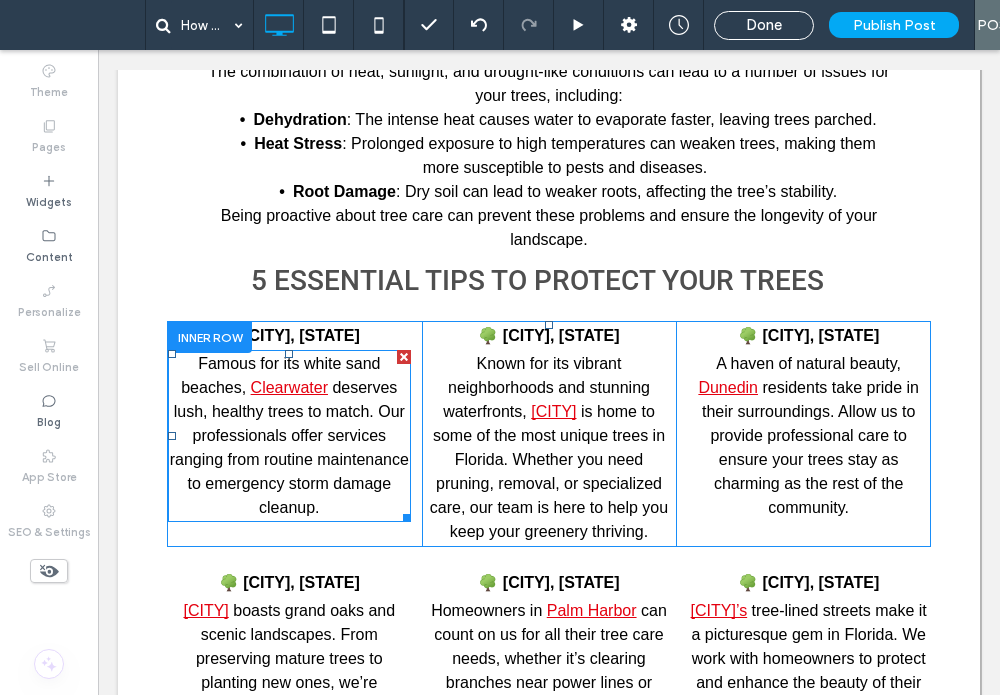 click on "deserves lush, healthy trees to match. Our professionals offer services ranging from routine maintenance to emergency storm damage cleanup." at bounding box center [289, 447] 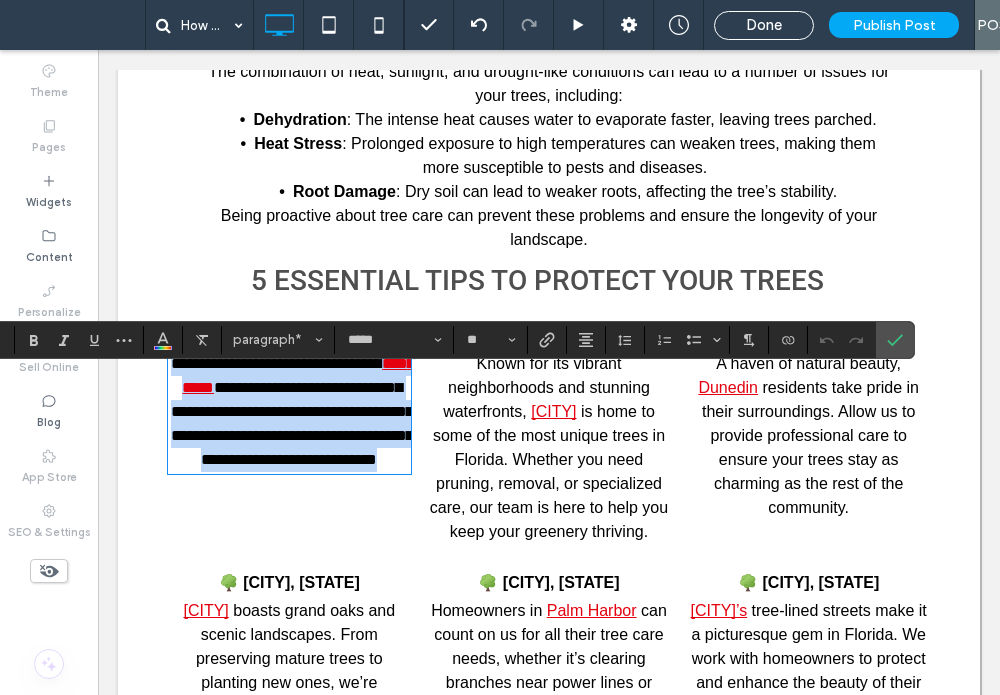 paste 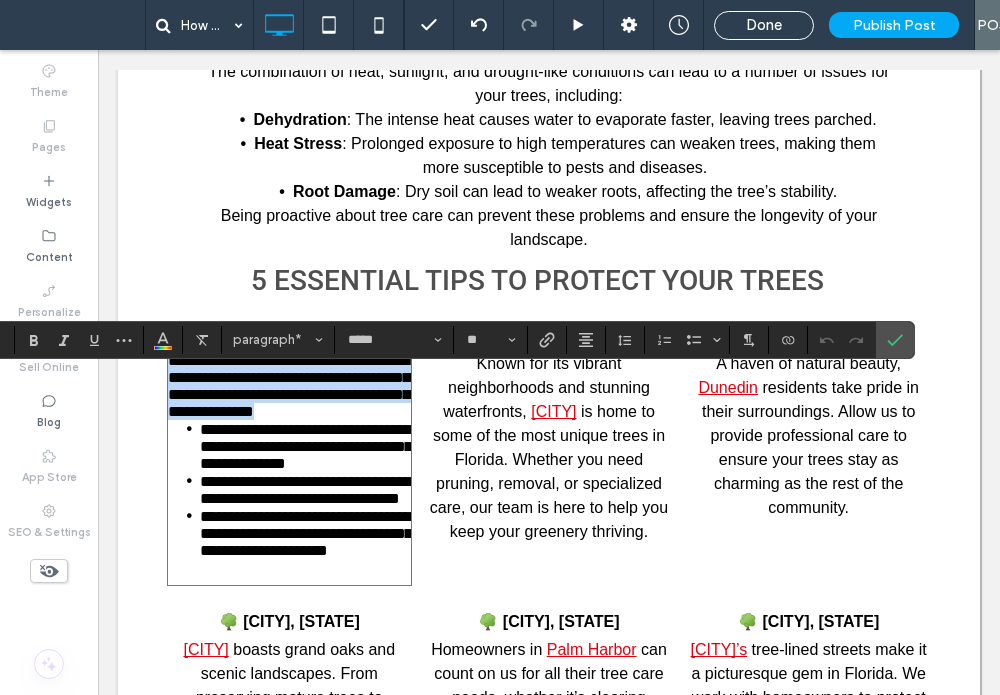scroll, scrollTop: 0, scrollLeft: 0, axis: both 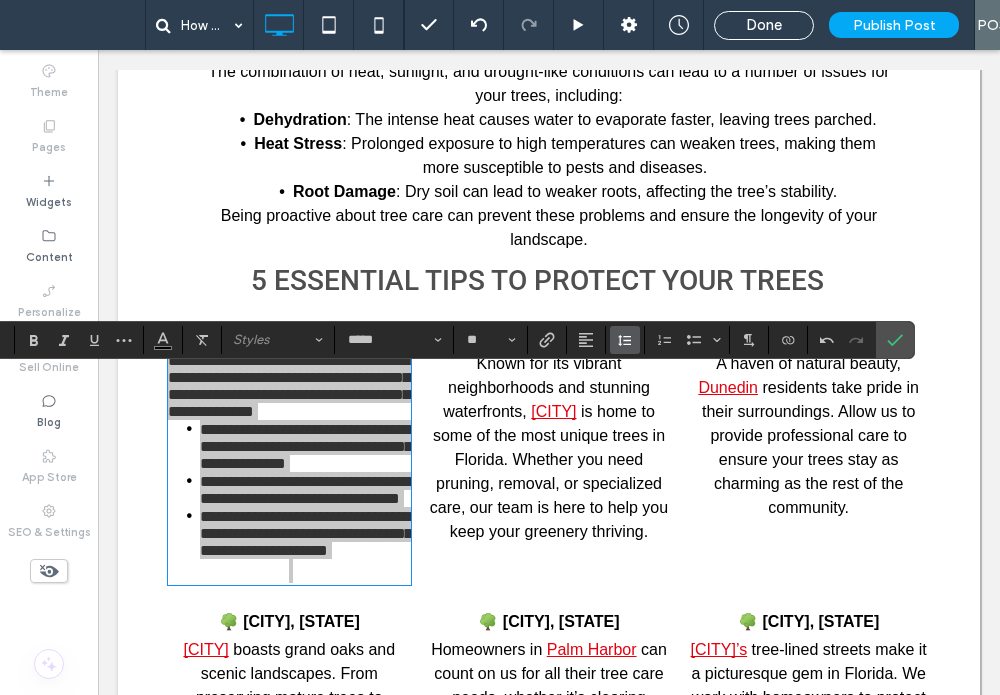 click 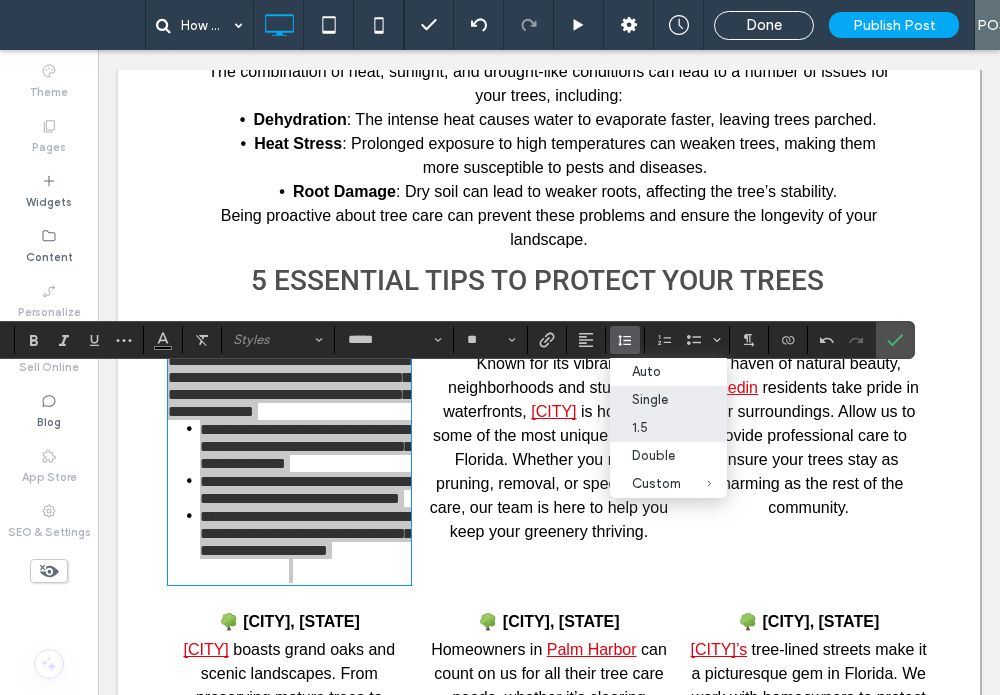 click on "1.5" at bounding box center (668, 428) 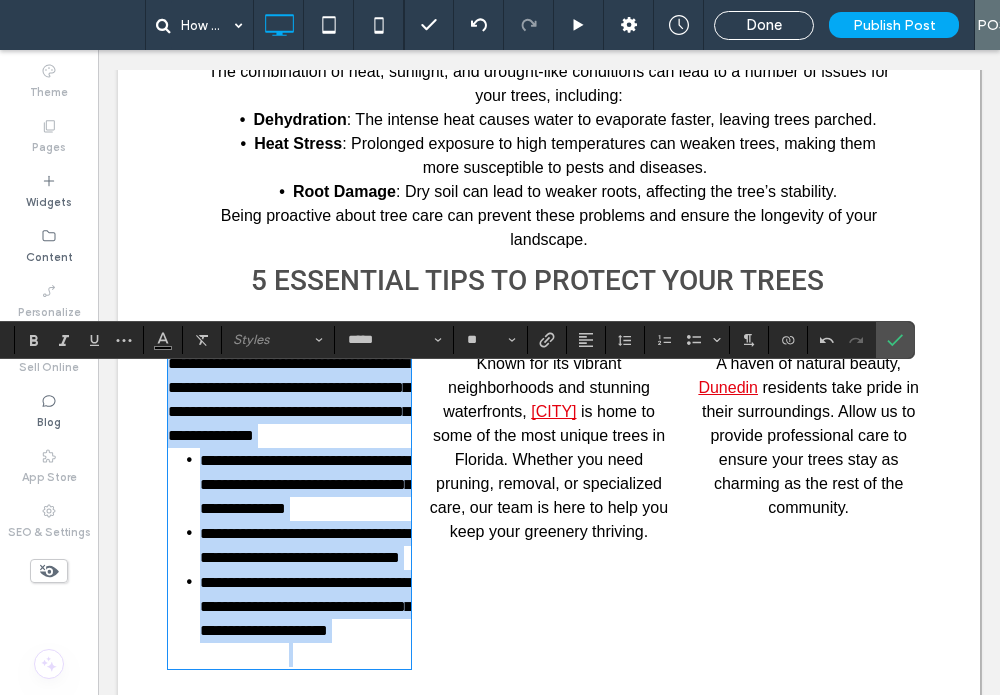 click on "**********" at bounding box center (289, 399) 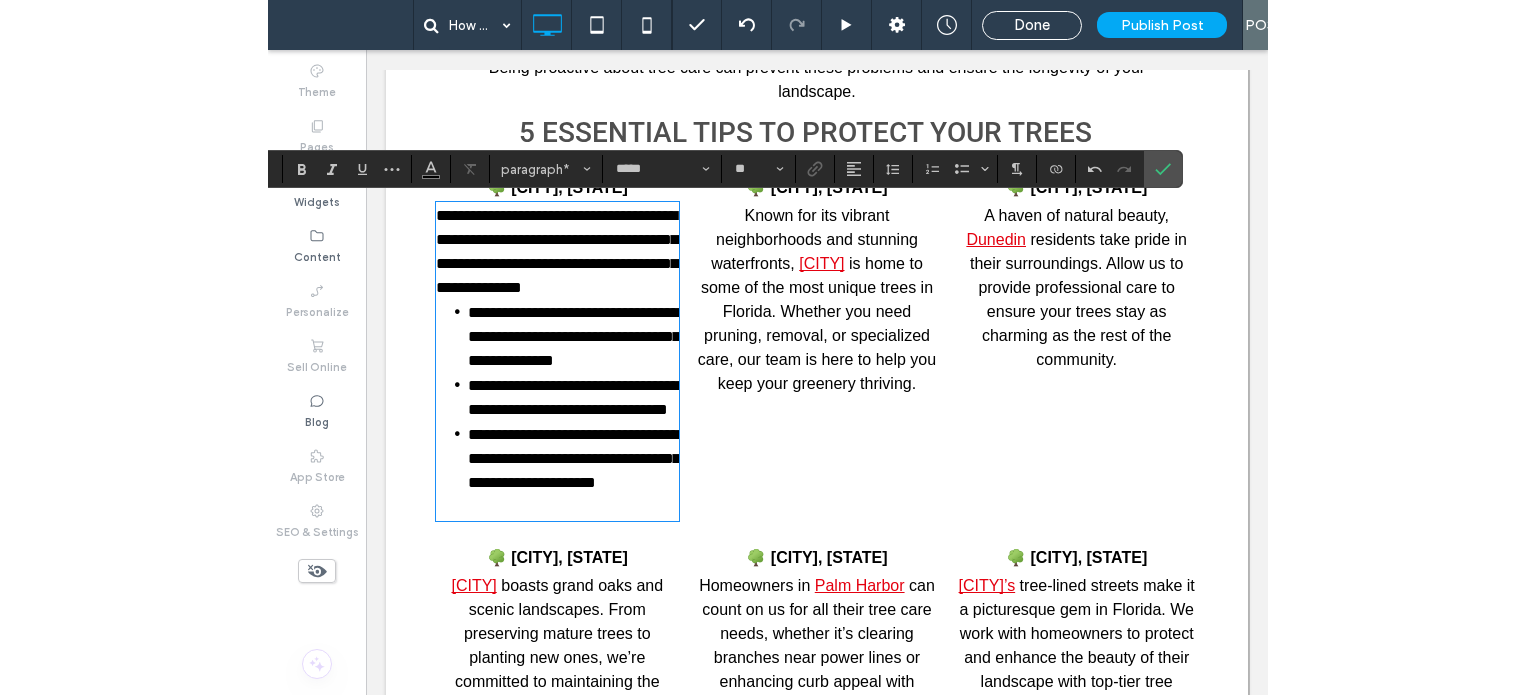 scroll, scrollTop: 1443, scrollLeft: 0, axis: vertical 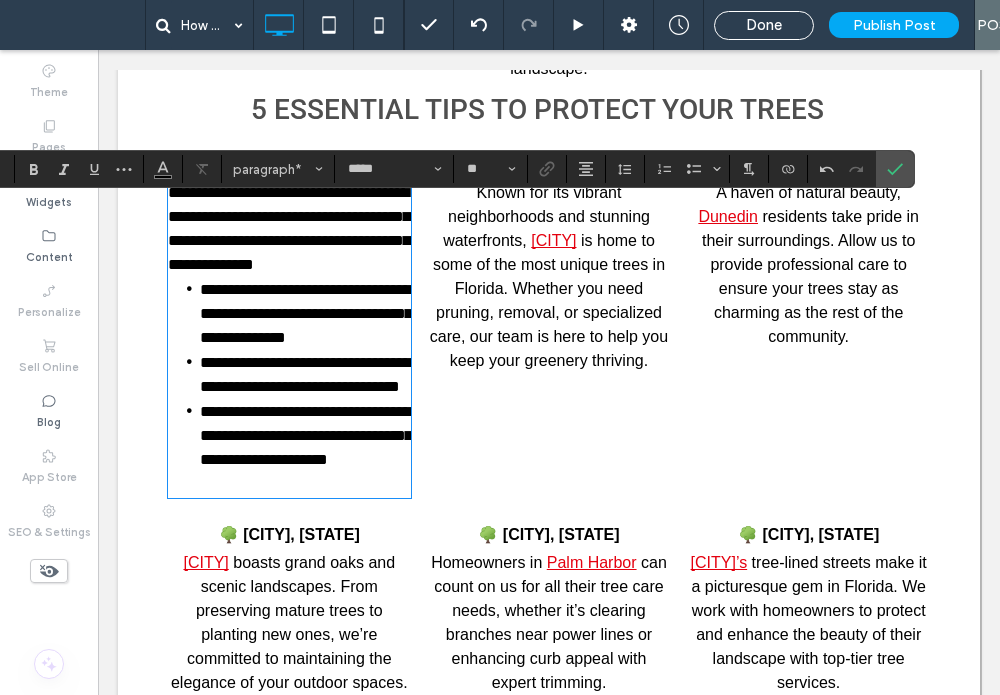 click at bounding box center [289, 484] 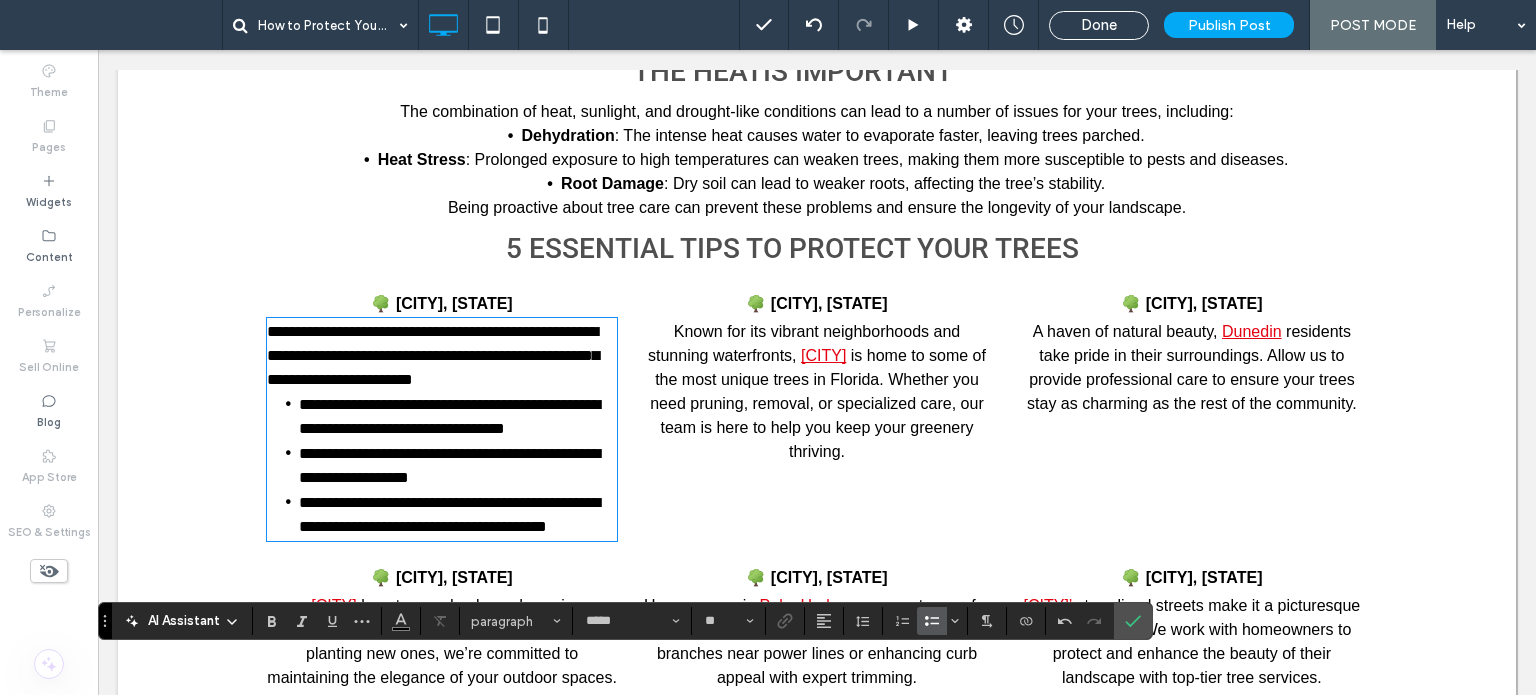 scroll, scrollTop: 812, scrollLeft: 0, axis: vertical 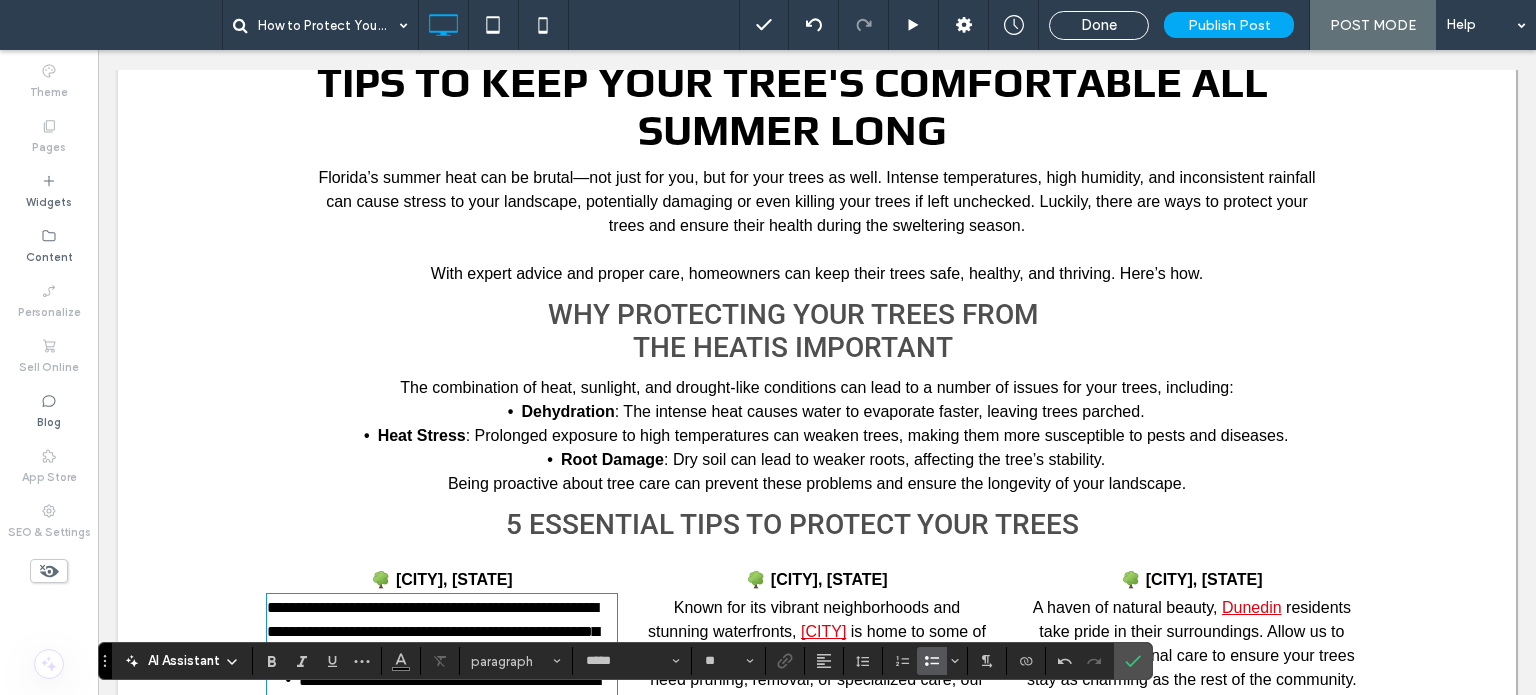 click on "tips to keep your tree's comfortable all summer long
Florida’s summer heat can be brutal—not just for you, but for your trees as well. Intense temperatures, high humidity, and inconsistent rainfall can cause stress to your landscape, potentially damaging or even killing your trees if left unchecked. Luckily, there are ways to protect your trees and ensure their health during the sweltering season.    With expert advice and proper care, homeowners can keep their trees safe, healthy, and thriving. Here’s how.  Why Protecting your trees from the heat  IS IMPORTANT The combination of heat, sunlight, and drought-like conditions can lead to a number of issues for your trees, including: Dehydration : The intense heat causes water to evaporate faster, leaving trees parched.  Heat Stress : Prolonged exposure to high temperatures can weaken trees, making them more susceptible to pests and diseases.  Root Damage : Dry soil can lead to weaker roots, affecting the tree’s stability.
Click To Paste" at bounding box center [817, 273] 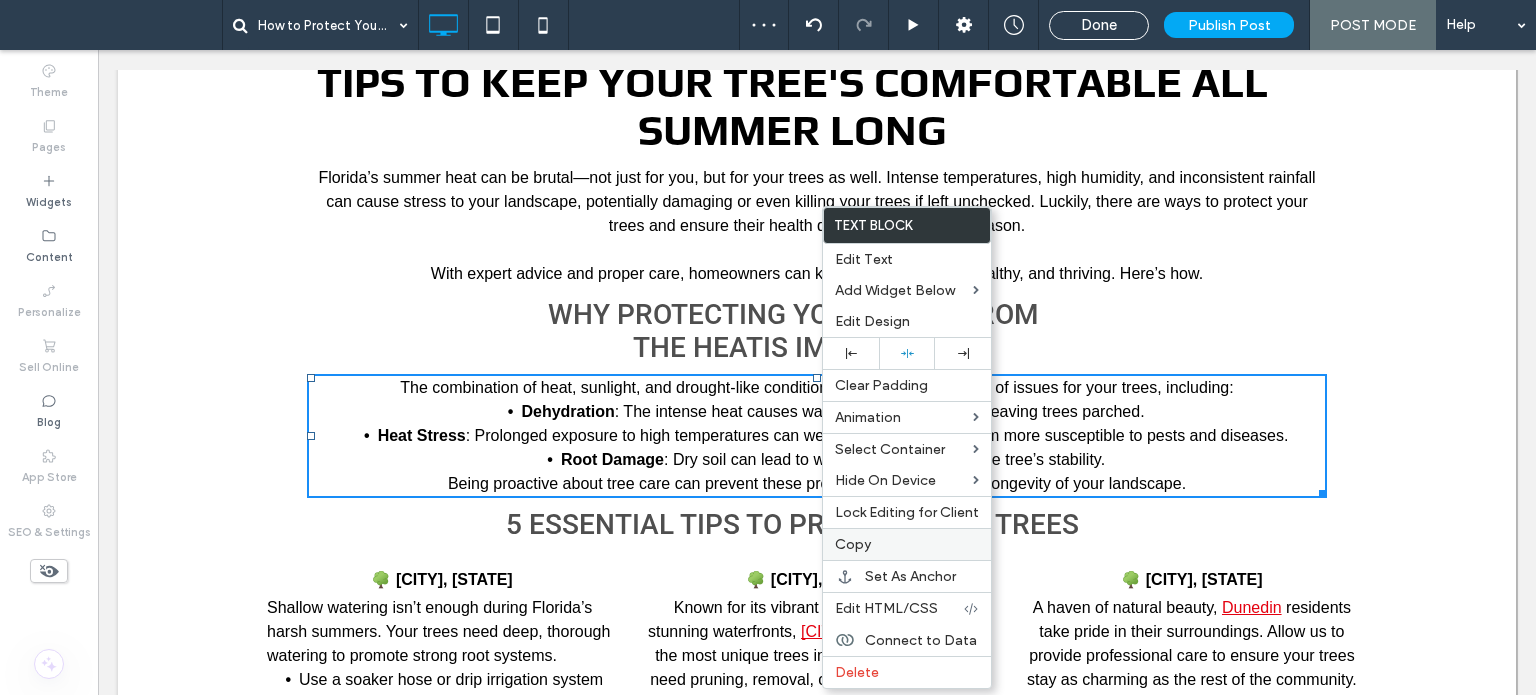 click on "Copy" at bounding box center [853, 544] 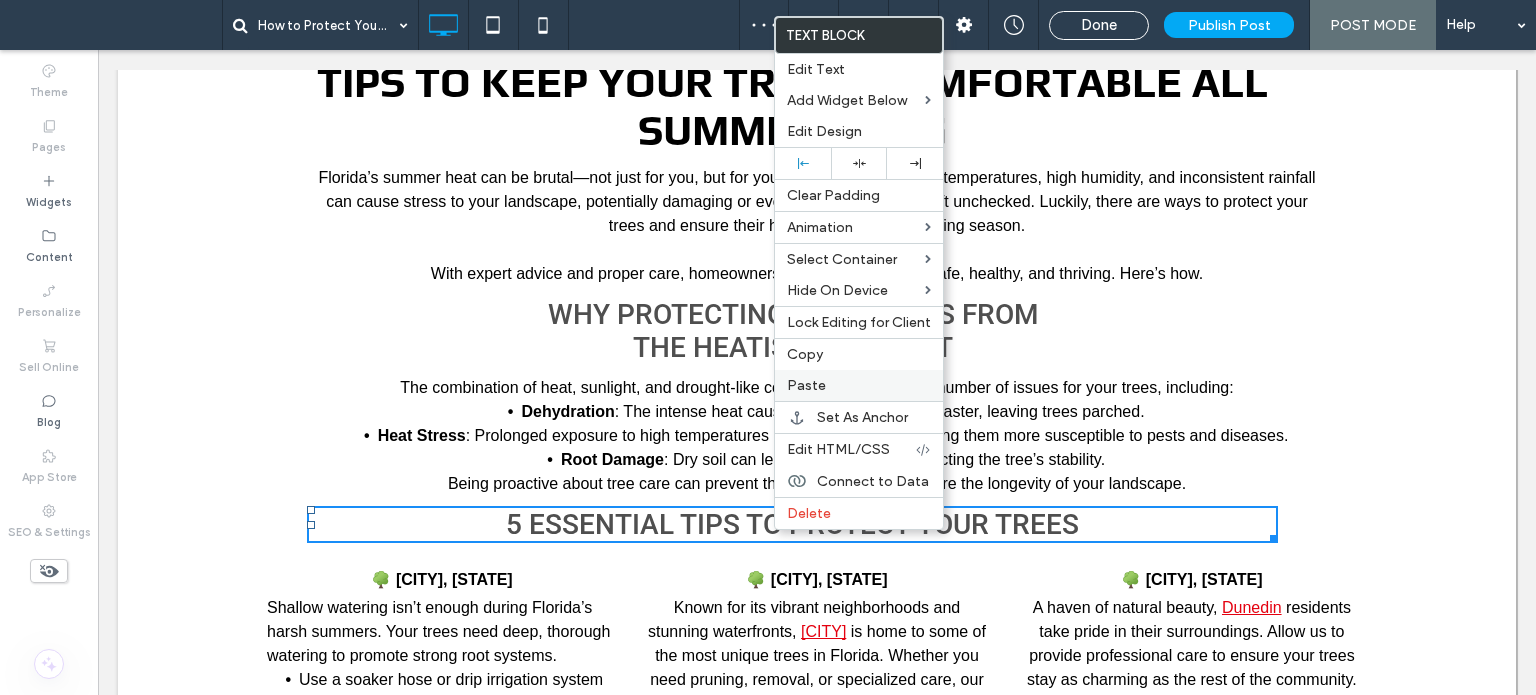 click on "Paste" at bounding box center [806, 385] 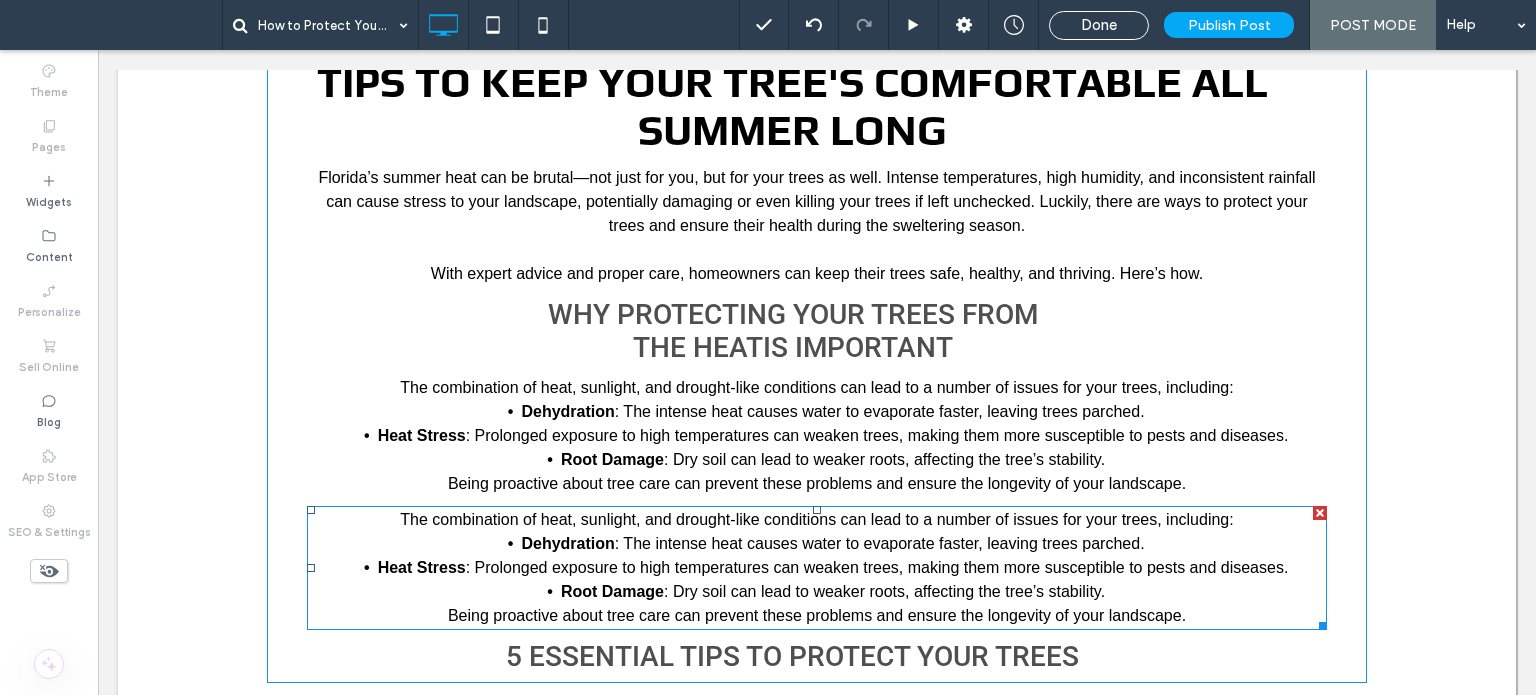 click on ": Dry soil can lead to weaker roots, affecting the tree’s stability." at bounding box center (884, 591) 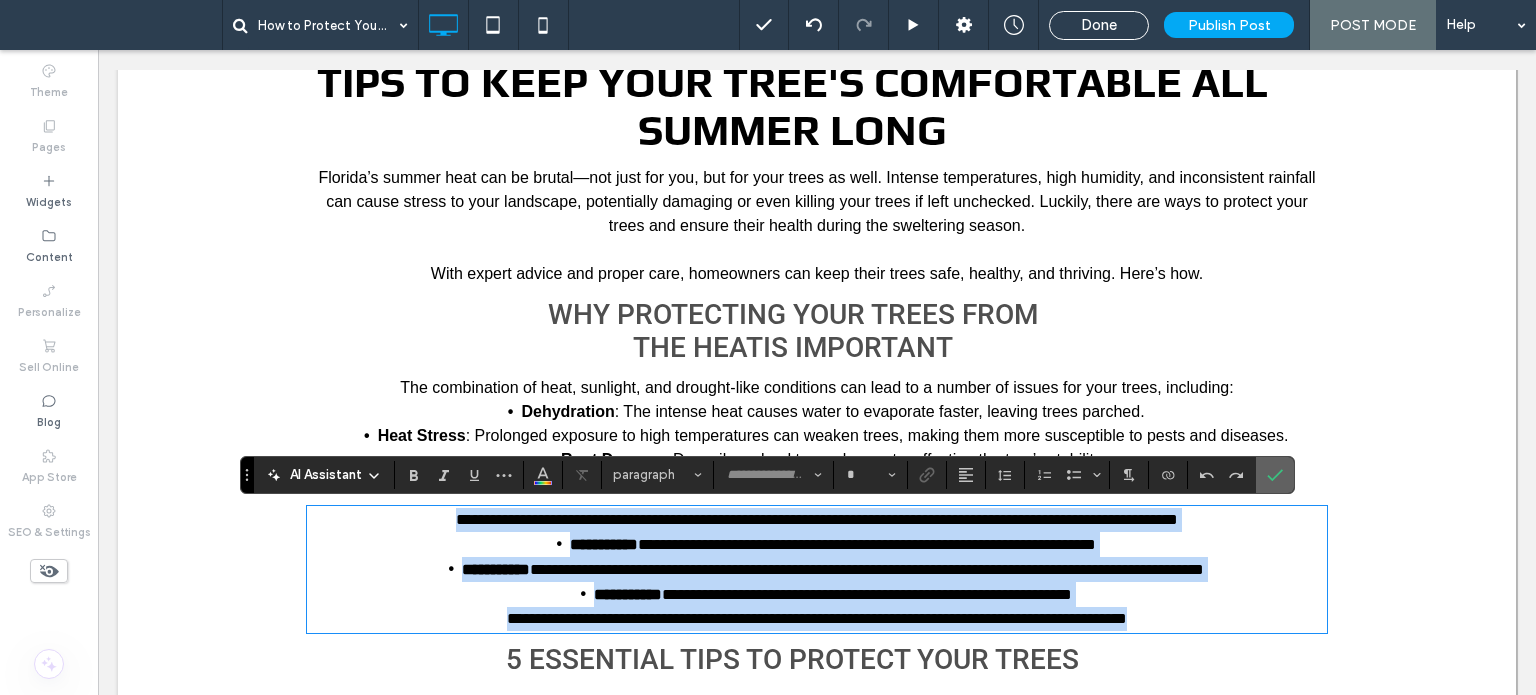 type on "*****" 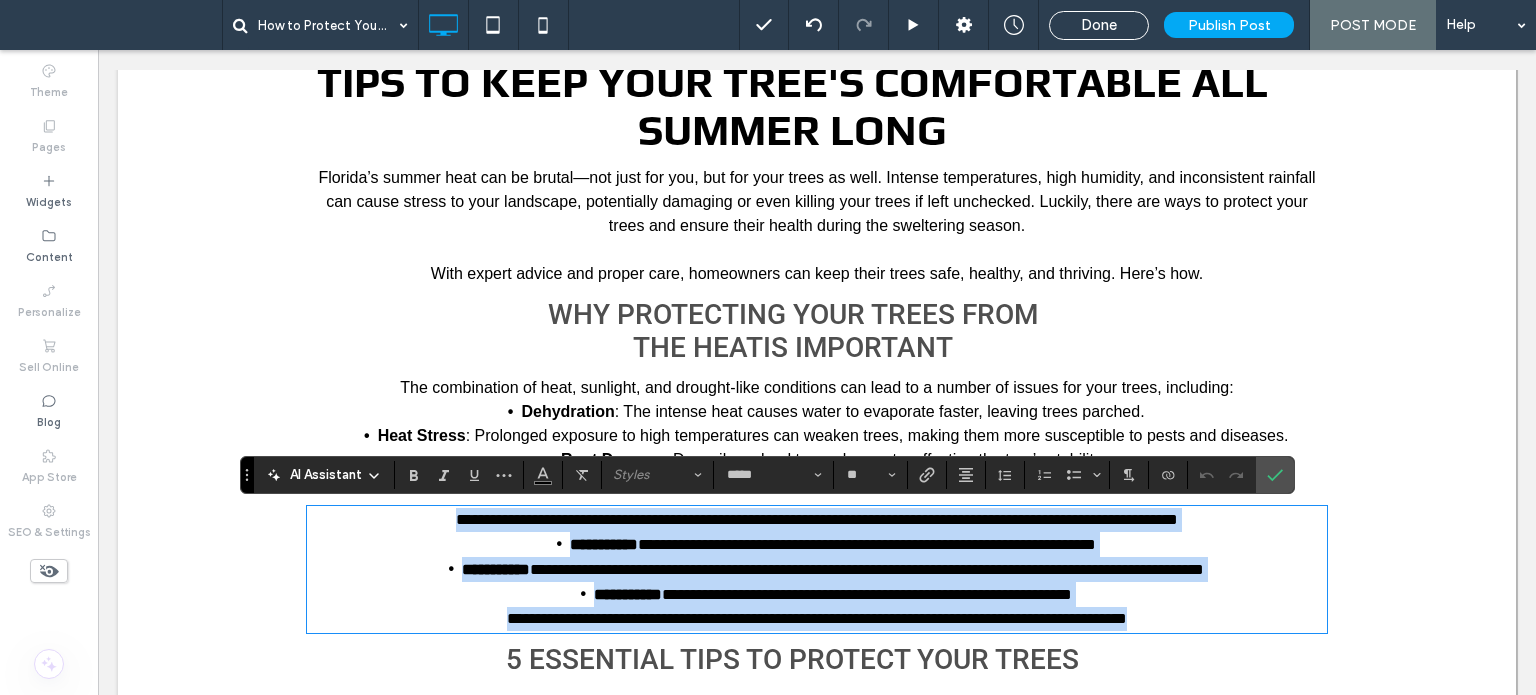 paste 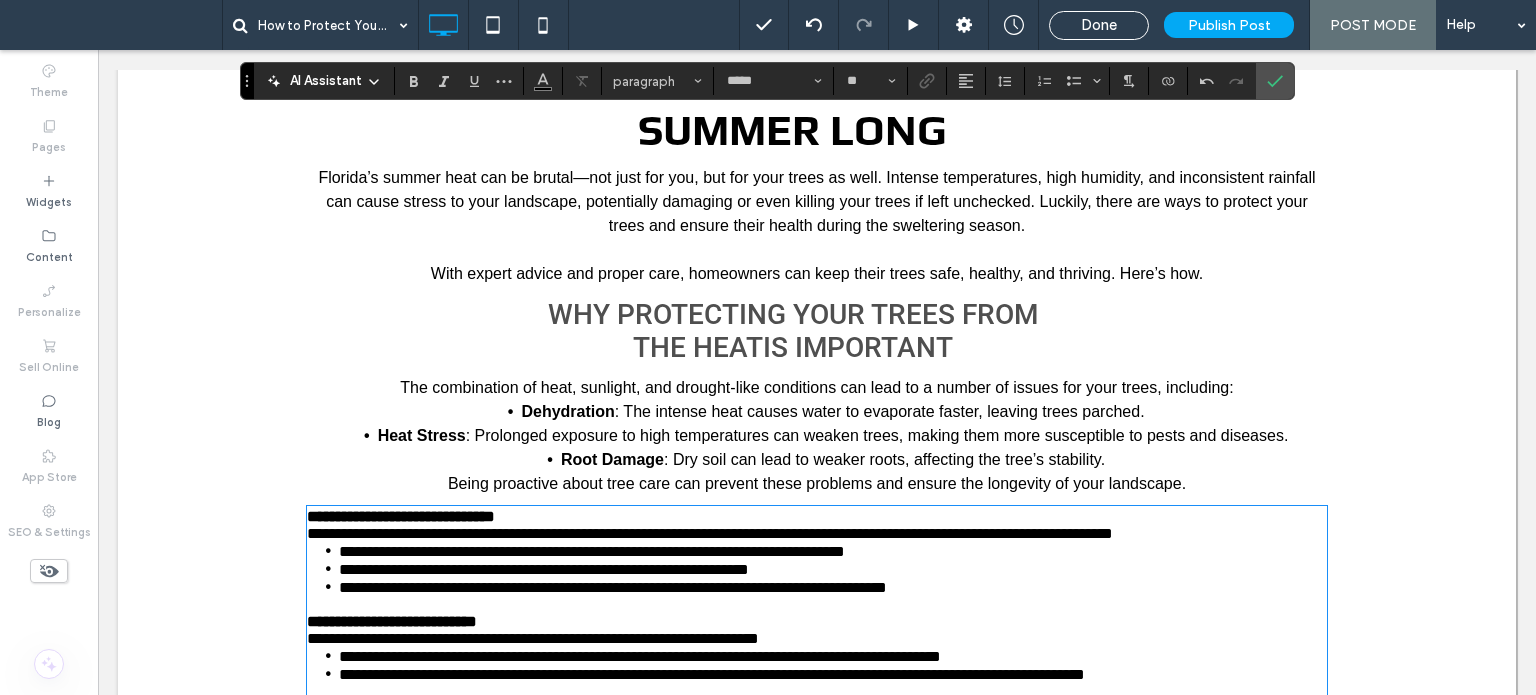 scroll, scrollTop: 1459, scrollLeft: 0, axis: vertical 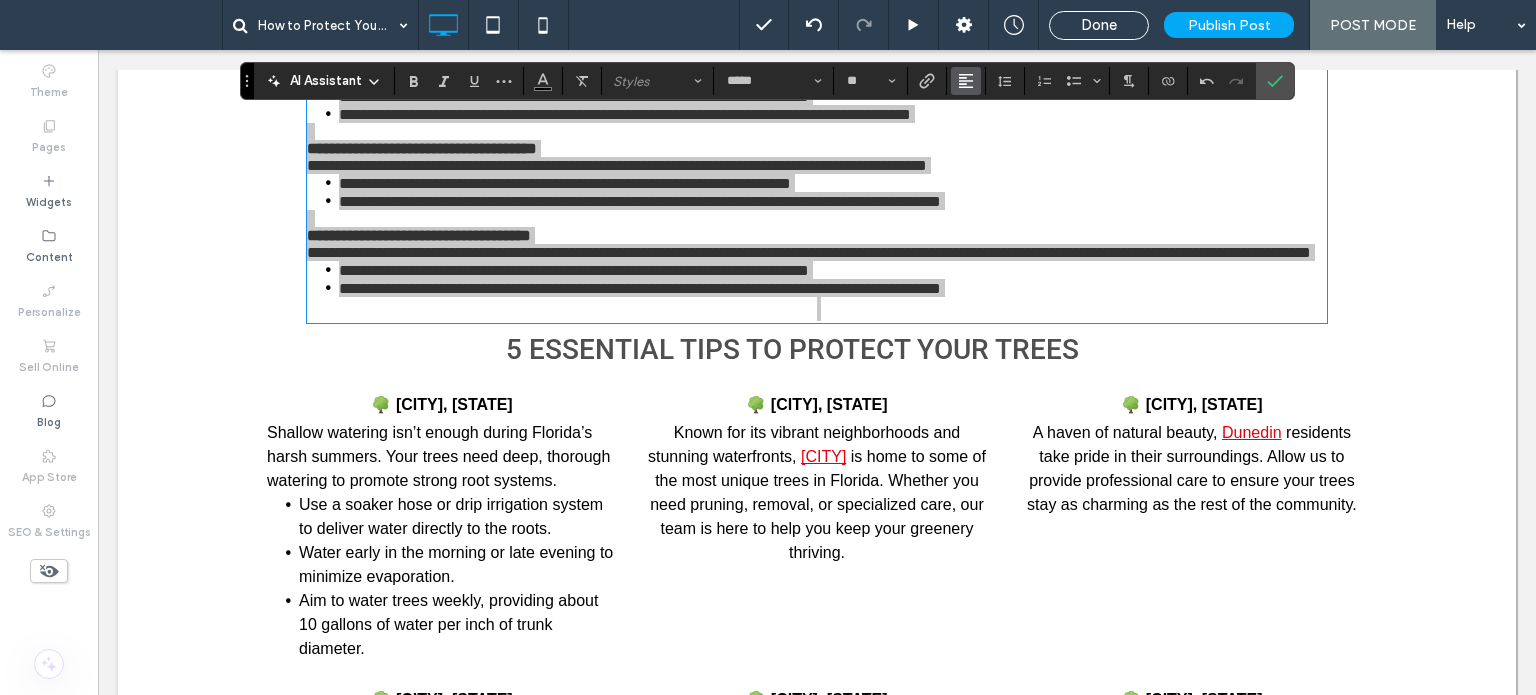 click 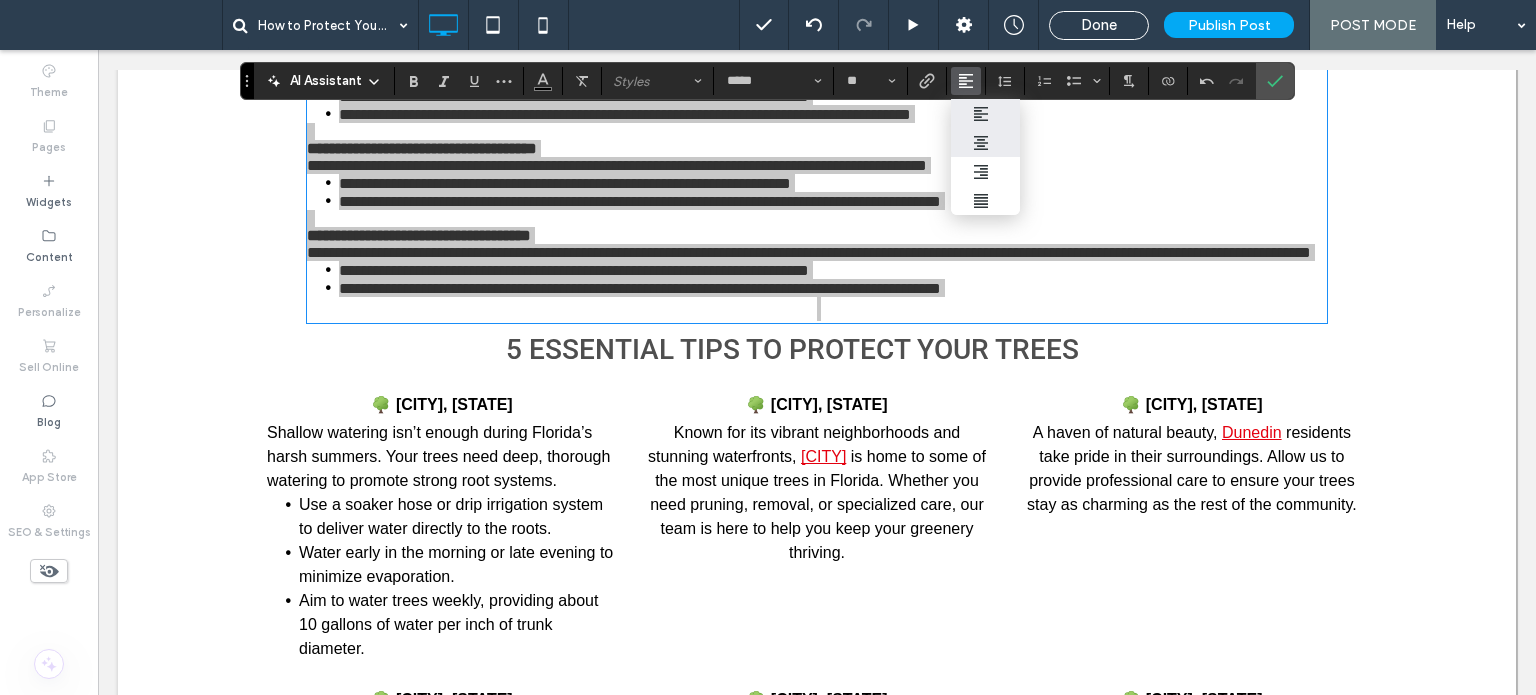 click 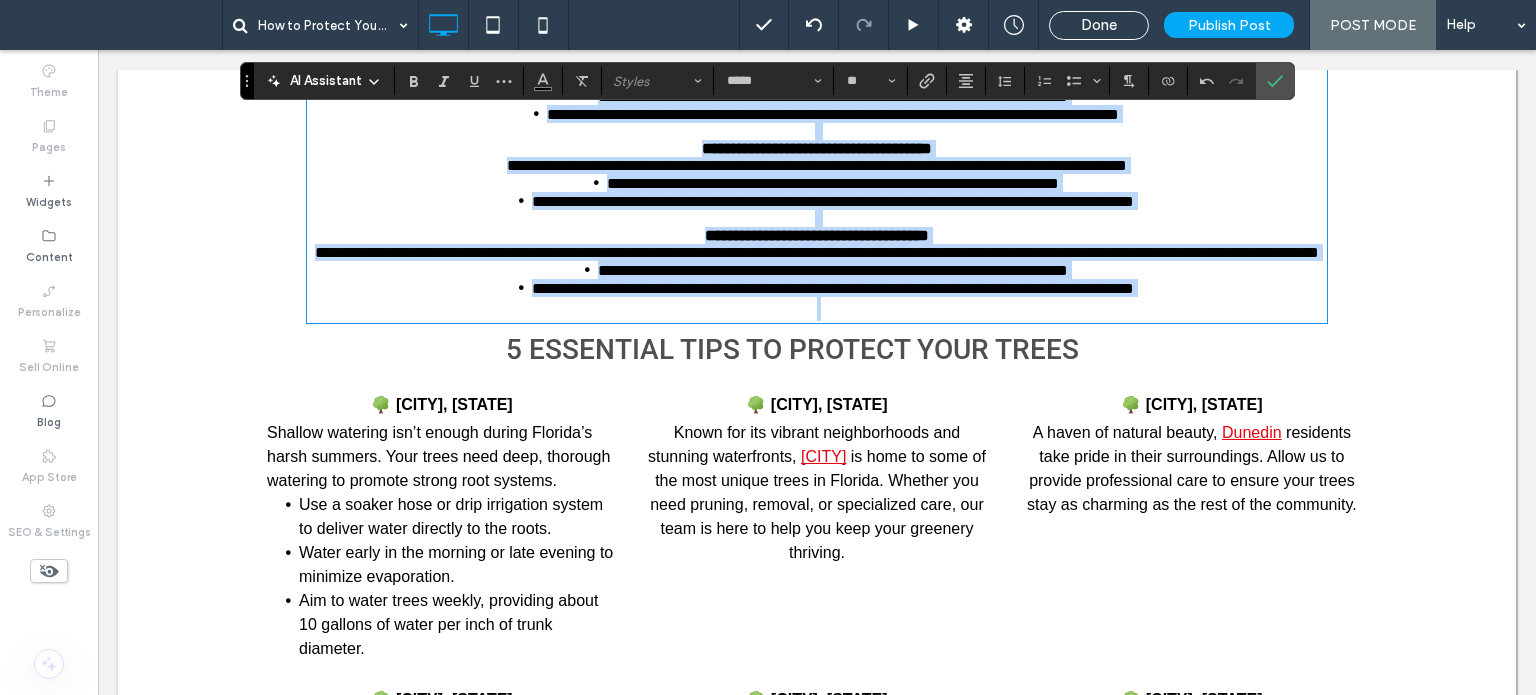 click at bounding box center [817, 218] 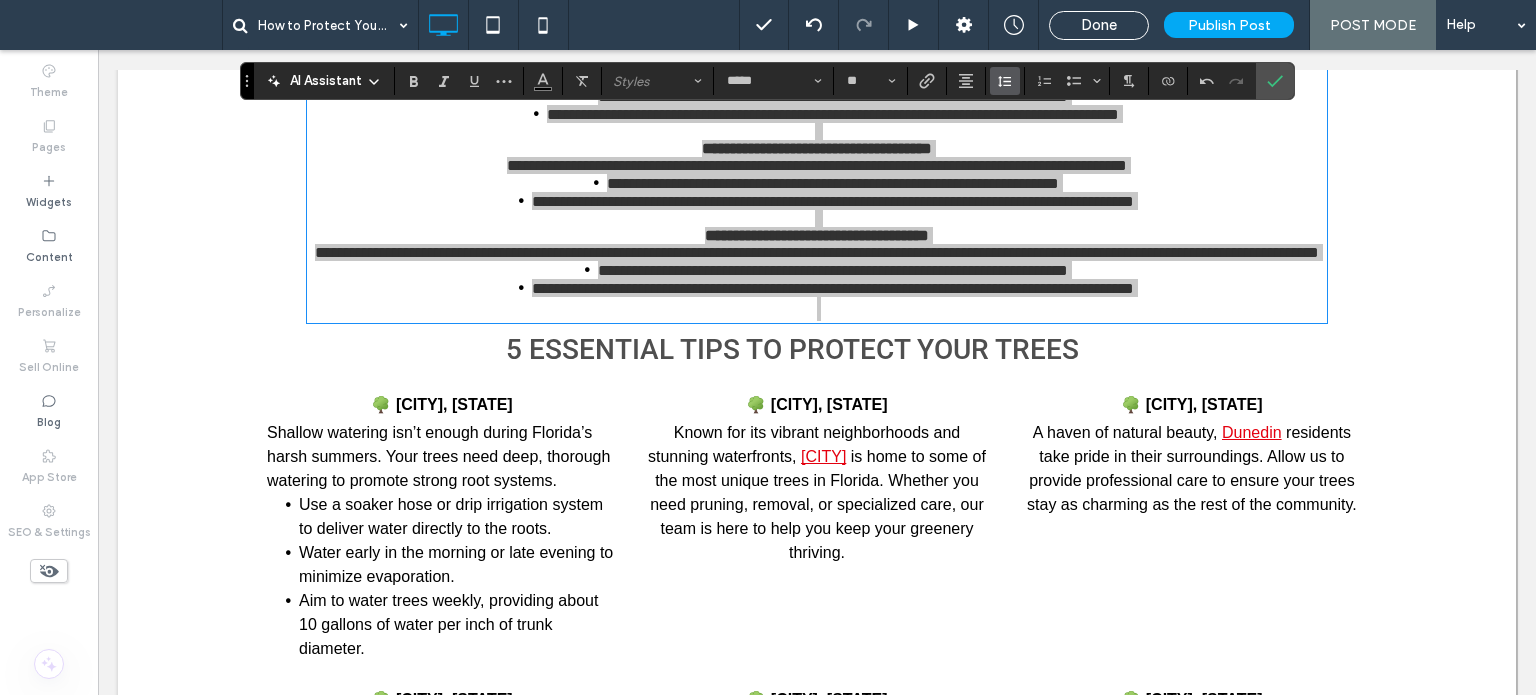 click 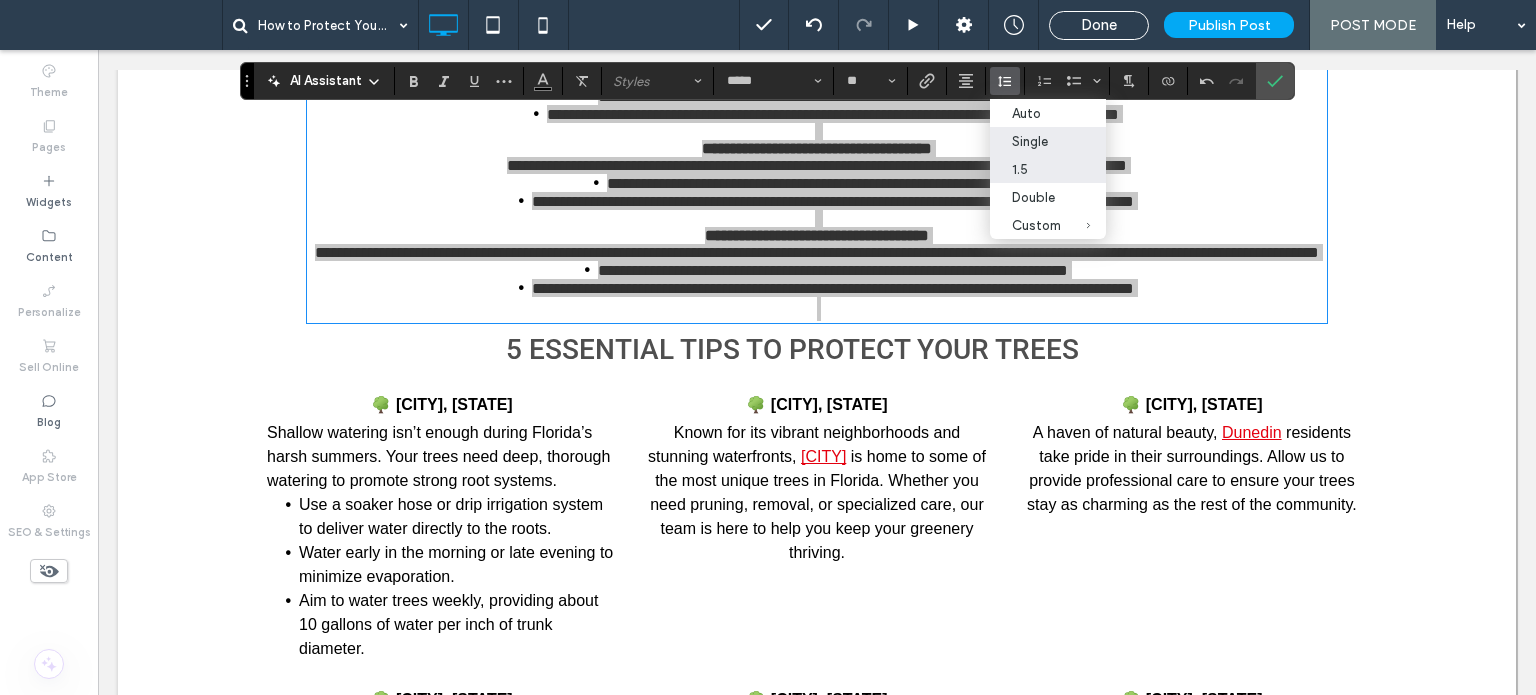 click on "1.5" at bounding box center [1036, 169] 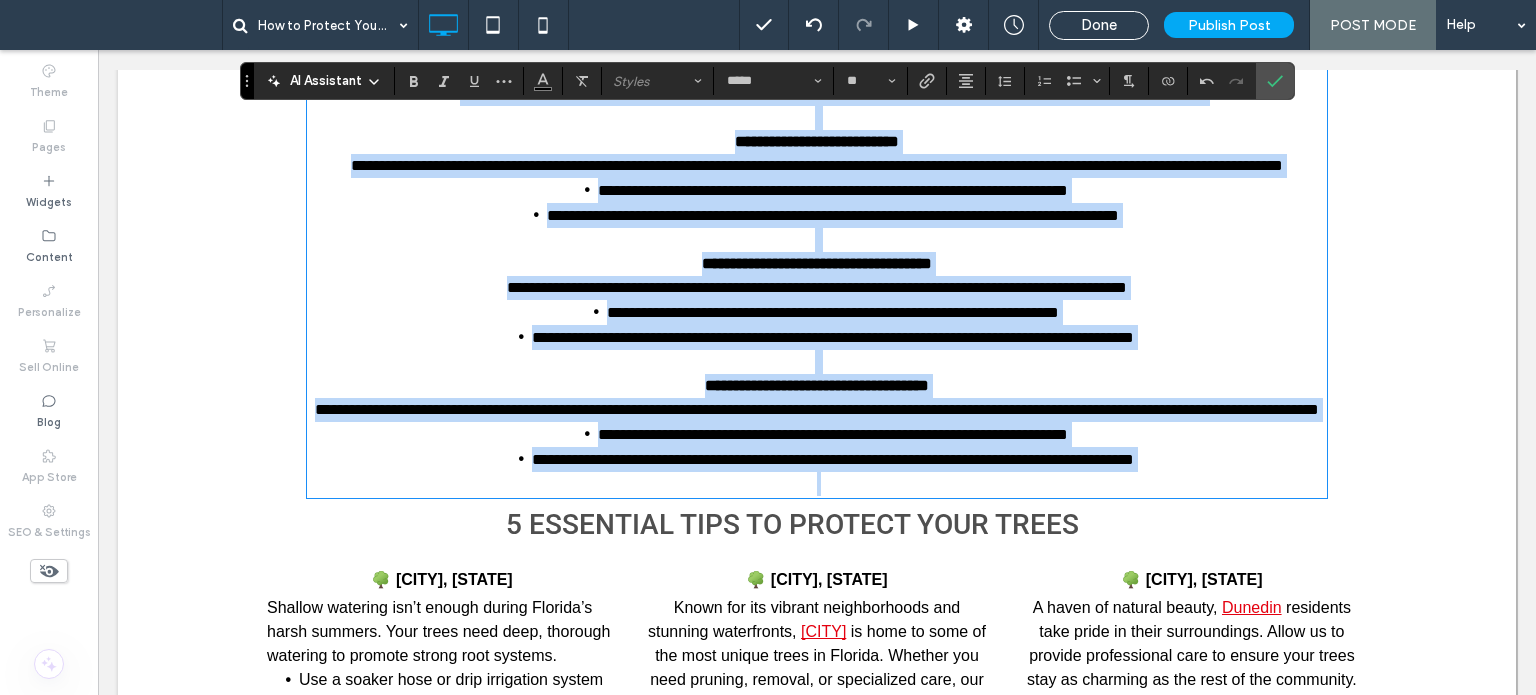 click at bounding box center [817, 484] 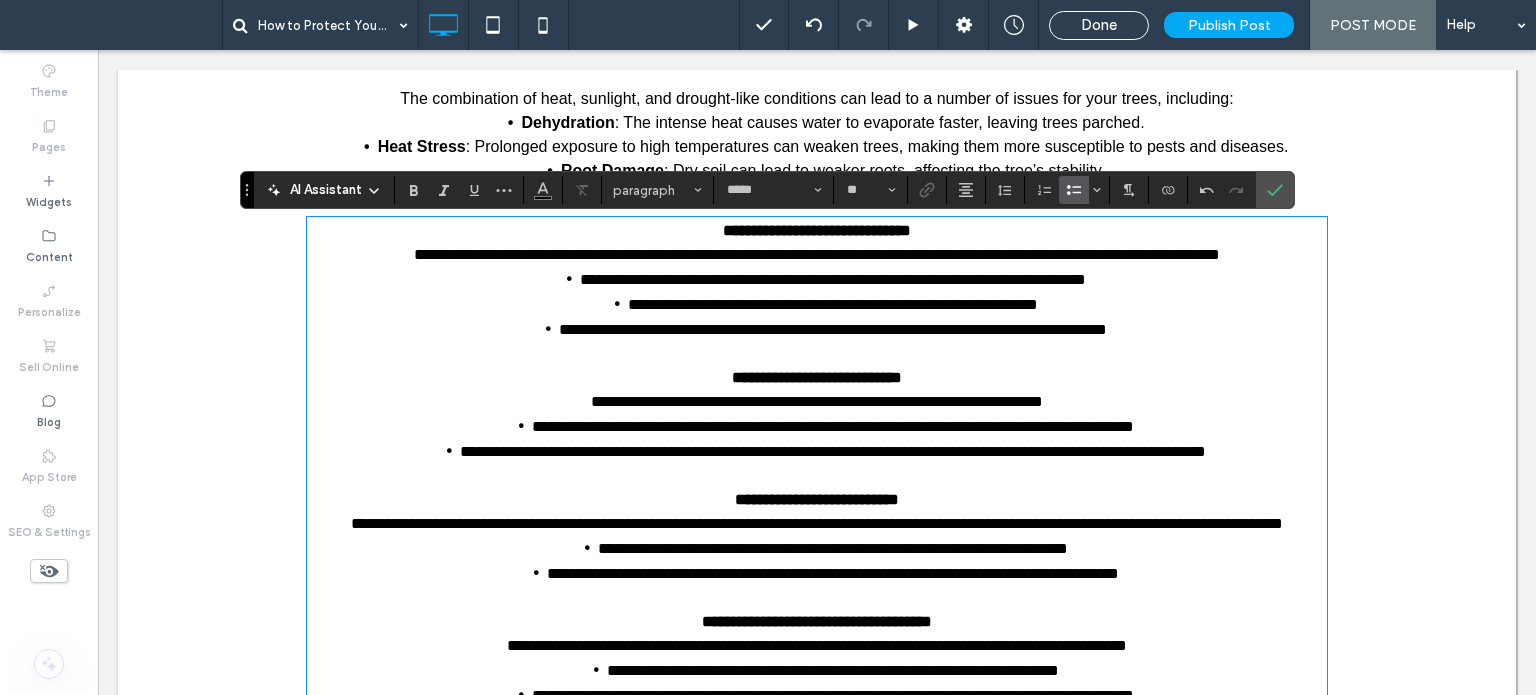 scroll, scrollTop: 1097, scrollLeft: 0, axis: vertical 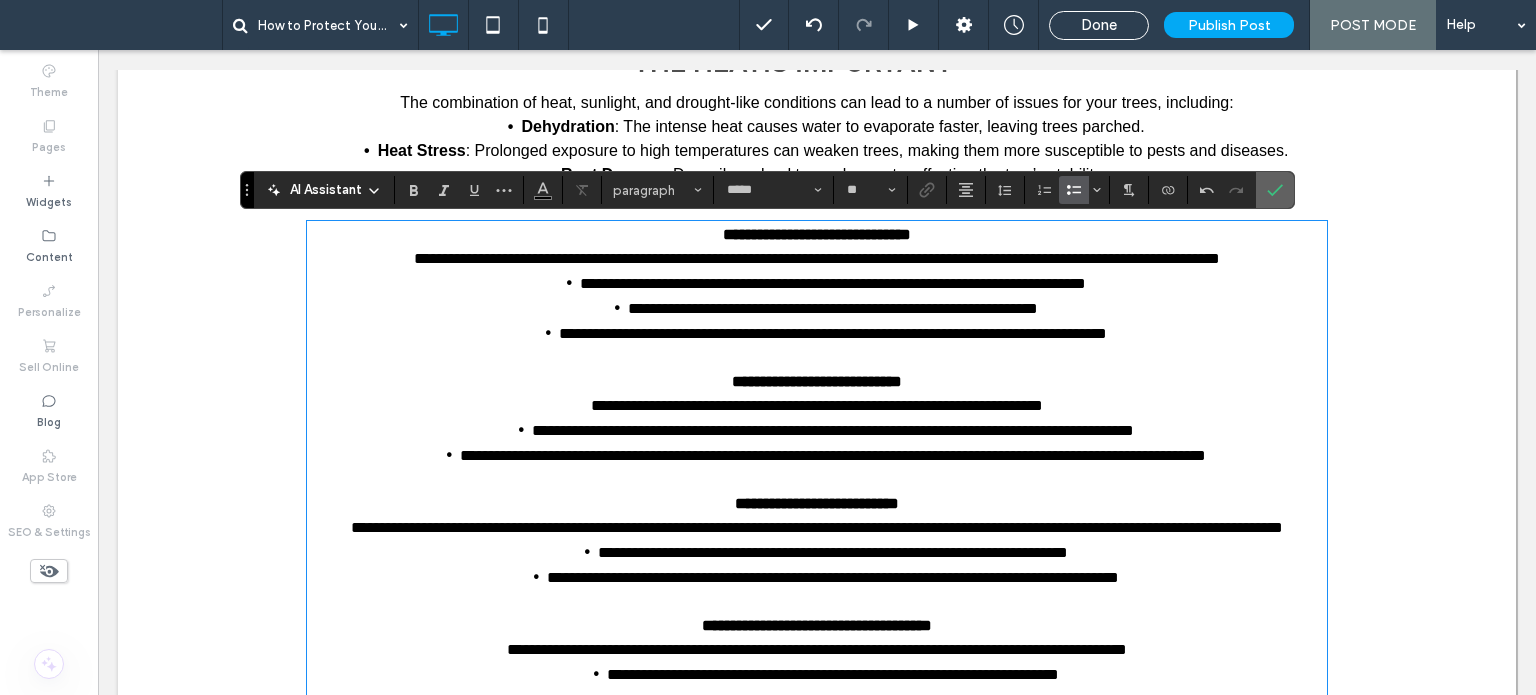 click at bounding box center [1271, 190] 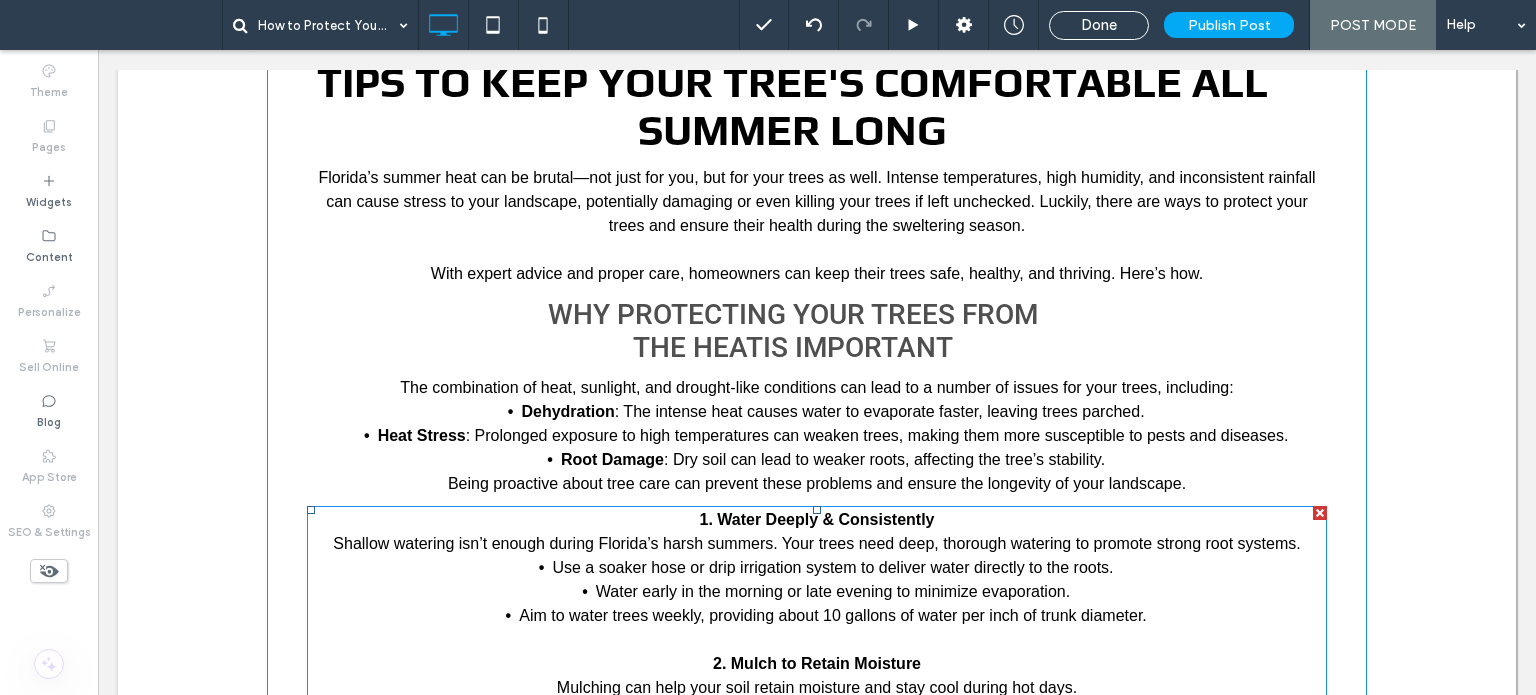 scroll, scrollTop: 809, scrollLeft: 0, axis: vertical 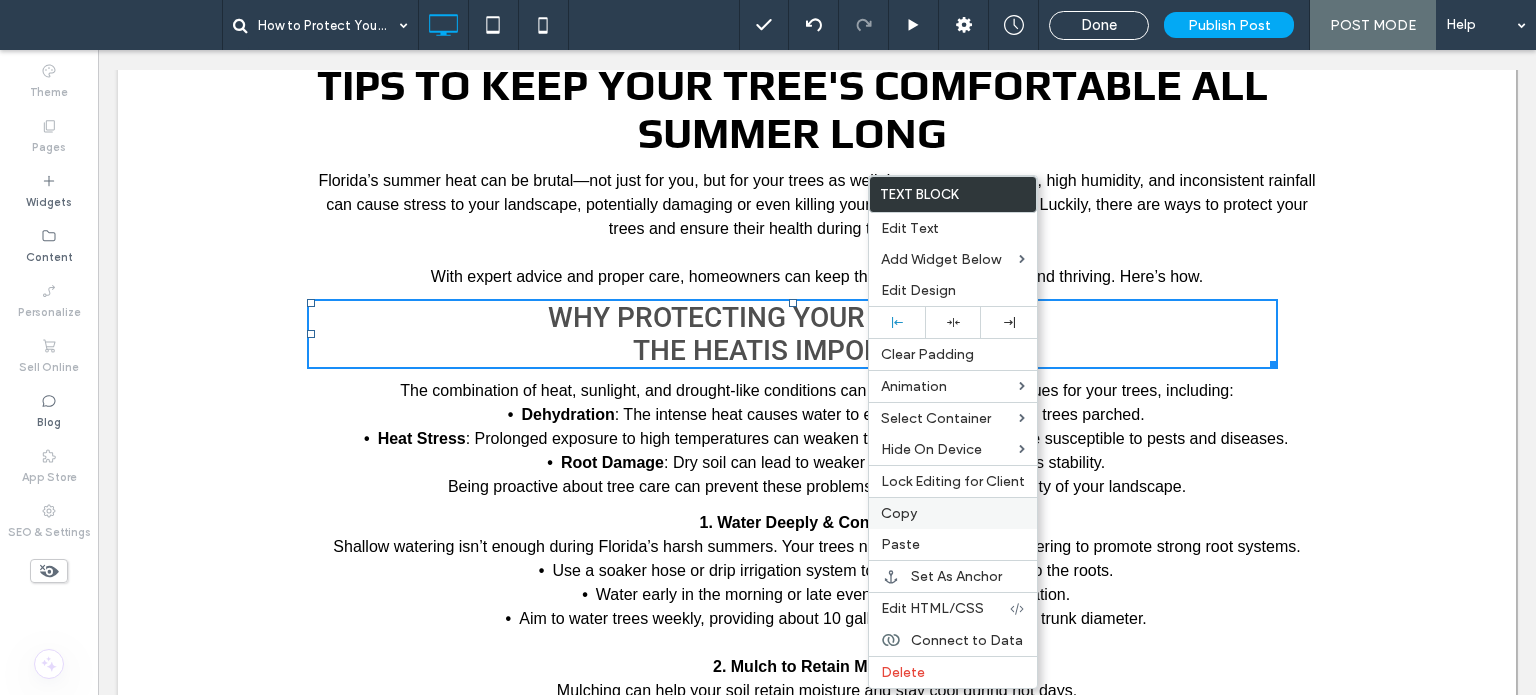 click on "Copy" at bounding box center [899, 513] 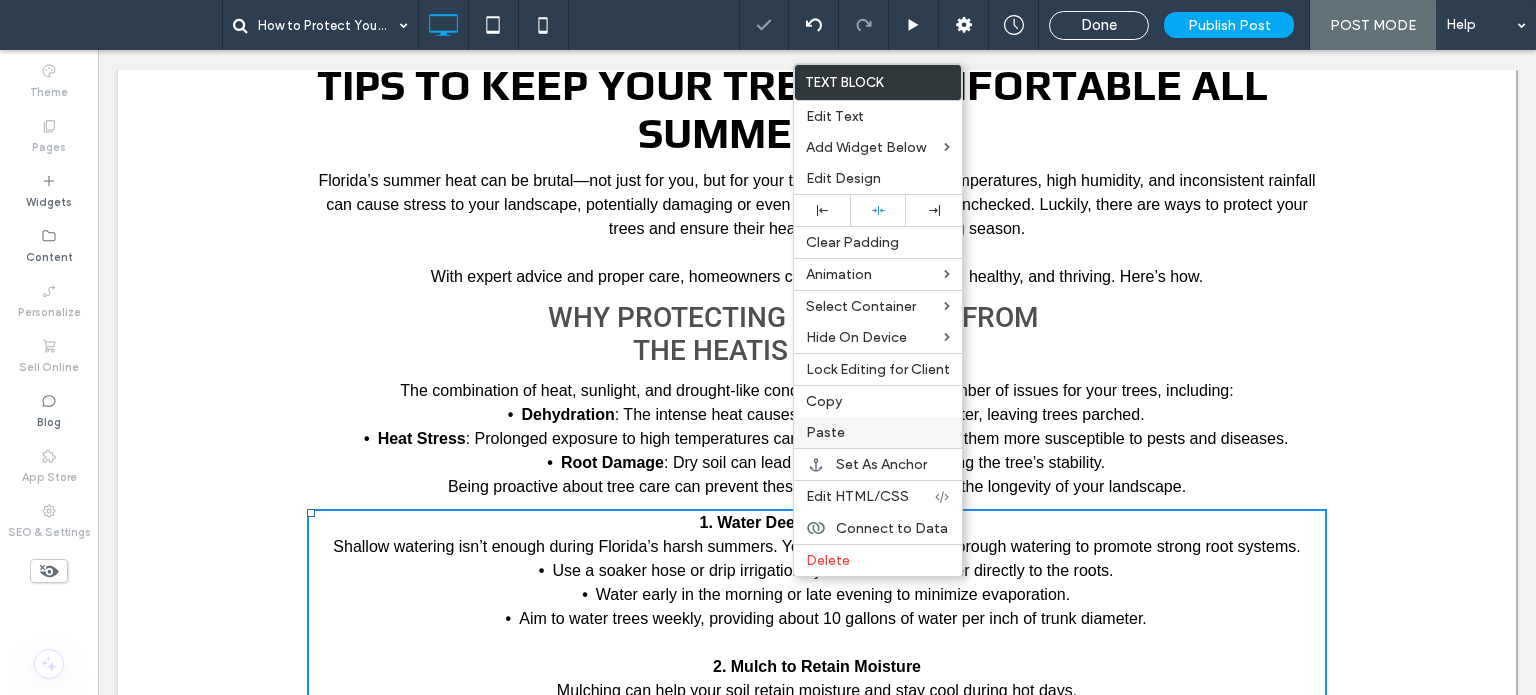 click on "Paste" at bounding box center (825, 432) 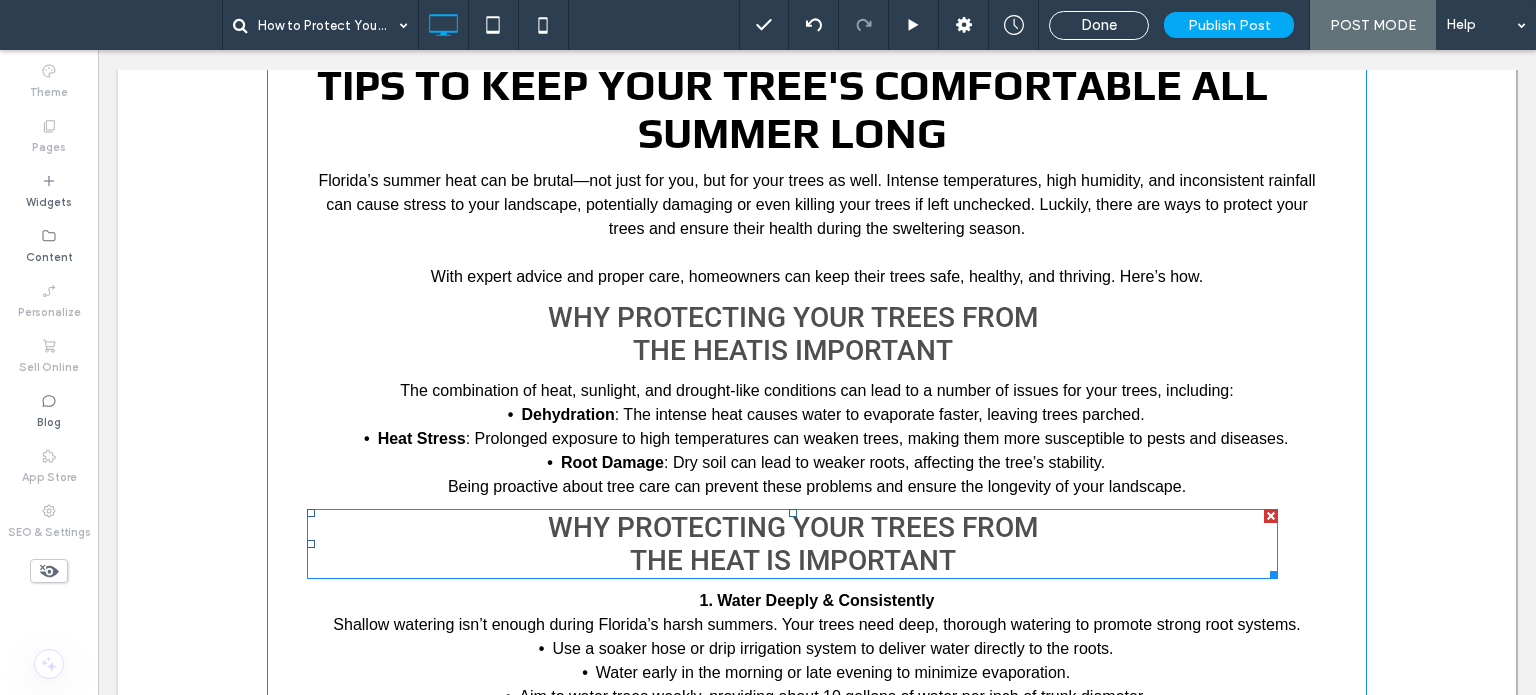 click at bounding box center [793, 513] 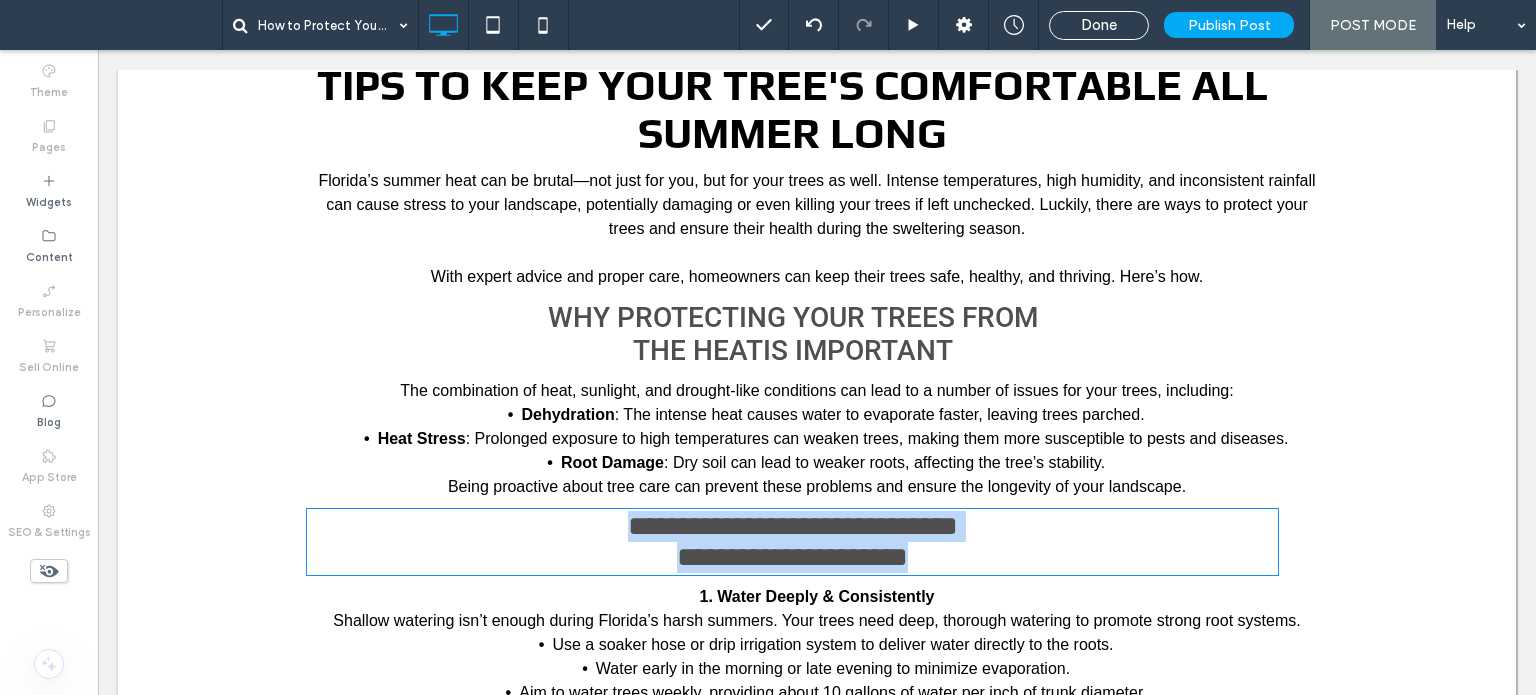 click on "**********" at bounding box center (793, 541) 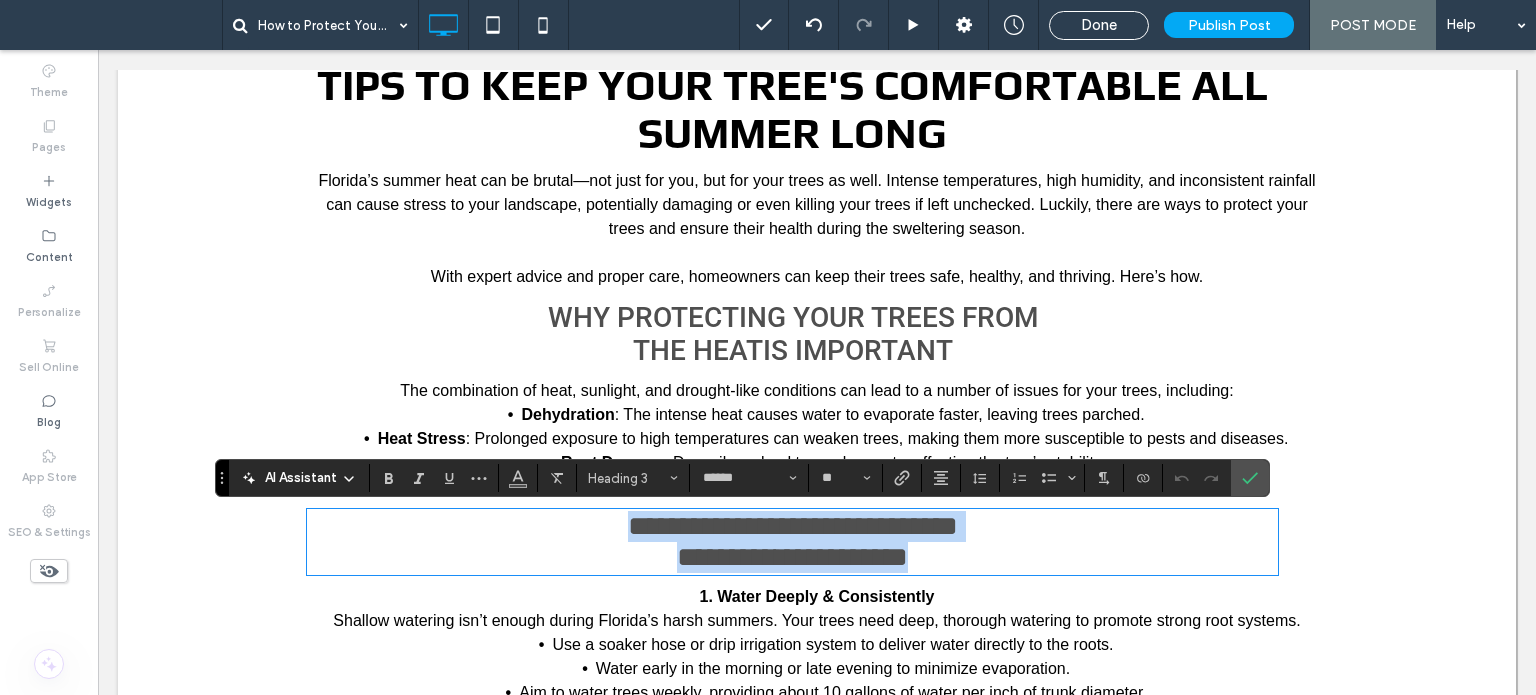 type on "******" 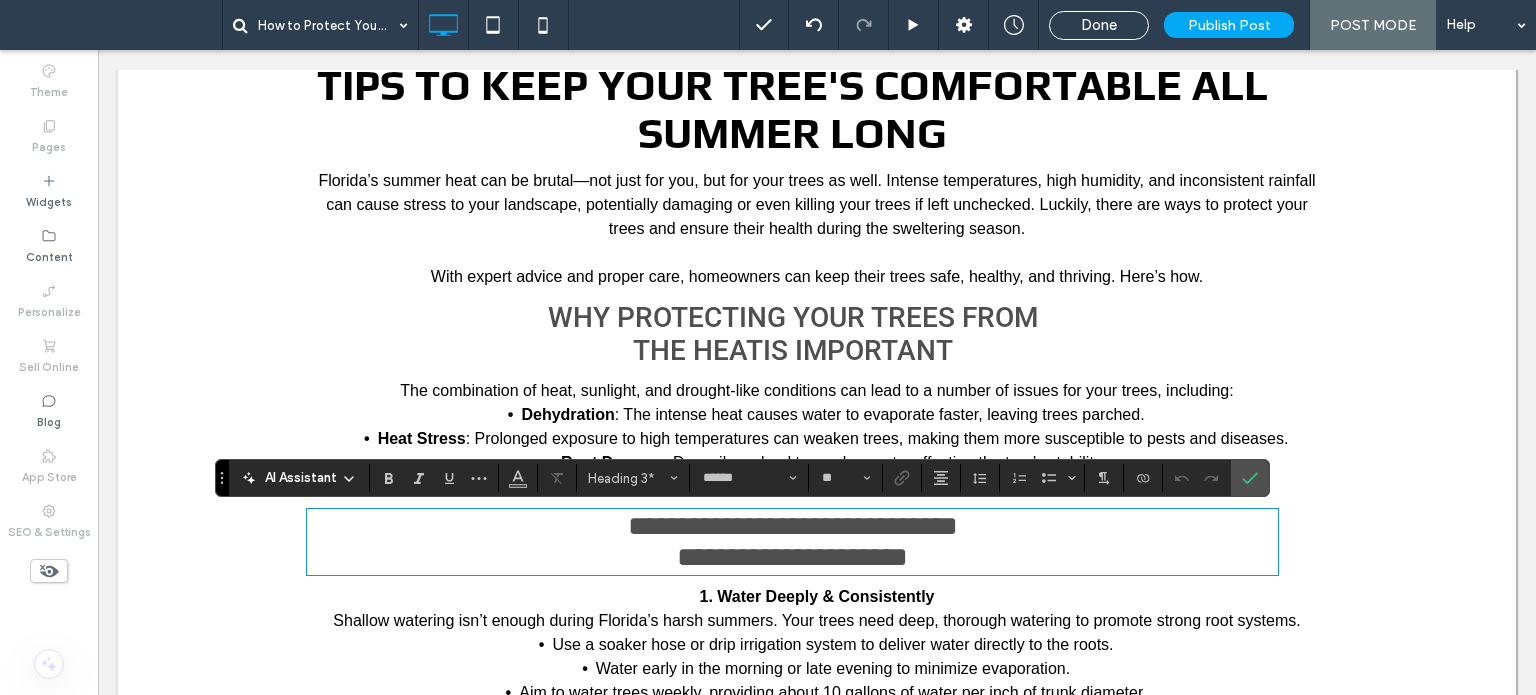 click on "**********" at bounding box center (792, 542) 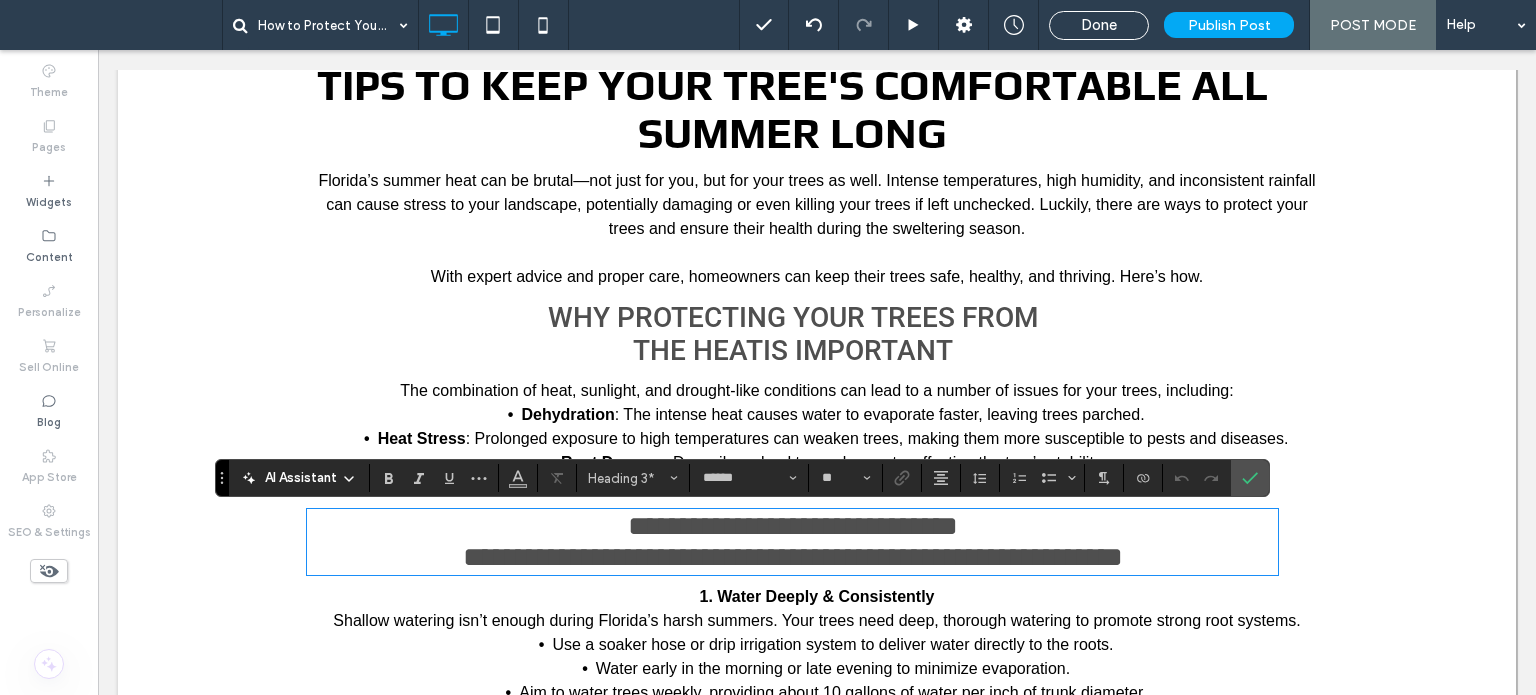 type on "*****" 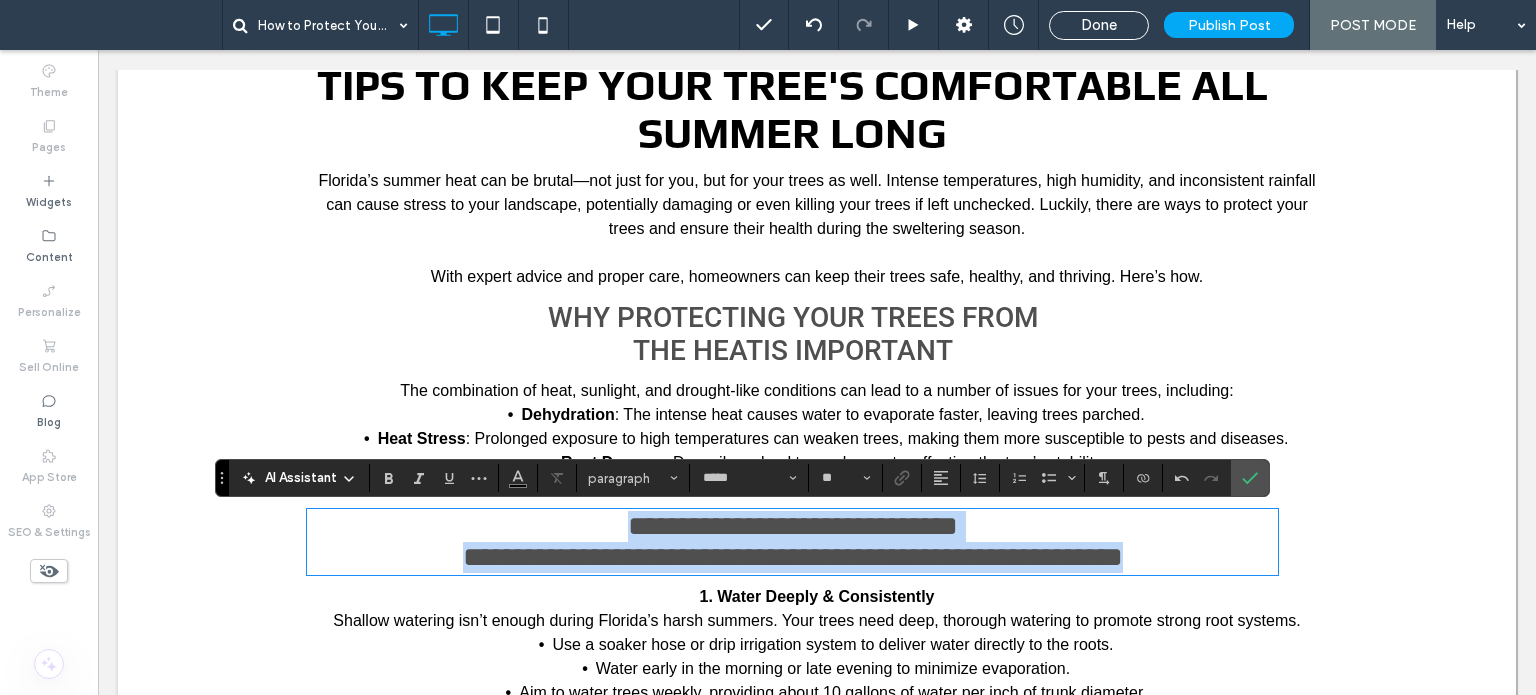 type on "******" 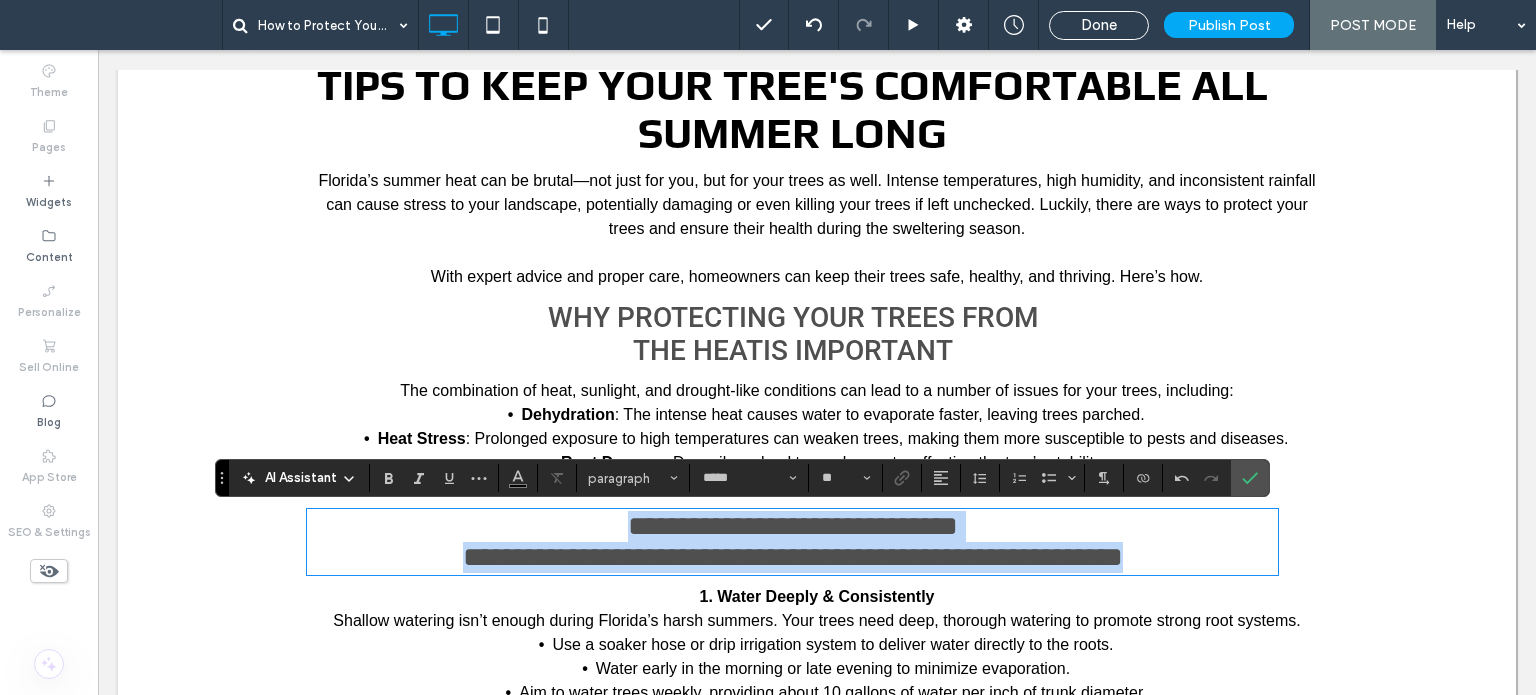 type on "**" 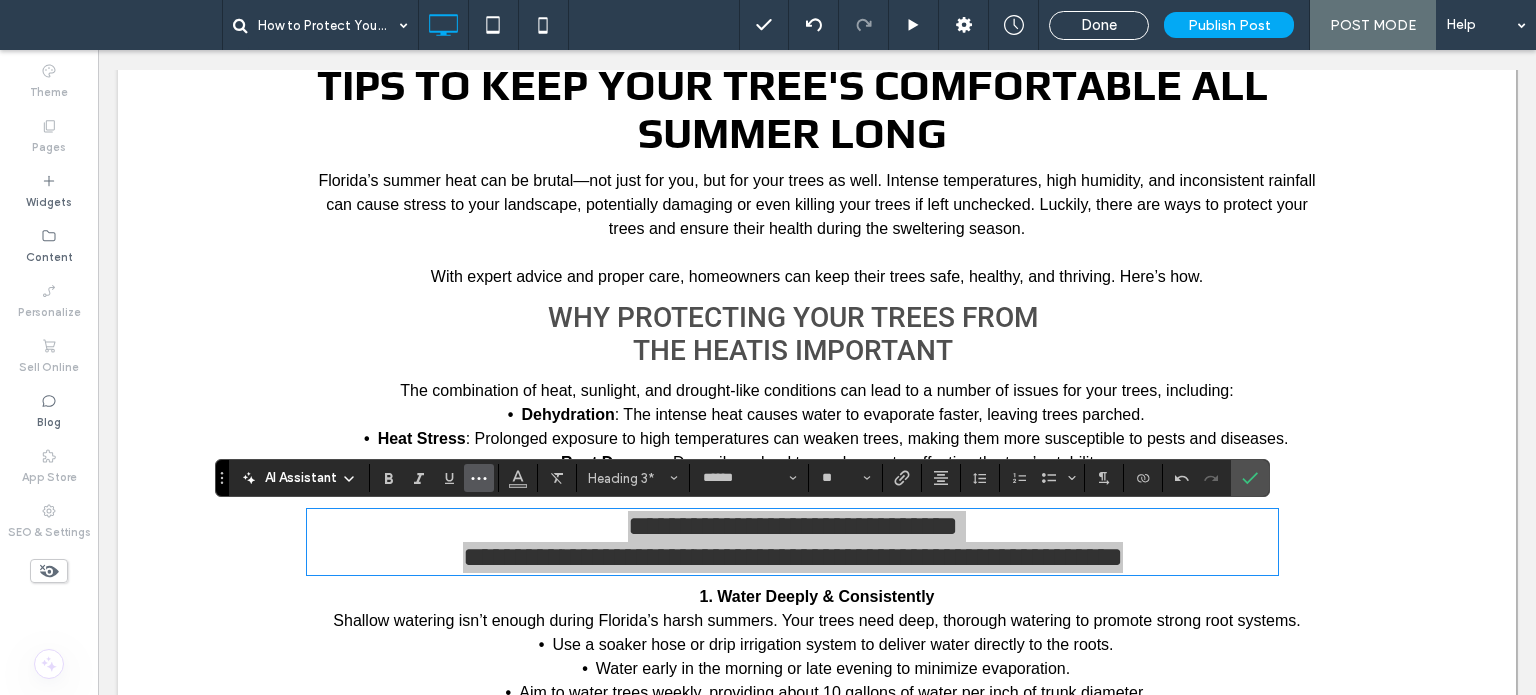 click 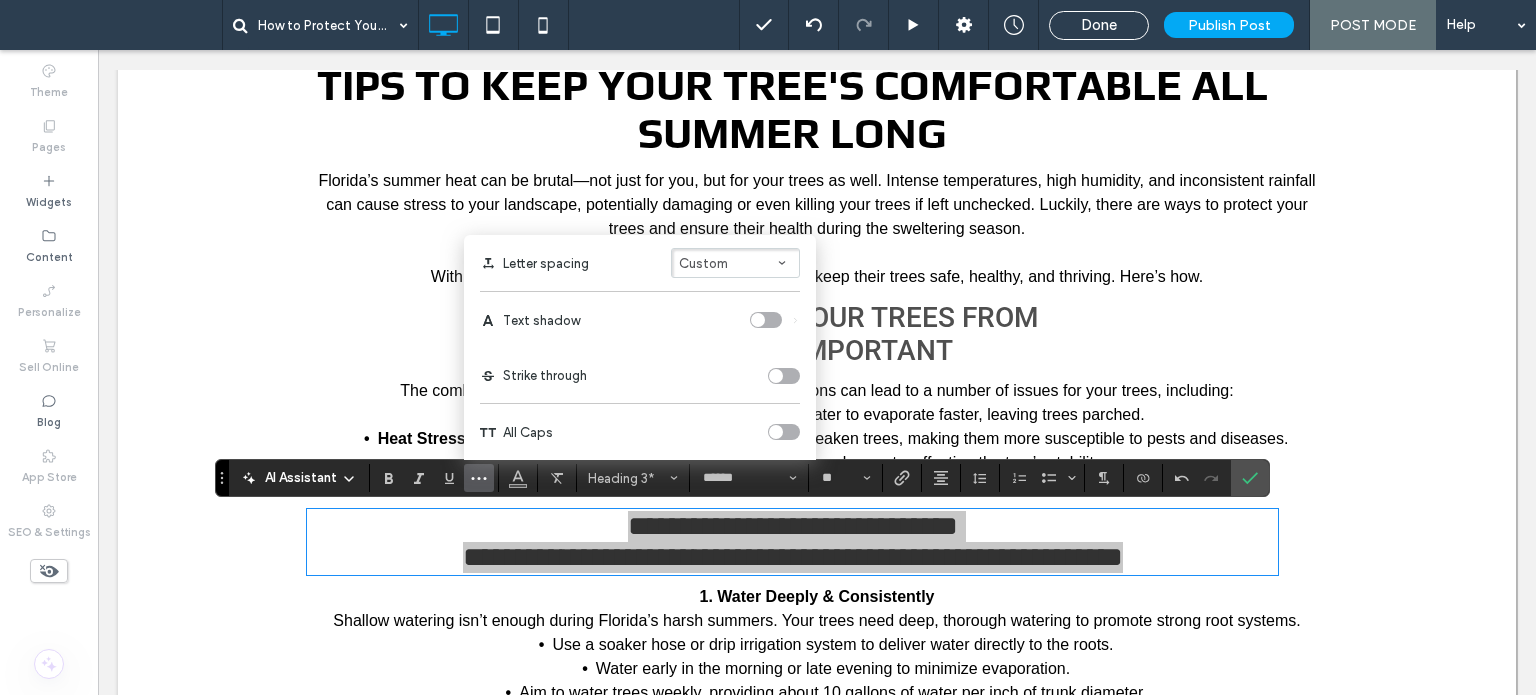 click at bounding box center (784, 432) 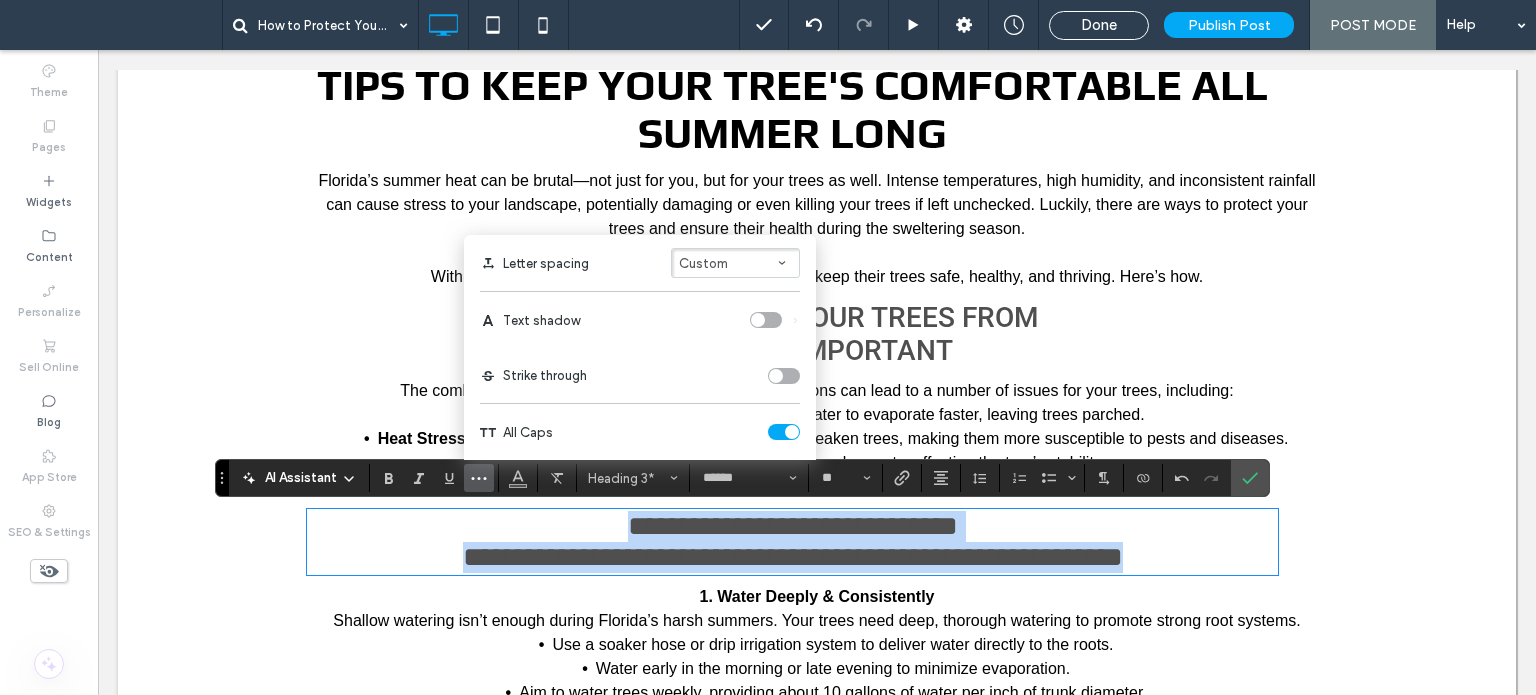 click on "**********" at bounding box center [908, 557] 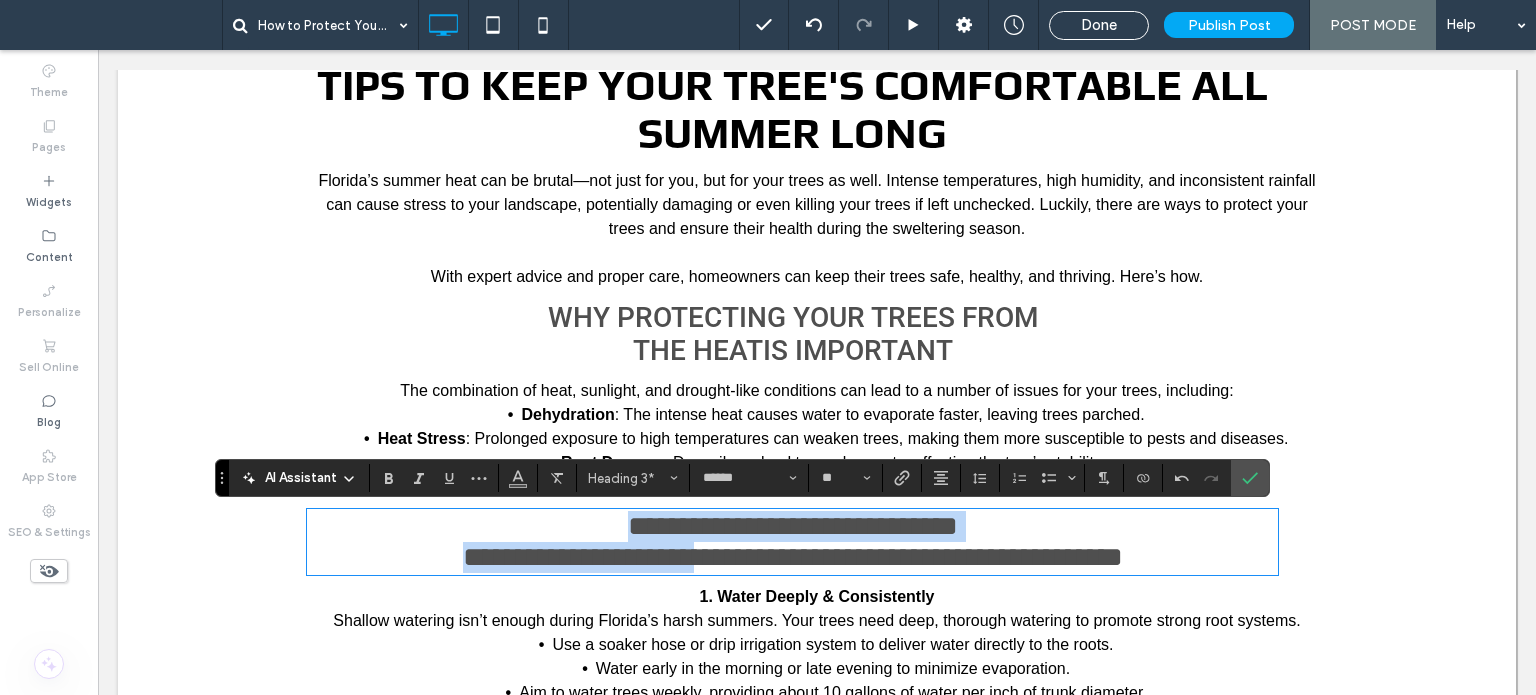 drag, startPoint x: 655, startPoint y: 565, endPoint x: 467, endPoint y: 523, distance: 192.63437 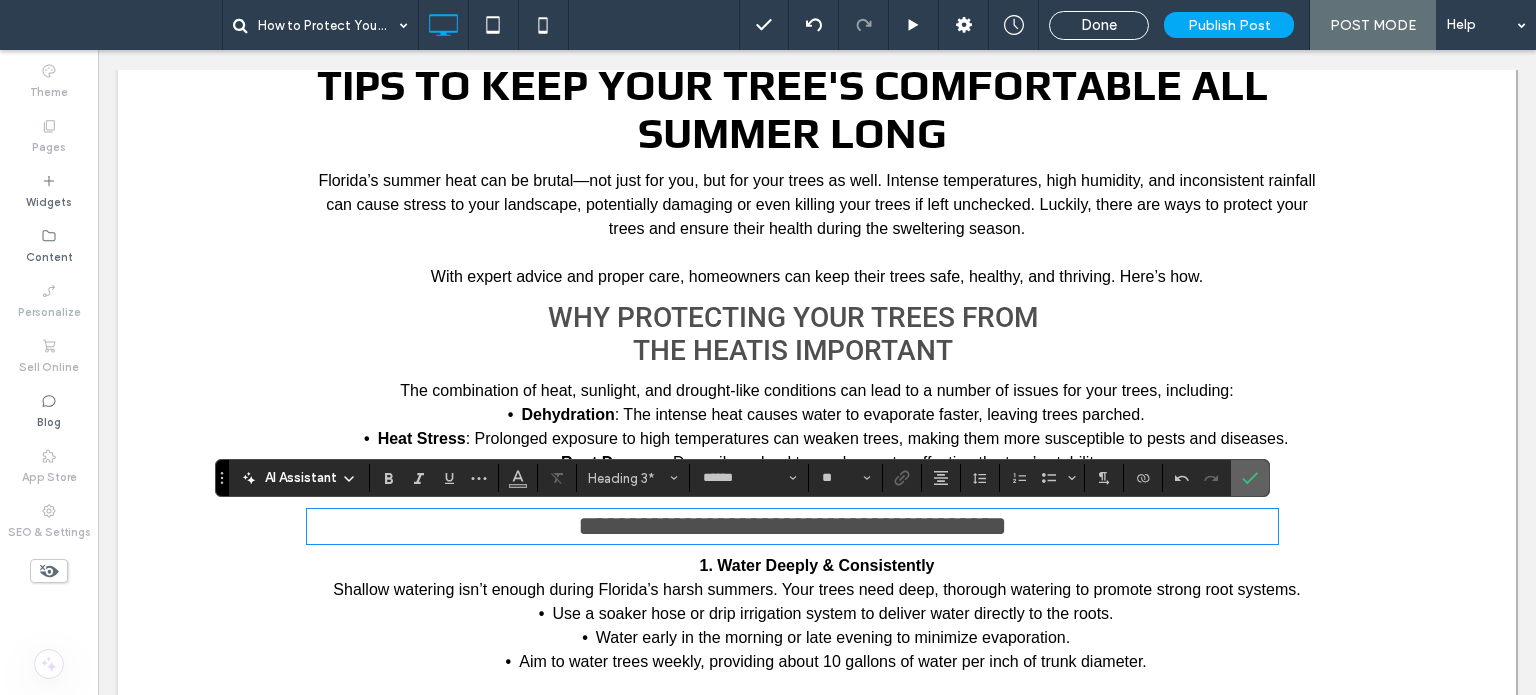click 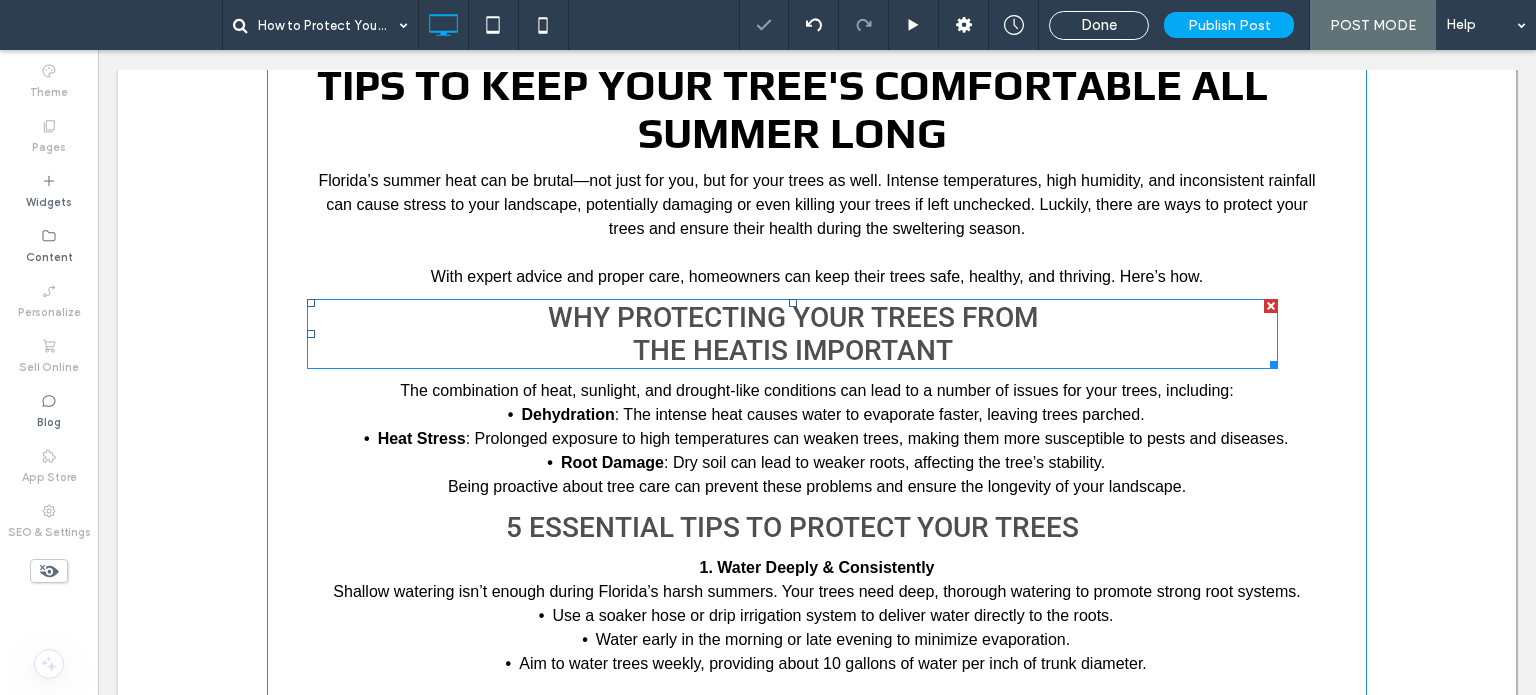 click on "Why Protecting your trees from the heat" at bounding box center (793, 334) 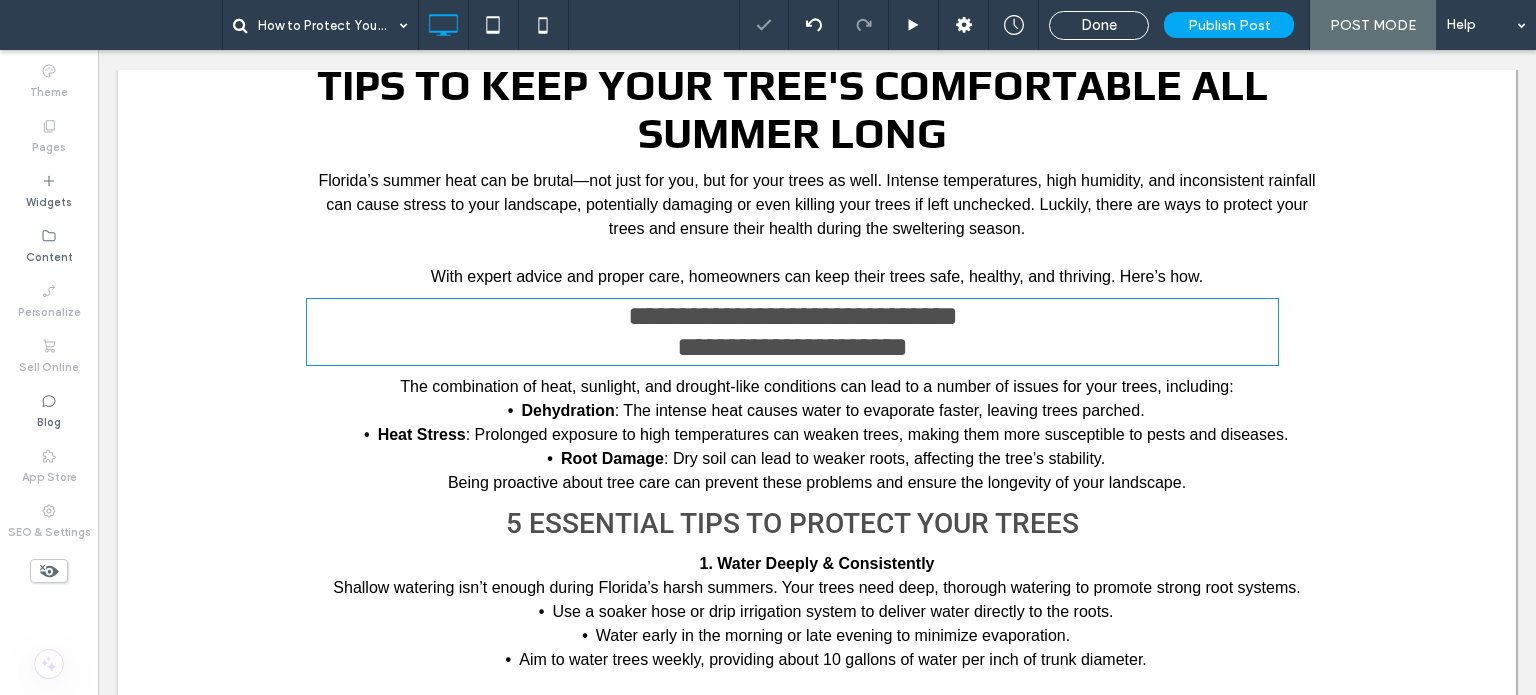 type on "******" 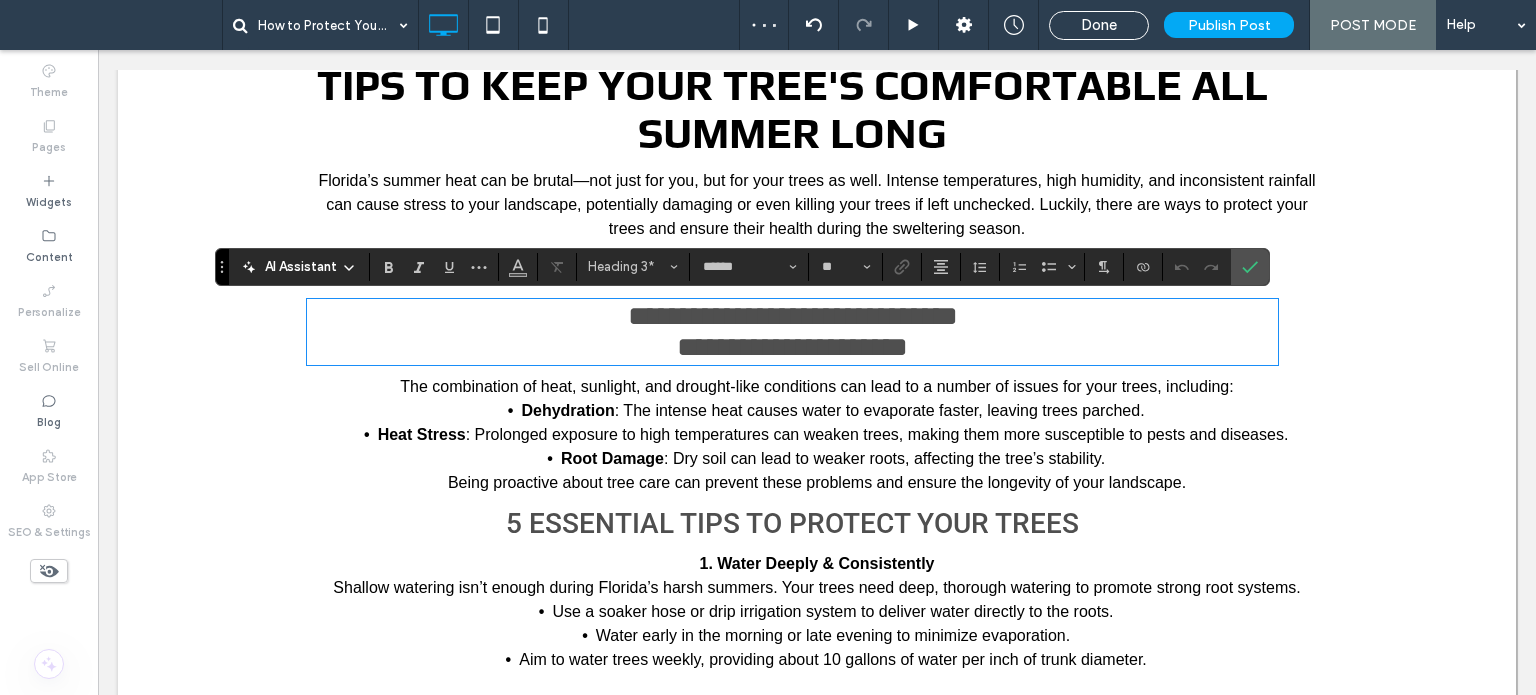 click on "5 Essential Tips to Protect Your Trees" at bounding box center (792, 523) 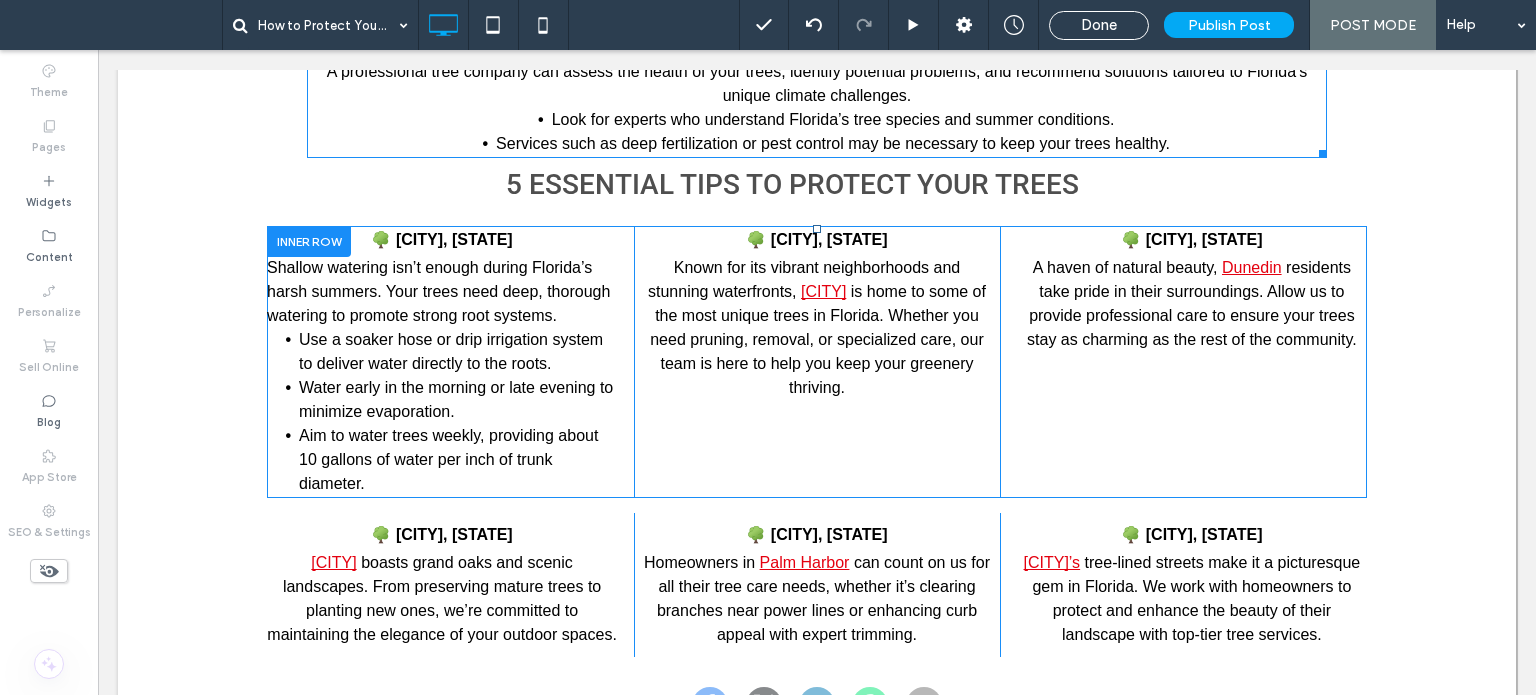 scroll, scrollTop: 1881, scrollLeft: 0, axis: vertical 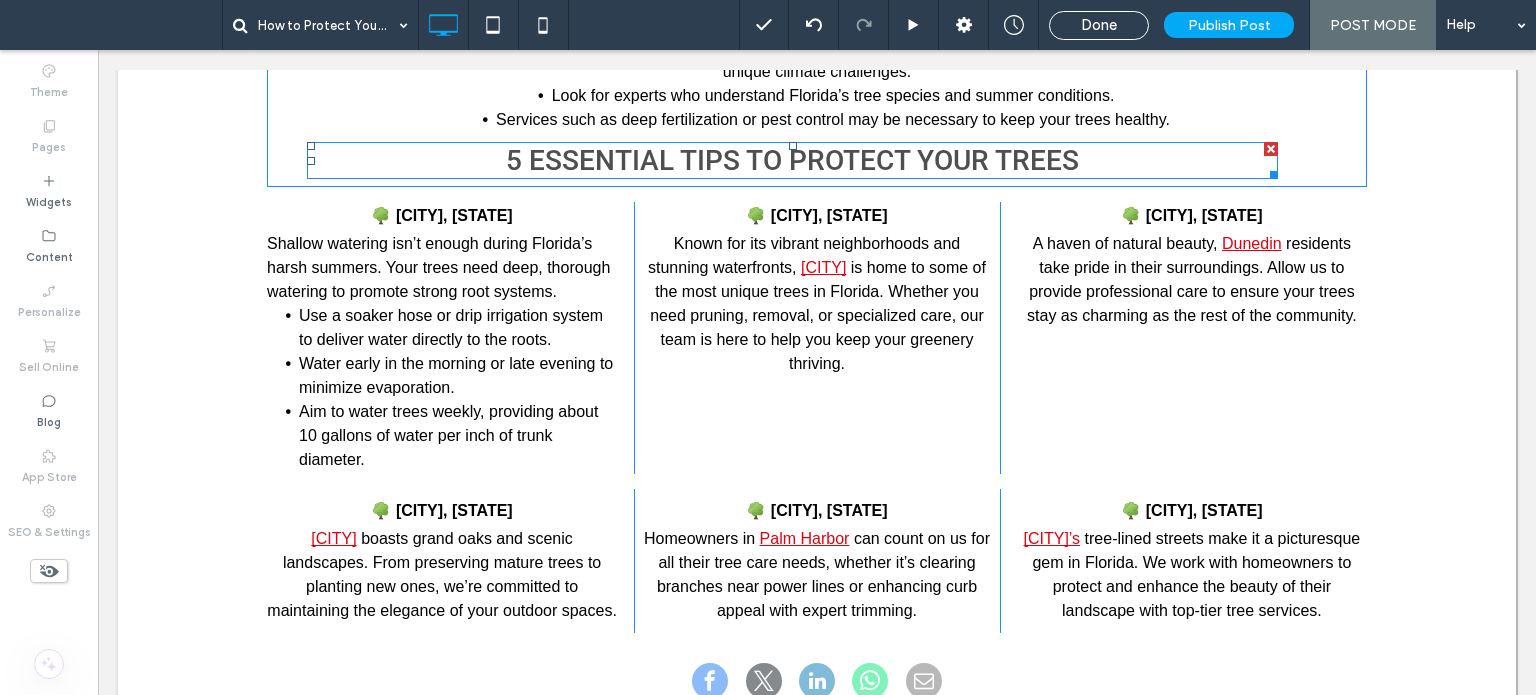 click on "5 Essential Tips to Protect Your Trees" at bounding box center [792, 160] 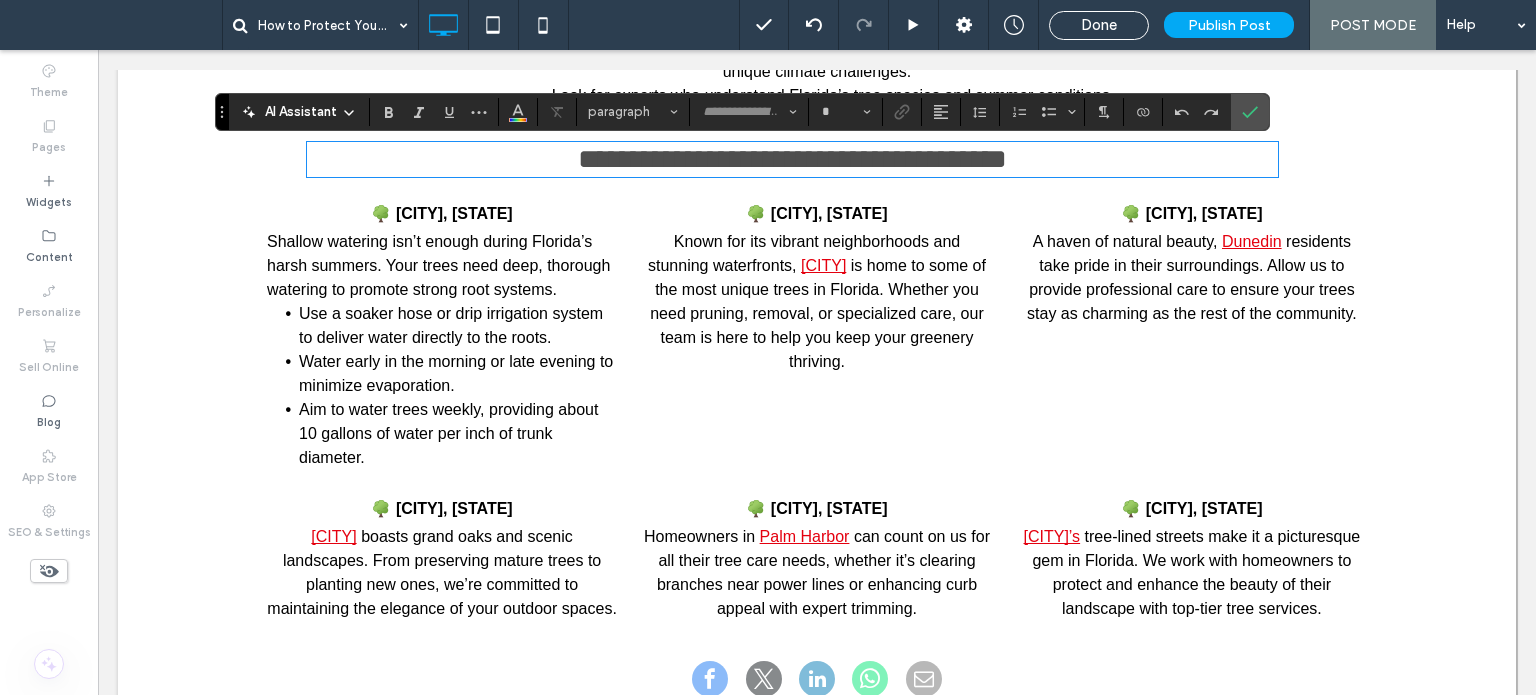 type on "******" 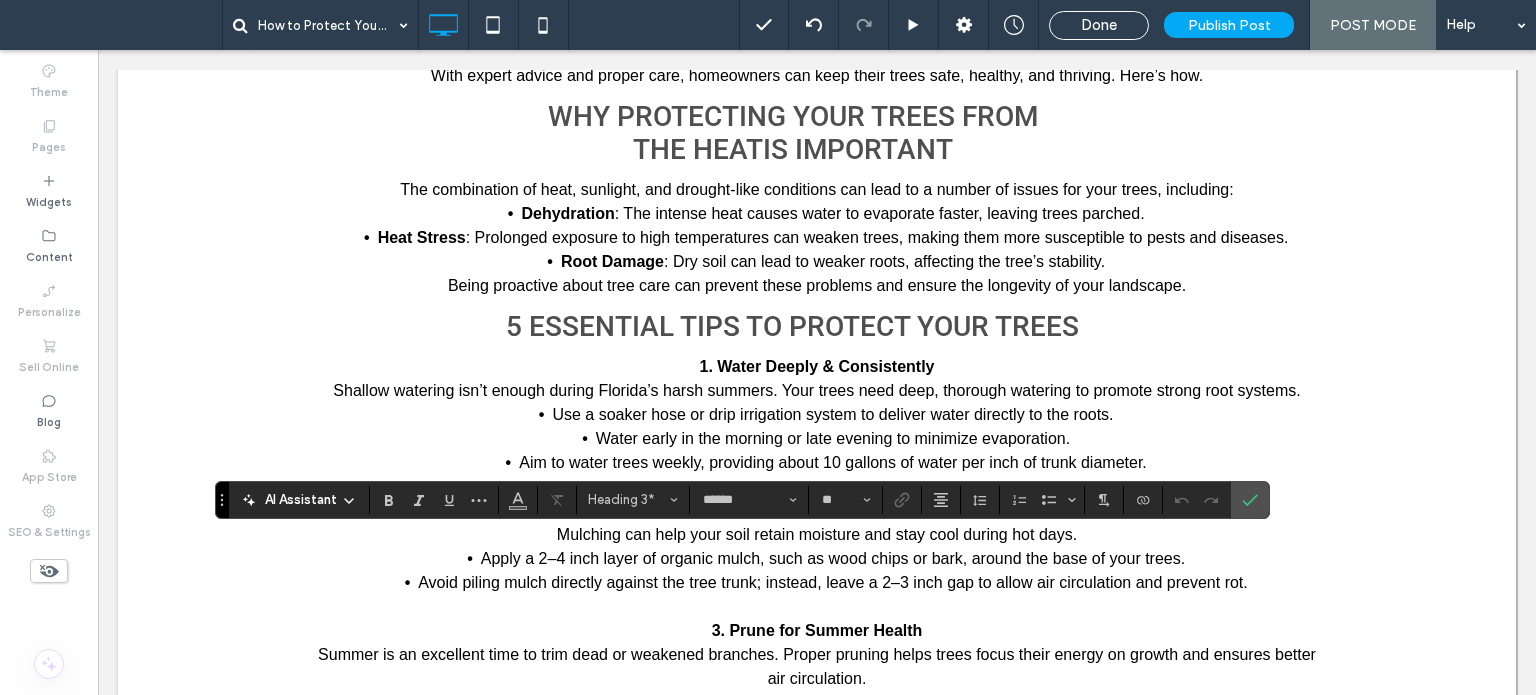 scroll, scrollTop: 1493, scrollLeft: 0, axis: vertical 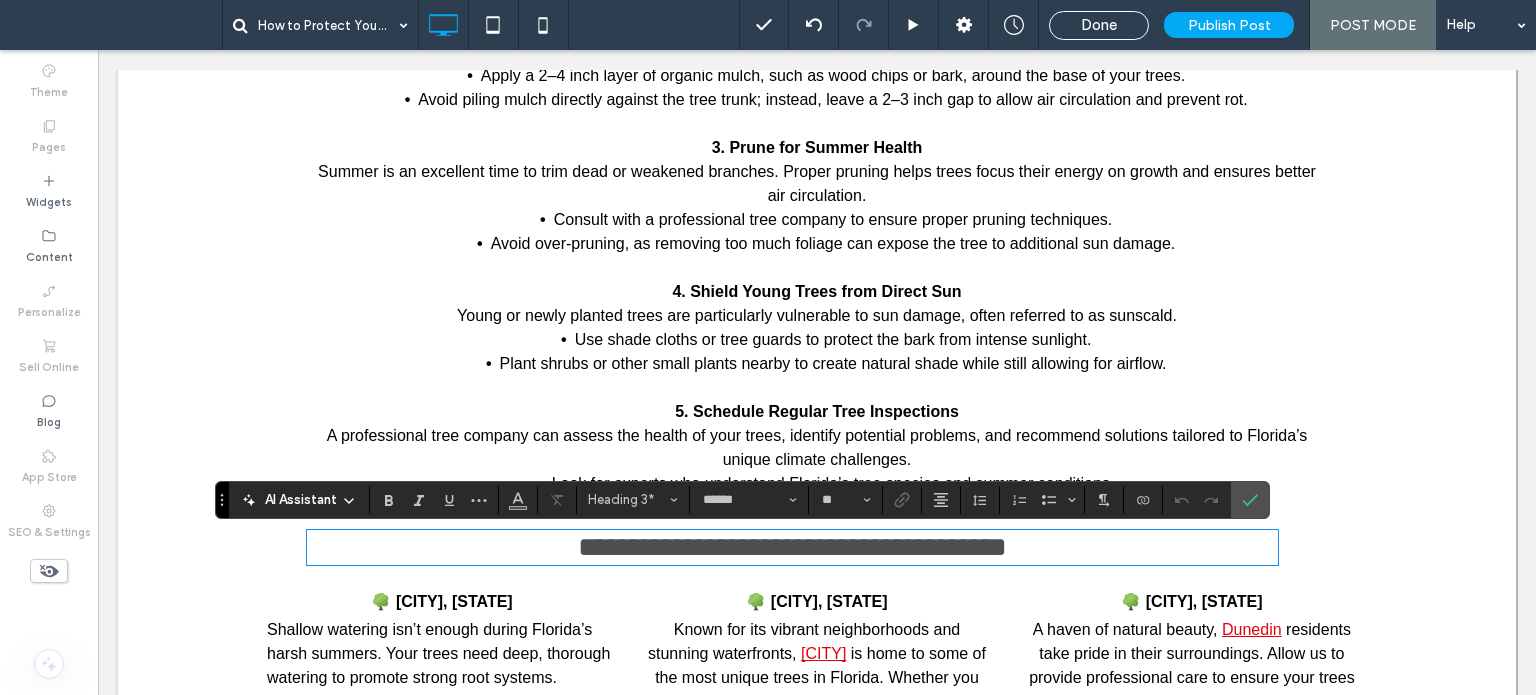 click on "**********" at bounding box center (792, 547) 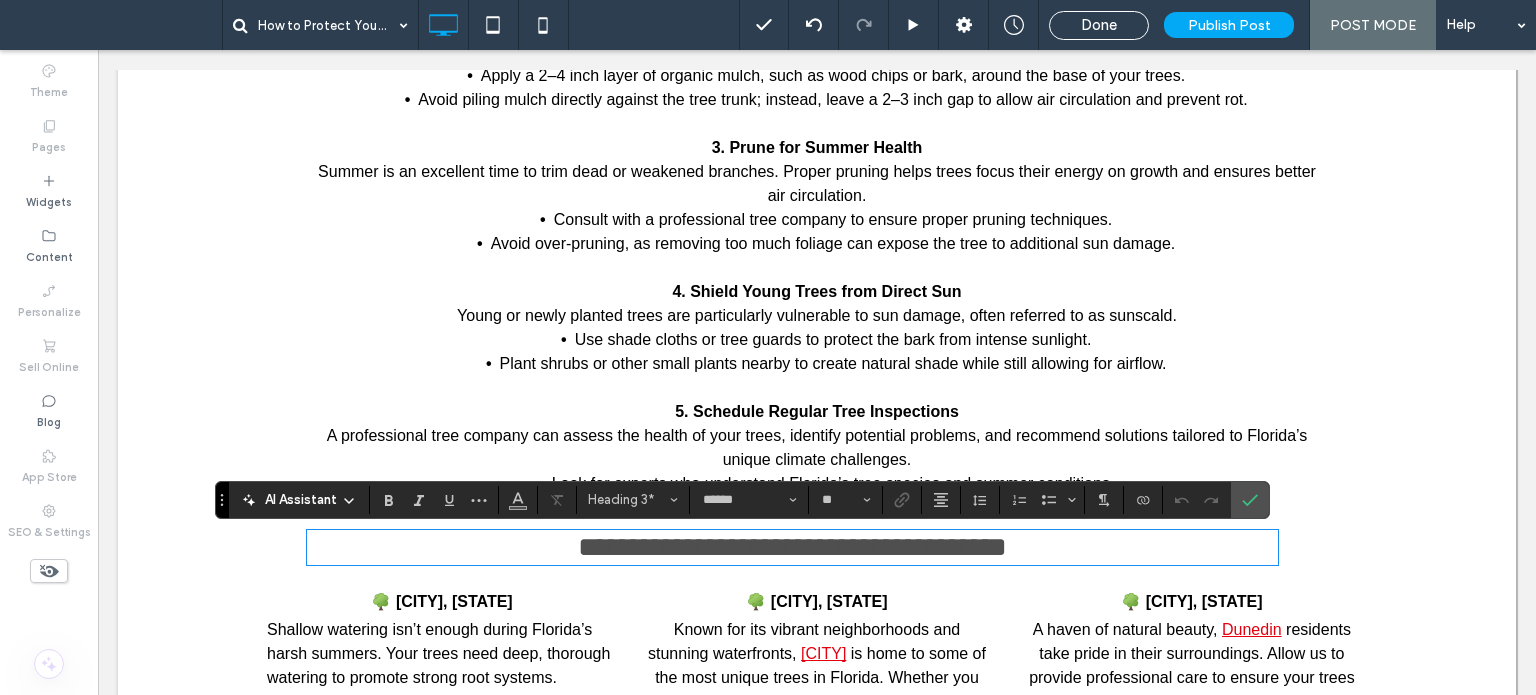 paste 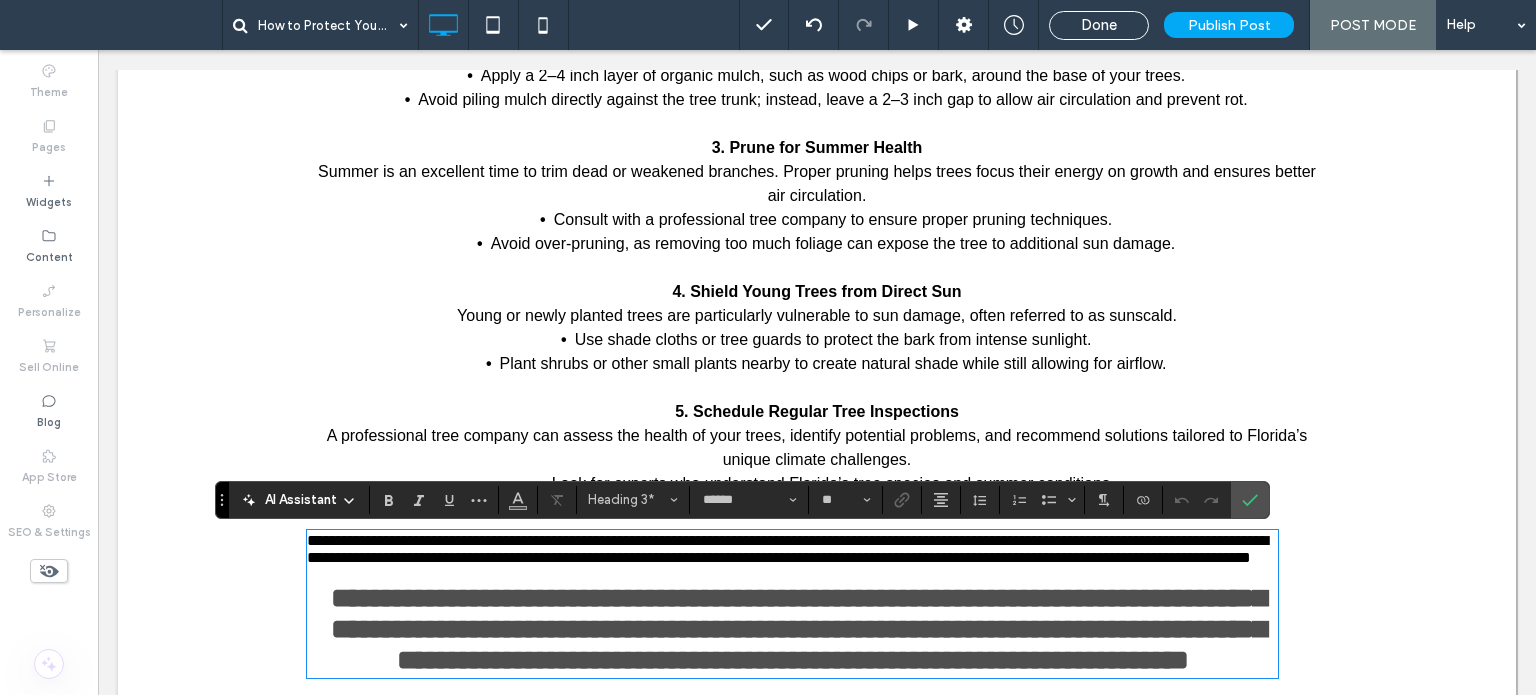 type on "*****" 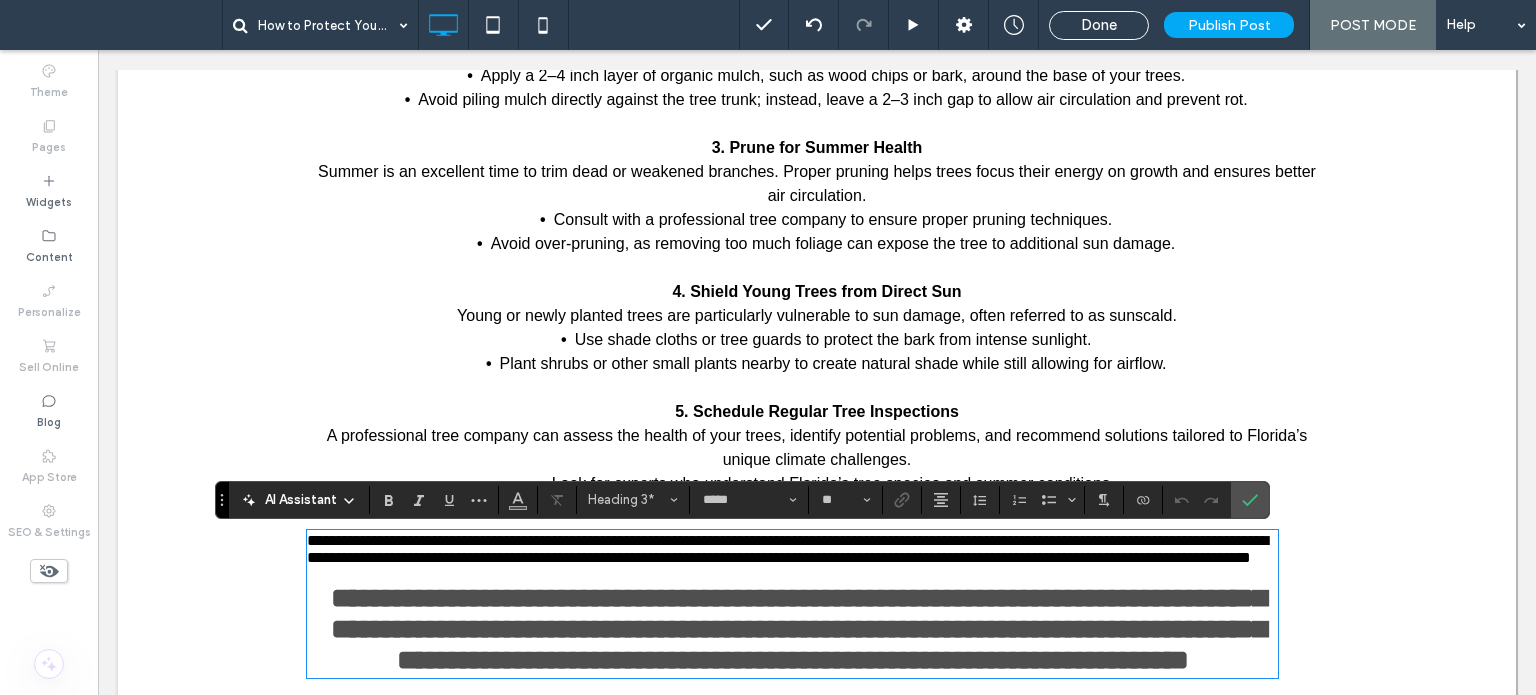 scroll, scrollTop: 1883, scrollLeft: 0, axis: vertical 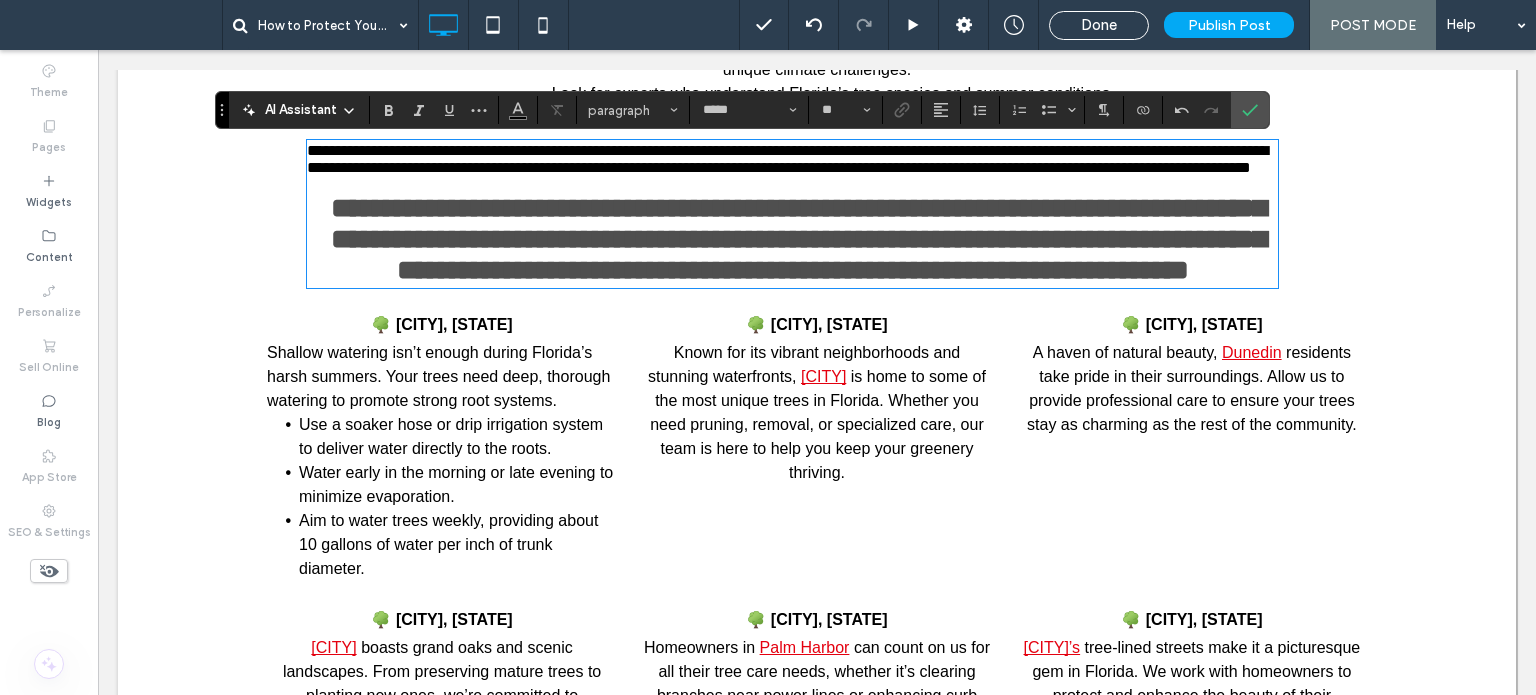 type on "******" 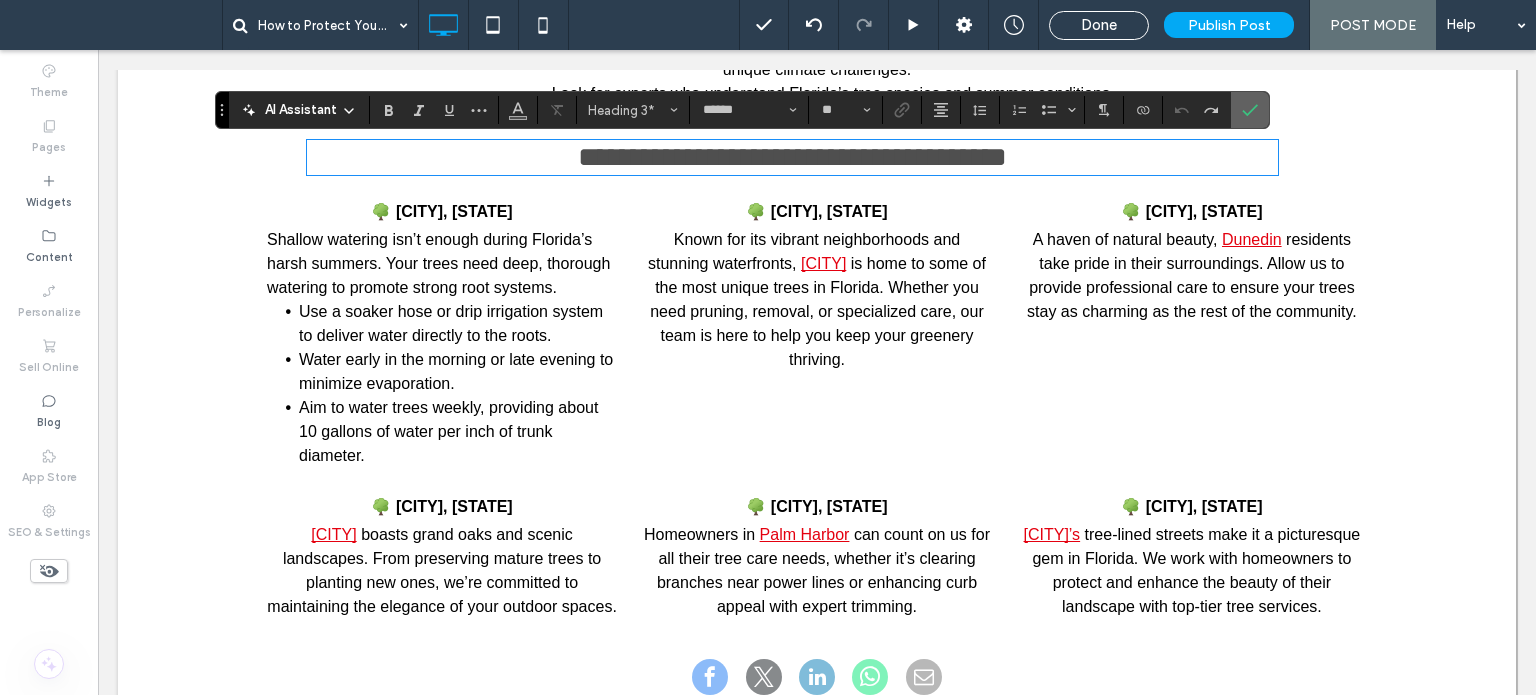 click 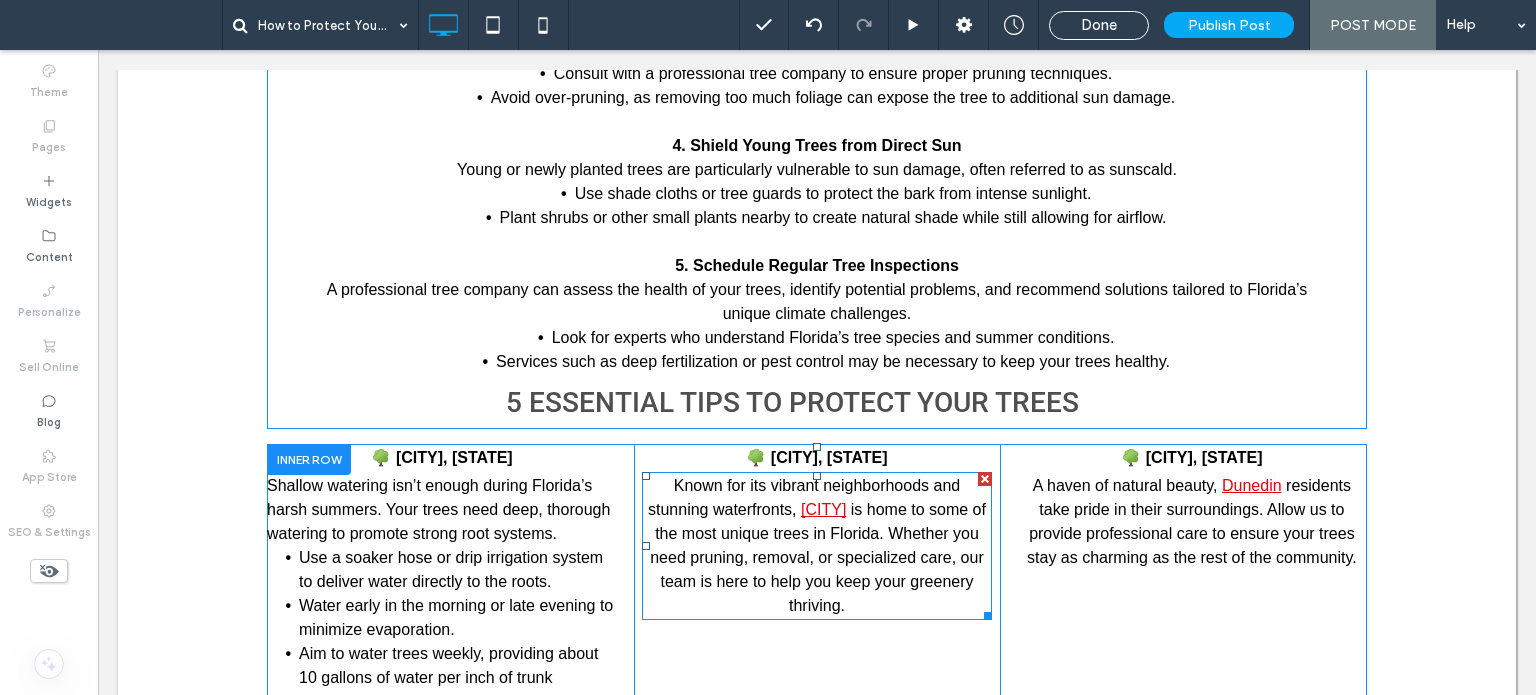scroll, scrollTop: 1640, scrollLeft: 0, axis: vertical 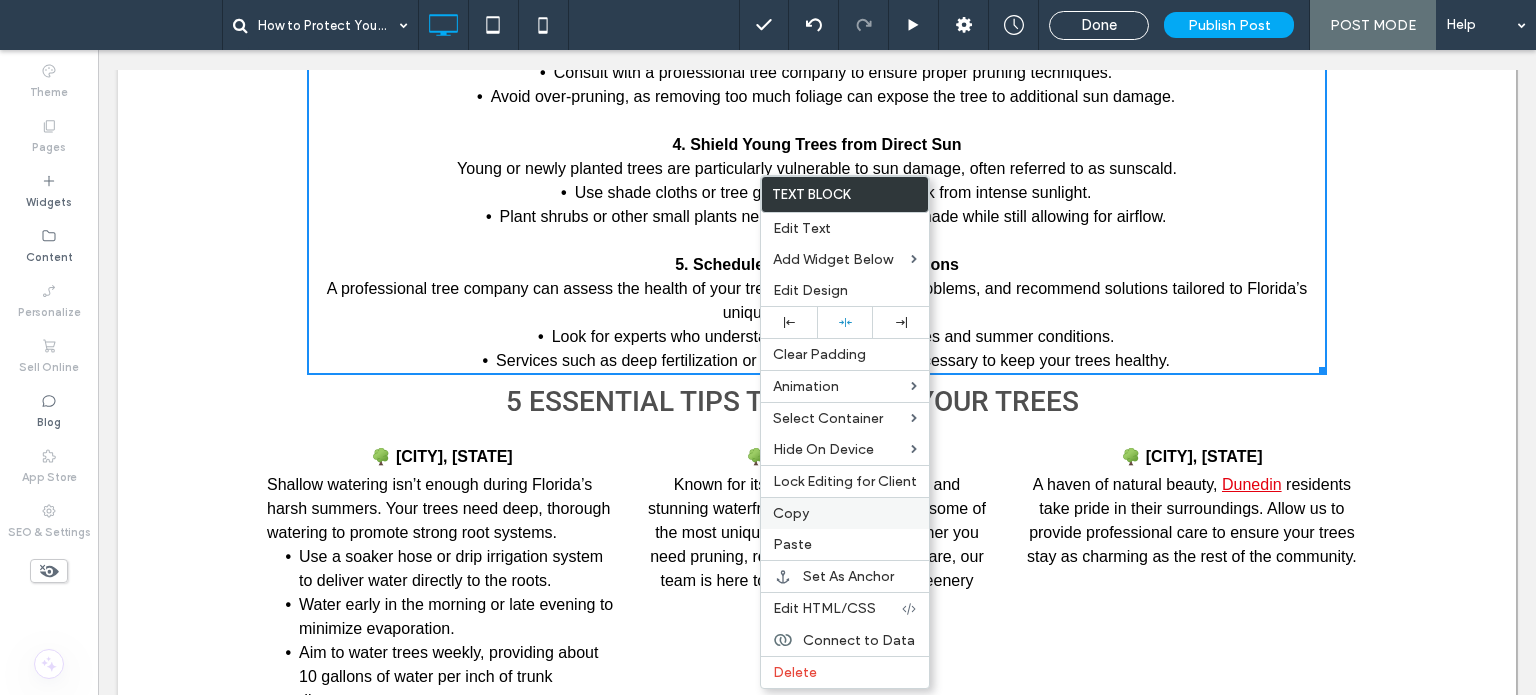 click on "Copy" at bounding box center (845, 513) 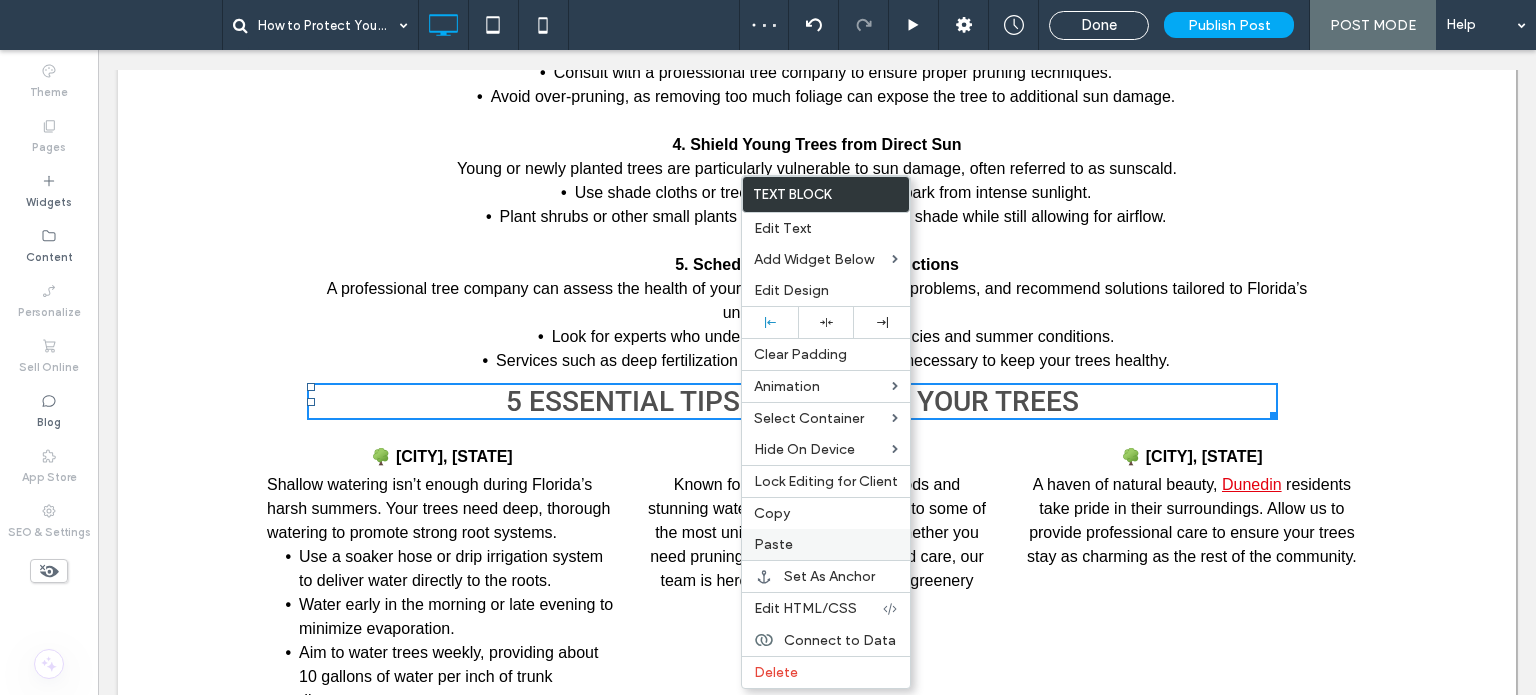click on "Paste" at bounding box center [826, 544] 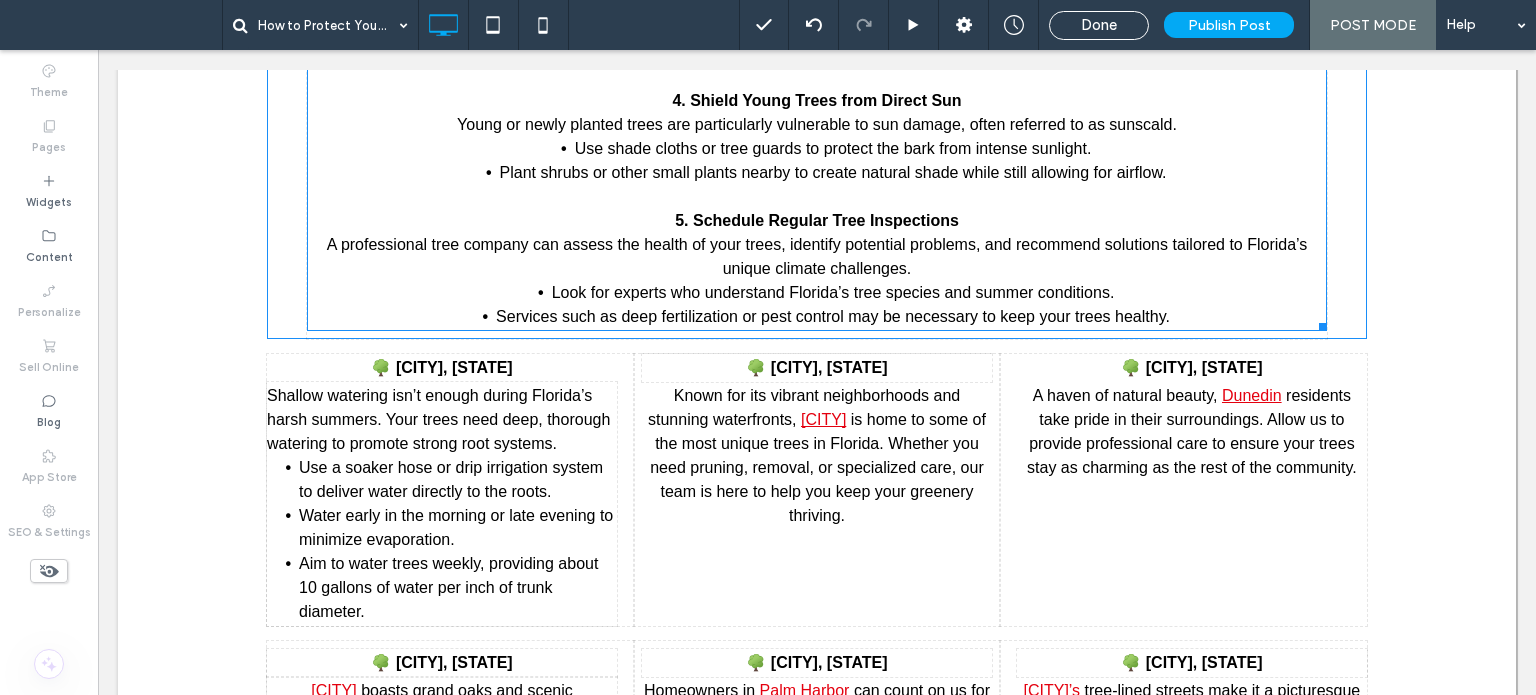 drag, startPoint x: 843, startPoint y: 347, endPoint x: 944, endPoint y: 256, distance: 135.94852 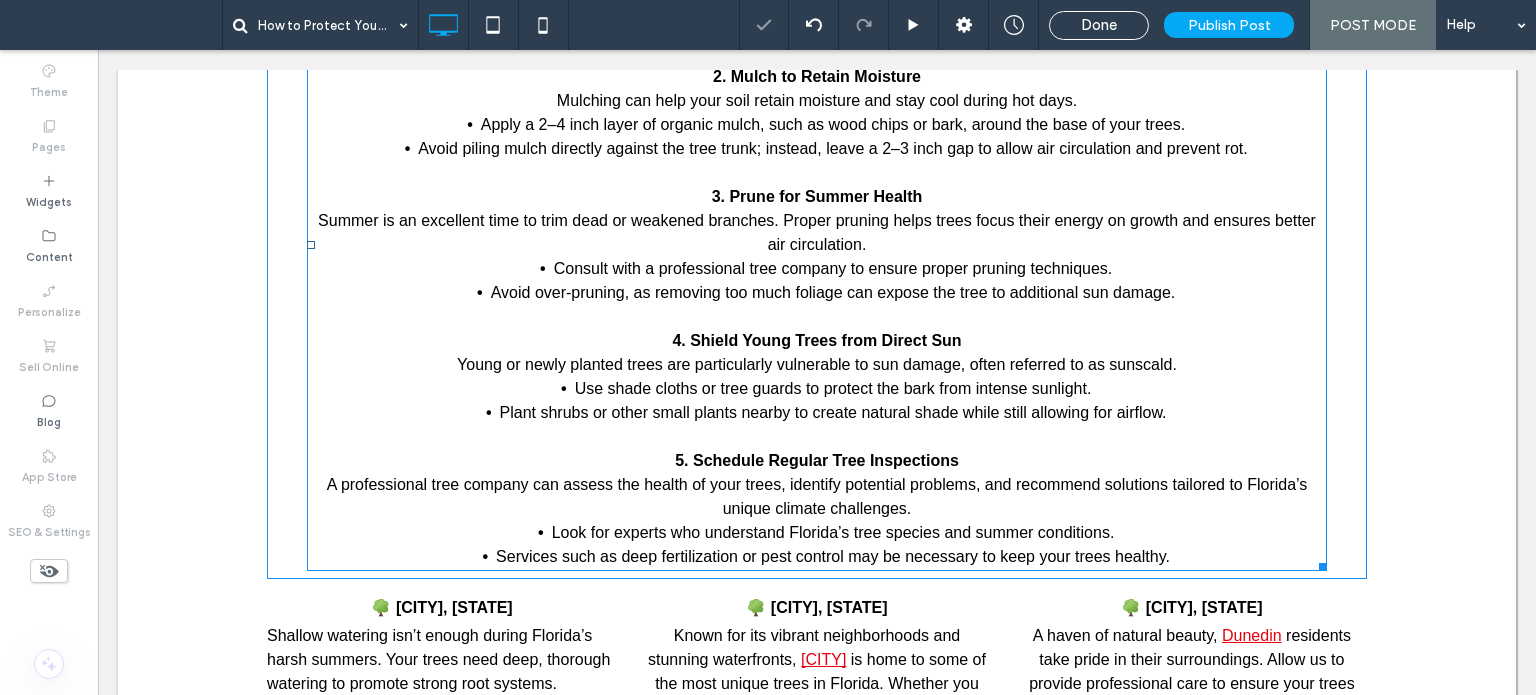 scroll, scrollTop: 2110, scrollLeft: 0, axis: vertical 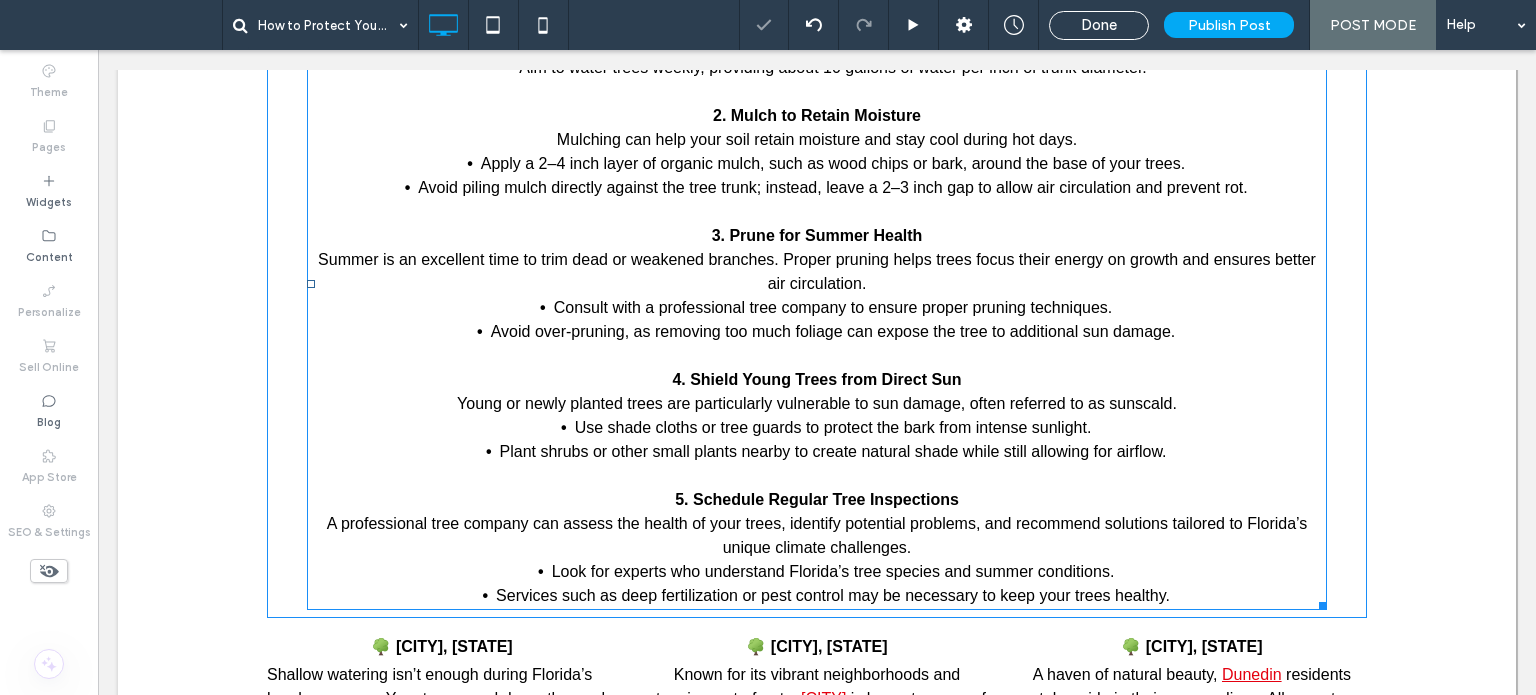 click on "Consult with a professional tree company to ensure proper pruning techniques." at bounding box center [833, 307] 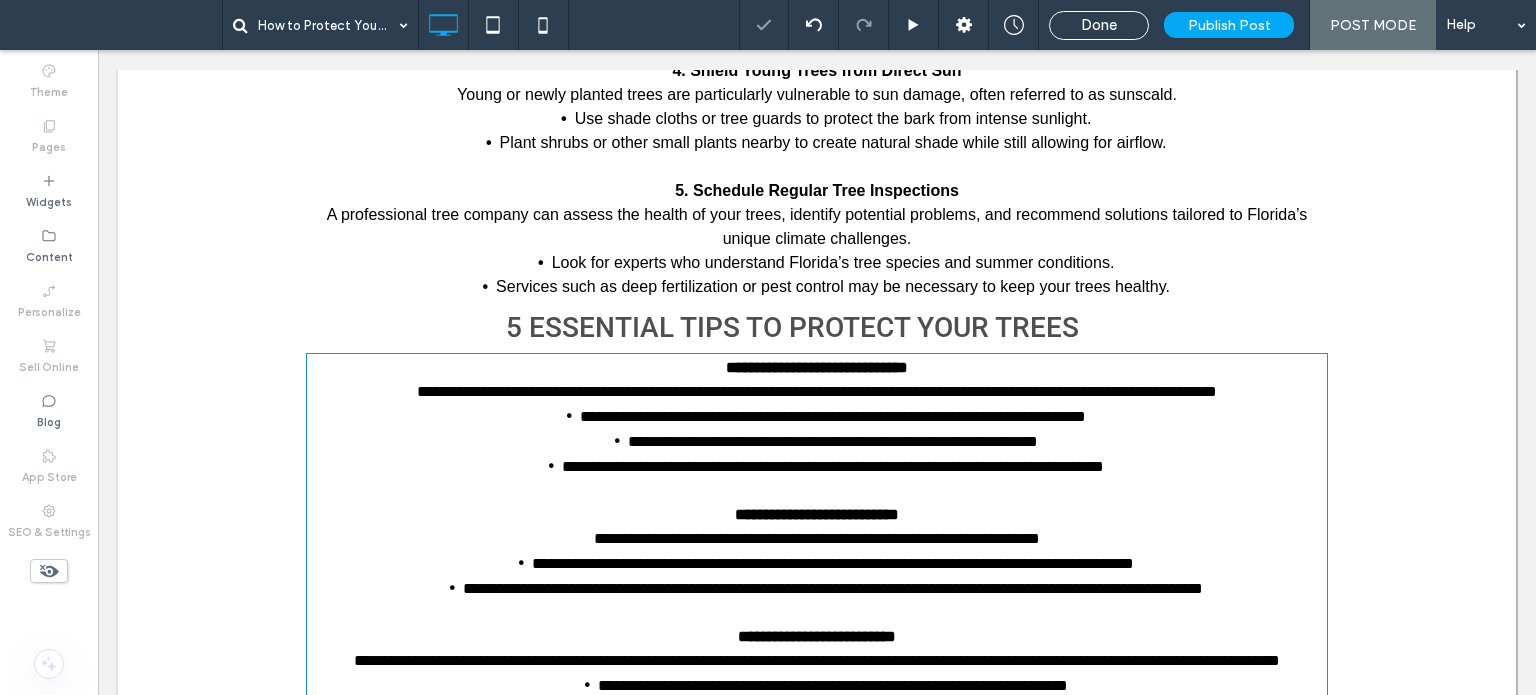 type on "*****" 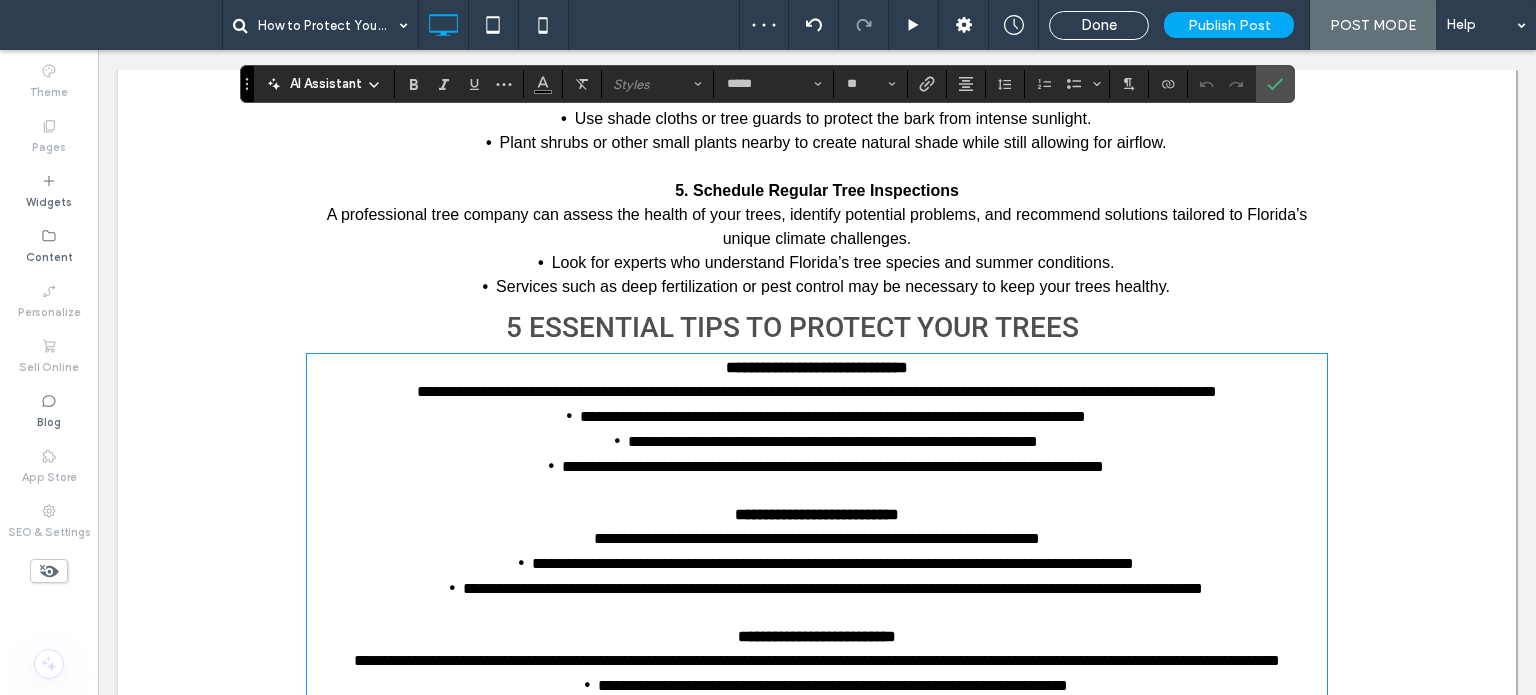 scroll, scrollTop: 0, scrollLeft: 0, axis: both 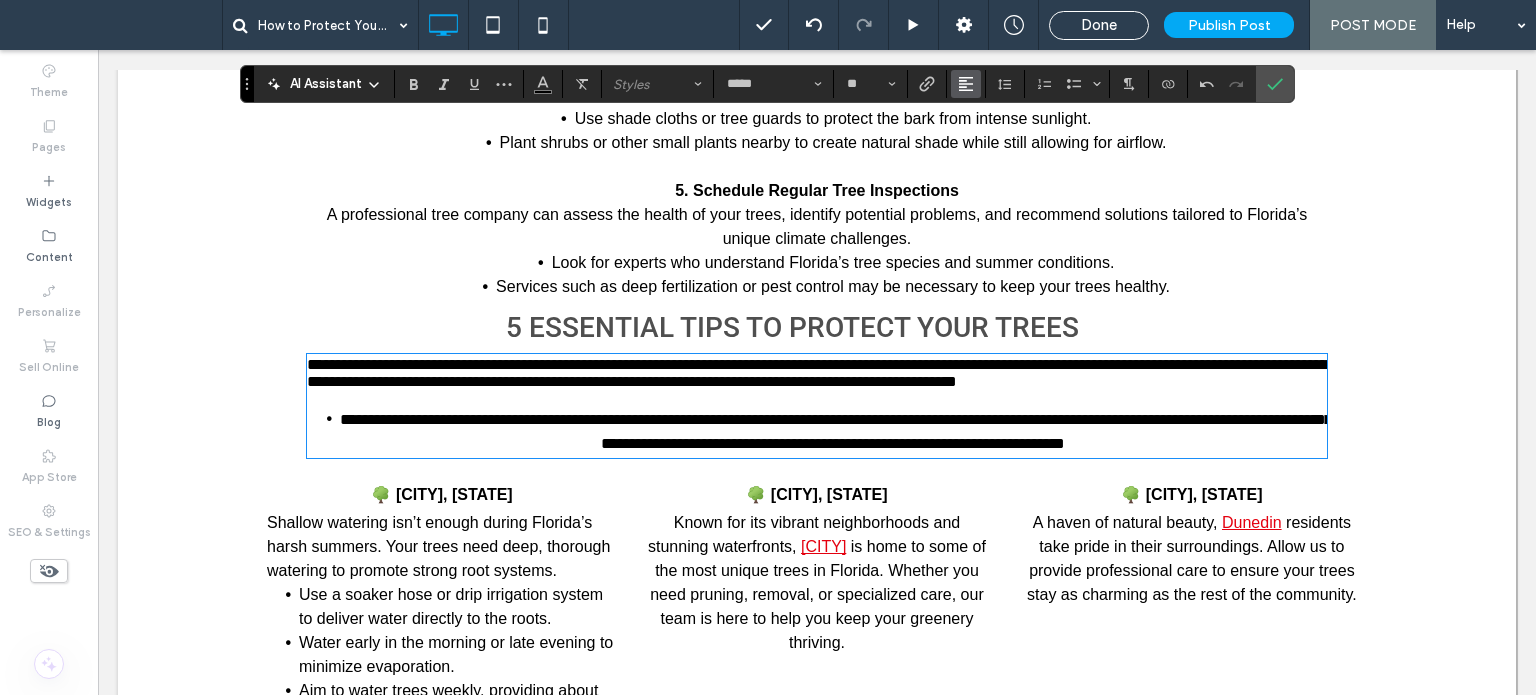 click 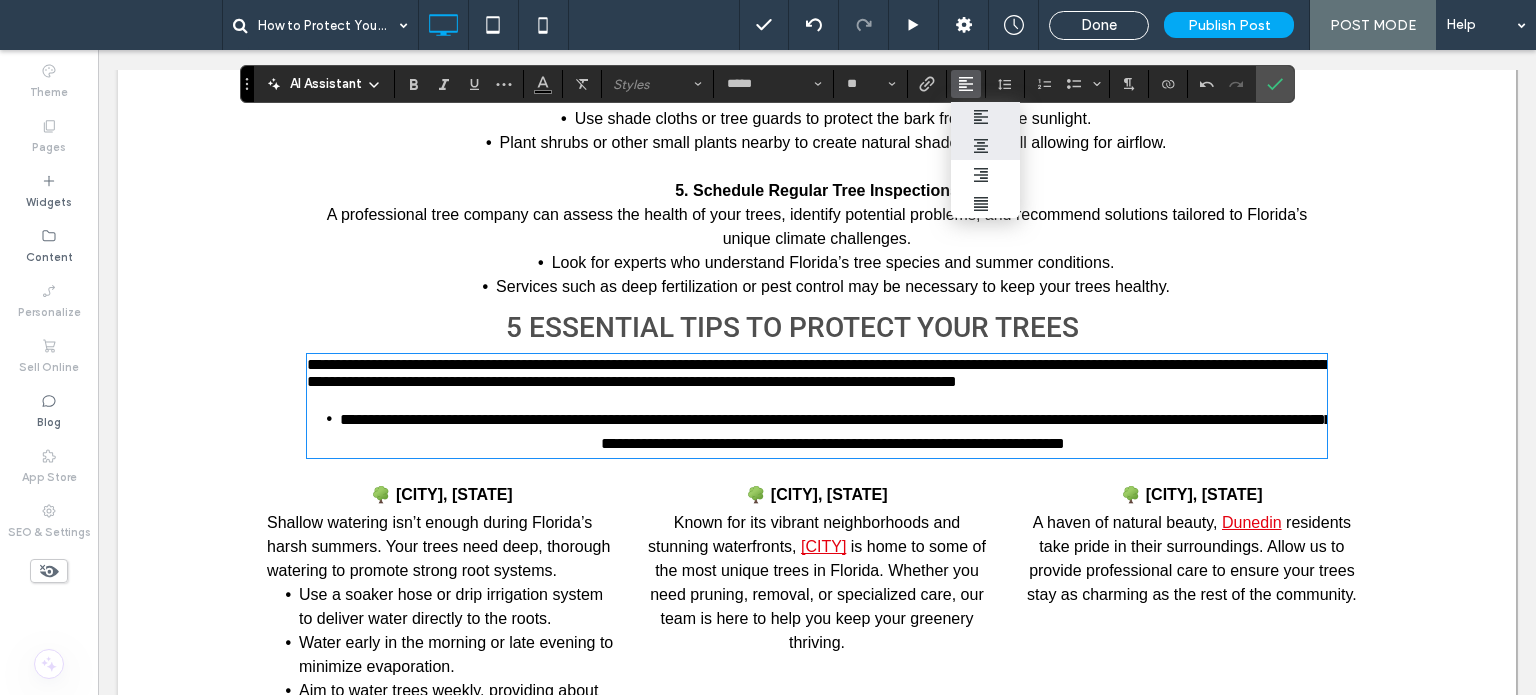 click 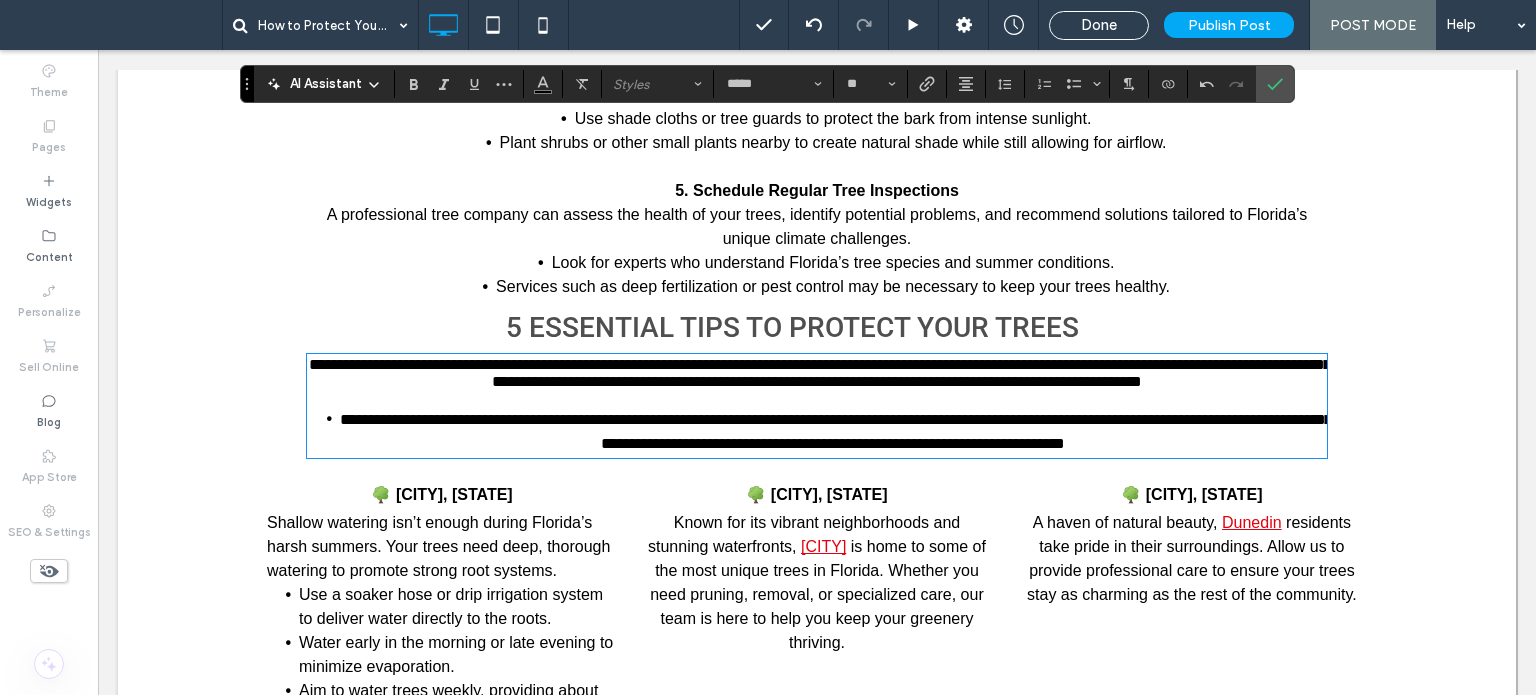 click on "**********" at bounding box center (836, 431) 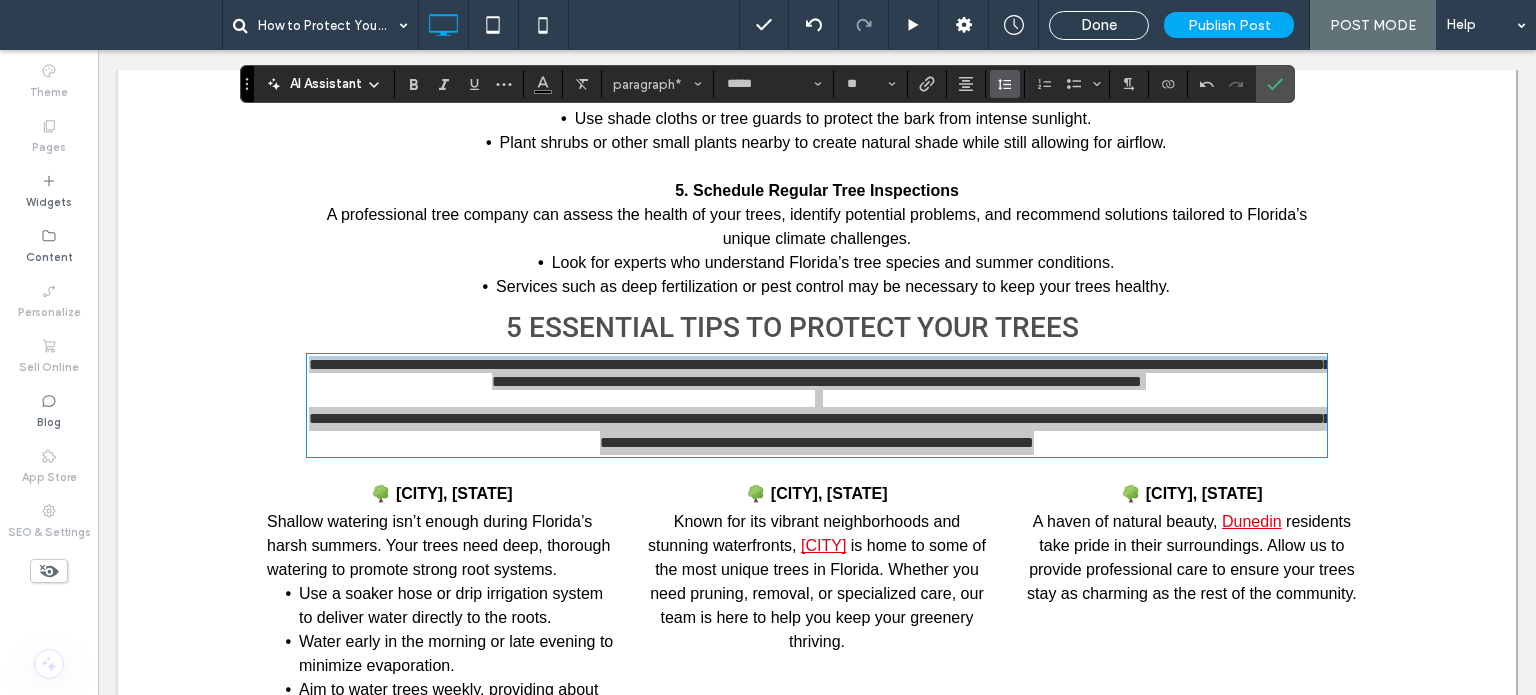 click 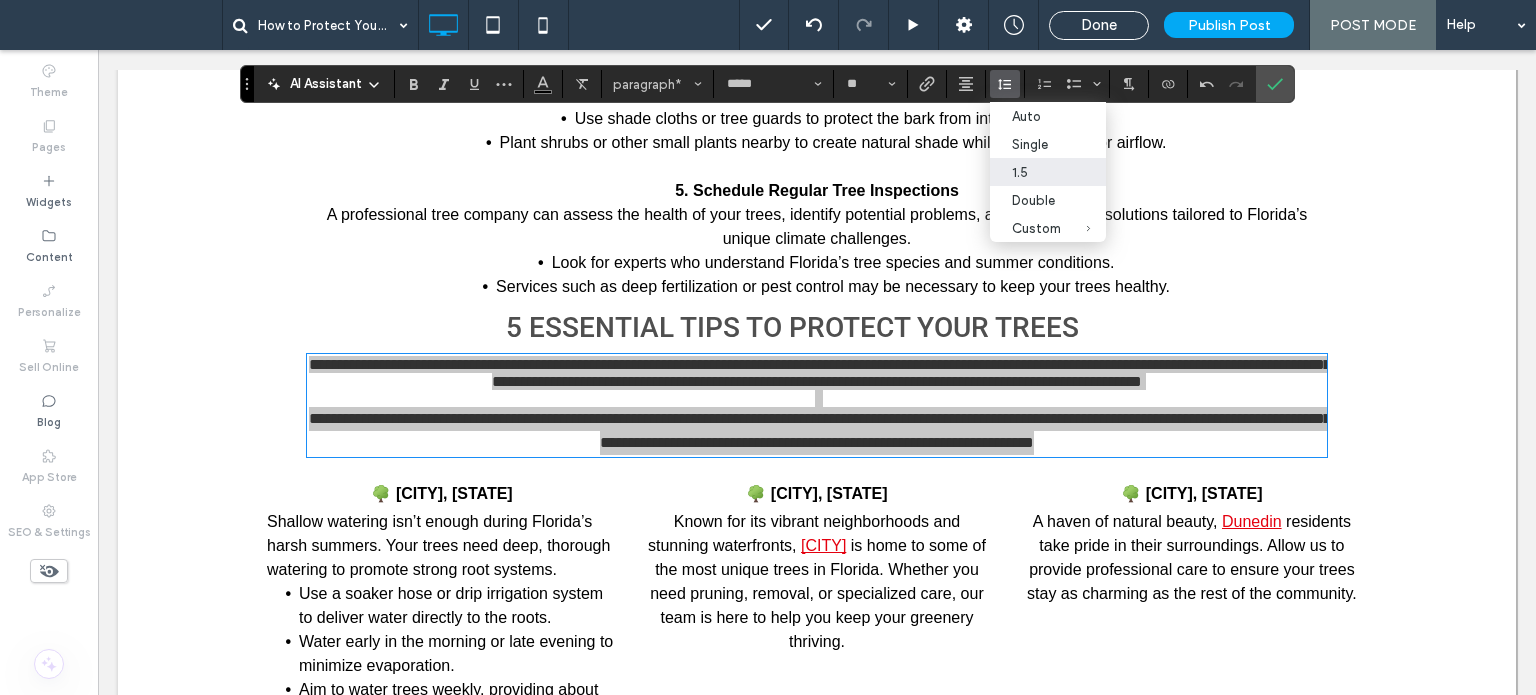 click on "1.5" at bounding box center [1036, 172] 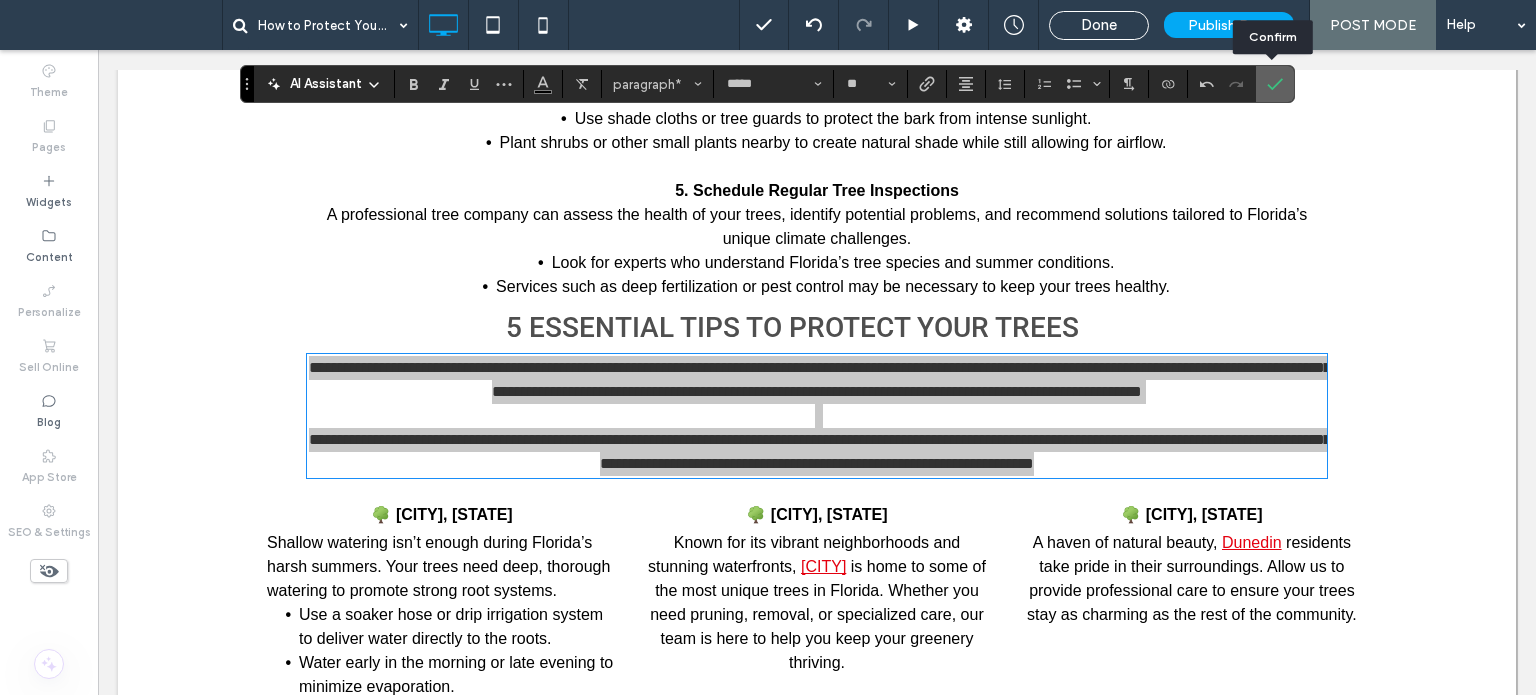 click at bounding box center [1275, 84] 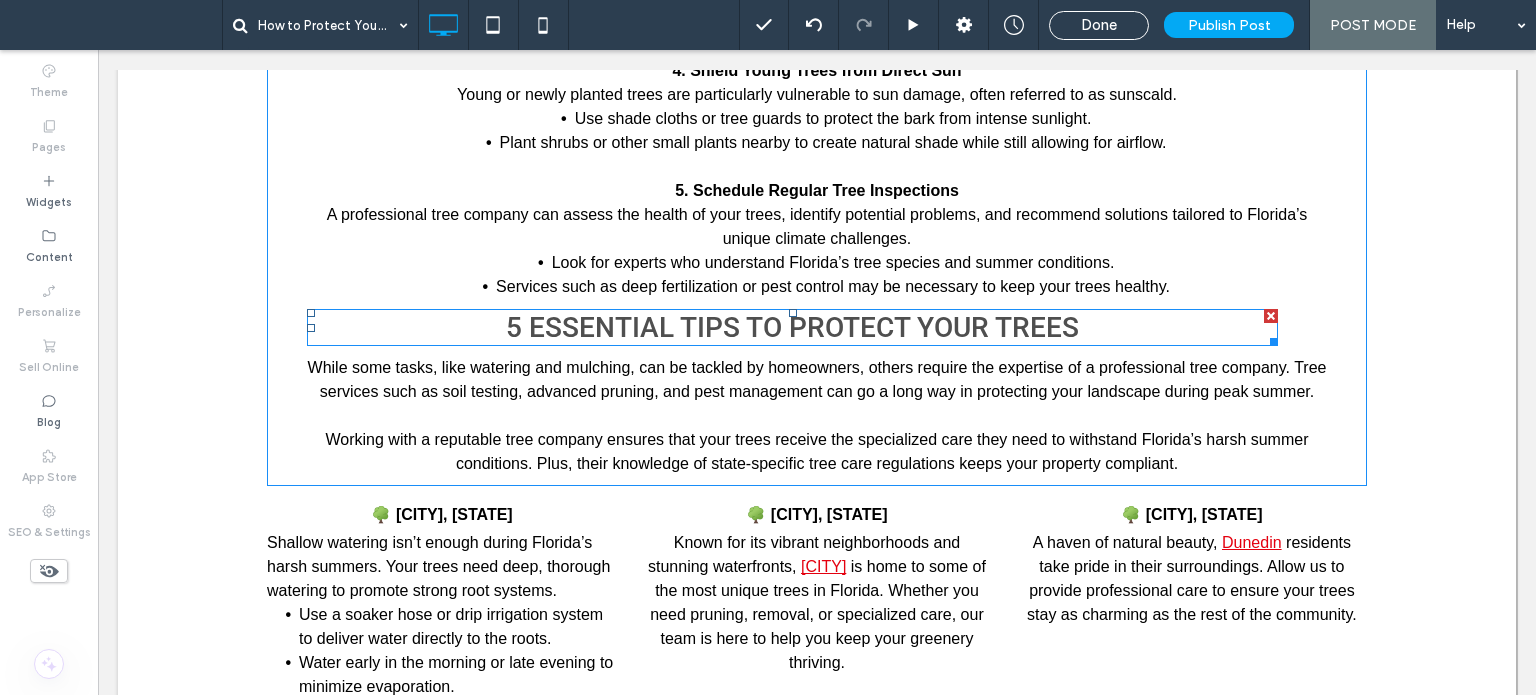 click on "5 Essential Tips to Protect Your Trees" at bounding box center (792, 327) 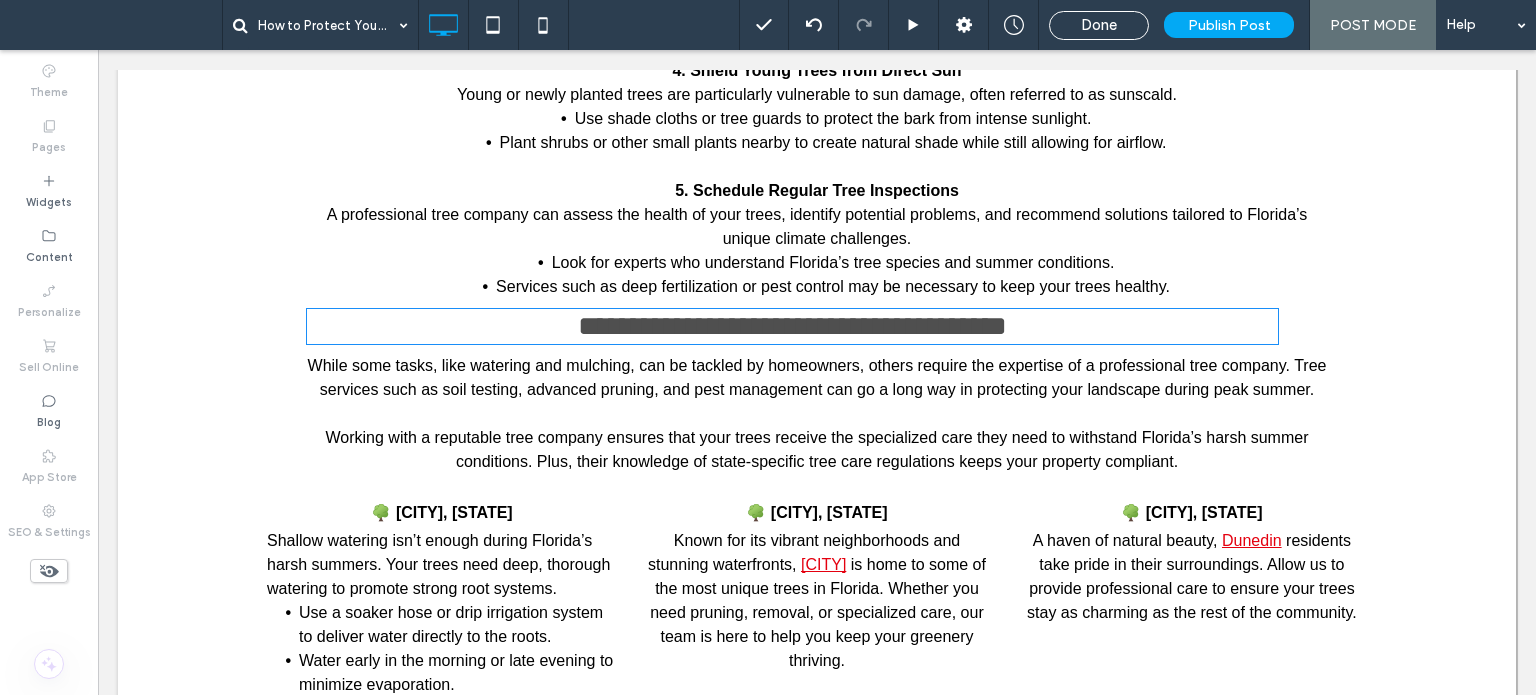 type on "******" 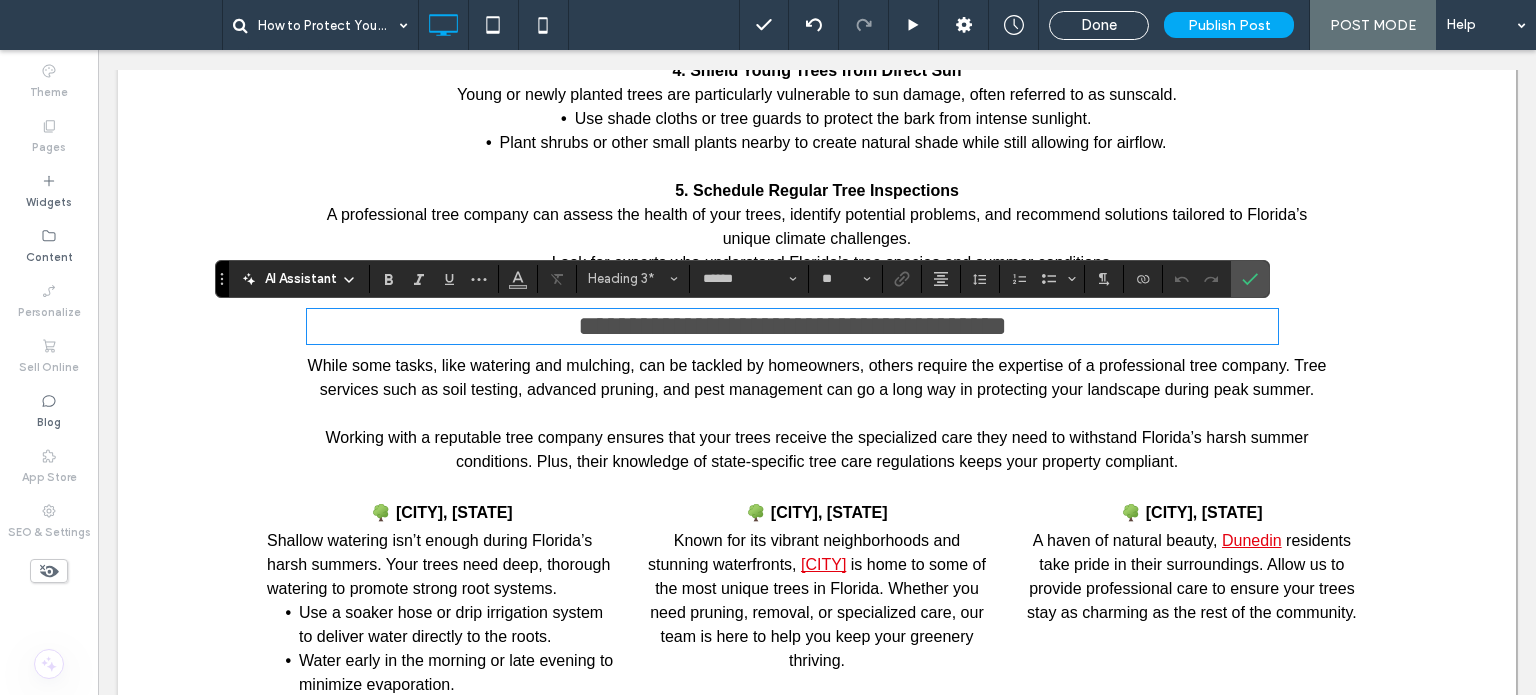 click on "**********" at bounding box center (792, 326) 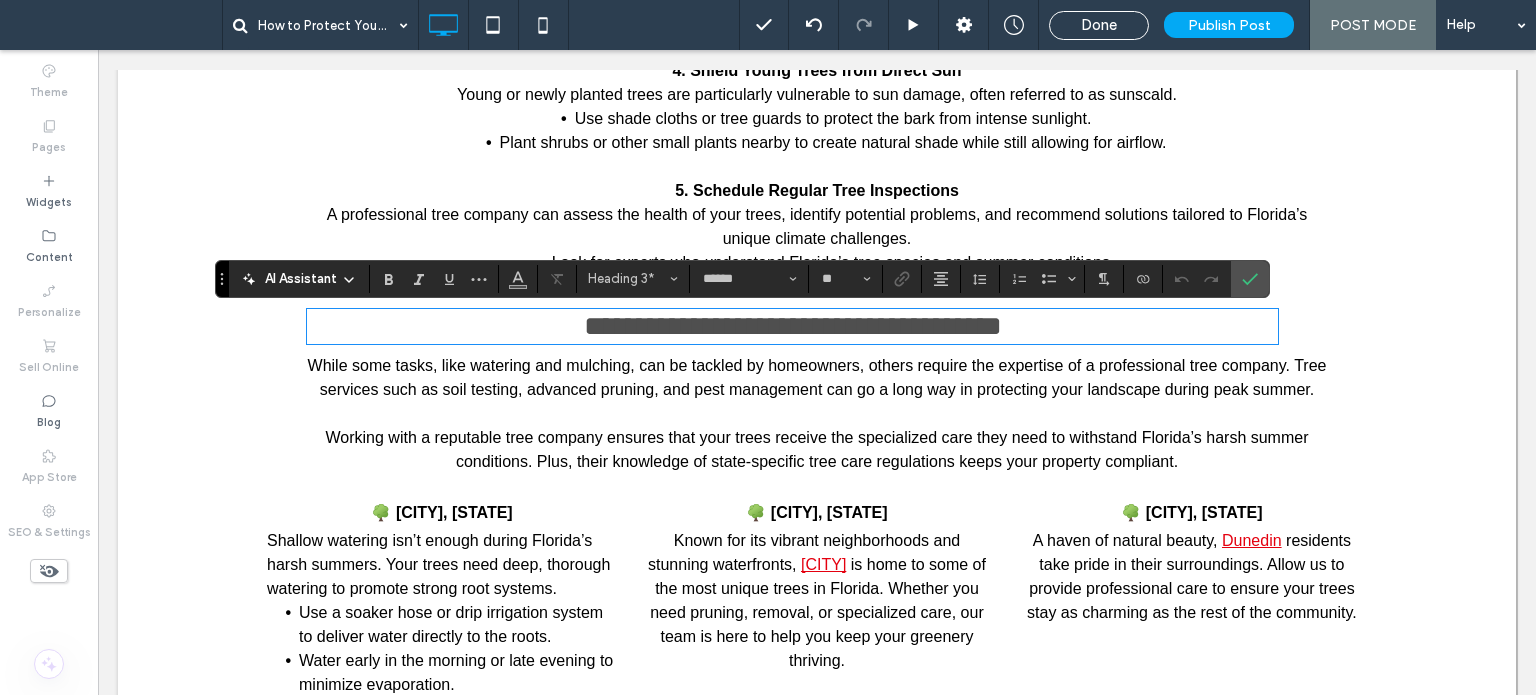 paste 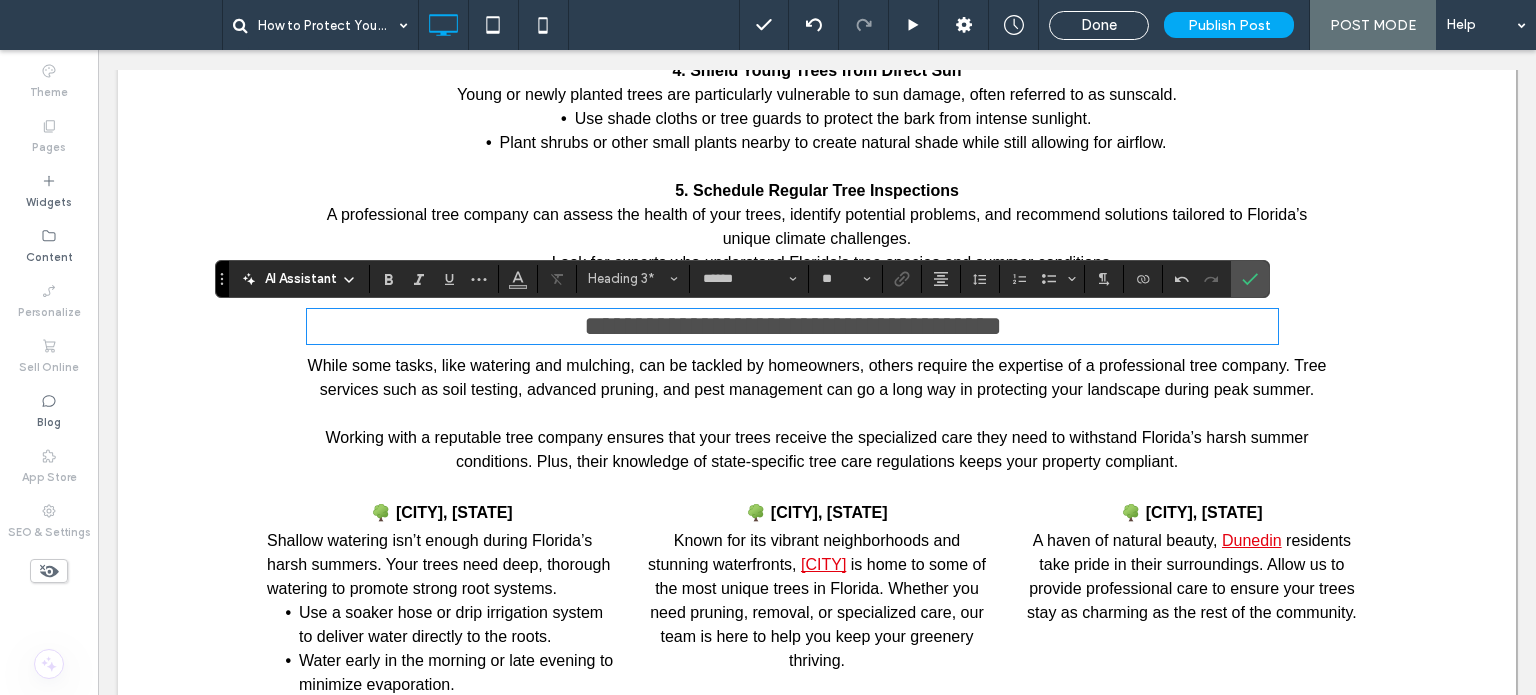type 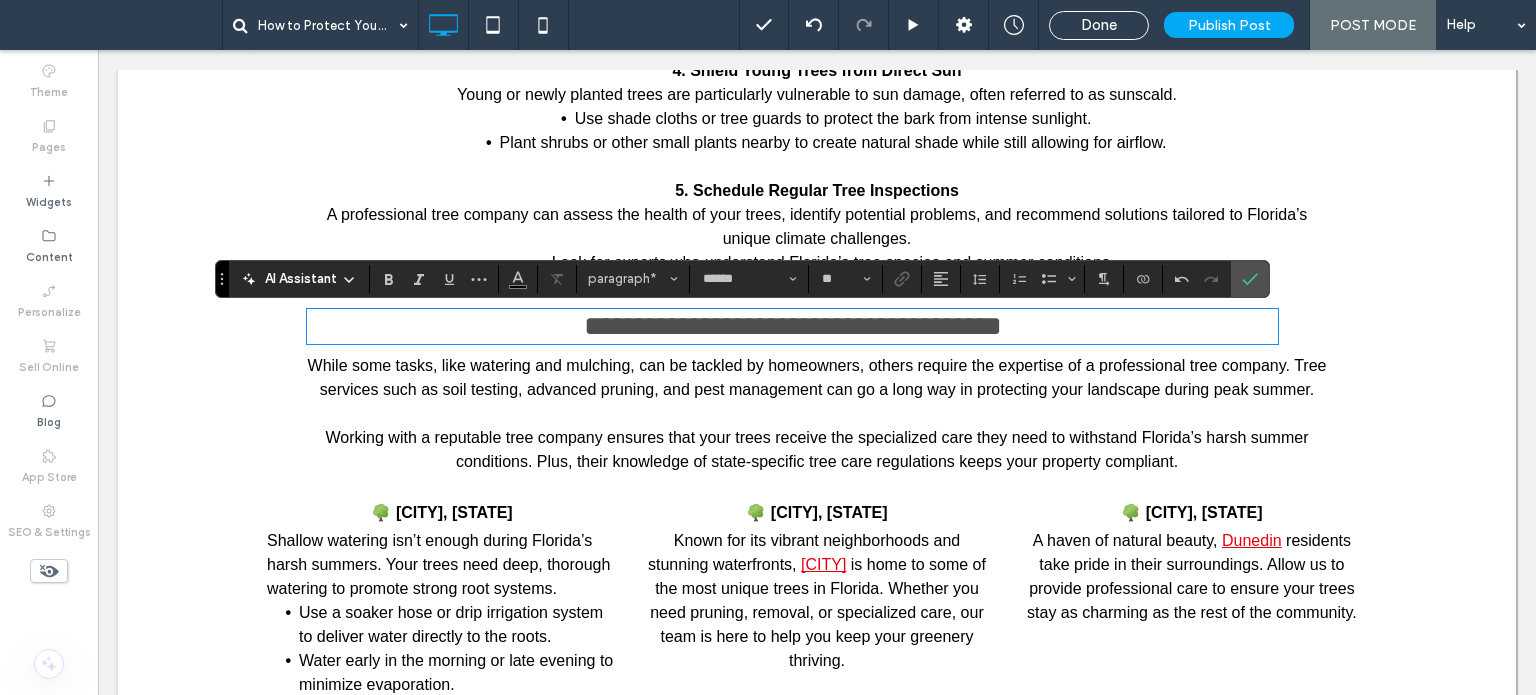 type on "*****" 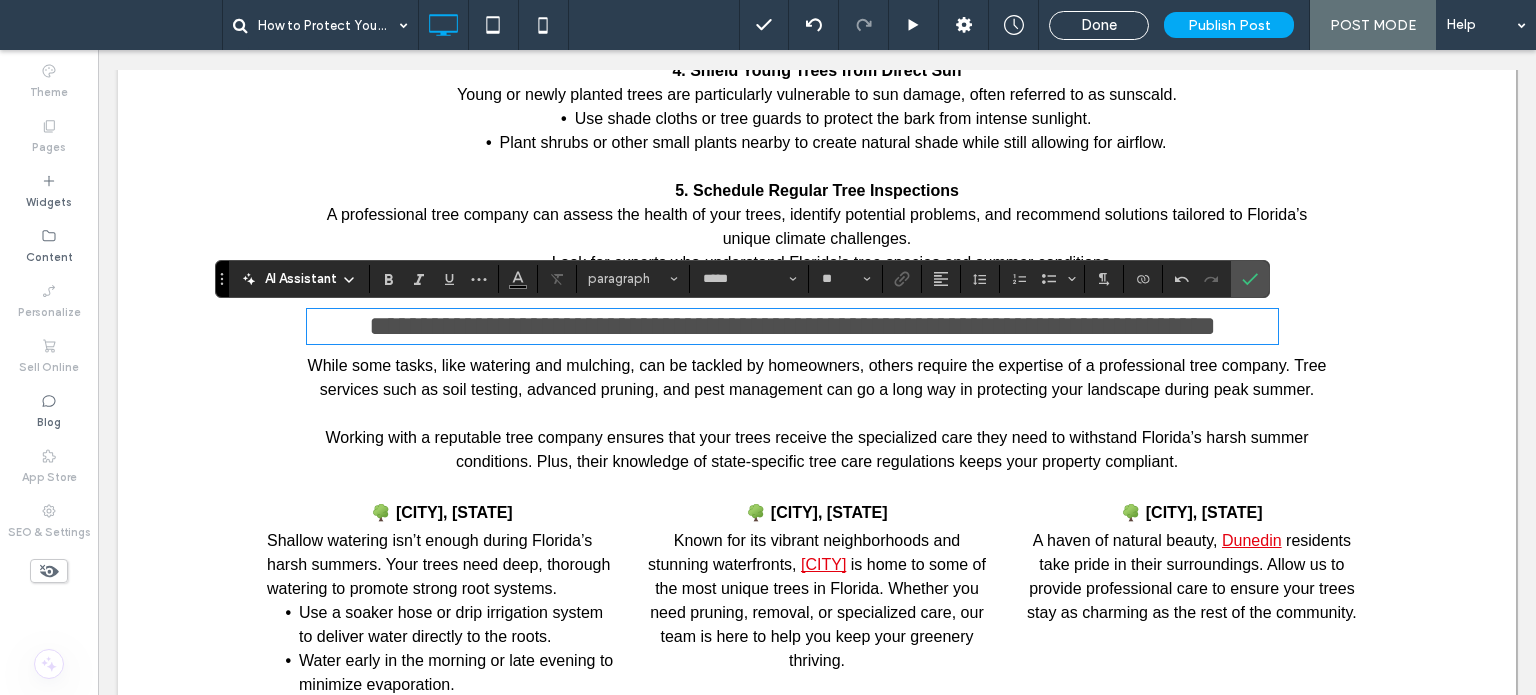 type on "******" 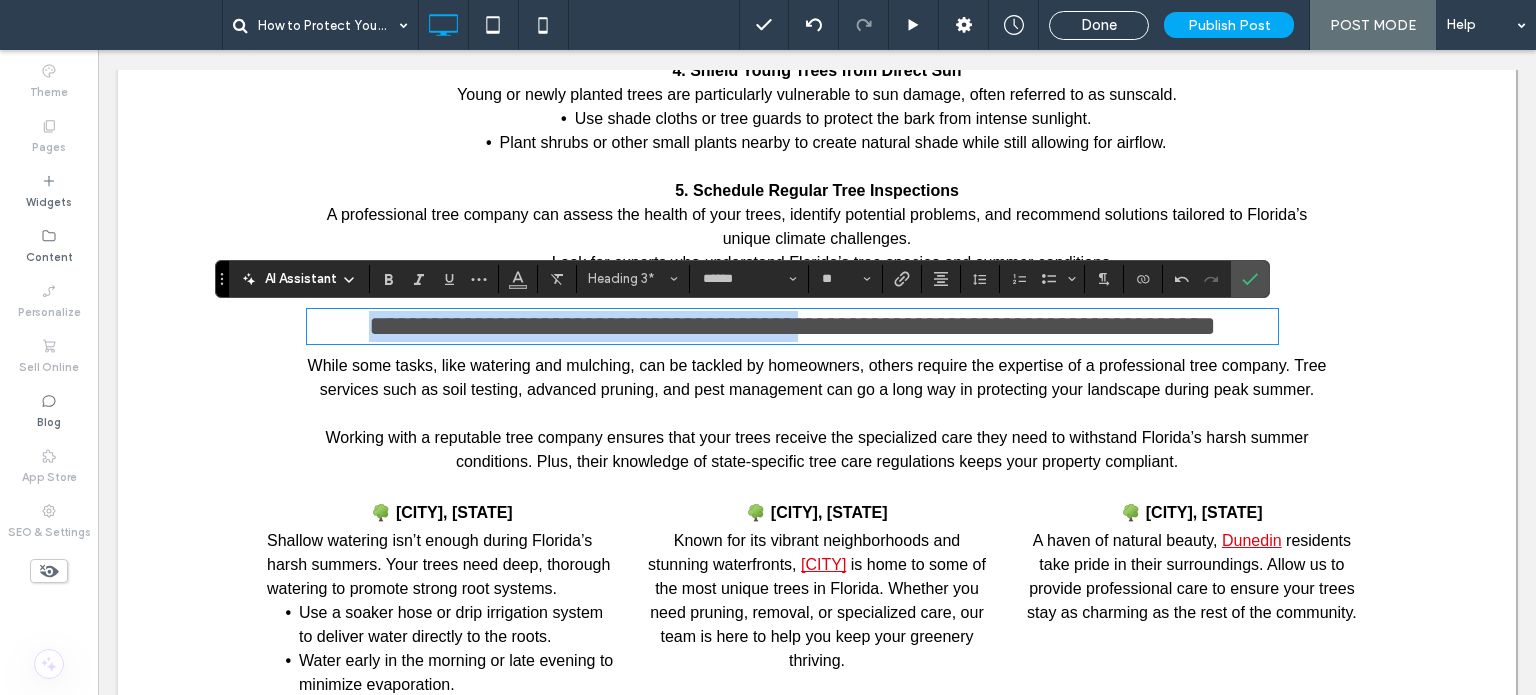 drag, startPoint x: 891, startPoint y: 334, endPoint x: 171, endPoint y: 296, distance: 721.0021 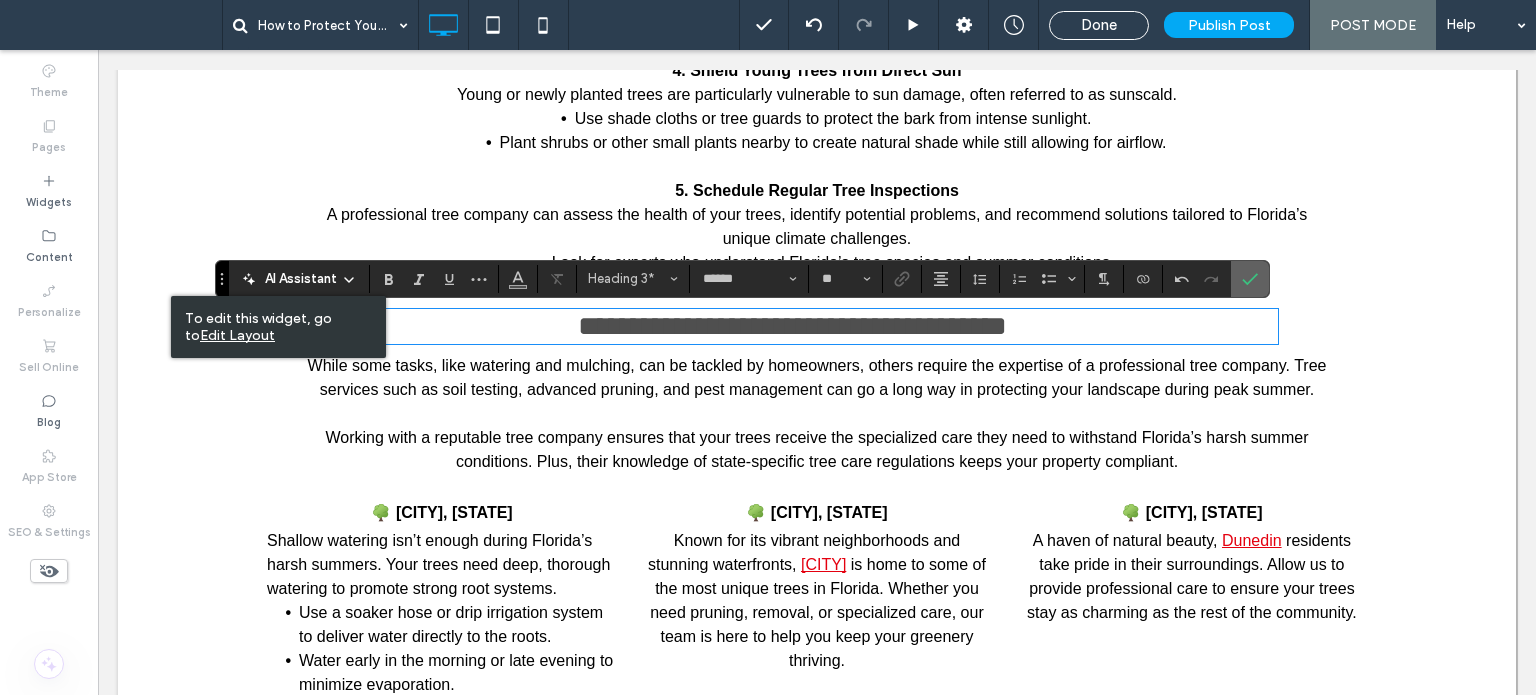 click 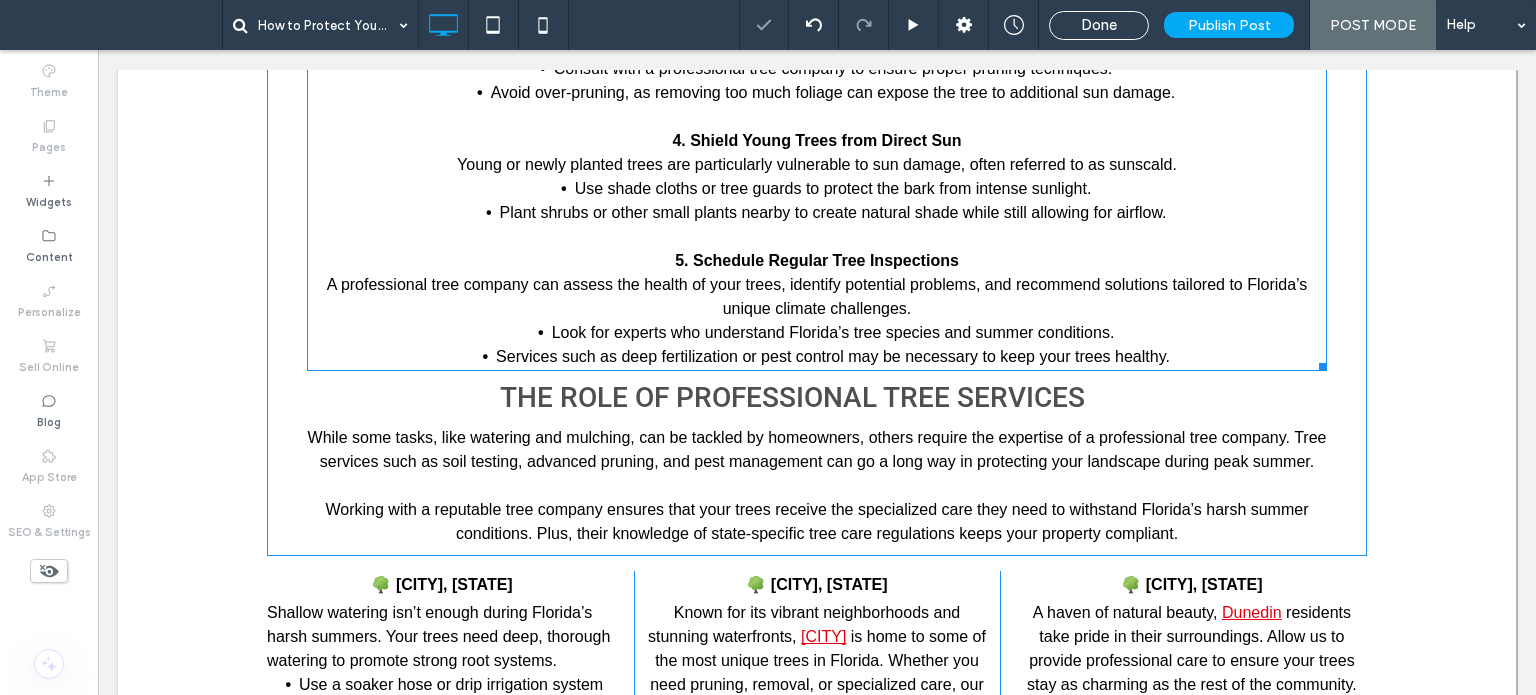 scroll, scrollTop: 1648, scrollLeft: 0, axis: vertical 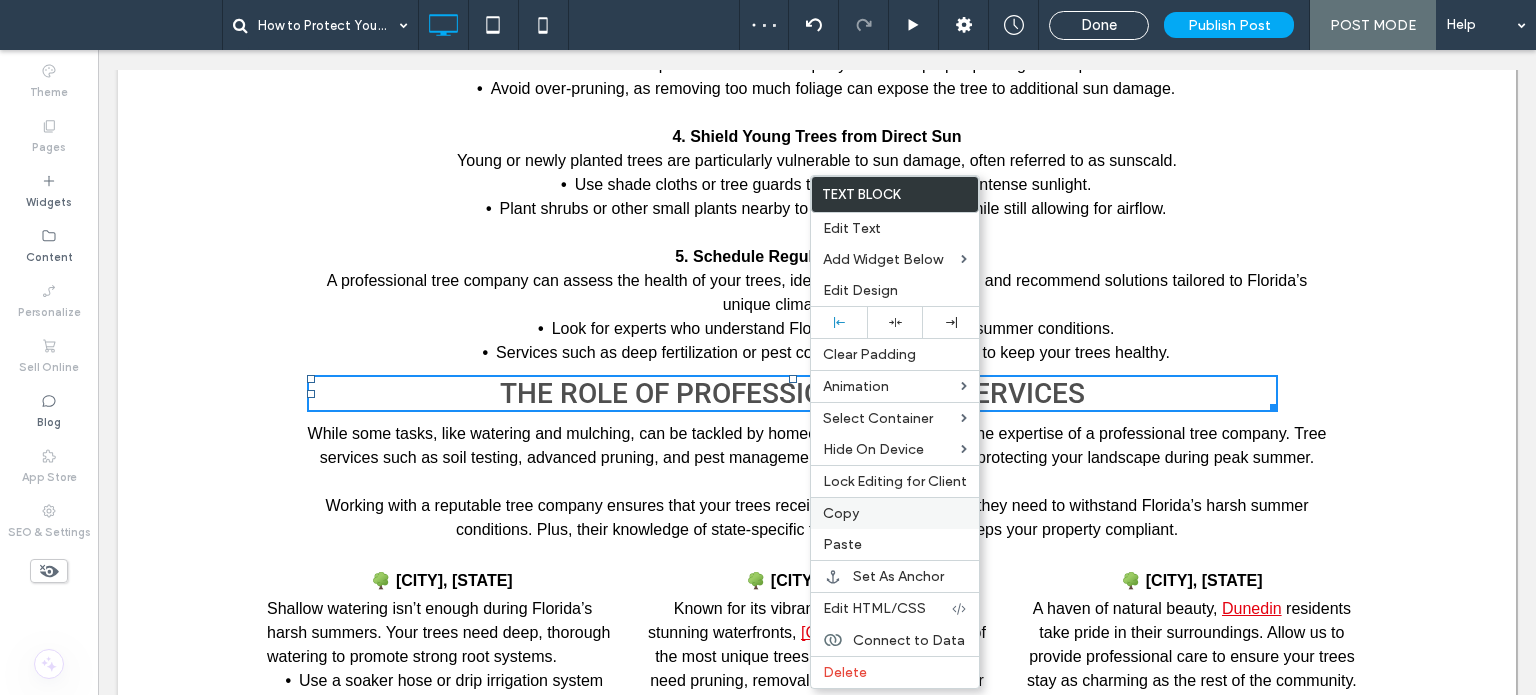 click on "Copy" at bounding box center (841, 513) 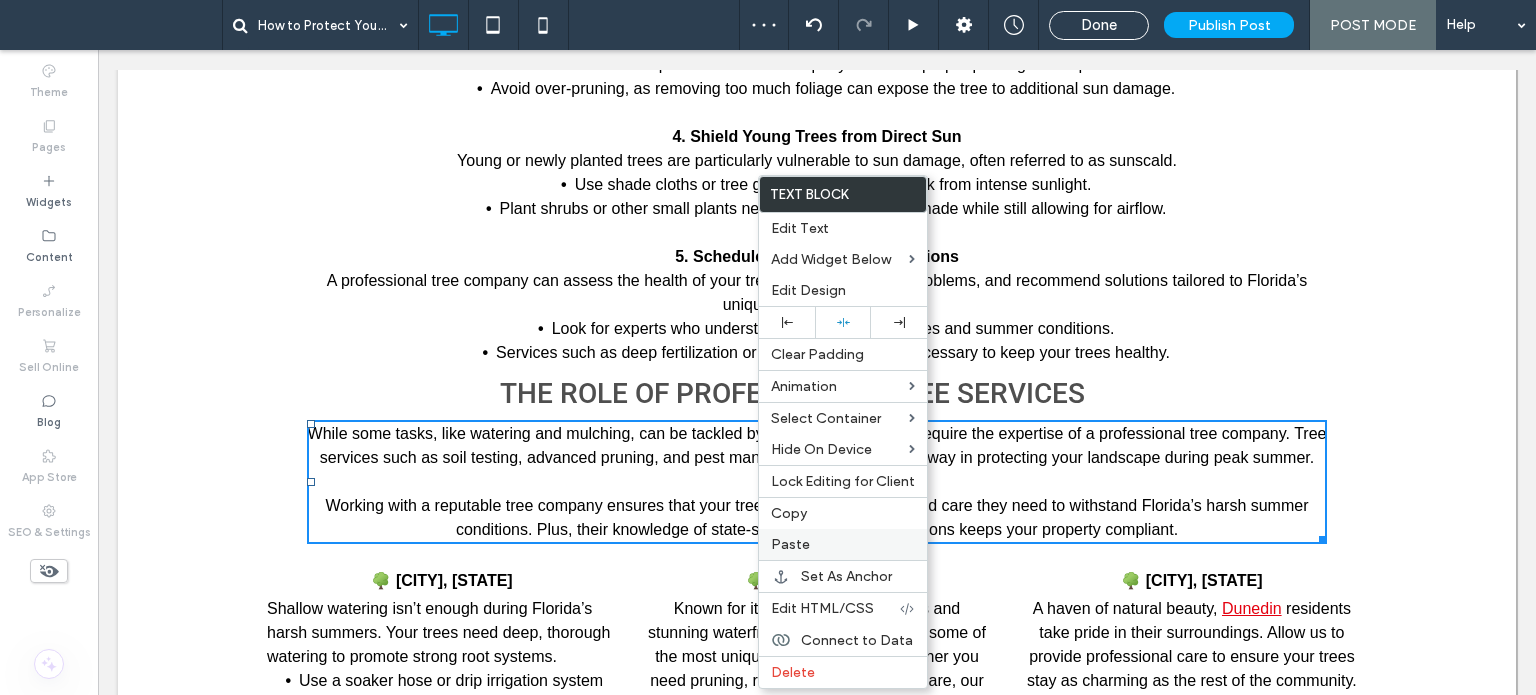 click on "Paste" at bounding box center [790, 544] 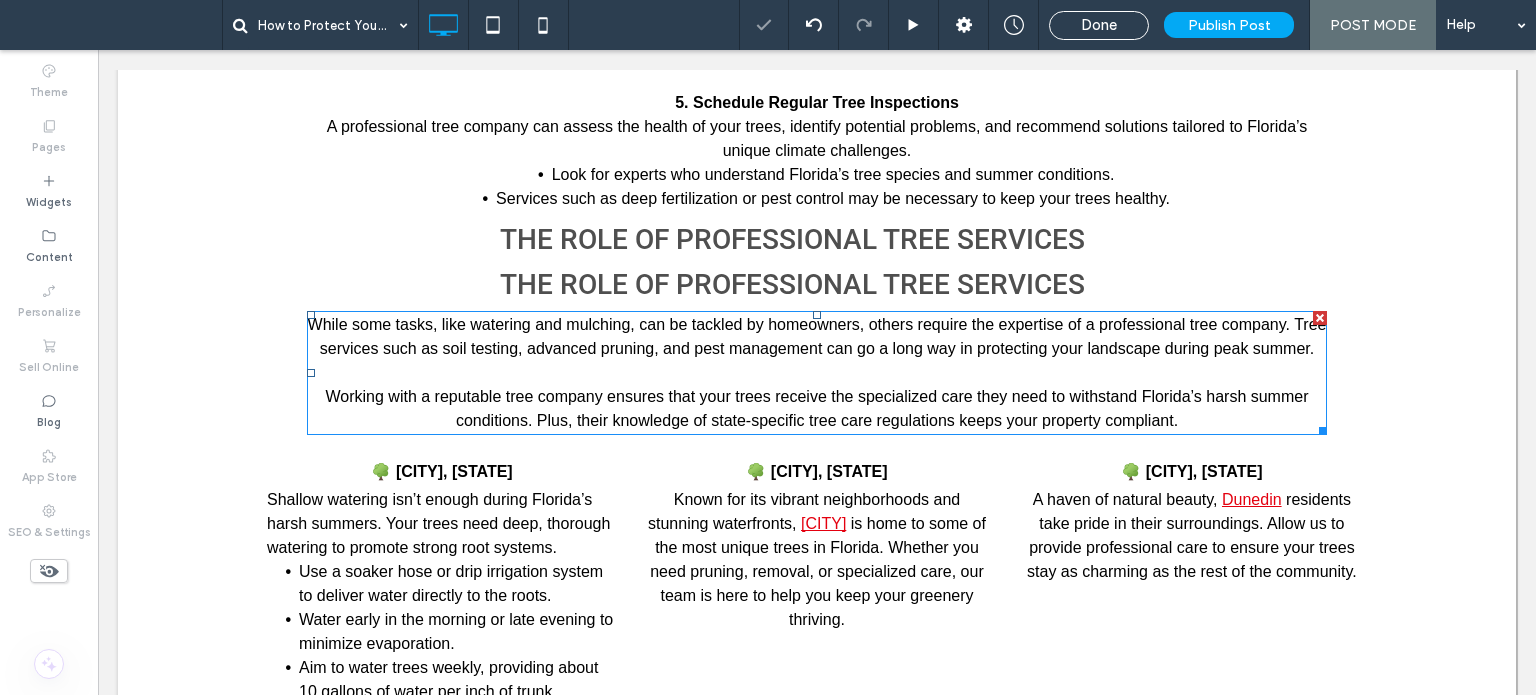 scroll, scrollTop: 1804, scrollLeft: 0, axis: vertical 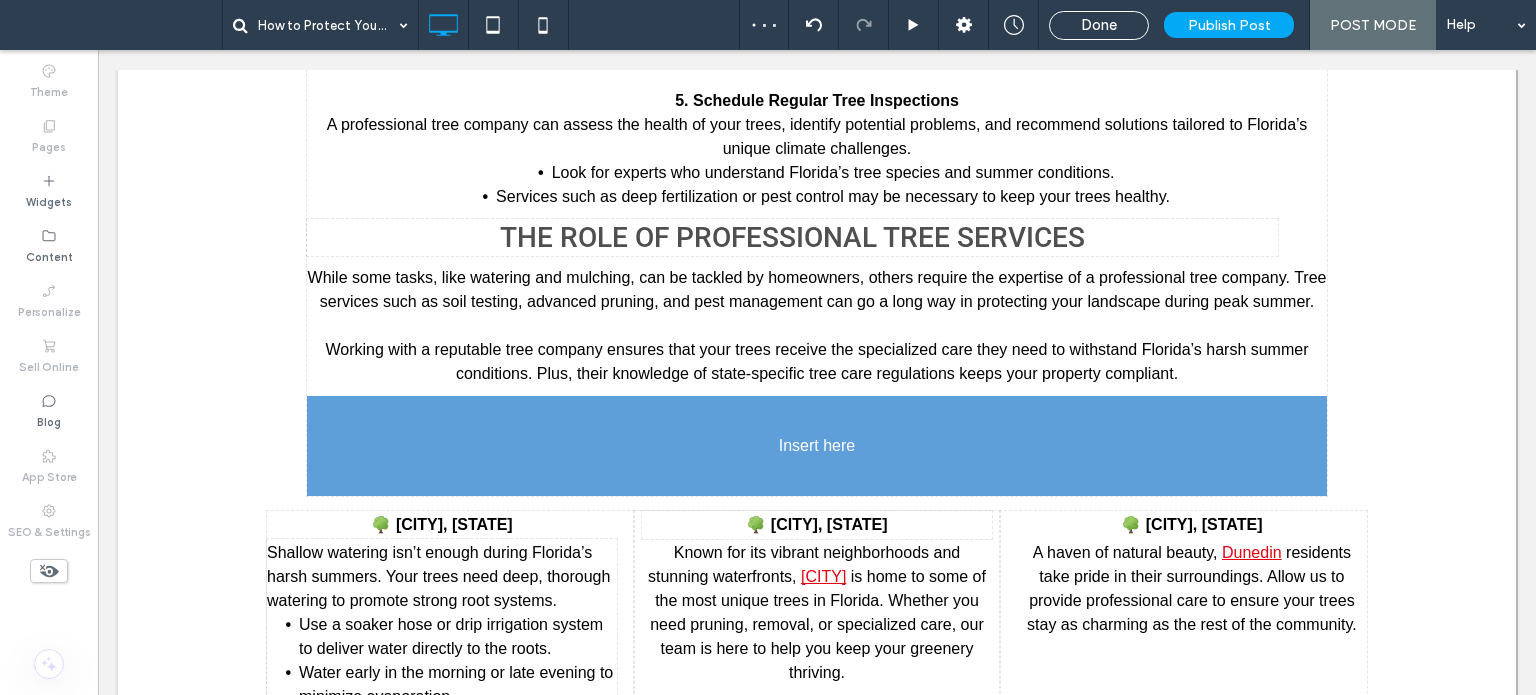 drag, startPoint x: 873, startPoint y: 282, endPoint x: 972, endPoint y: 526, distance: 263.31918 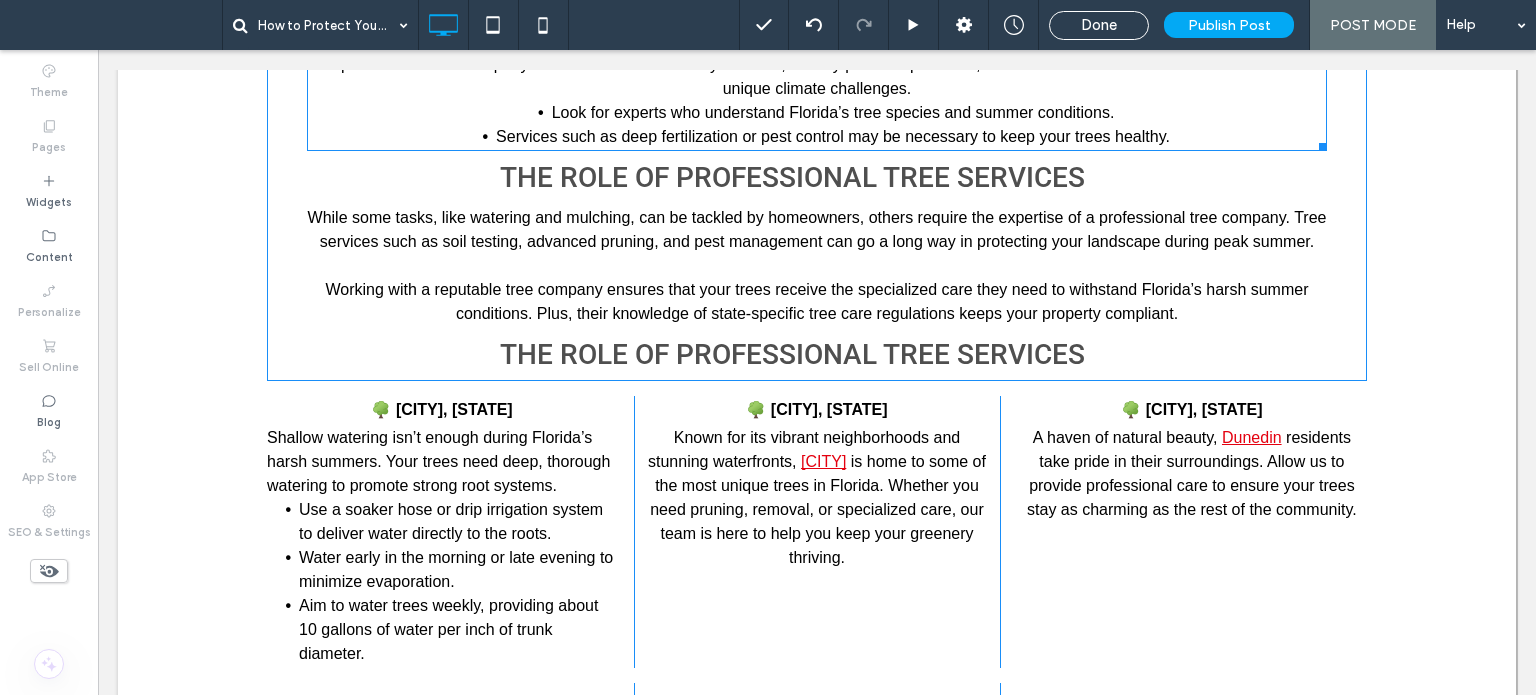 scroll, scrollTop: 1869, scrollLeft: 0, axis: vertical 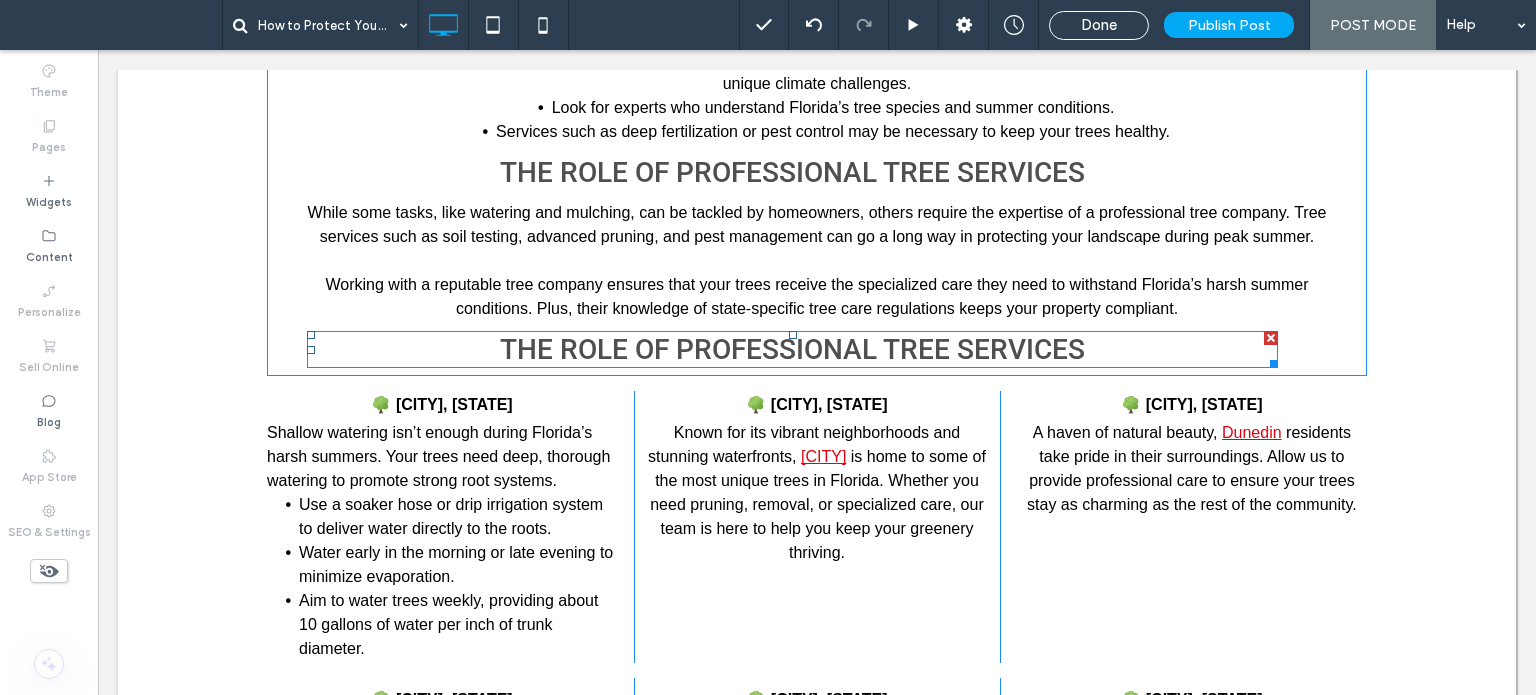 click on "the Role of Professional Tree Services" at bounding box center [792, 349] 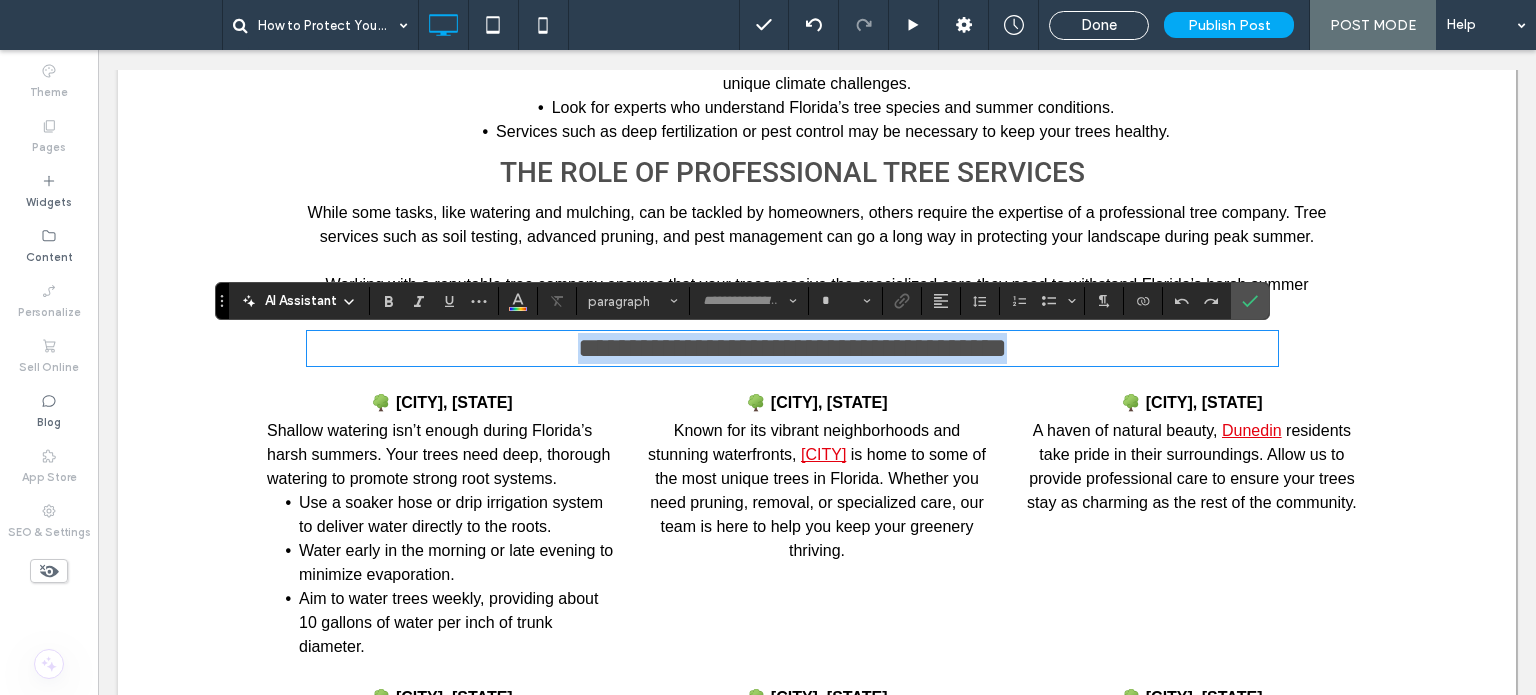 type on "******" 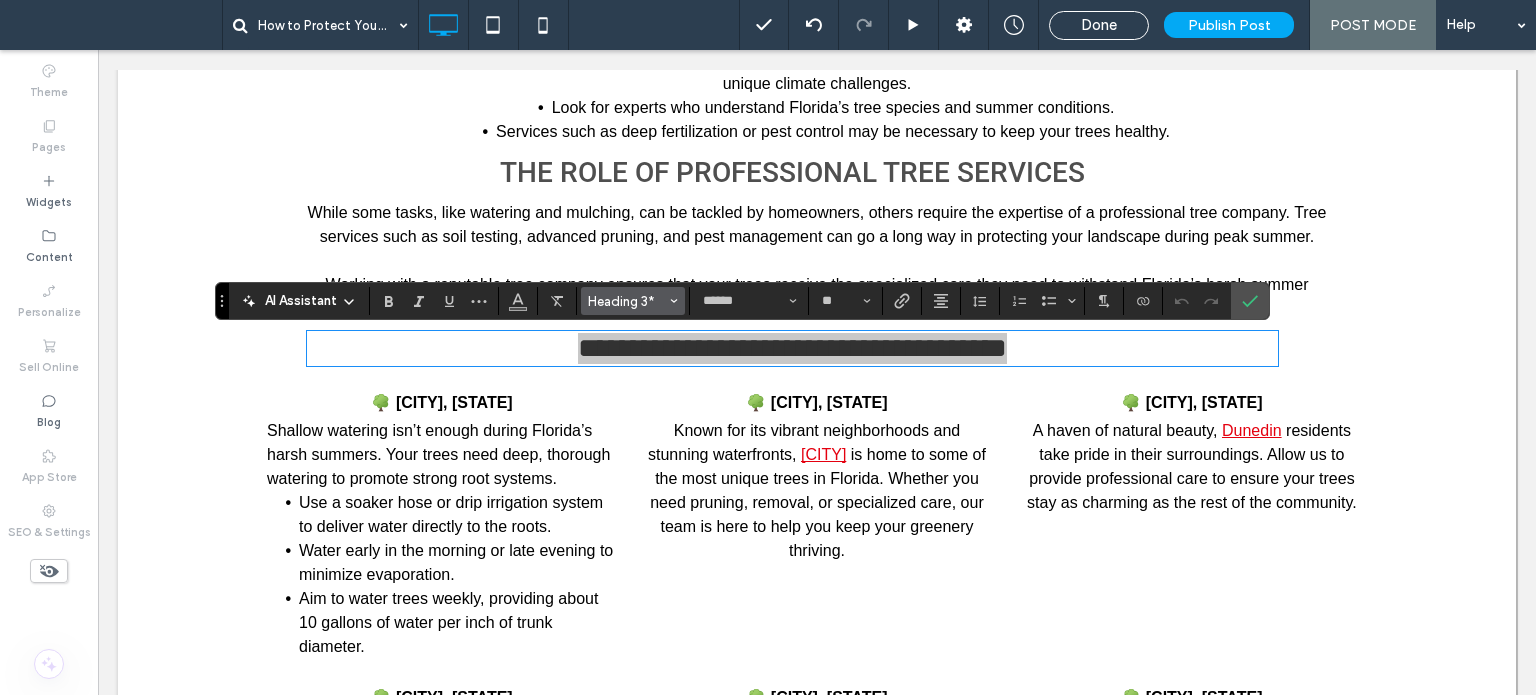 click on "Heading 3*" at bounding box center [627, 301] 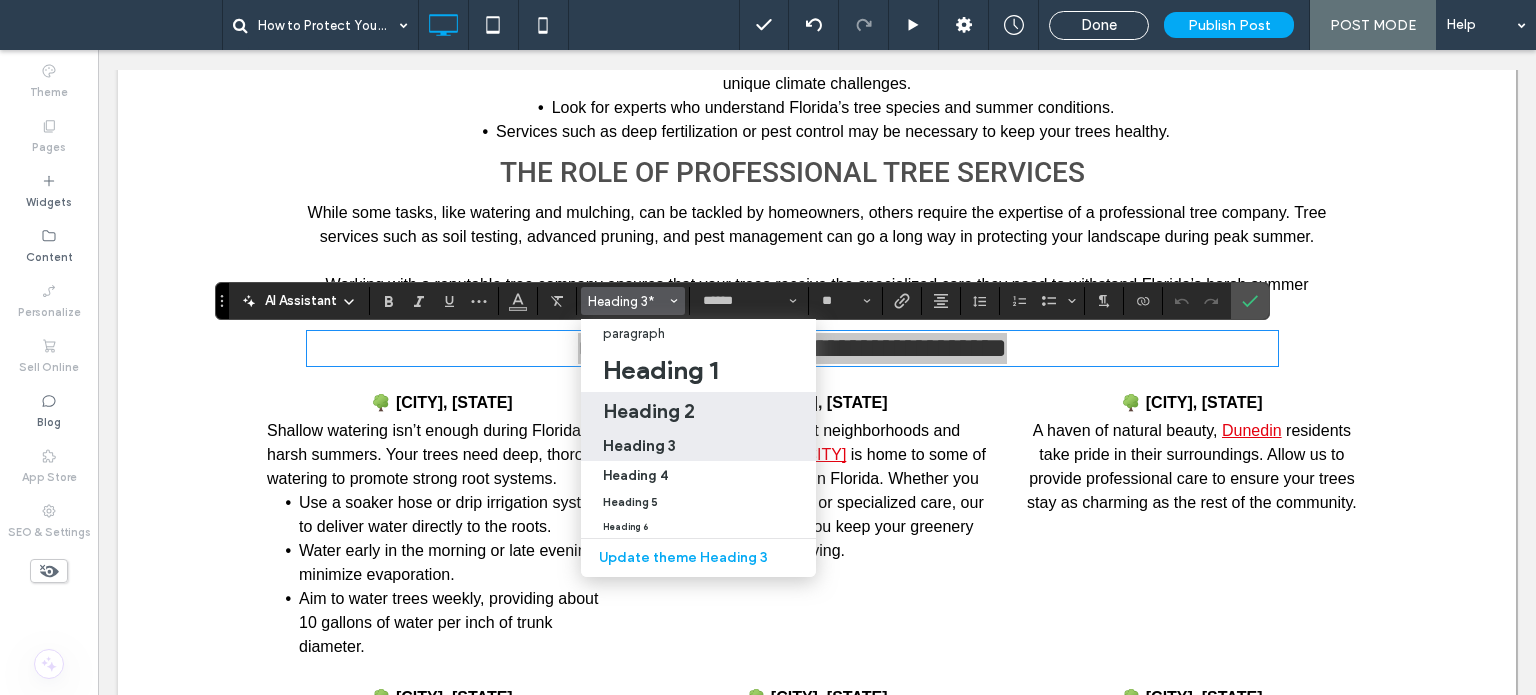 click on "Heading 2" at bounding box center (649, 411) 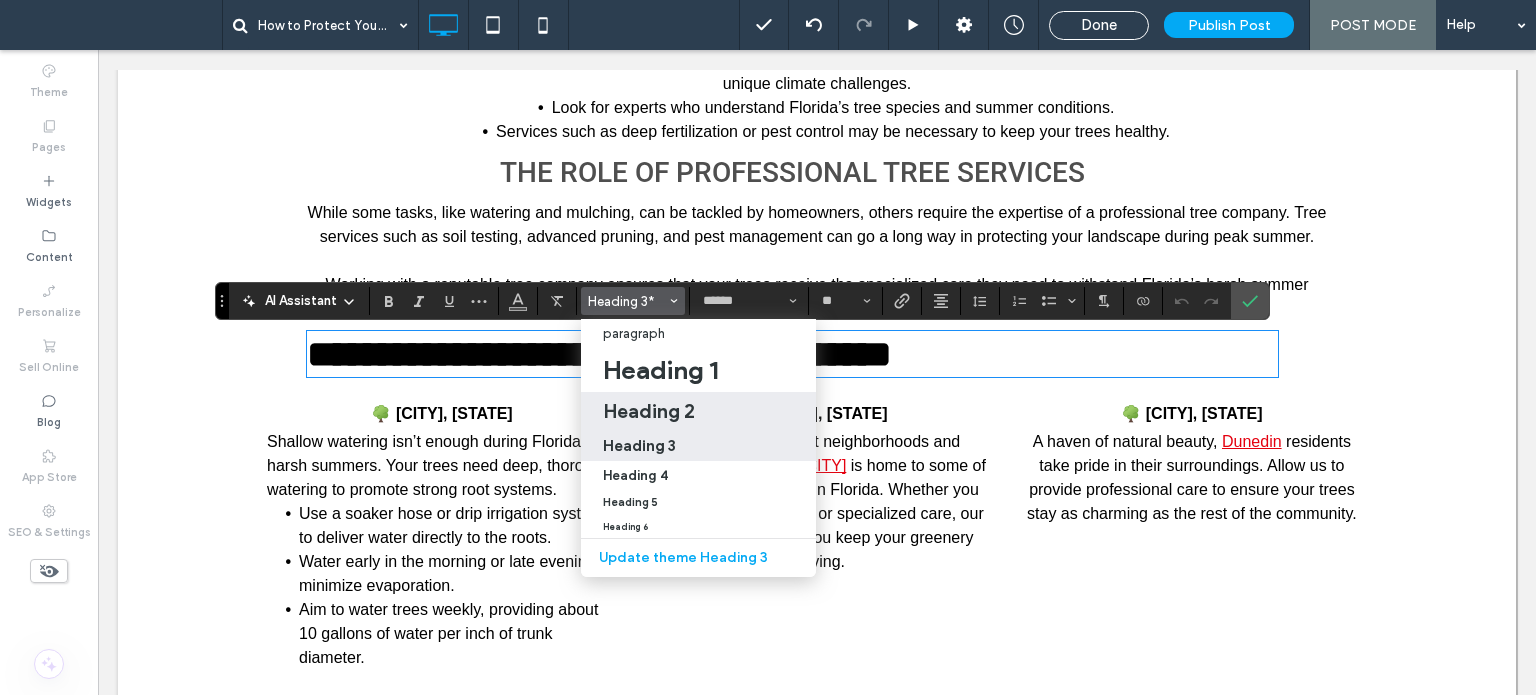 type on "****" 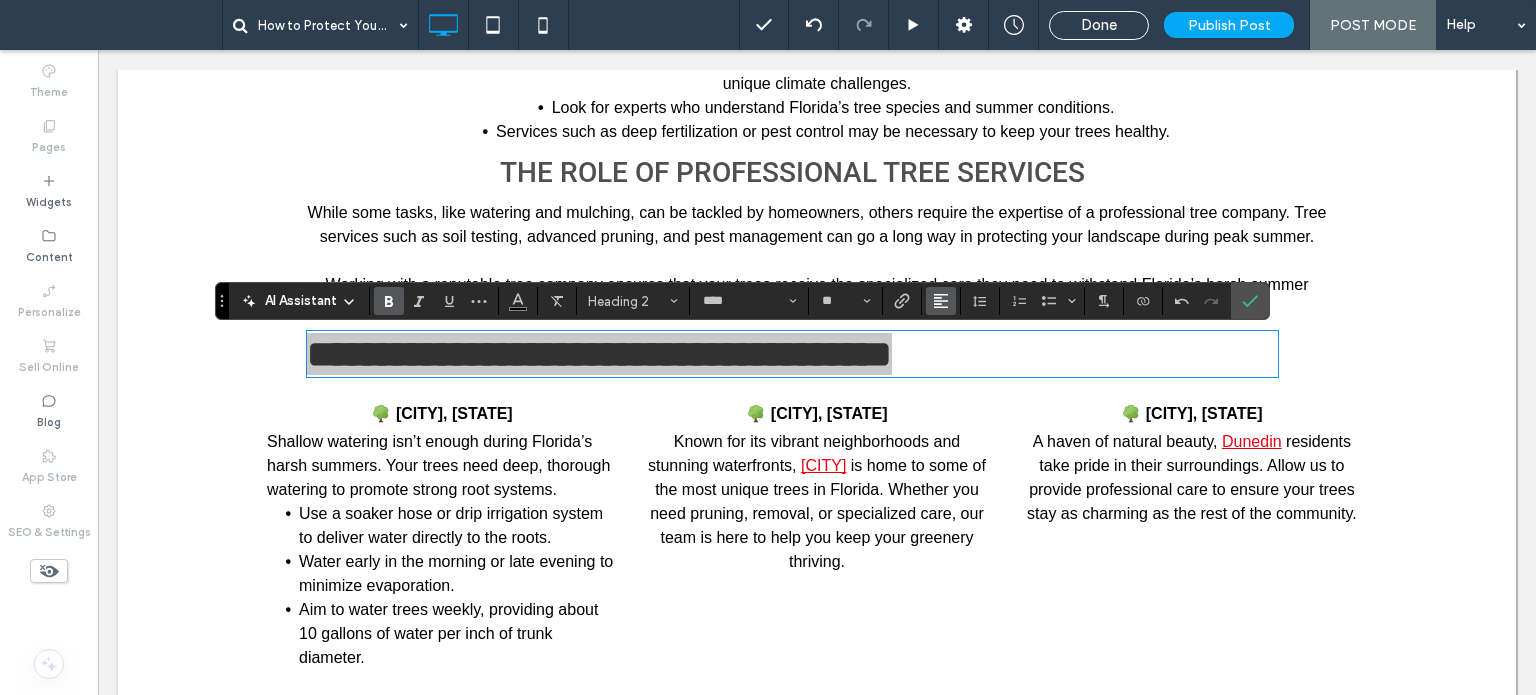 click 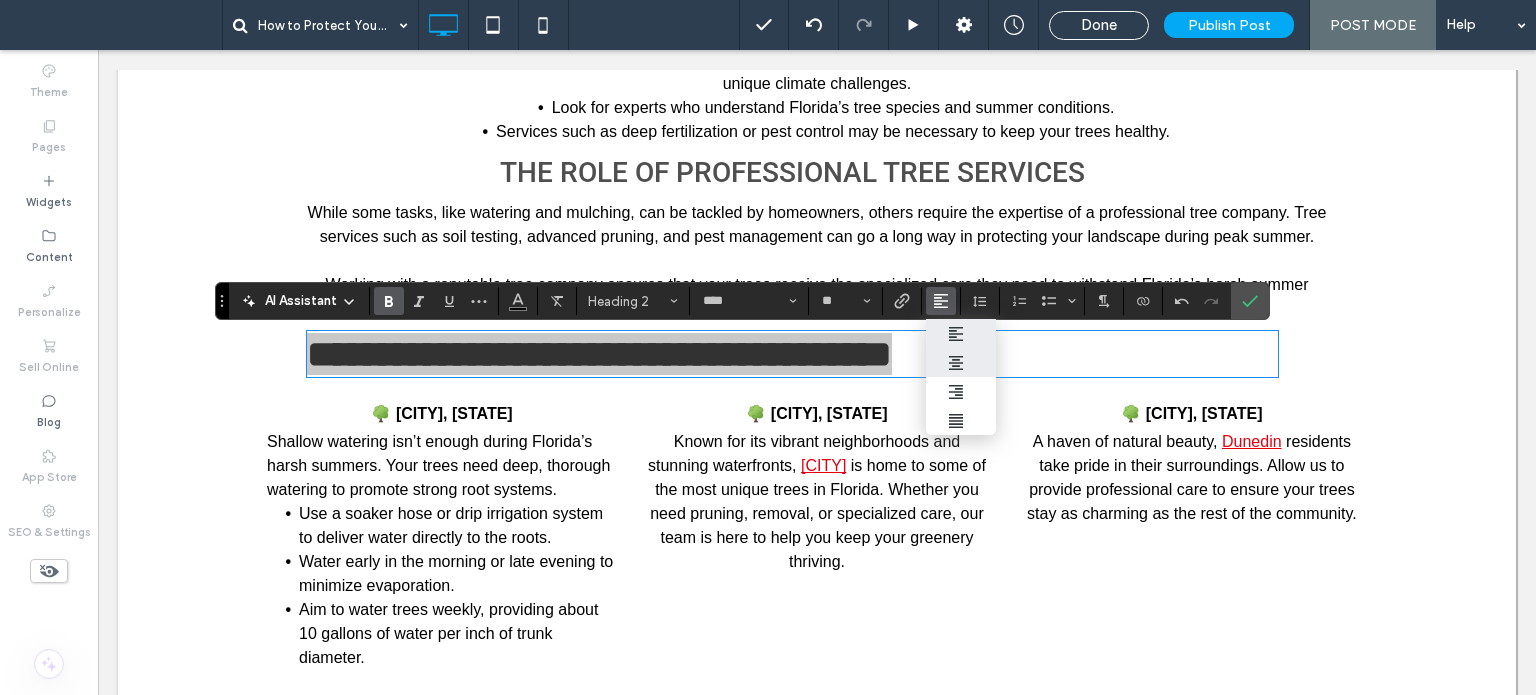 click at bounding box center [961, 362] 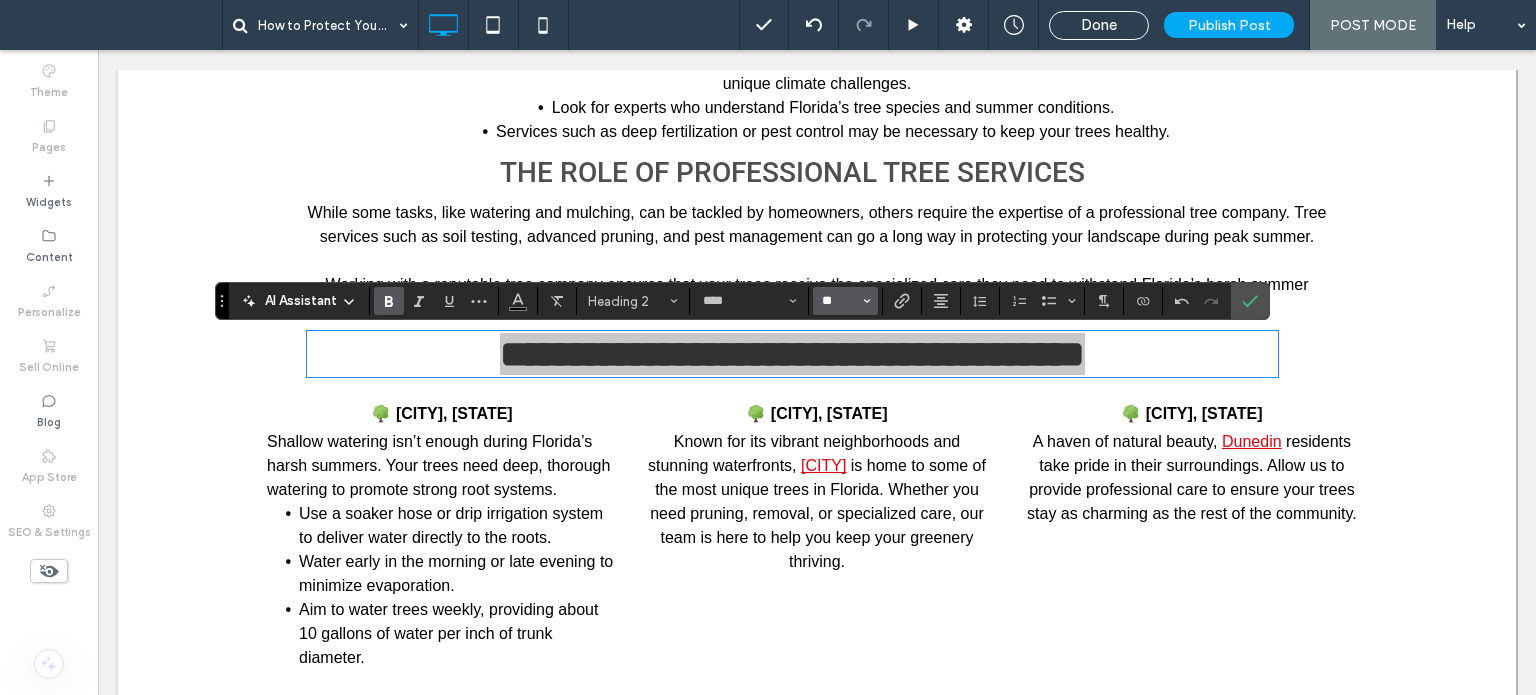 click on "**" at bounding box center [839, 301] 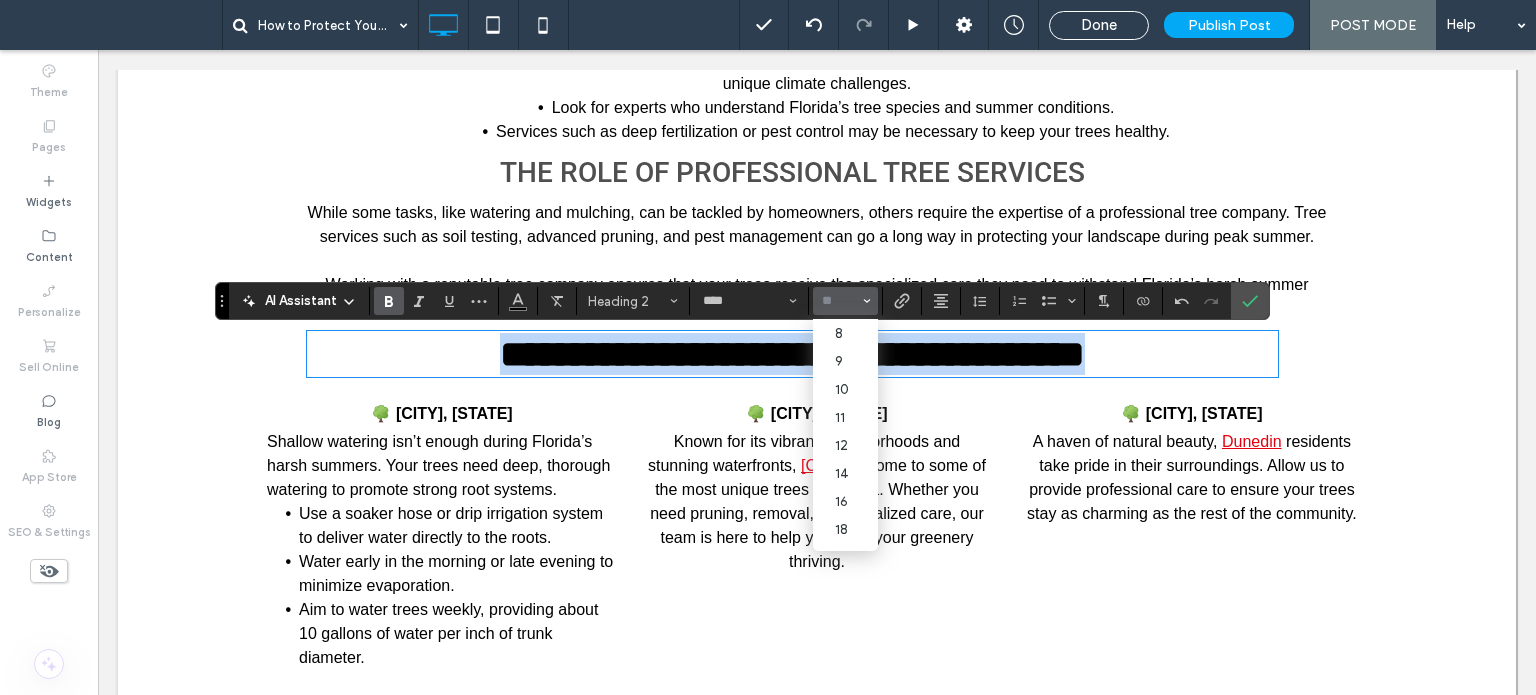 click on "**********" at bounding box center (792, 354) 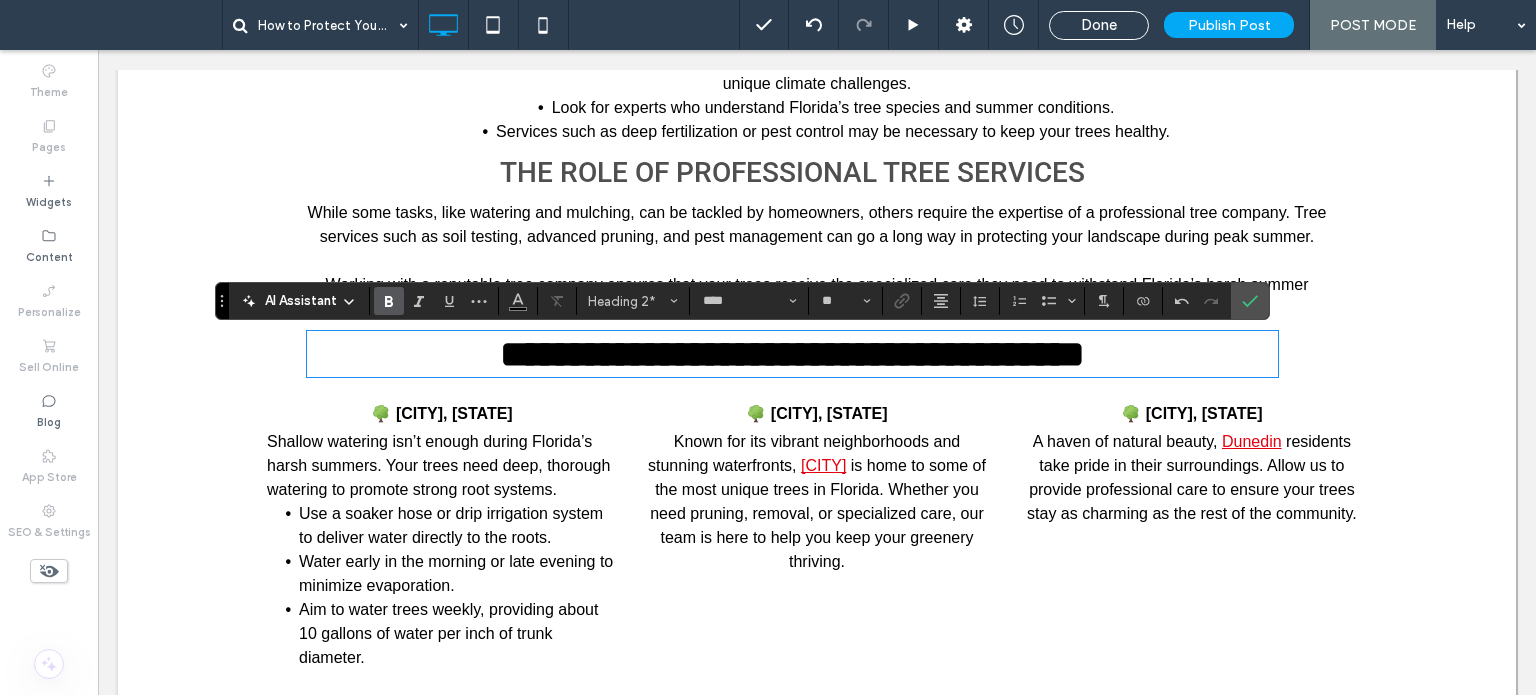 click on "**********" at bounding box center [792, 354] 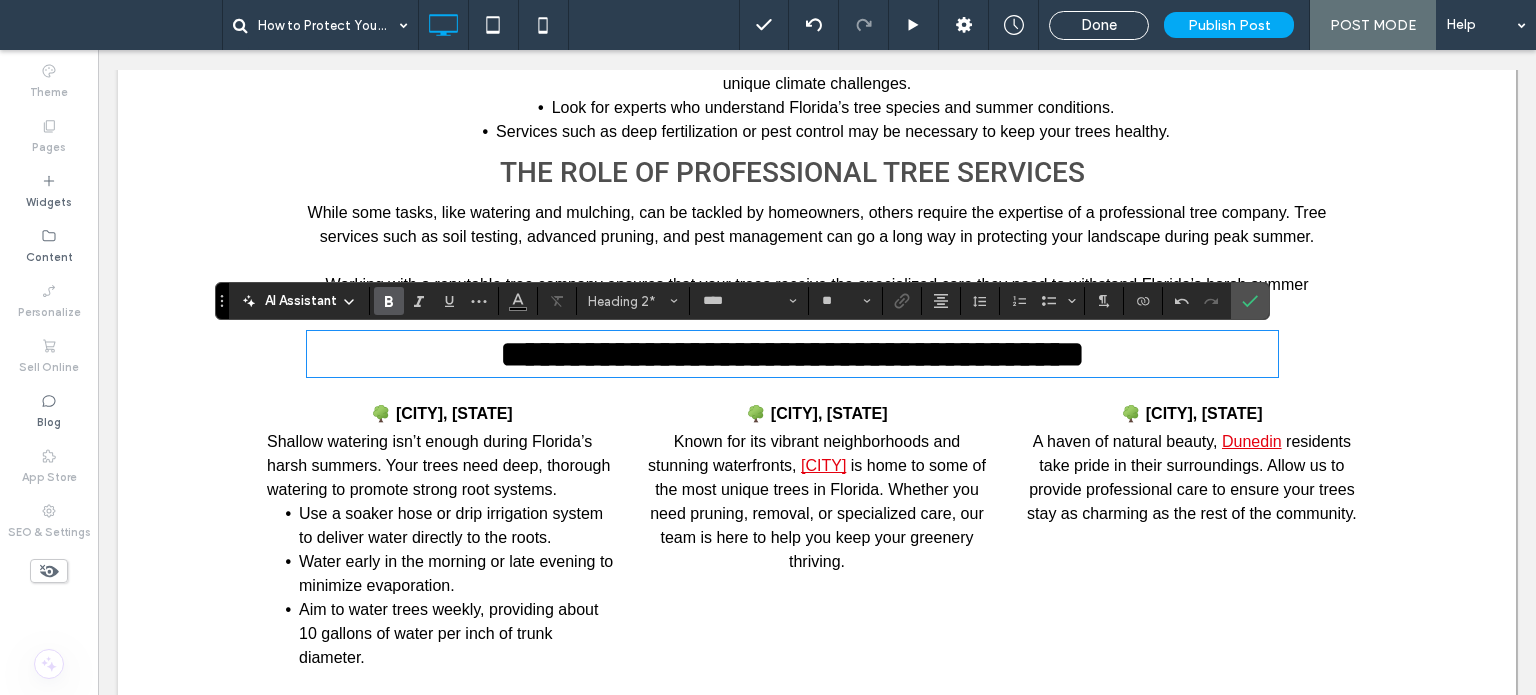 click on "**********" at bounding box center (792, 354) 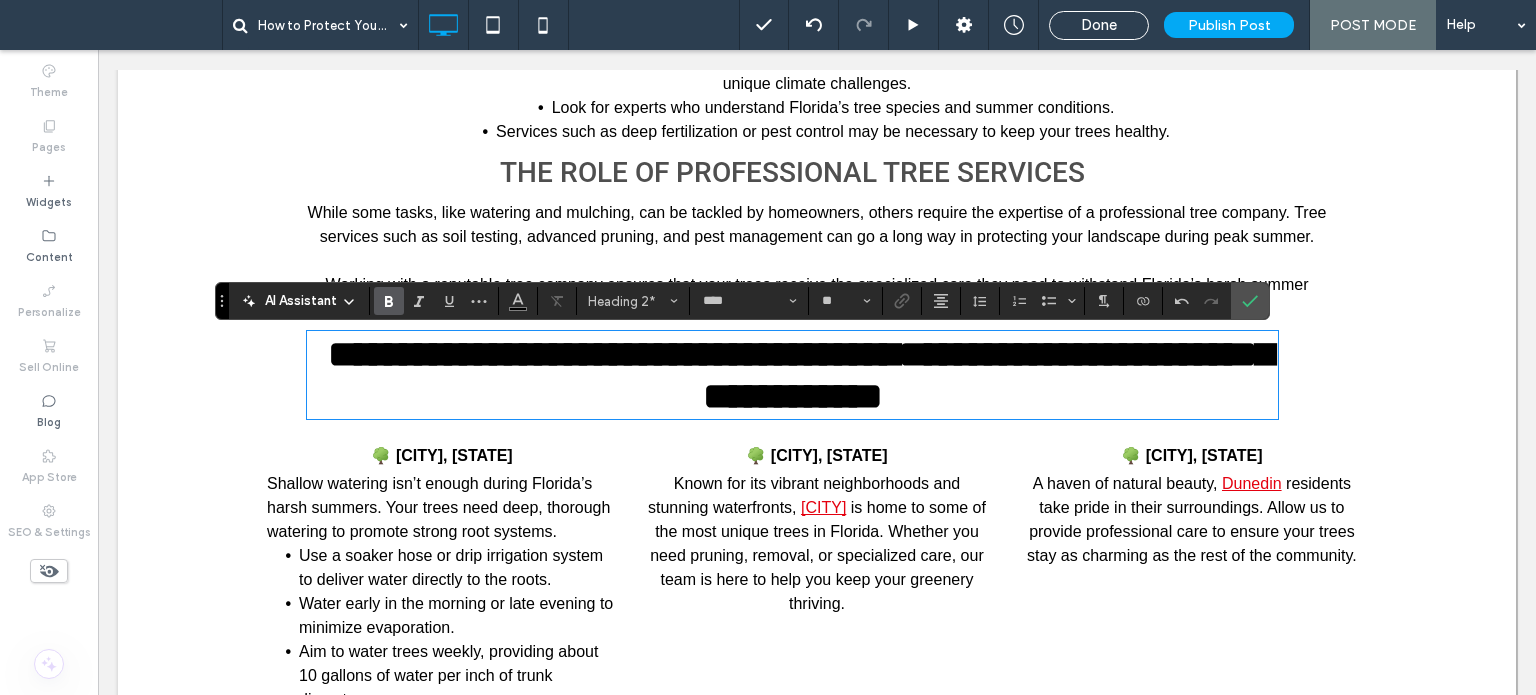 type on "*****" 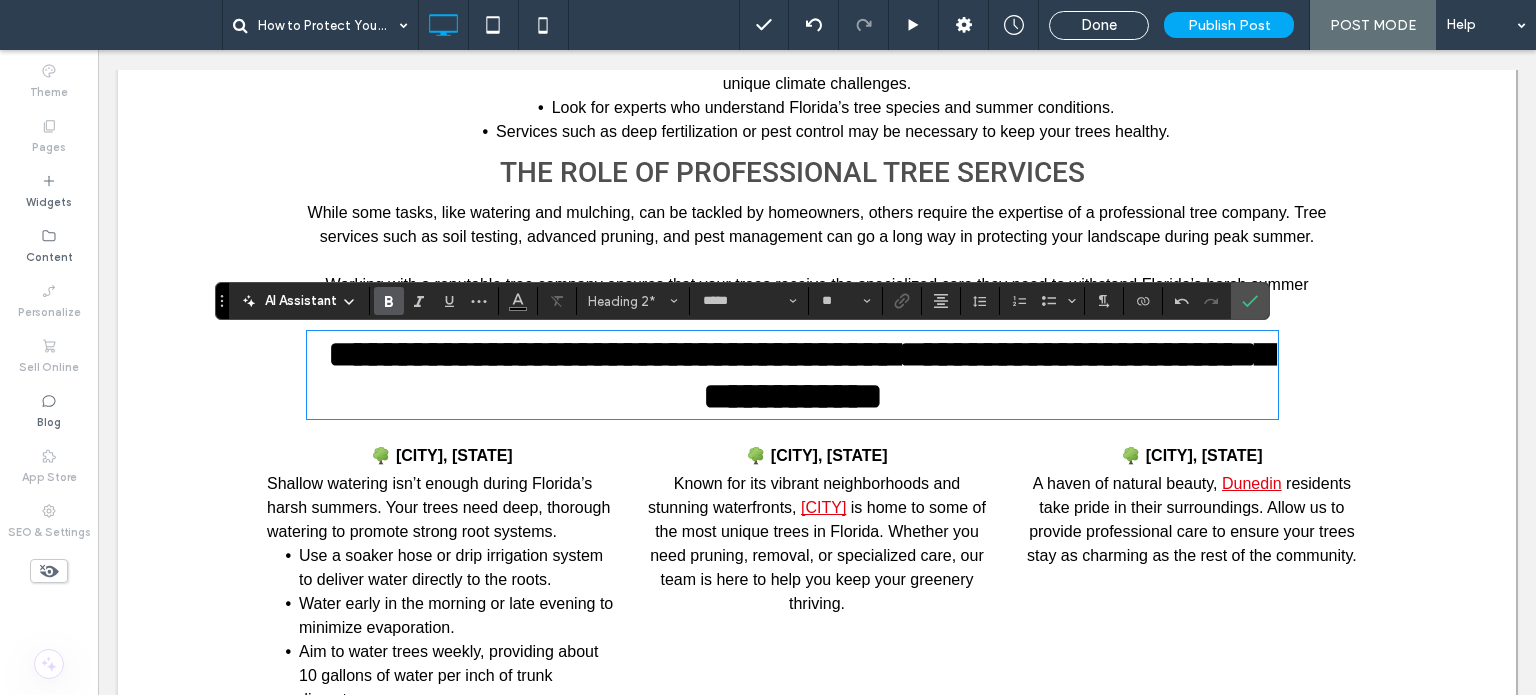 type on "**" 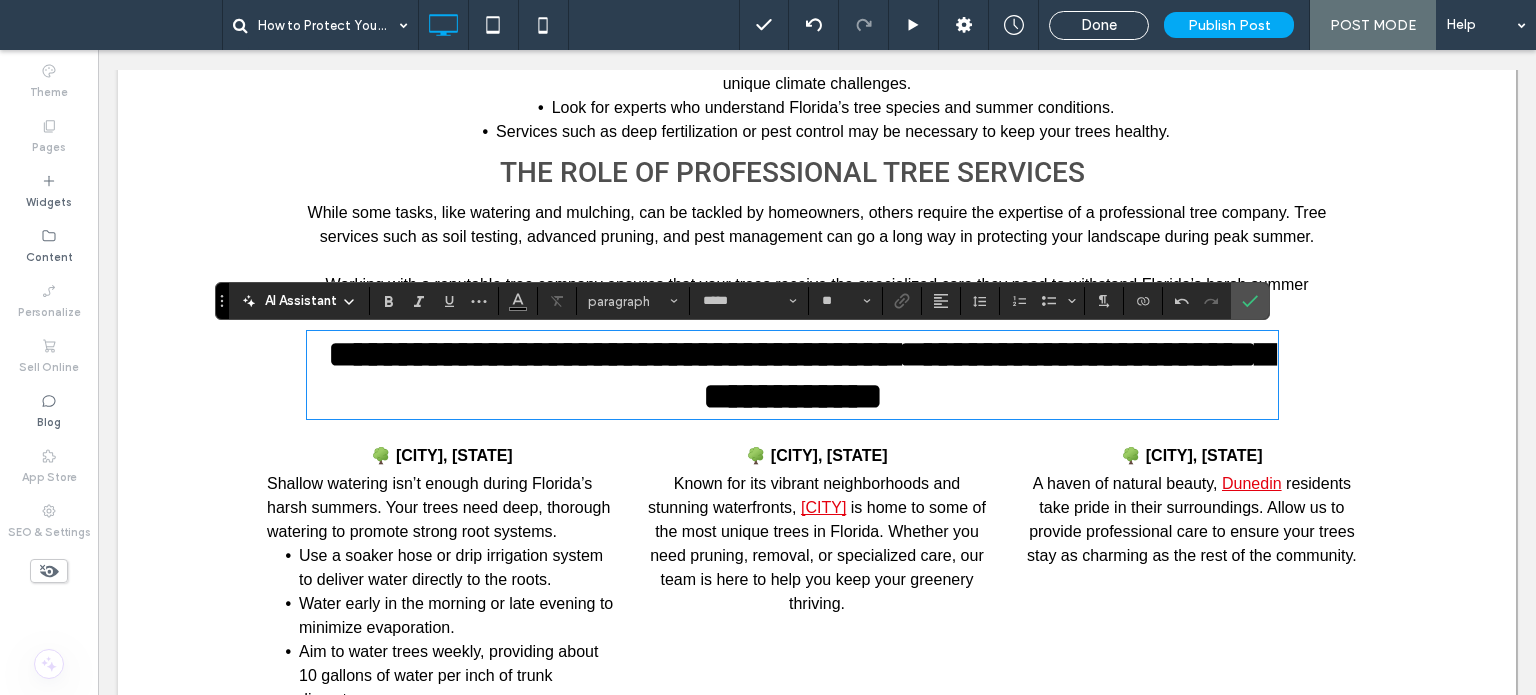 type on "****" 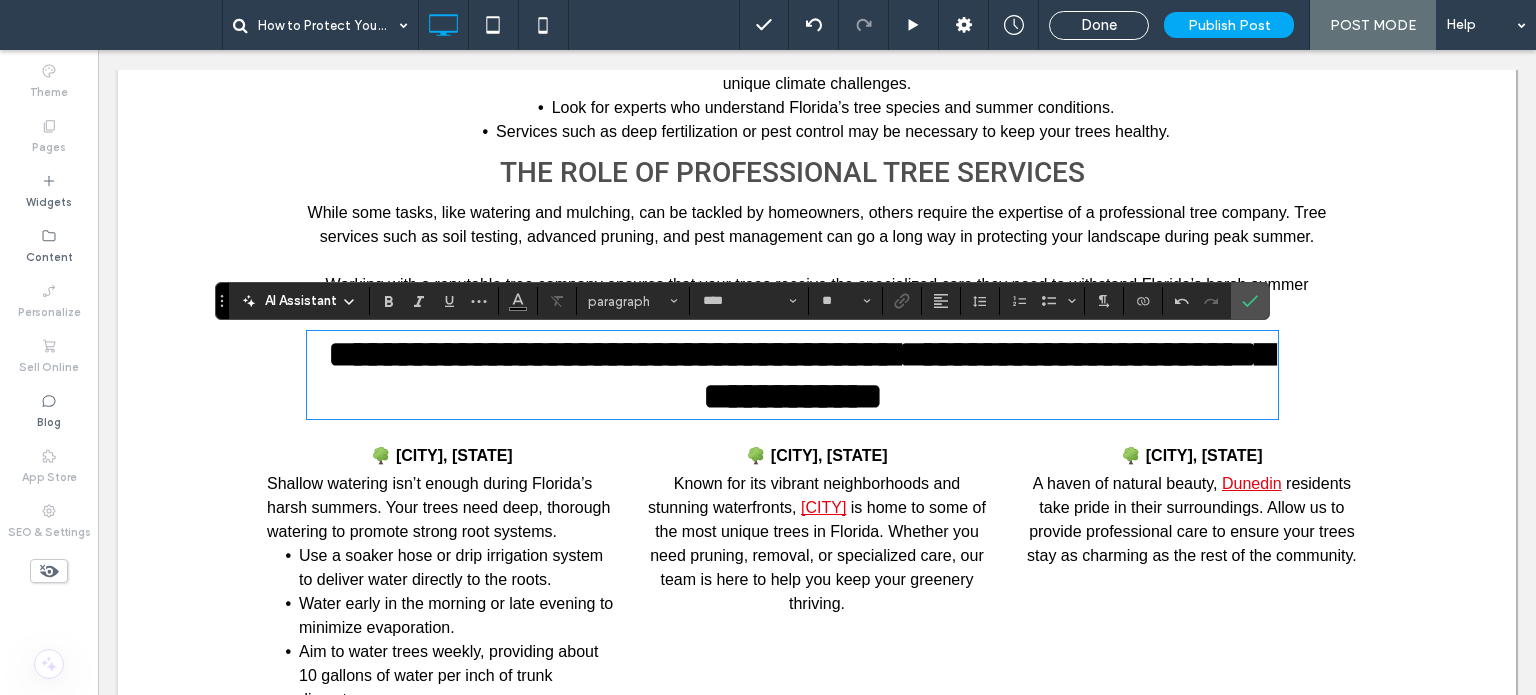 type on "**" 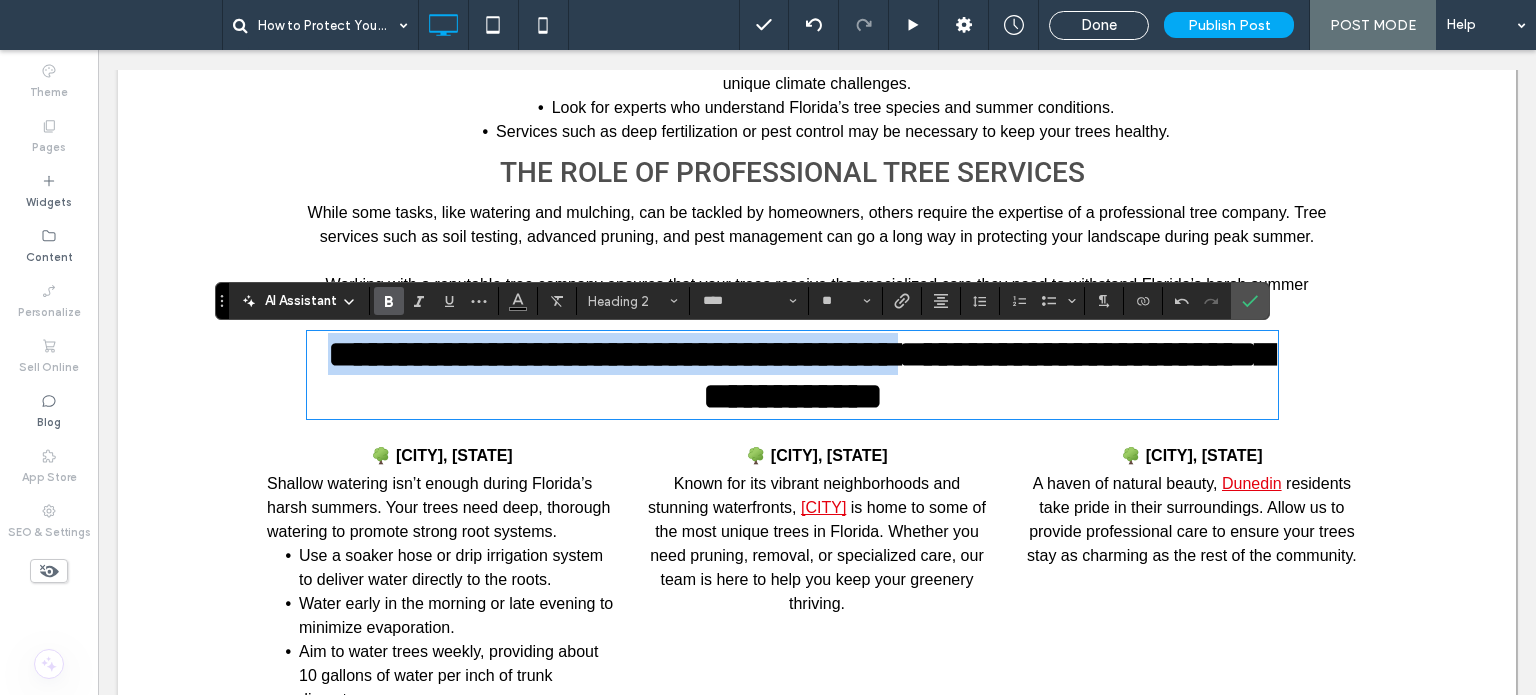 drag, startPoint x: 1142, startPoint y: 368, endPoint x: 210, endPoint y: 325, distance: 932.99146 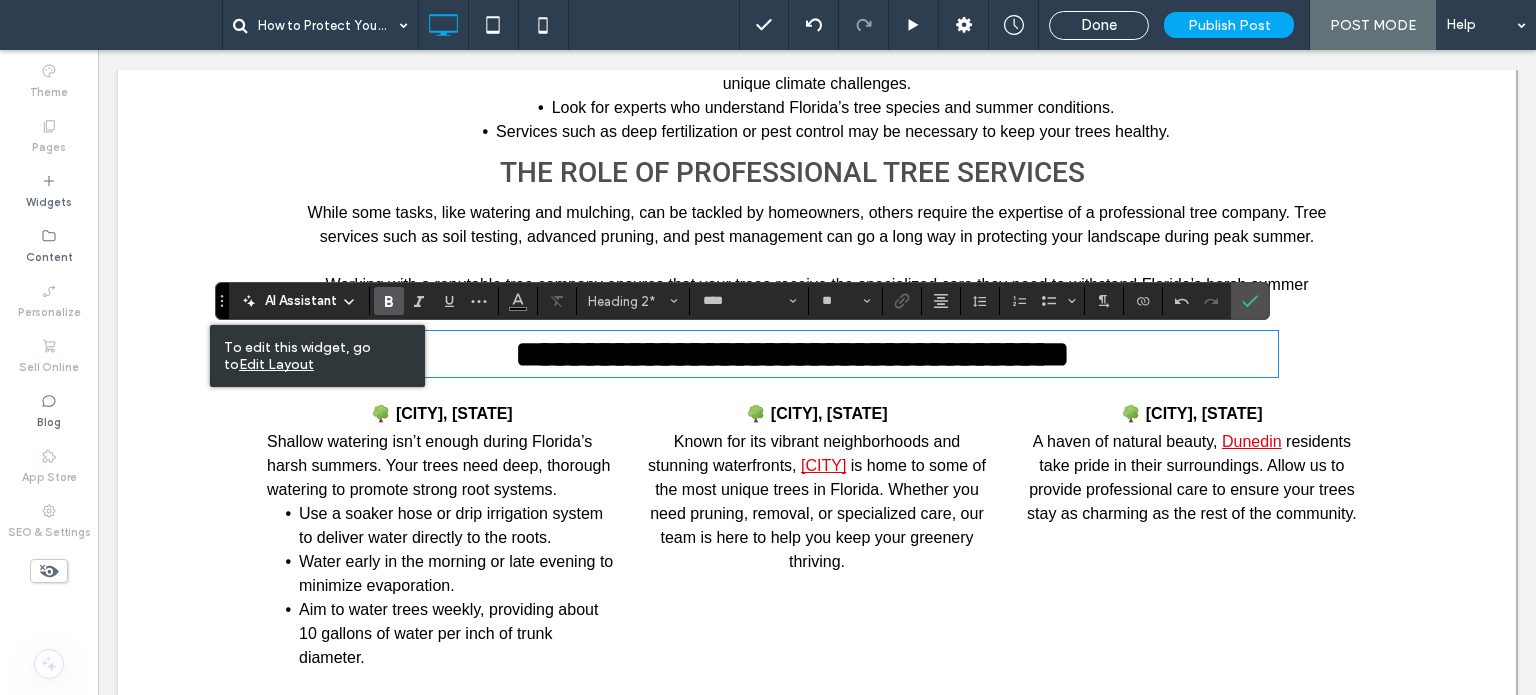 click on "**********" at bounding box center [792, 354] 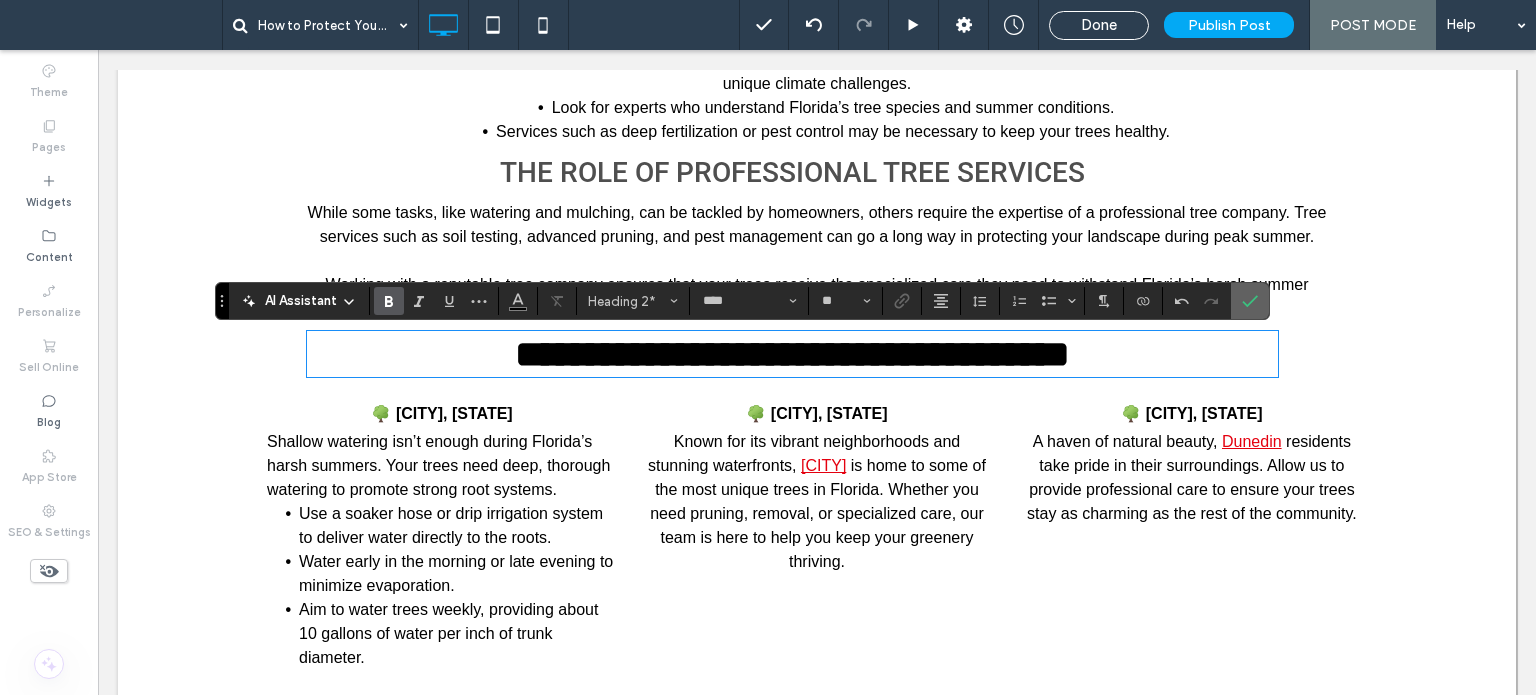 drag, startPoint x: 1245, startPoint y: 293, endPoint x: 682, endPoint y: 262, distance: 563.85284 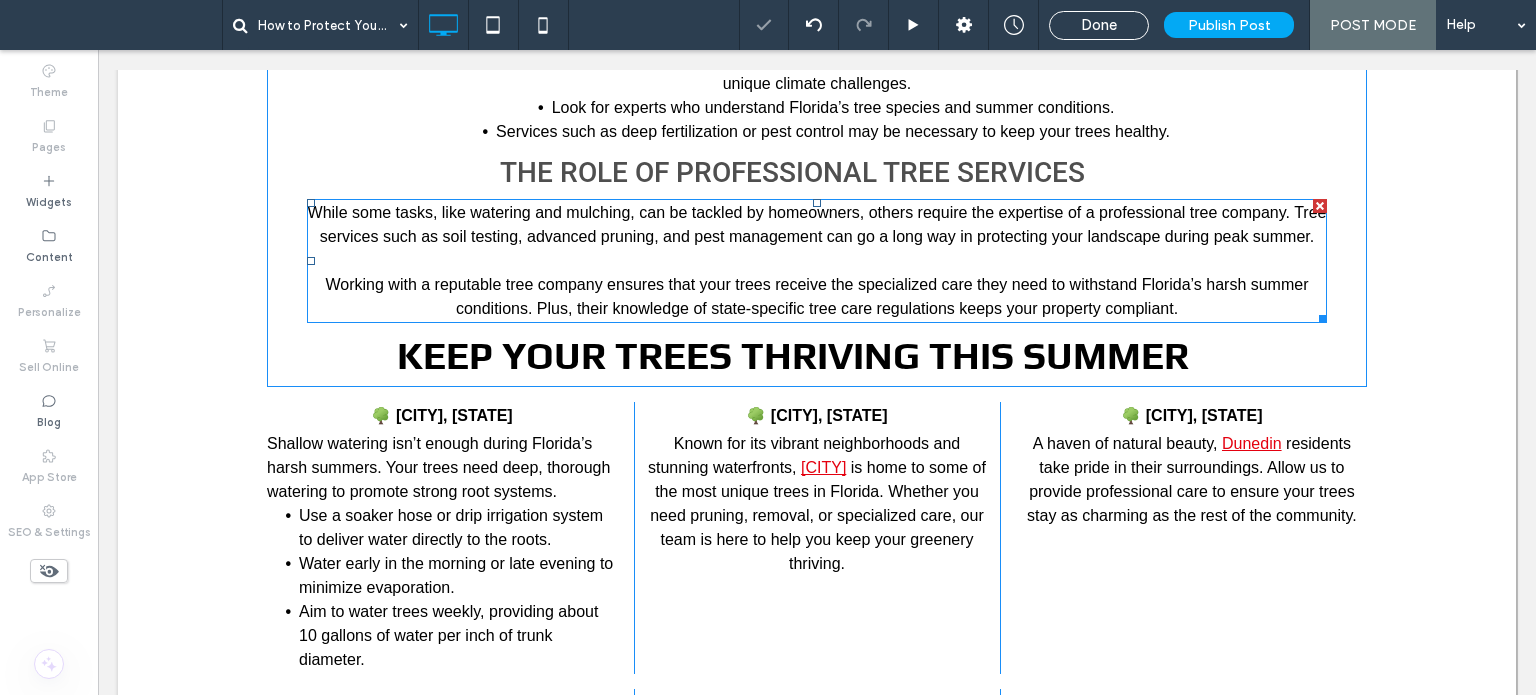click on "While some tasks, like watering and mulching, can be tackled by homeowners, others require the expertise of a professional tree company. Tree services such as soil testing, advanced pruning, and pest management can go a long way in protecting your landscape during peak summer." at bounding box center [817, 225] 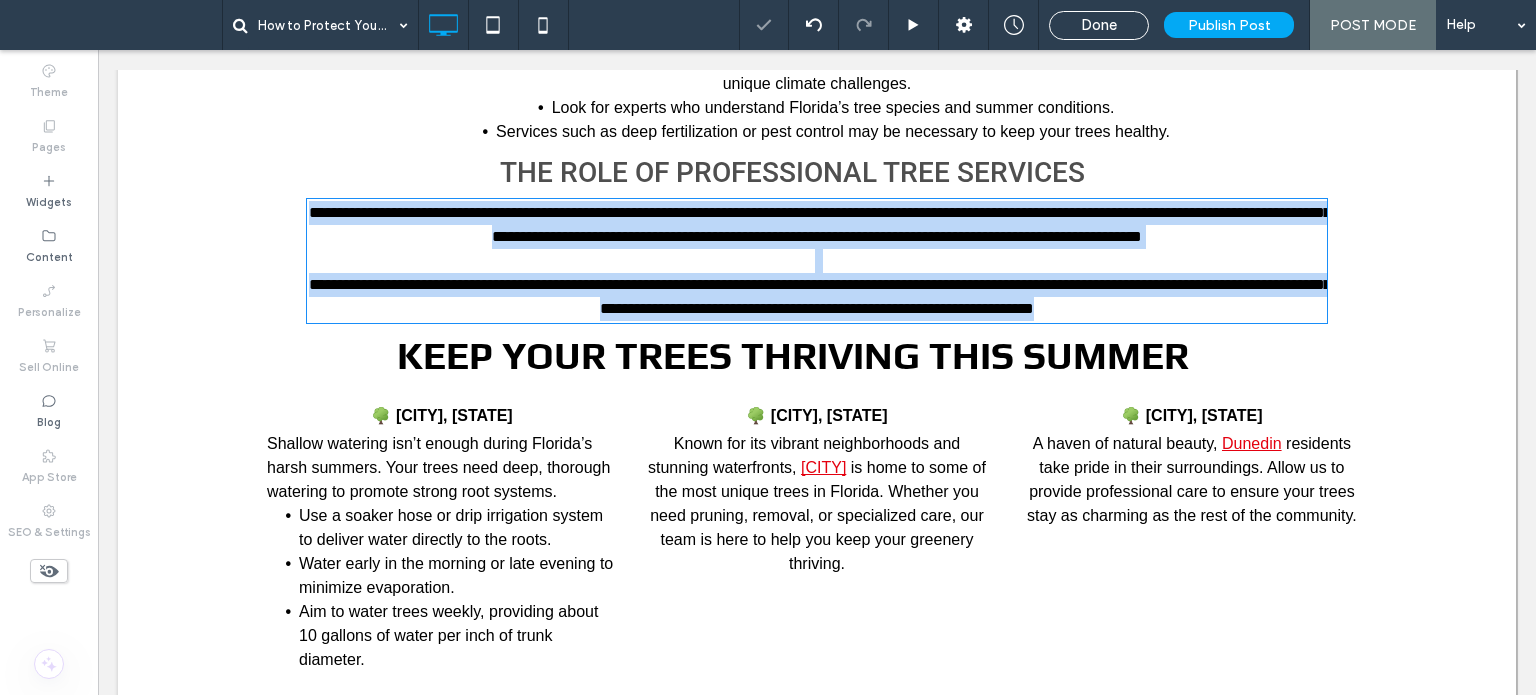 type on "*****" 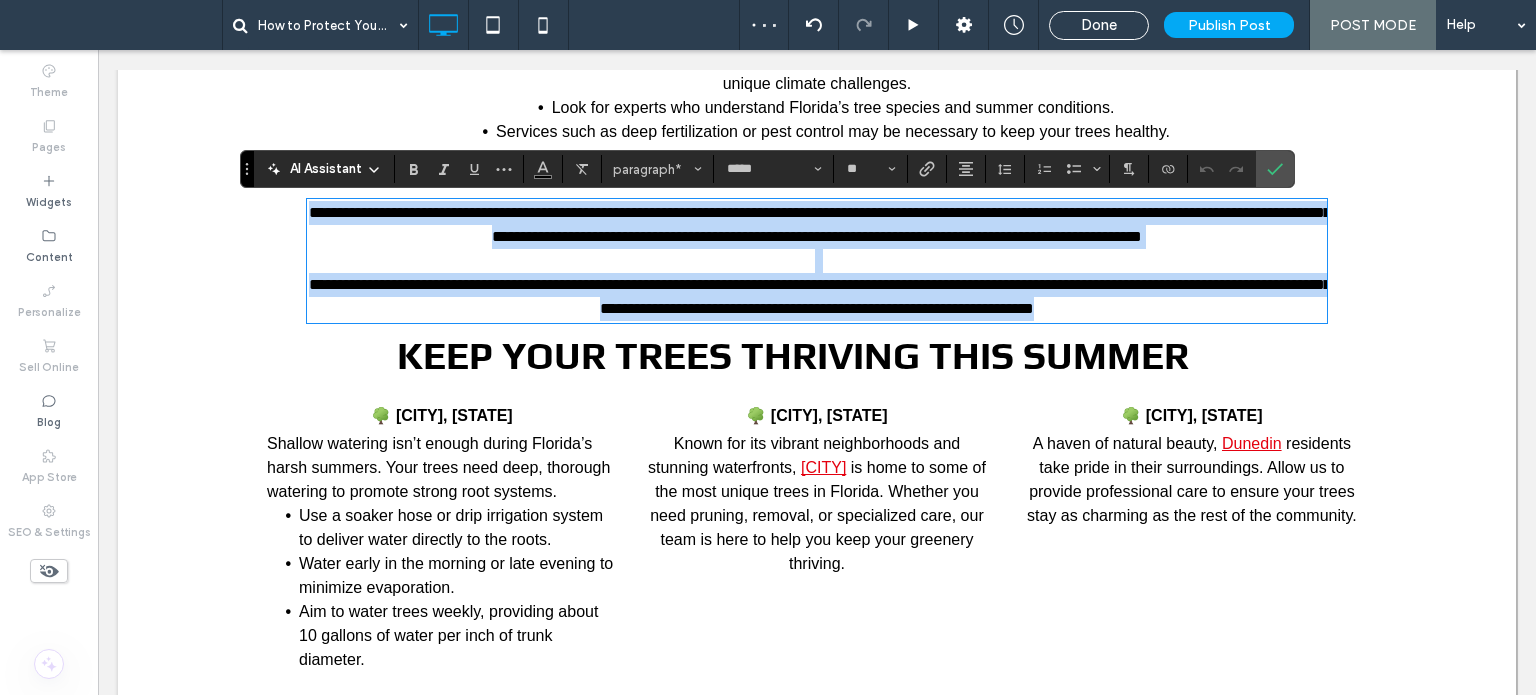 drag, startPoint x: 723, startPoint y: 227, endPoint x: 615, endPoint y: 275, distance: 118.186295 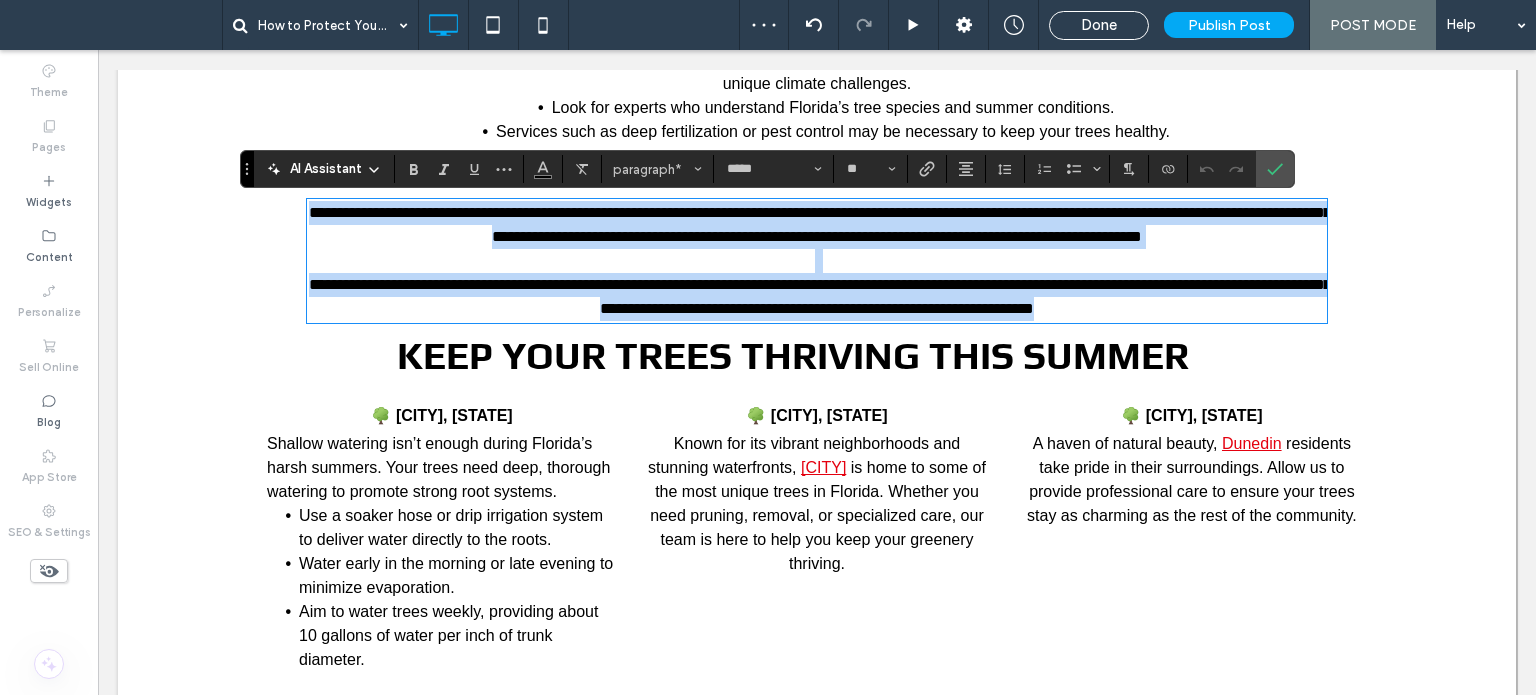 click at bounding box center (817, 261) 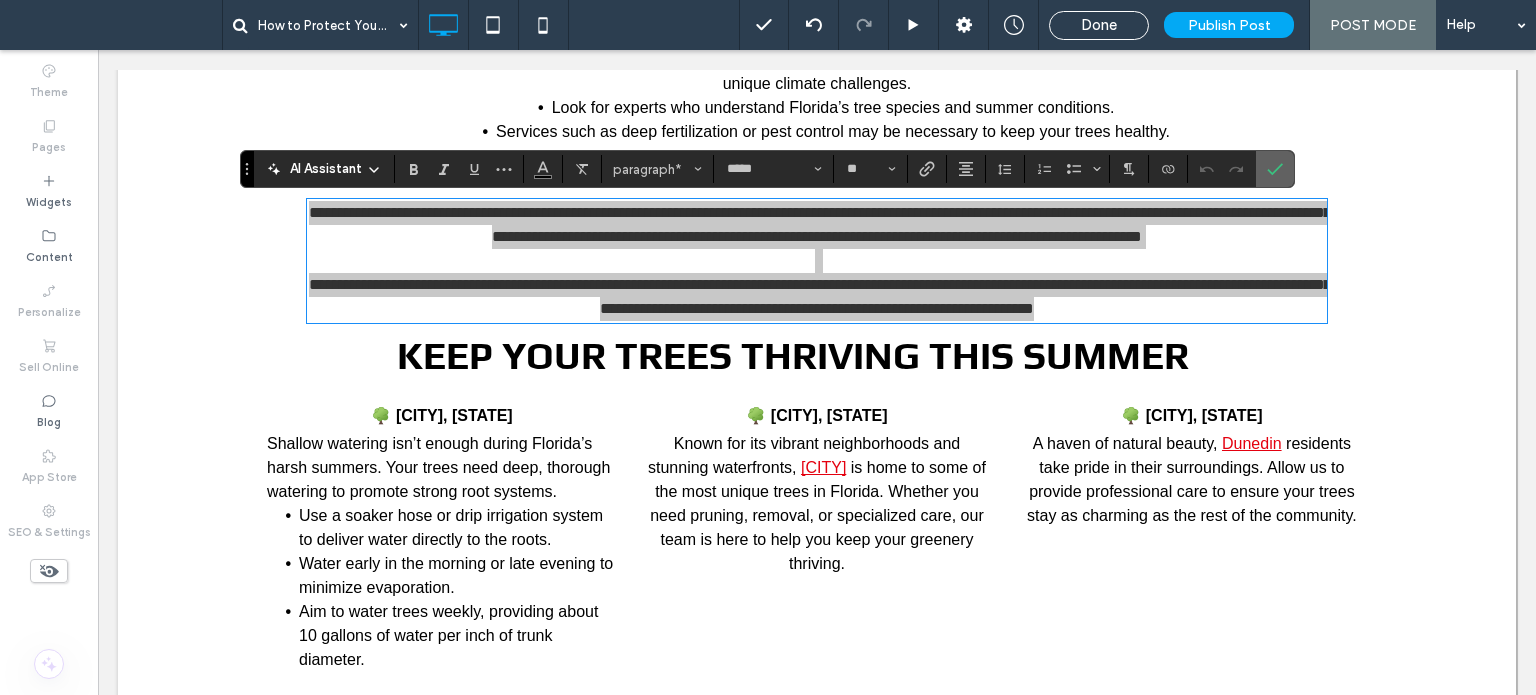 click at bounding box center [1271, 169] 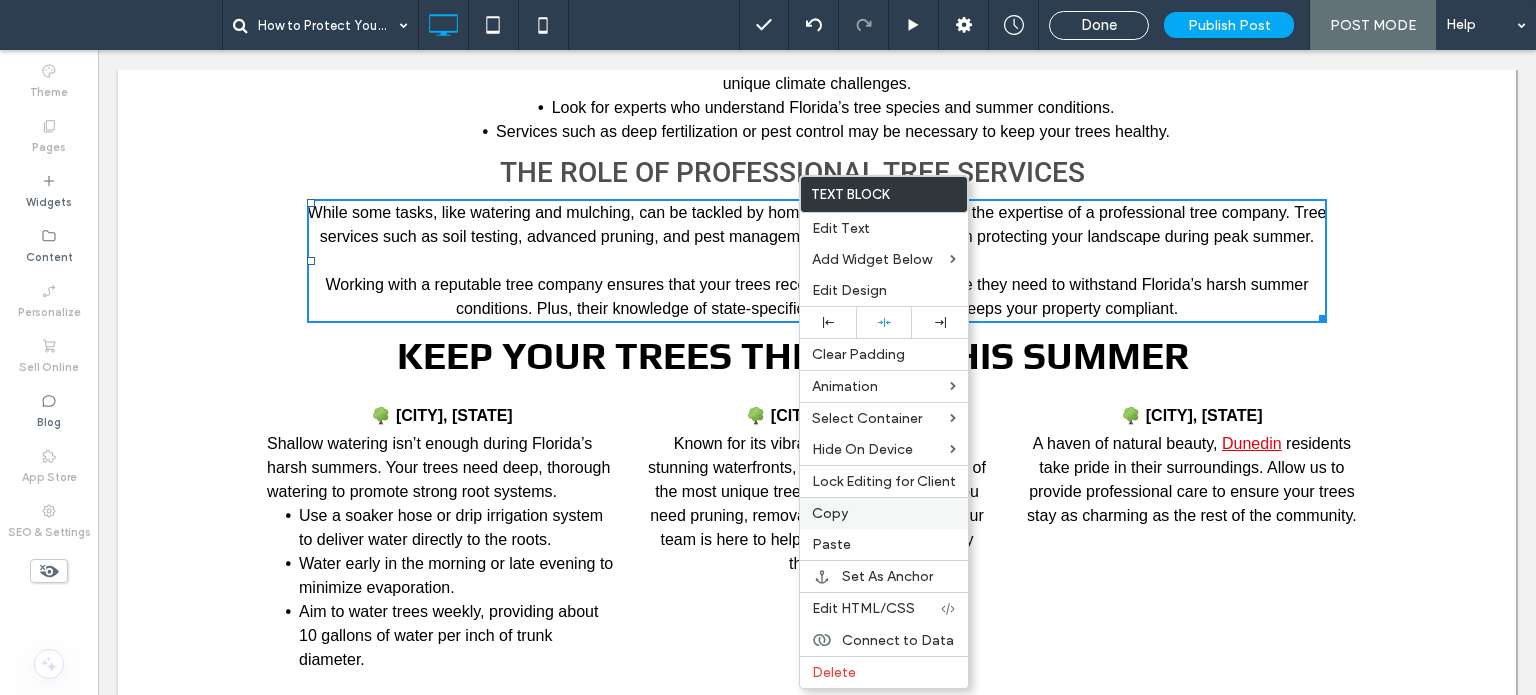 click on "Copy" at bounding box center (830, 513) 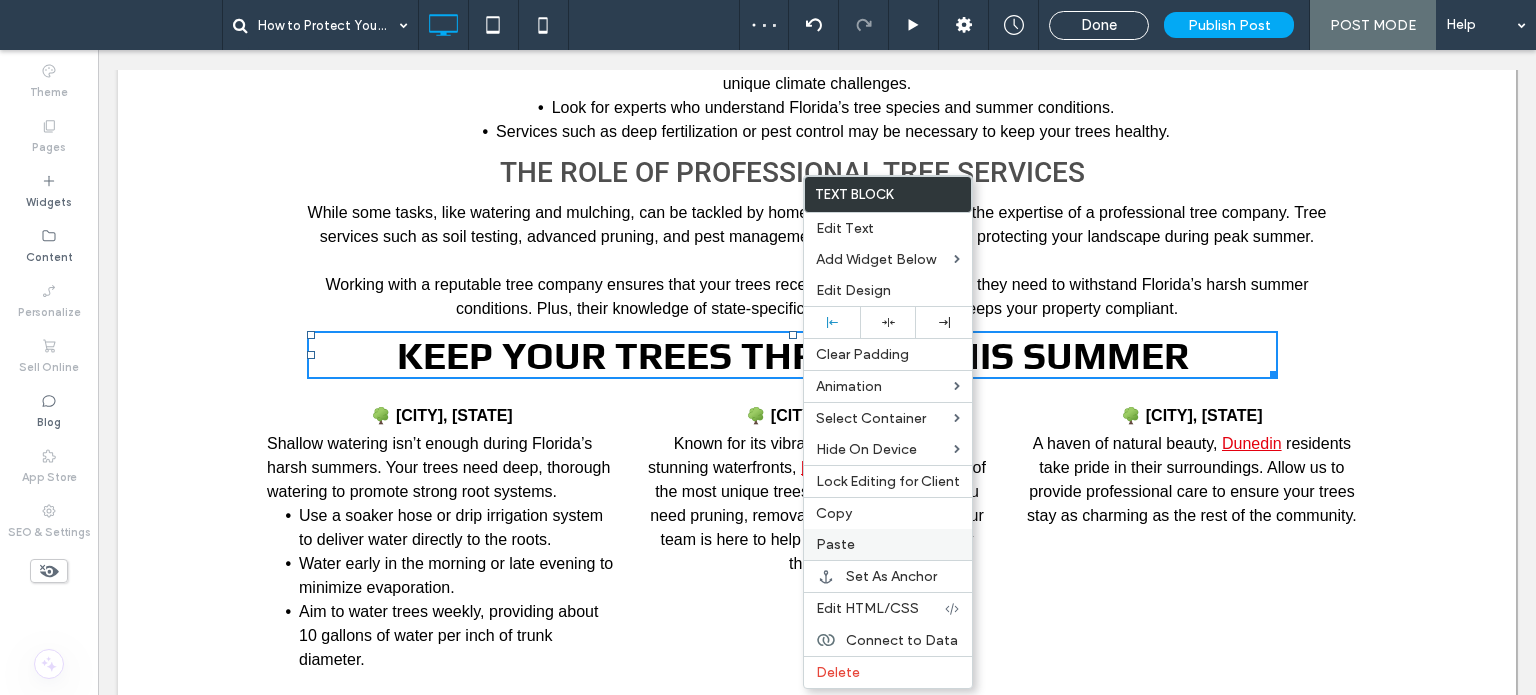 click on "Paste" at bounding box center (835, 544) 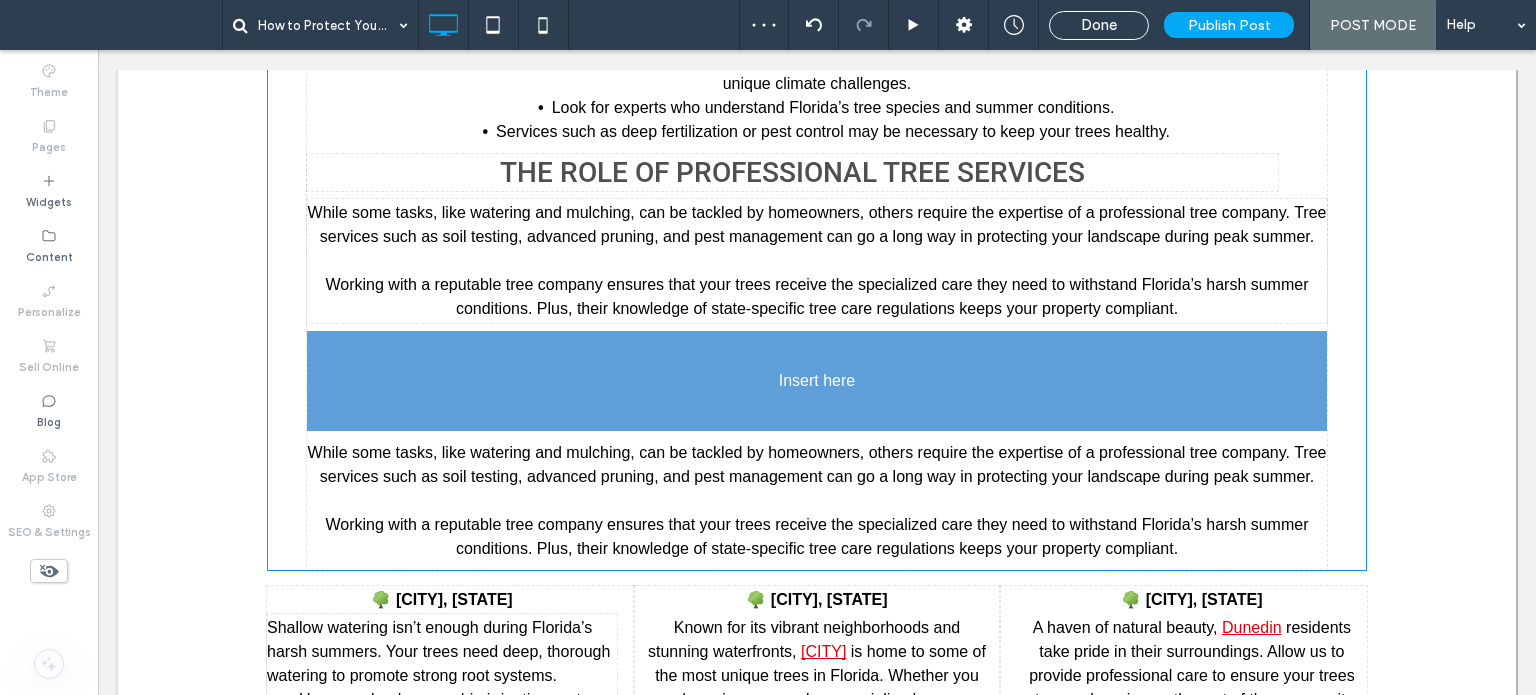 drag, startPoint x: 809, startPoint y: 495, endPoint x: 824, endPoint y: 383, distance: 113 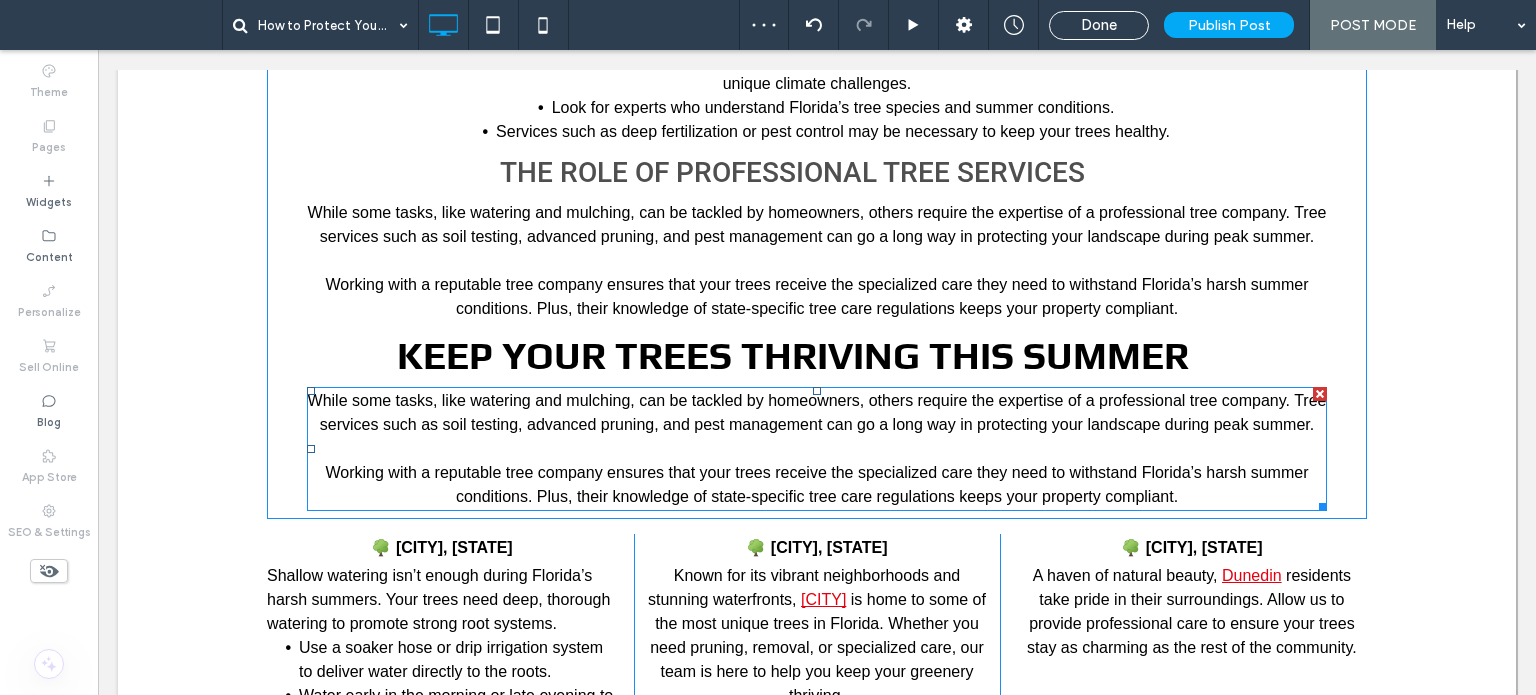 click at bounding box center [817, 449] 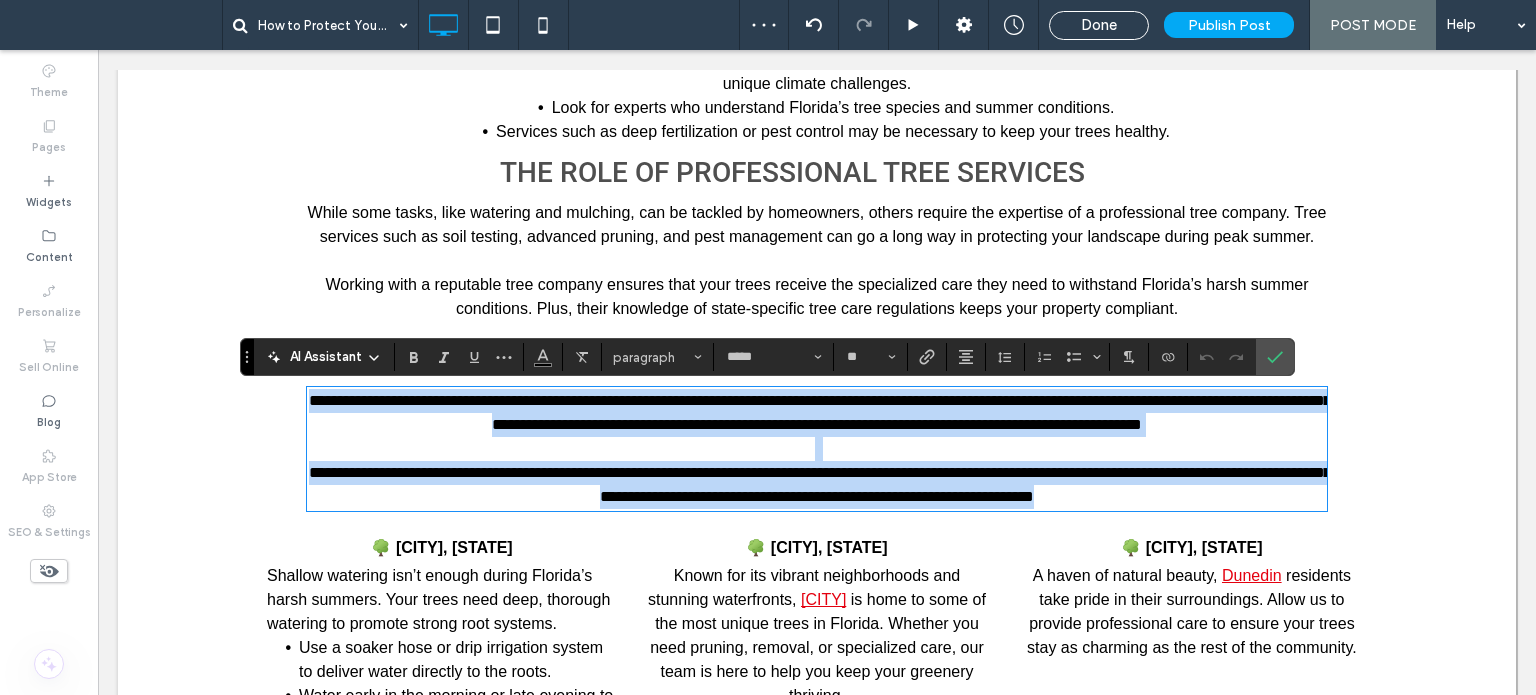 paste 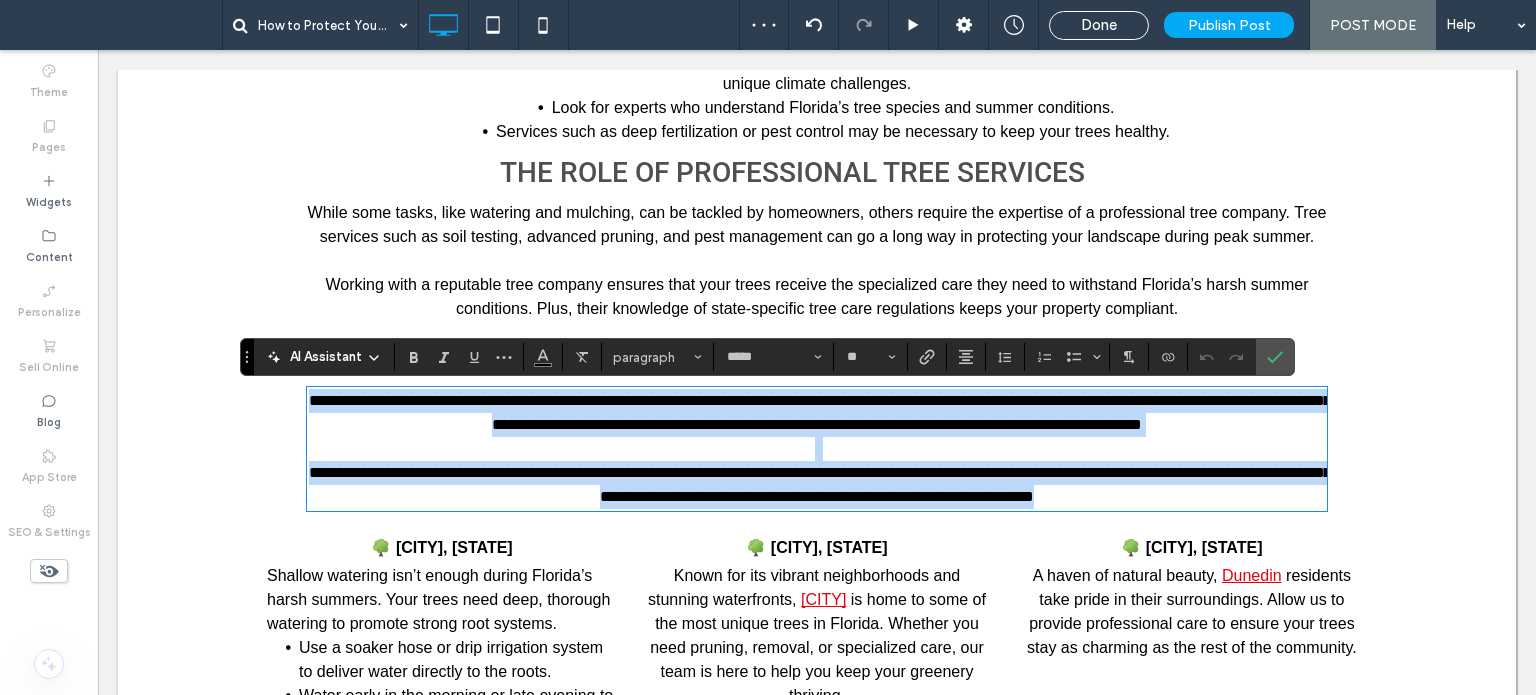 type 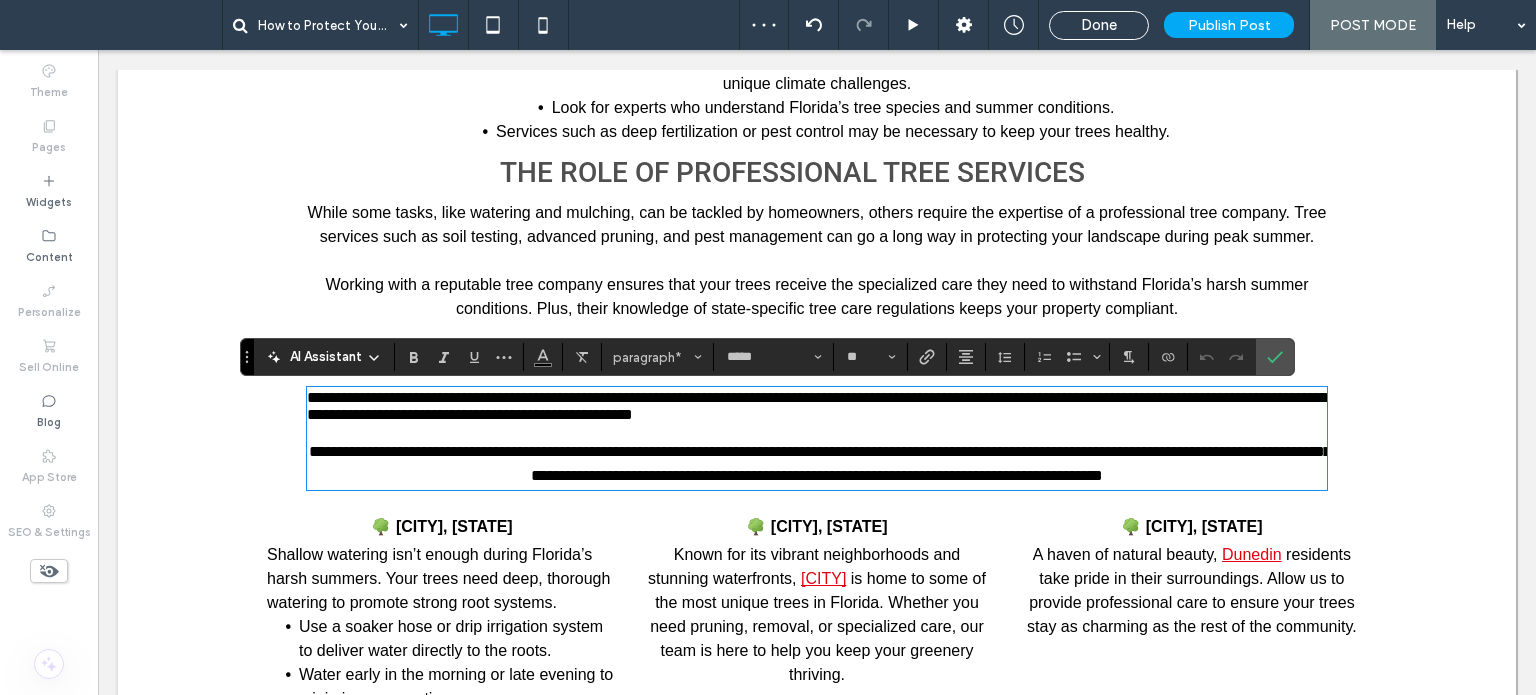 scroll, scrollTop: 0, scrollLeft: 0, axis: both 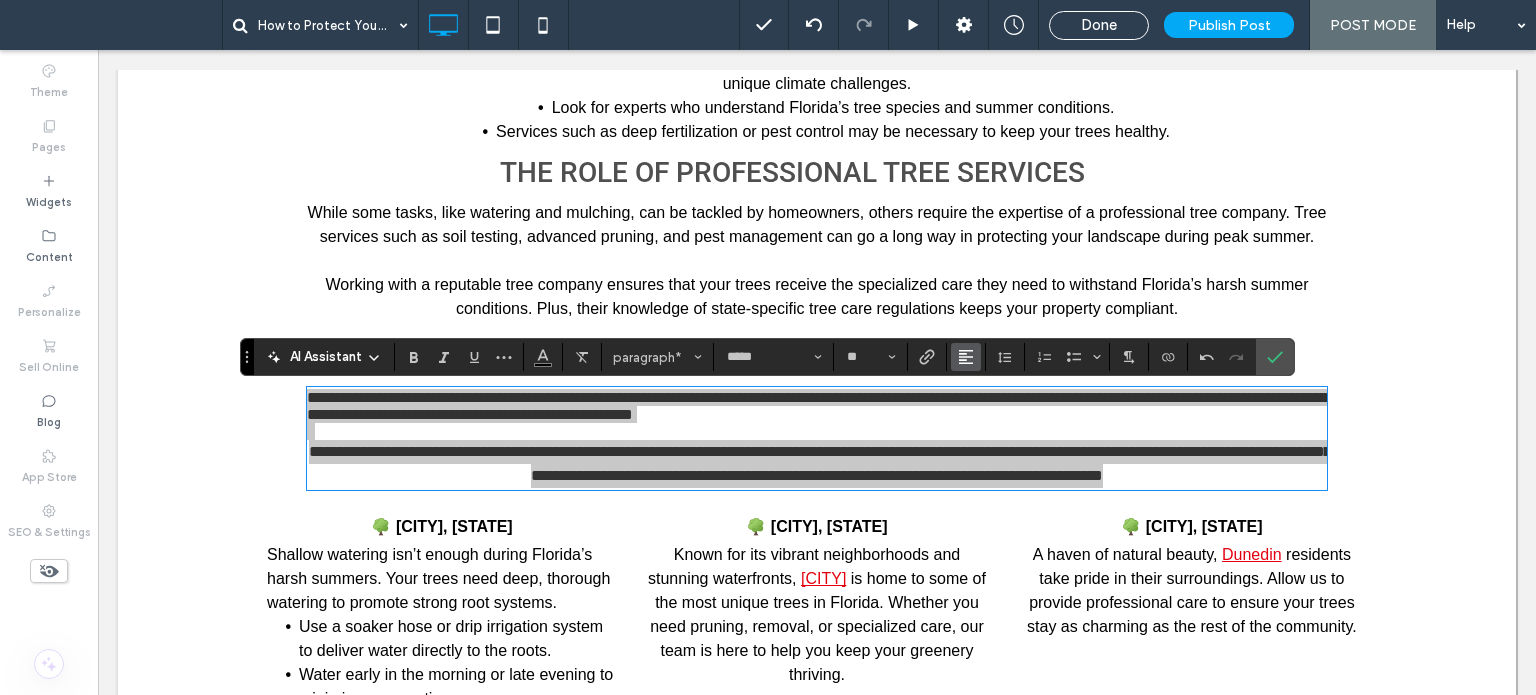 click 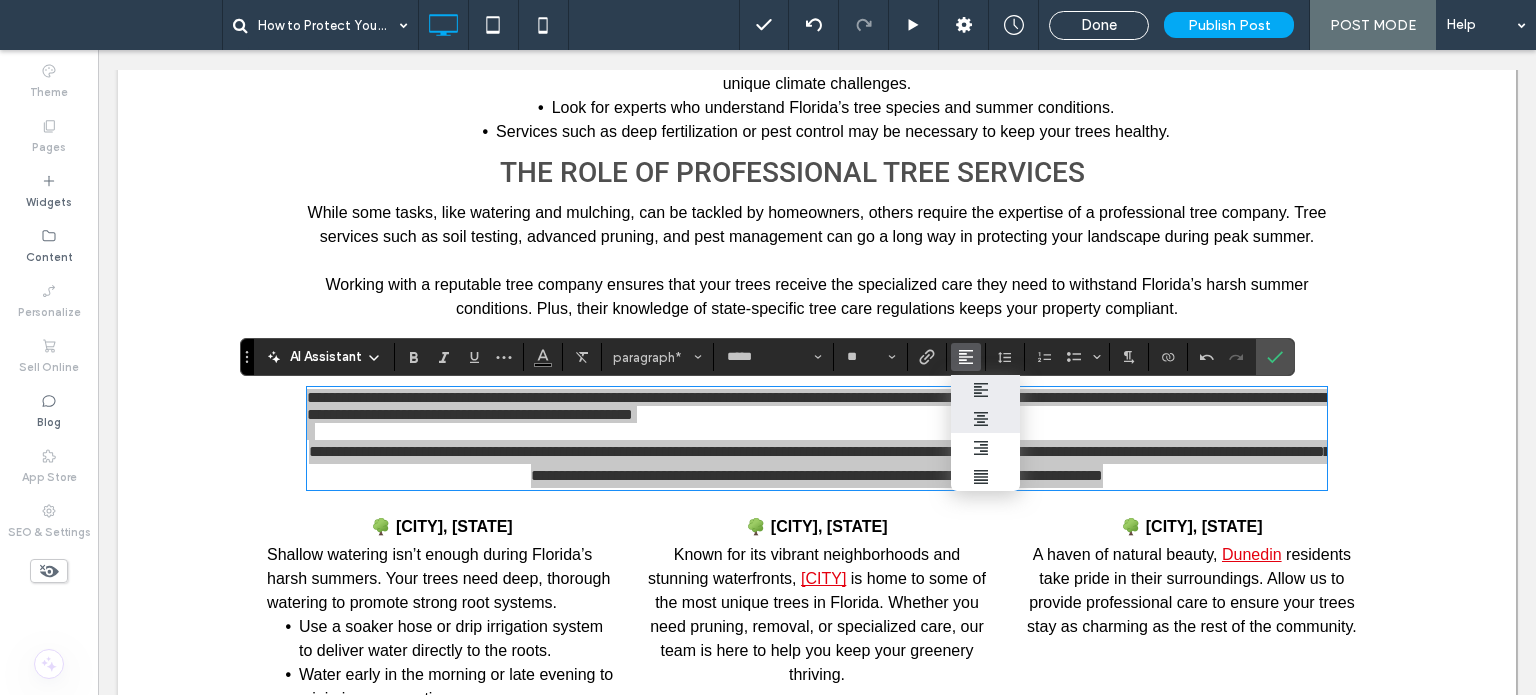click at bounding box center (986, 419) 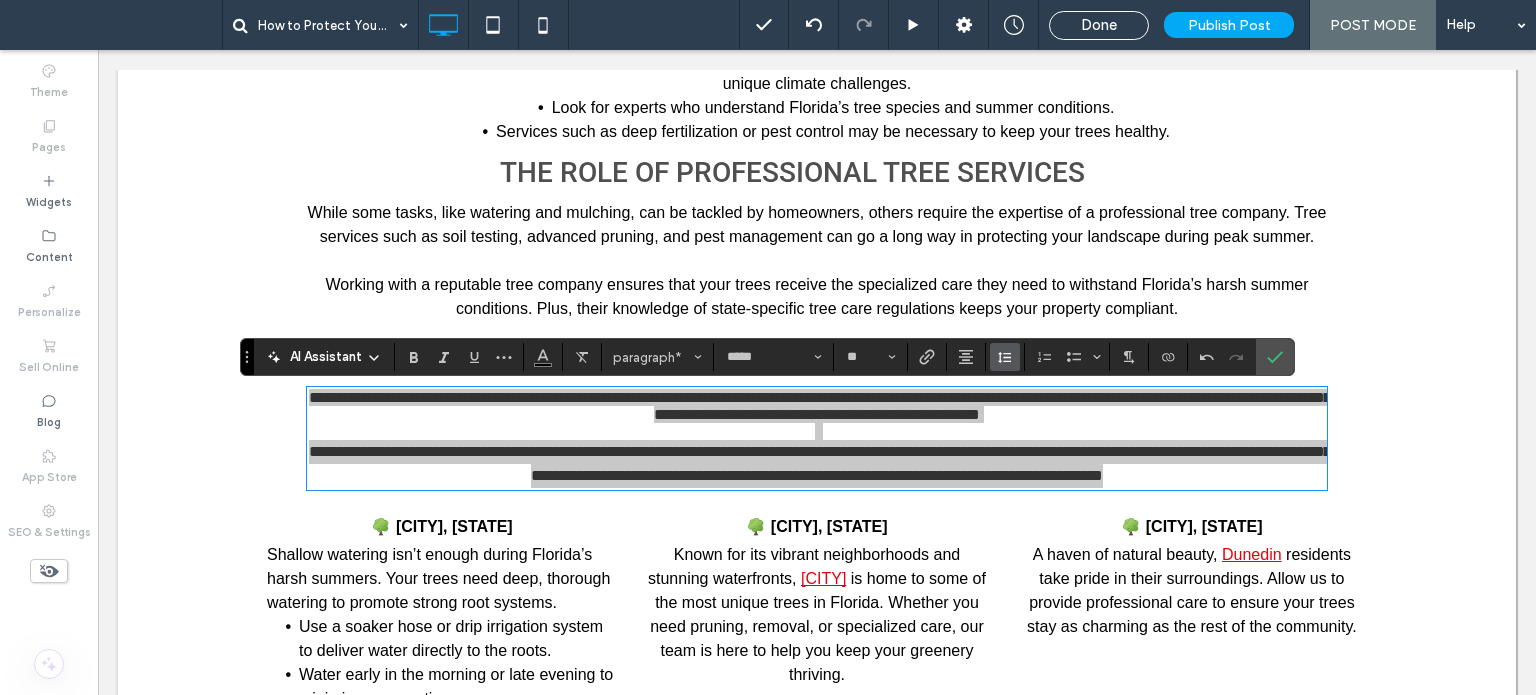 click 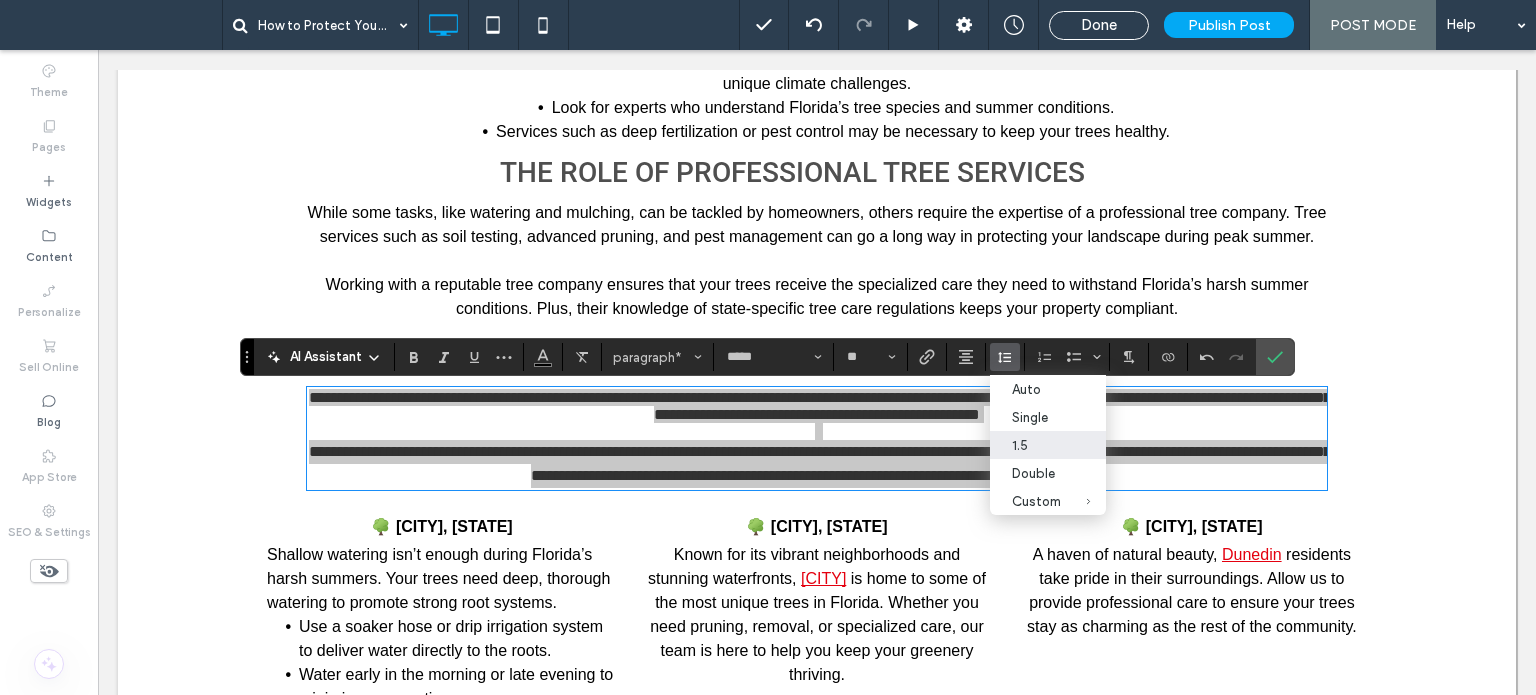 click on "1.5" at bounding box center (1036, 445) 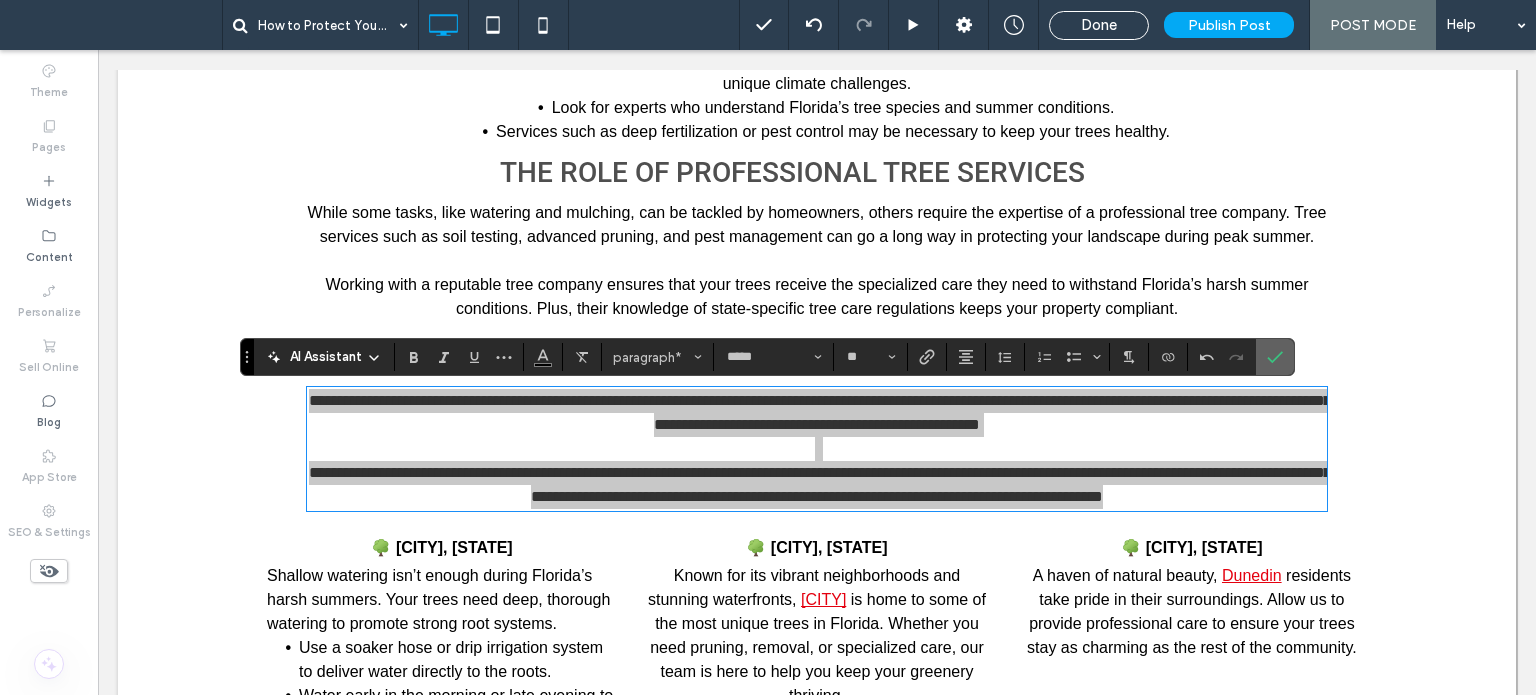 click at bounding box center (1275, 357) 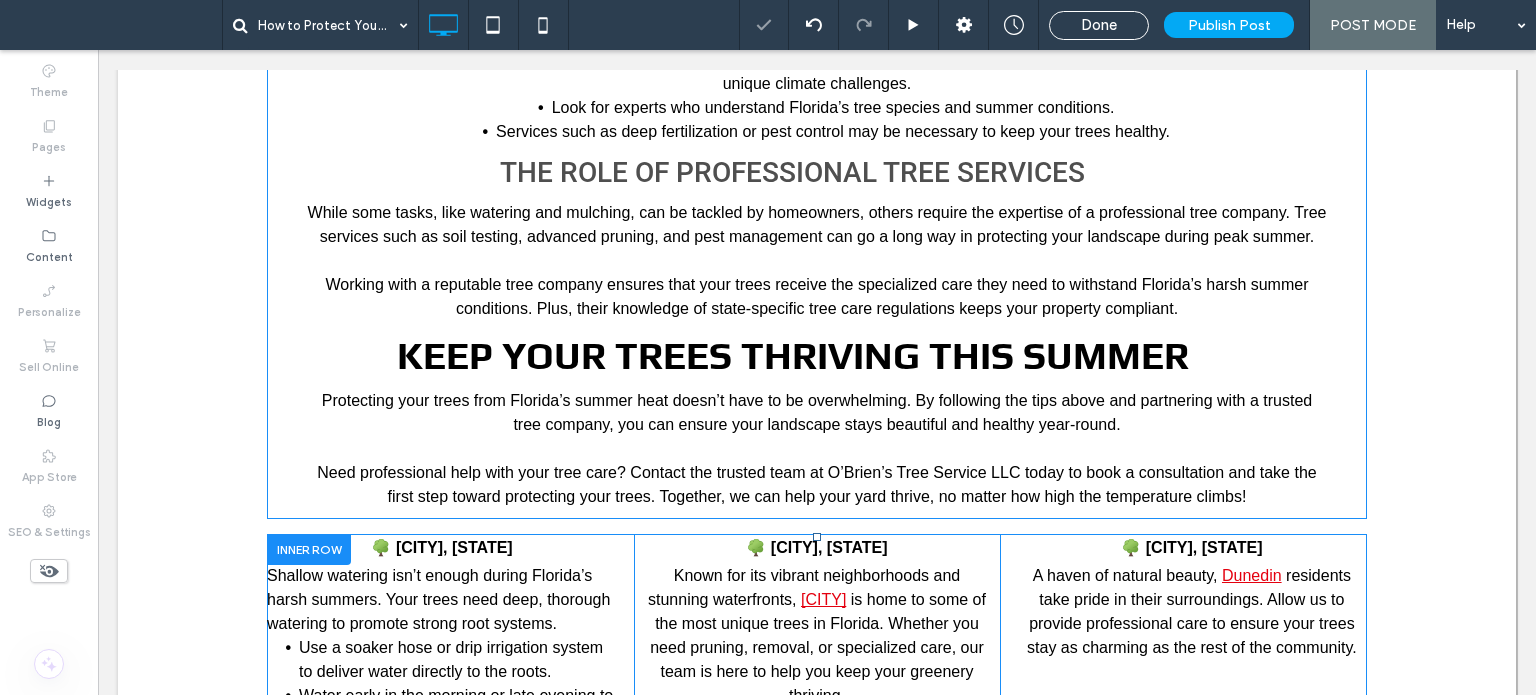 click at bounding box center (309, 549) 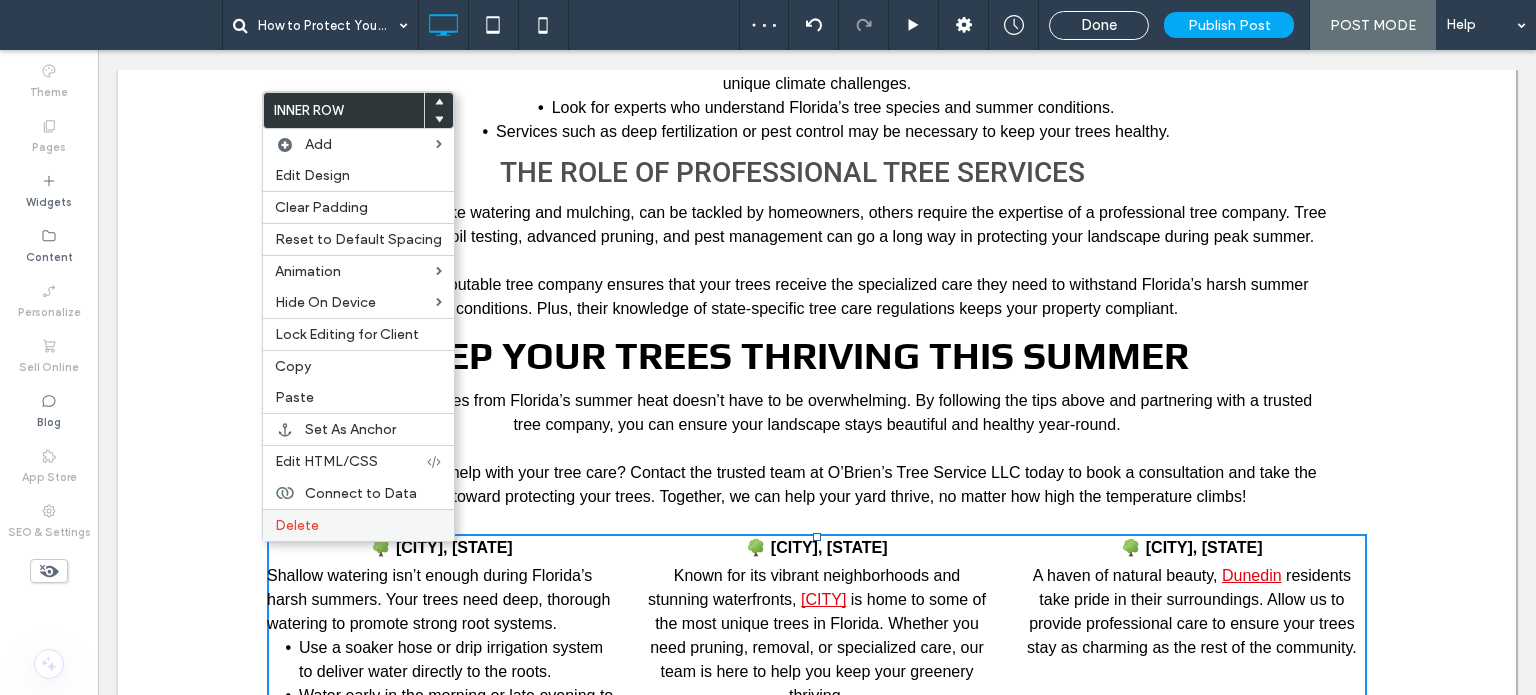 click on "Delete" at bounding box center [297, 525] 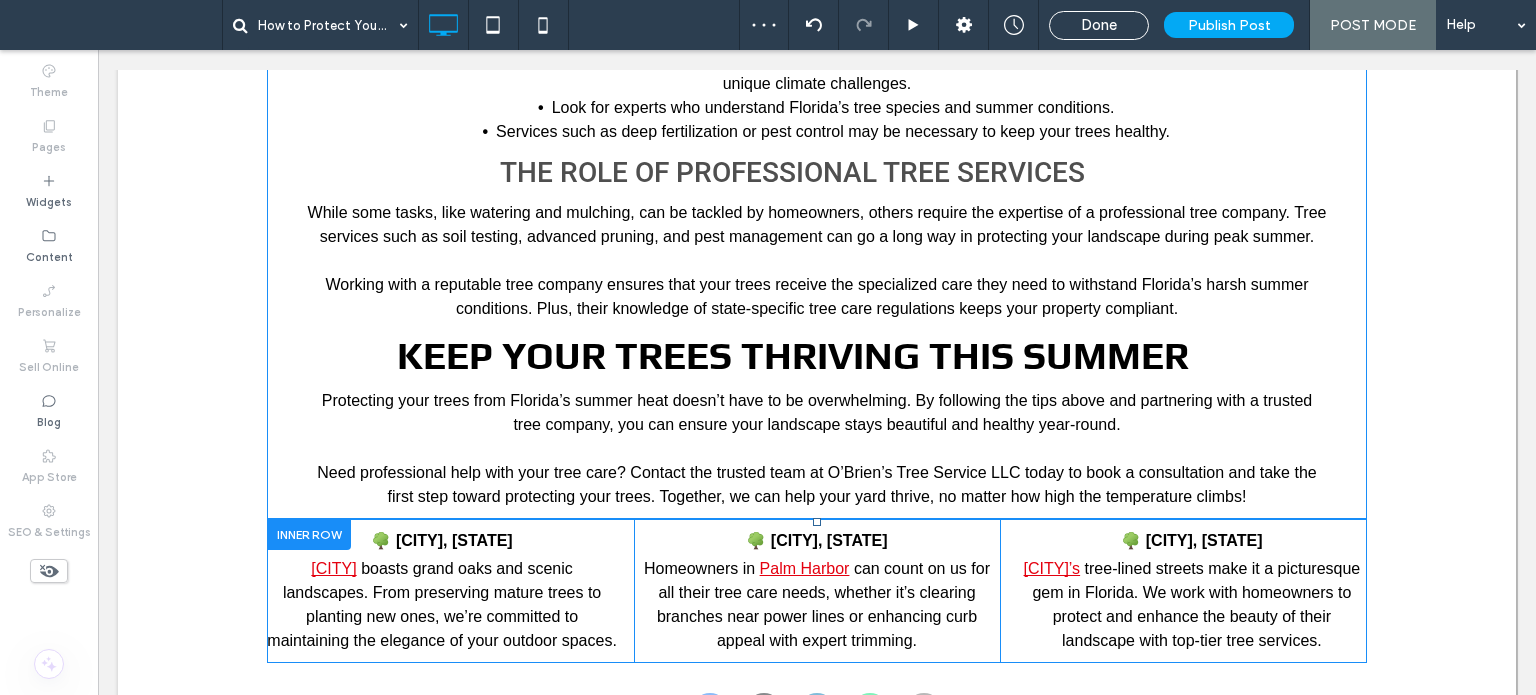 click at bounding box center (309, 534) 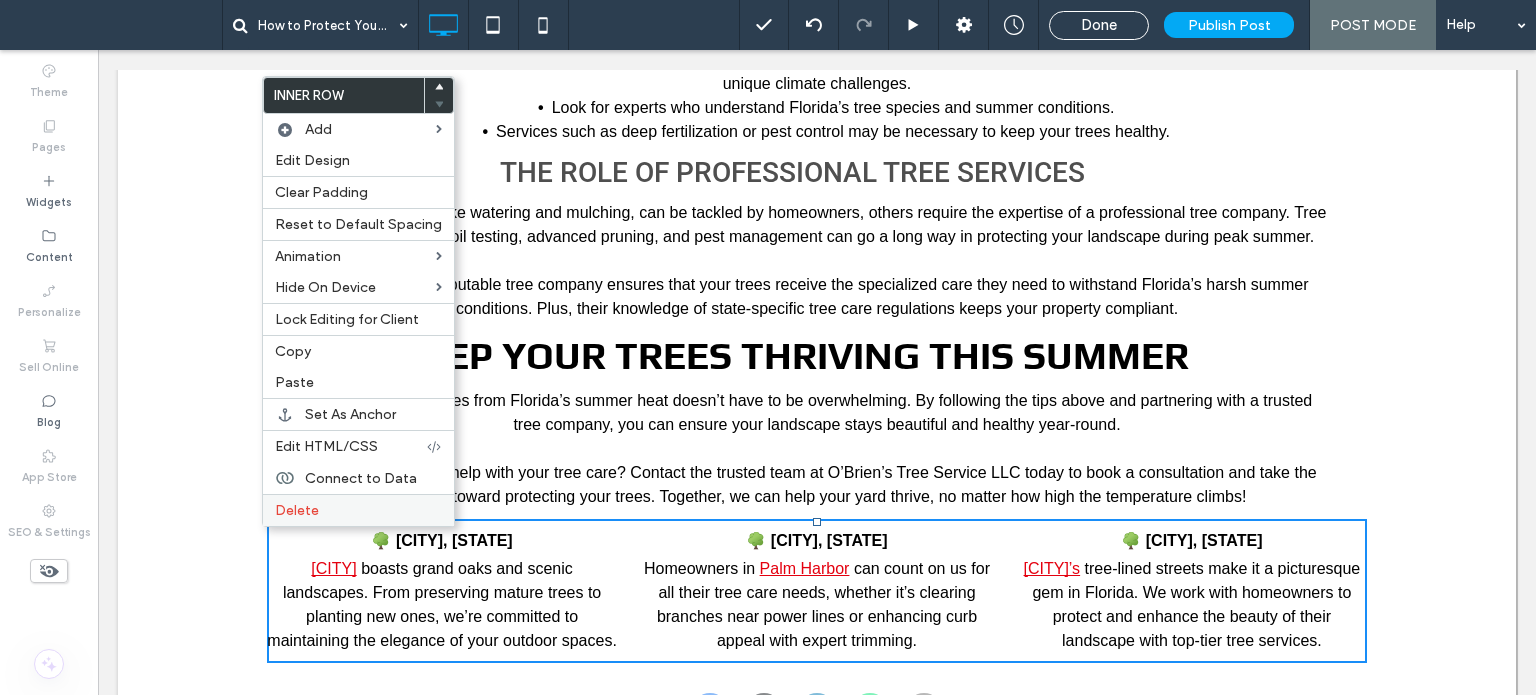 click on "Delete" at bounding box center [297, 510] 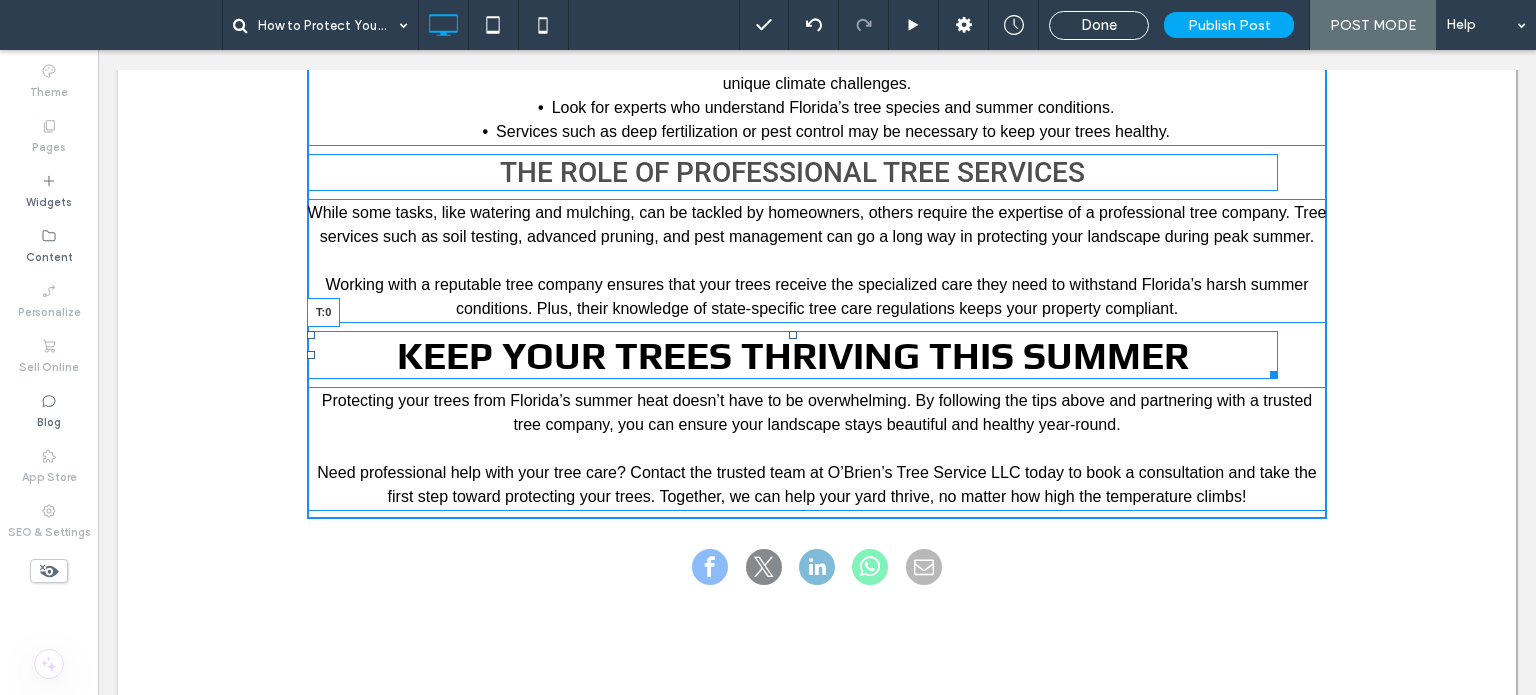 drag, startPoint x: 784, startPoint y: 339, endPoint x: 878, endPoint y: 380, distance: 102.55243 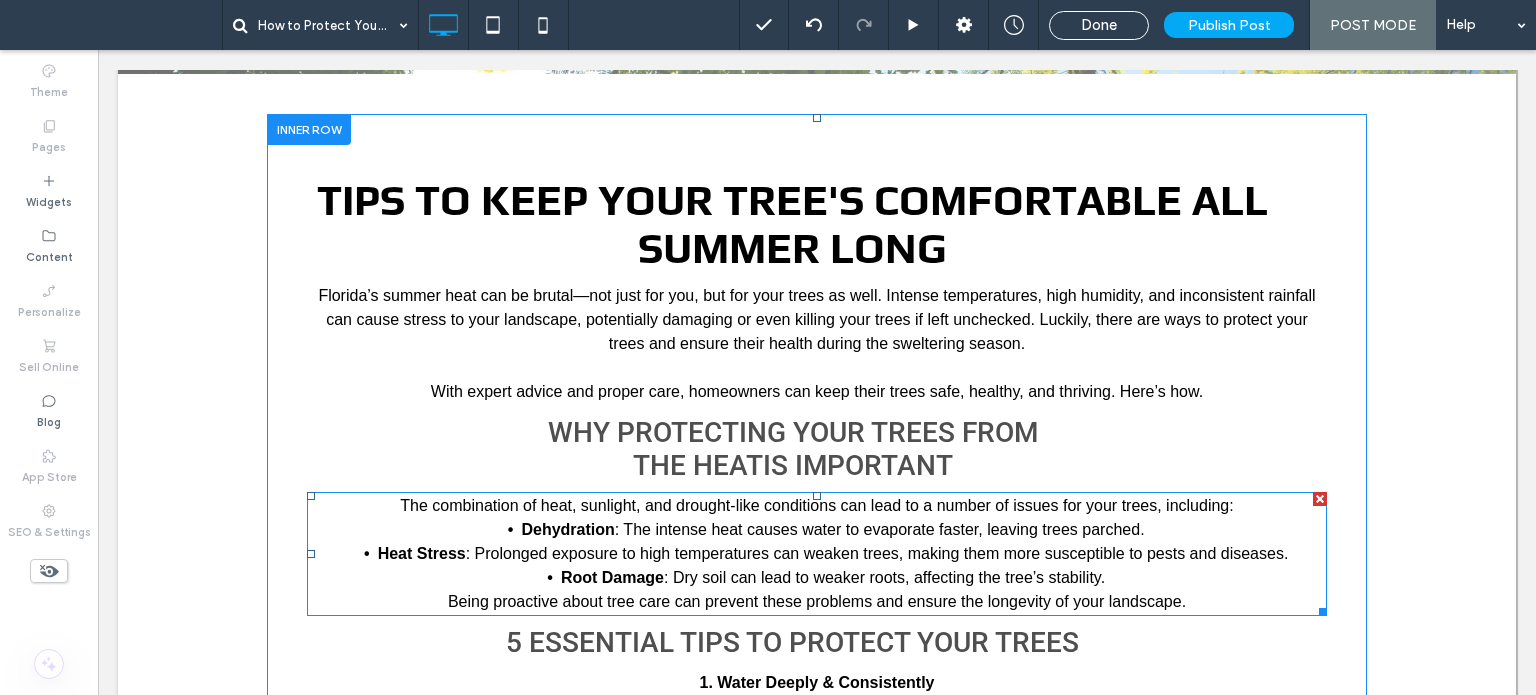 scroll, scrollTop: 596, scrollLeft: 0, axis: vertical 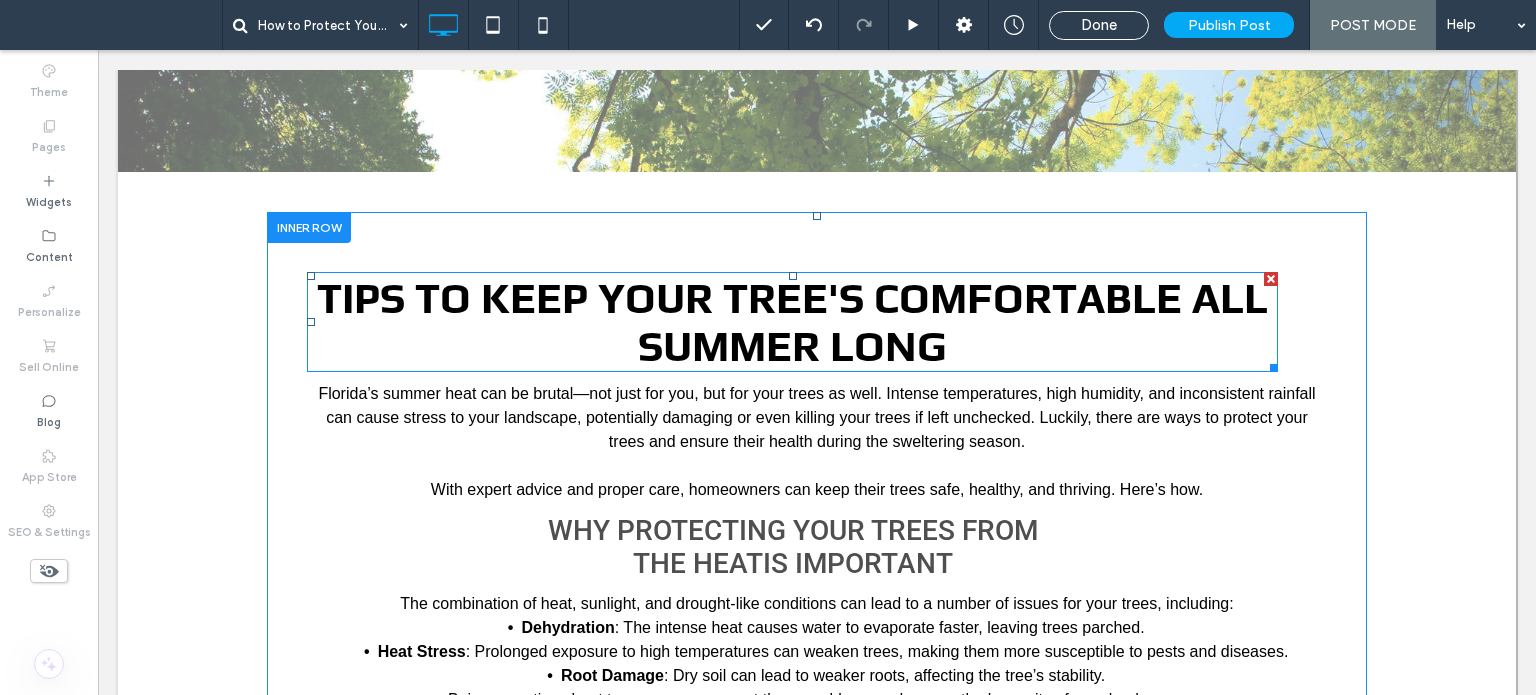 click on "tips to keep your tree's comfortable all summer long" at bounding box center [792, 322] 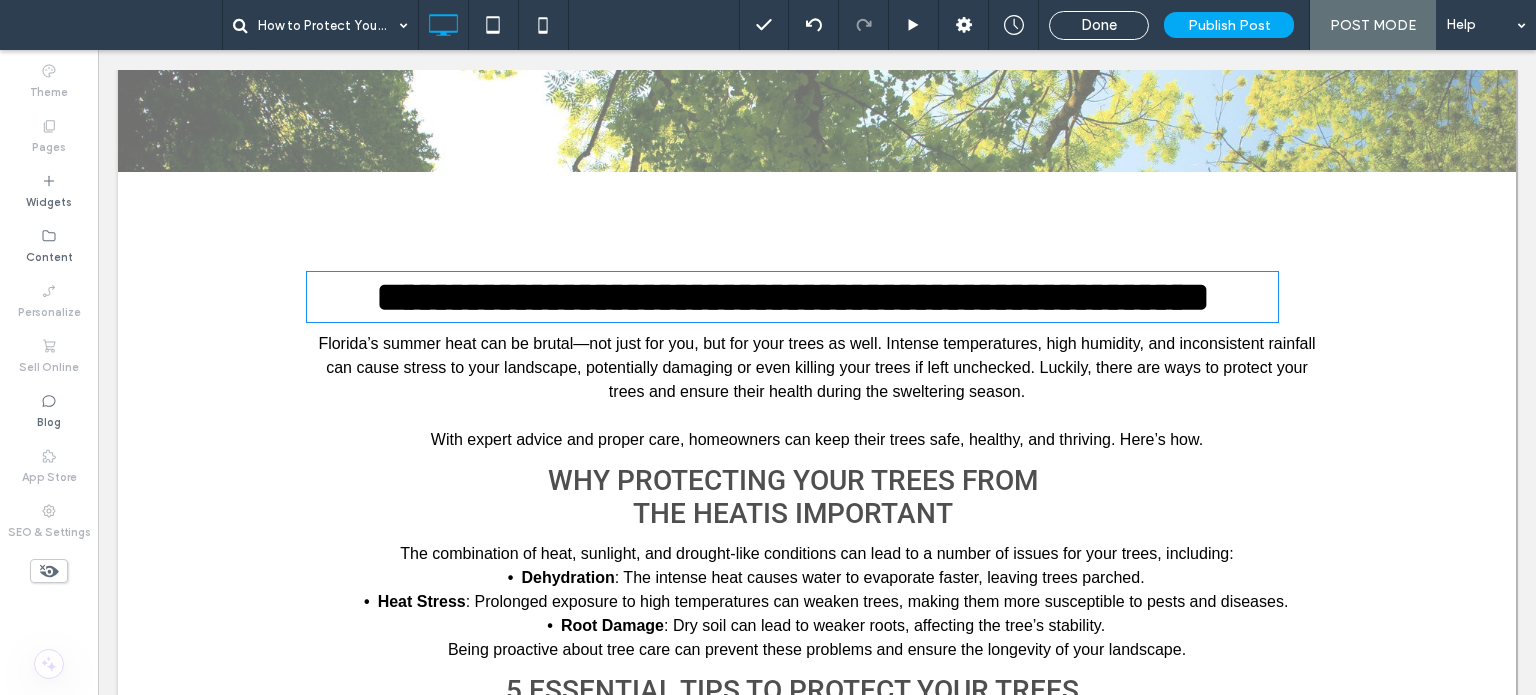type on "****" 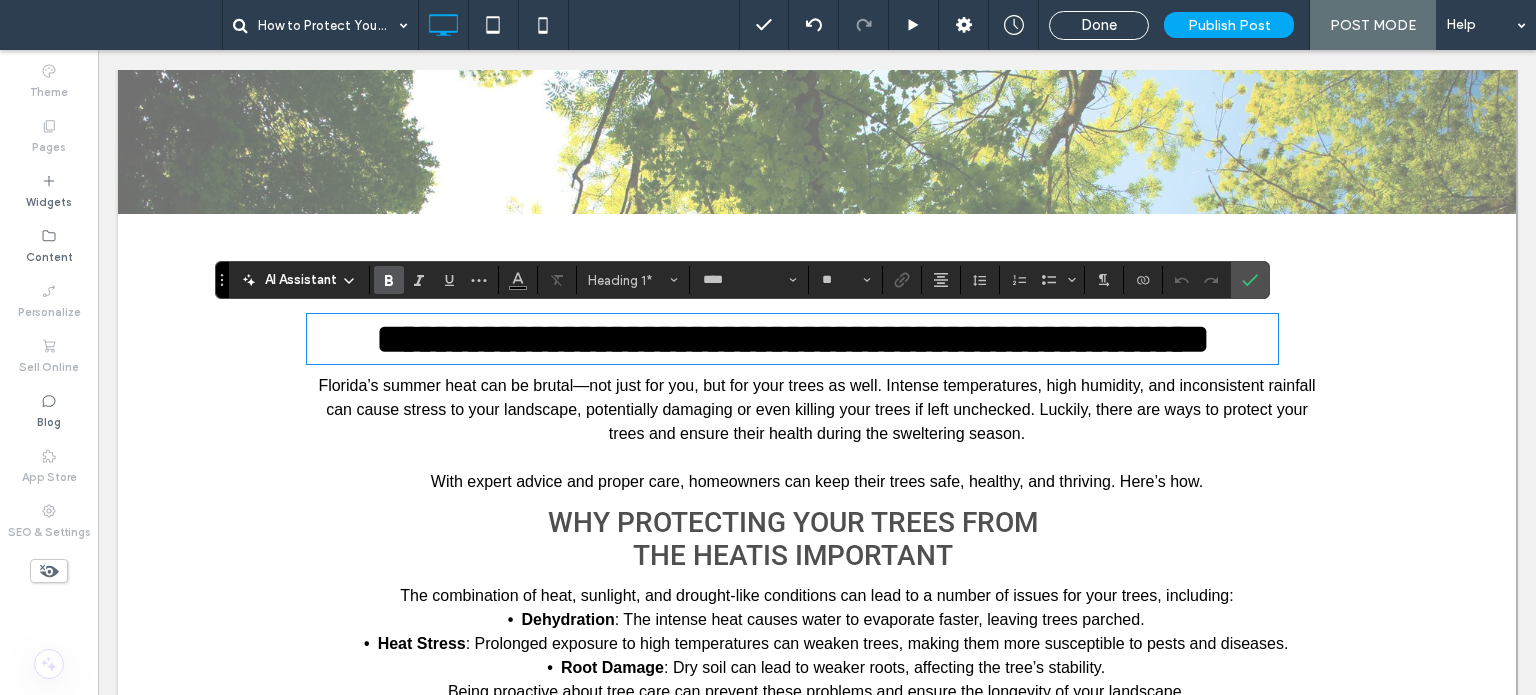scroll, scrollTop: 553, scrollLeft: 0, axis: vertical 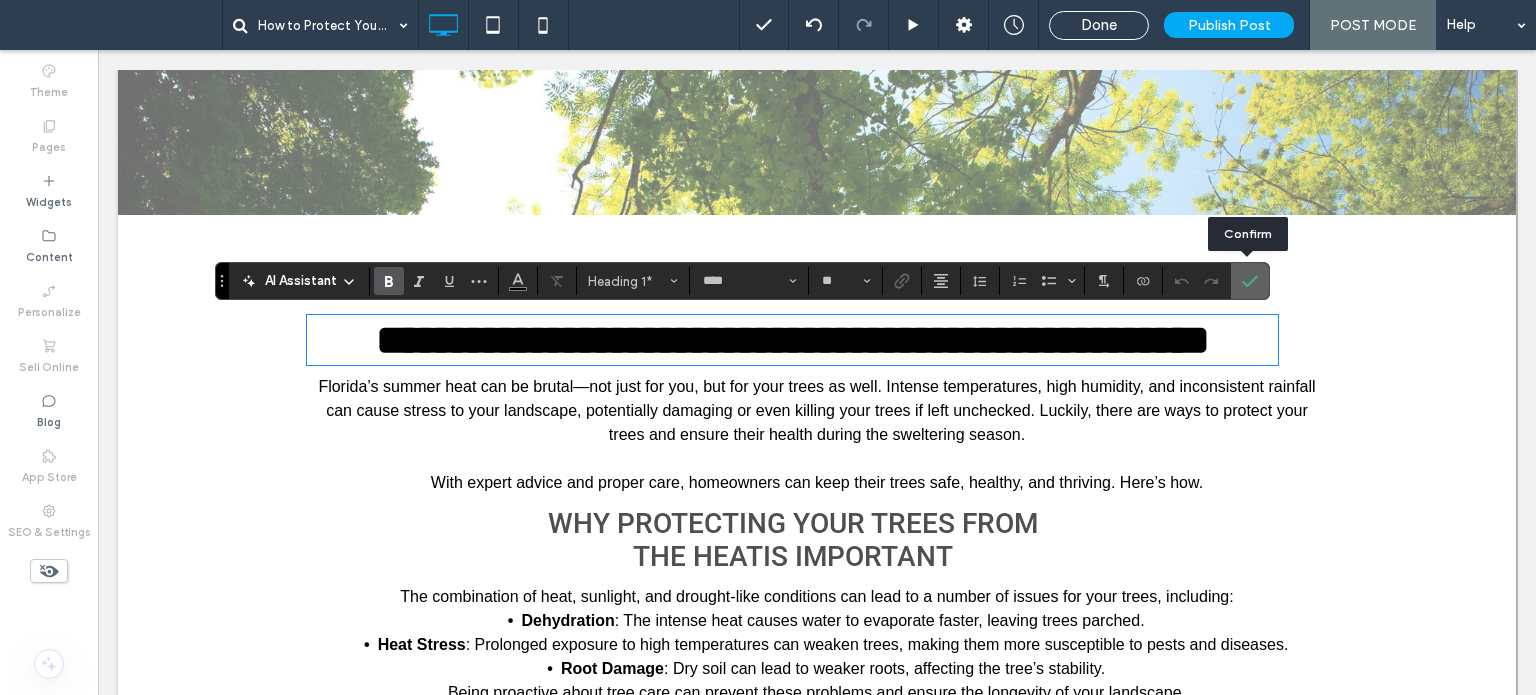 click 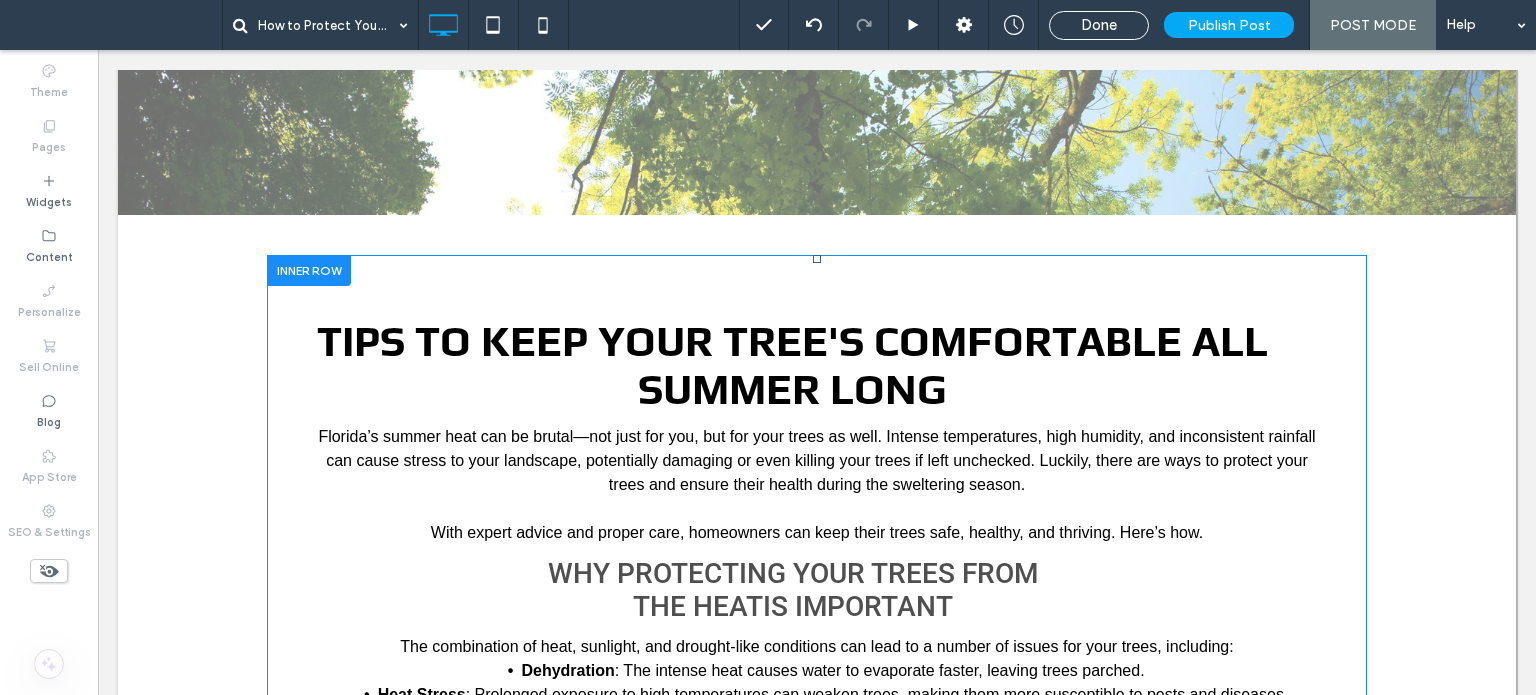 click on "tips to keep your tree's comfortable all summer long
Florida’s summer heat can be brutal—not just for you, but for your trees as well. Intense temperatures, high humidity, and inconsistent rainfall can cause stress to your landscape, potentially damaging or even killing your trees if left unchecked. Luckily, there are ways to protect your trees and ensure their health during the sweltering season.    With expert advice and proper care, homeowners can keep their trees safe, healthy, and thriving. Here’s how.  Why Protecting your trees from the heat  IS IMPORTANT The combination of heat, sunlight, and drought-like conditions can lead to a number of issues for your trees, including: Dehydration : The intense heat causes water to evaporate faster, leaving trees parched.  Heat Stress : Prolonged exposure to high temperatures can weaken trees, making them more susceptible to pests and diseases.  Root Damage : Dry soil can lead to weaker roots, affecting the tree’s stability.         ﻿" at bounding box center [817, 1045] 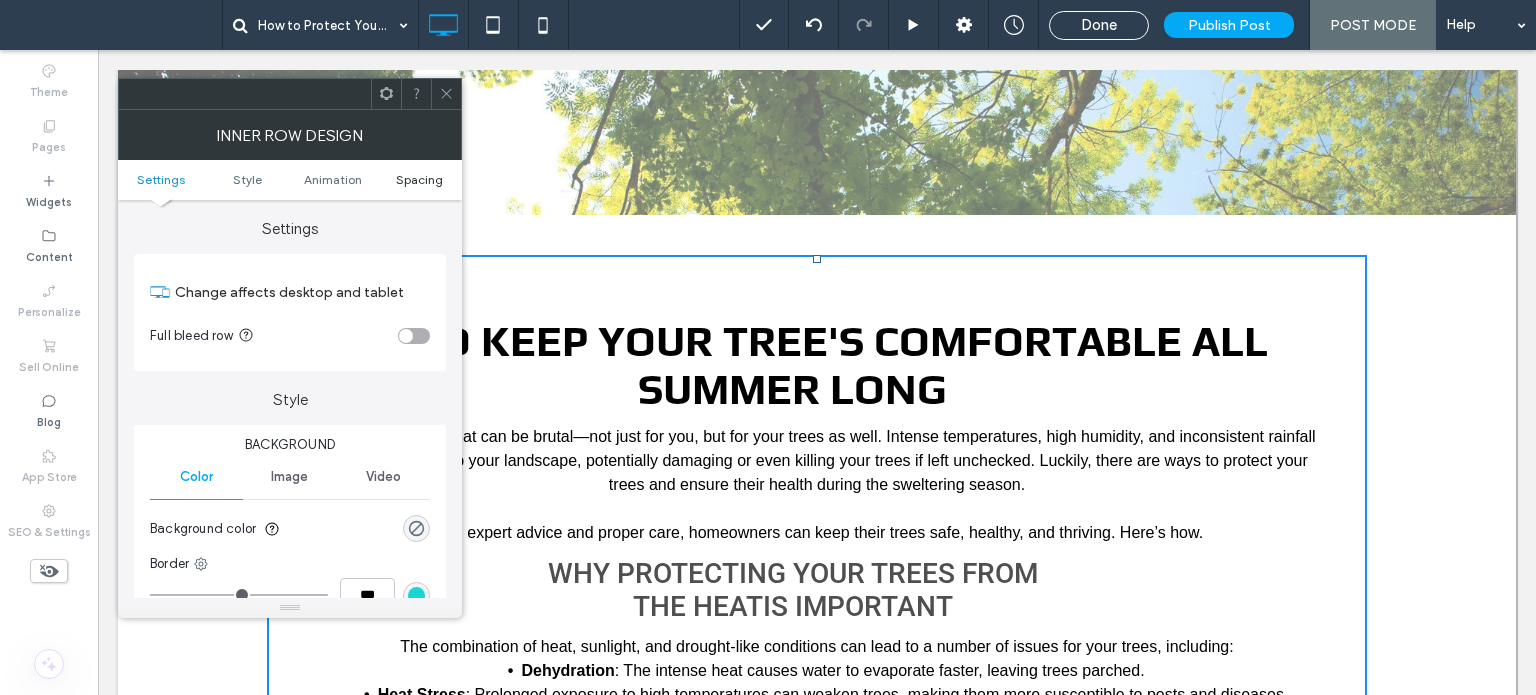 click on "Spacing" at bounding box center [419, 179] 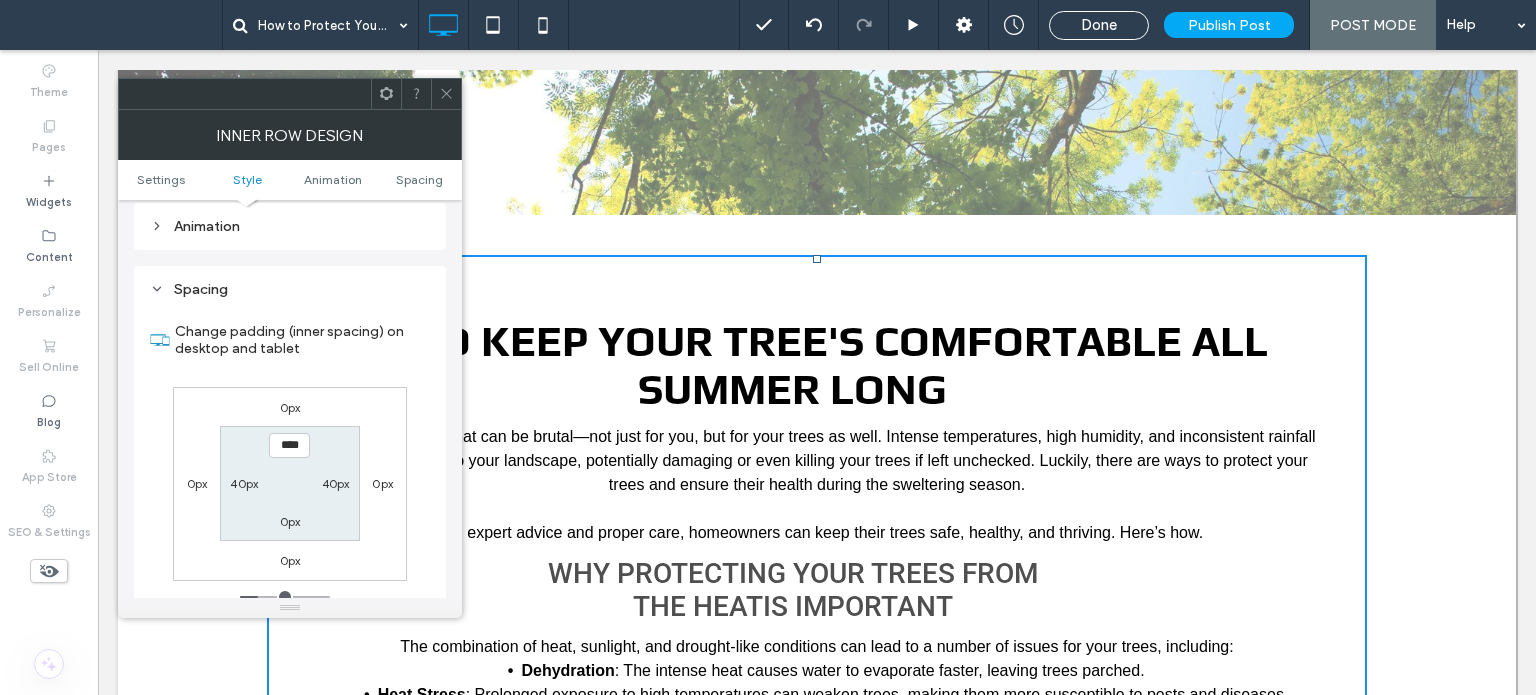 scroll, scrollTop: 640, scrollLeft: 0, axis: vertical 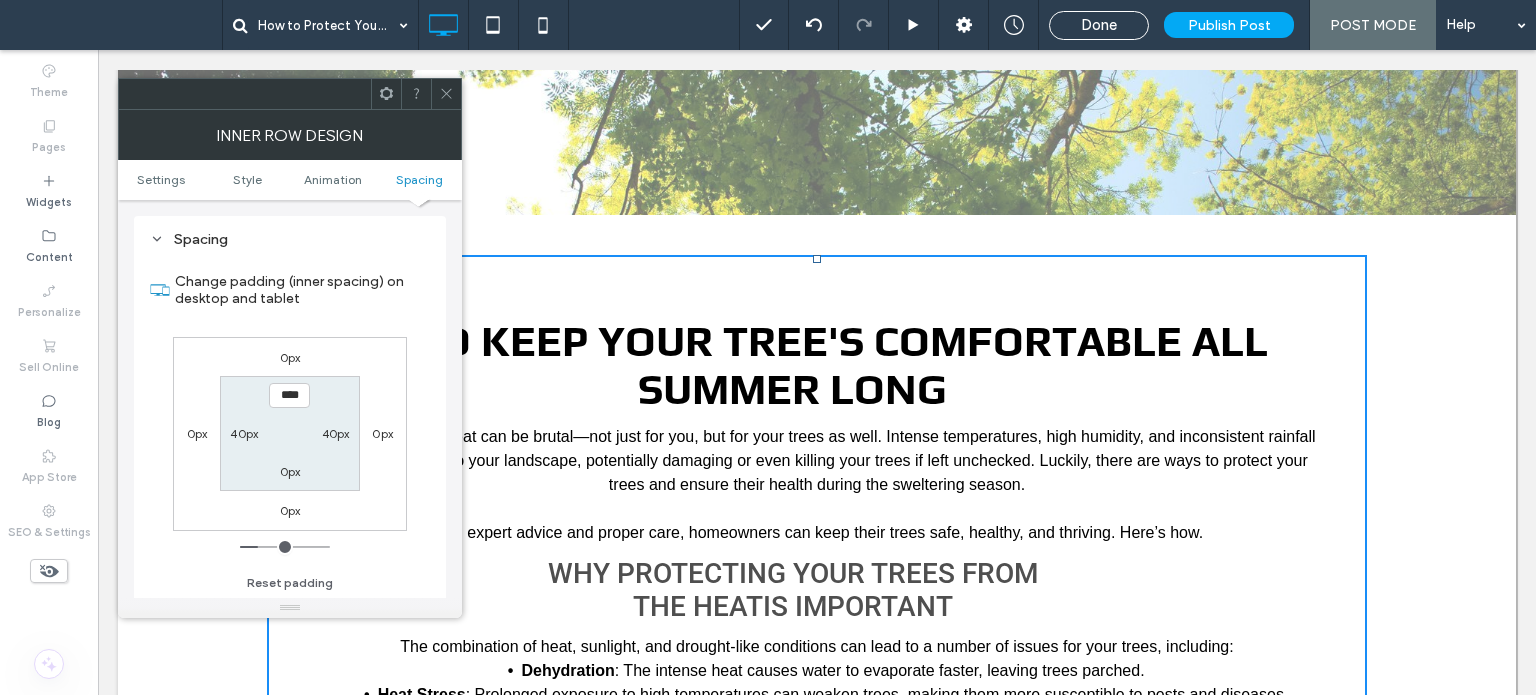 click 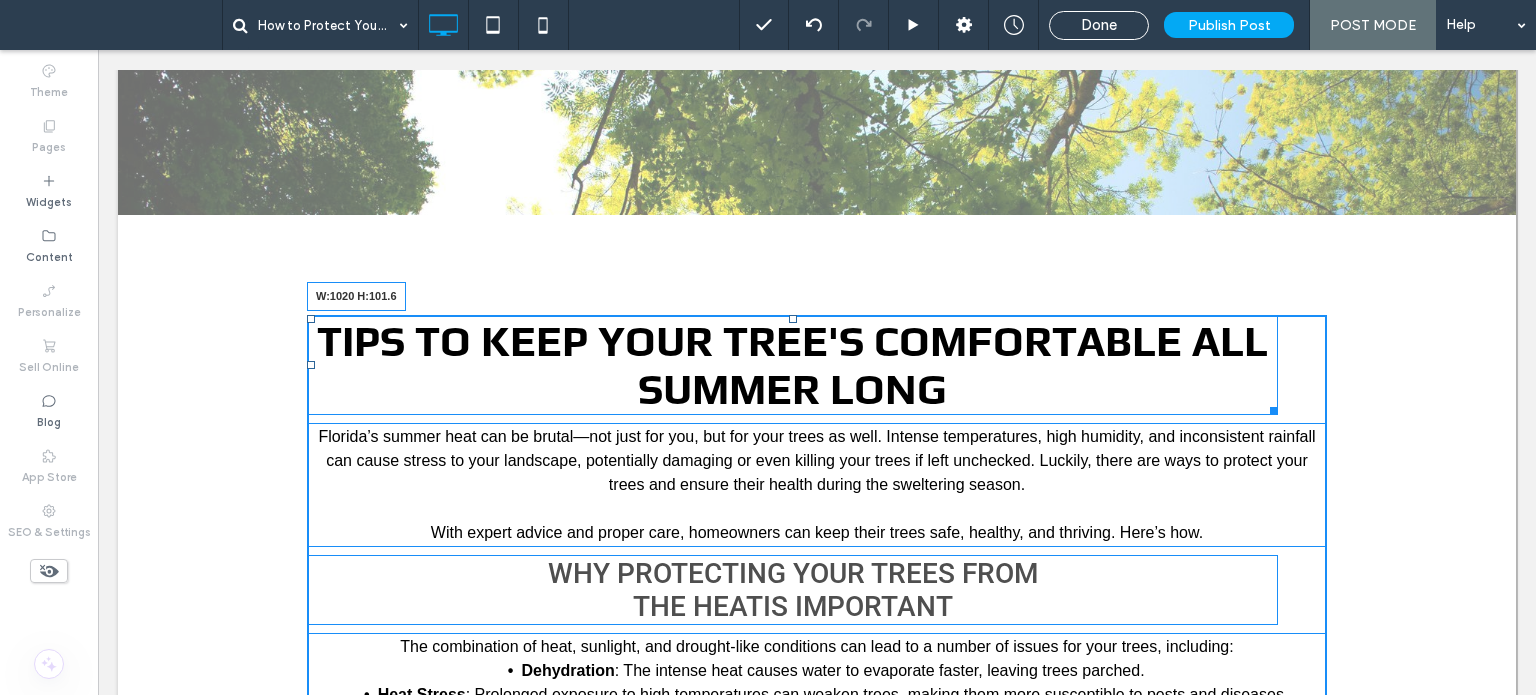 drag, startPoint x: 1261, startPoint y: 412, endPoint x: 1417, endPoint y: 416, distance: 156.05127 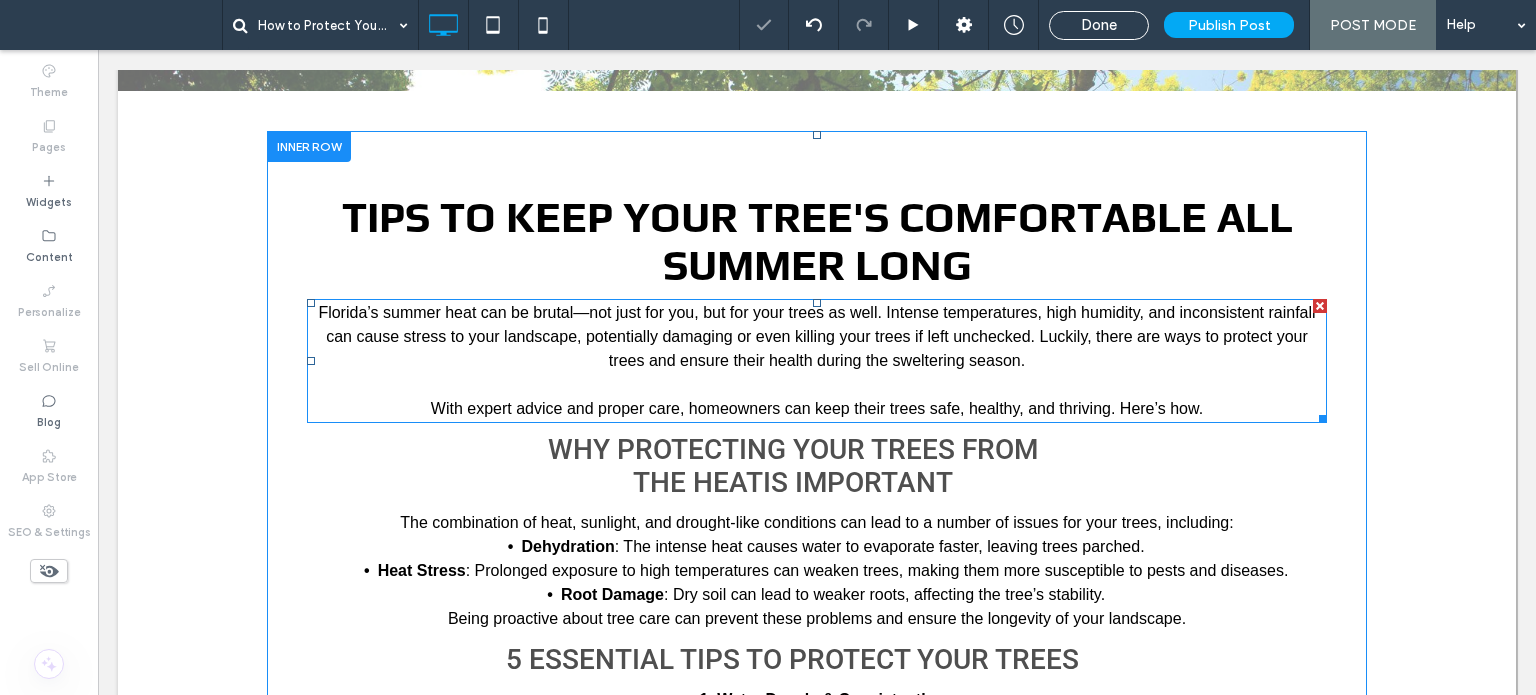 scroll, scrollTop: 689, scrollLeft: 0, axis: vertical 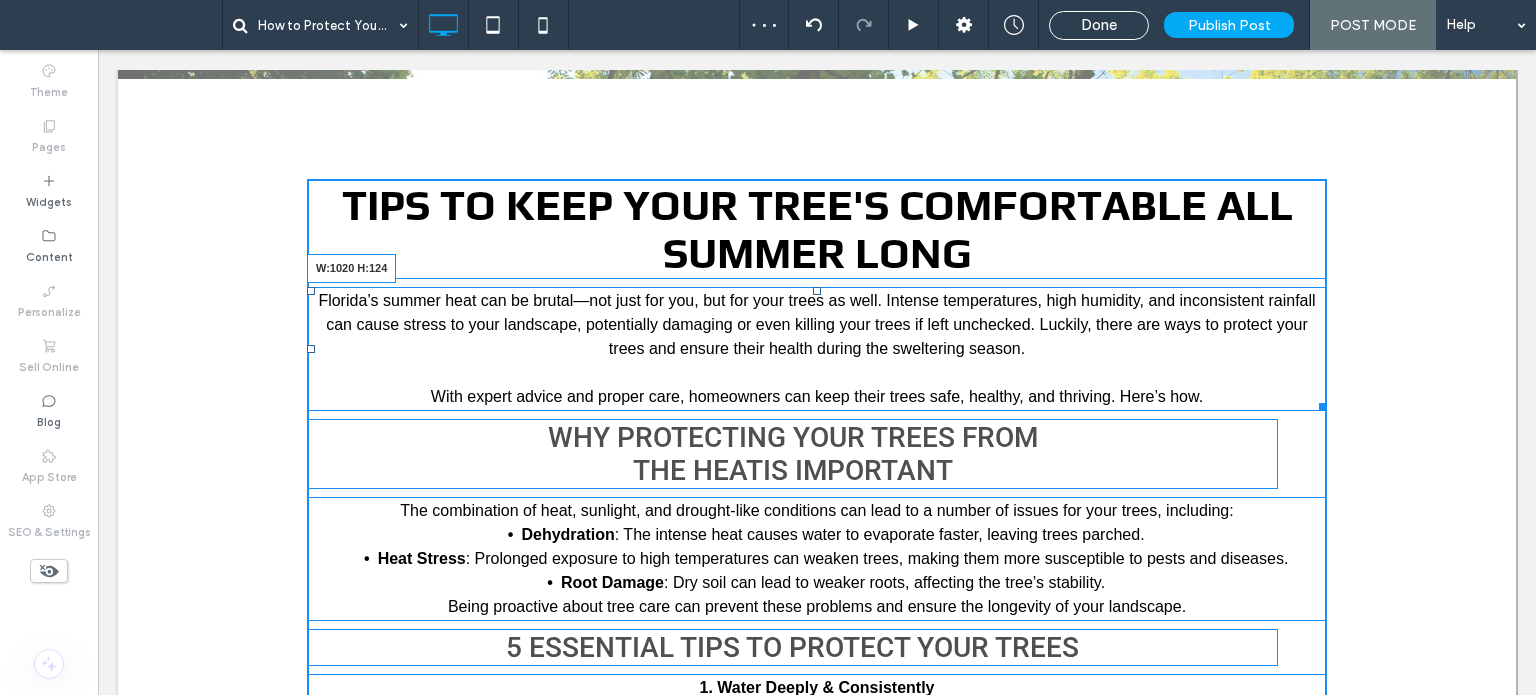 drag, startPoint x: 1316, startPoint y: 411, endPoint x: 1492, endPoint y: 407, distance: 176.04546 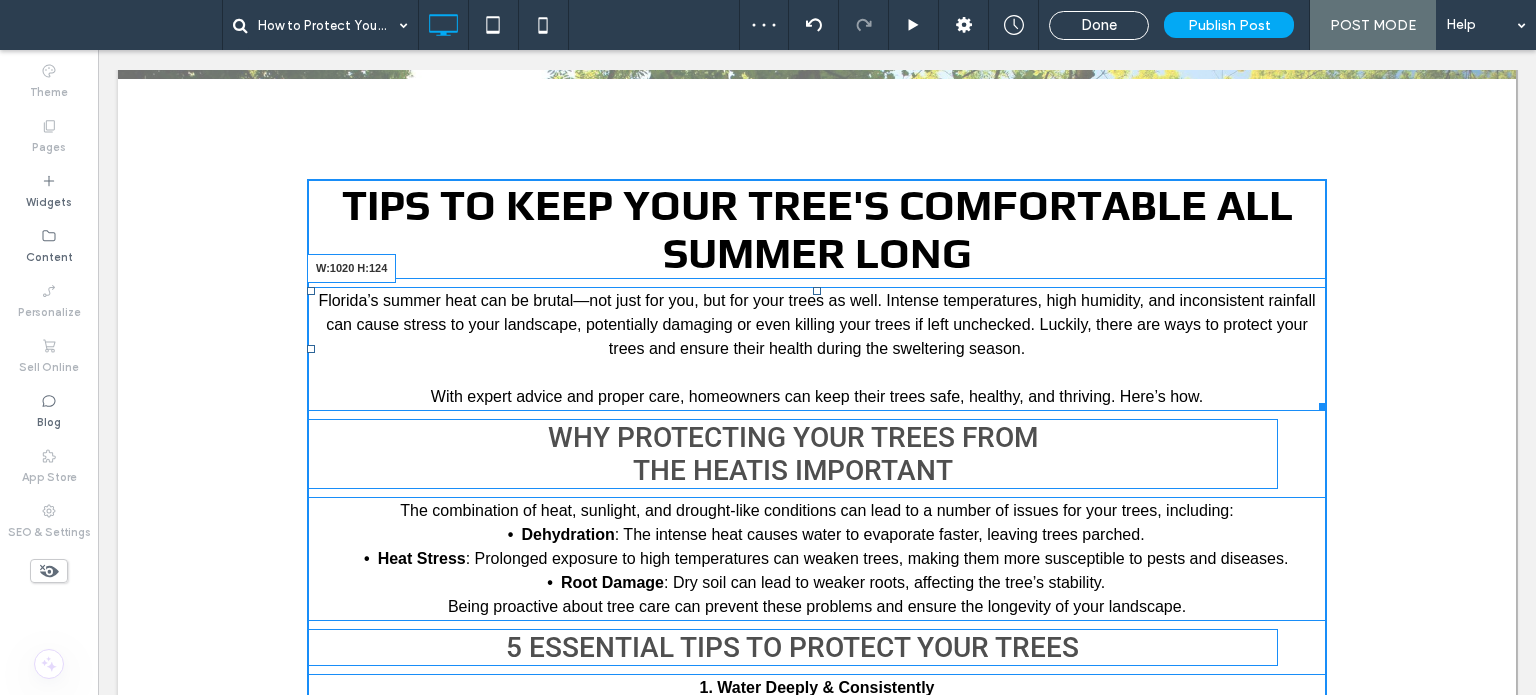 click on "tips to keep your tree's comfortable all summer long
Florida’s summer heat can be brutal—not just for you, but for your trees as well. Intense temperatures, high humidity, and inconsistent rainfall can cause stress to your landscape, potentially damaging or even killing your trees if left unchecked. Luckily, there are ways to protect your trees and ensure their health during the sweltering season.    With expert advice and proper care, homeowners can keep their trees safe, healthy, and thriving. Here’s how.  W:1020 H:124 Why Protecting your trees from the heat  IS IMPORTANT The combination of heat, sunlight, and drought-like conditions can lead to a number of issues for your trees, including: Dehydration : The intense heat causes water to evaporate faster, leaving trees parched.  Heat Stress : Prolonged exposure to high temperatures can weaken trees, making them more susceptible to pests and diseases.  Root Damage : Dry soil can lead to weaker roots, affecting the tree’s stability." at bounding box center (817, 896) 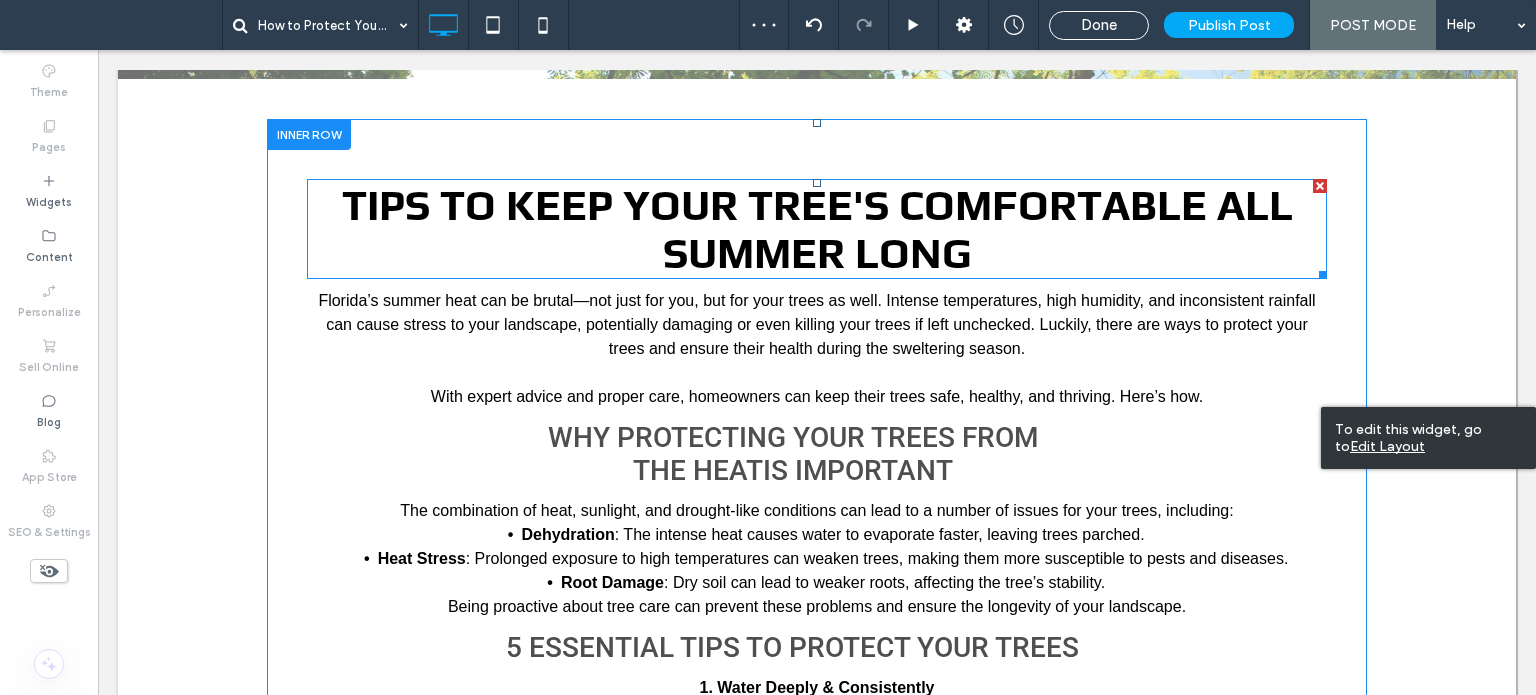 click on "tips to keep your tree's comfortable all summer long" at bounding box center [817, 229] 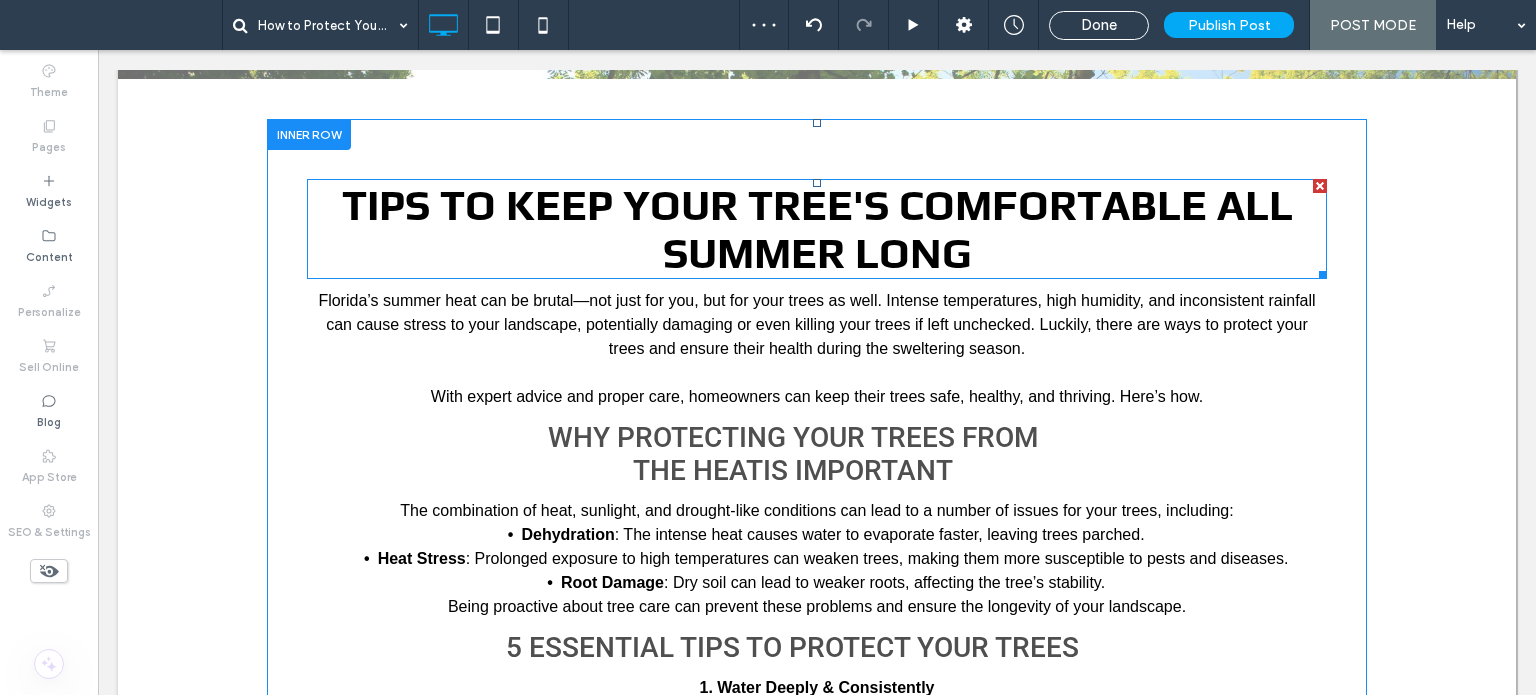 click on "tips to keep your tree's comfortable all summer long" at bounding box center (817, 229) 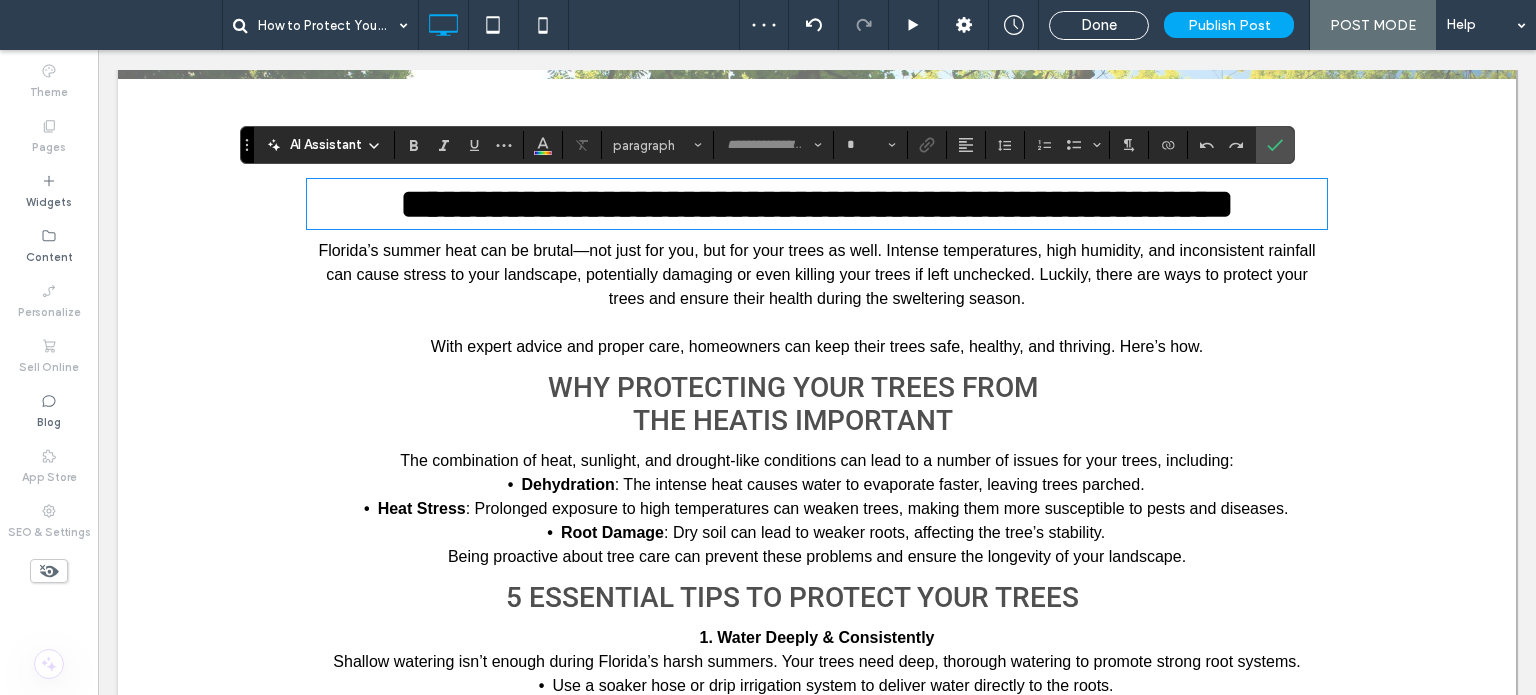type on "****" 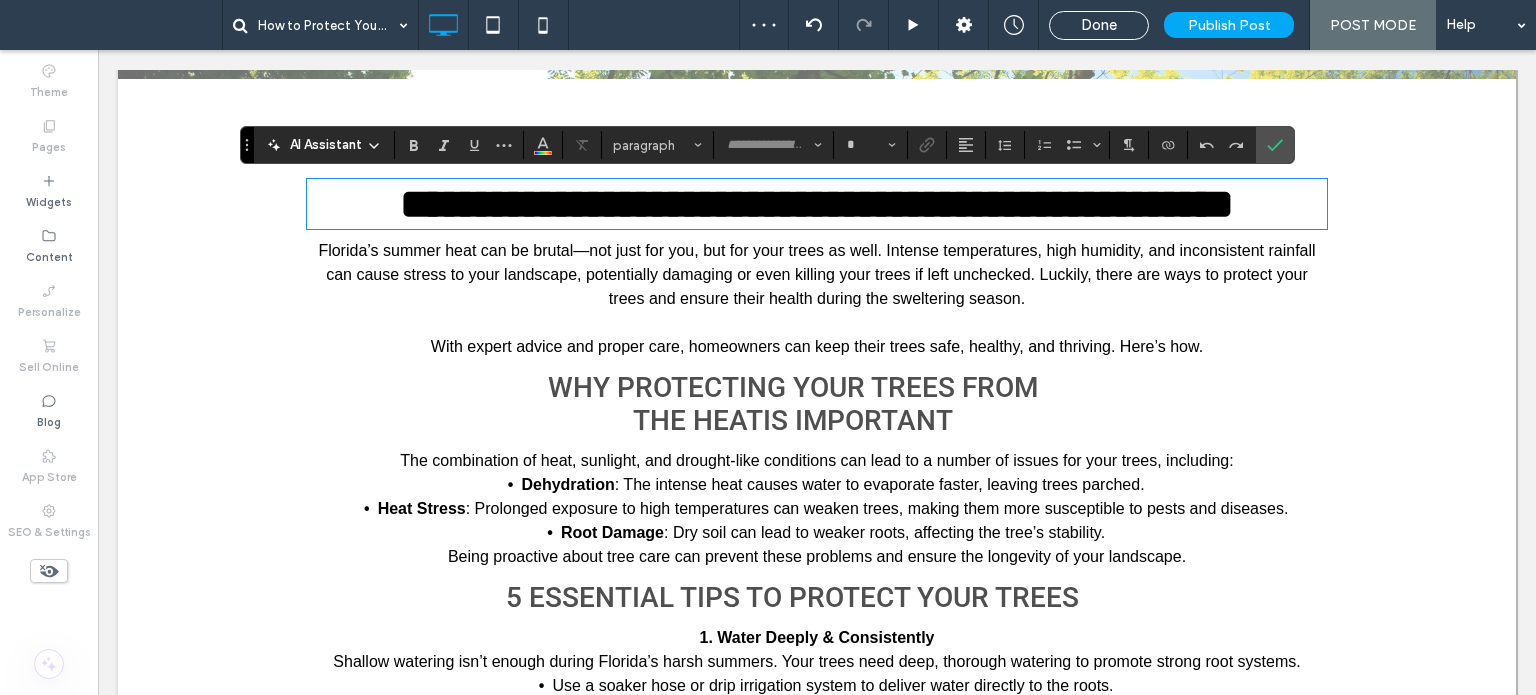 type on "**" 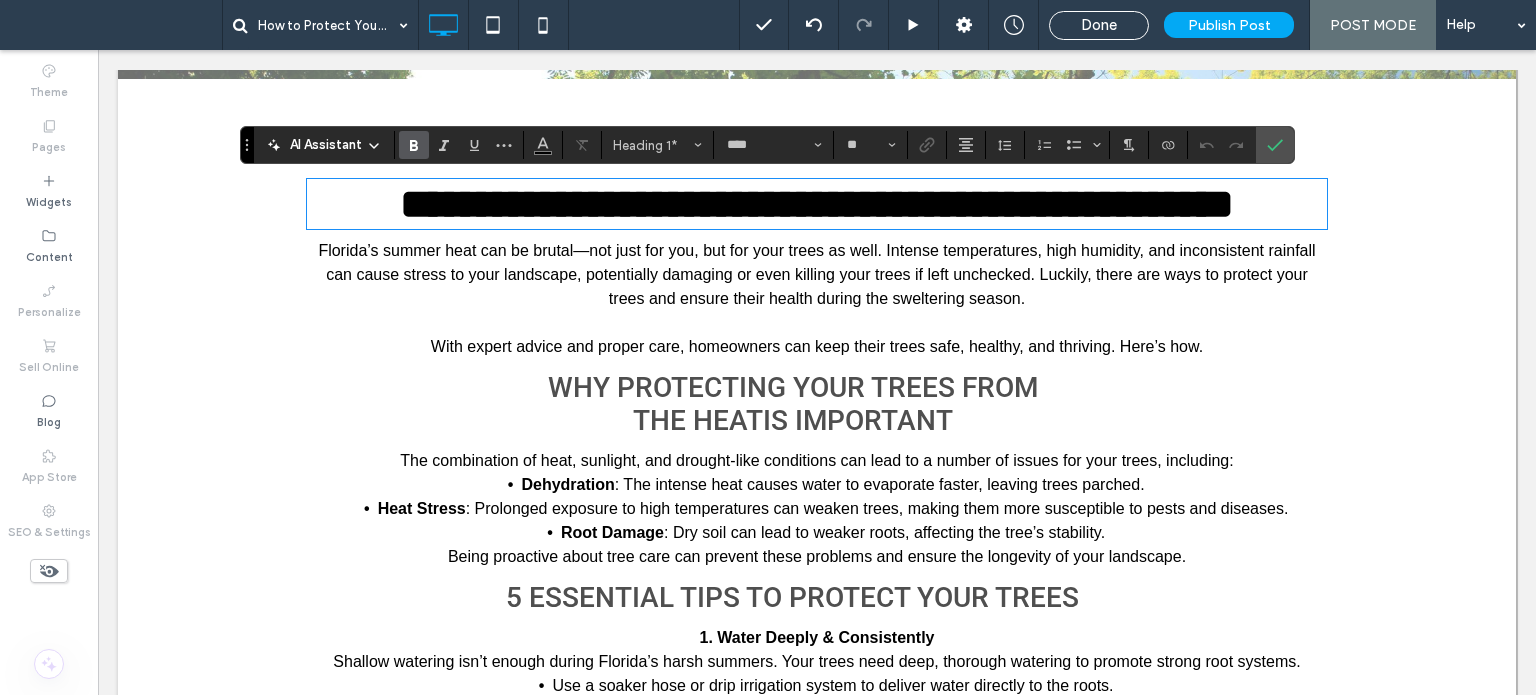 click on "**********" at bounding box center [817, 204] 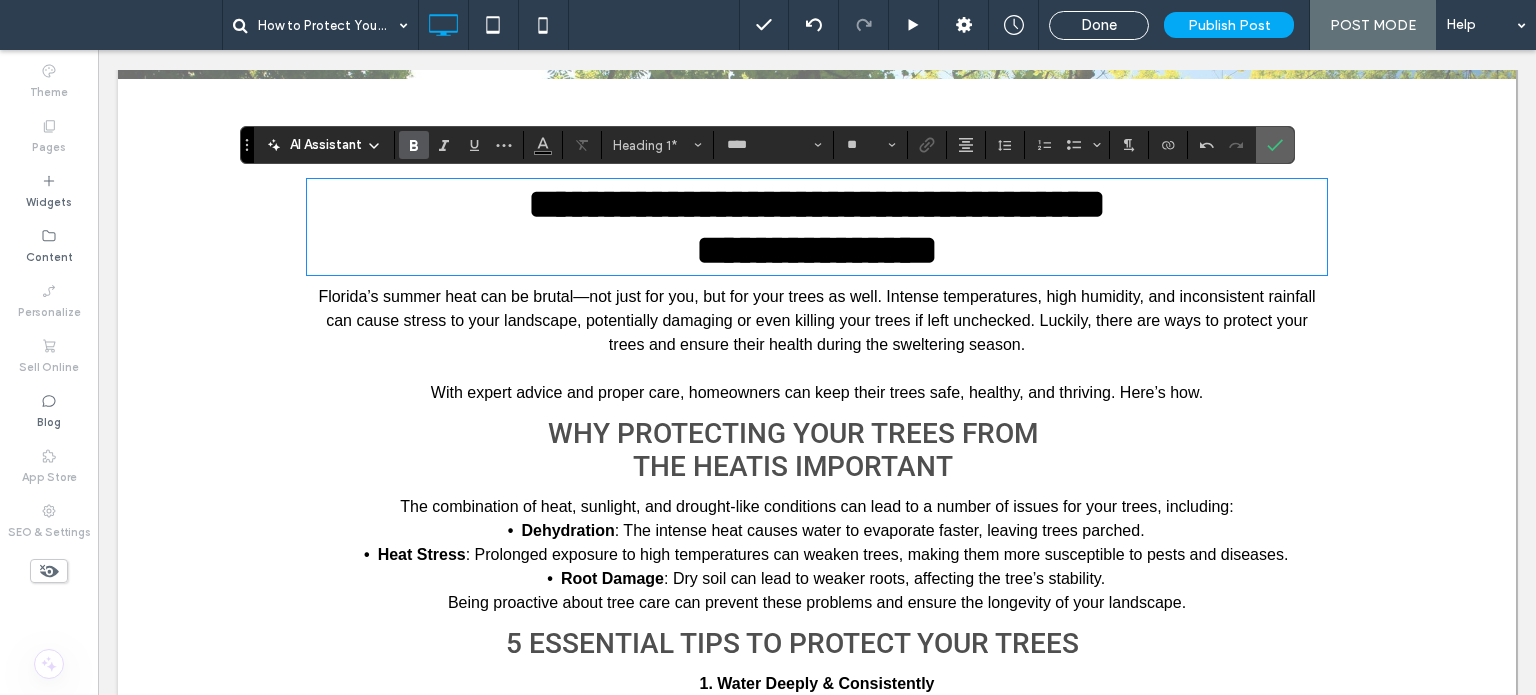 click at bounding box center (1275, 145) 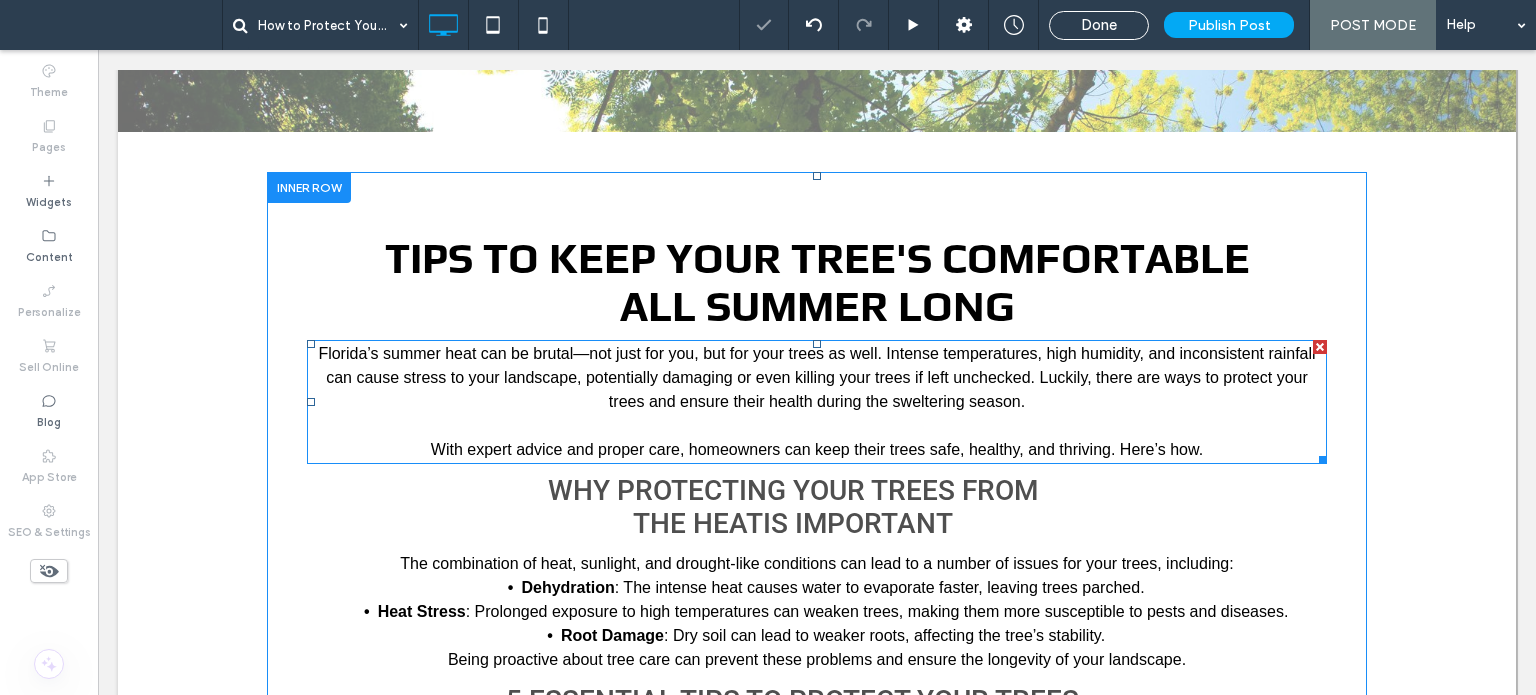 scroll, scrollTop: 633, scrollLeft: 0, axis: vertical 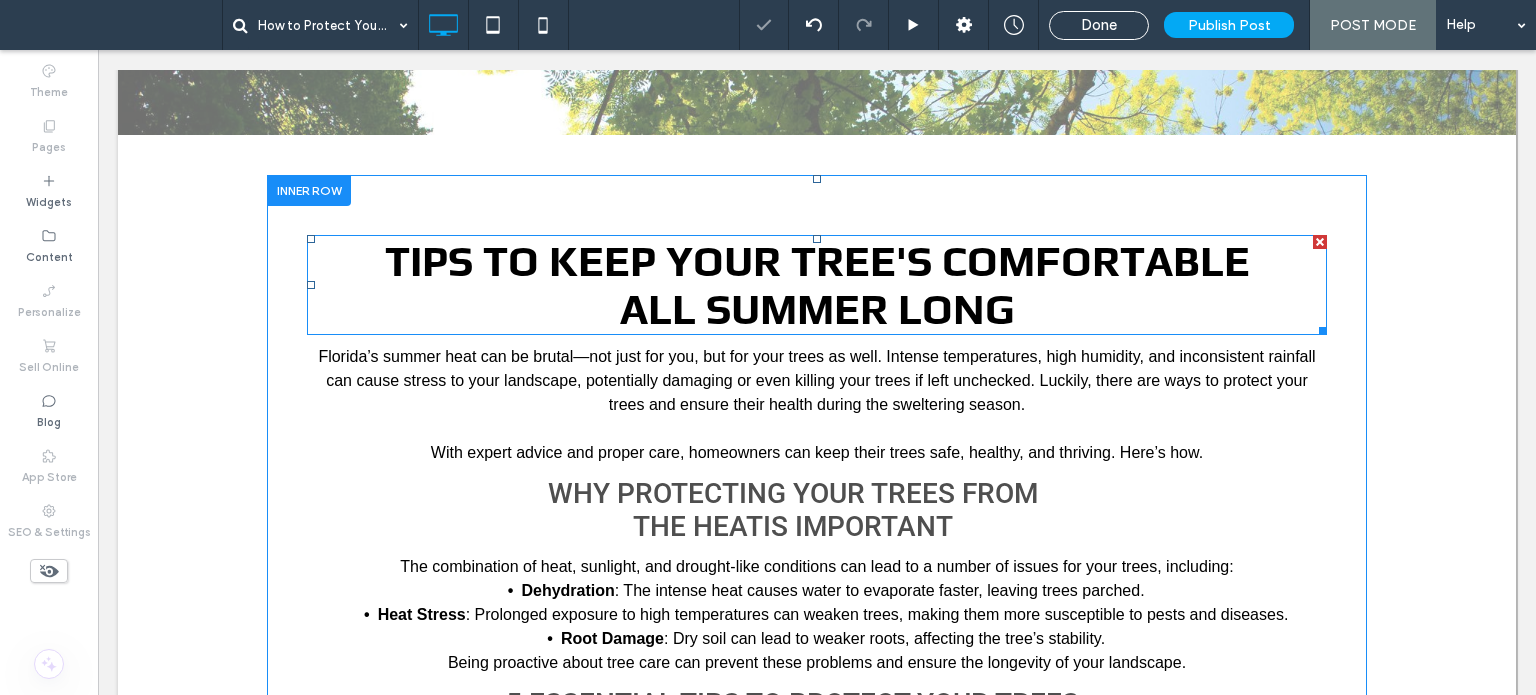 click on "tips to keep your tree's comfortable all summer long" at bounding box center [817, 285] 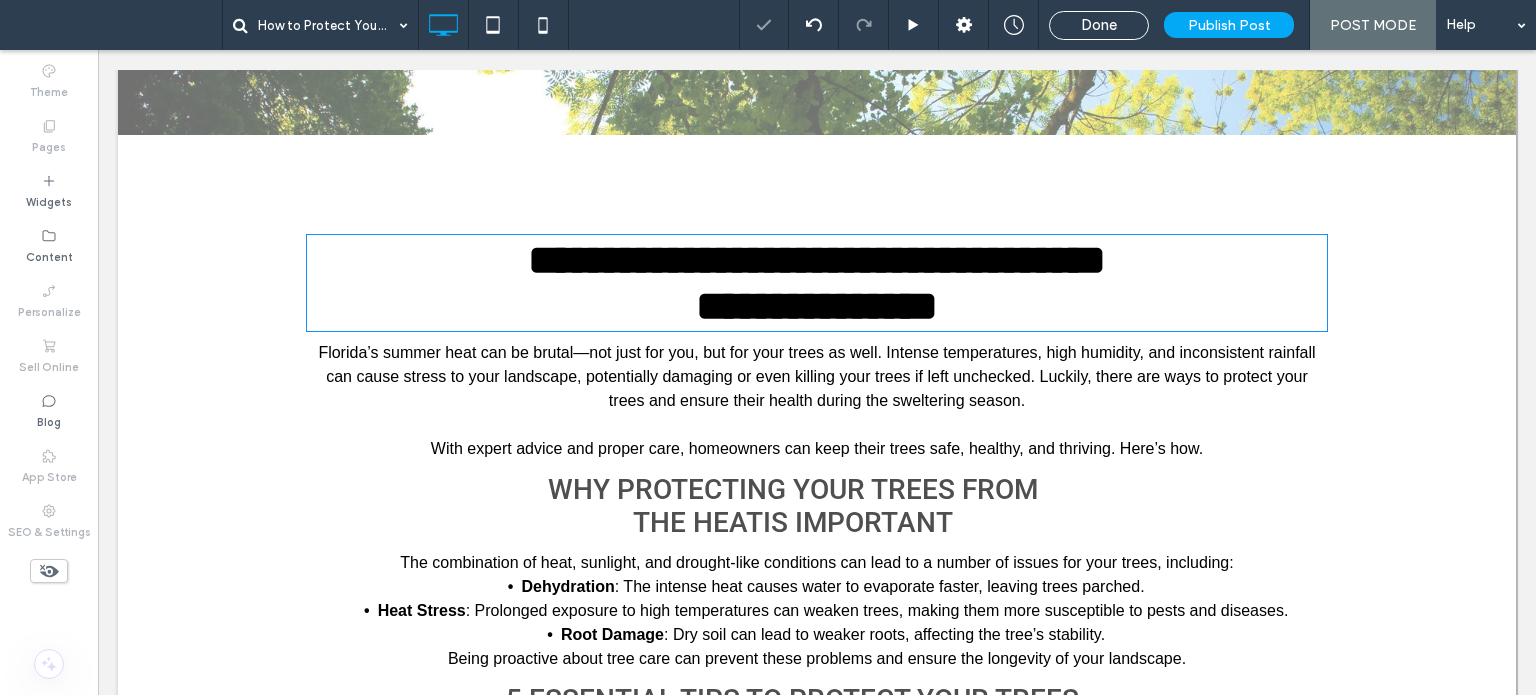 type on "****" 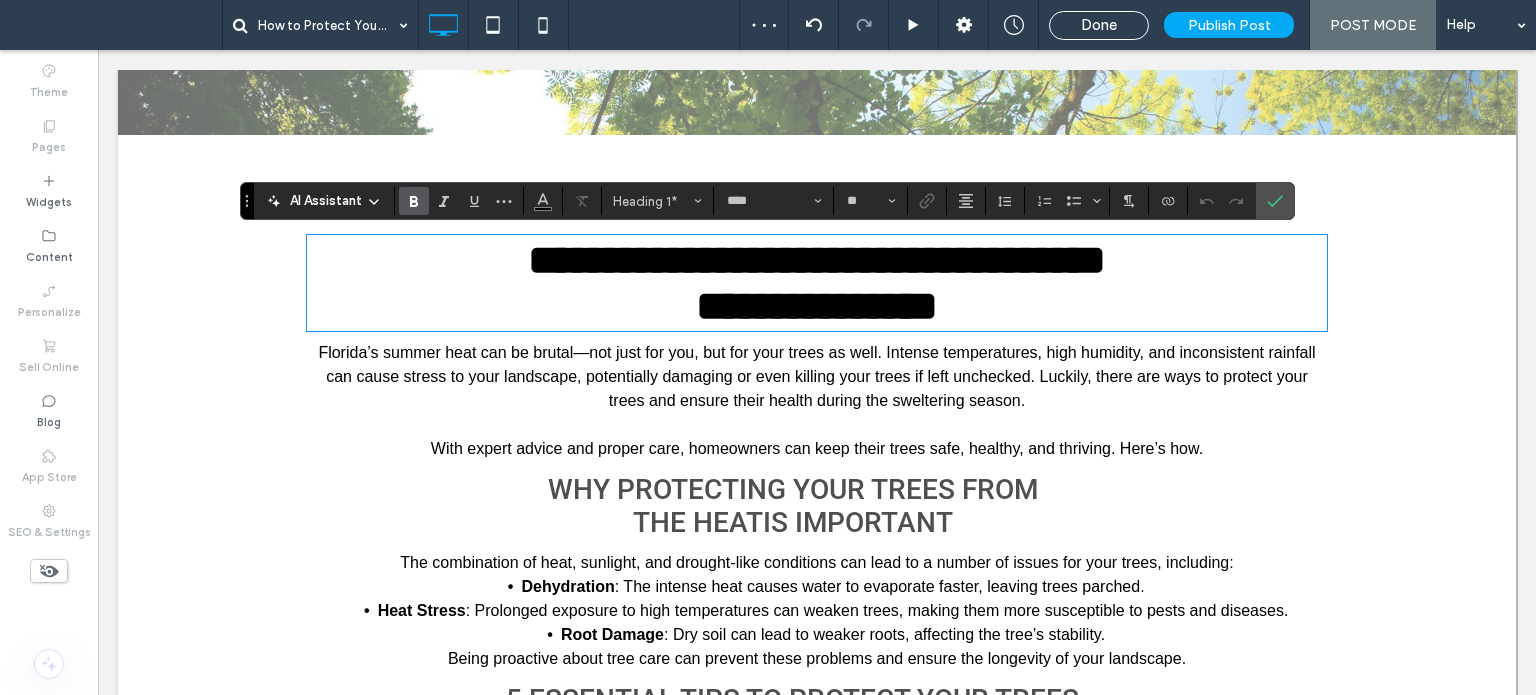 click on "**********" at bounding box center (817, 283) 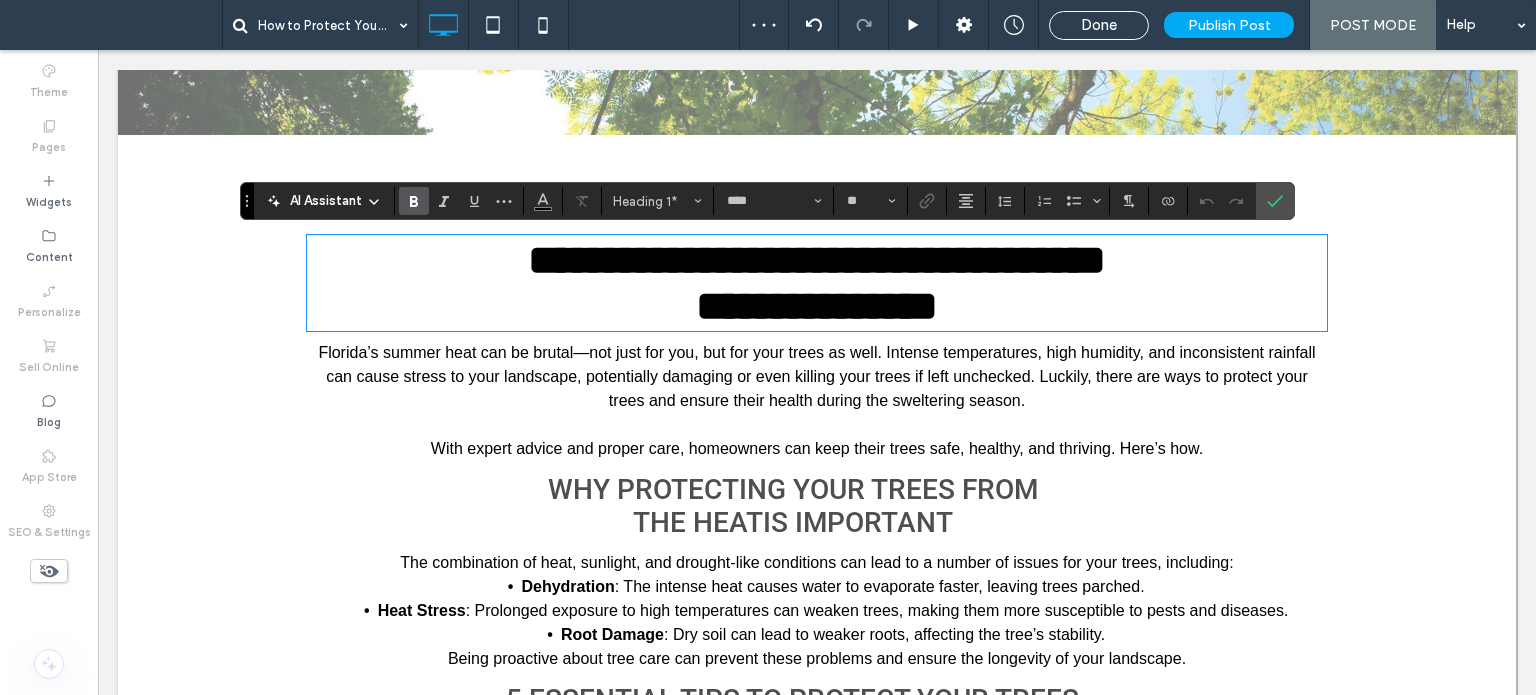 type 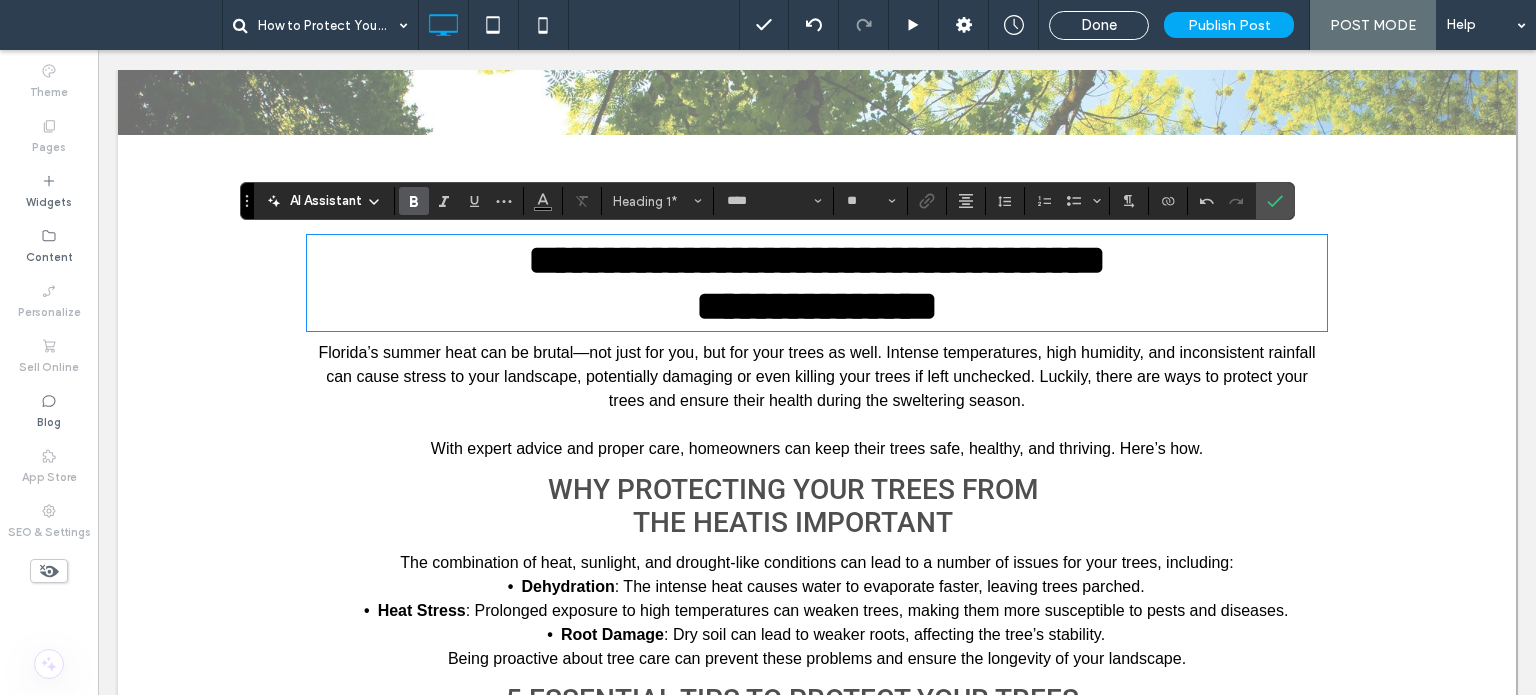 click on "**********" at bounding box center [817, 283] 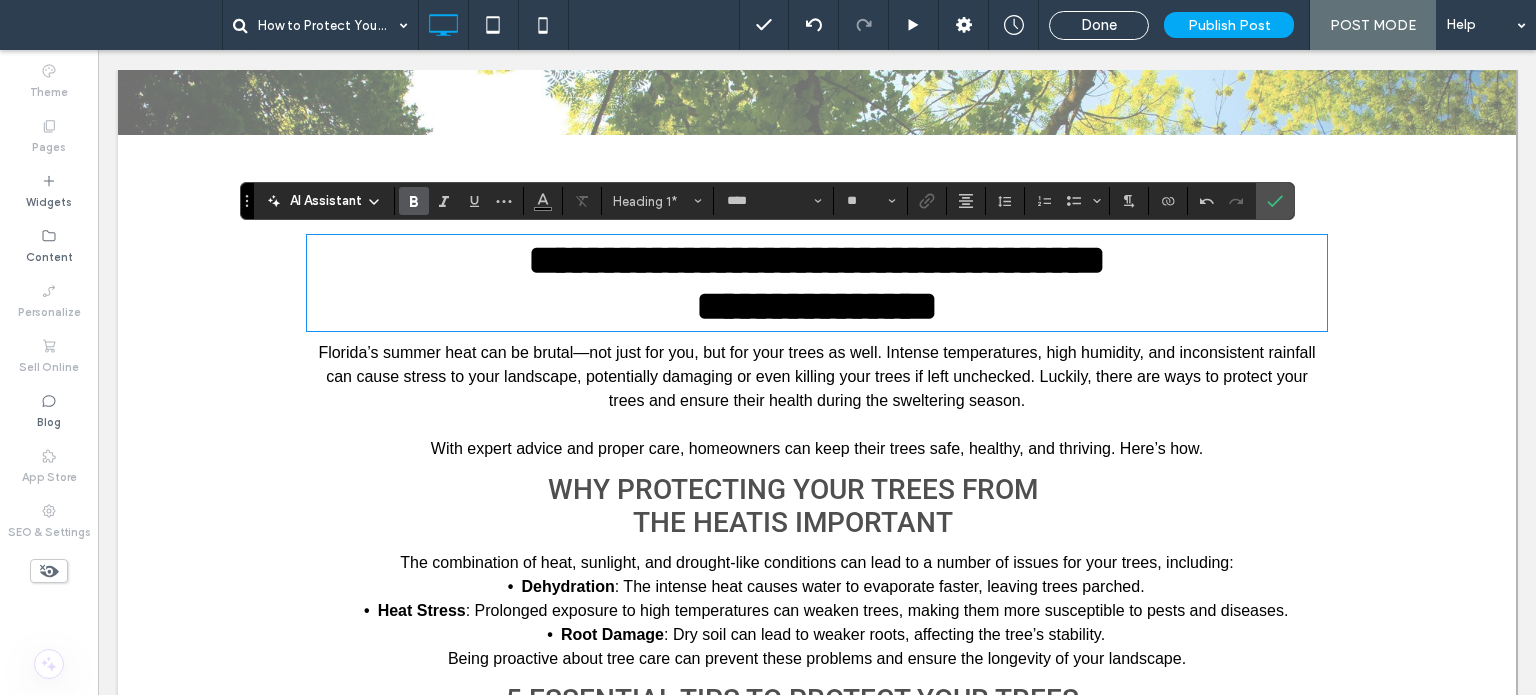click on "**********" at bounding box center [817, 283] 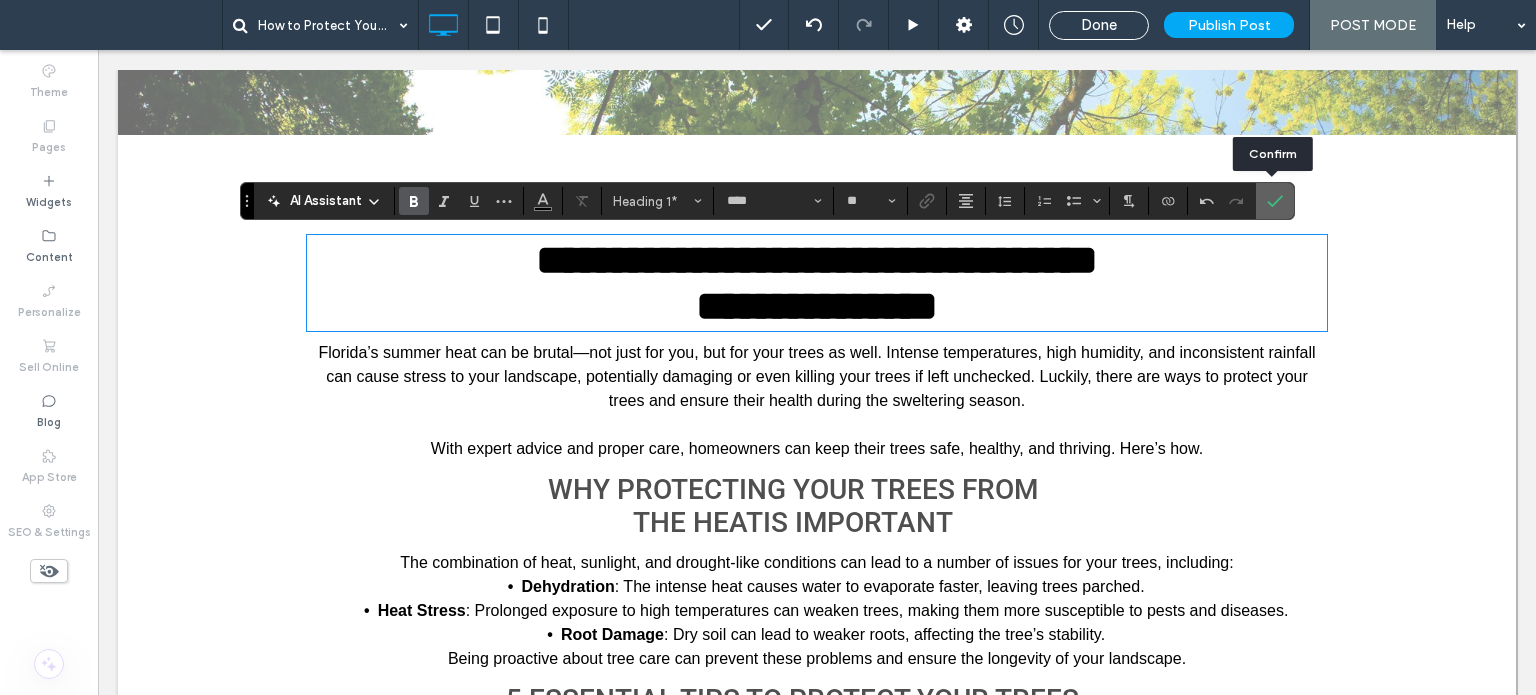 click 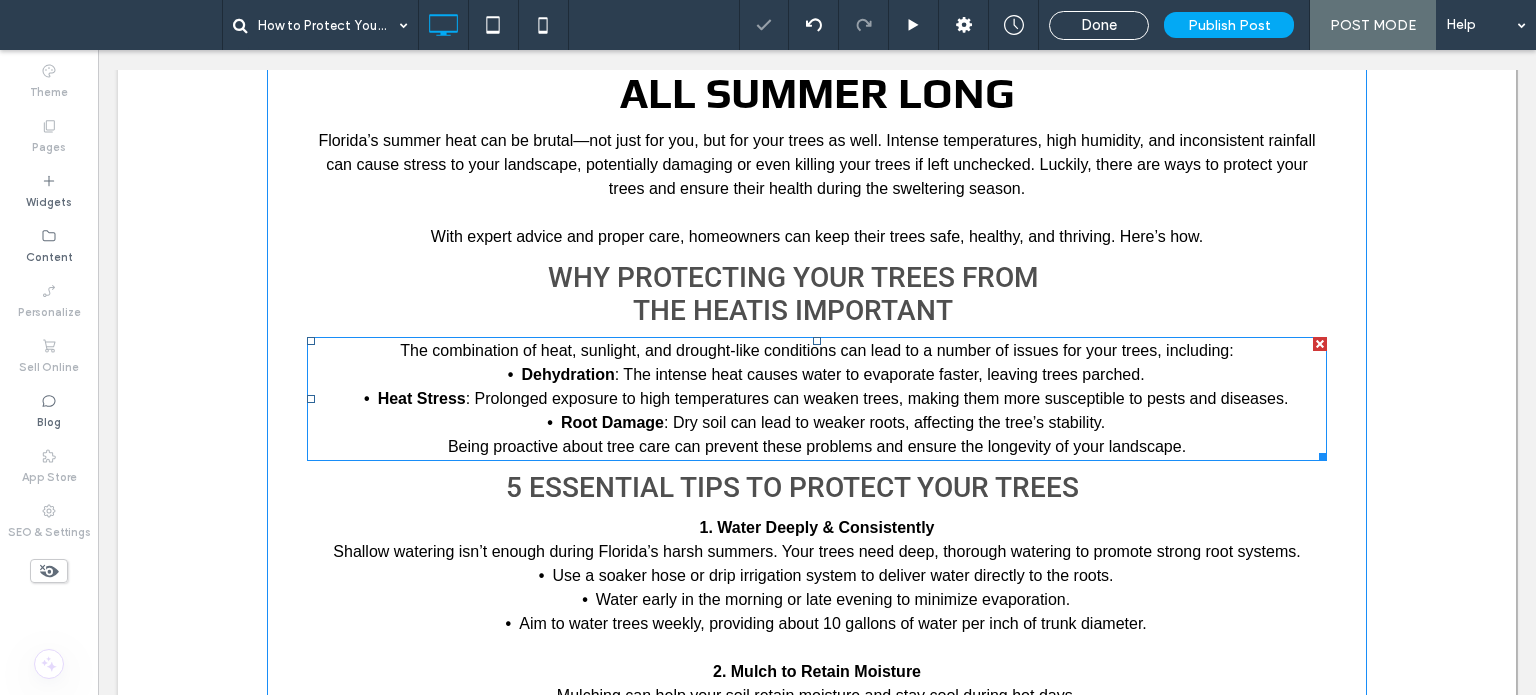 scroll, scrollTop: 852, scrollLeft: 0, axis: vertical 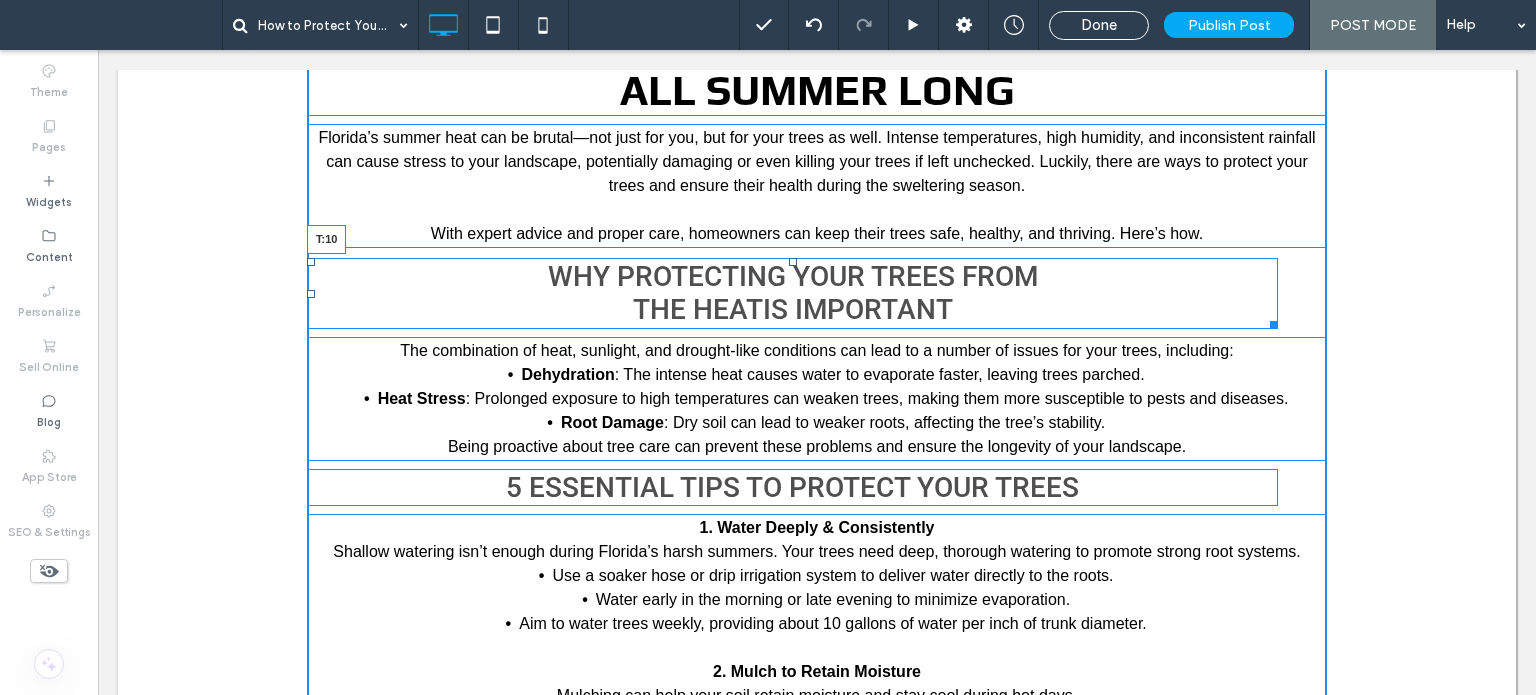 drag, startPoint x: 784, startPoint y: 262, endPoint x: 877, endPoint y: 314, distance: 106.55046 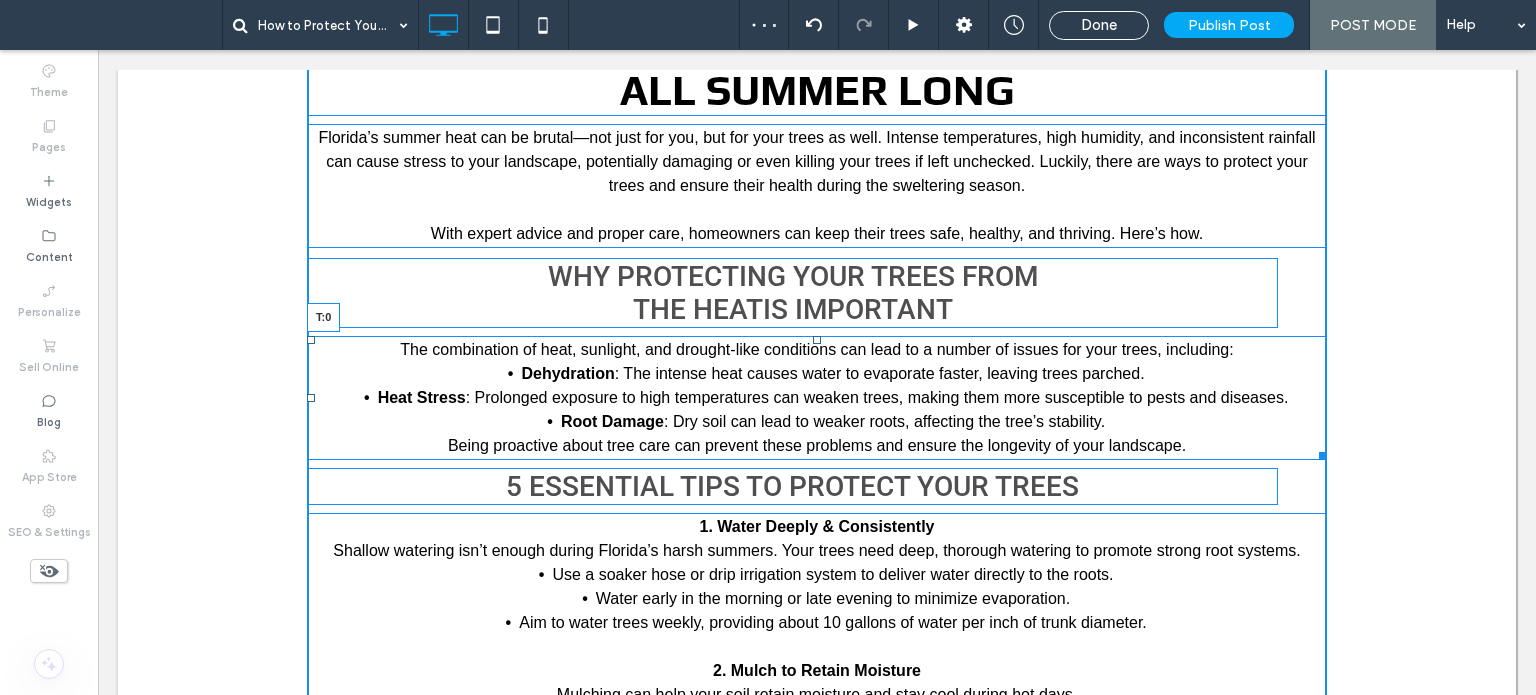 drag, startPoint x: 806, startPoint y: 342, endPoint x: 1042, endPoint y: 410, distance: 245.6013 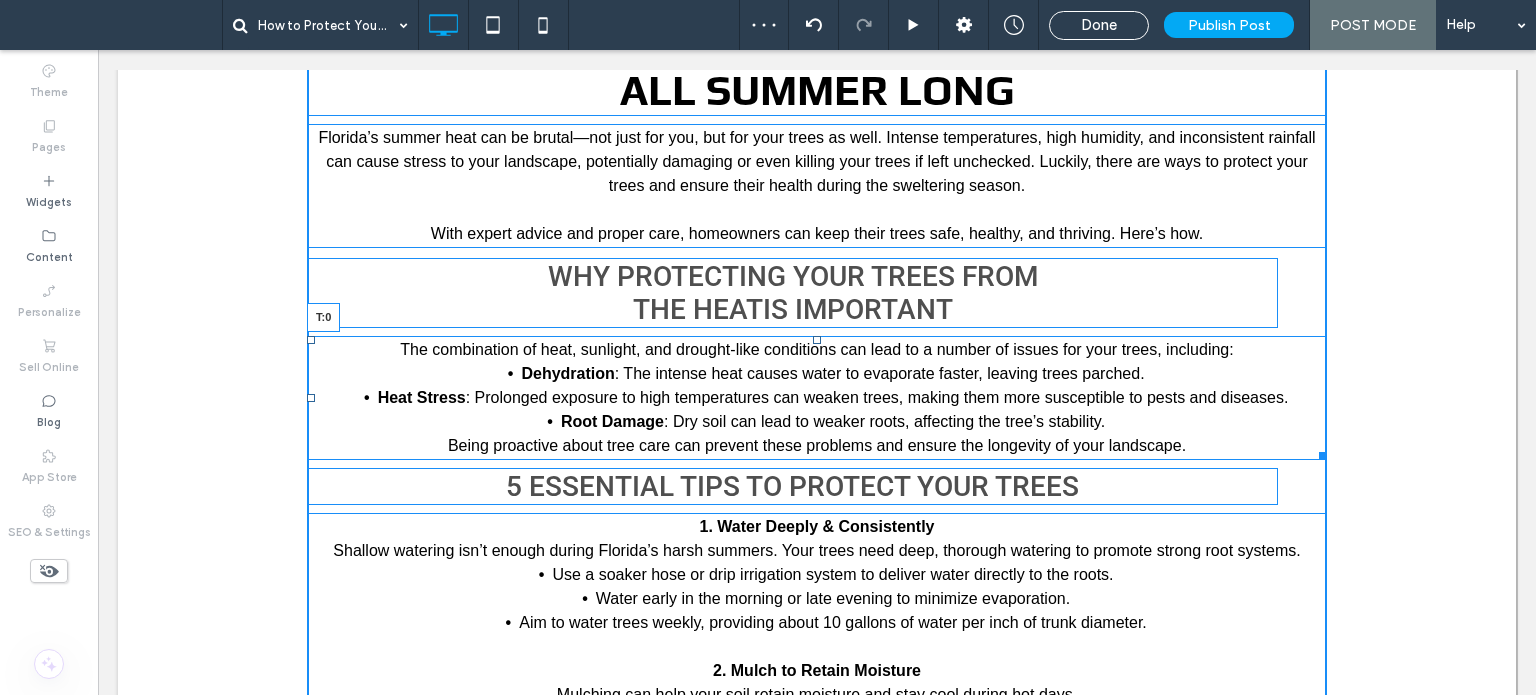 click on "WAYS to keep your treES comfortable all summer long
Florida’s summer heat can be brutal—not just for you, but for your trees as well. Intense temperatures, high humidity, and inconsistent rainfall can cause stress to your landscape, potentially damaging or even killing your trees if left unchecked. Luckily, there are ways to protect your trees and ensure their health during the sweltering season.    With expert advice and proper care, homeowners can keep their trees safe, healthy, and thriving. Here’s how.  Why Protecting your trees from the heat  IS IMPORTANT The combination of heat, sunlight, and drought-like conditions can lead to a number of issues for your trees, including: Dehydration : The intense heat causes water to evaporate faster, leaving trees parched.  Heat Stress : Prolonged exposure to high temperatures can weaken trees, making them more susceptible to pests and diseases.  Root Damage : Dry soil can lead to weaker roots, affecting the tree’s stability. T:0         ﻿" at bounding box center (817, 777) 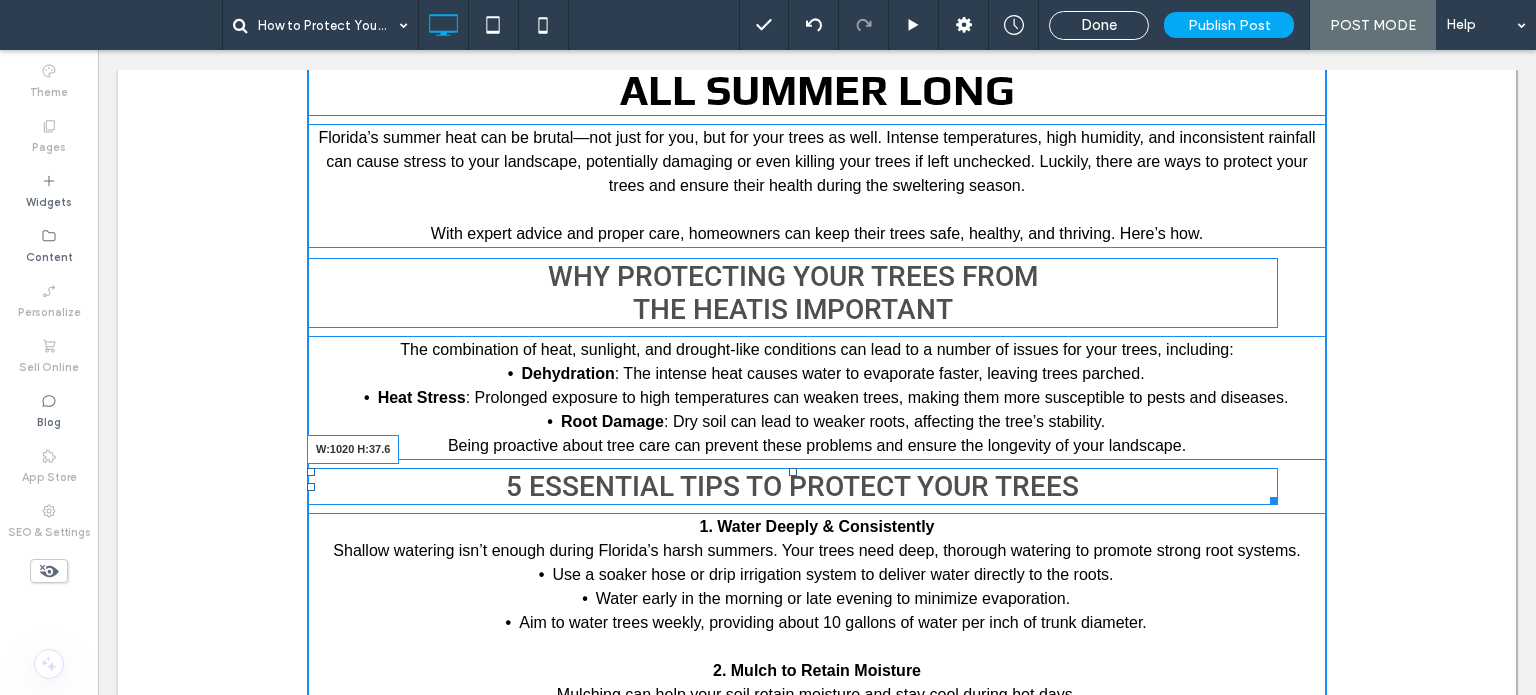 drag, startPoint x: 1262, startPoint y: 499, endPoint x: 1535, endPoint y: 521, distance: 273.885 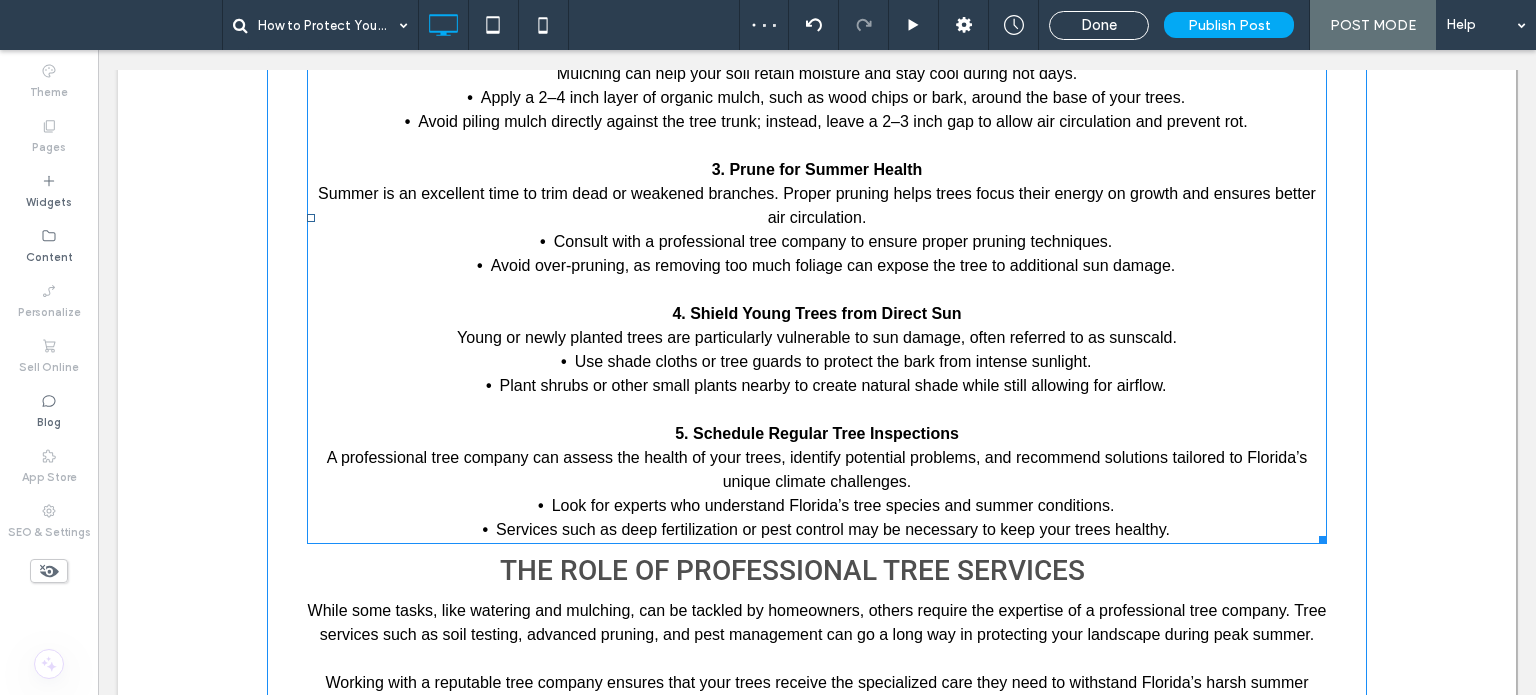 scroll, scrollTop: 1474, scrollLeft: 0, axis: vertical 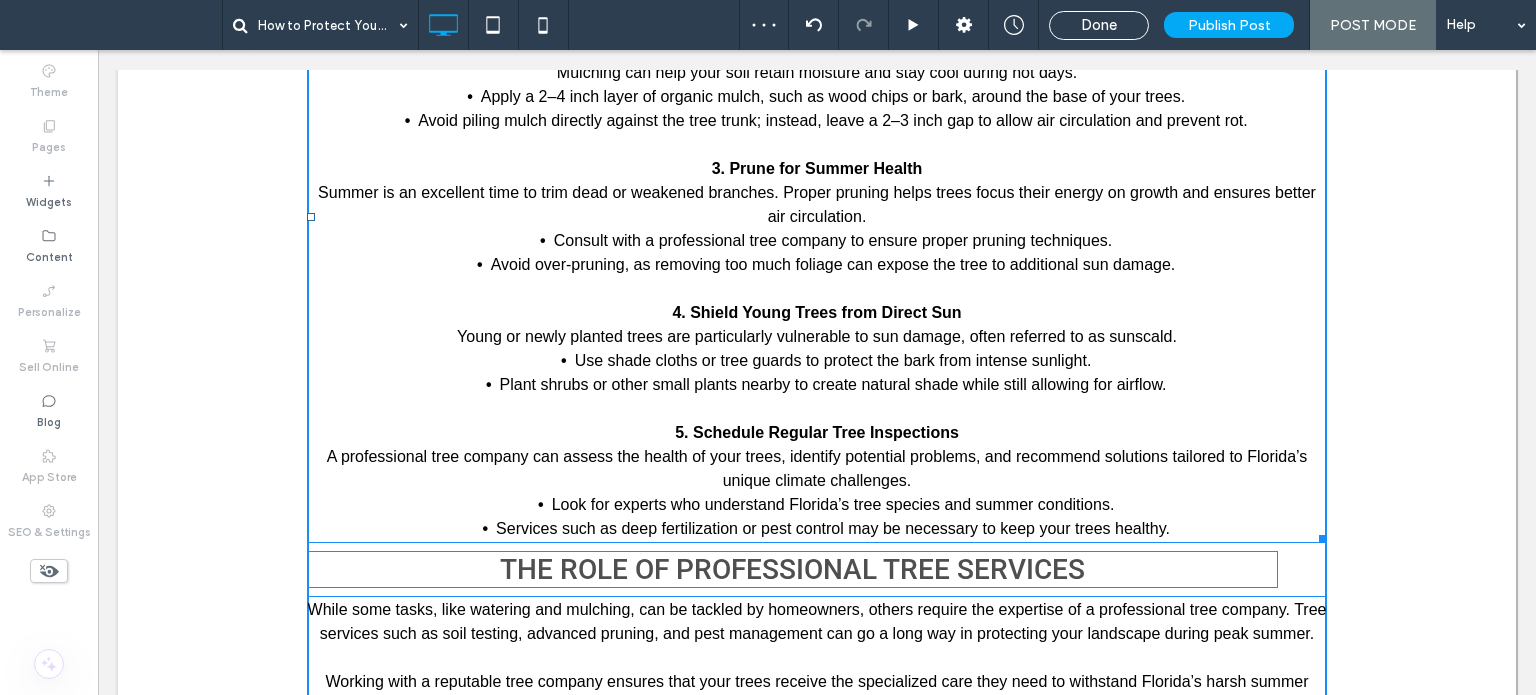 drag, startPoint x: 1312, startPoint y: 536, endPoint x: 1535, endPoint y: 551, distance: 223.50392 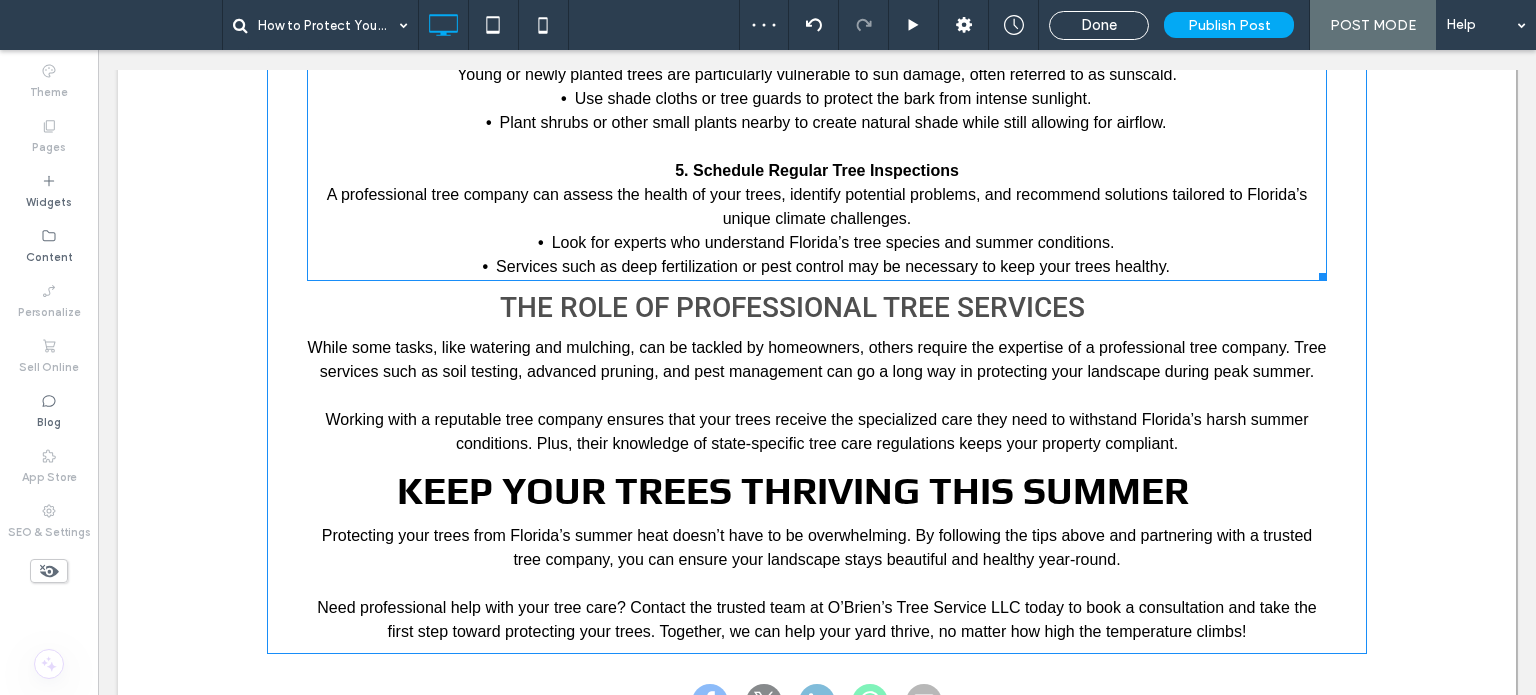 scroll, scrollTop: 1740, scrollLeft: 0, axis: vertical 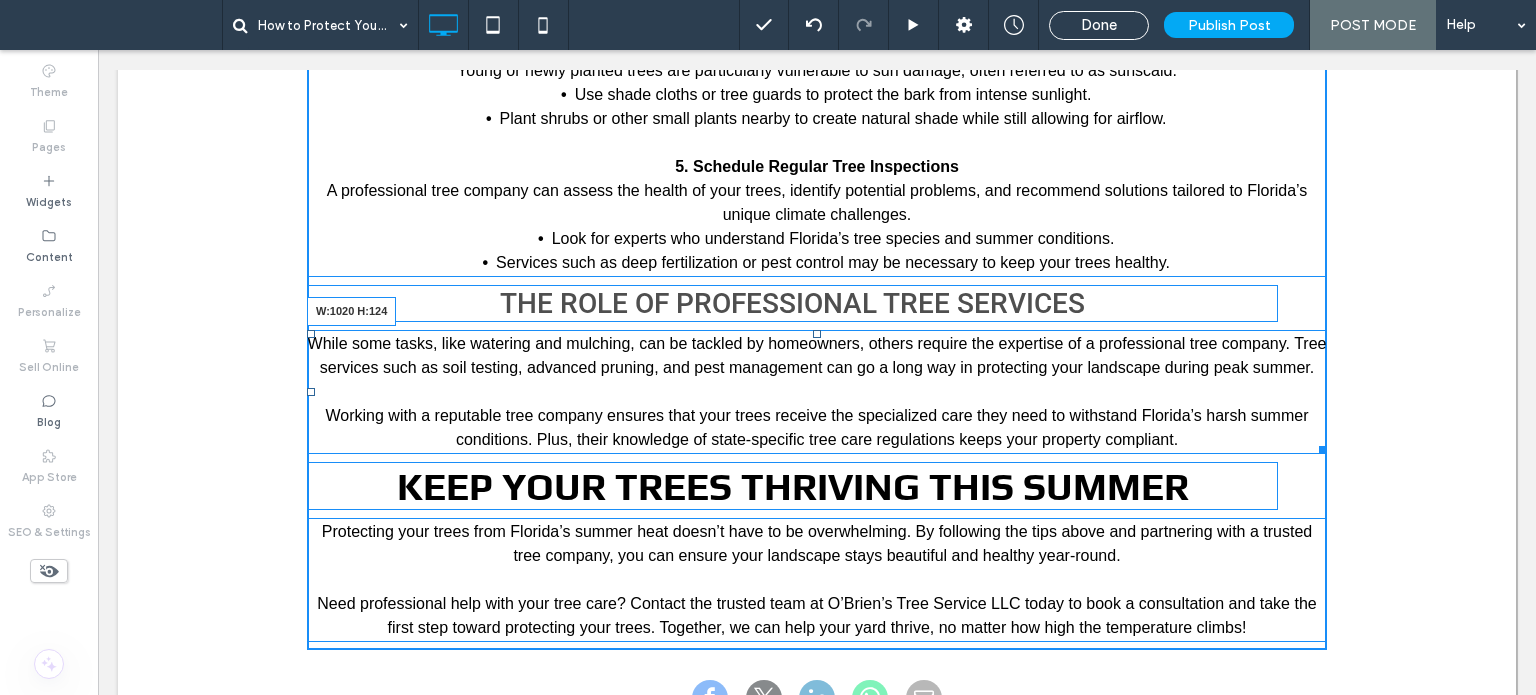 drag, startPoint x: 1312, startPoint y: 458, endPoint x: 1468, endPoint y: 461, distance: 156.02884 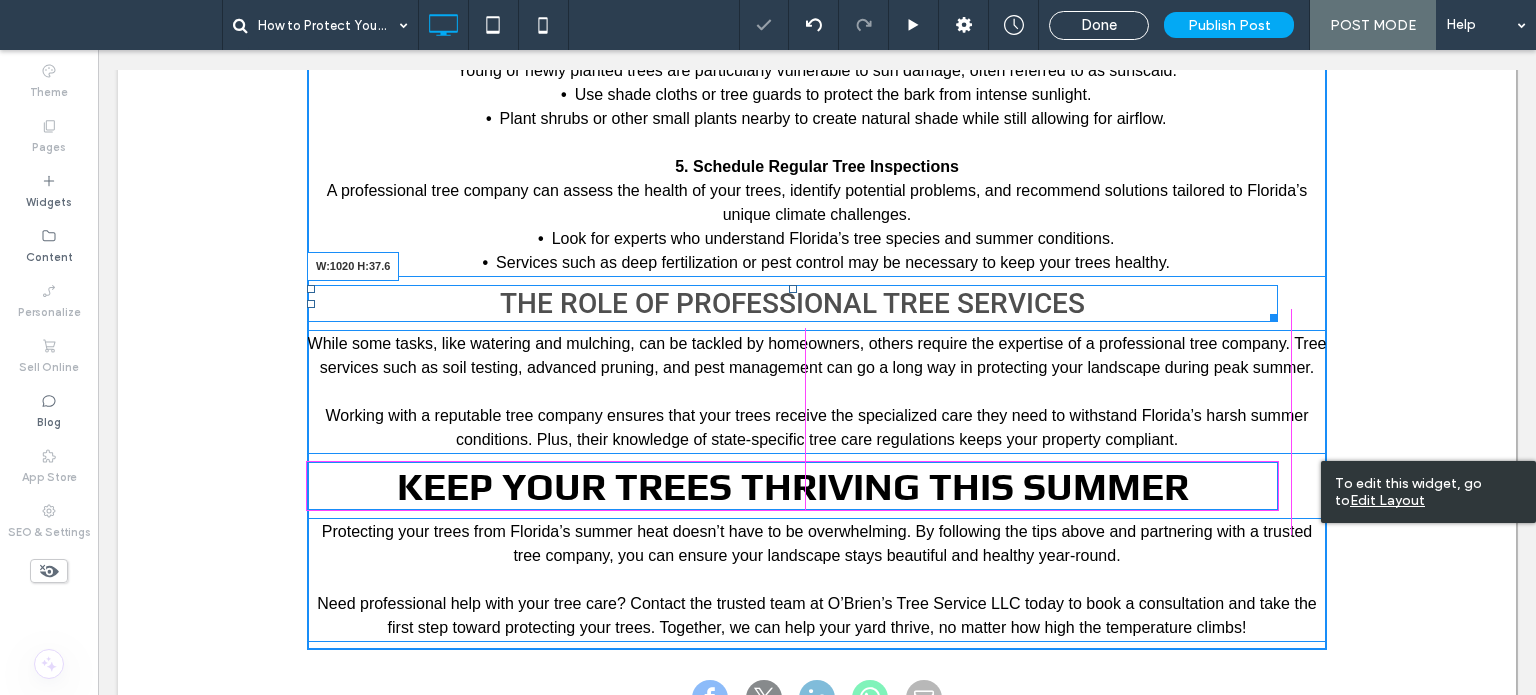 drag, startPoint x: 1263, startPoint y: 319, endPoint x: 1466, endPoint y: 419, distance: 226.29405 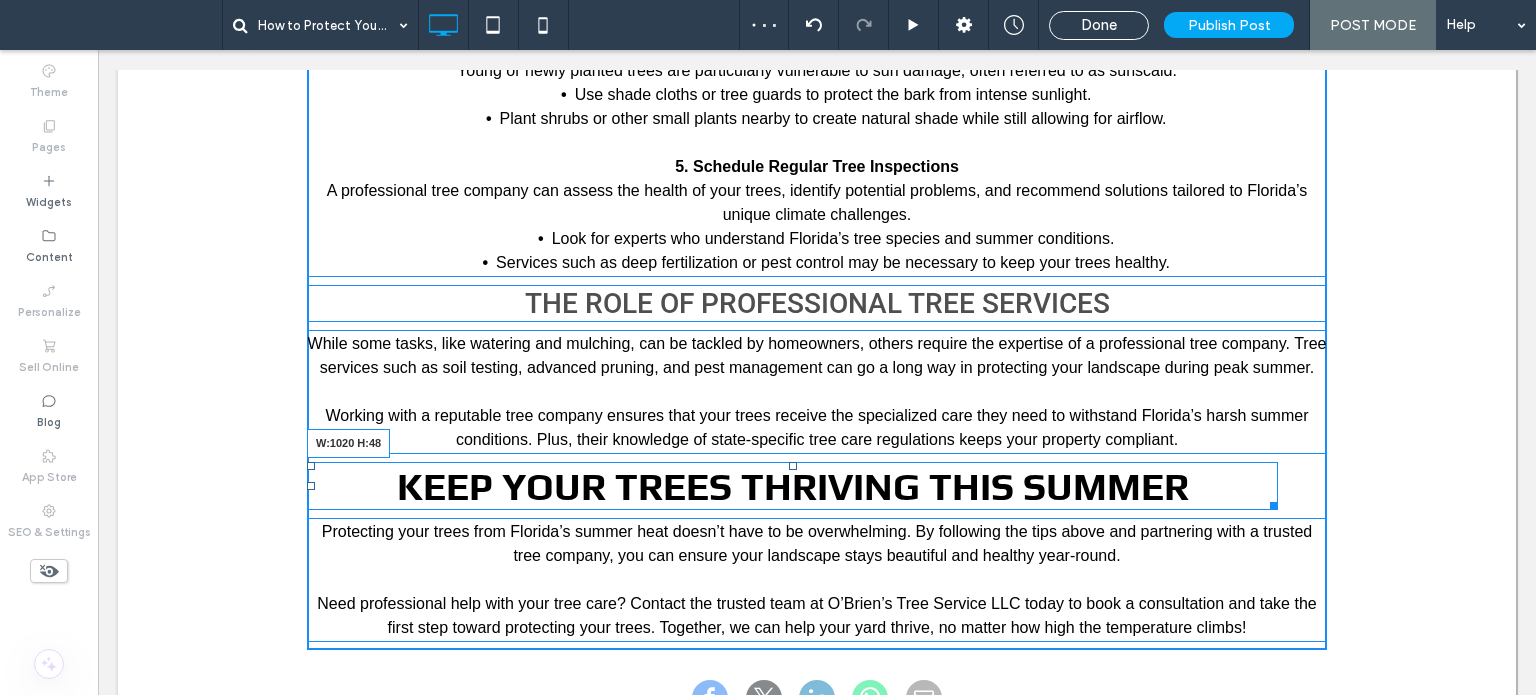 drag, startPoint x: 1262, startPoint y: 504, endPoint x: 1535, endPoint y: 504, distance: 273 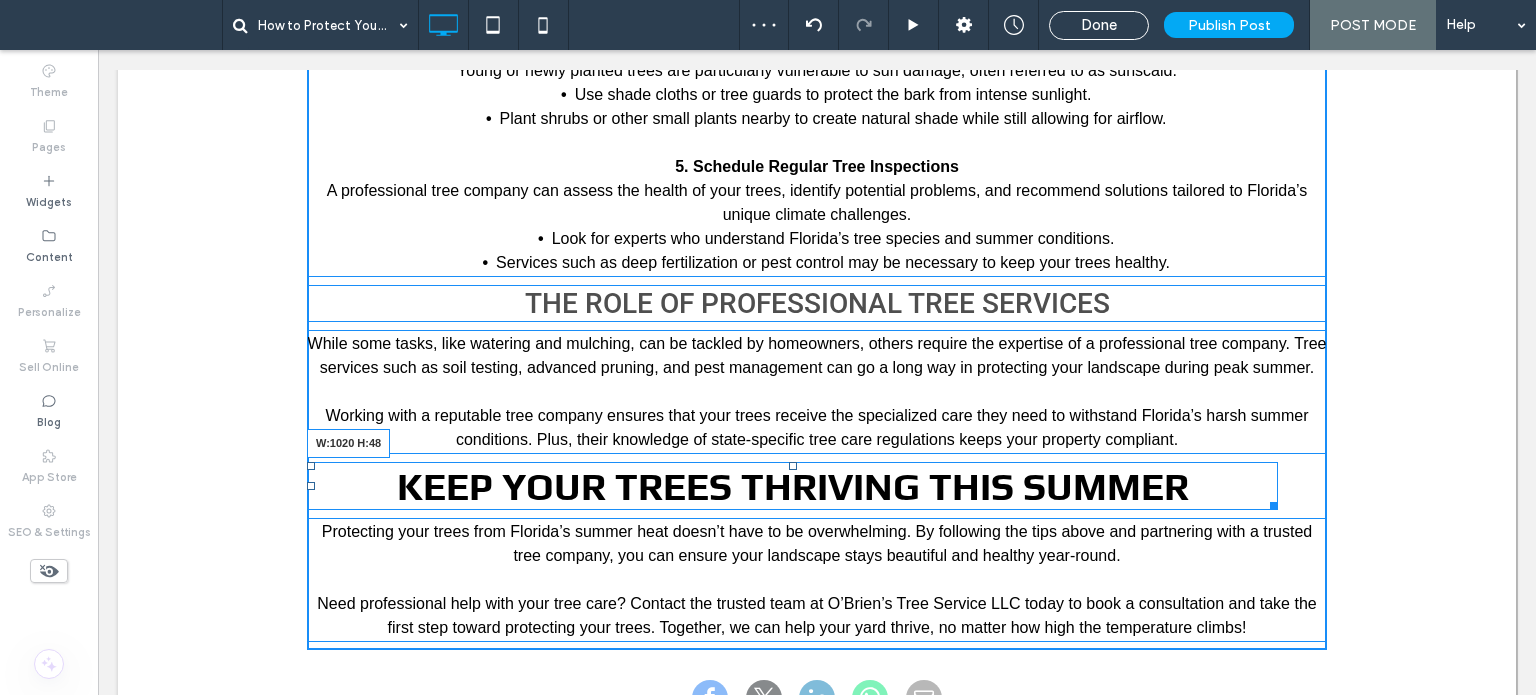 click on "Click To Paste
A black and white icon of a map with a pin on it.
Click To Paste
[CITY], [STATE] [POSTAL_CODE]
Click To Paste
A black and white icon of an envelope with a piece of paper in it.
Click To Paste
[EMAIL]
Click To Paste
Click To Paste
A black and white icon of a cell phone on a white background.
Click To Paste
[PHONE]
Click To Paste
Click To Paste
Click To Paste
A black and white icon of a map with a pin on it.
Click To Paste
[CITY], [STATE] [POSTAL_CODE]
Click To Paste
Click To Paste" at bounding box center [817, 16] 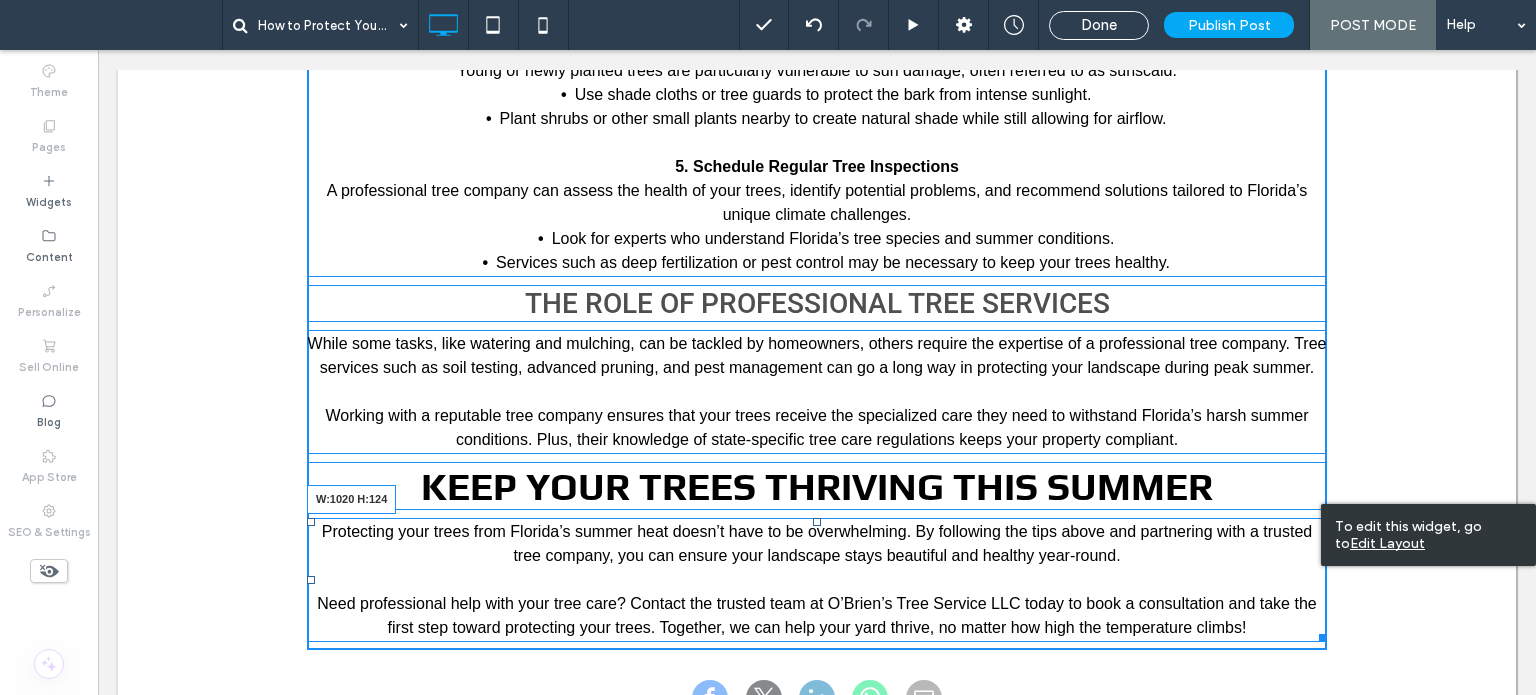 drag, startPoint x: 1313, startPoint y: 636, endPoint x: 1519, endPoint y: 598, distance: 209.47554 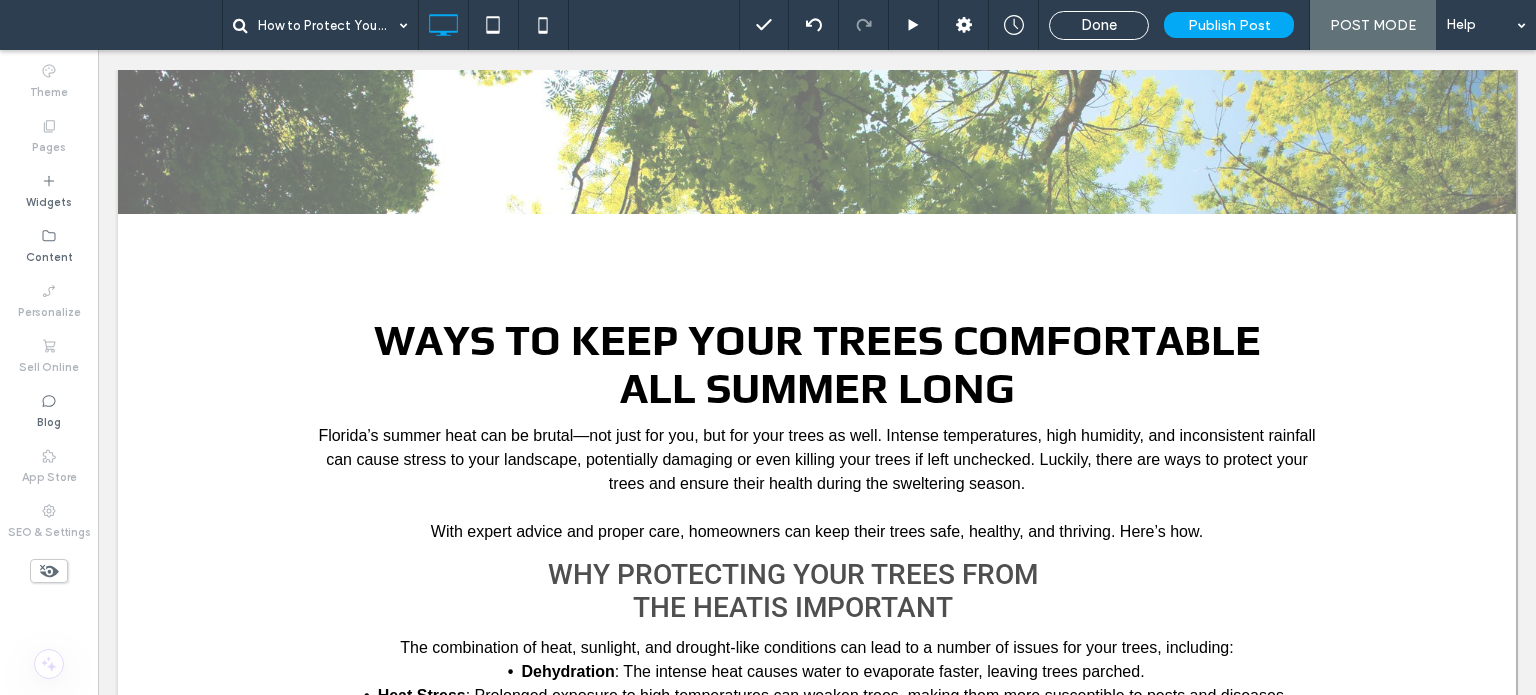 scroll, scrollTop: 553, scrollLeft: 0, axis: vertical 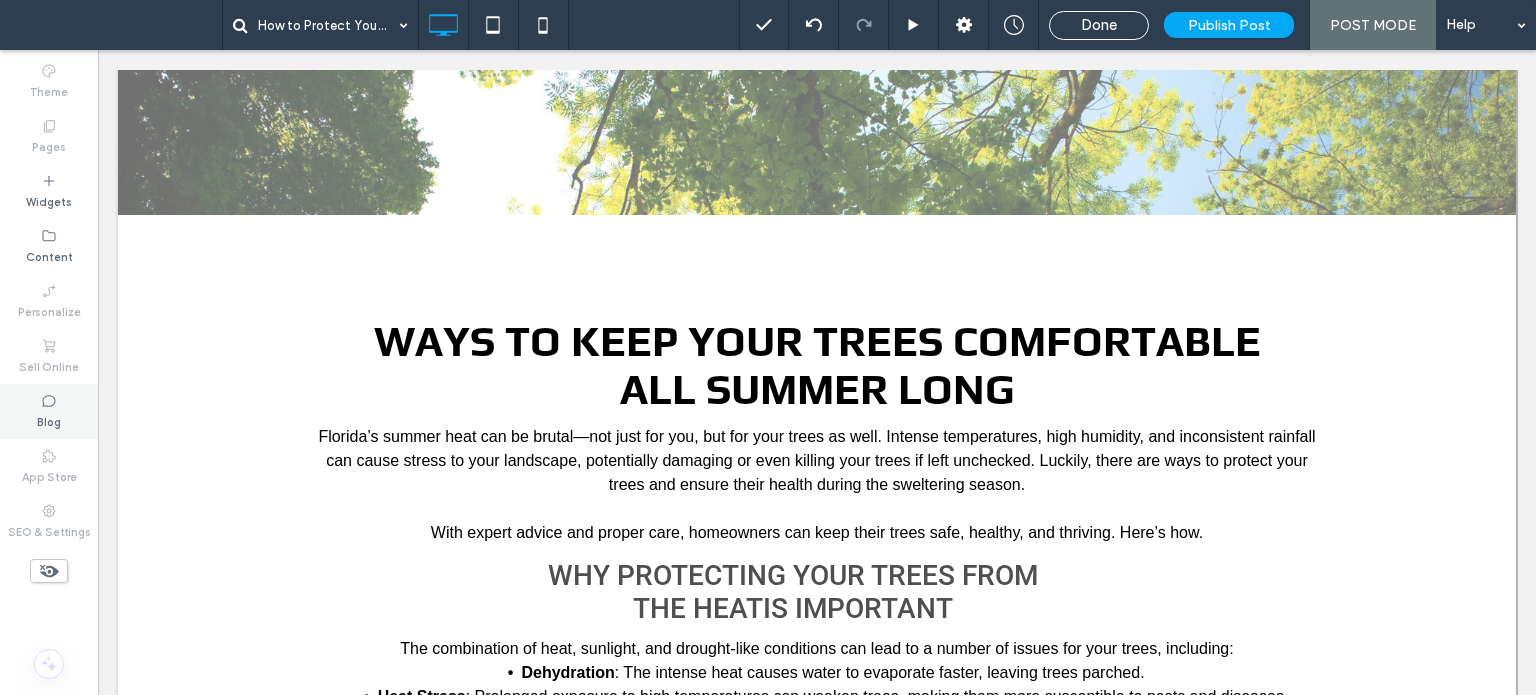 click 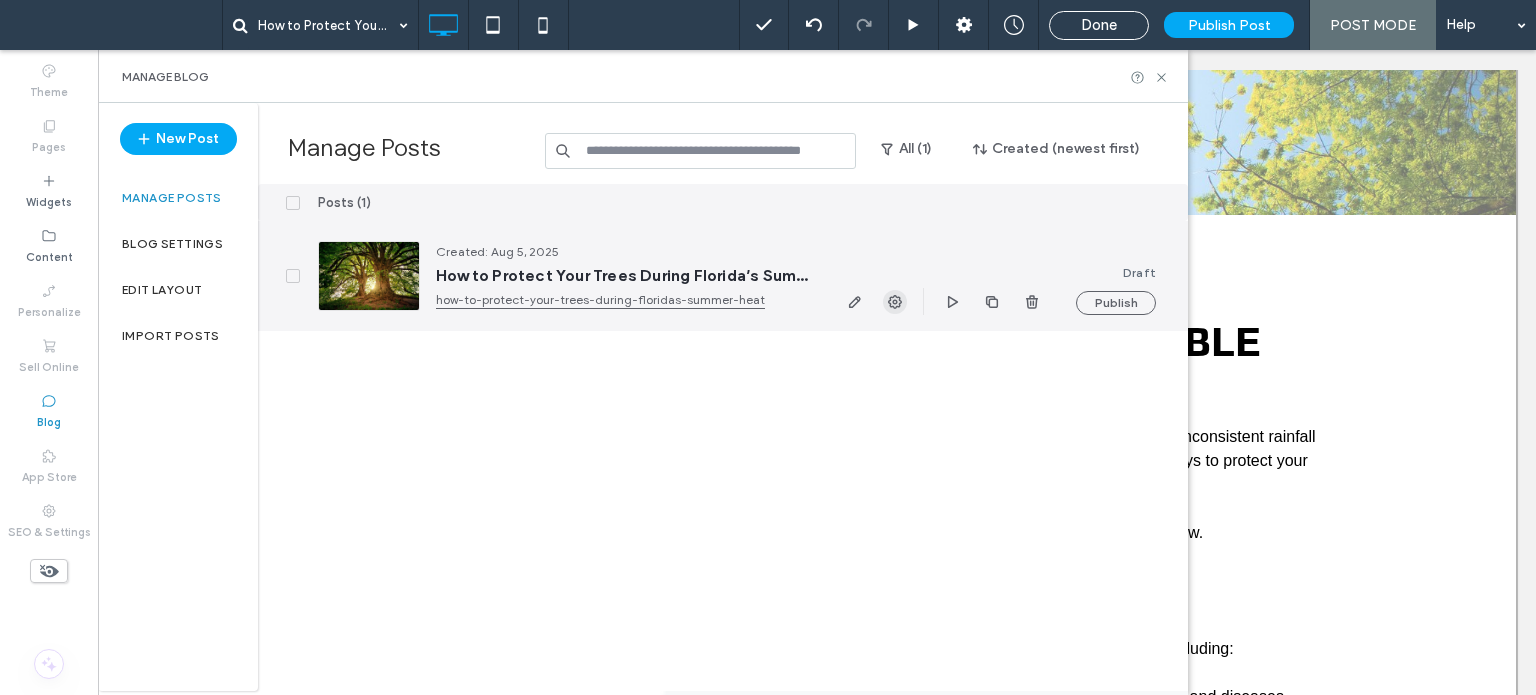 click 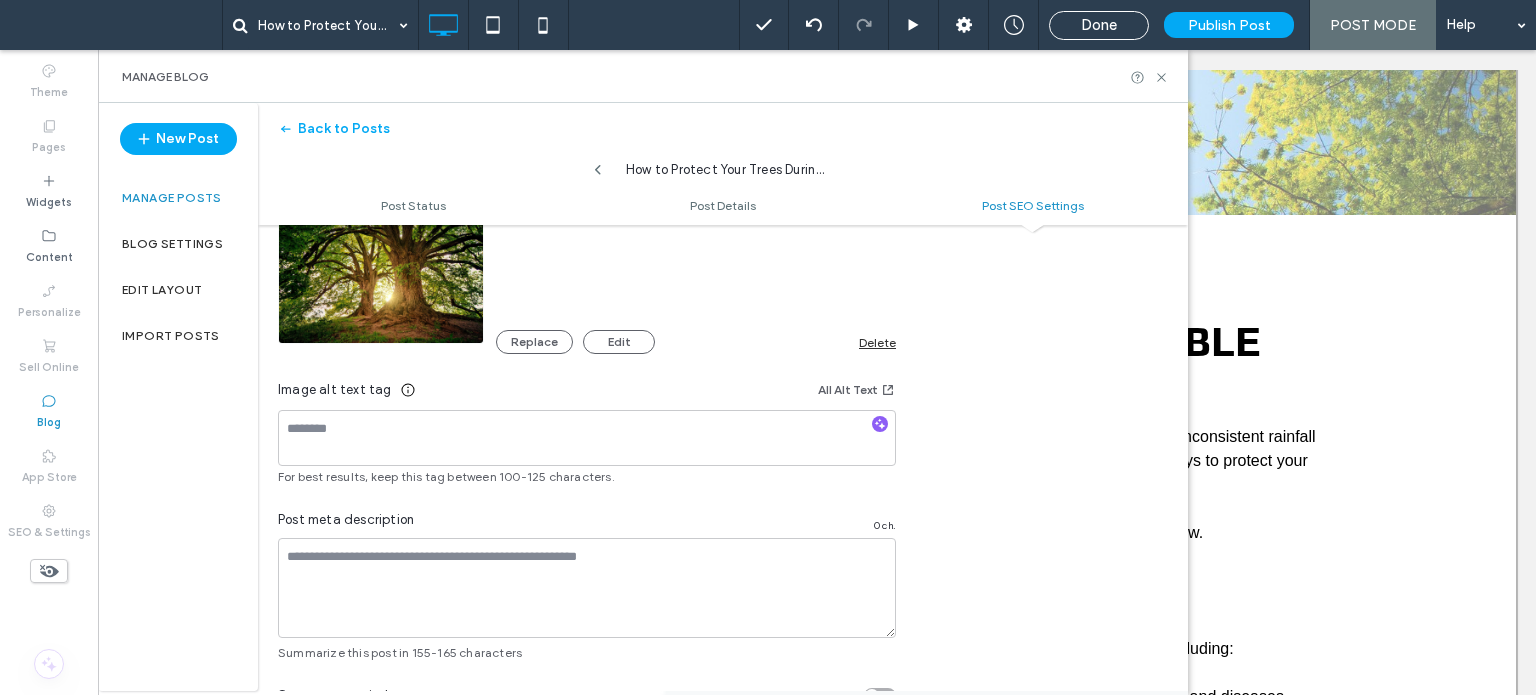 scroll, scrollTop: 1285, scrollLeft: 0, axis: vertical 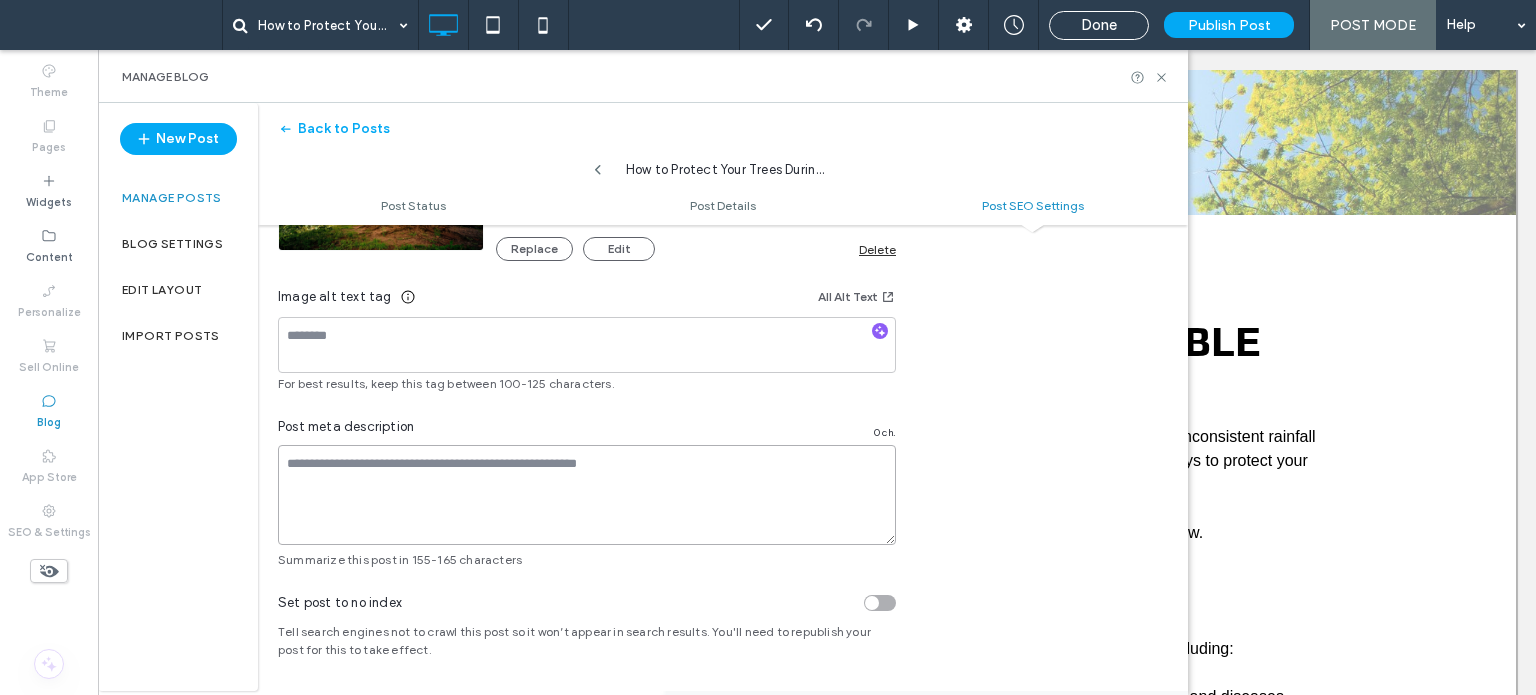 drag, startPoint x: 572, startPoint y: 479, endPoint x: 632, endPoint y: 472, distance: 60.40695 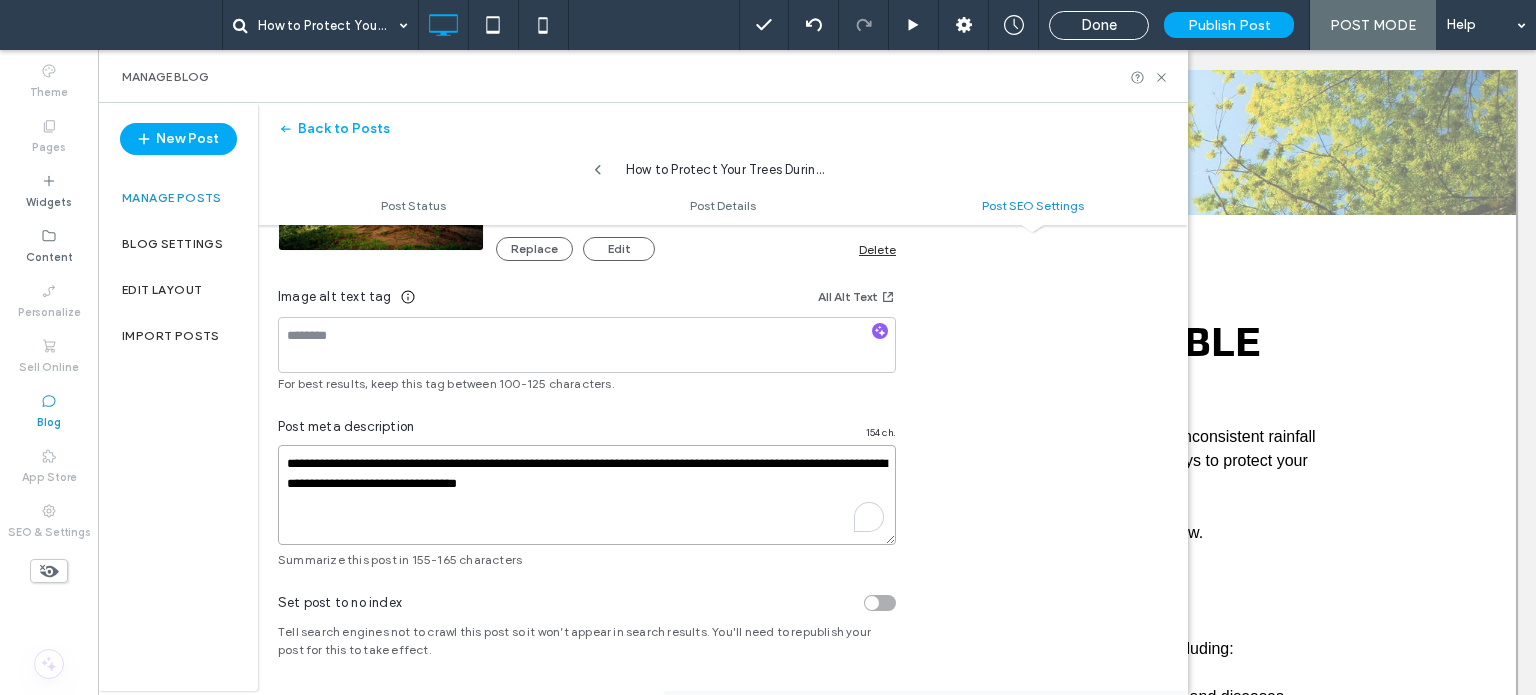 click on "**********" at bounding box center [587, 495] 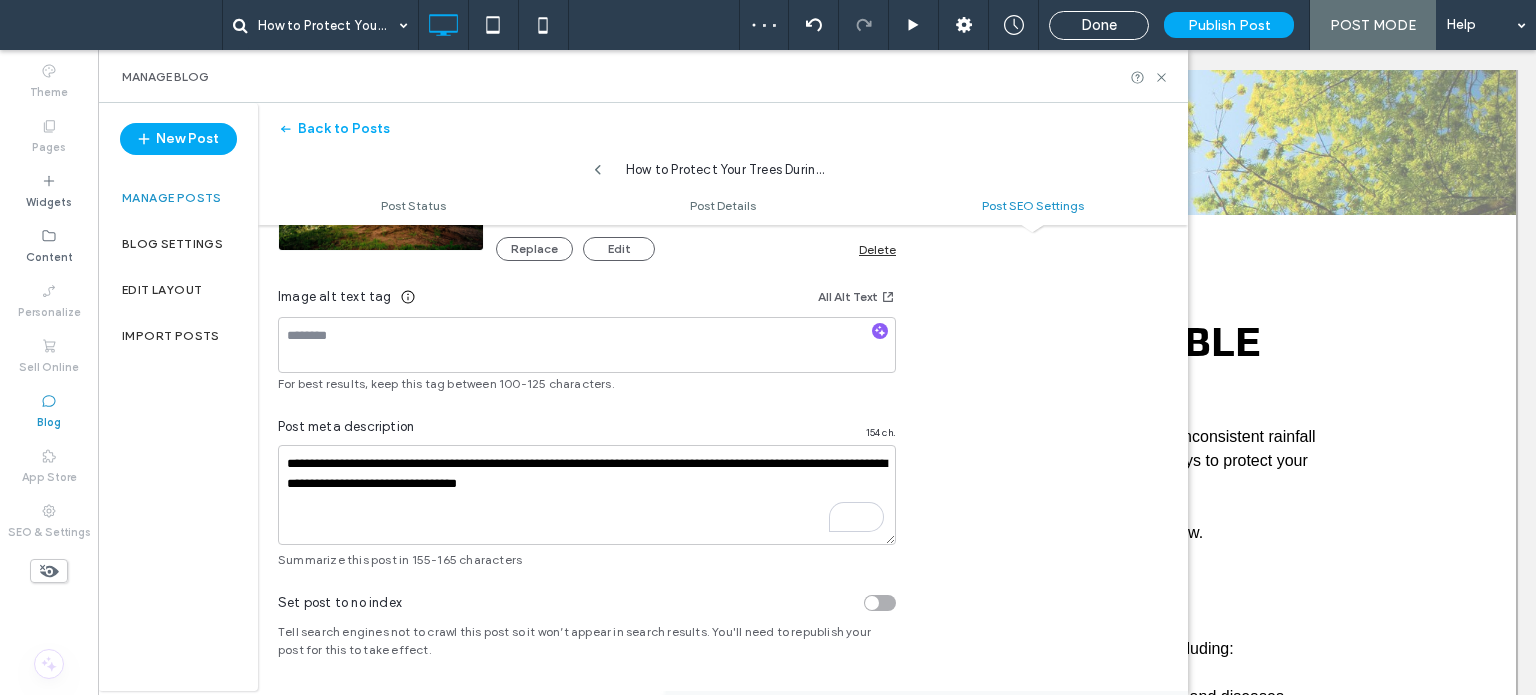 scroll, scrollTop: 976, scrollLeft: 0, axis: vertical 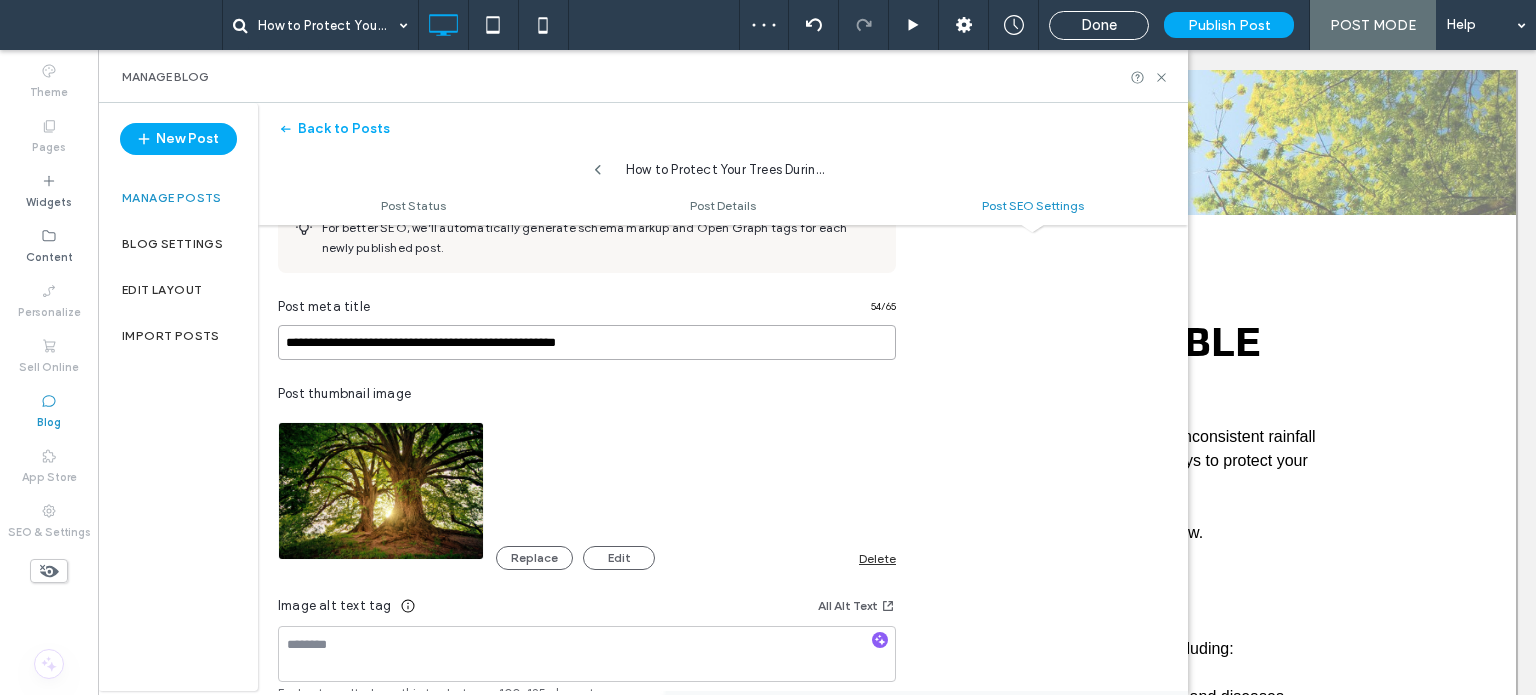 click on "**********" at bounding box center (587, 342) 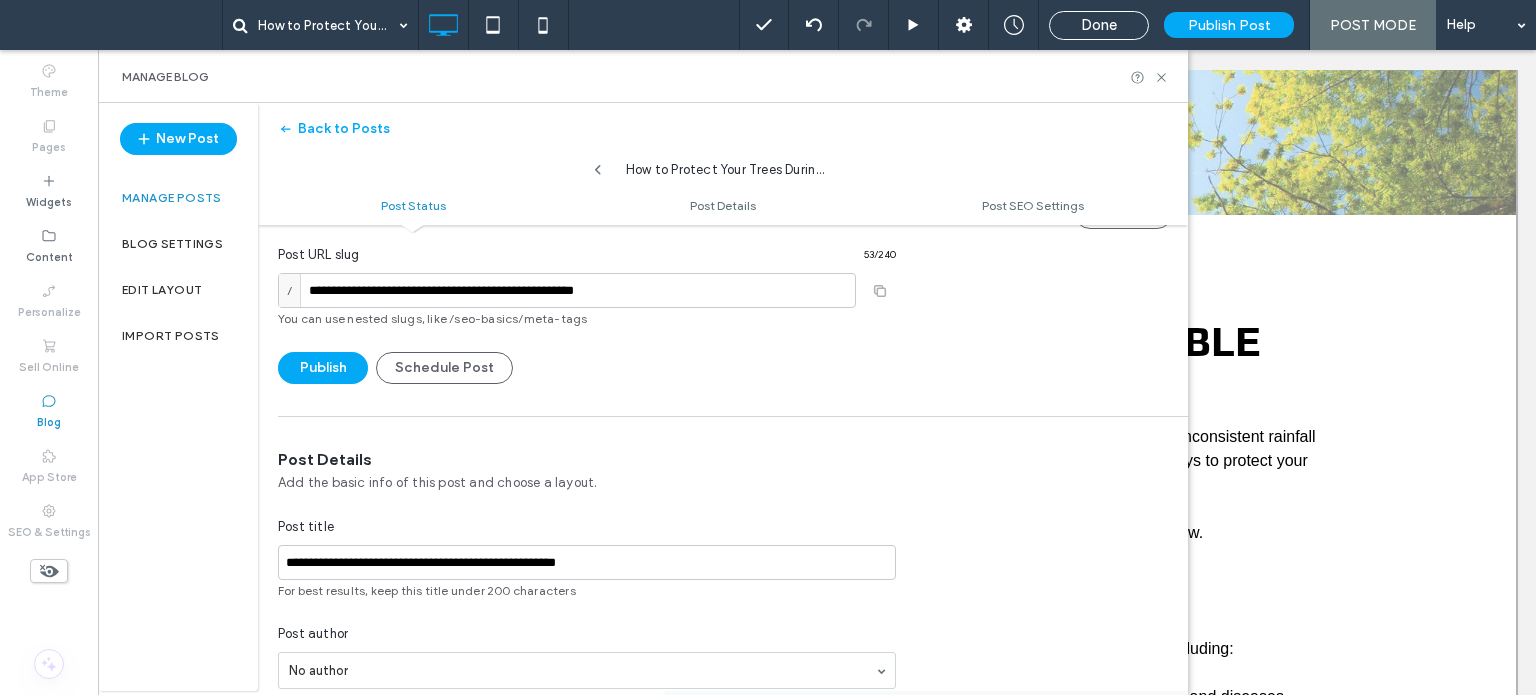 scroll, scrollTop: 0, scrollLeft: 0, axis: both 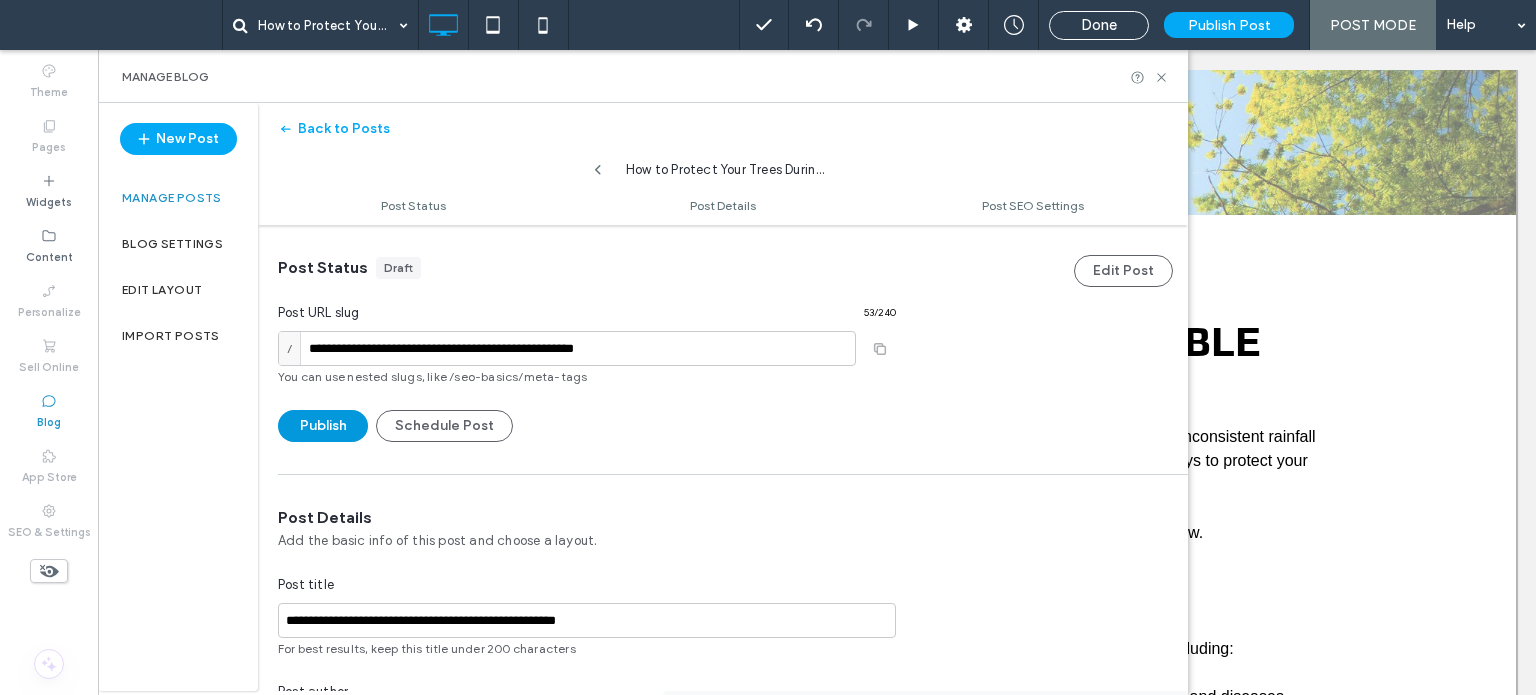 type on "**********" 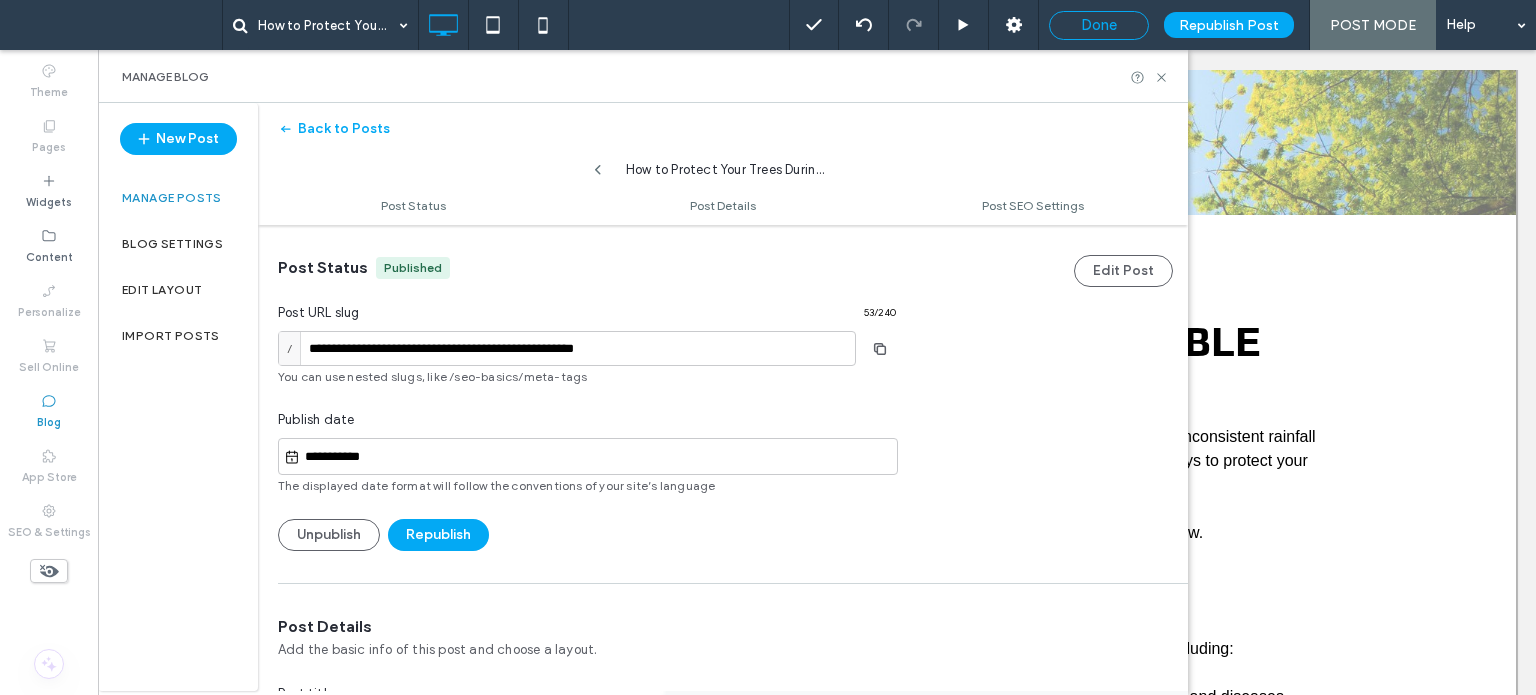 click on "Done" at bounding box center (1099, 25) 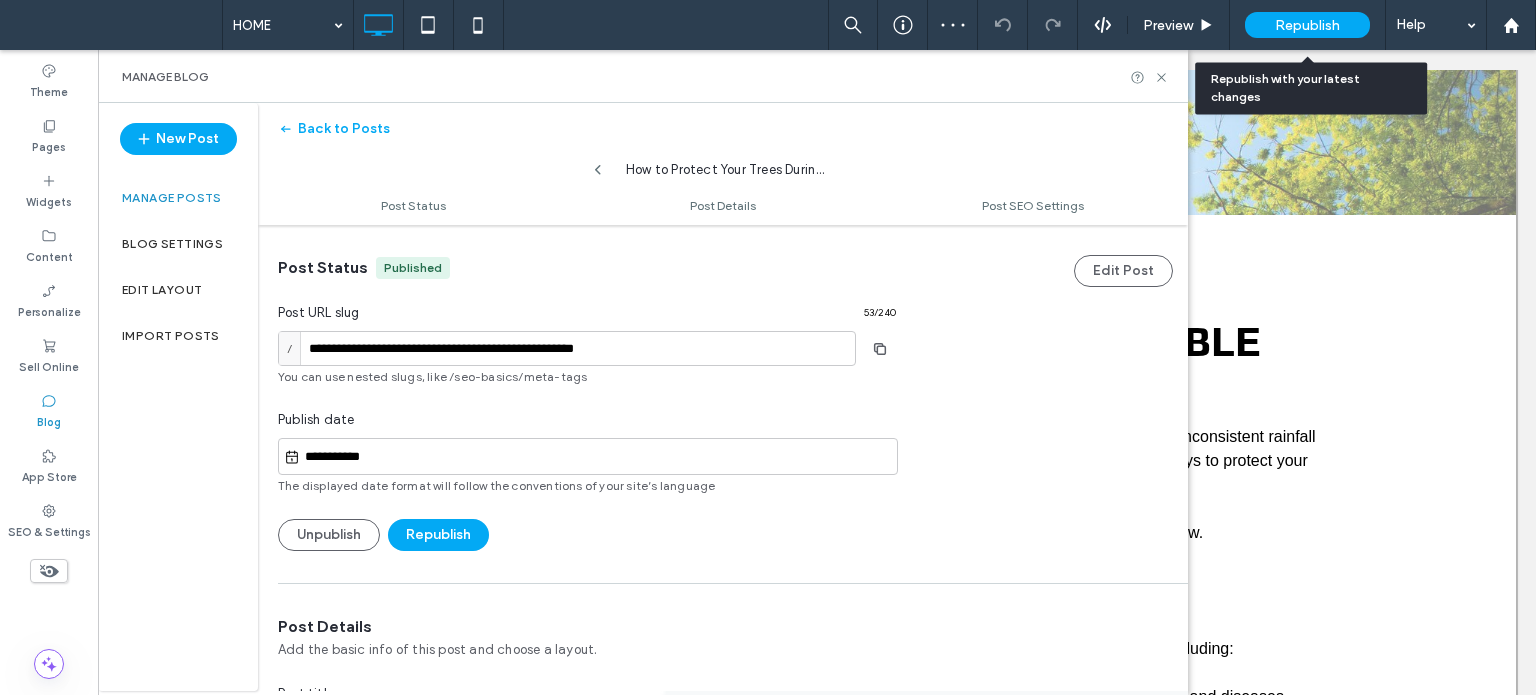 click on "Republish" at bounding box center [1307, 25] 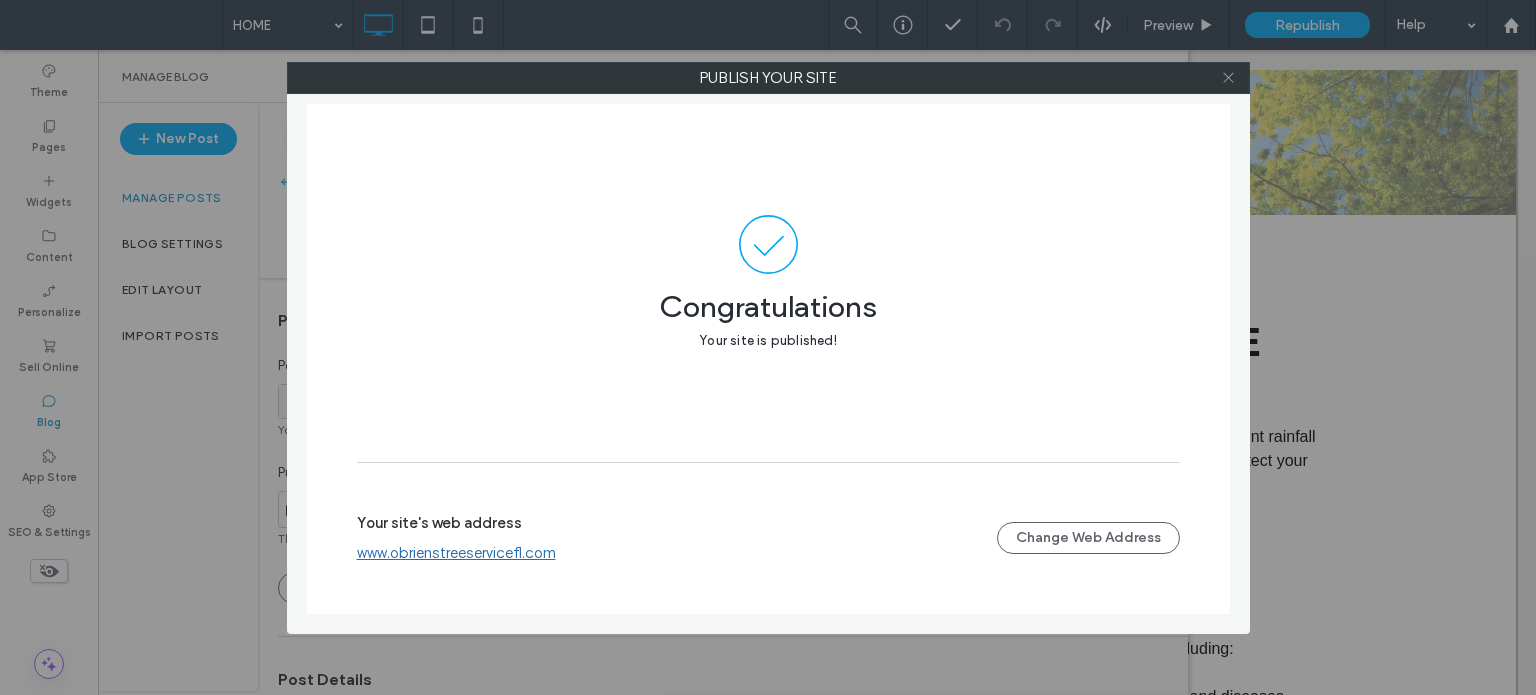 click 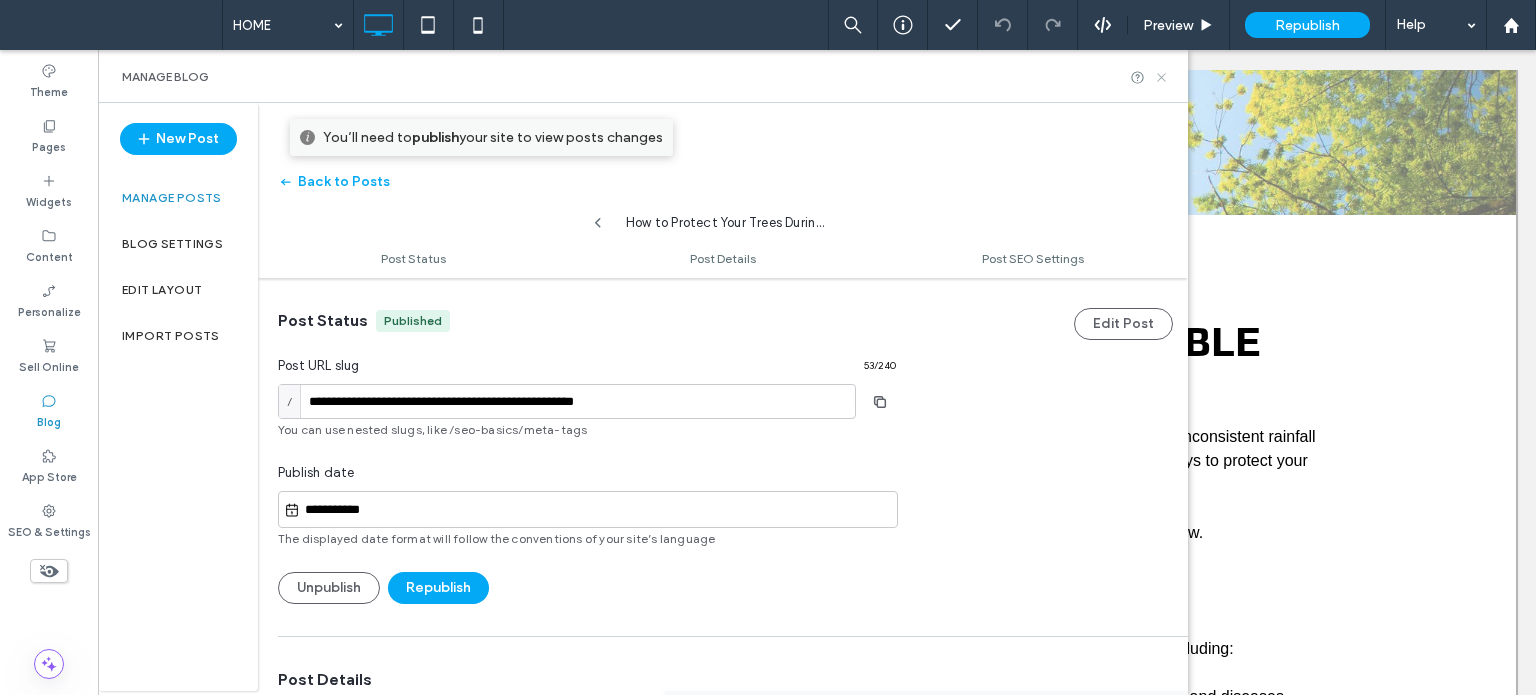 click 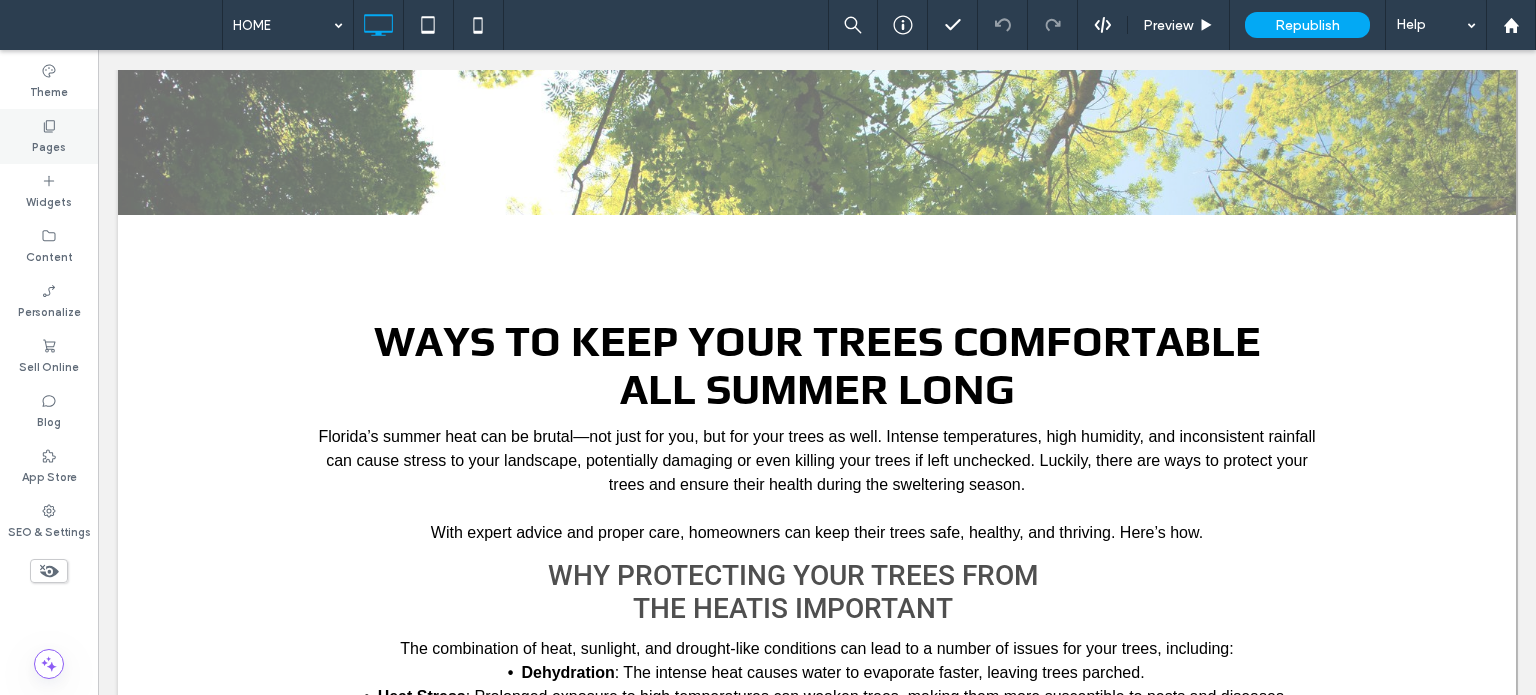 click on "Pages" at bounding box center [49, 136] 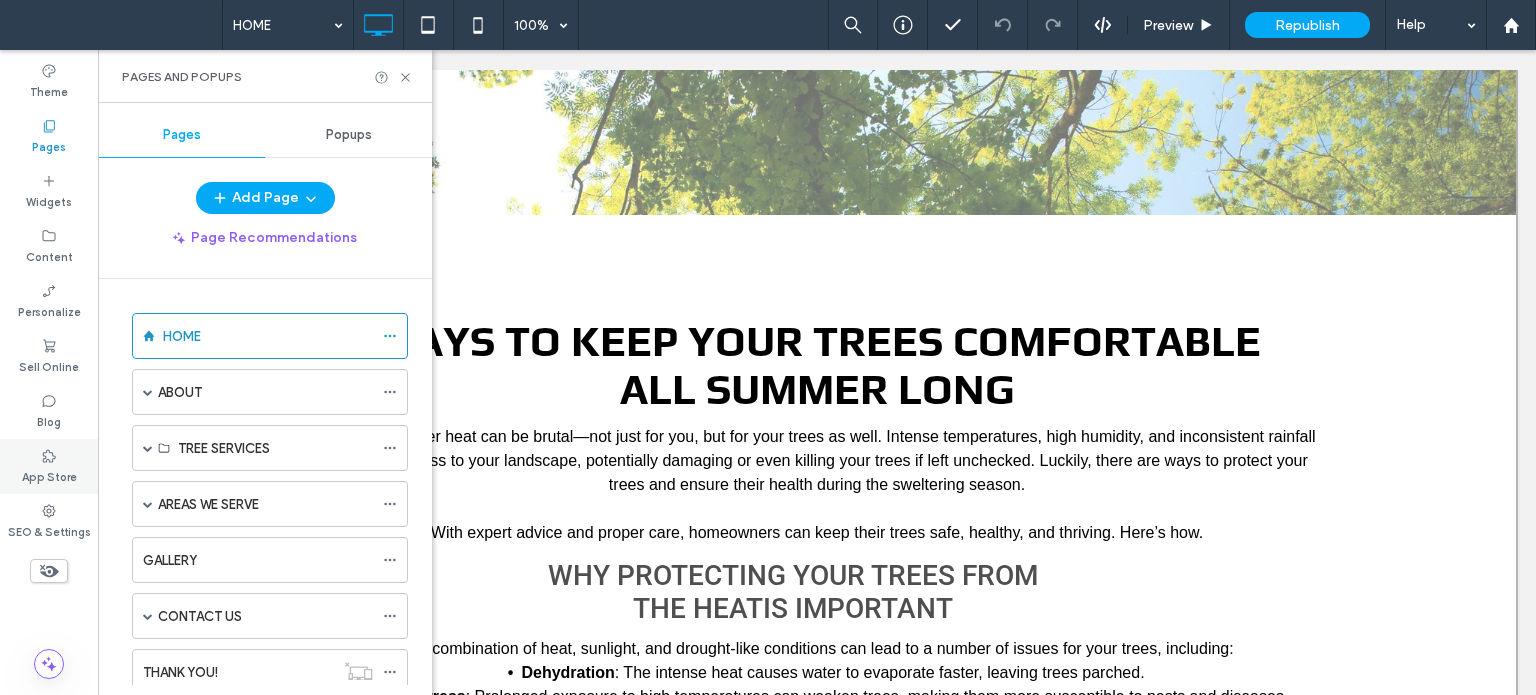click on "App Store" at bounding box center [49, 466] 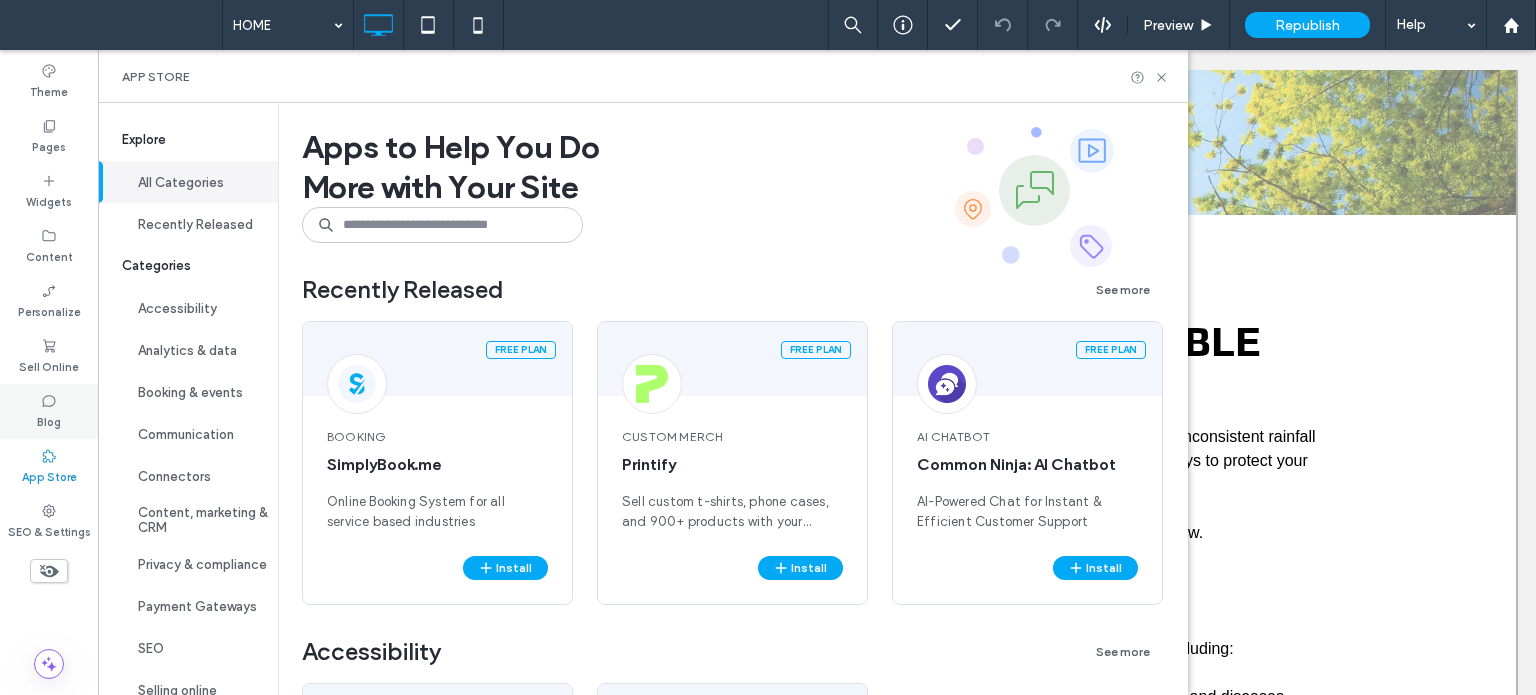 click on "Blog" at bounding box center [49, 420] 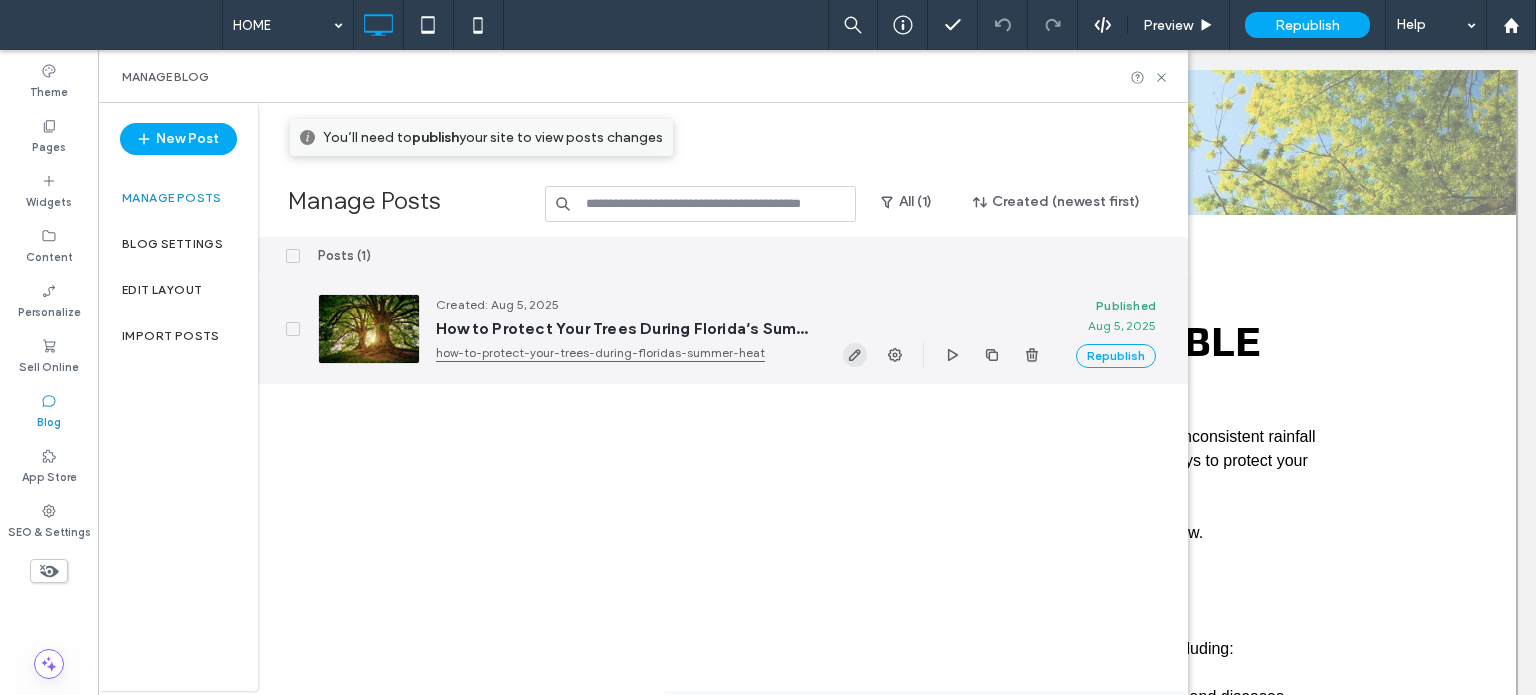 click 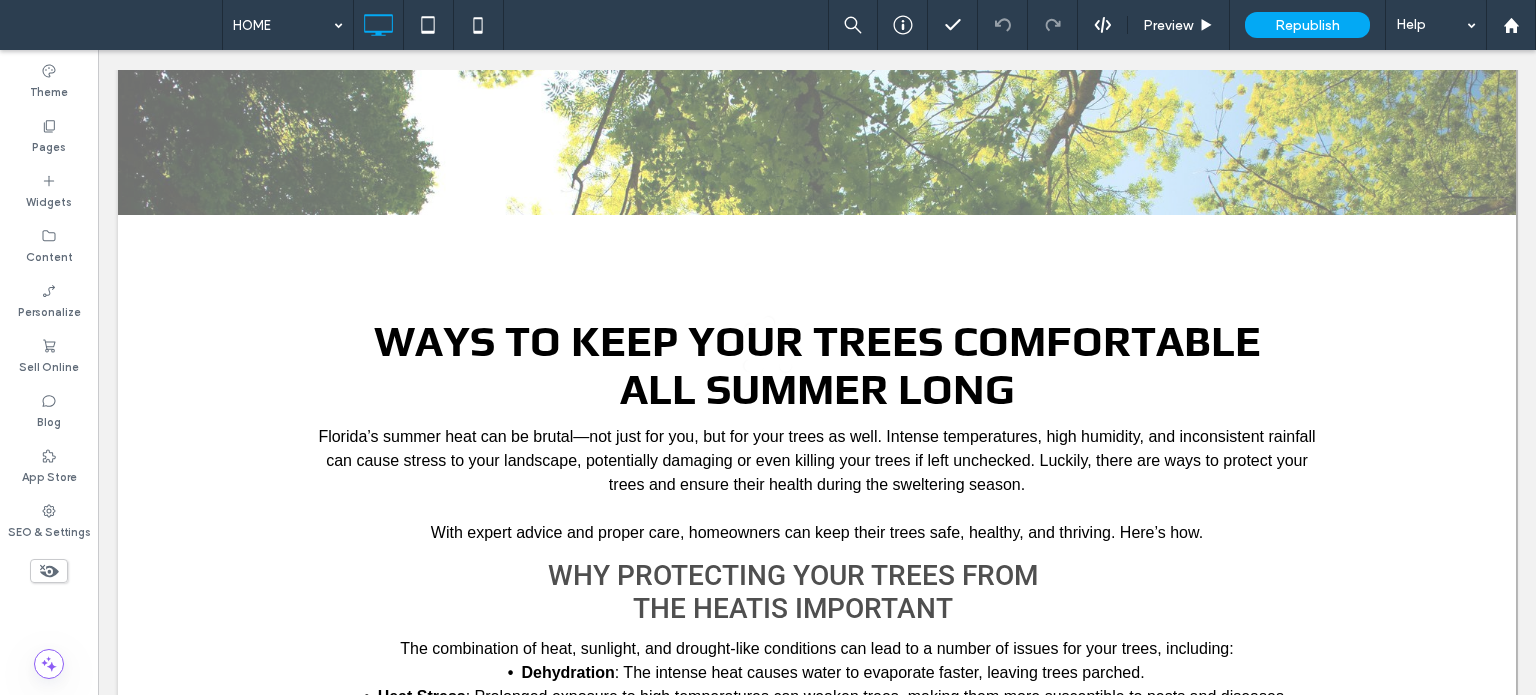 click at bounding box center [768, 347] 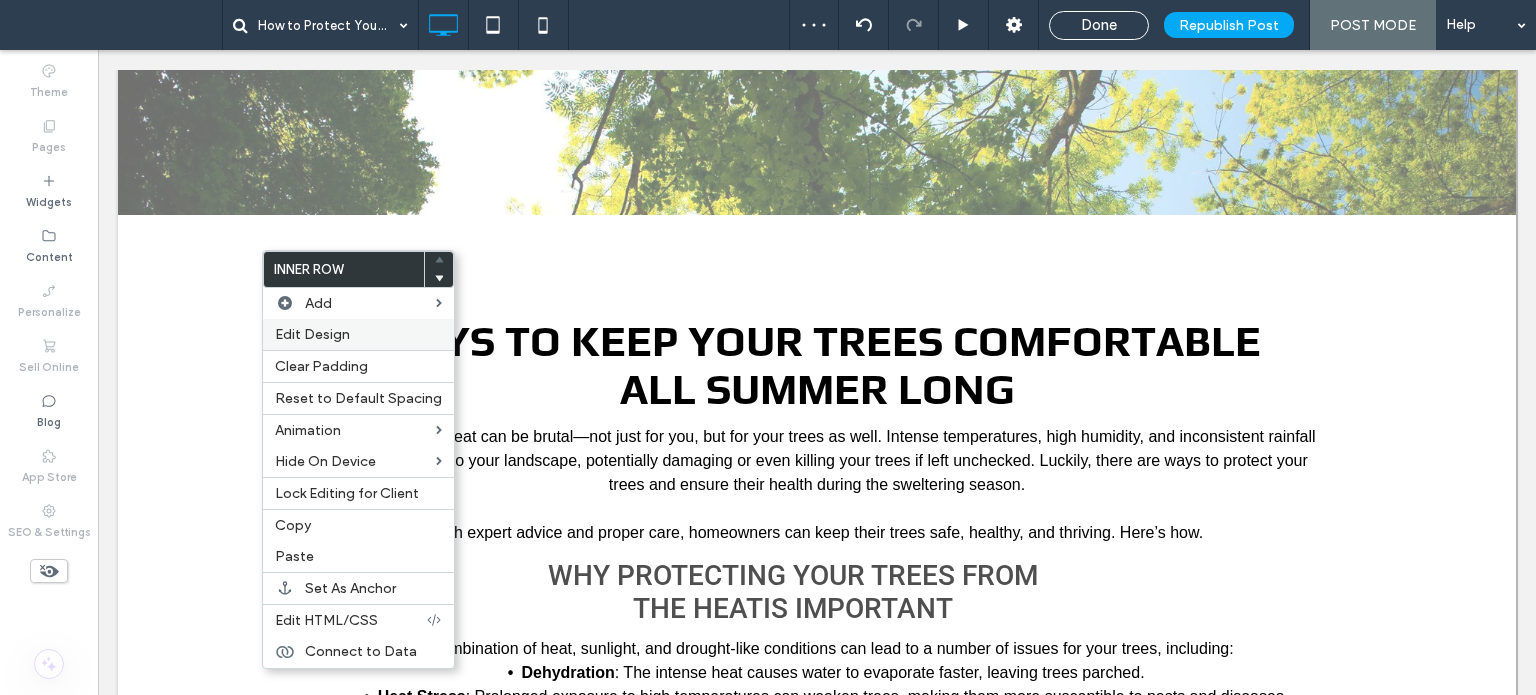 click on "Edit Design" at bounding box center [358, 334] 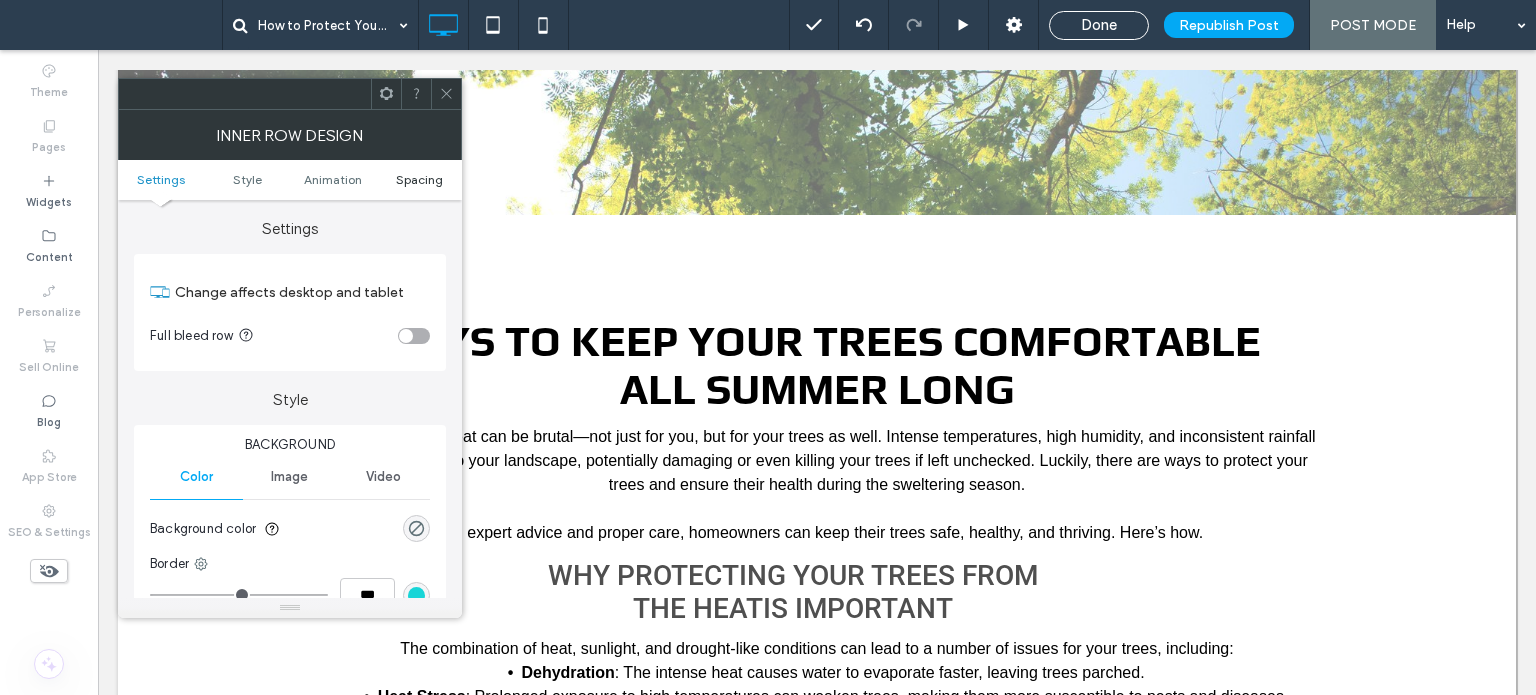 click on "Spacing" at bounding box center [419, 179] 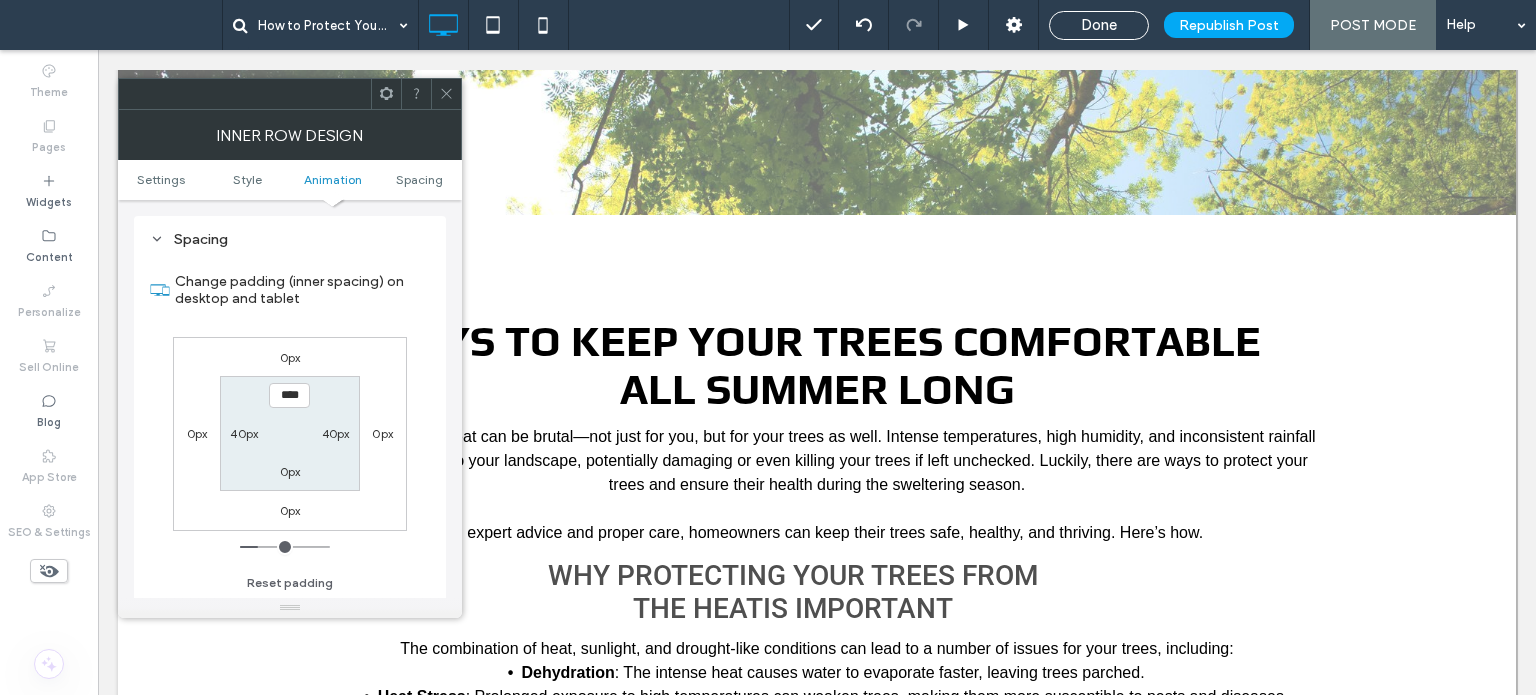 scroll, scrollTop: 640, scrollLeft: 0, axis: vertical 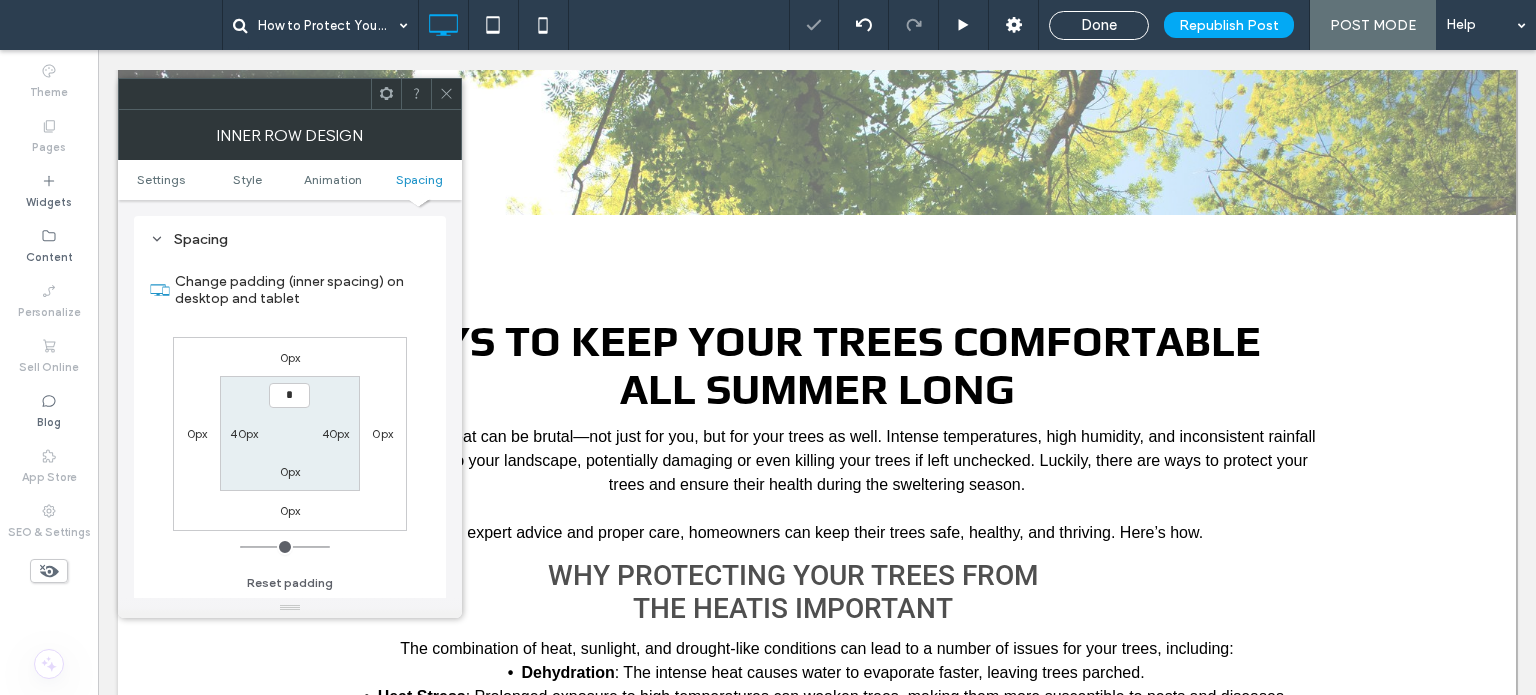 type on "***" 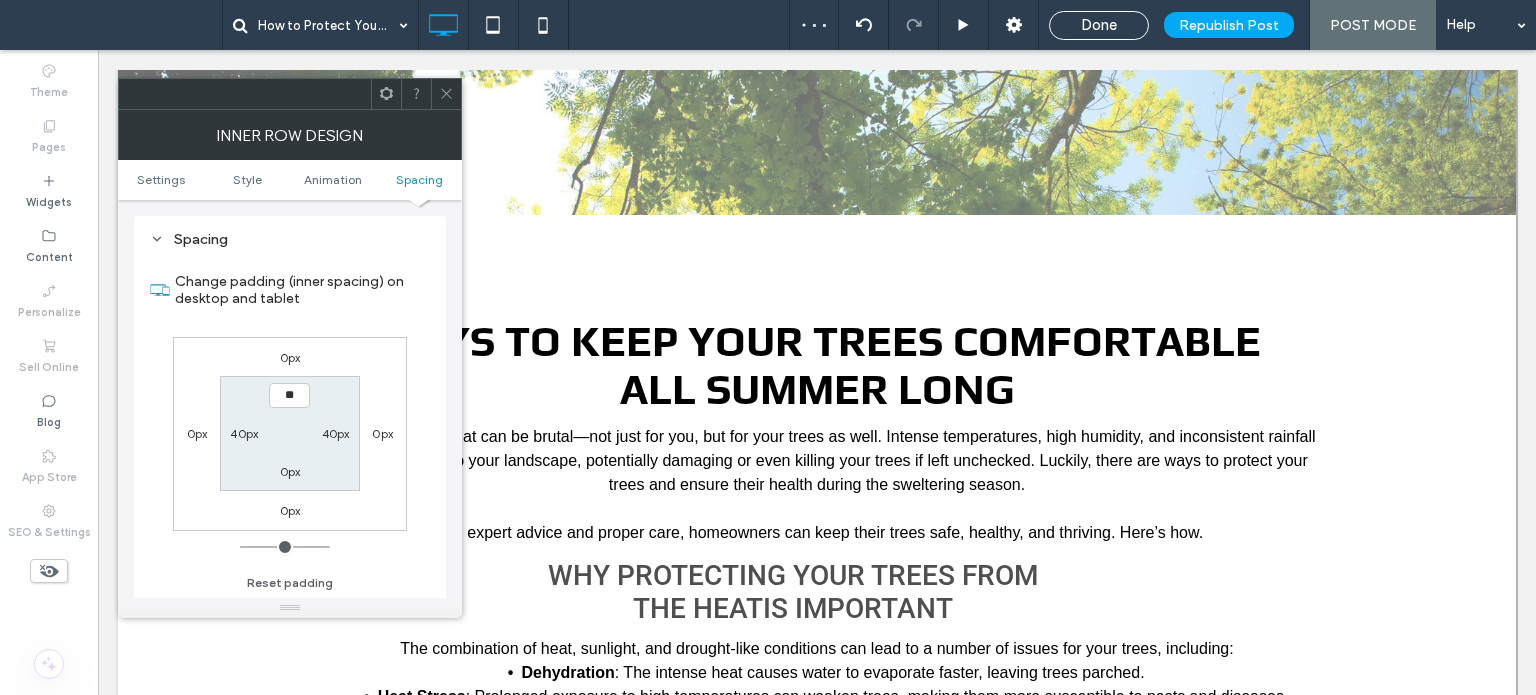 type on "****" 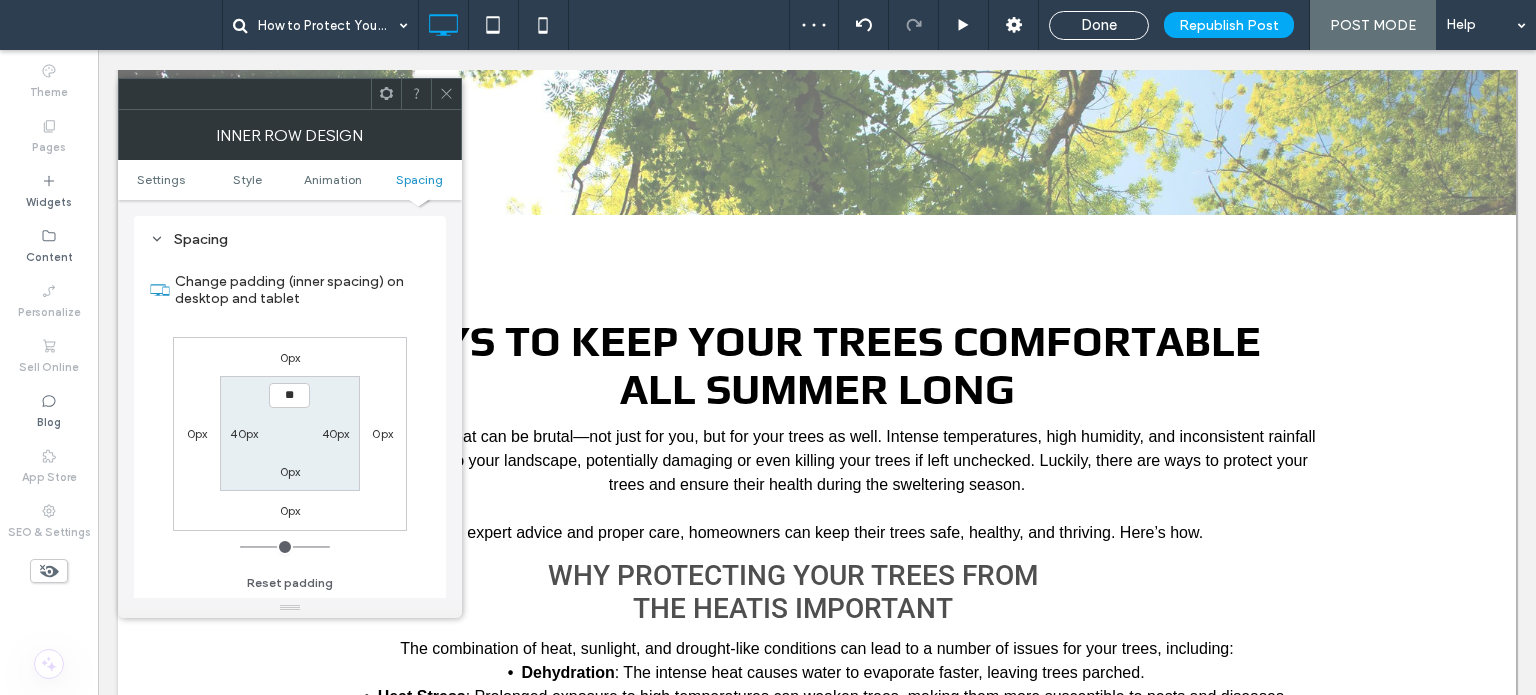 type on "**" 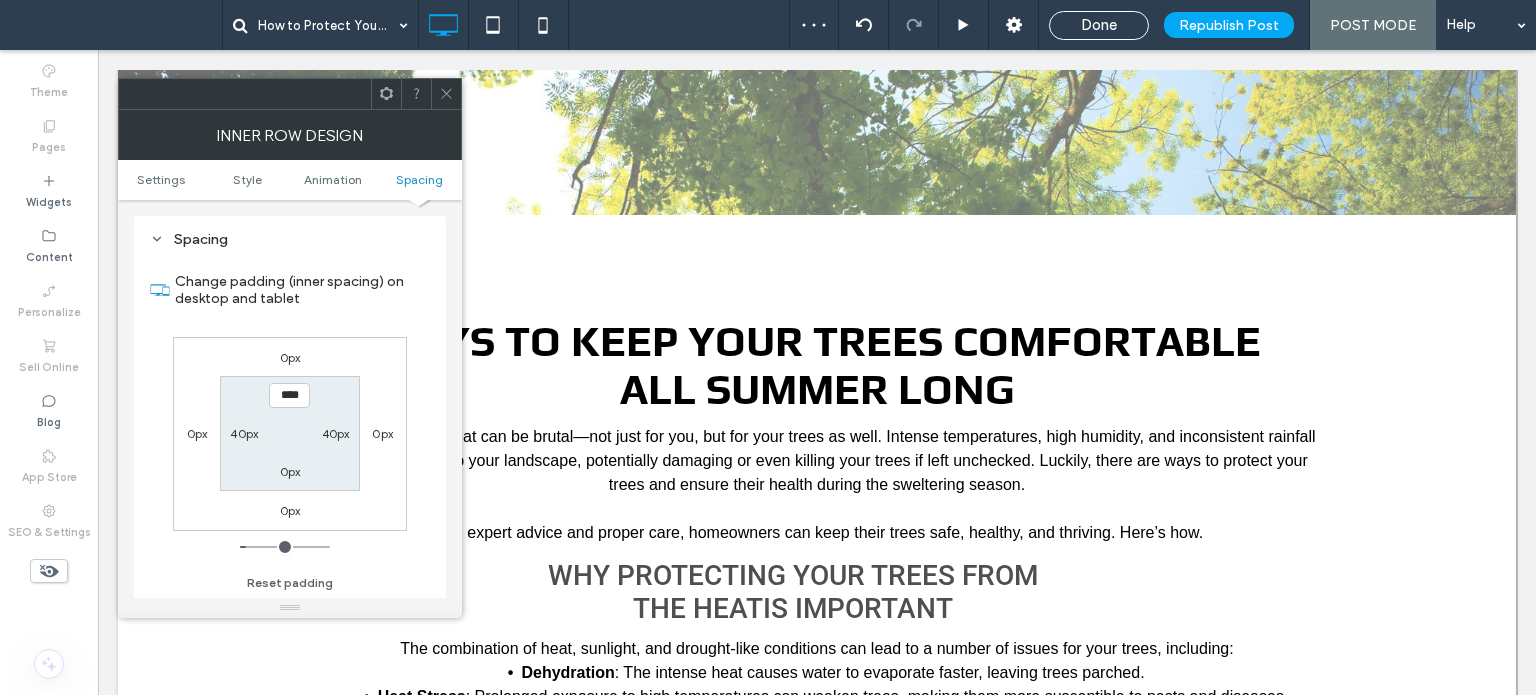 click 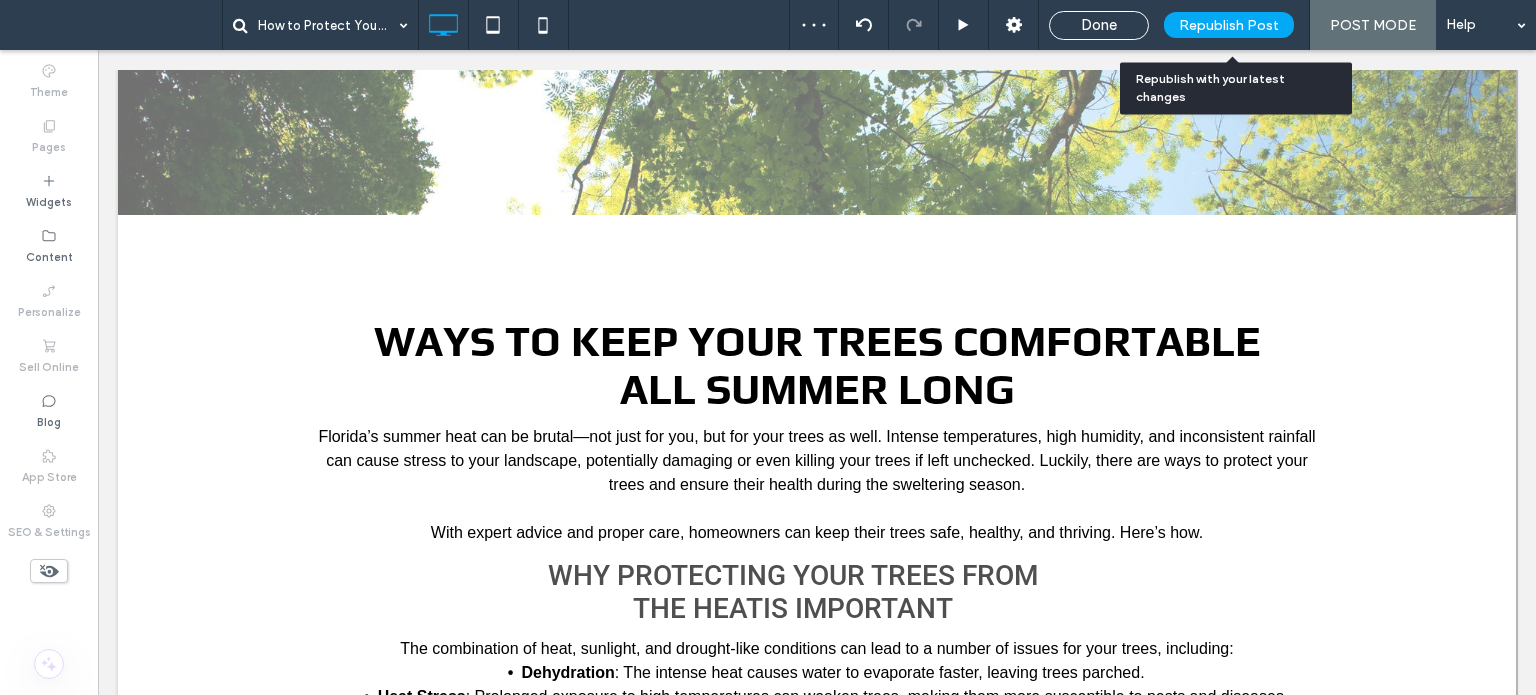 click on "Republish Post" at bounding box center [1229, 25] 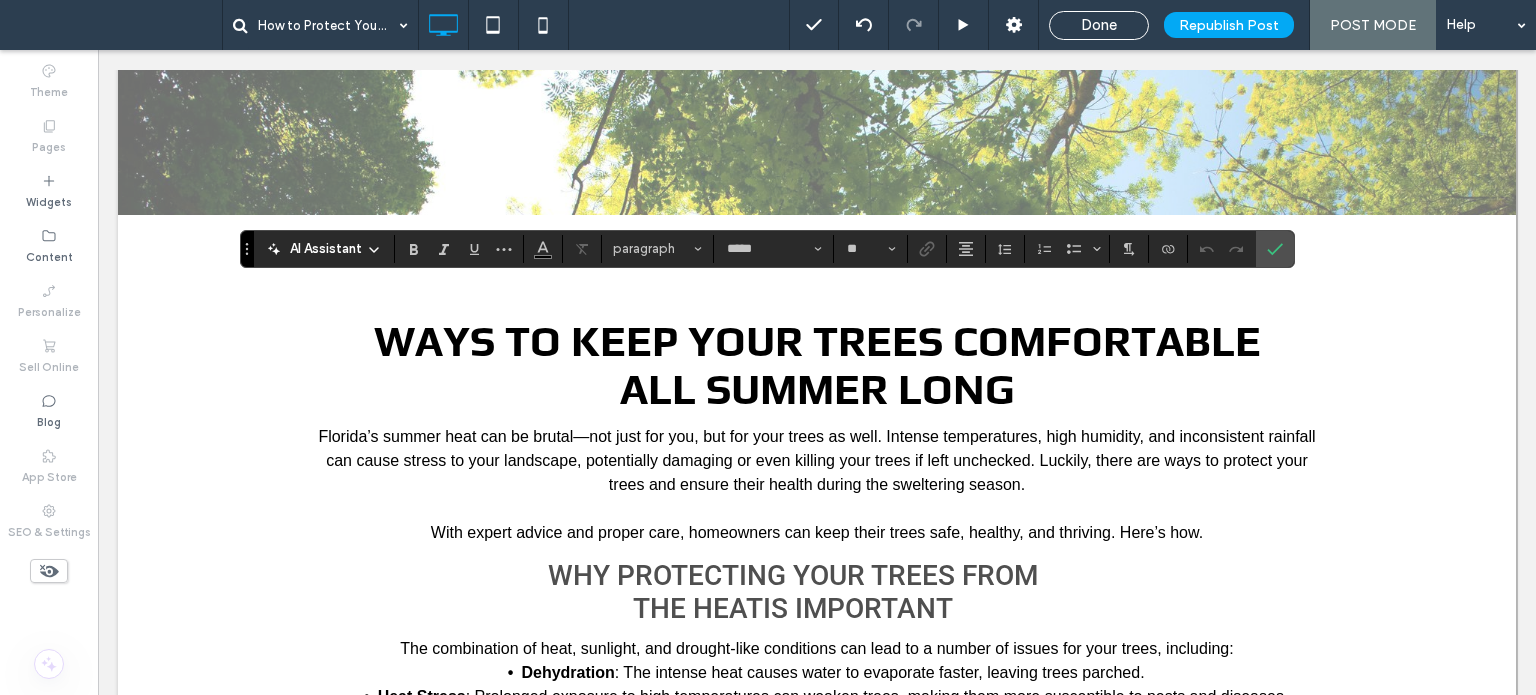 type on "*****" 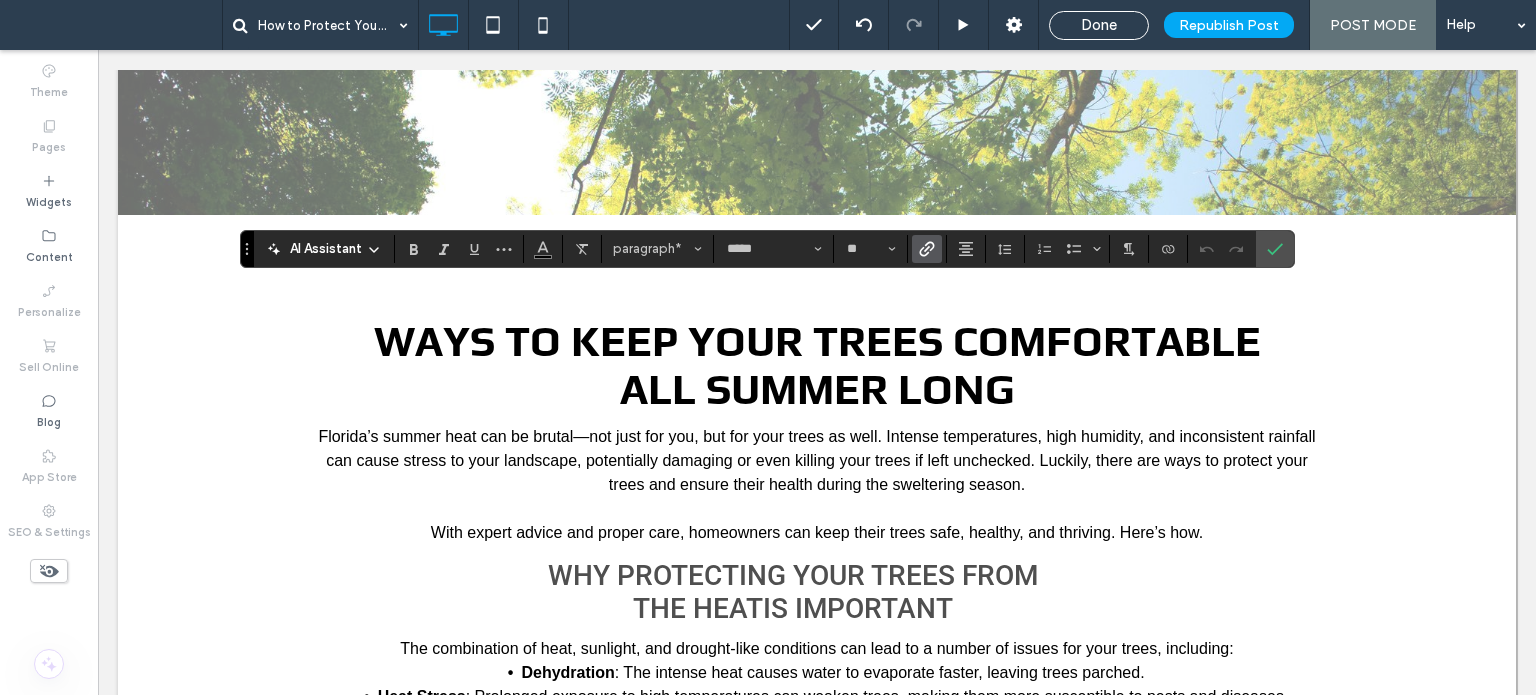 click 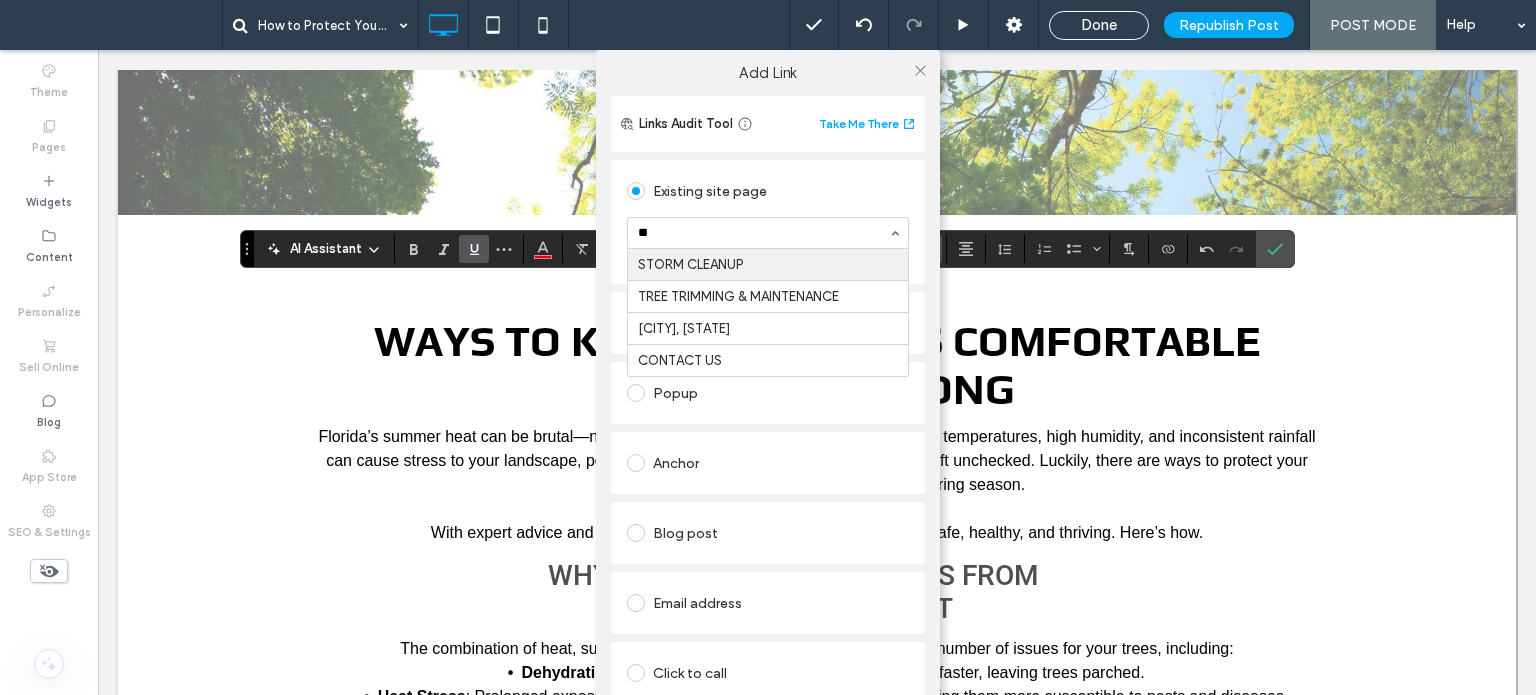 type on "***" 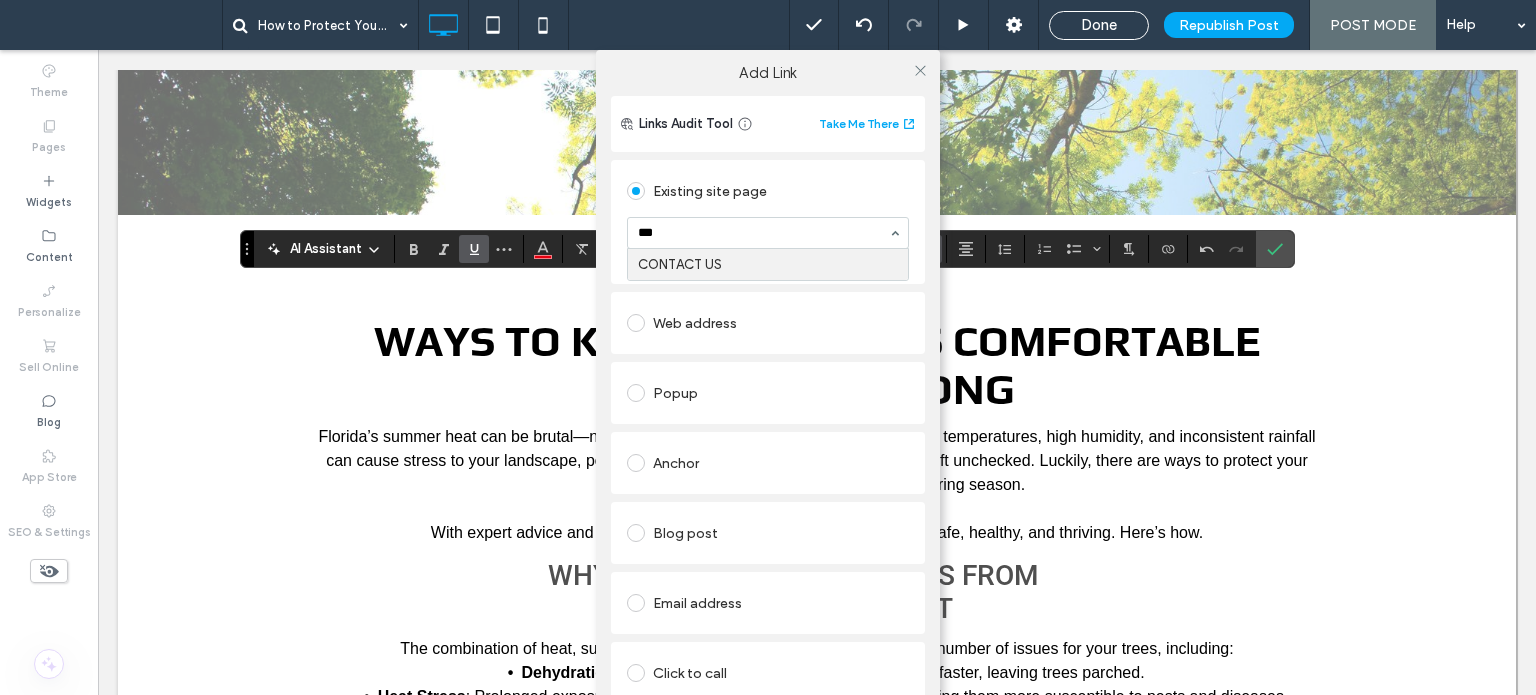 type 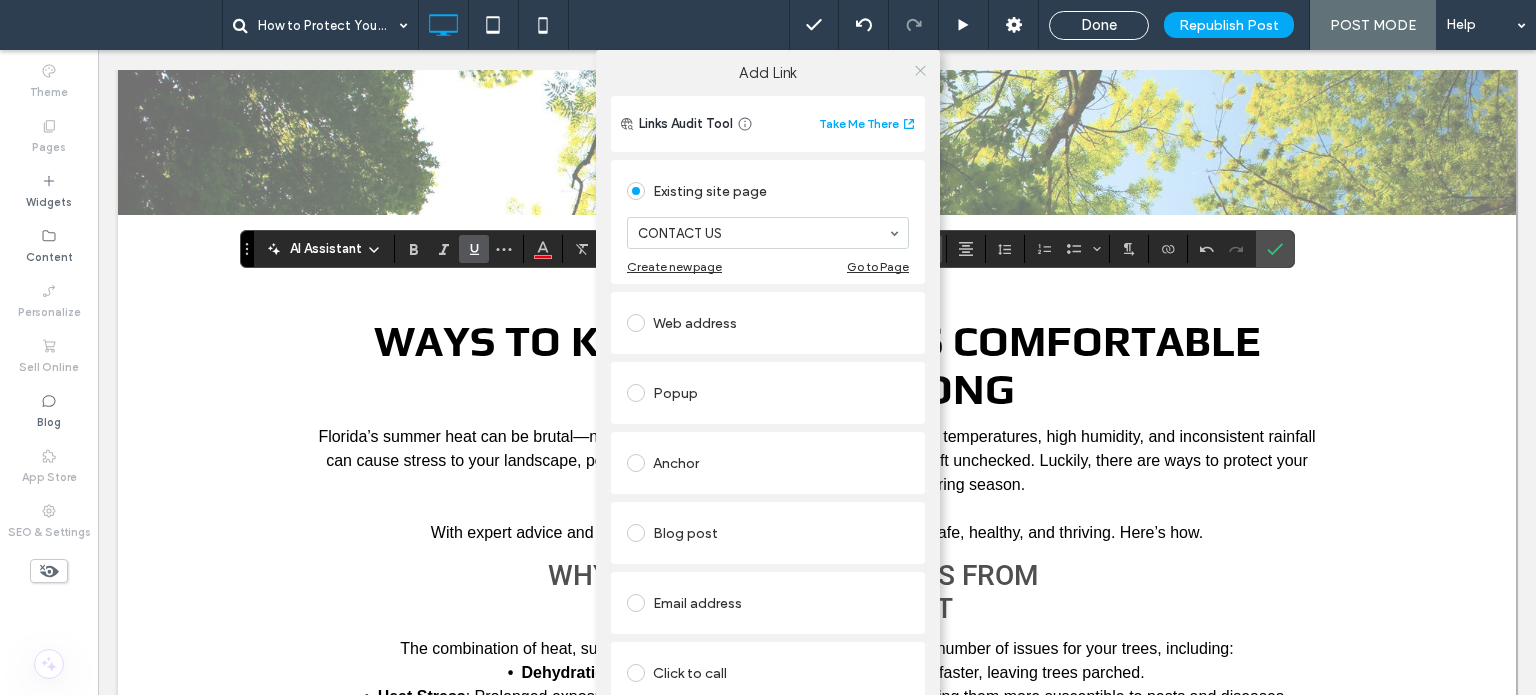 click 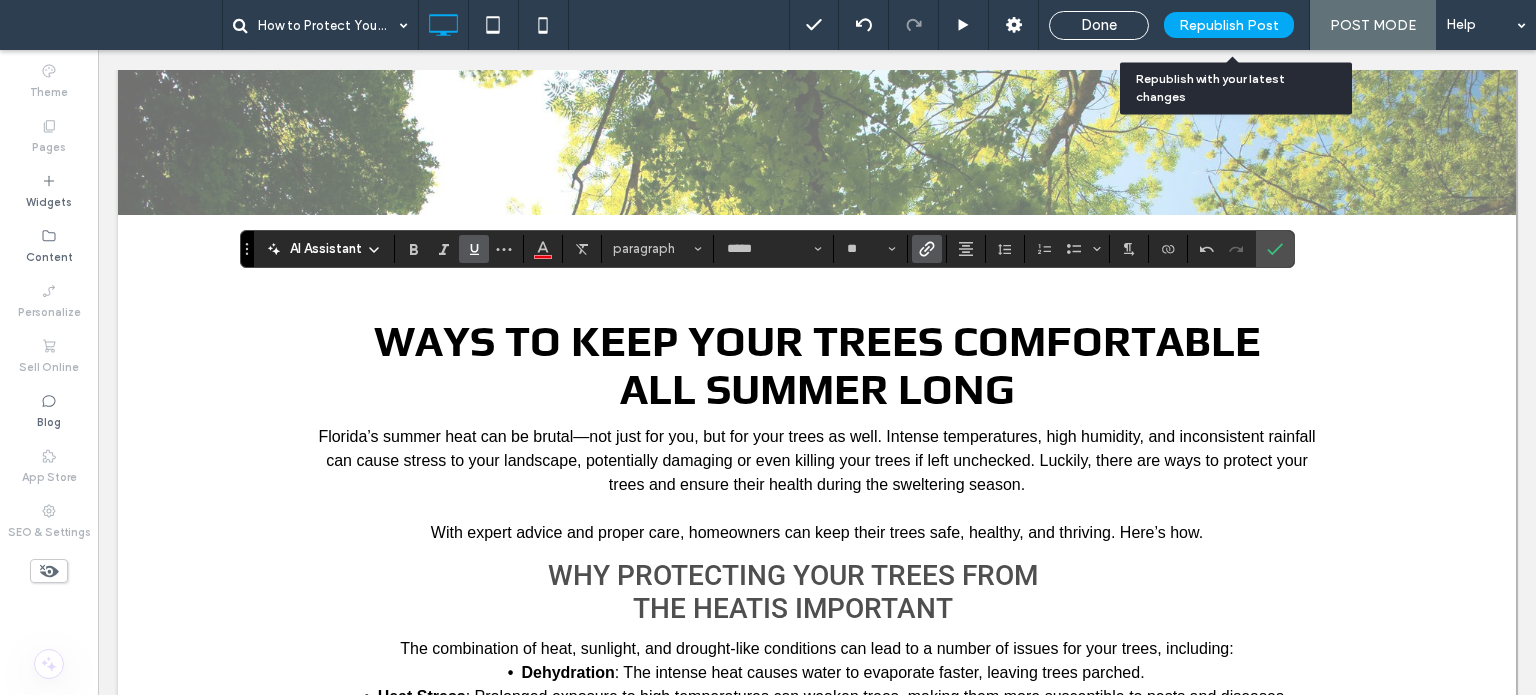 click on "Republish Post" at bounding box center [1229, 25] 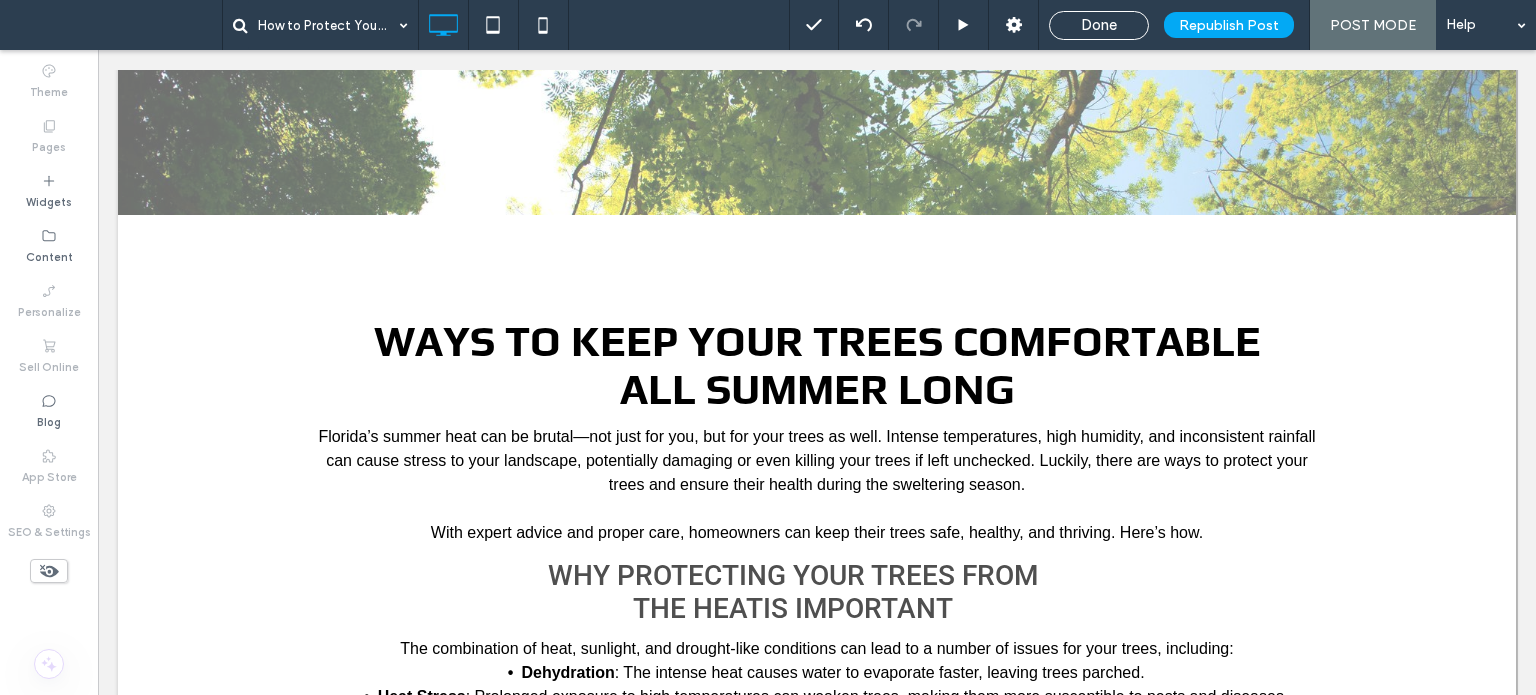 type on "****" 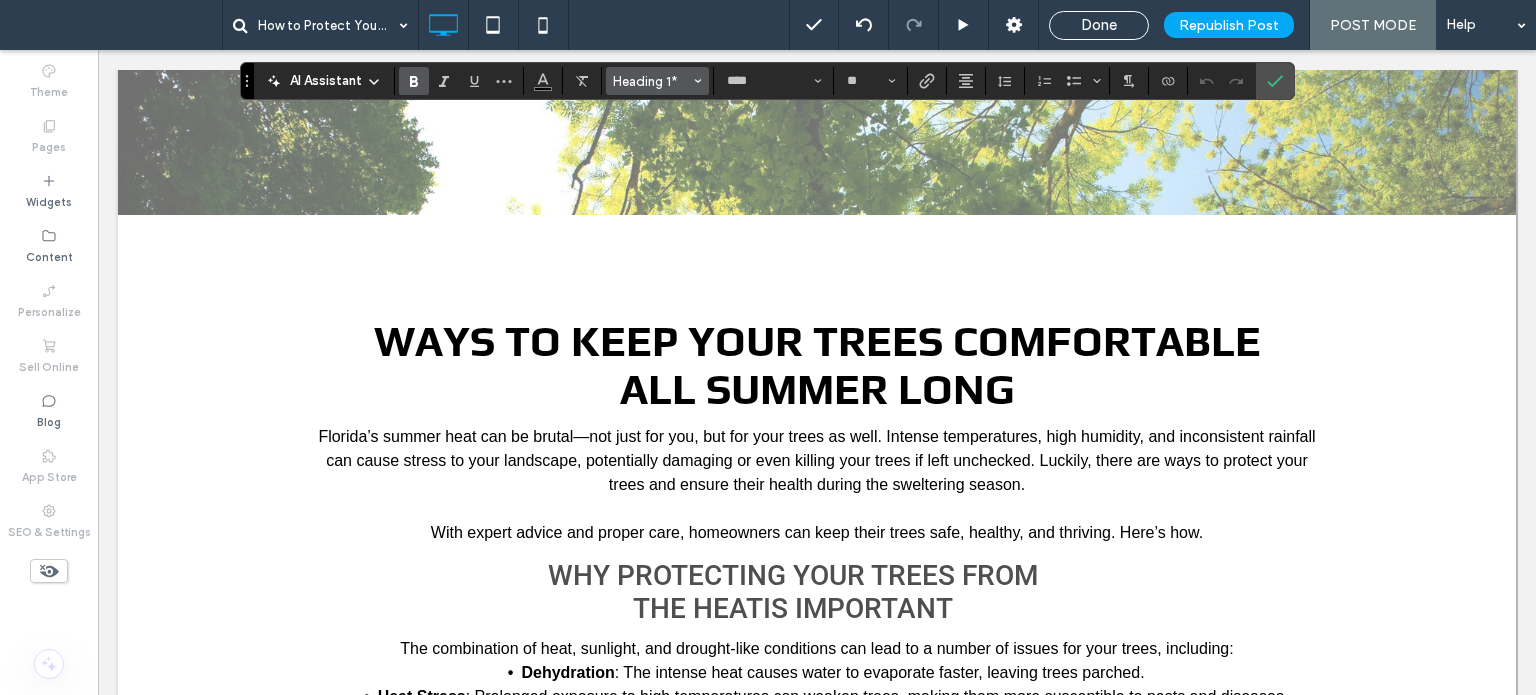 click on "Heading 1*" at bounding box center [652, 81] 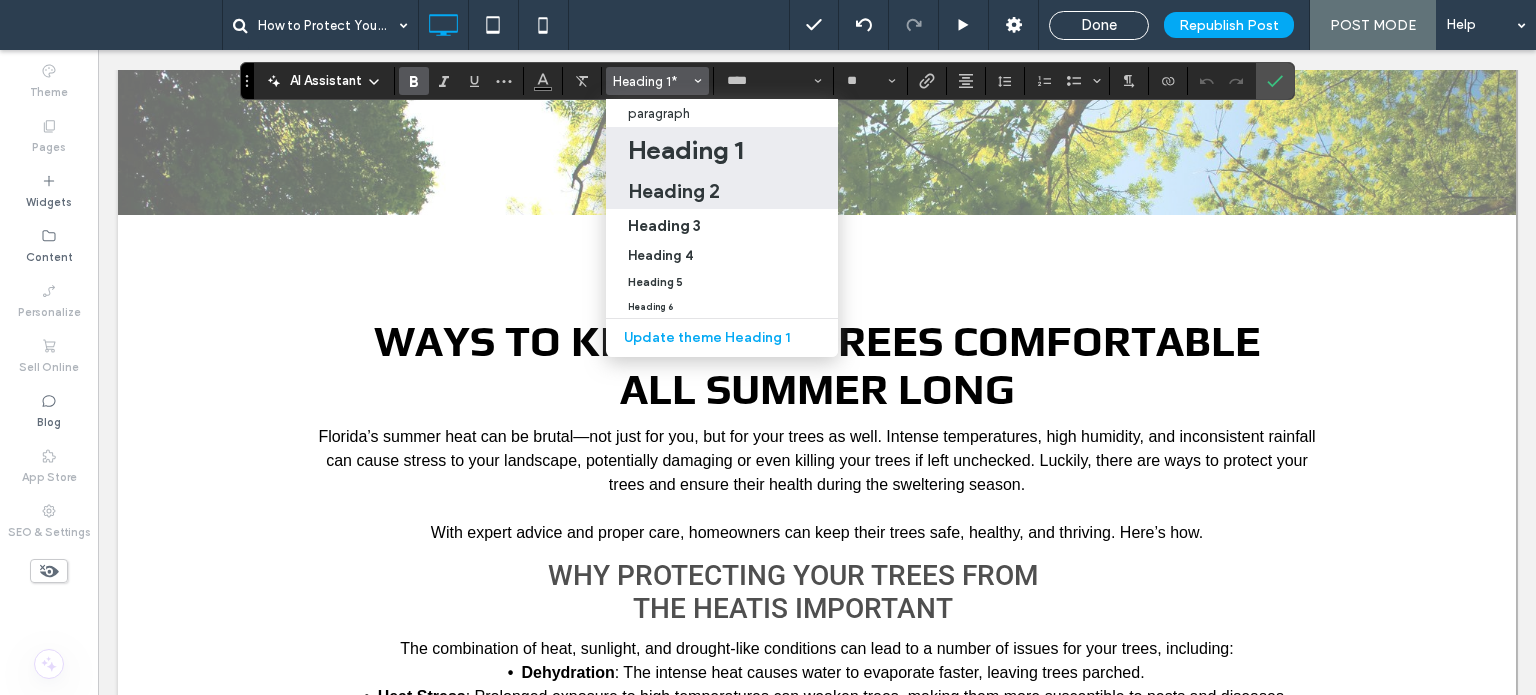 click on "Heading 2" at bounding box center [674, 191] 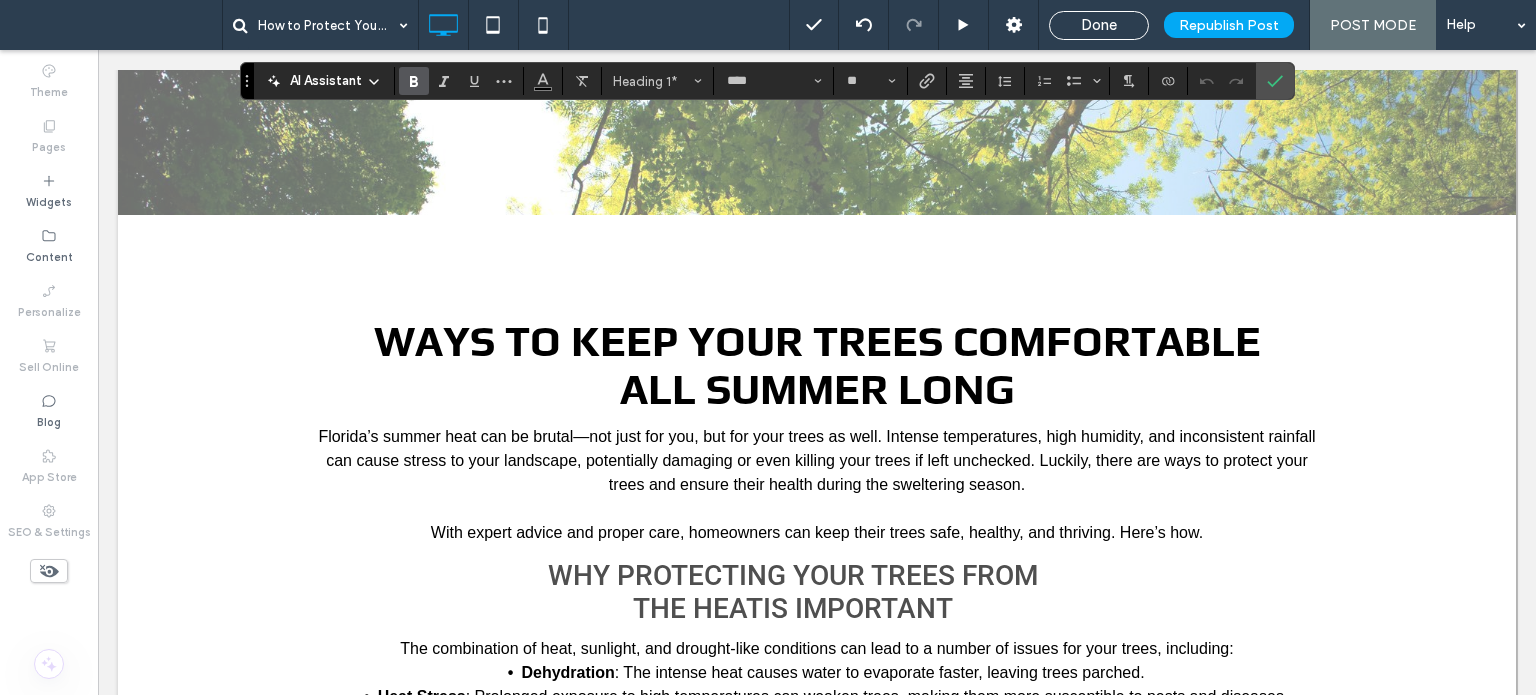type on "**" 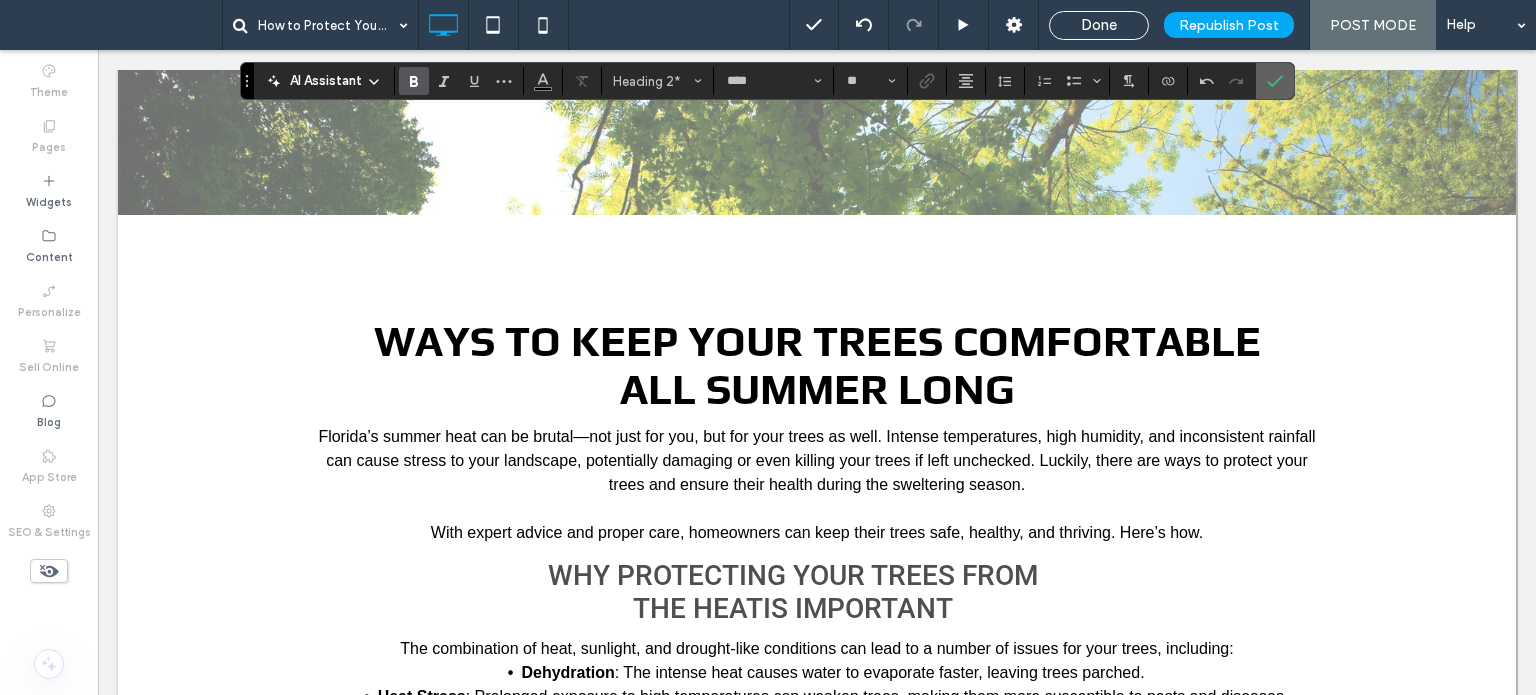 click 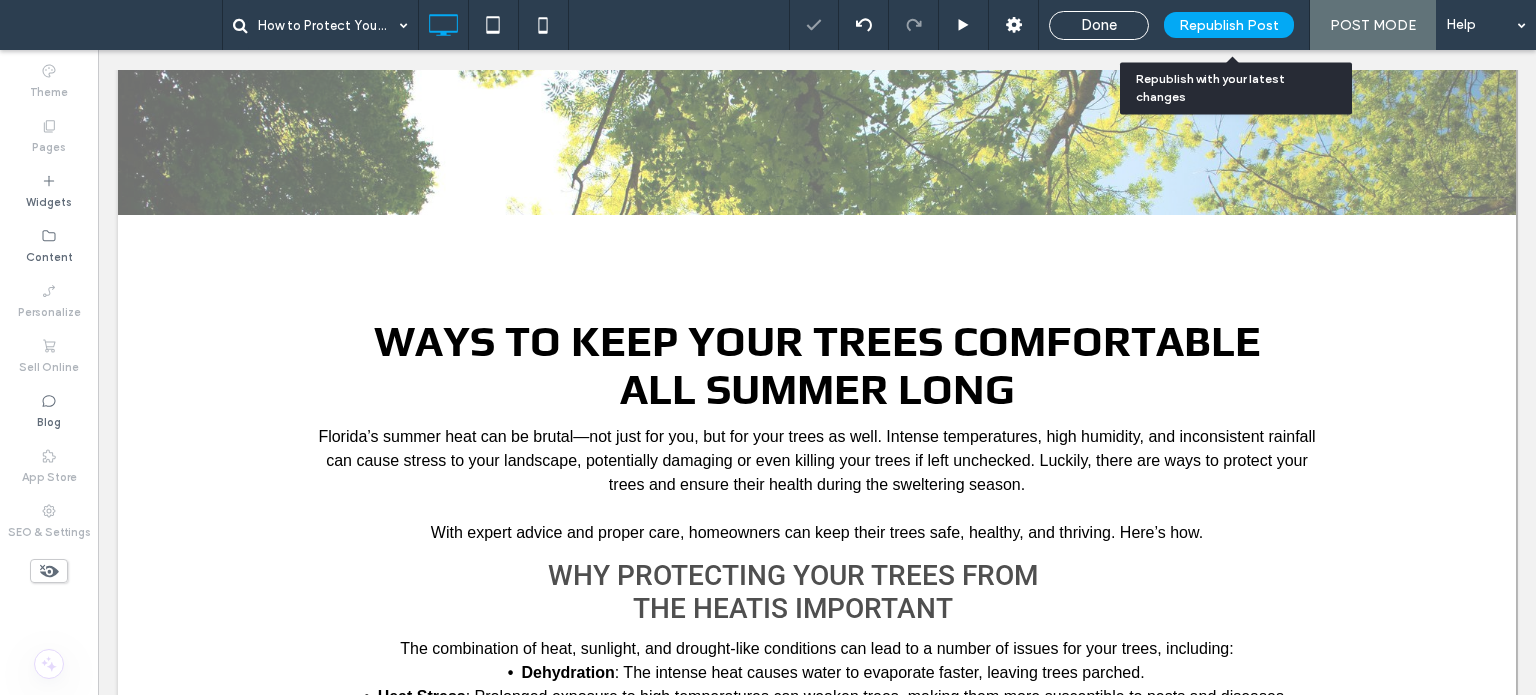 click on "Republish Post" at bounding box center [1229, 25] 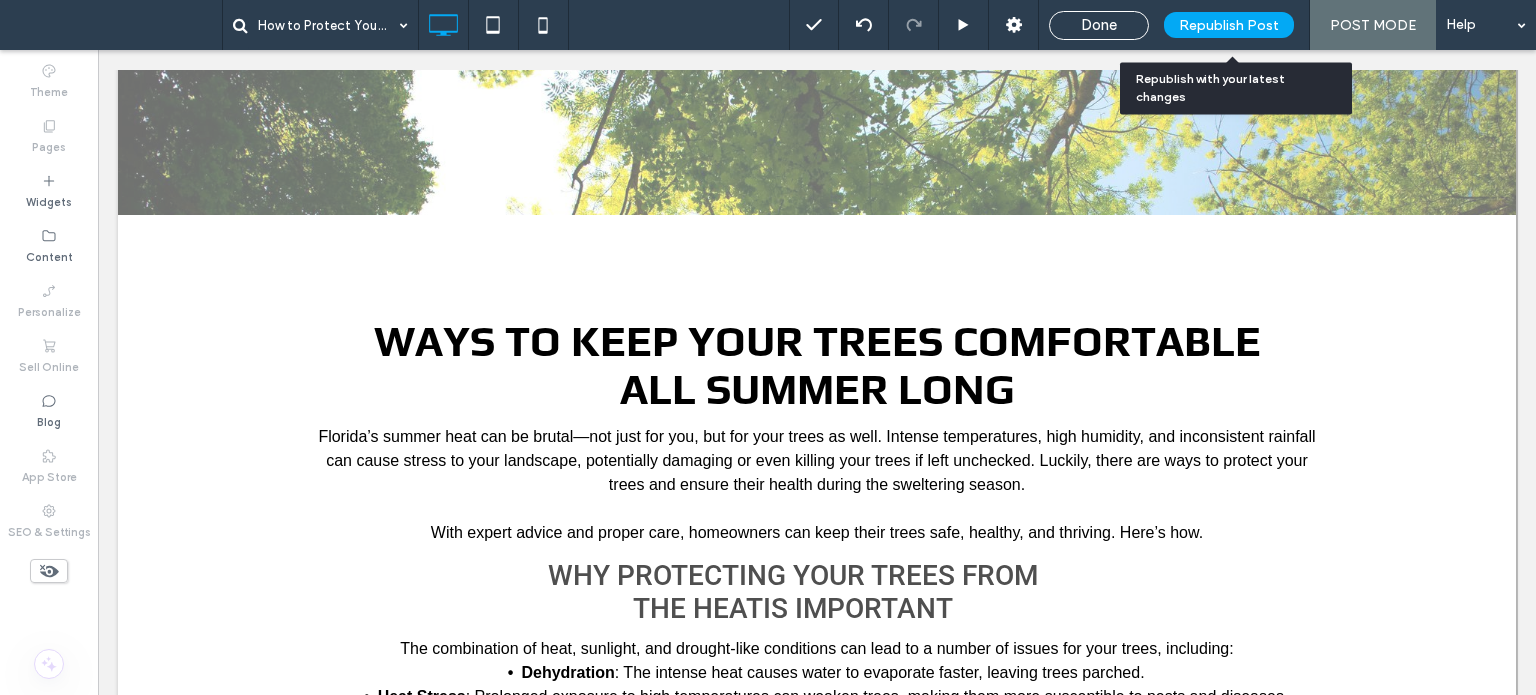 click on "Republish Post" at bounding box center (1229, 25) 